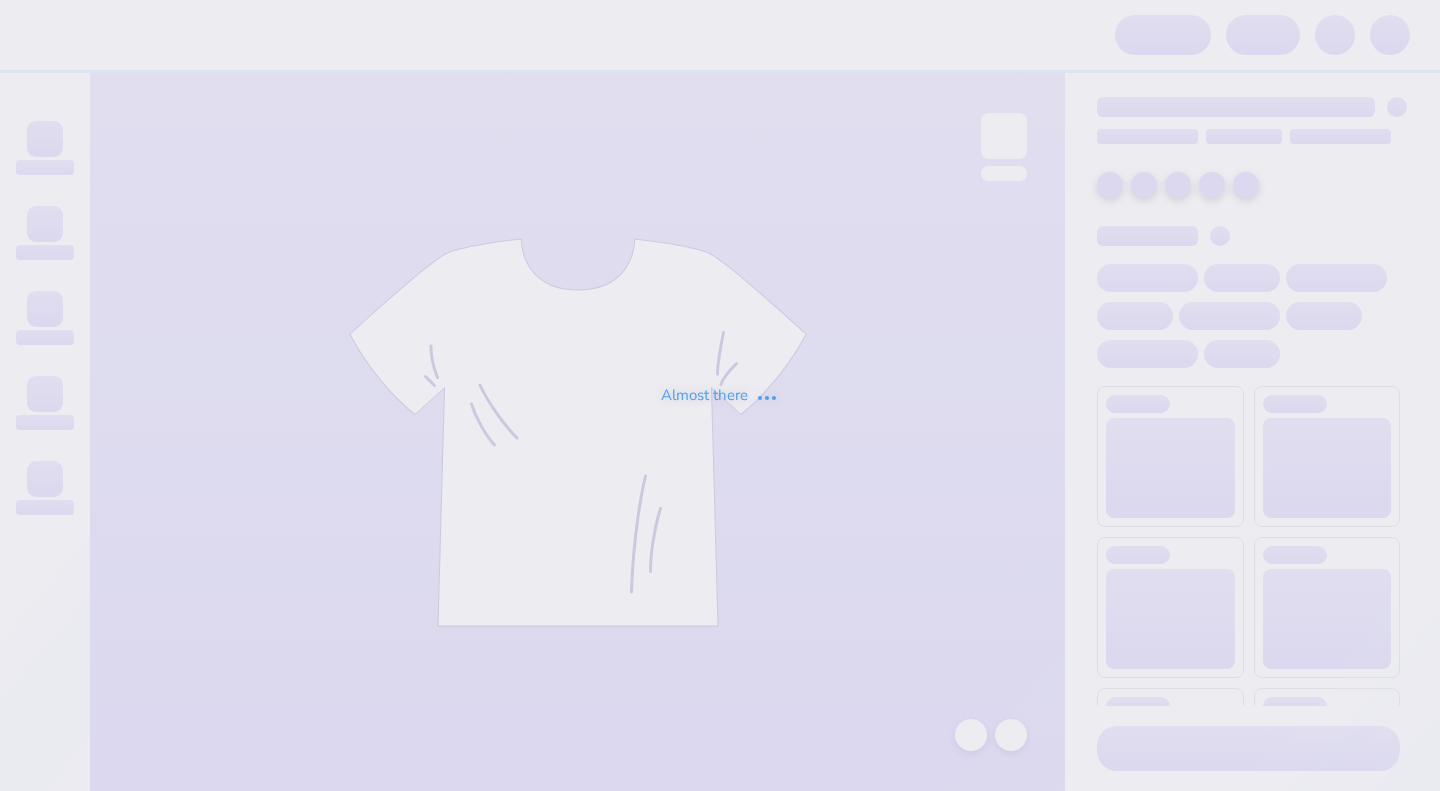 scroll, scrollTop: 0, scrollLeft: 0, axis: both 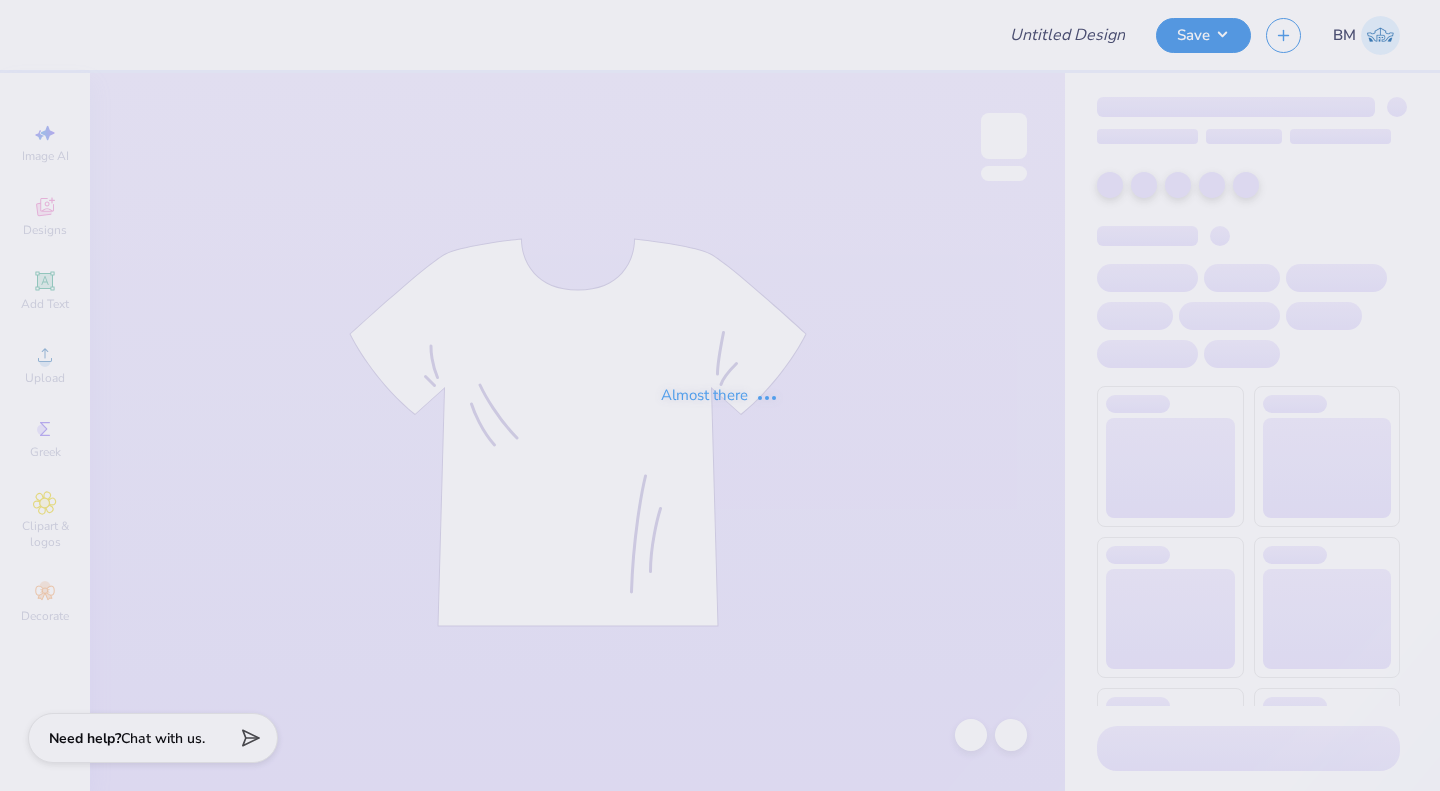 type on "KKG bid day link" 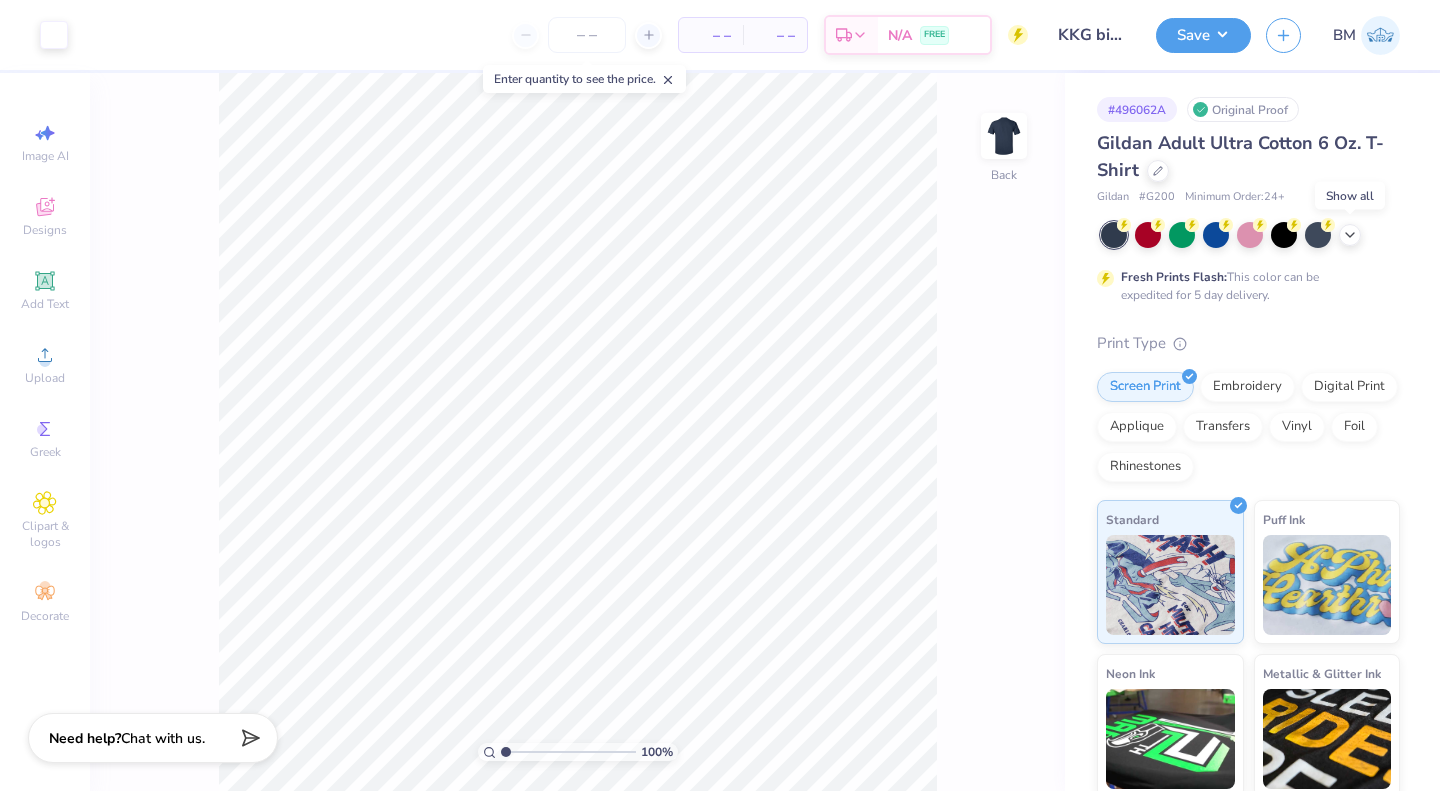 click 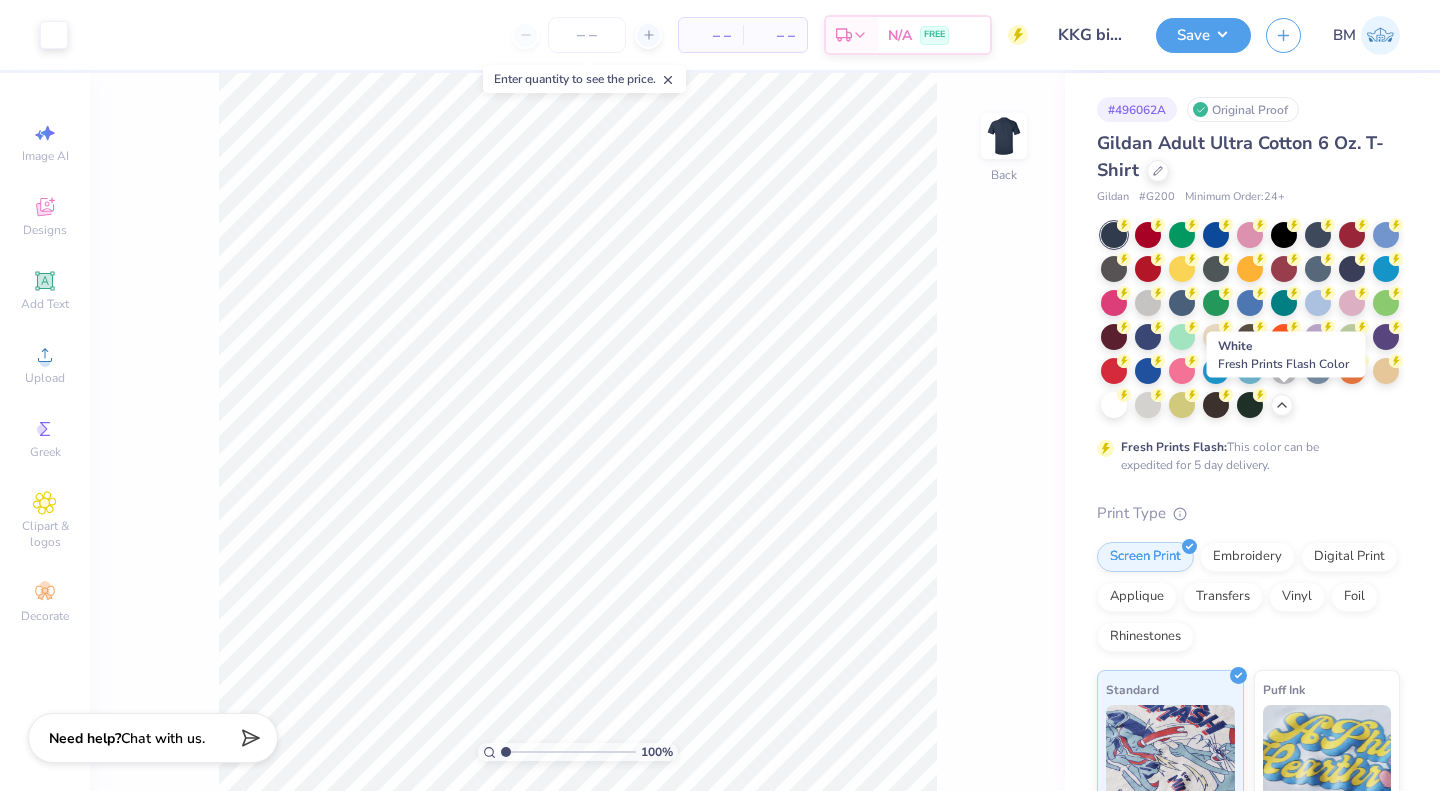 click at bounding box center [1114, 405] 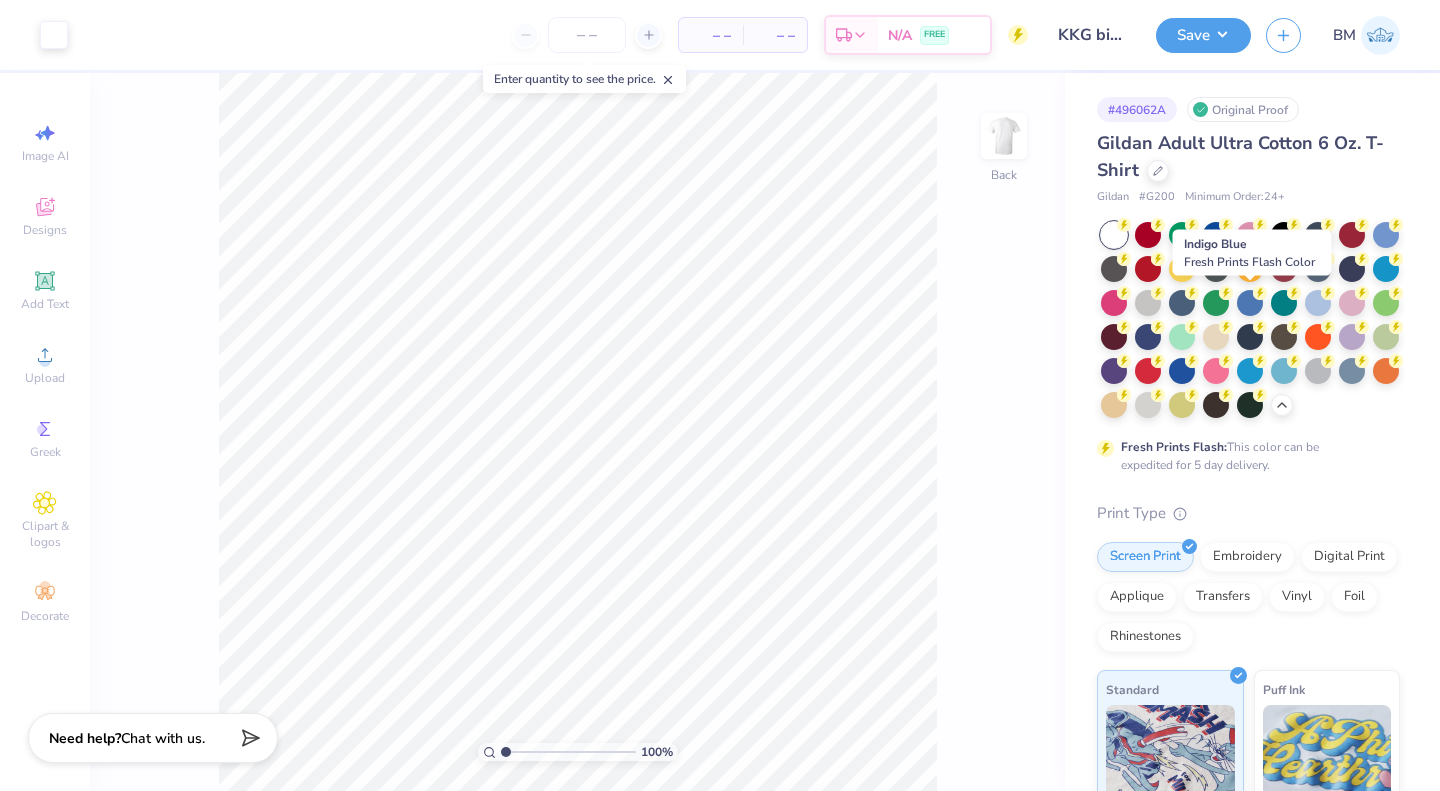 click at bounding box center [1182, 303] 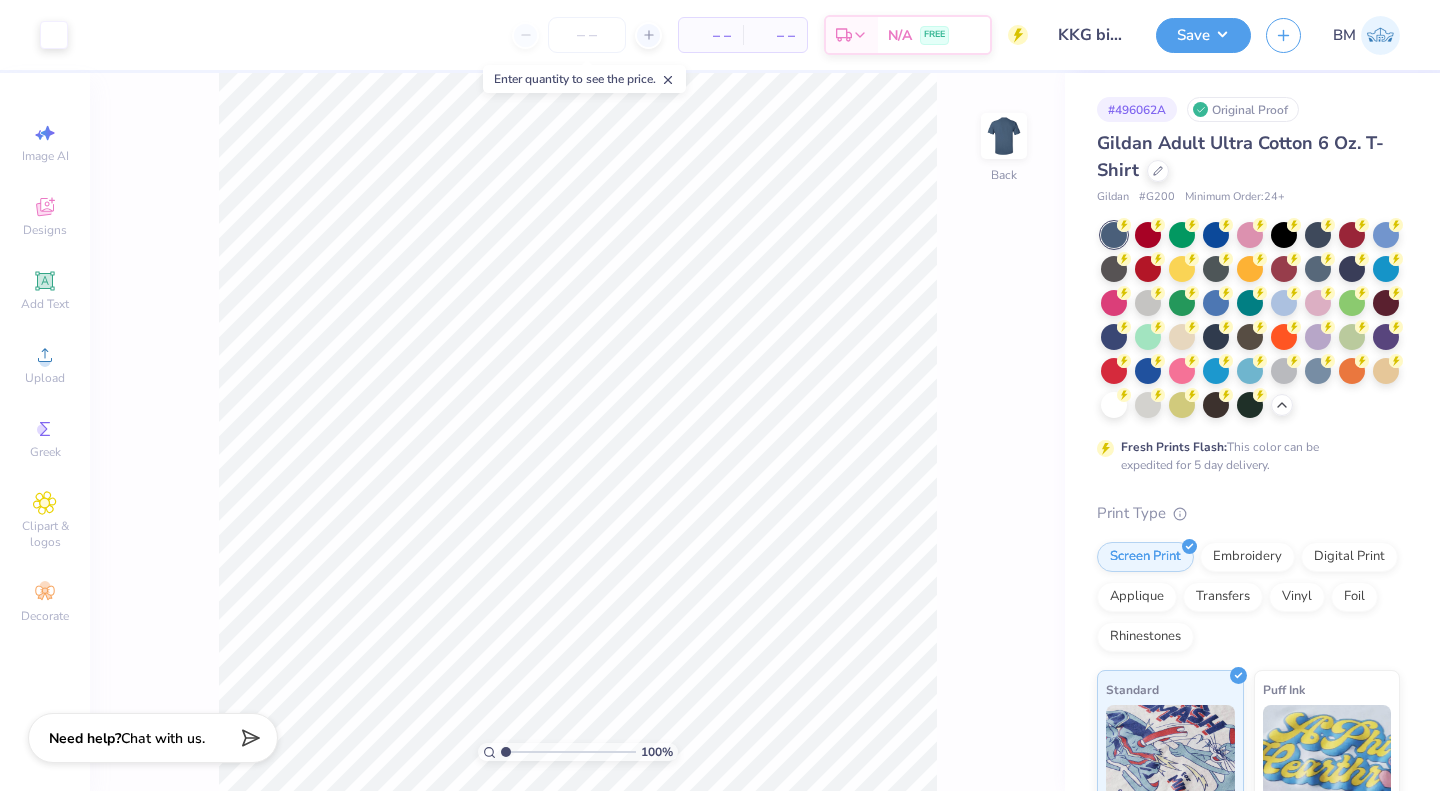 click at bounding box center [587, 35] 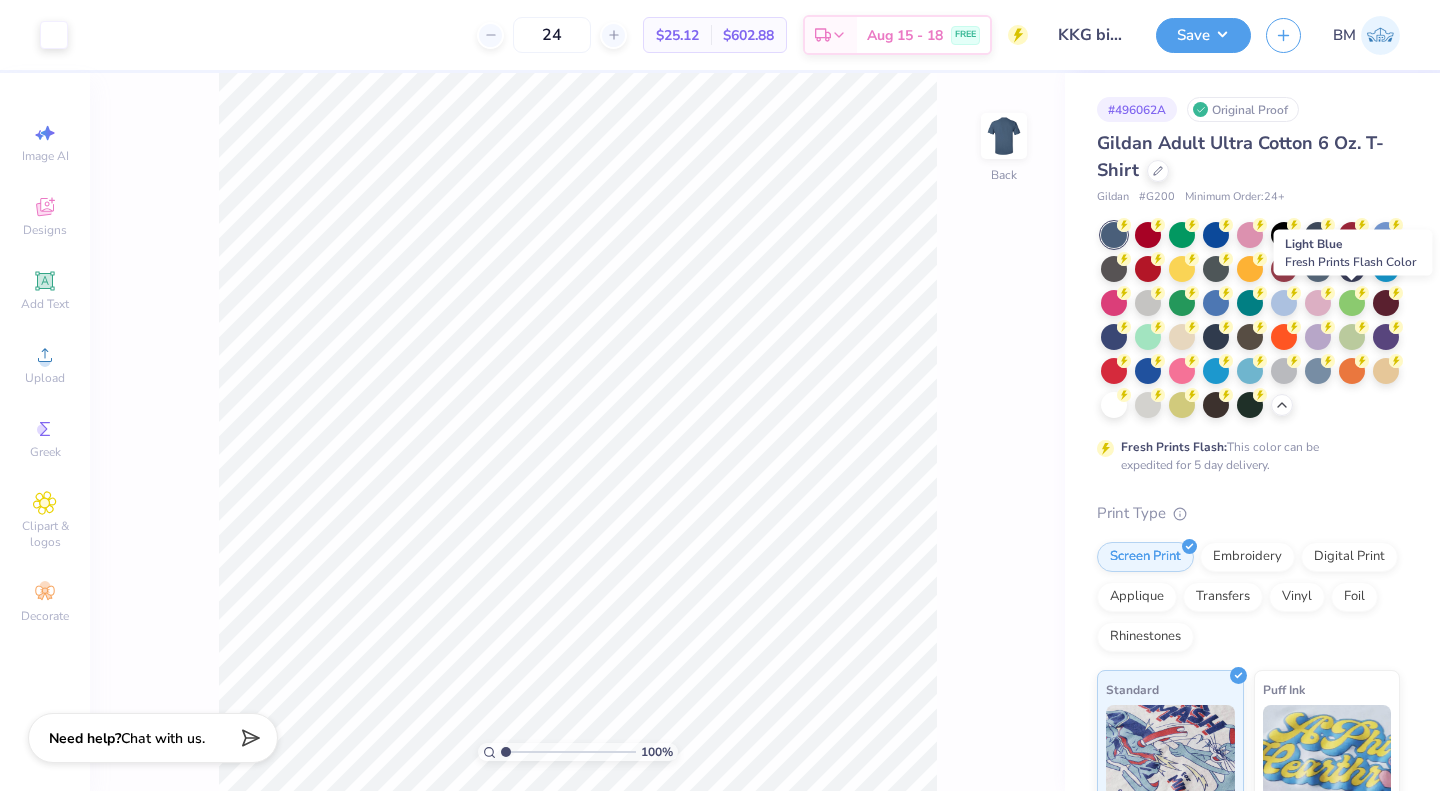 type on "24" 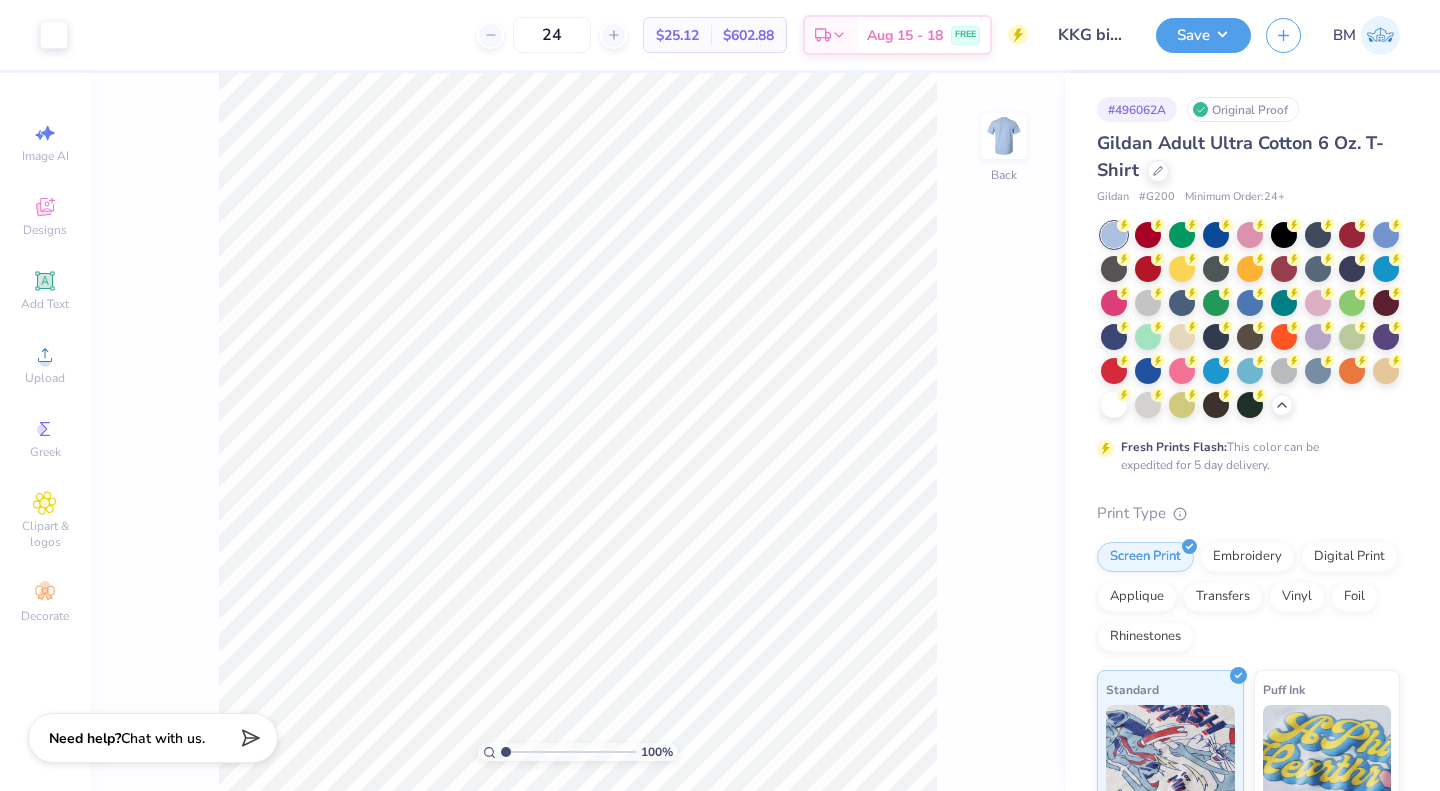 click 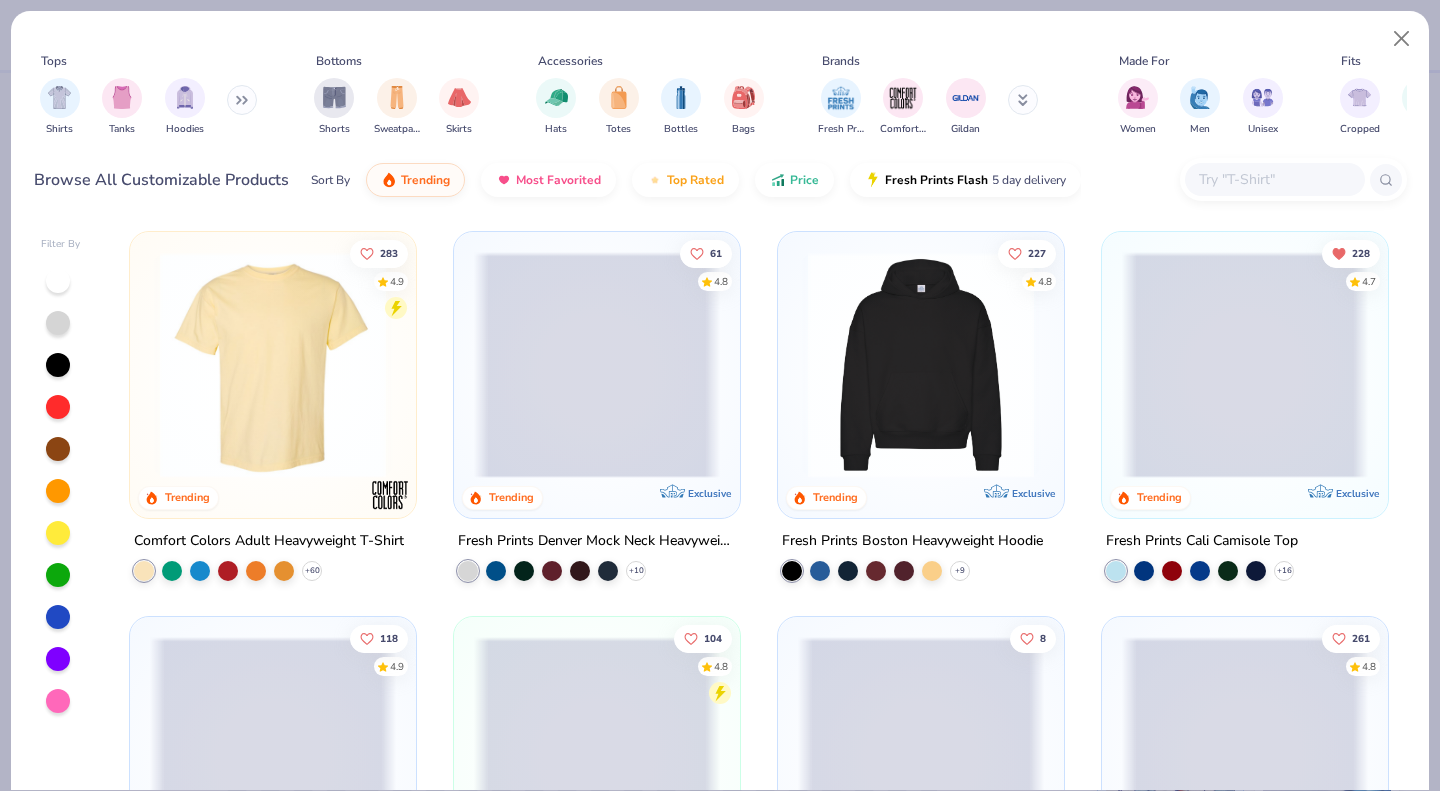 click at bounding box center [1274, 179] 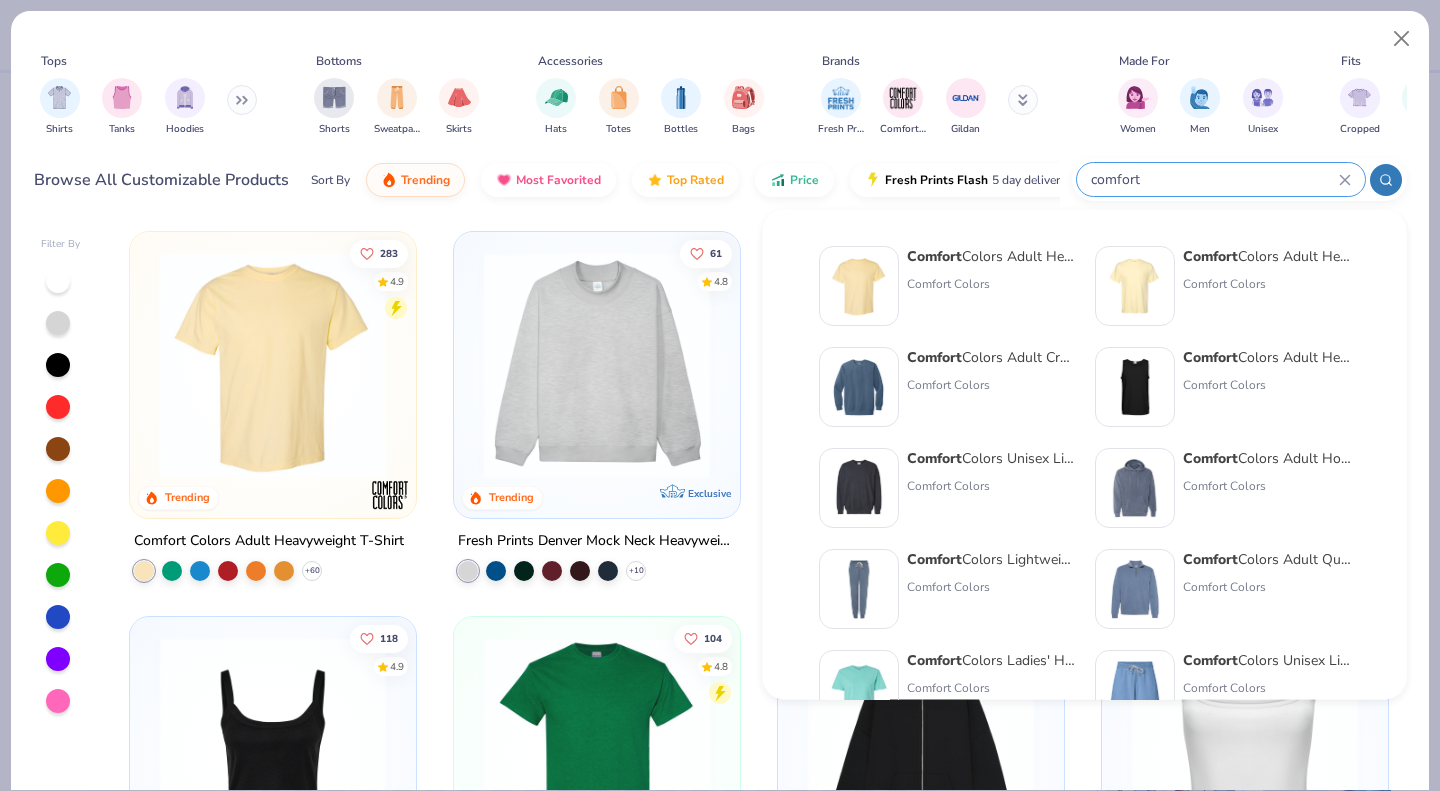 type on "comfort" 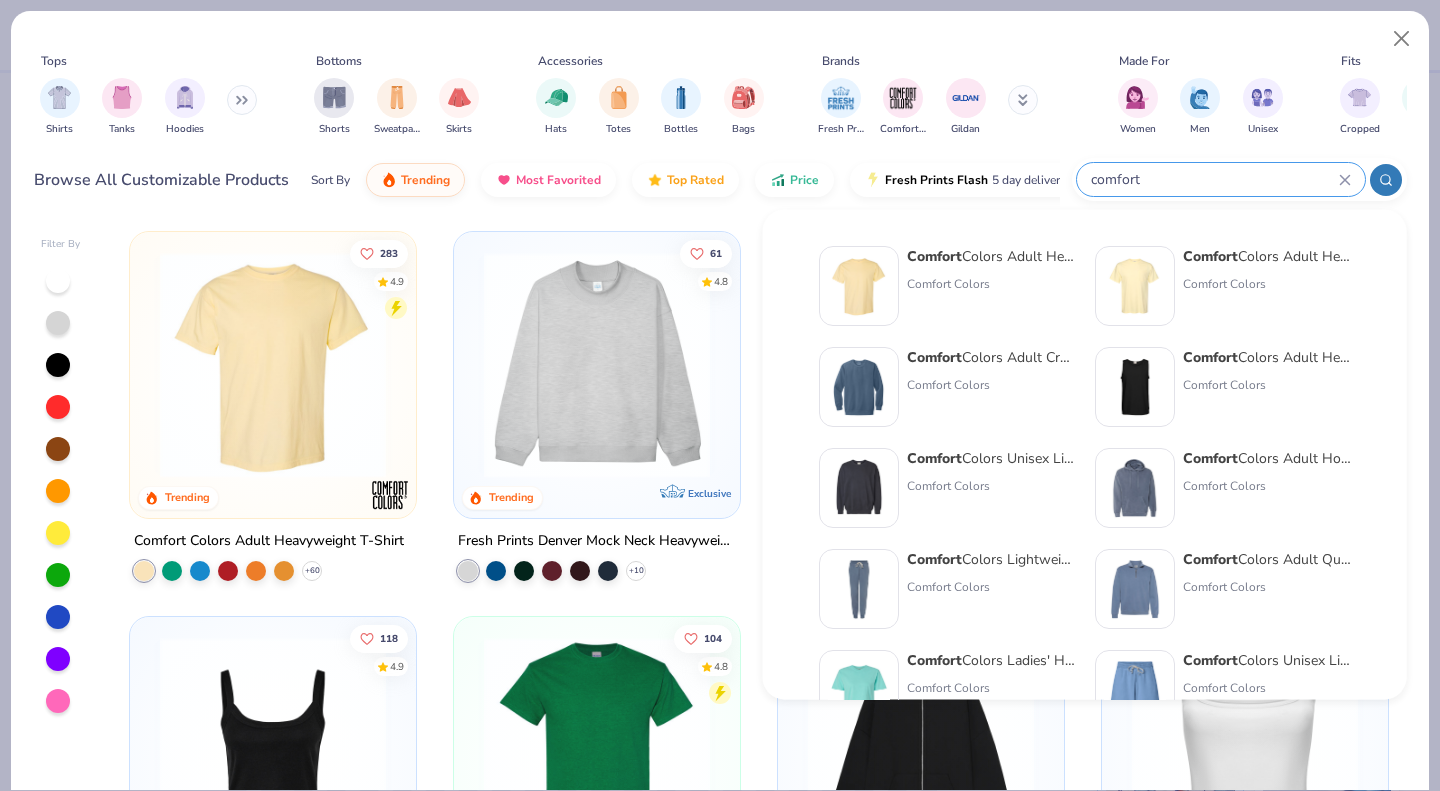 click at bounding box center (859, 286) 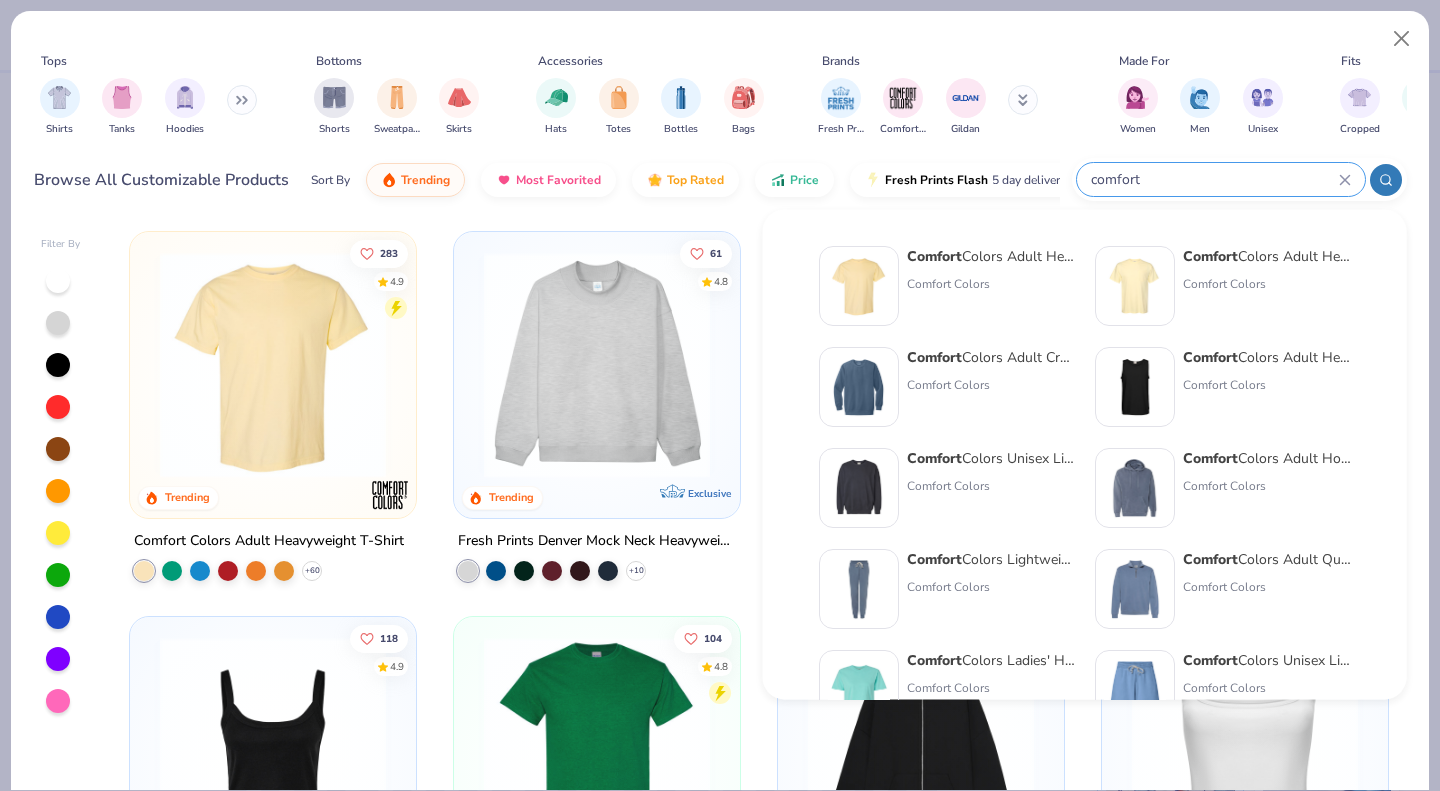type 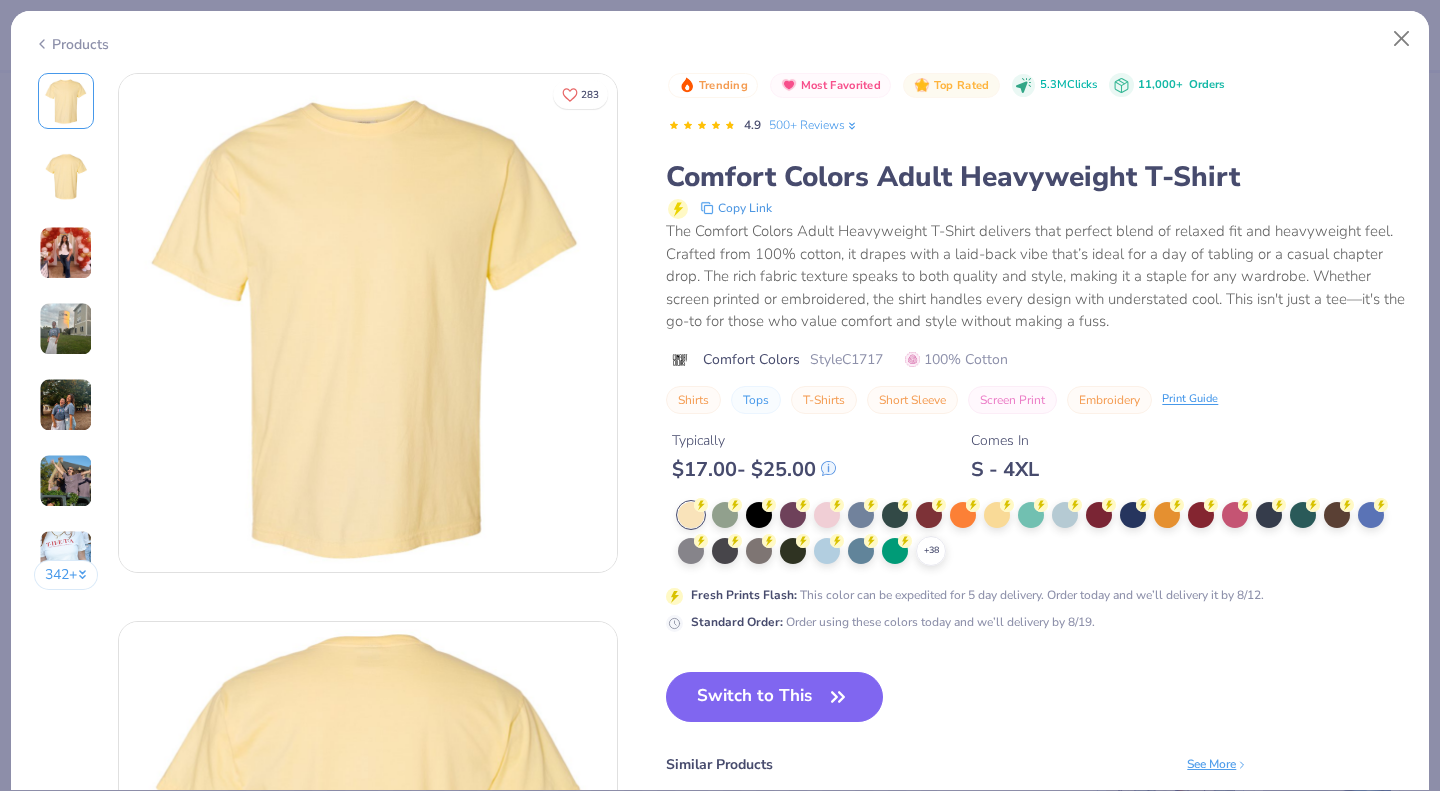 click on "Switch to This" at bounding box center [774, 697] 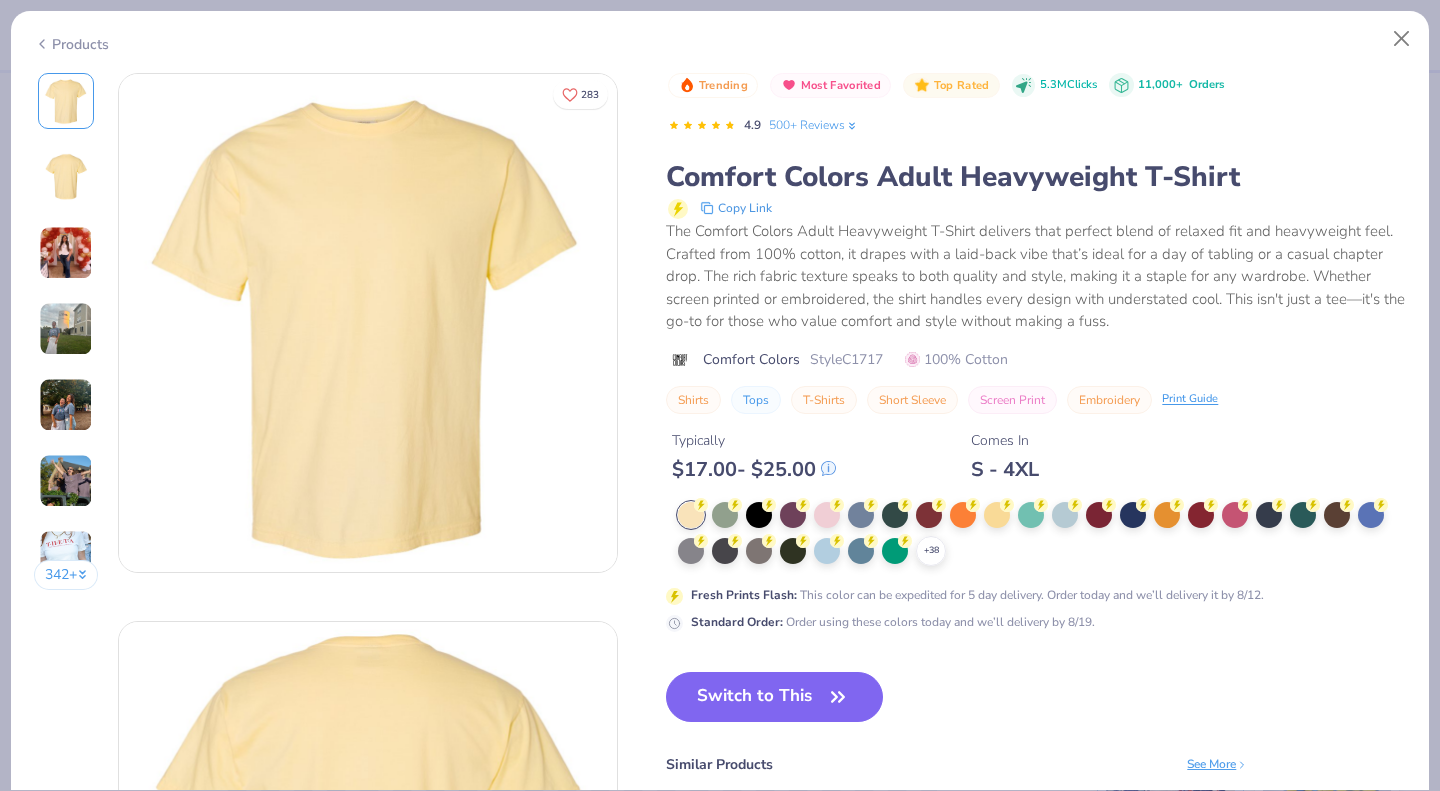 click on "Switch to This" at bounding box center (774, 697) 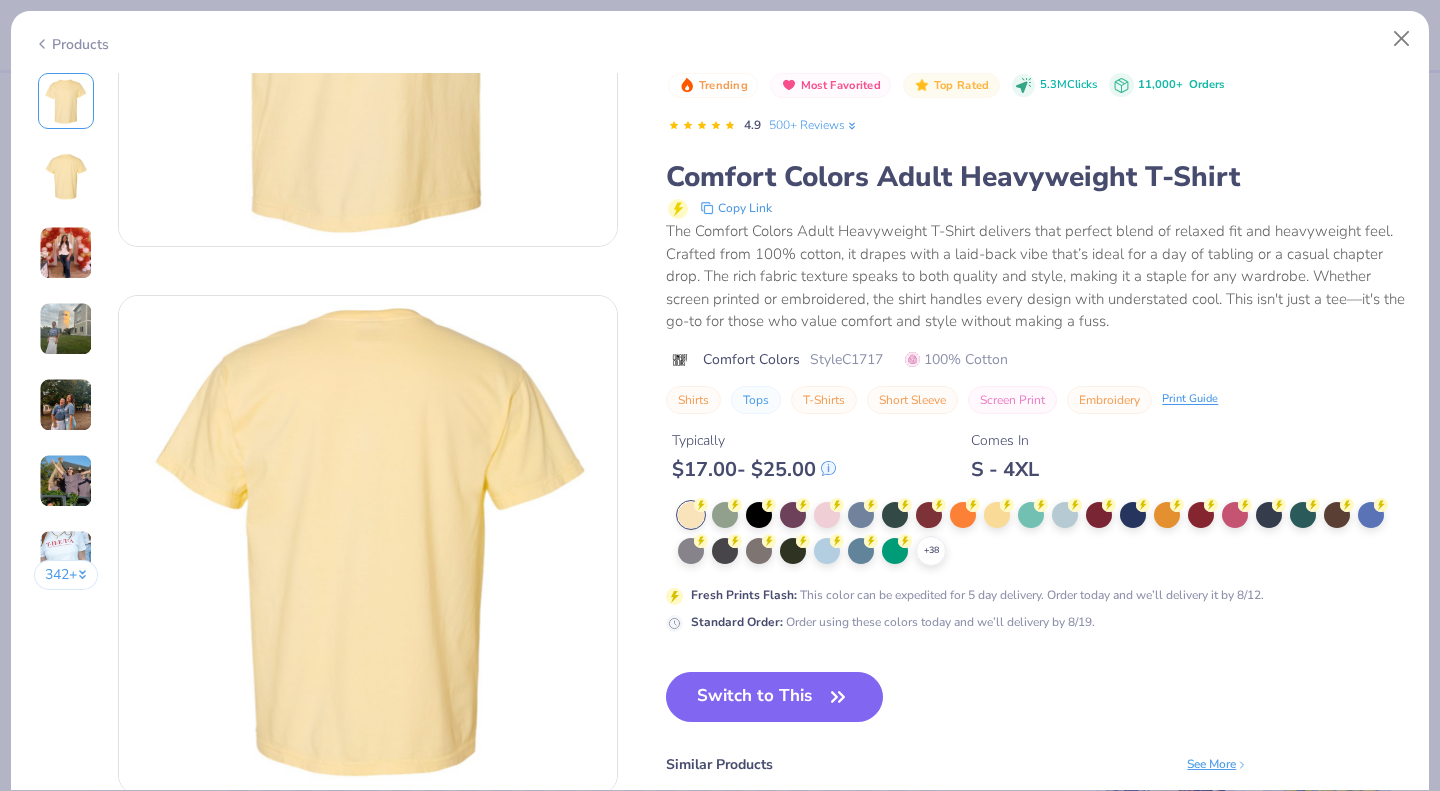 scroll, scrollTop: 327, scrollLeft: 0, axis: vertical 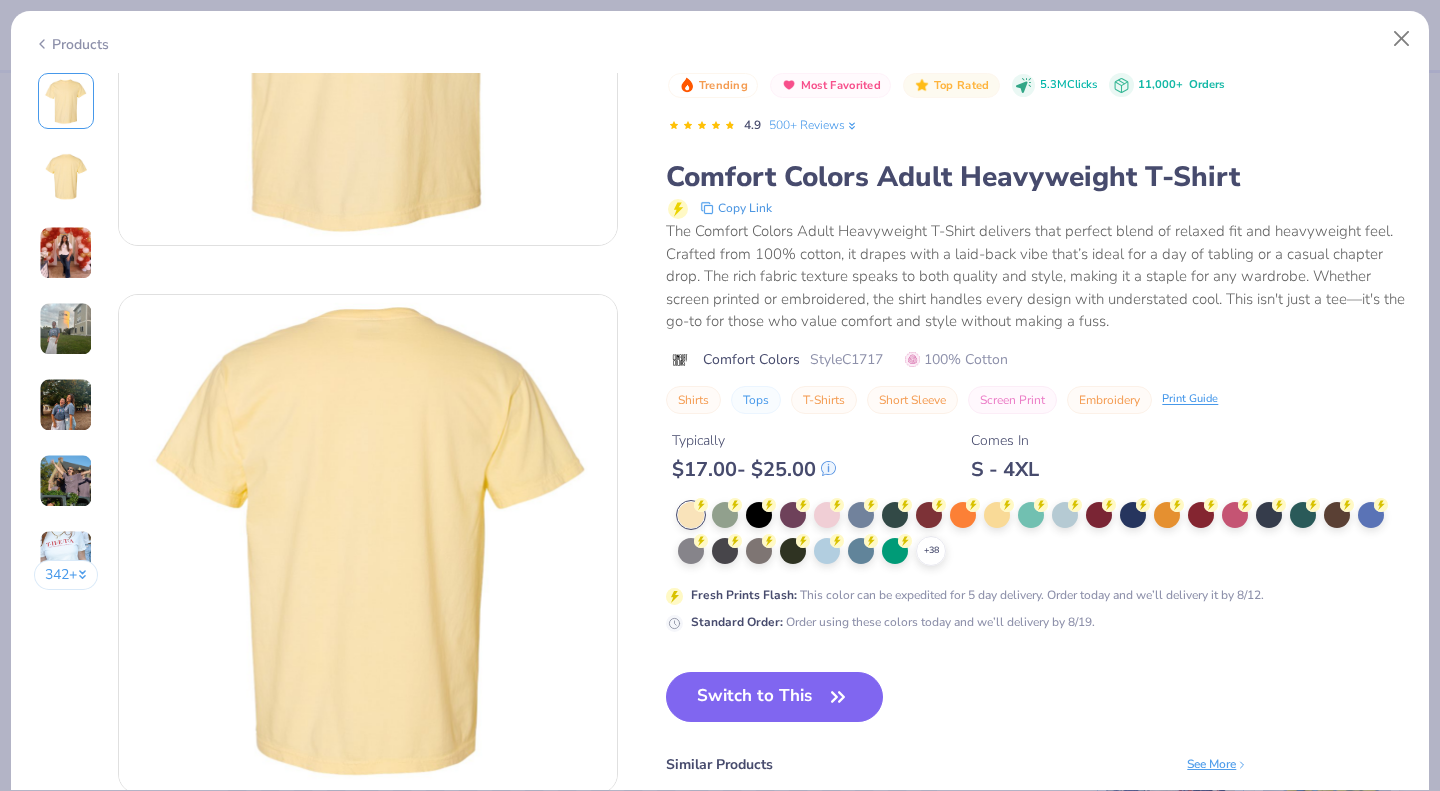 click on "Switch to This" at bounding box center (774, 697) 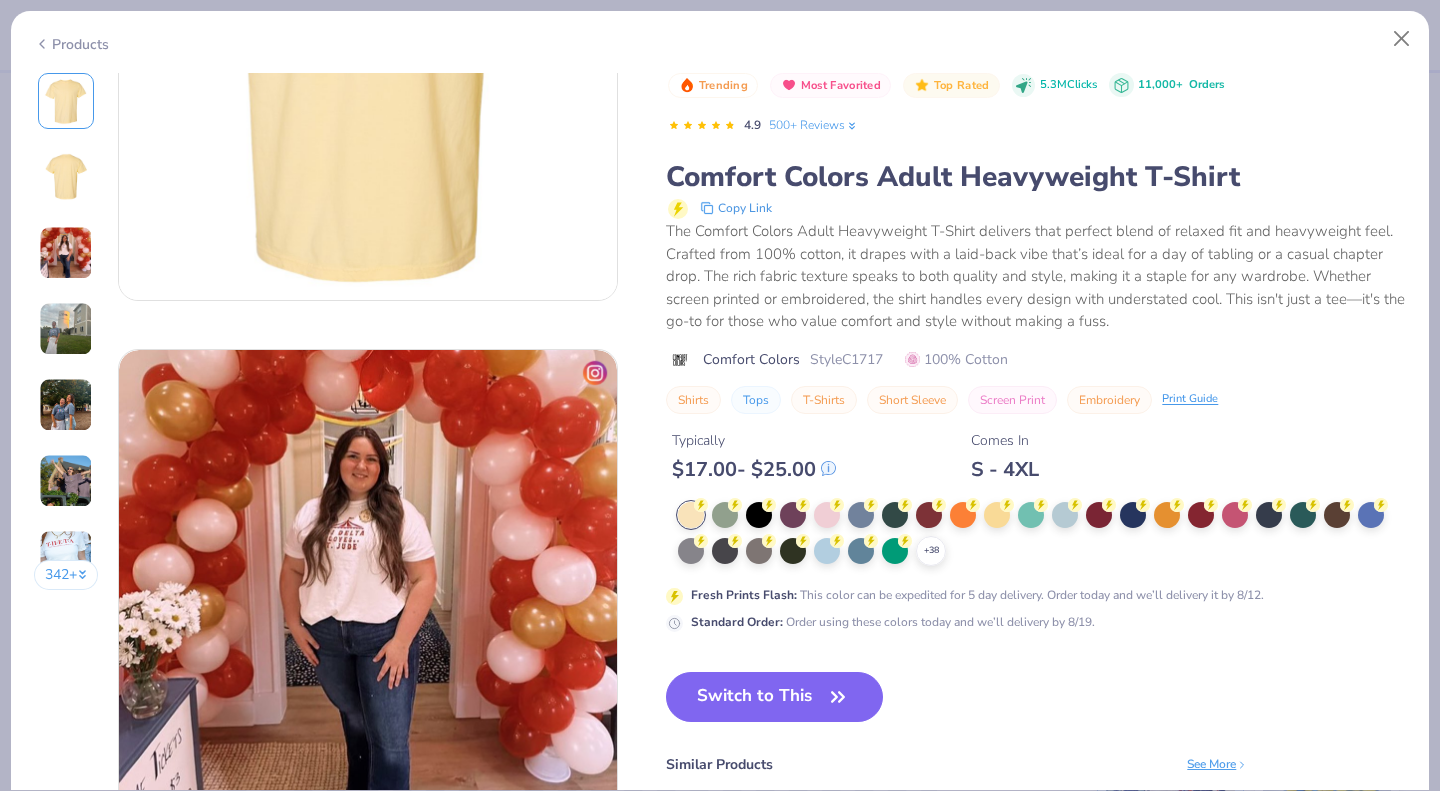 scroll, scrollTop: 824, scrollLeft: 0, axis: vertical 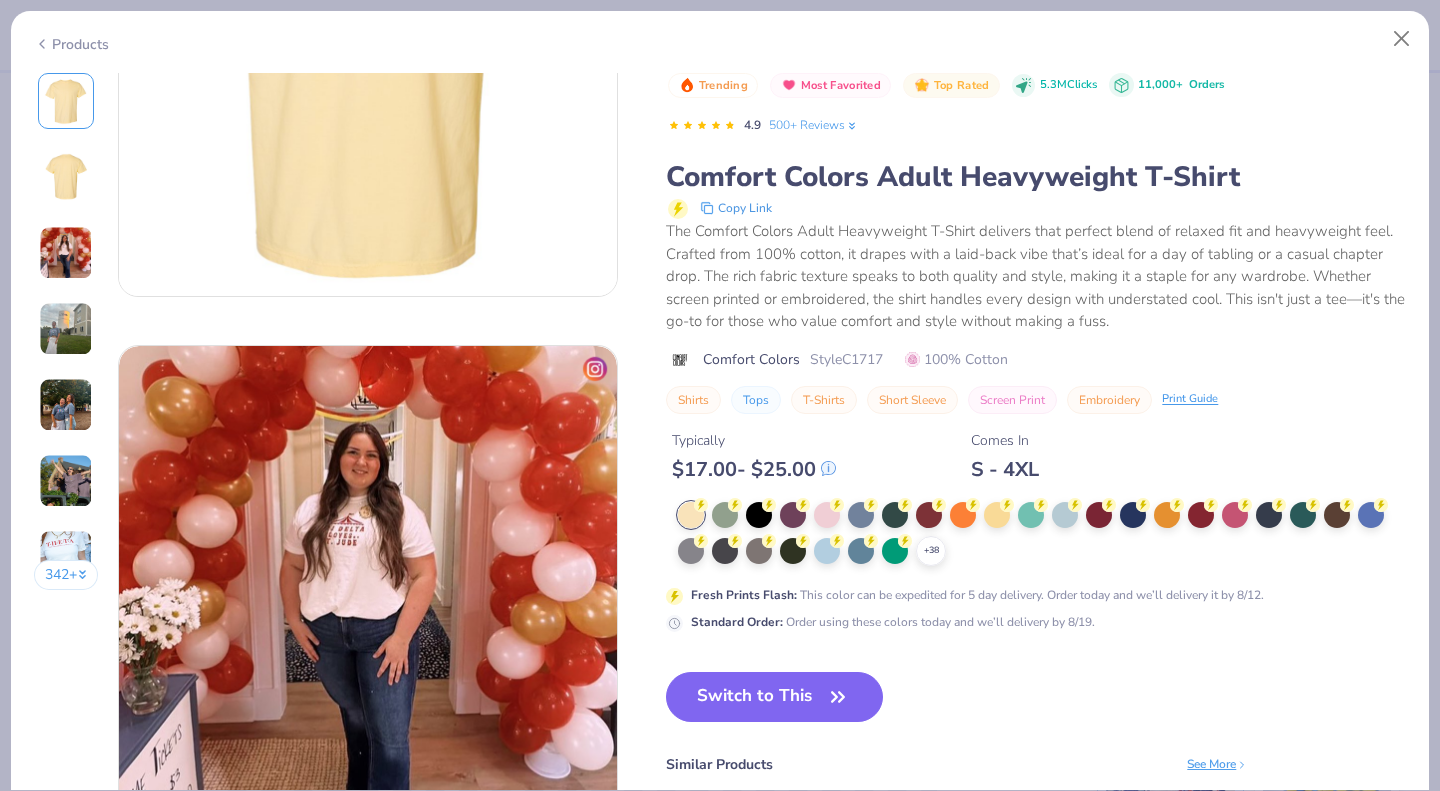 click on "Switch to This" at bounding box center (774, 697) 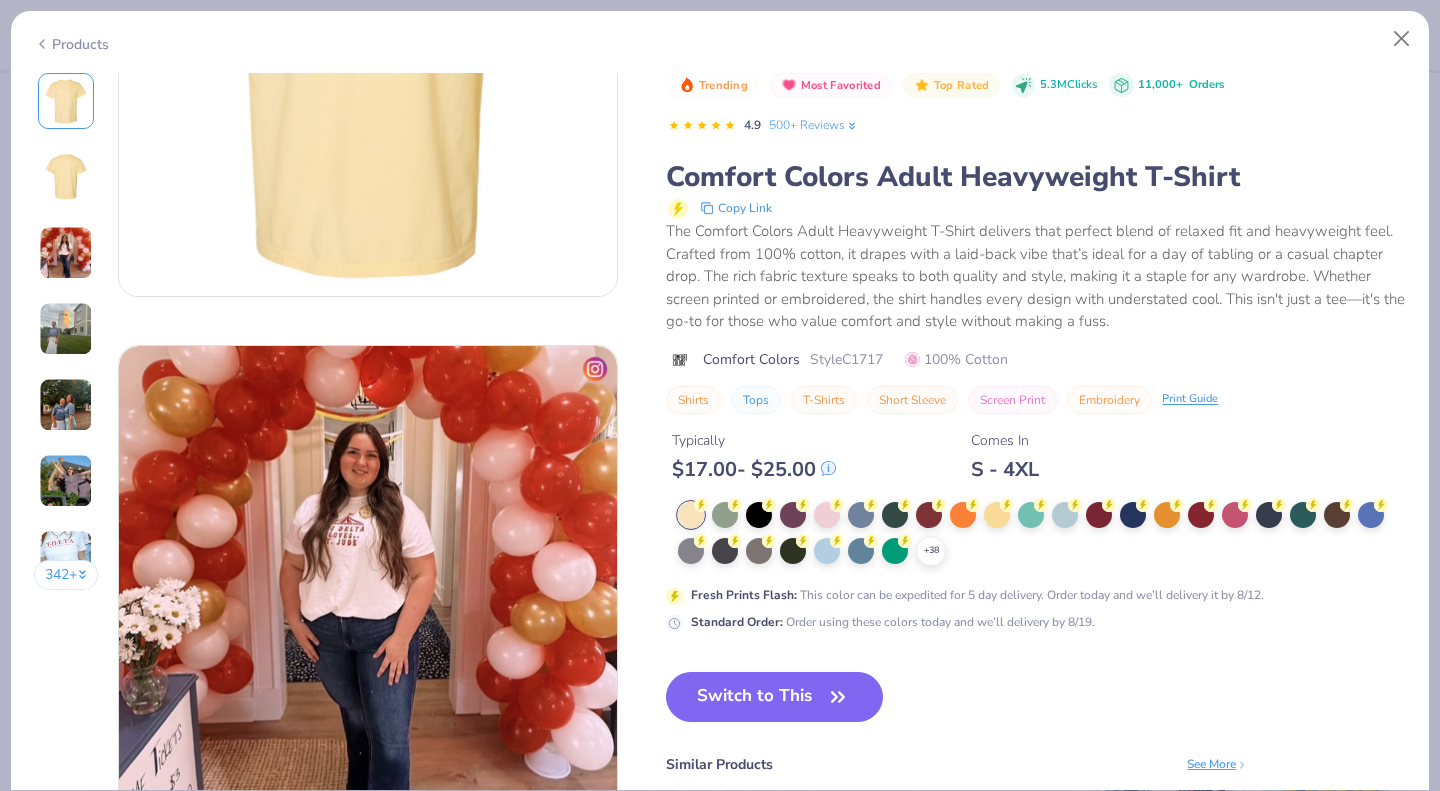 click at bounding box center [827, 551] 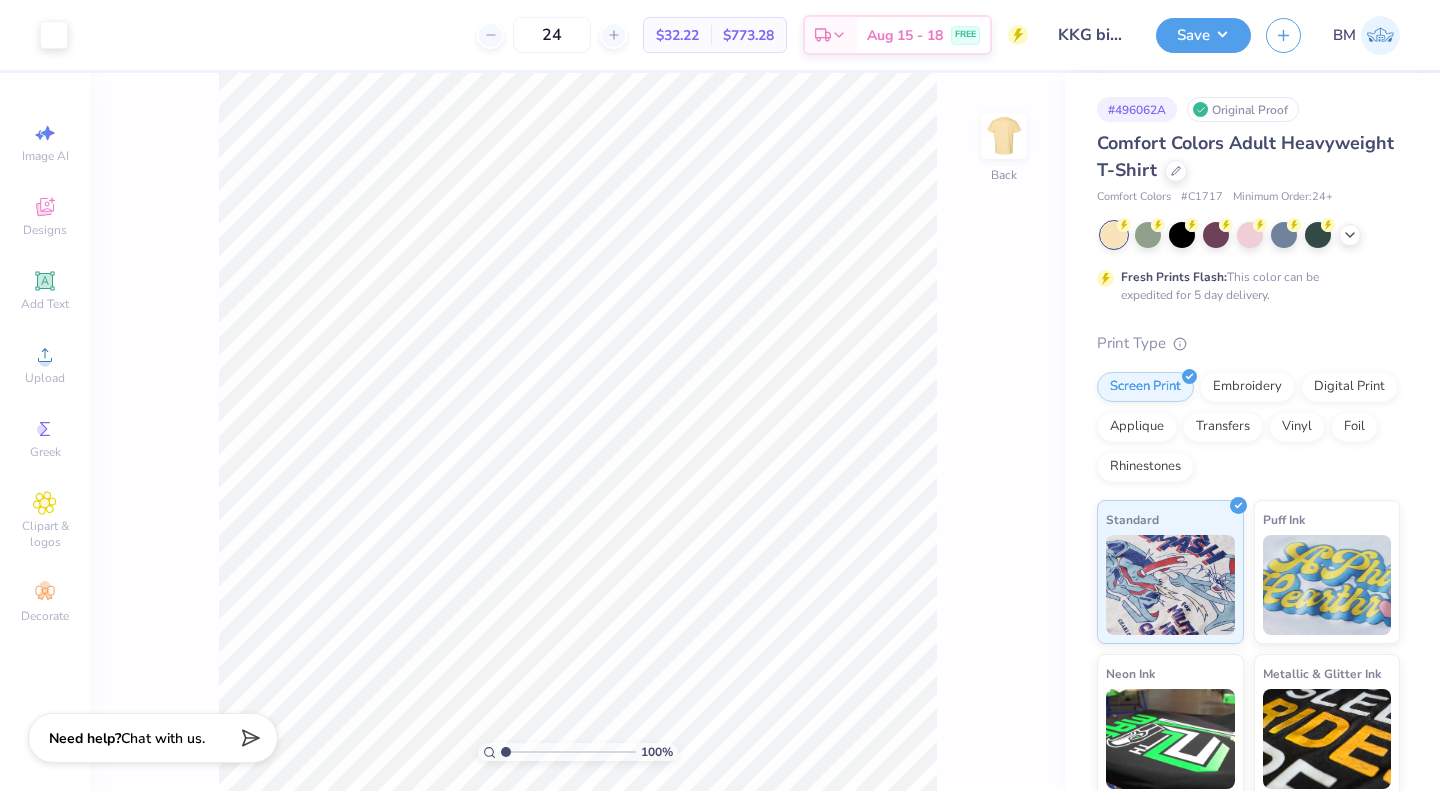 click 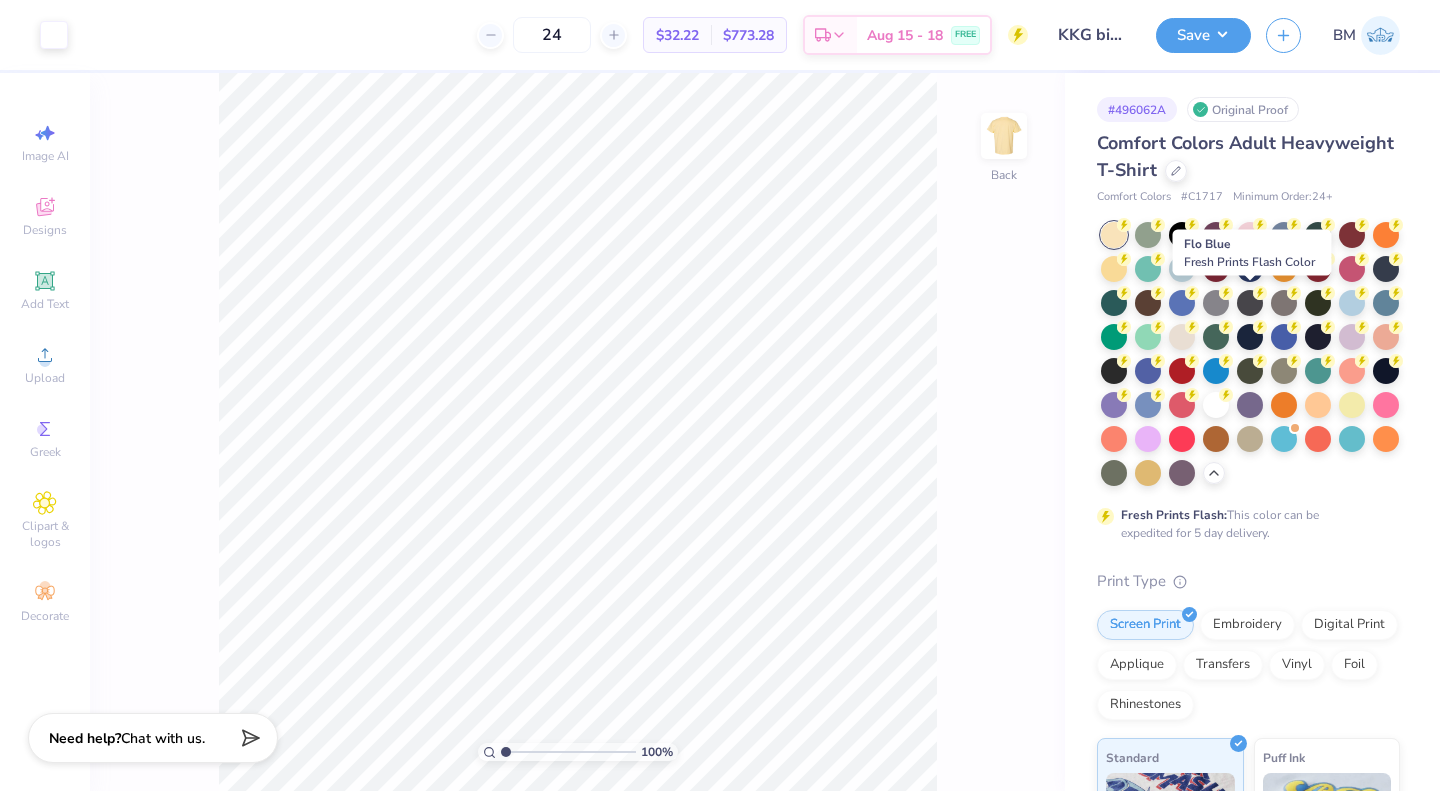 click at bounding box center (1182, 303) 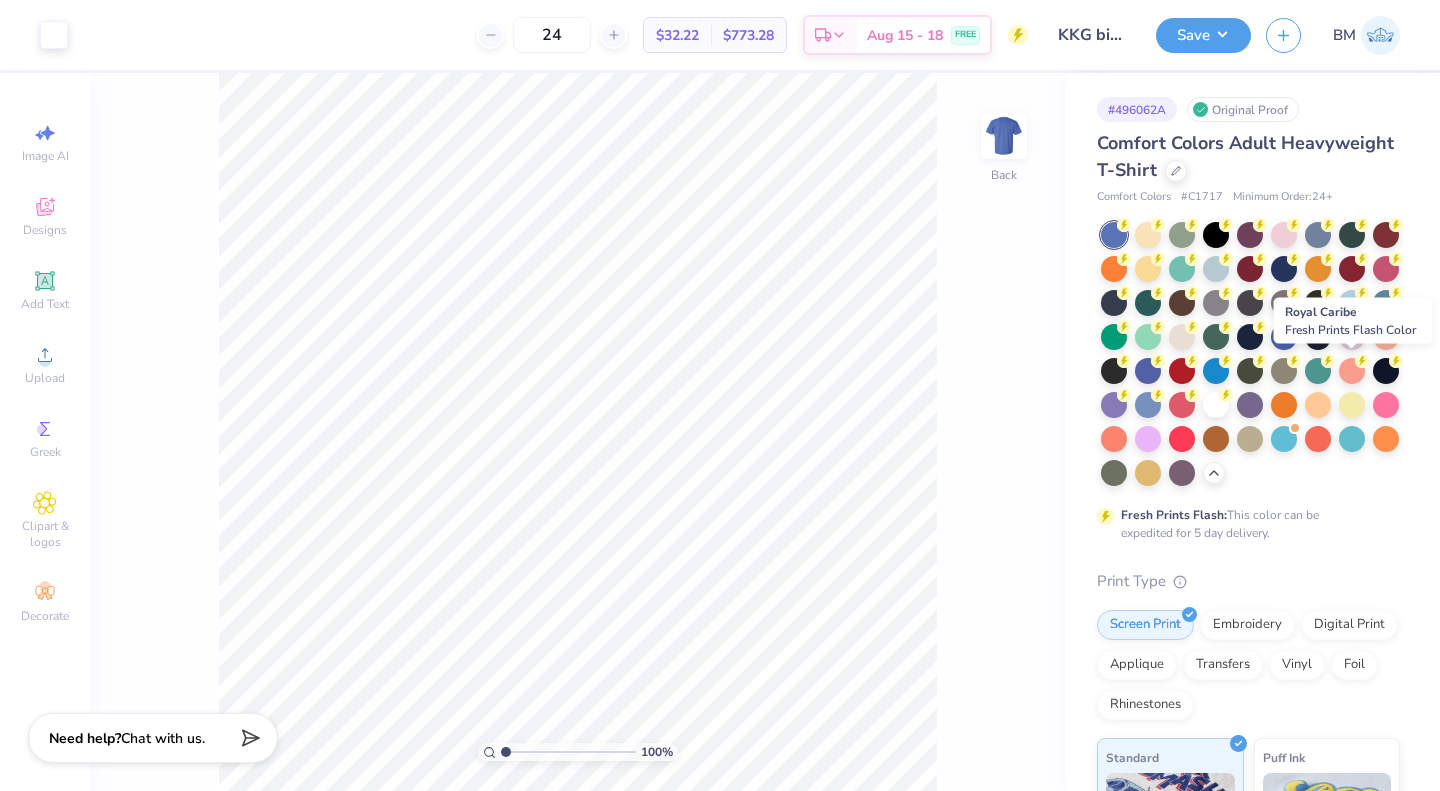 click at bounding box center (1216, 371) 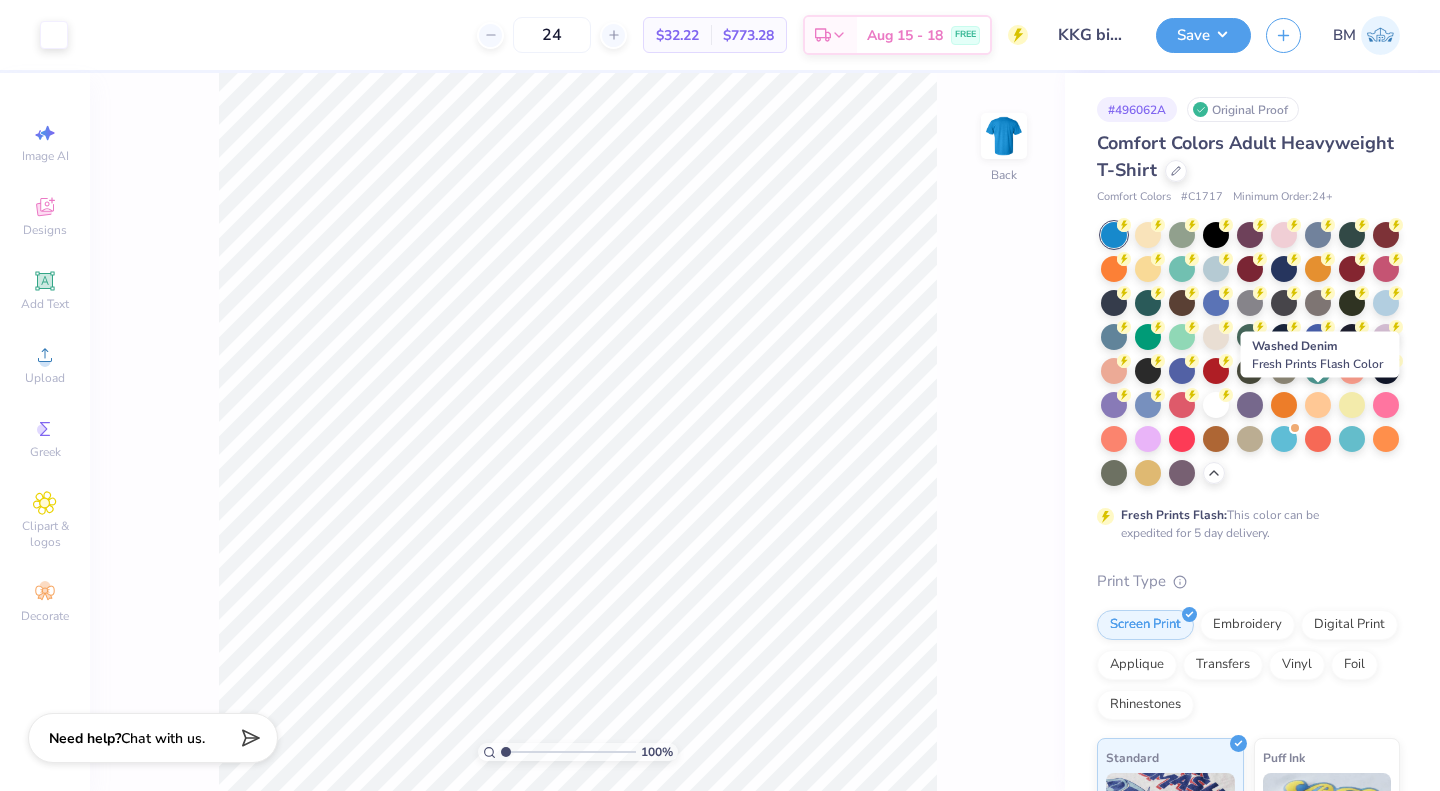 click at bounding box center [1148, 405] 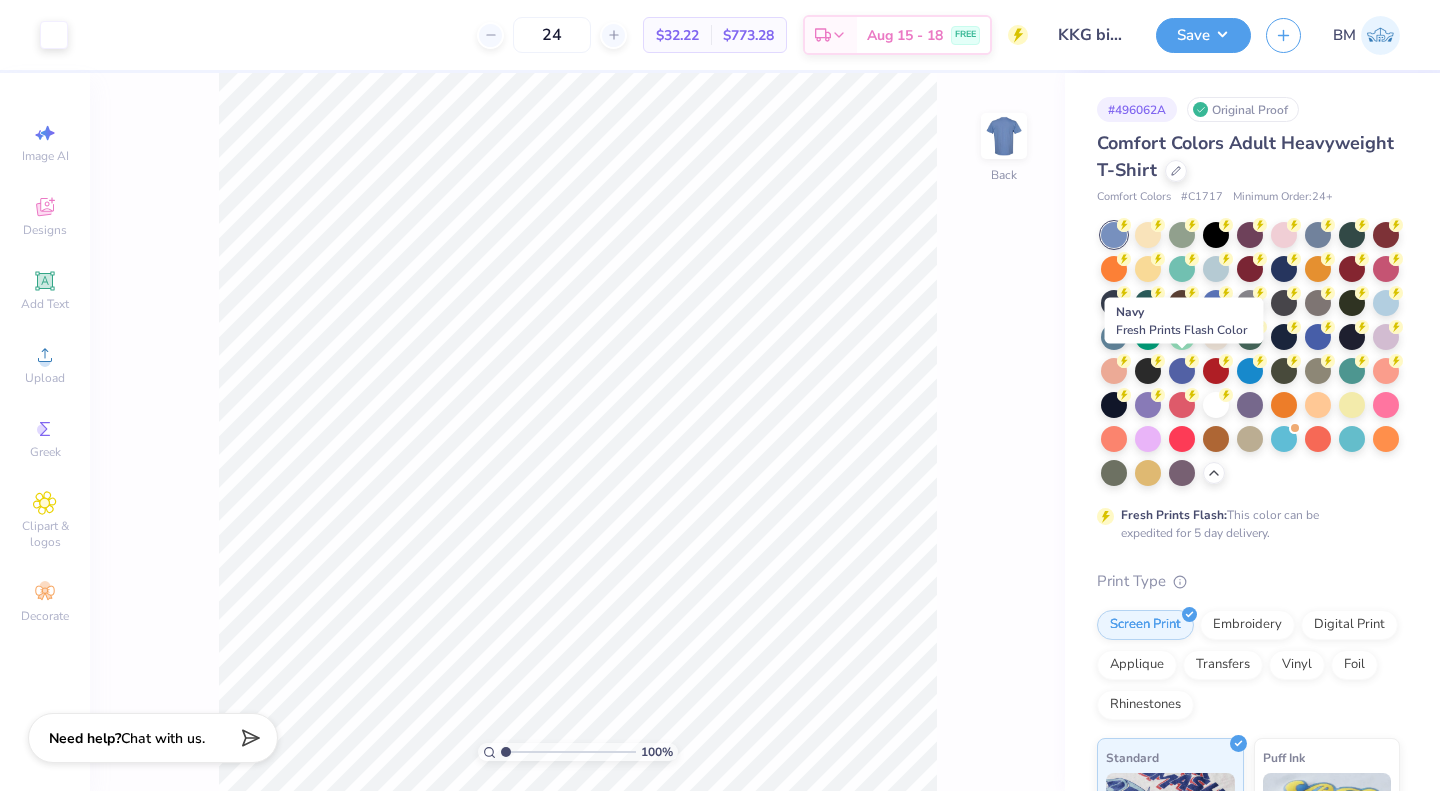 click at bounding box center (1352, 337) 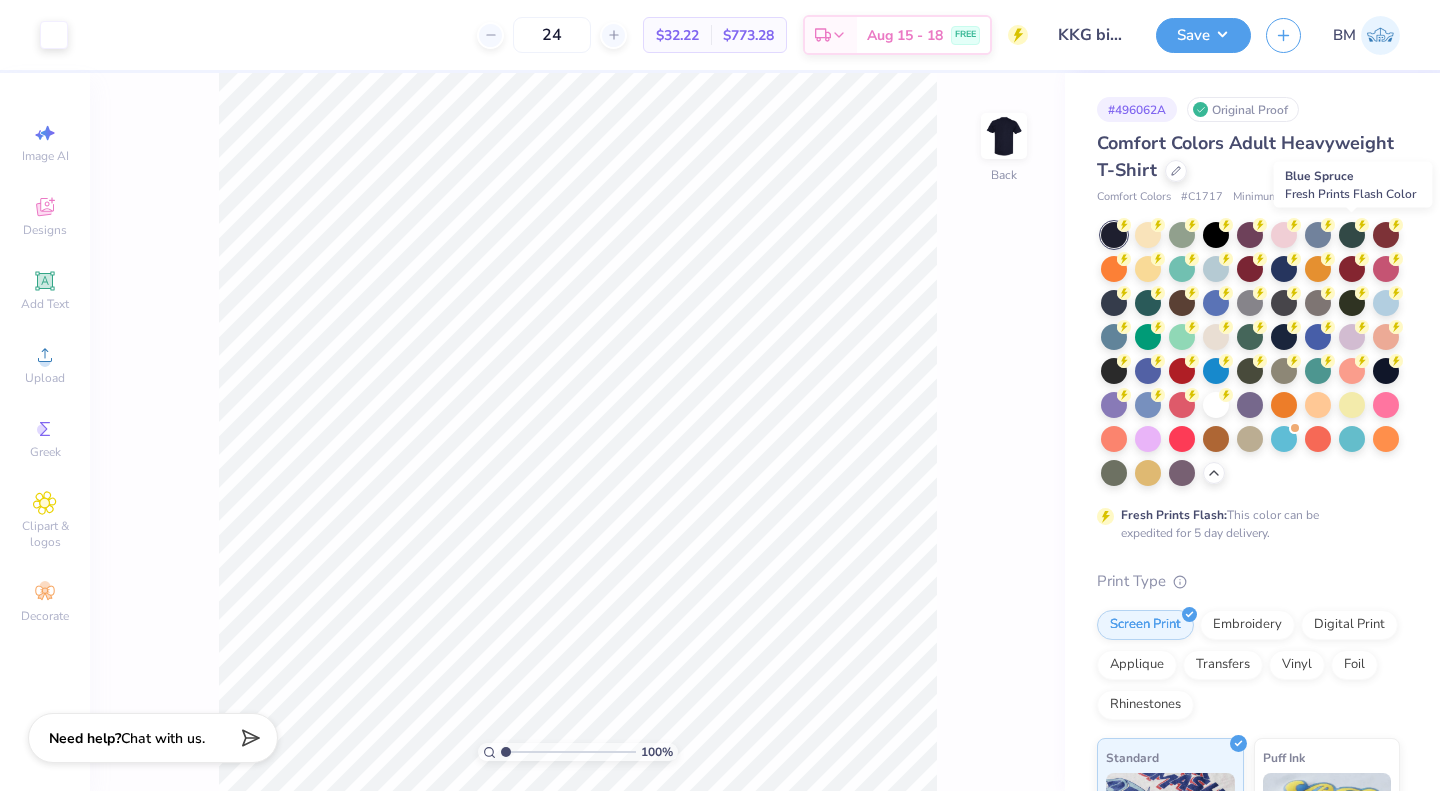 click at bounding box center (1352, 235) 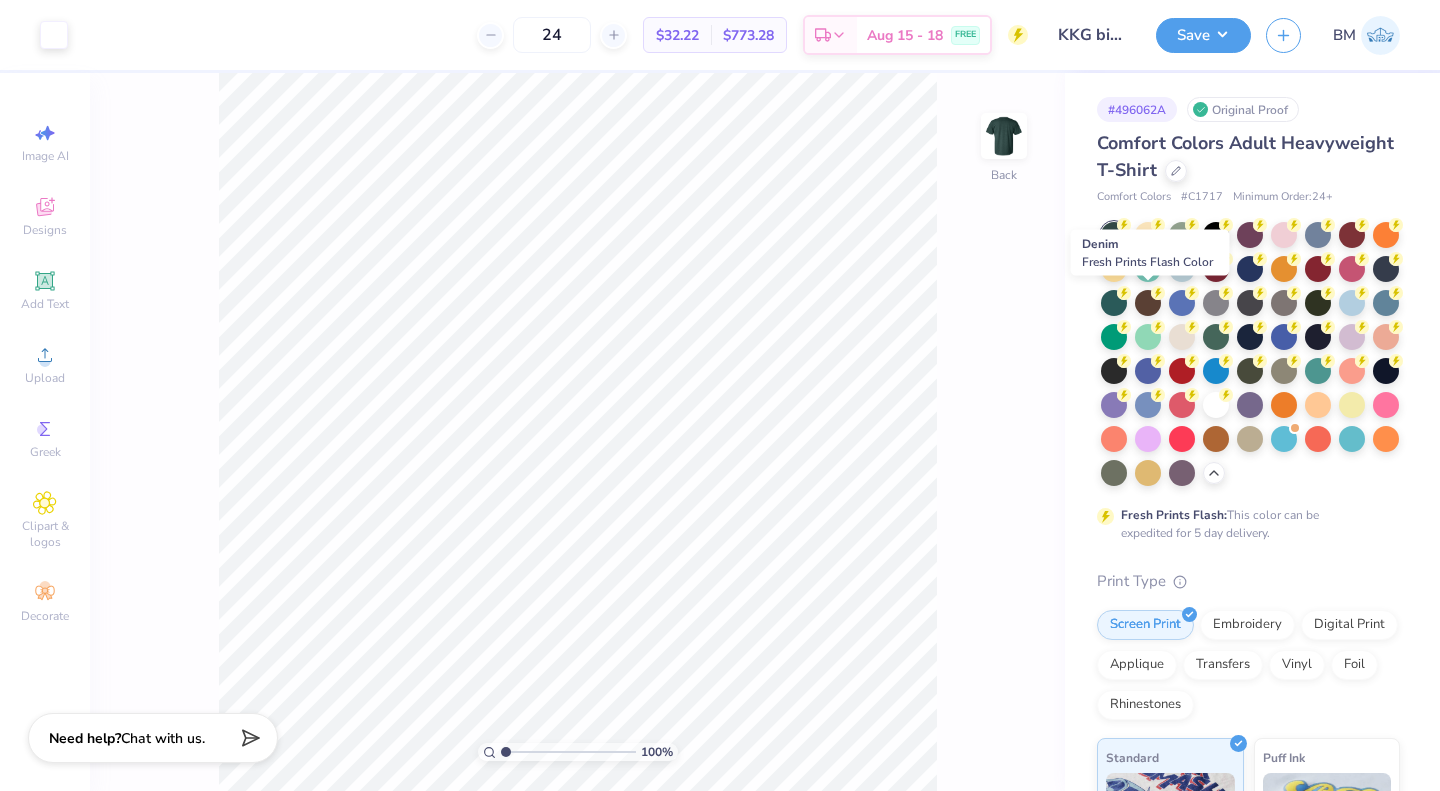 click at bounding box center (1386, 269) 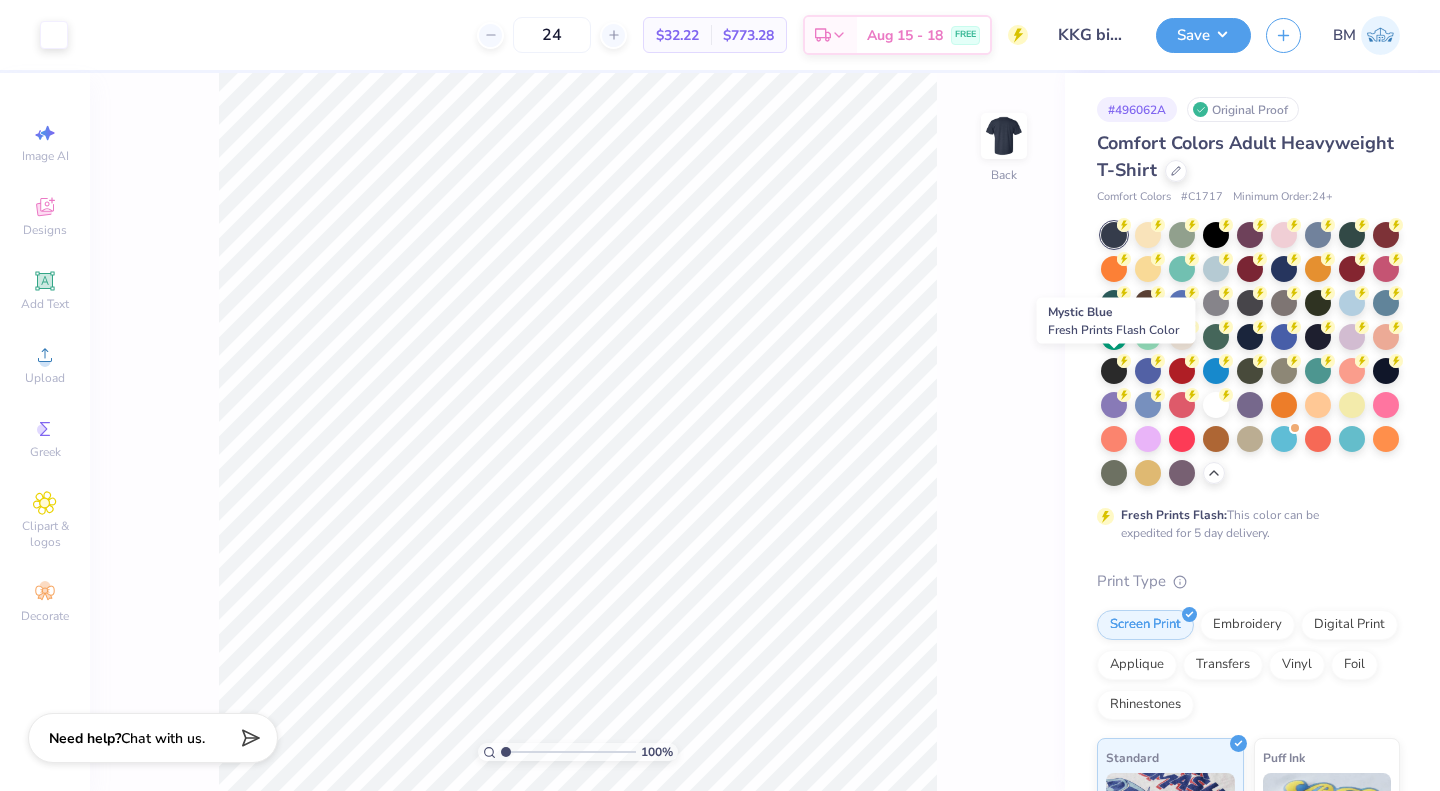 click at bounding box center [1284, 337] 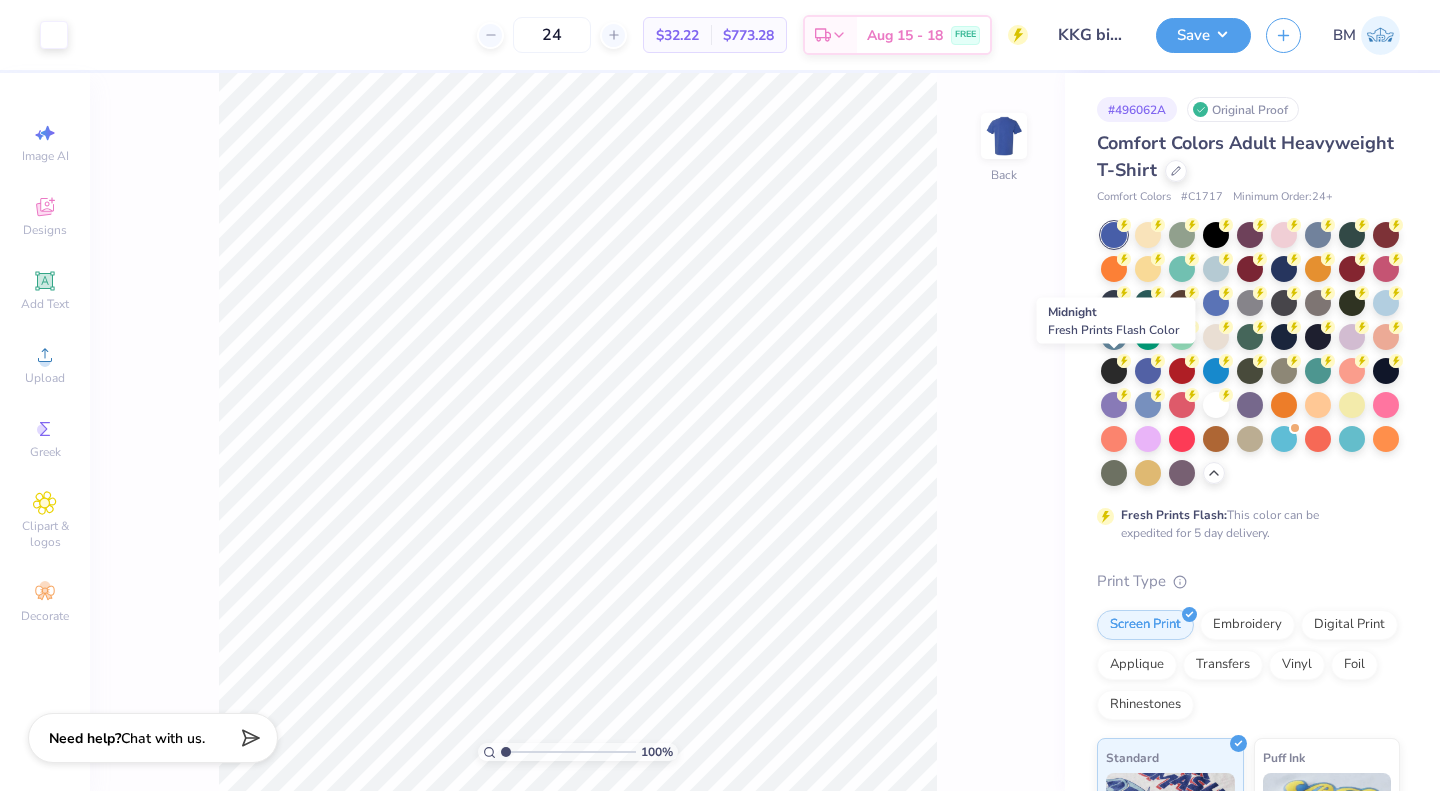 click at bounding box center [1284, 337] 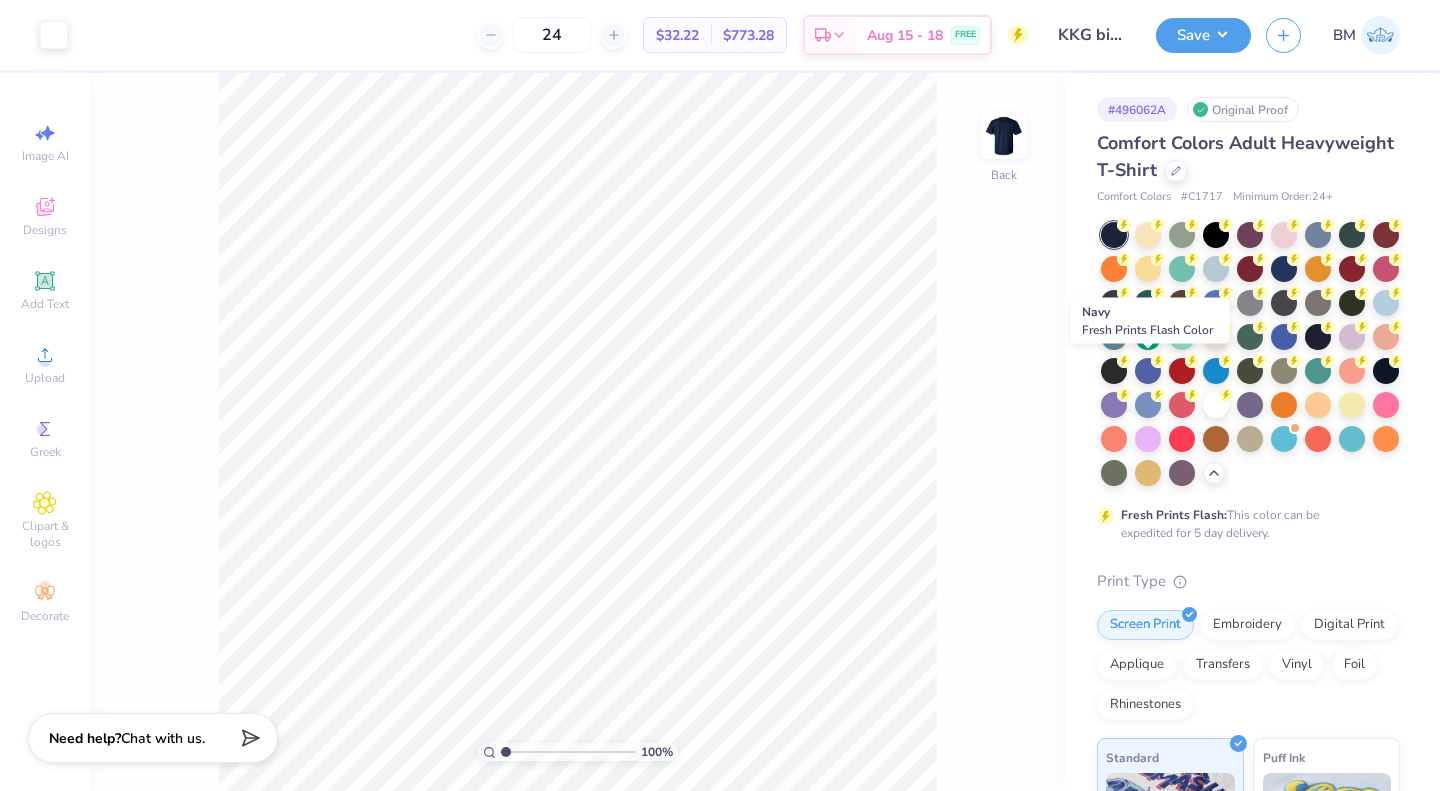 click at bounding box center [1318, 337] 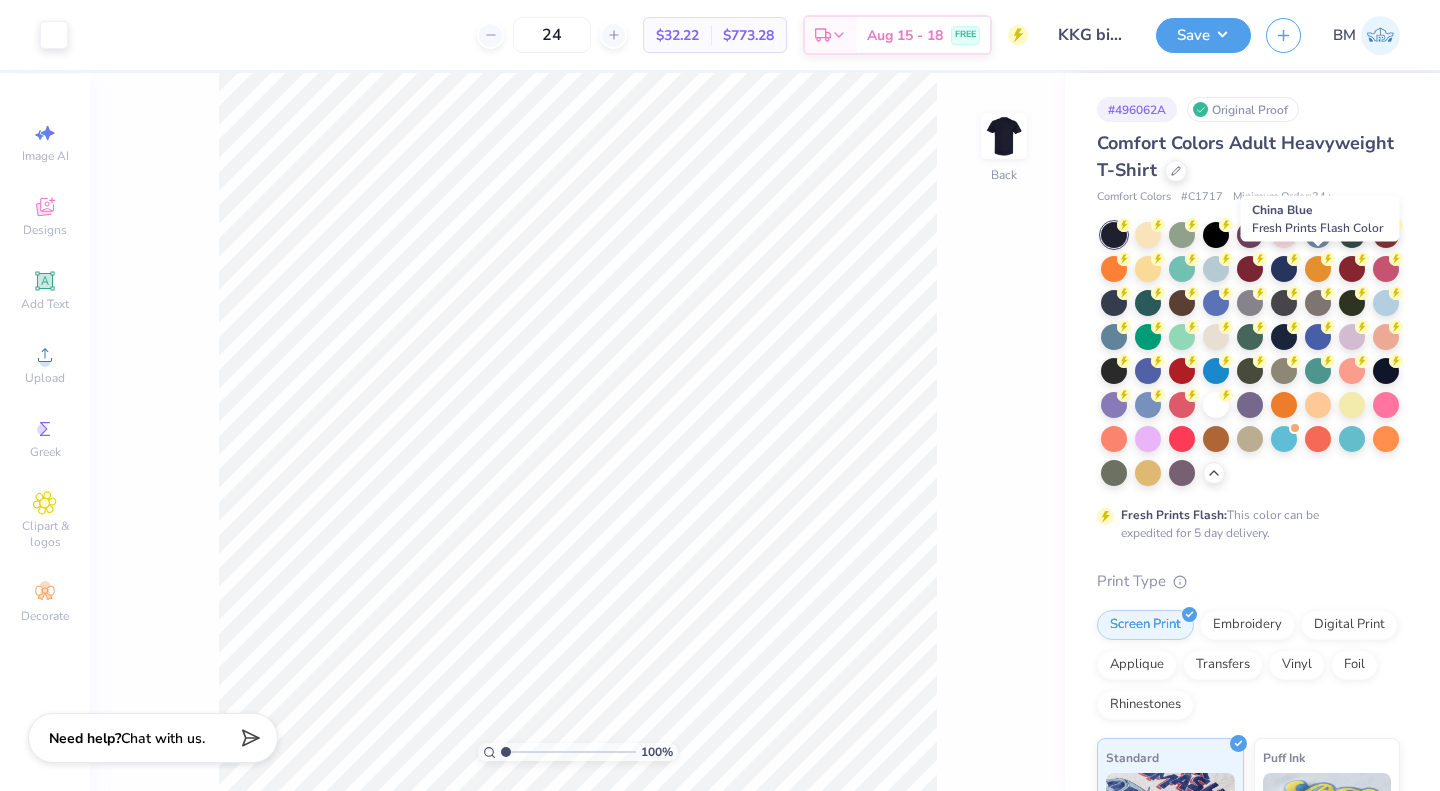 click at bounding box center [1284, 269] 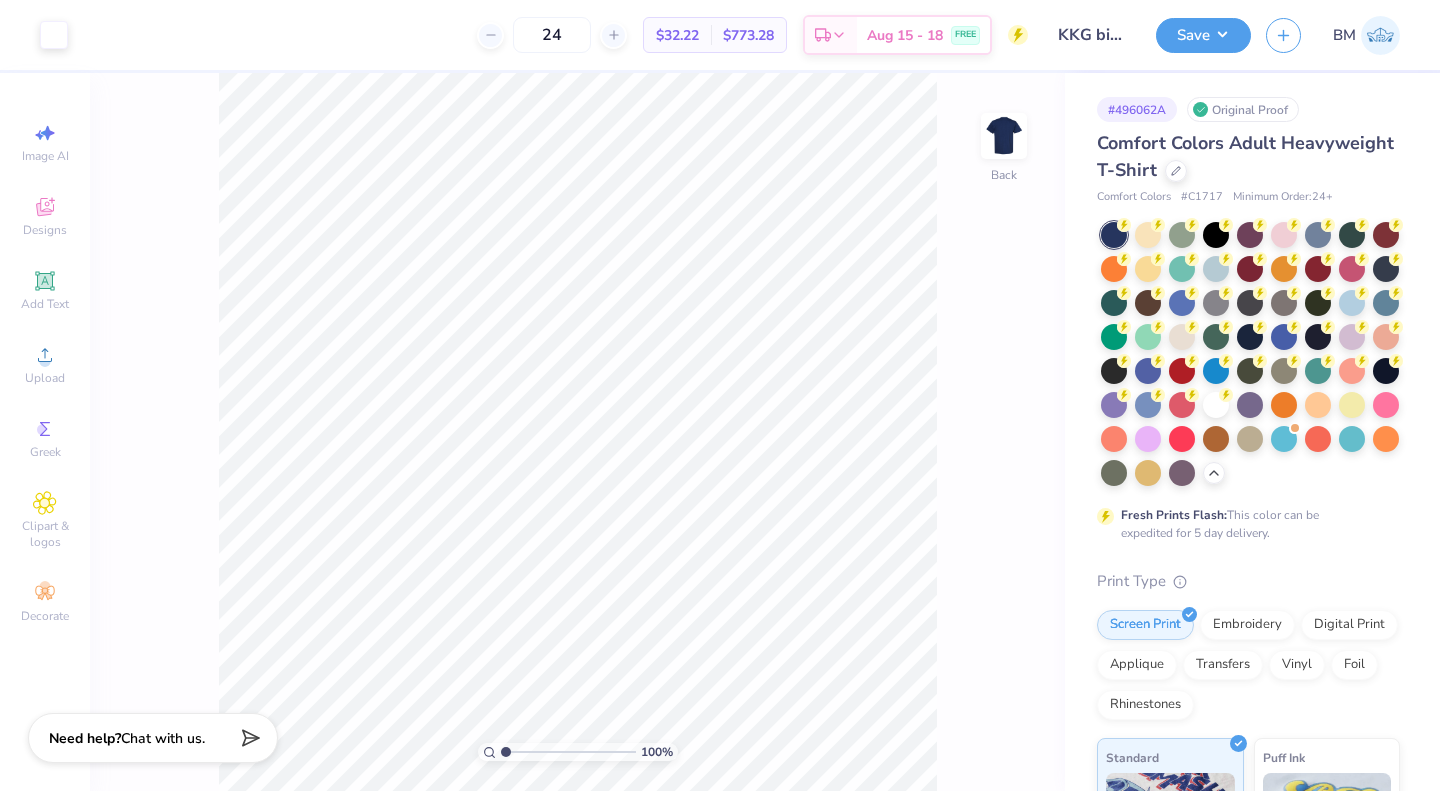 click on "Save" at bounding box center [1203, 35] 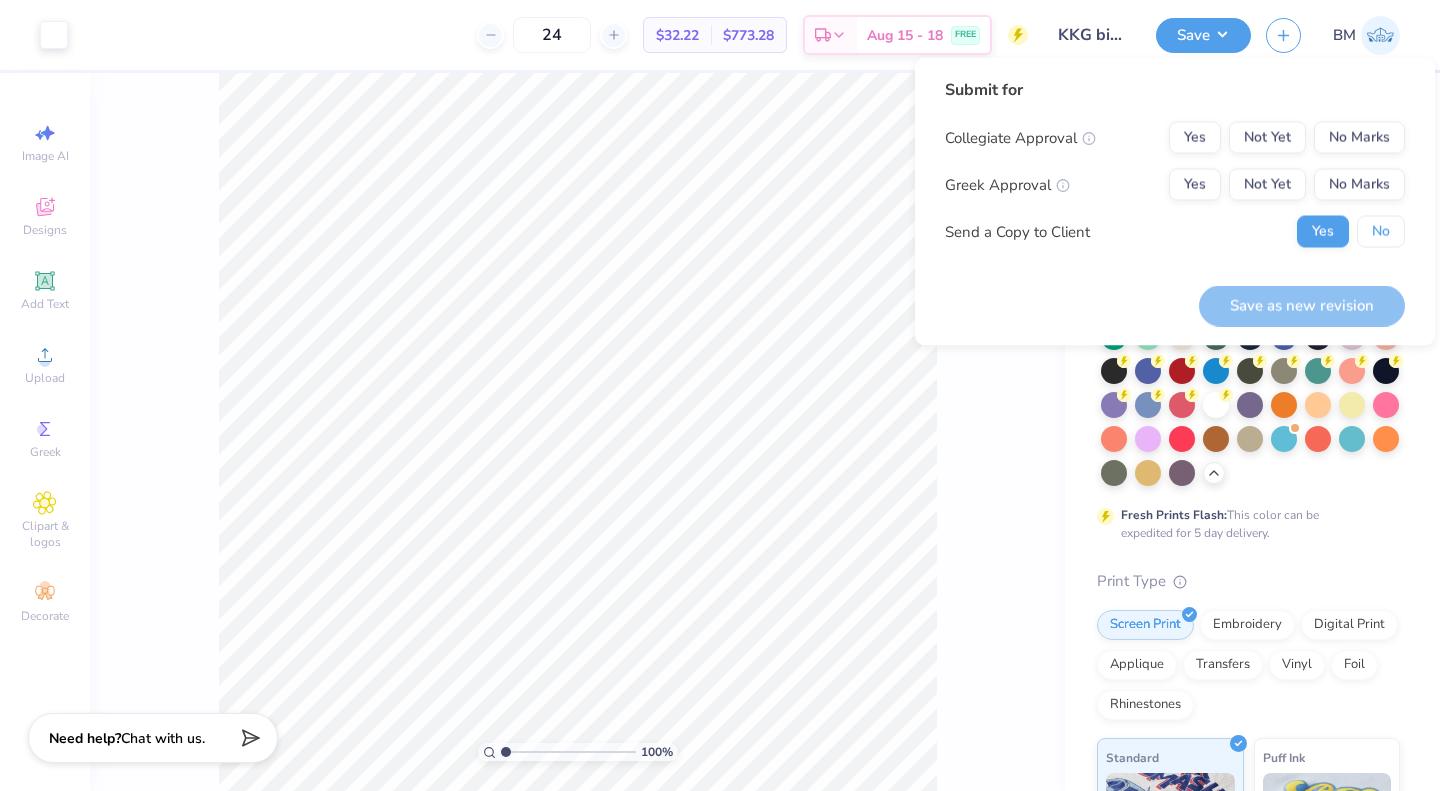click on "No" at bounding box center (1381, 232) 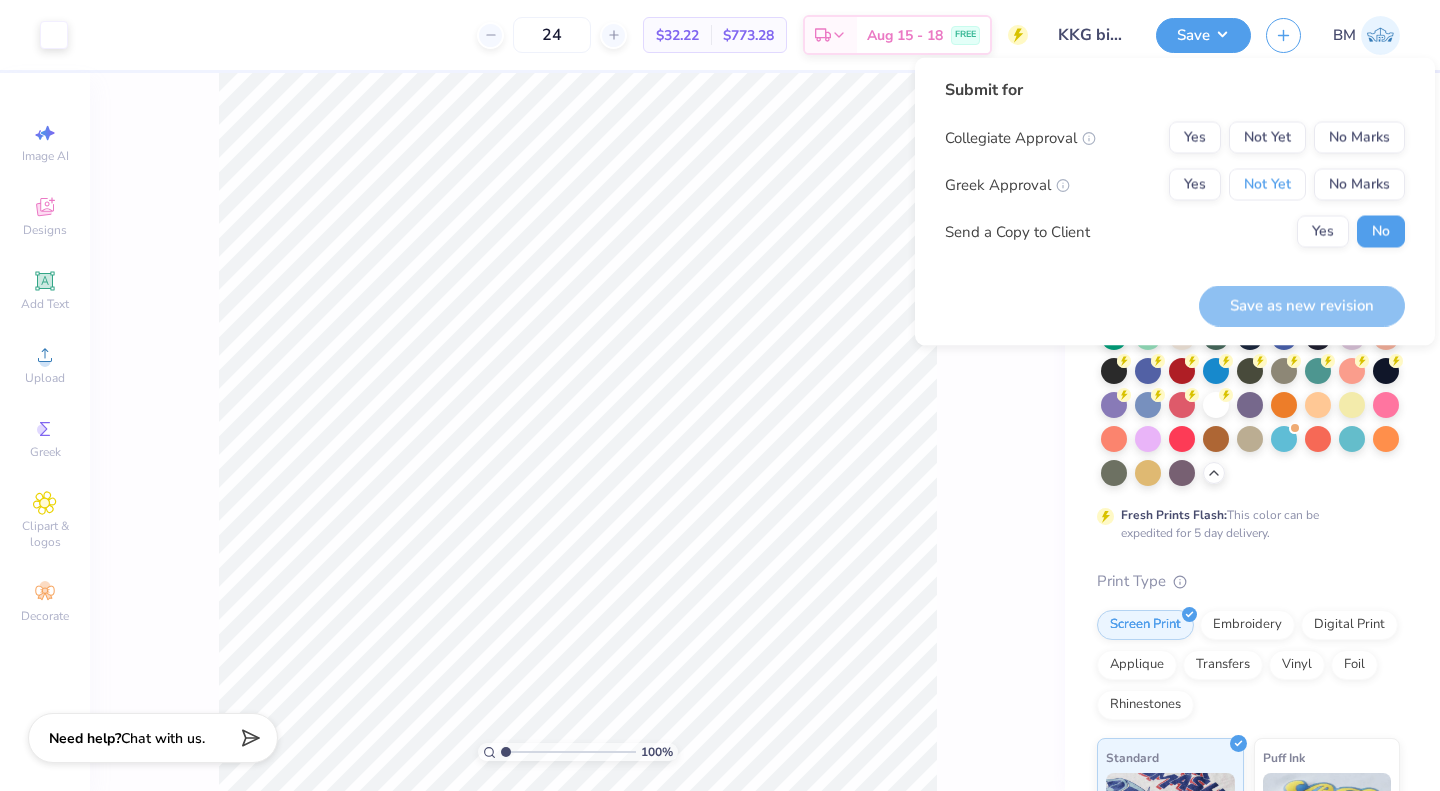 click on "Not Yet" at bounding box center (1267, 185) 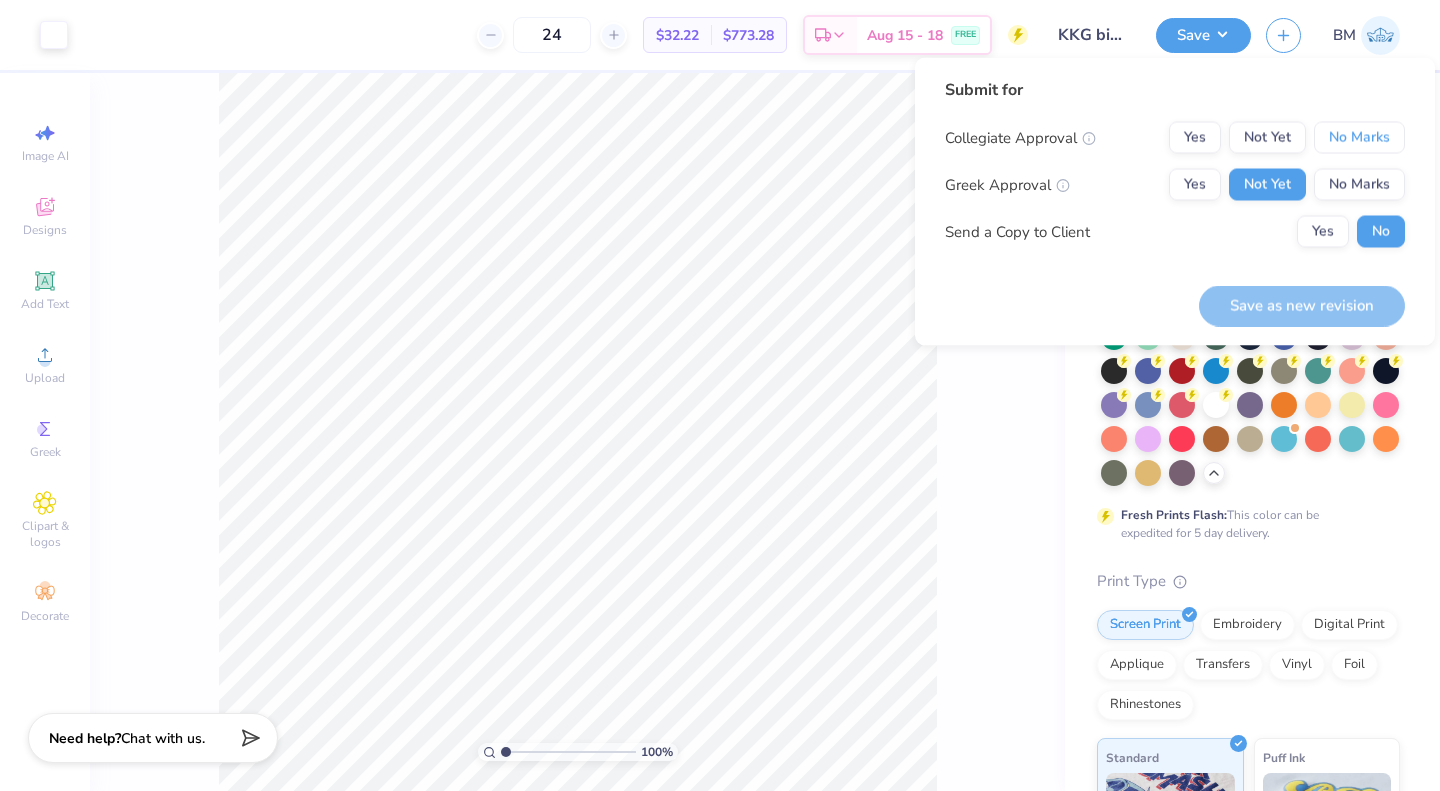 click on "No Marks" at bounding box center [1359, 138] 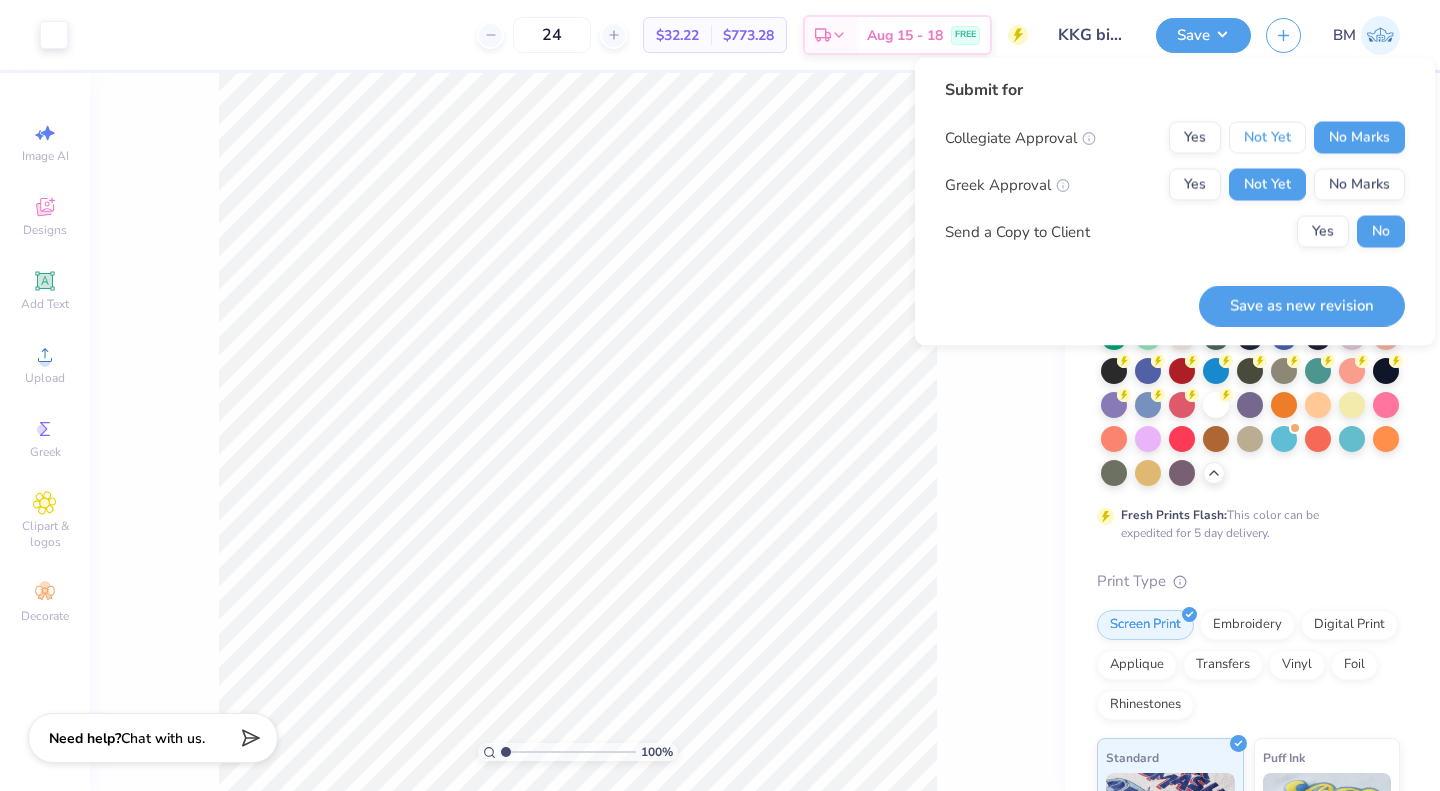 click on "Not Yet" at bounding box center [1267, 138] 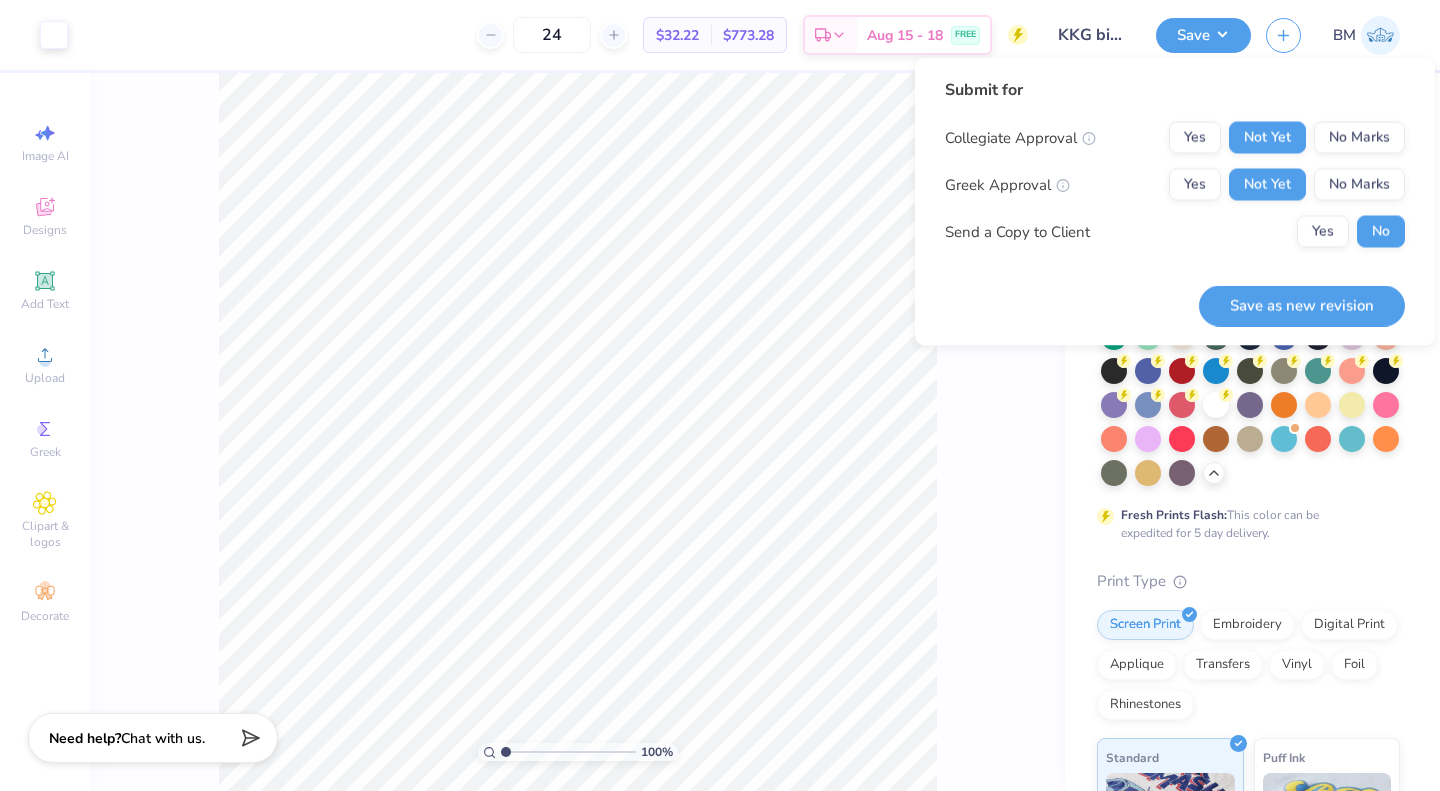 click on "Save as new revision" at bounding box center (1302, 305) 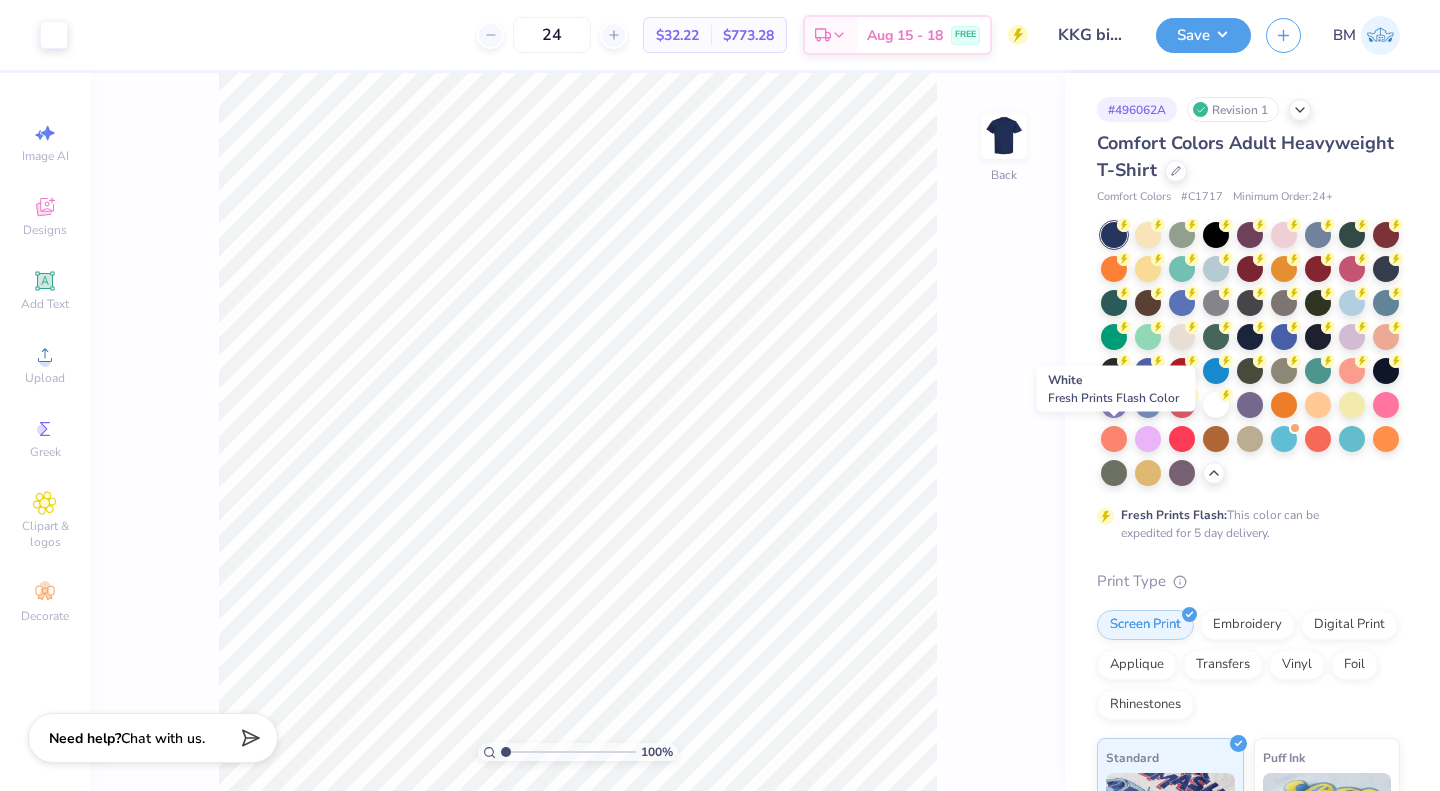 click at bounding box center [1216, 405] 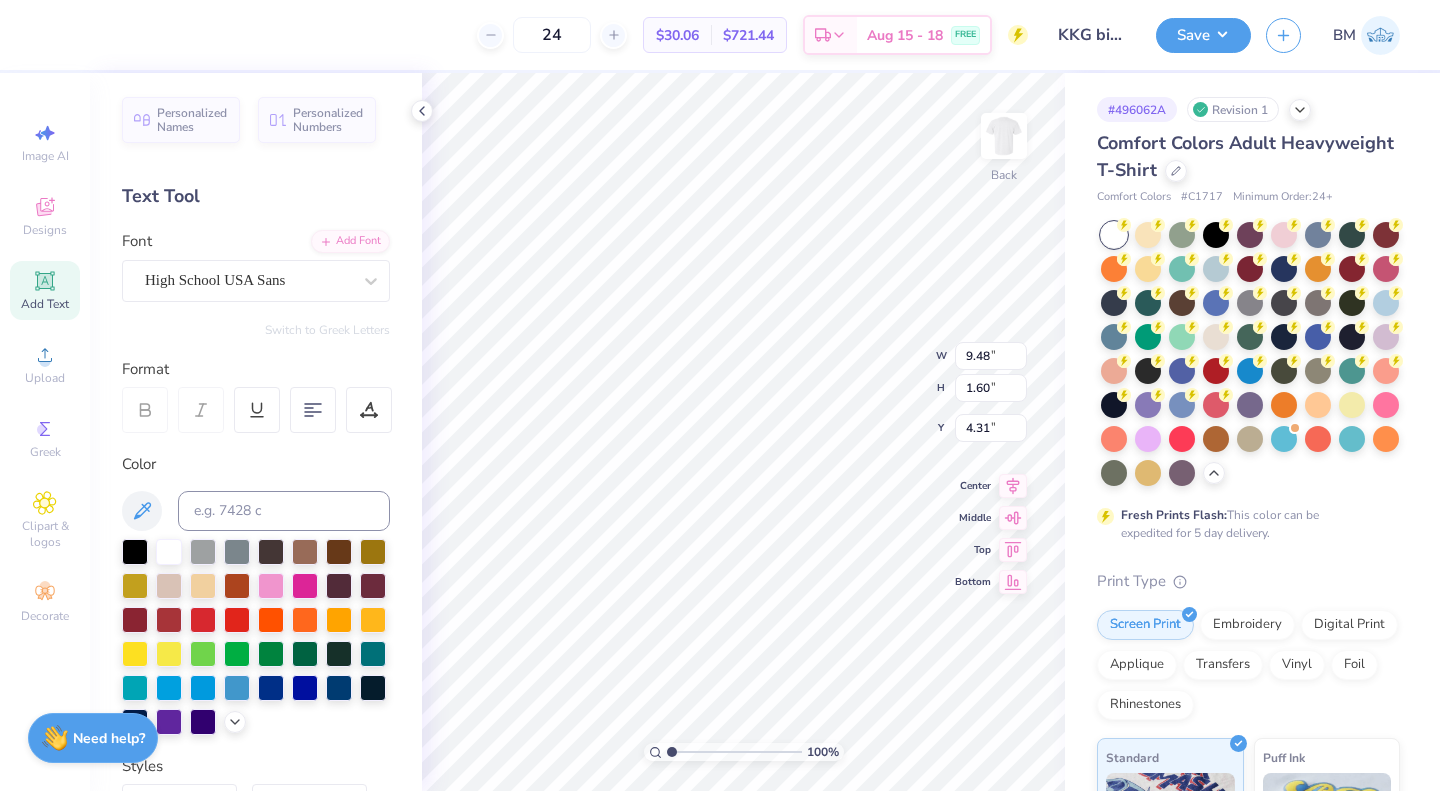 click at bounding box center (339, 688) 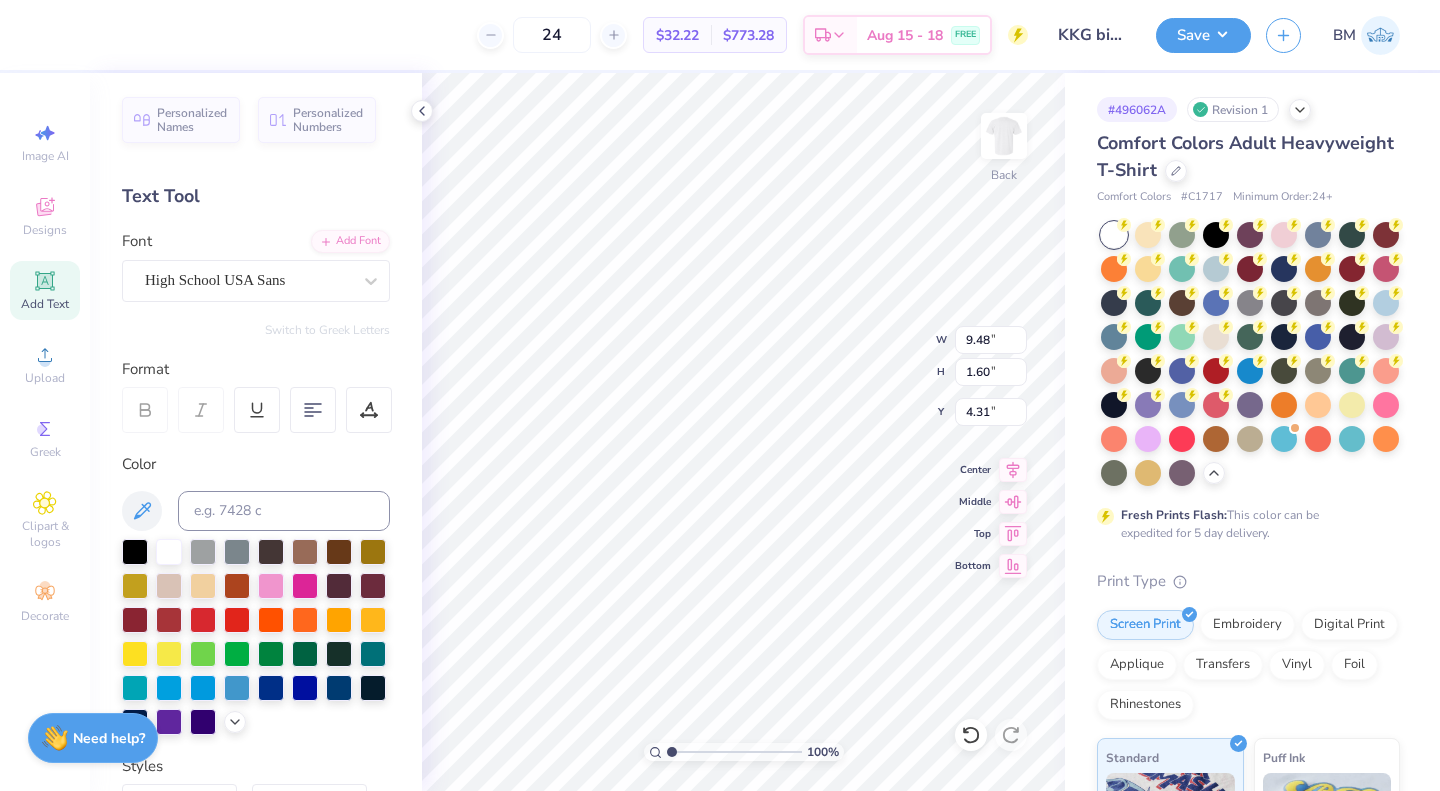 type on "9.27" 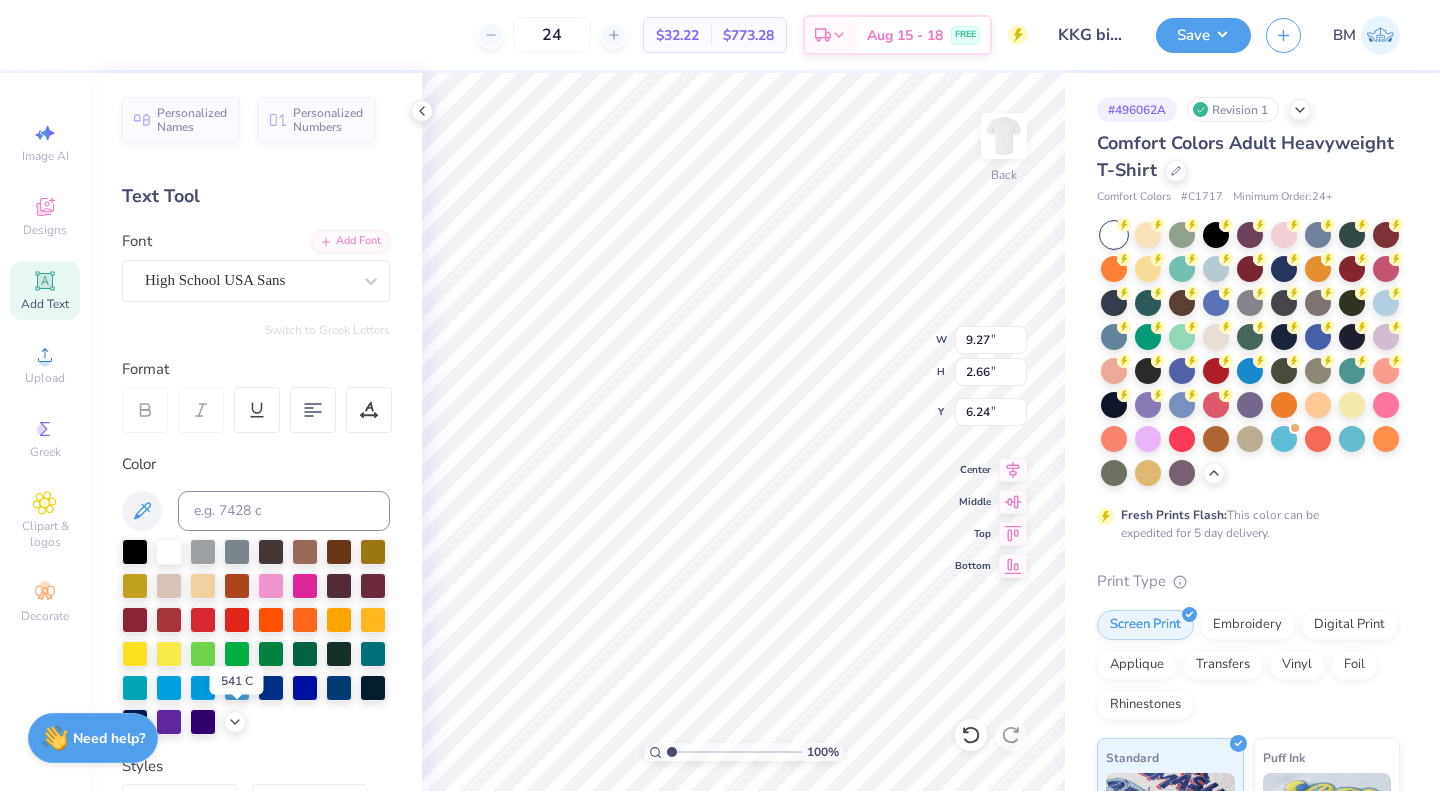 click at bounding box center [339, 688] 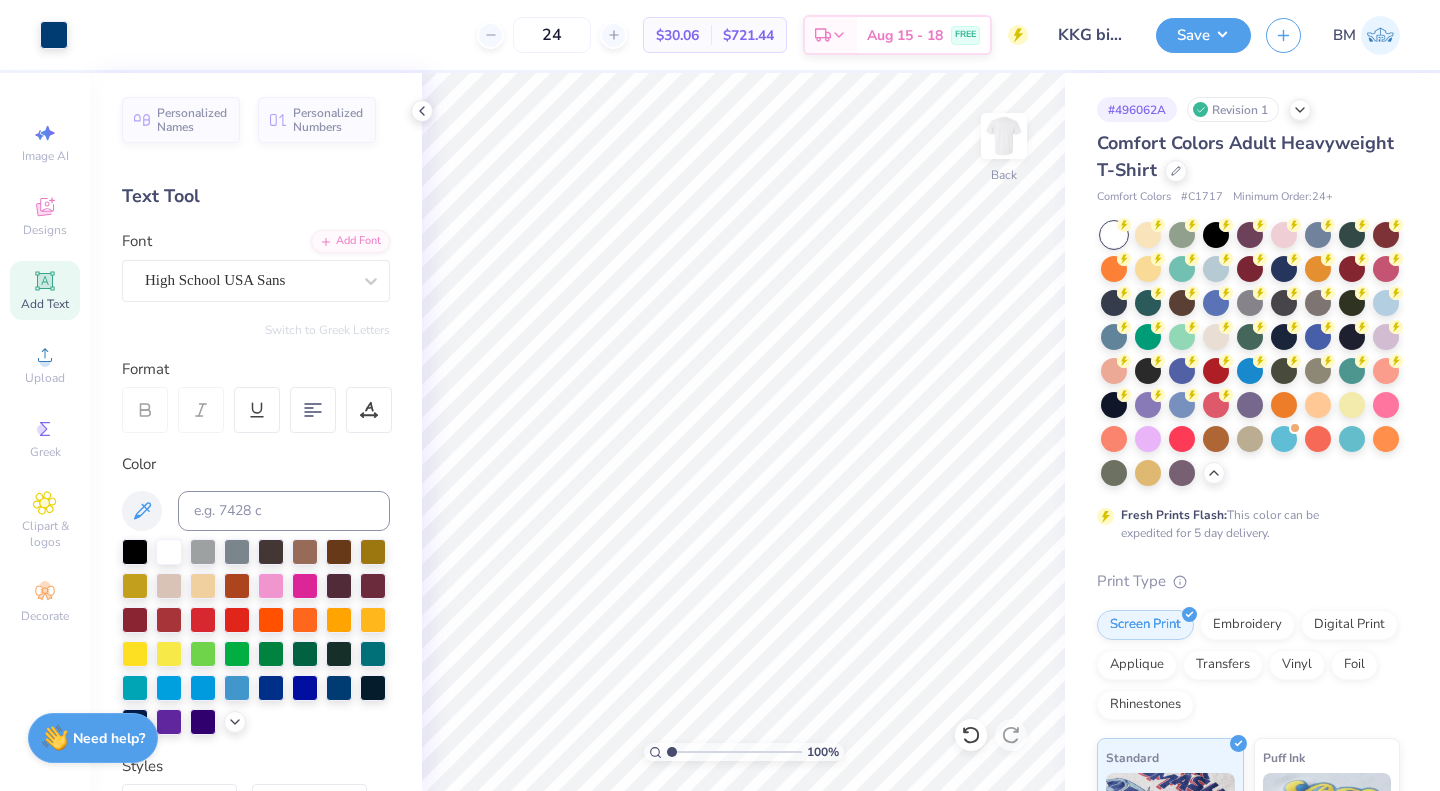 click on "Save" at bounding box center [1203, 35] 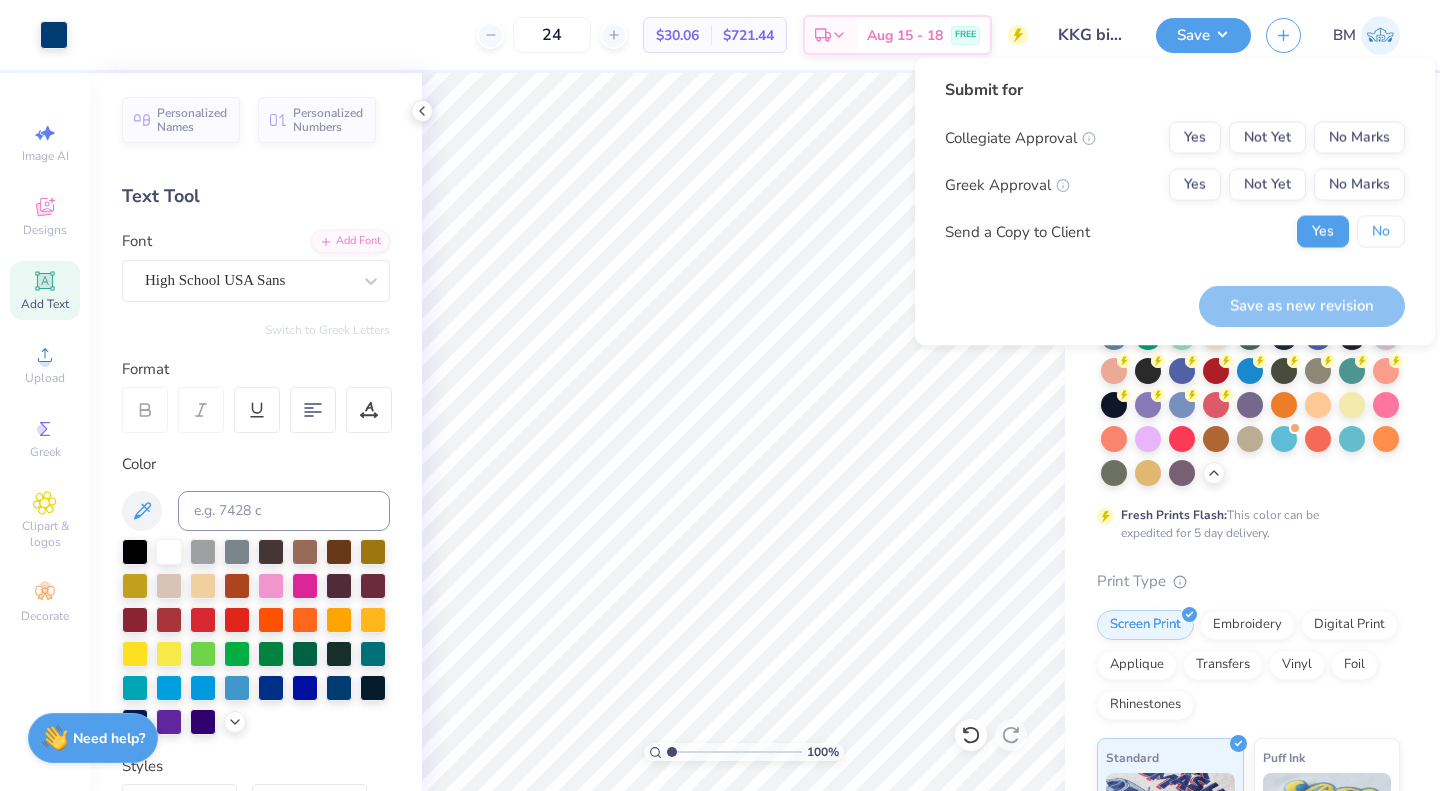 click on "No" at bounding box center (1381, 232) 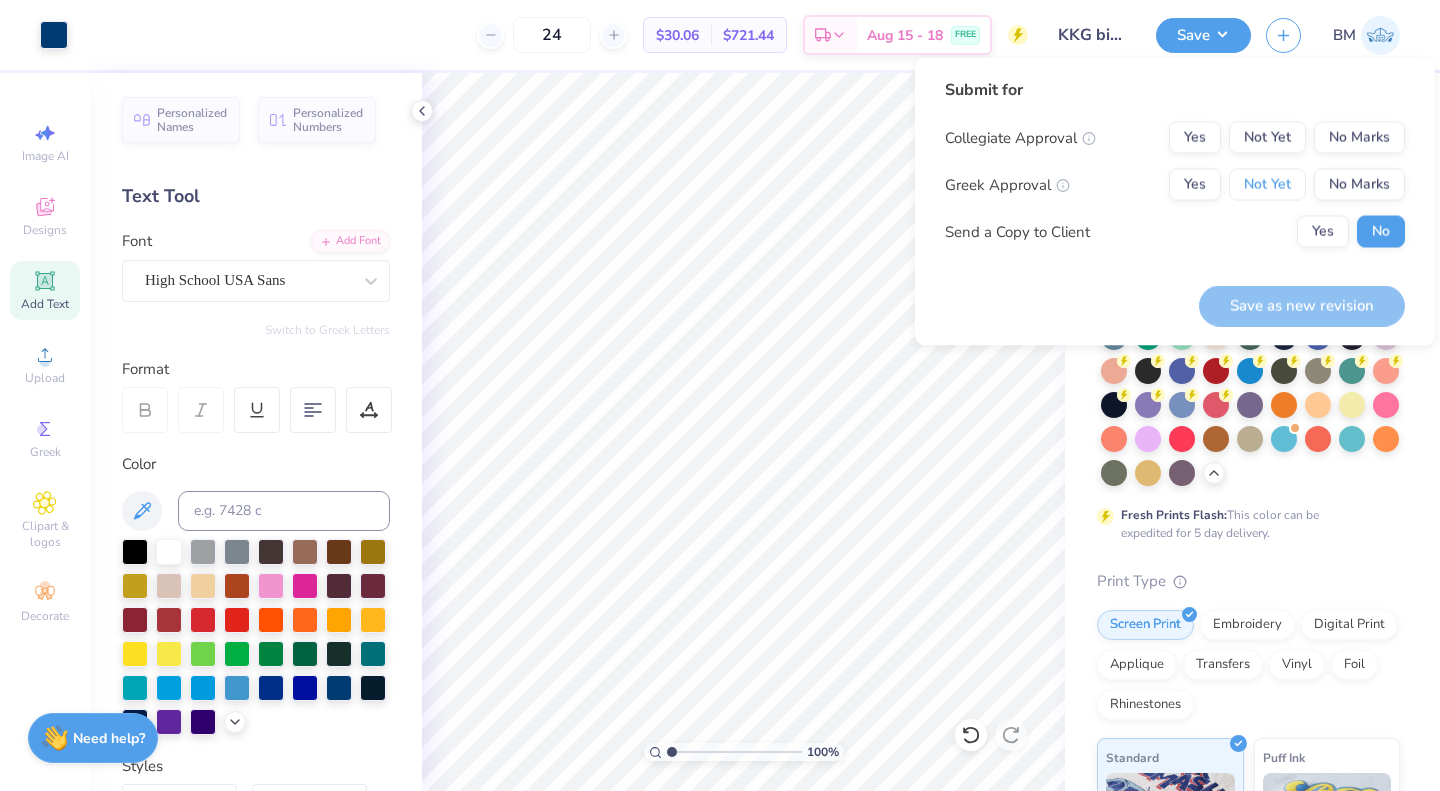 click on "Not Yet" at bounding box center (1267, 185) 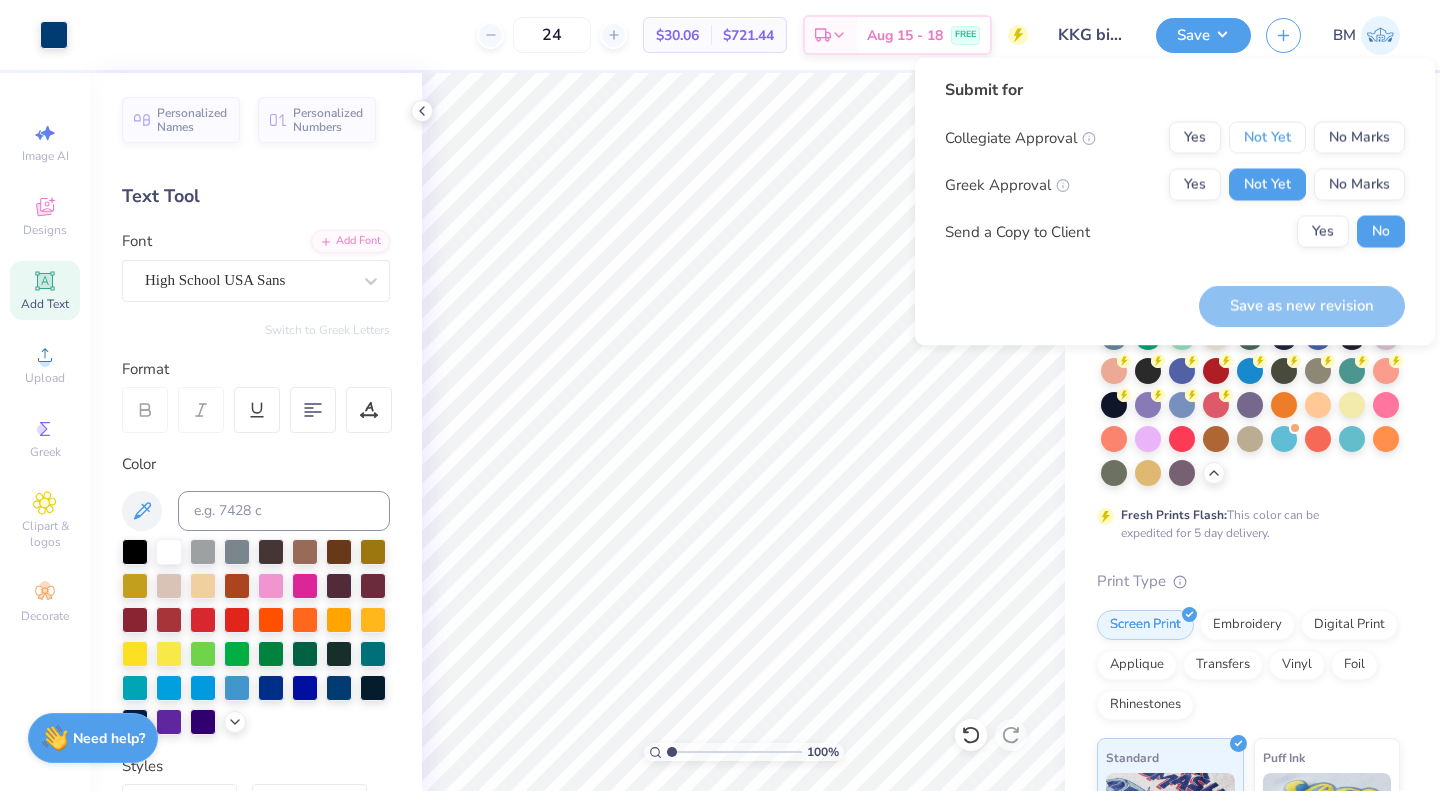 click on "Not Yet" at bounding box center [1267, 138] 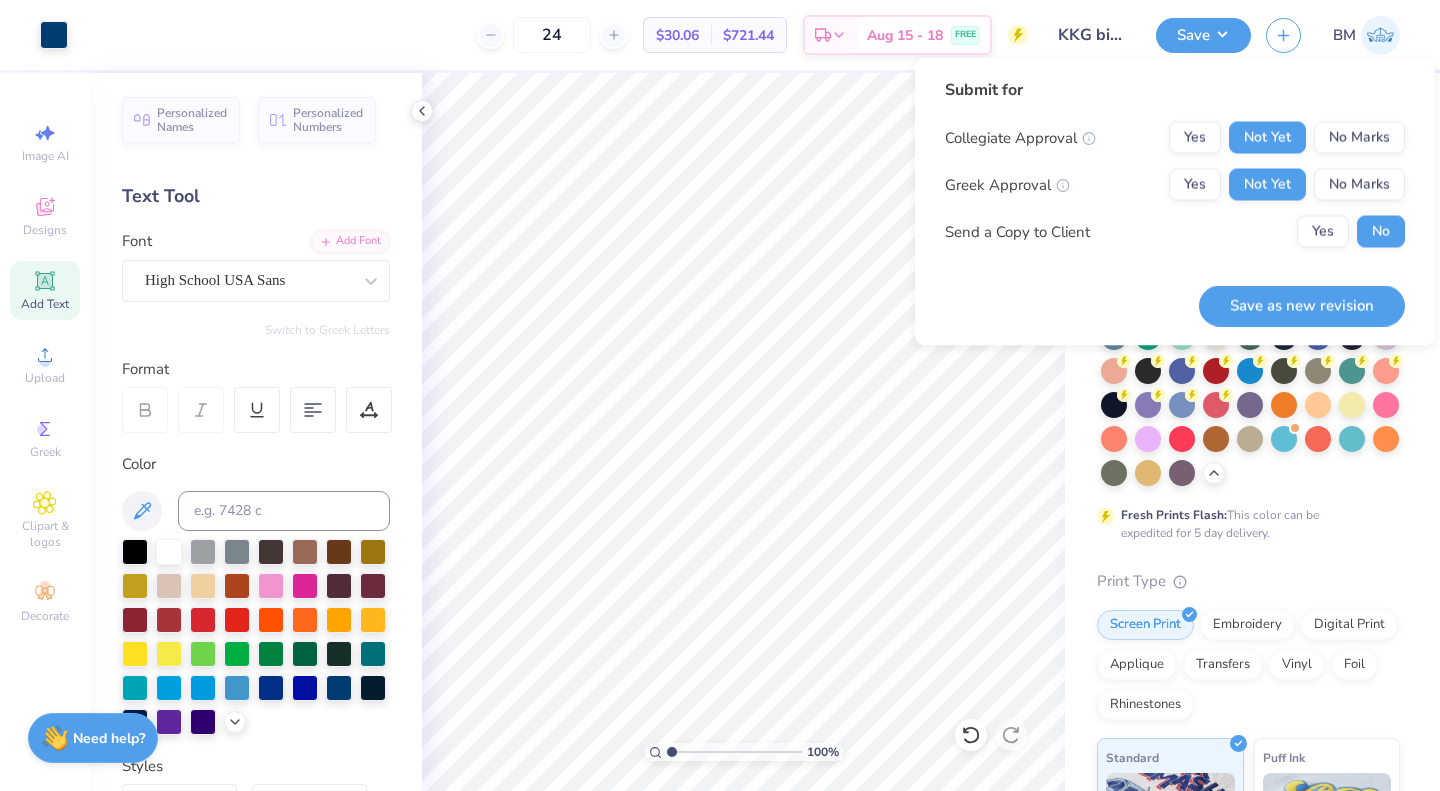 click on "Save as new revision" at bounding box center (1302, 305) 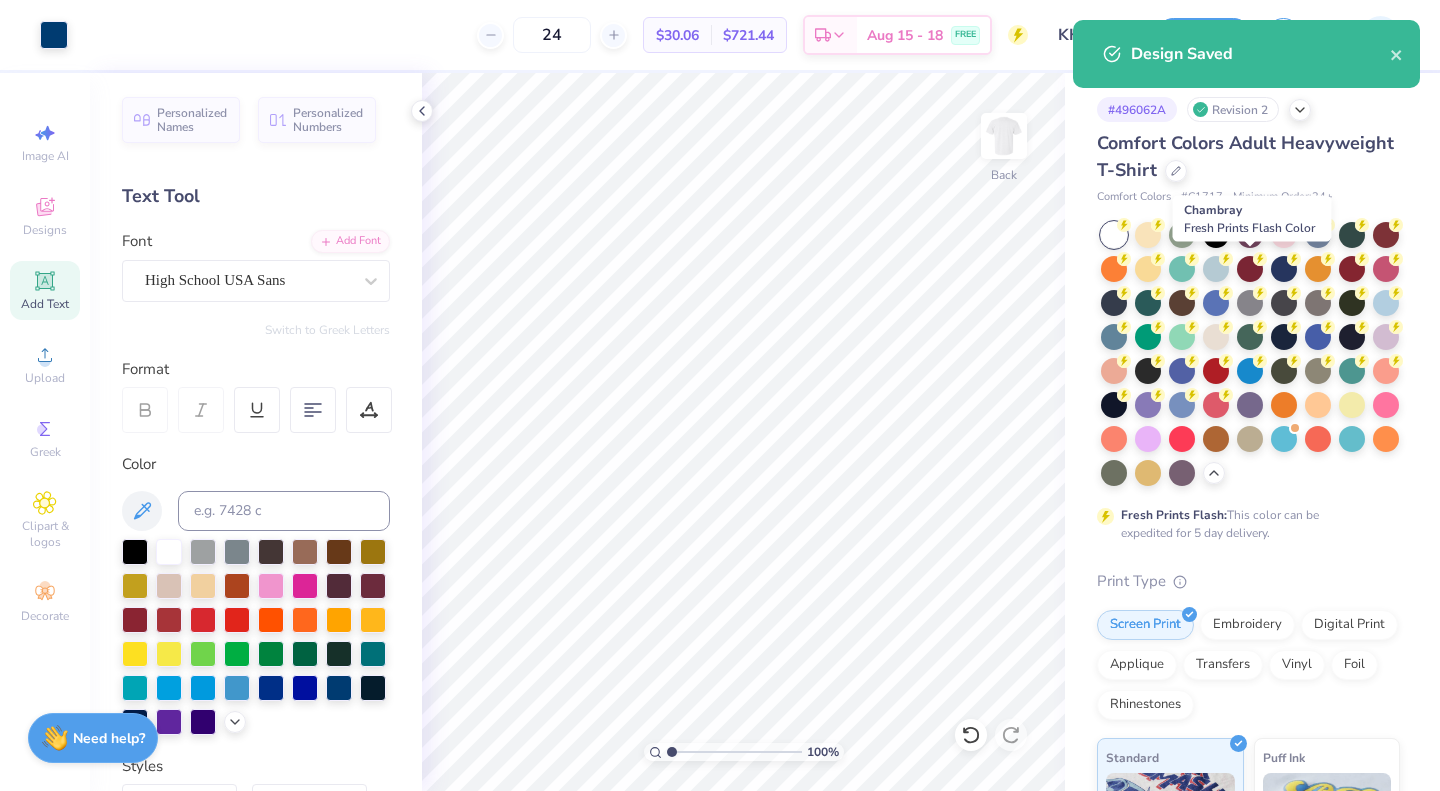 click at bounding box center [1216, 269] 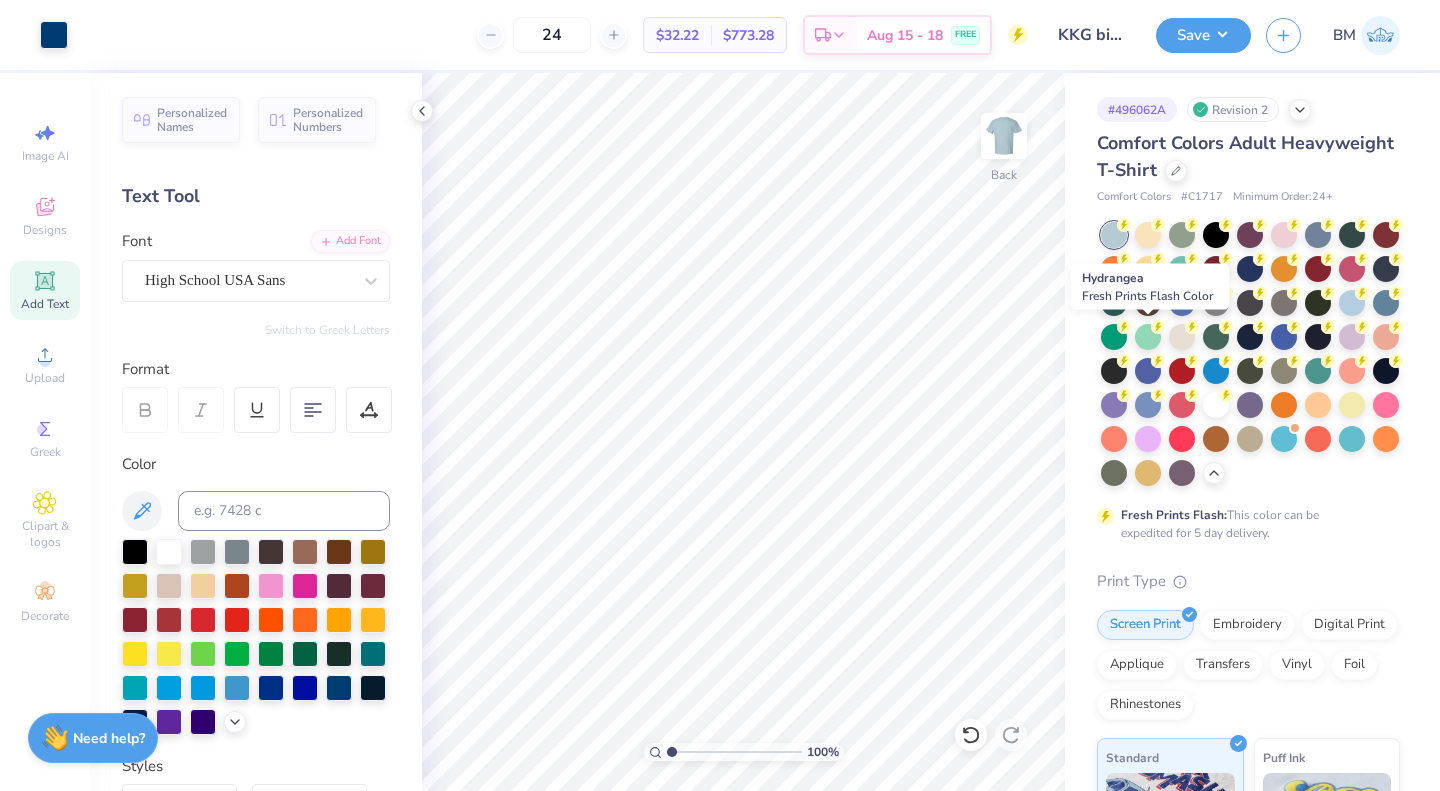 click at bounding box center (1352, 303) 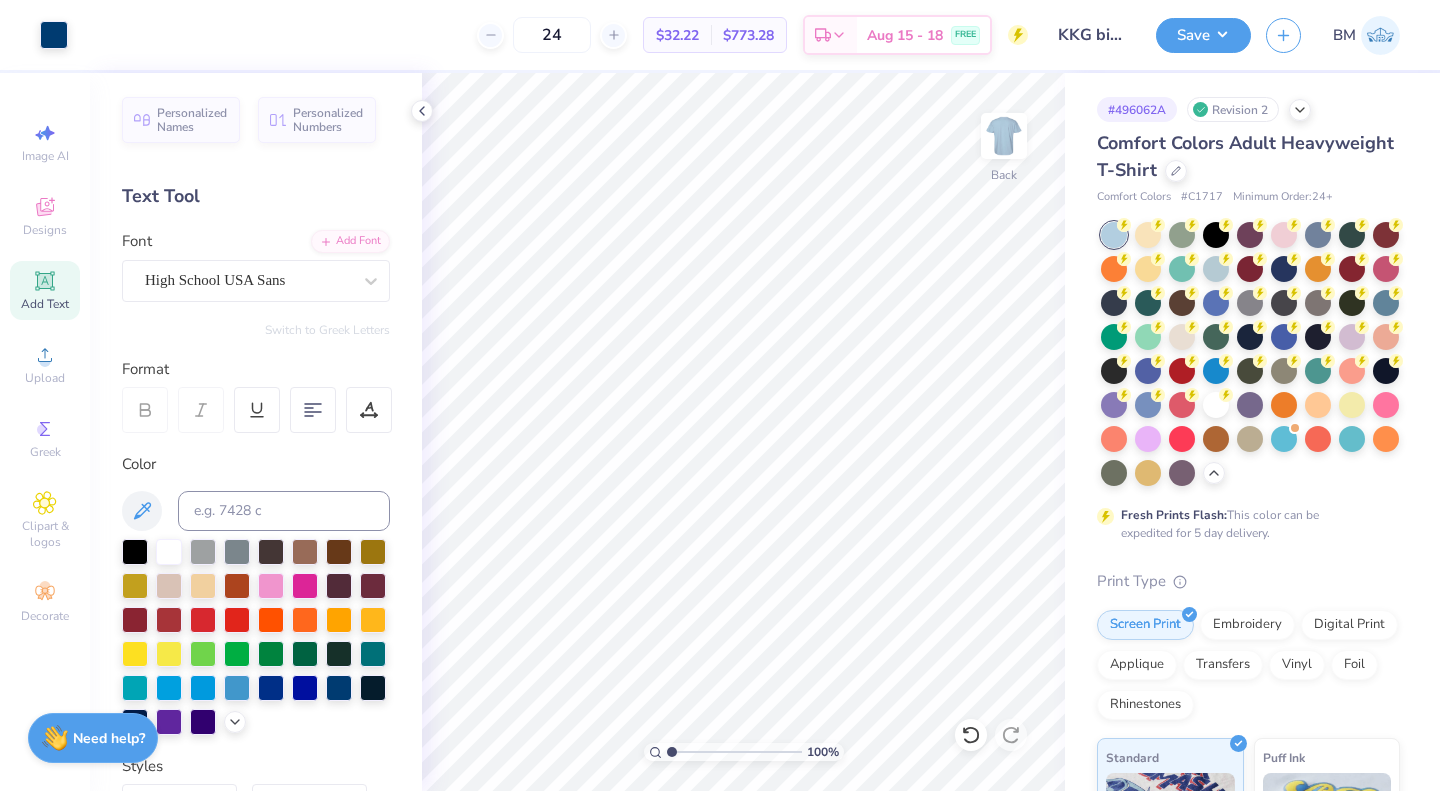 click on "Save" at bounding box center [1203, 35] 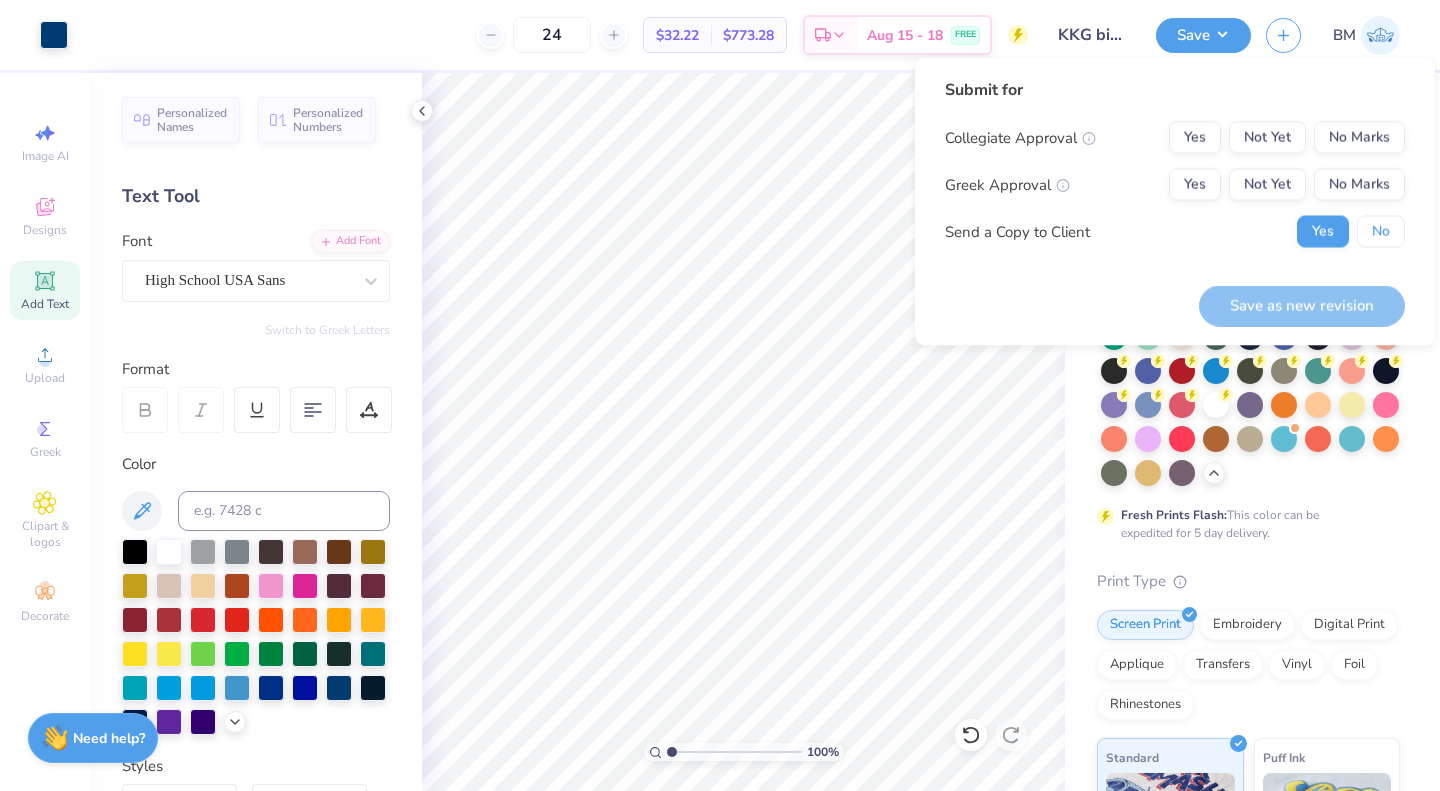 click on "No" at bounding box center [1381, 232] 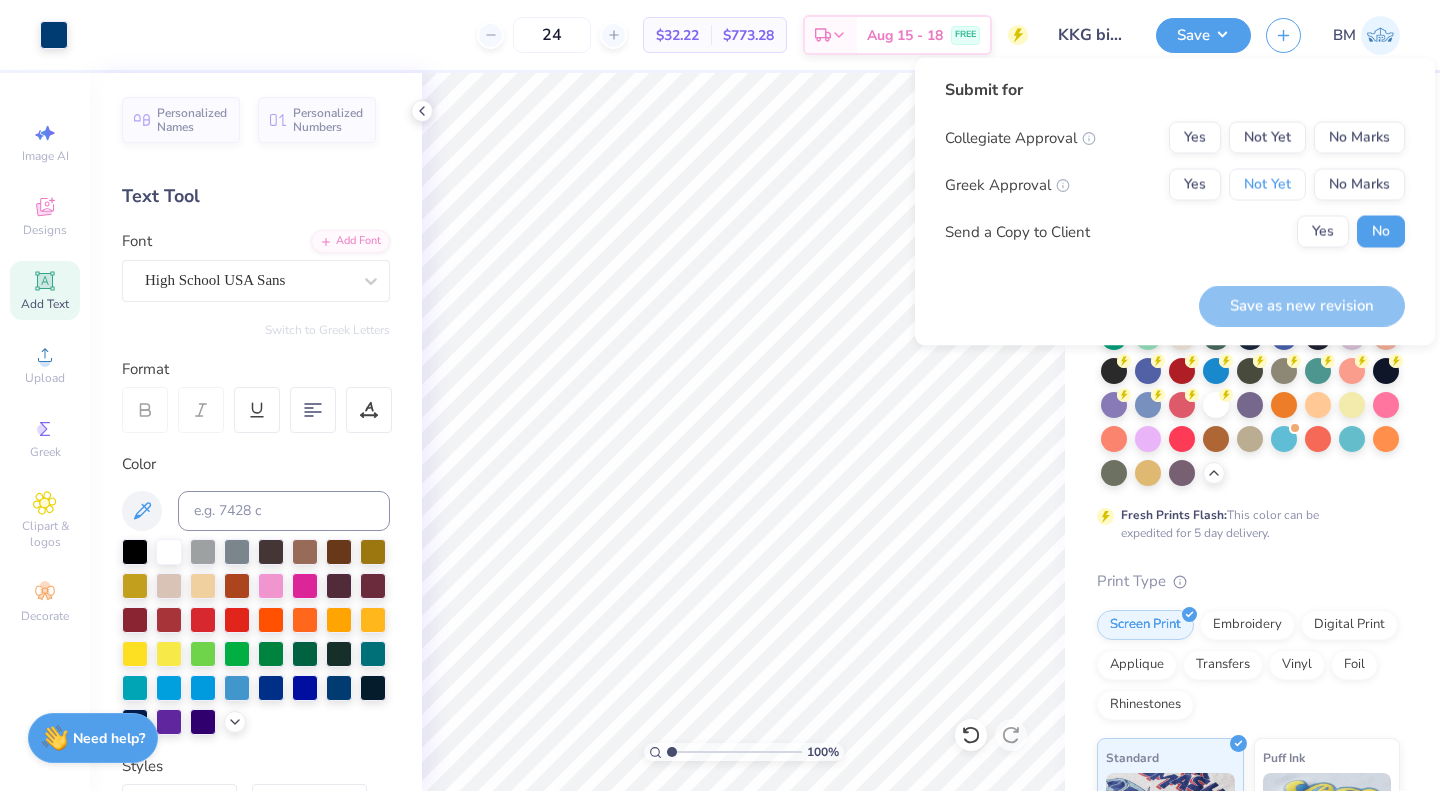 click on "Not Yet" at bounding box center (1267, 185) 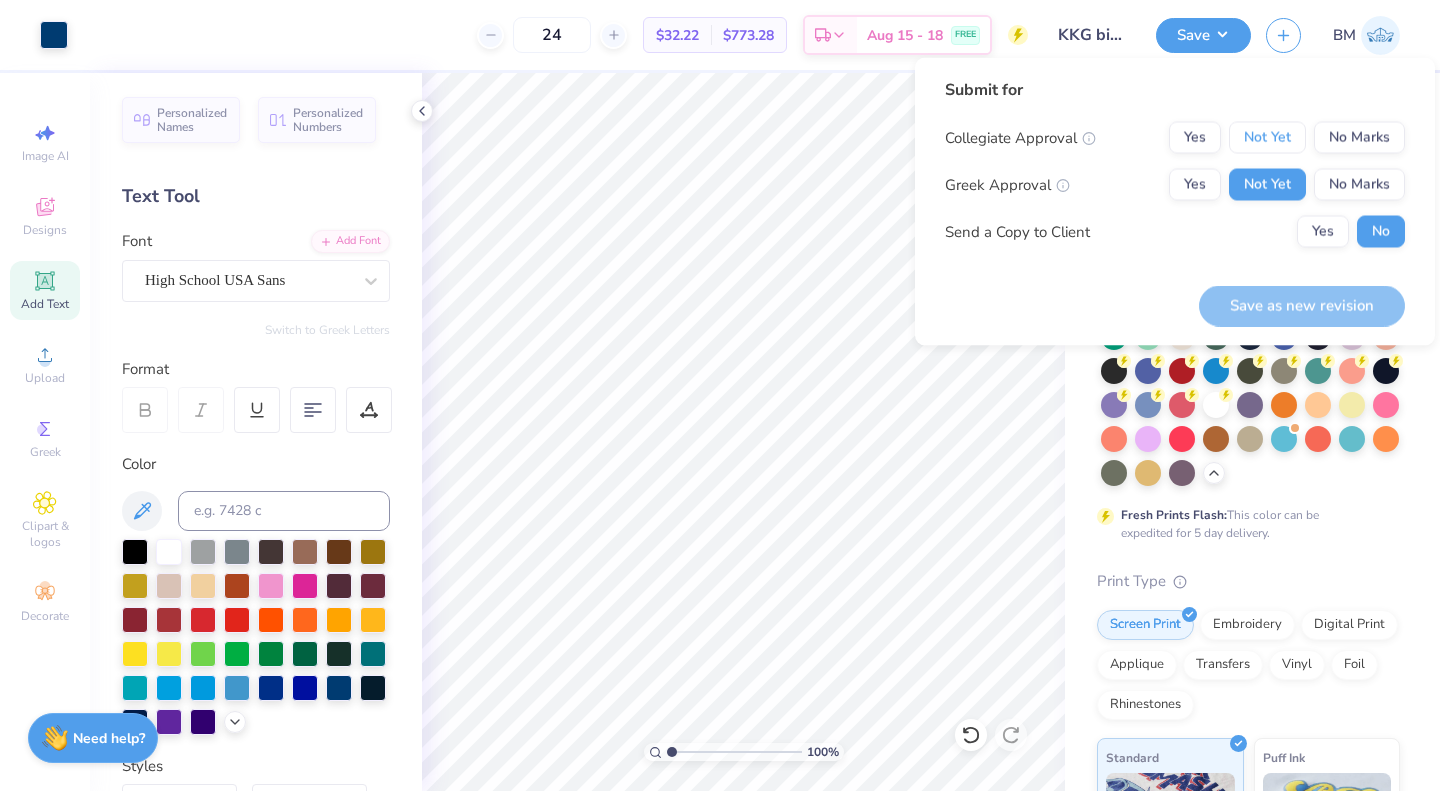 click on "Not Yet" at bounding box center (1267, 138) 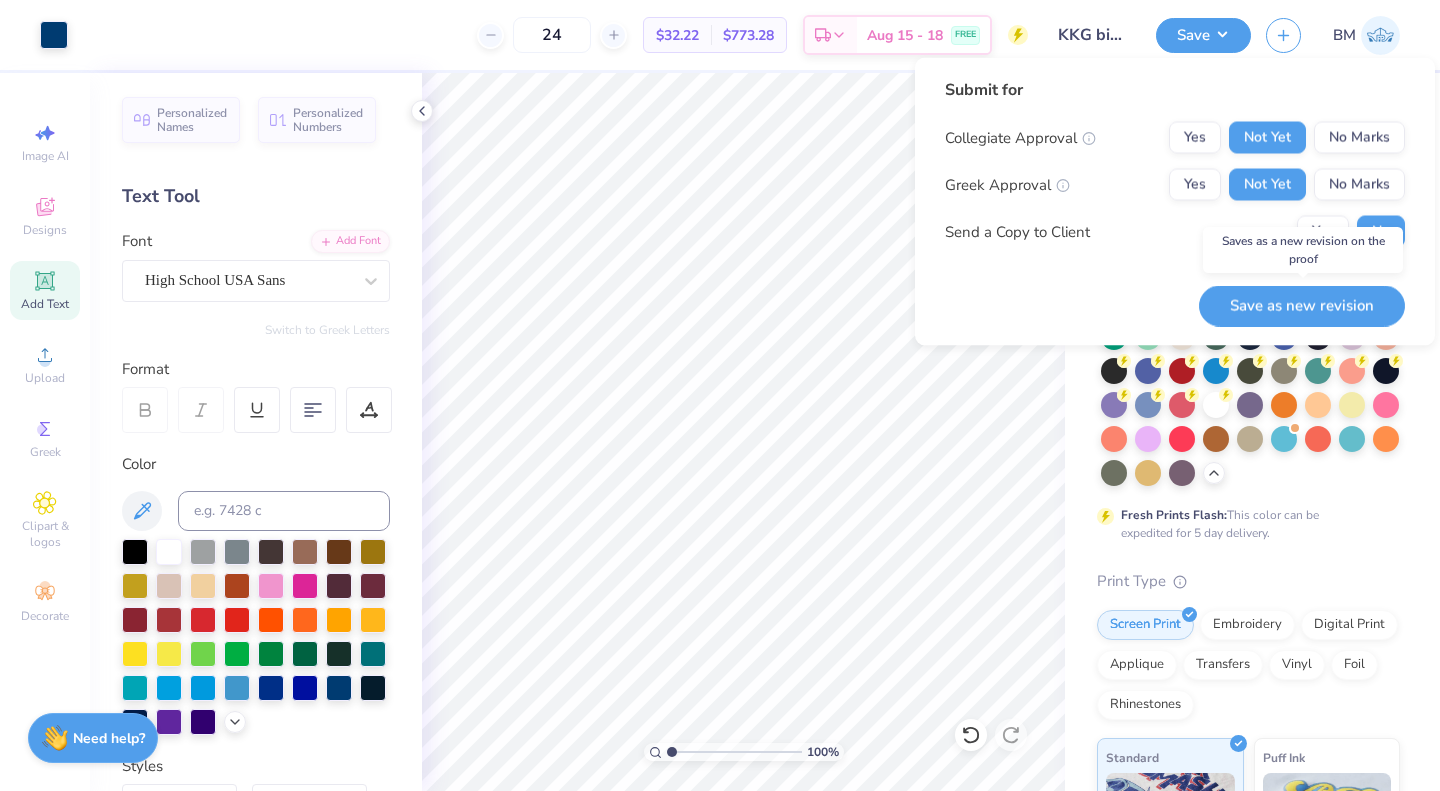 click on "Save as new revision" at bounding box center (1302, 305) 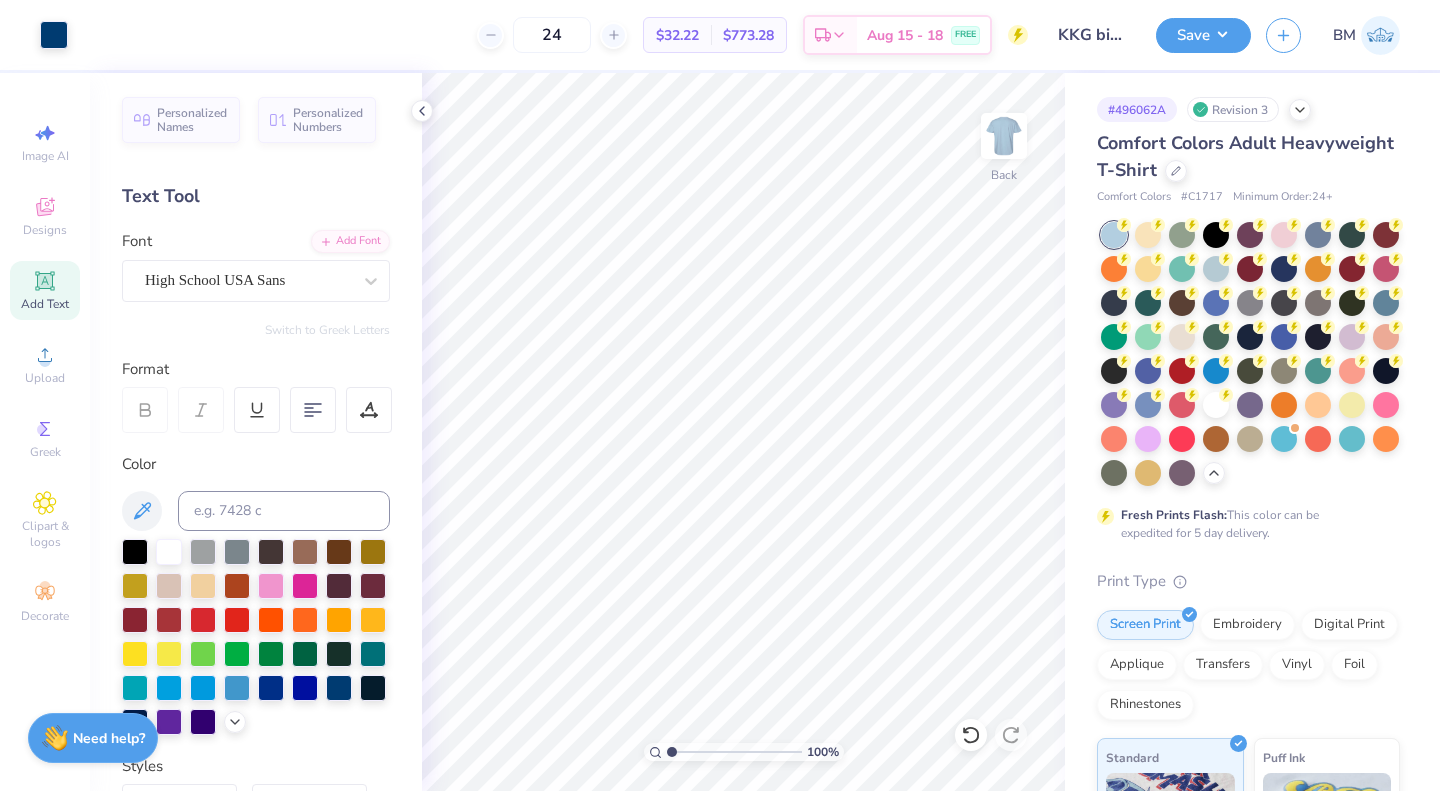 click 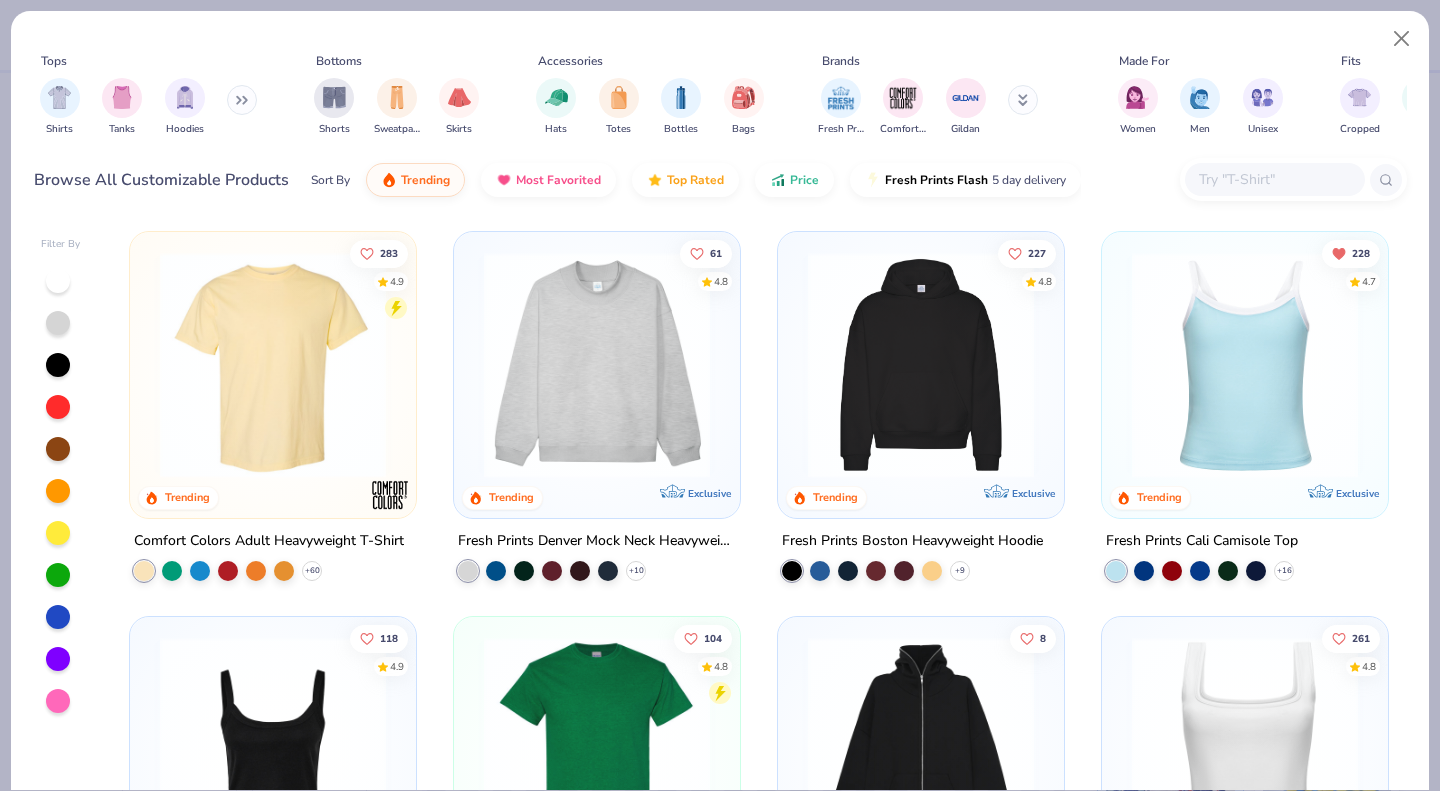 click at bounding box center (1274, 179) 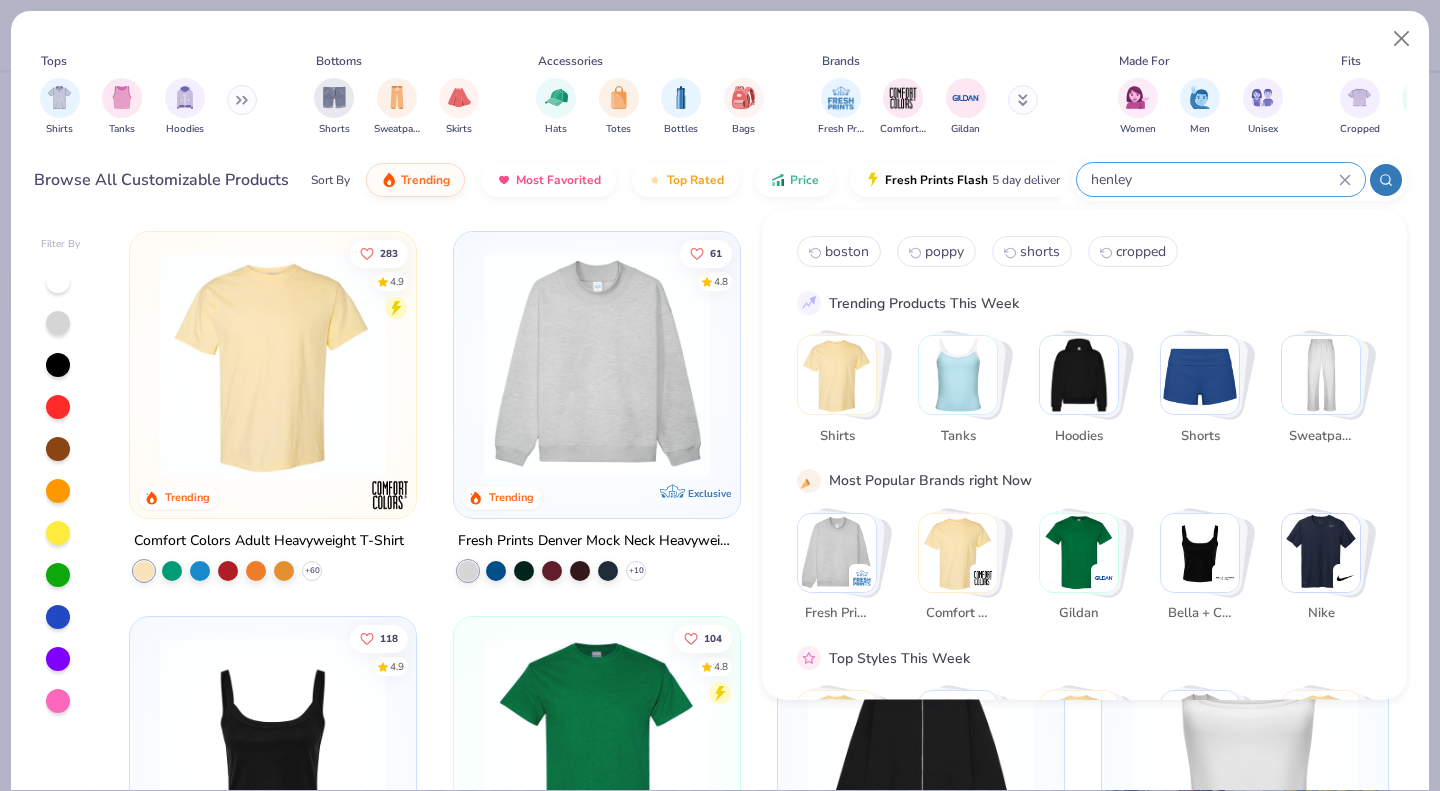 type on "henley" 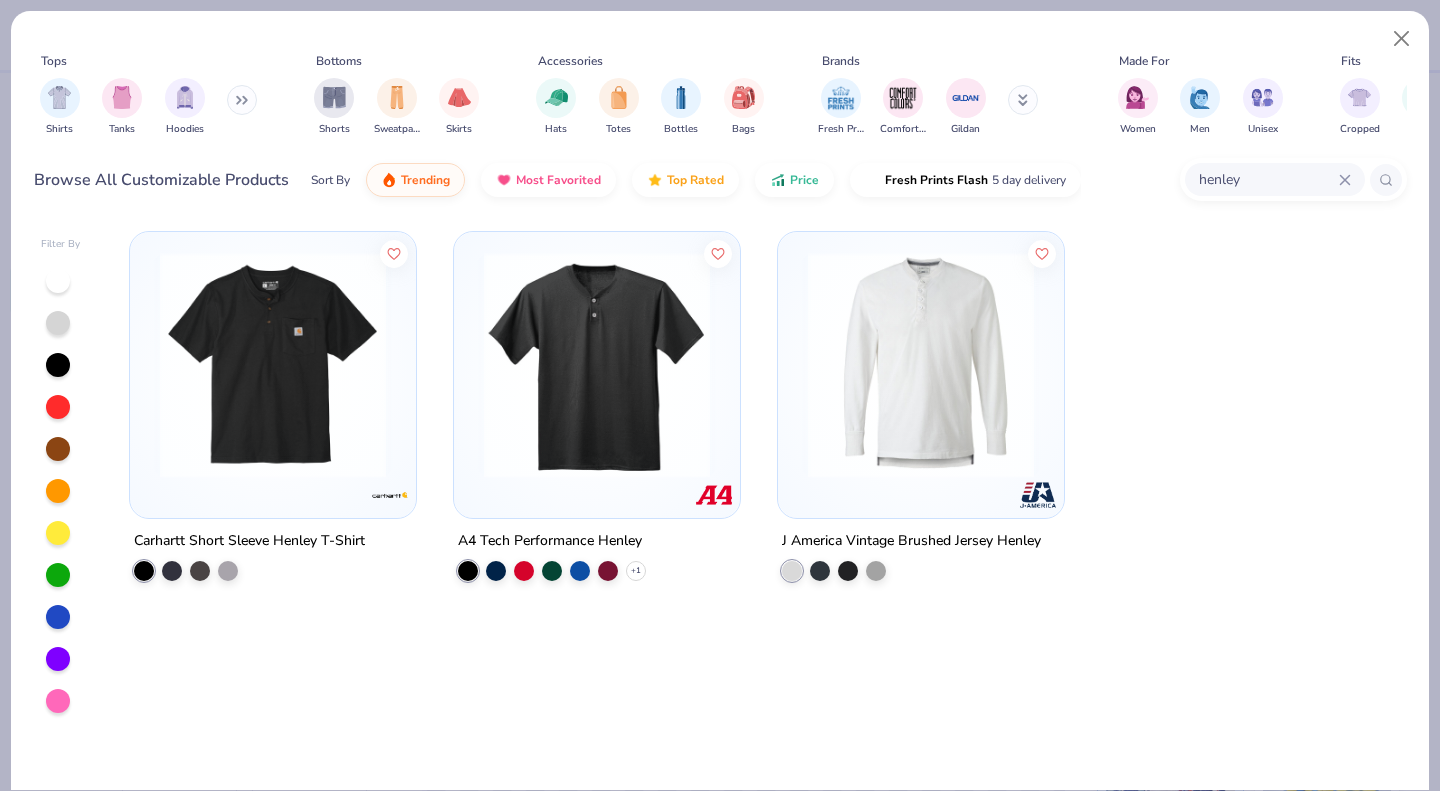 click at bounding box center (597, 365) 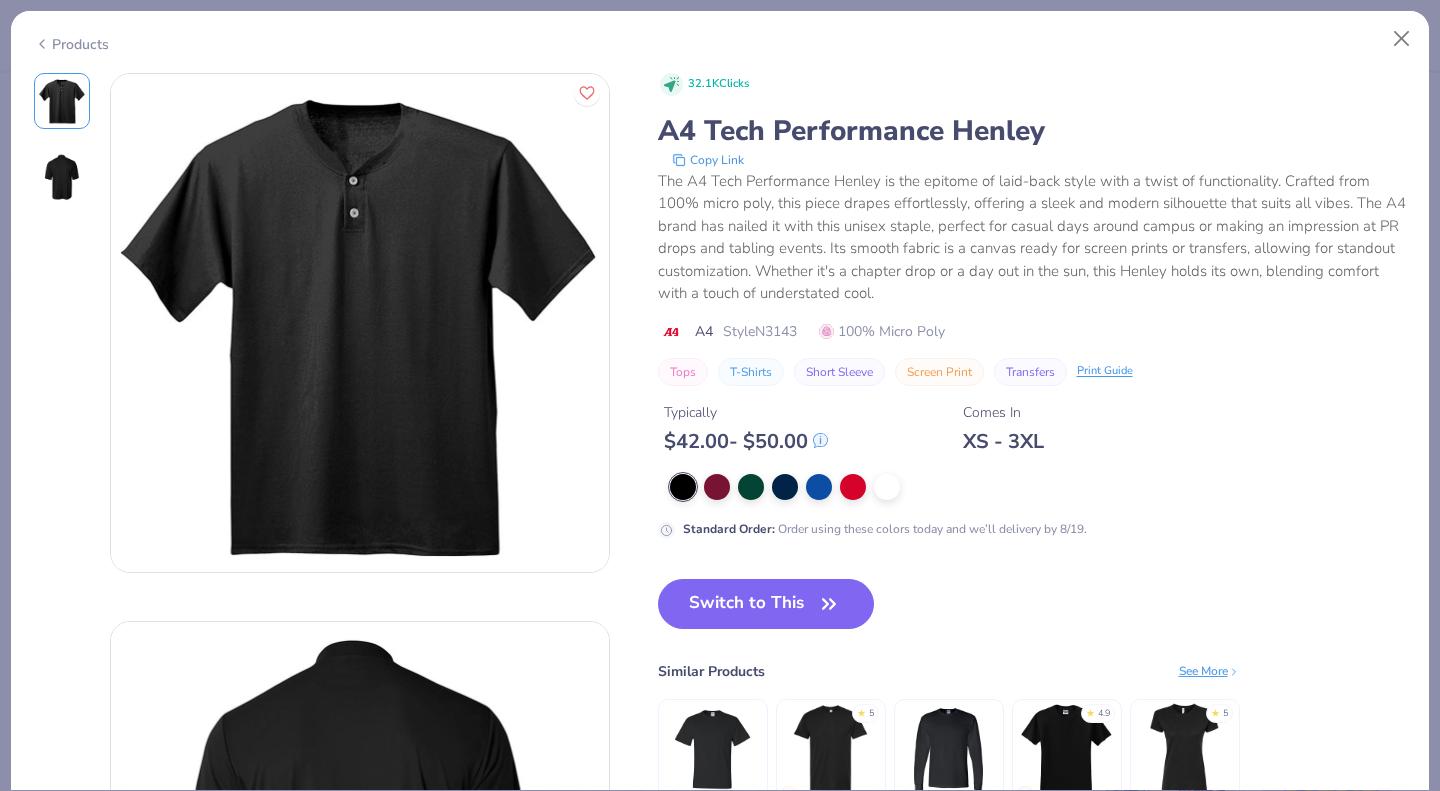 scroll, scrollTop: 65, scrollLeft: 0, axis: vertical 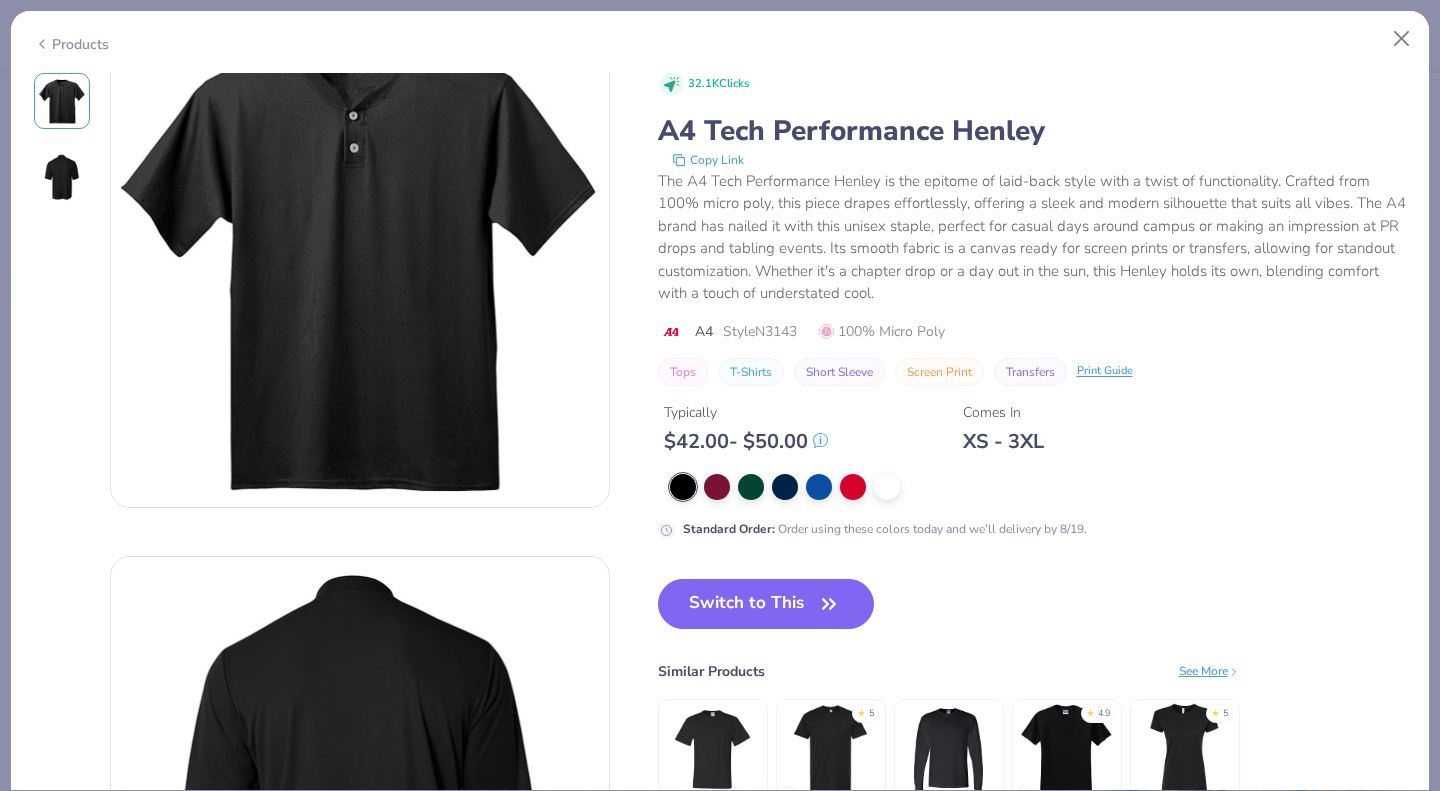 click at bounding box center (751, 487) 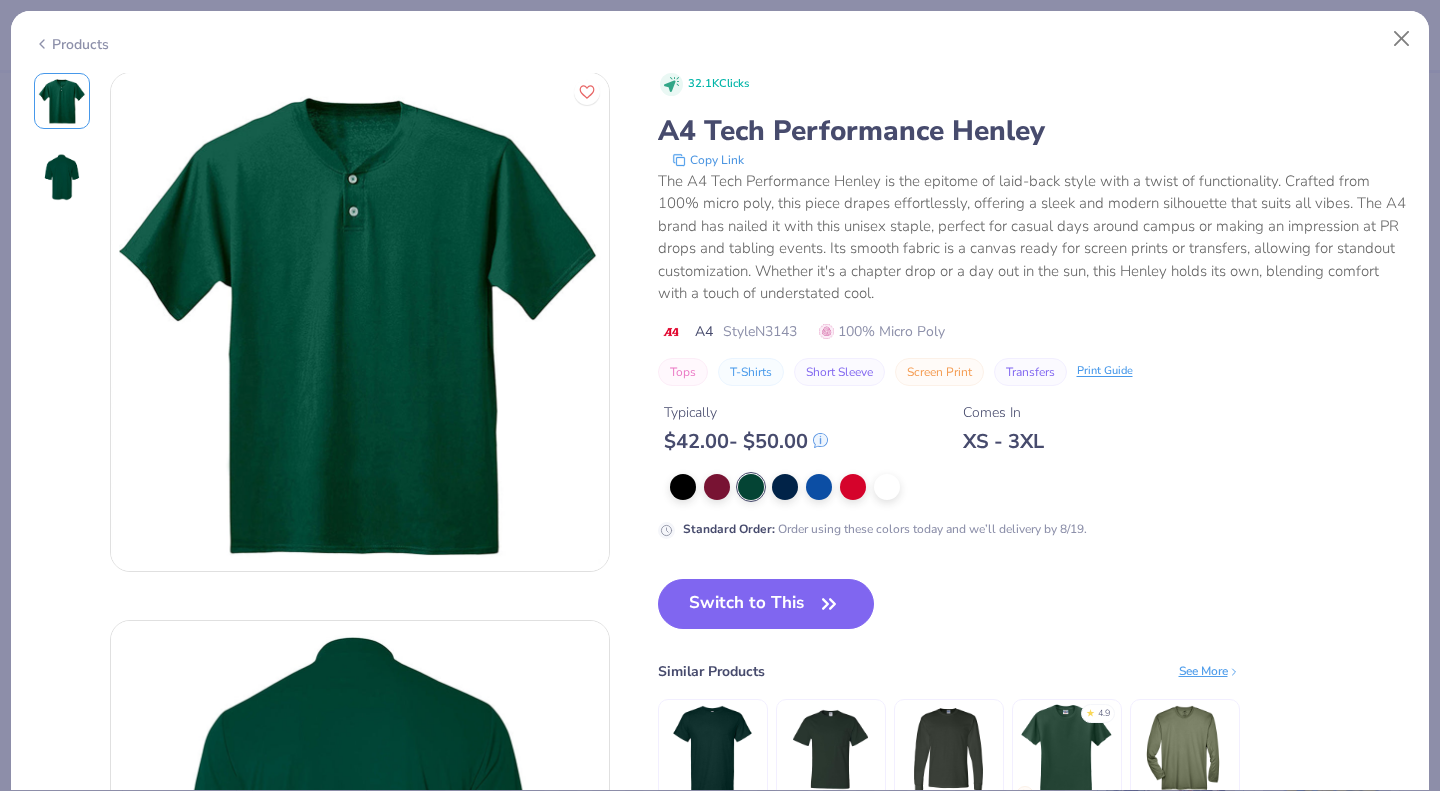 scroll, scrollTop: 0, scrollLeft: 0, axis: both 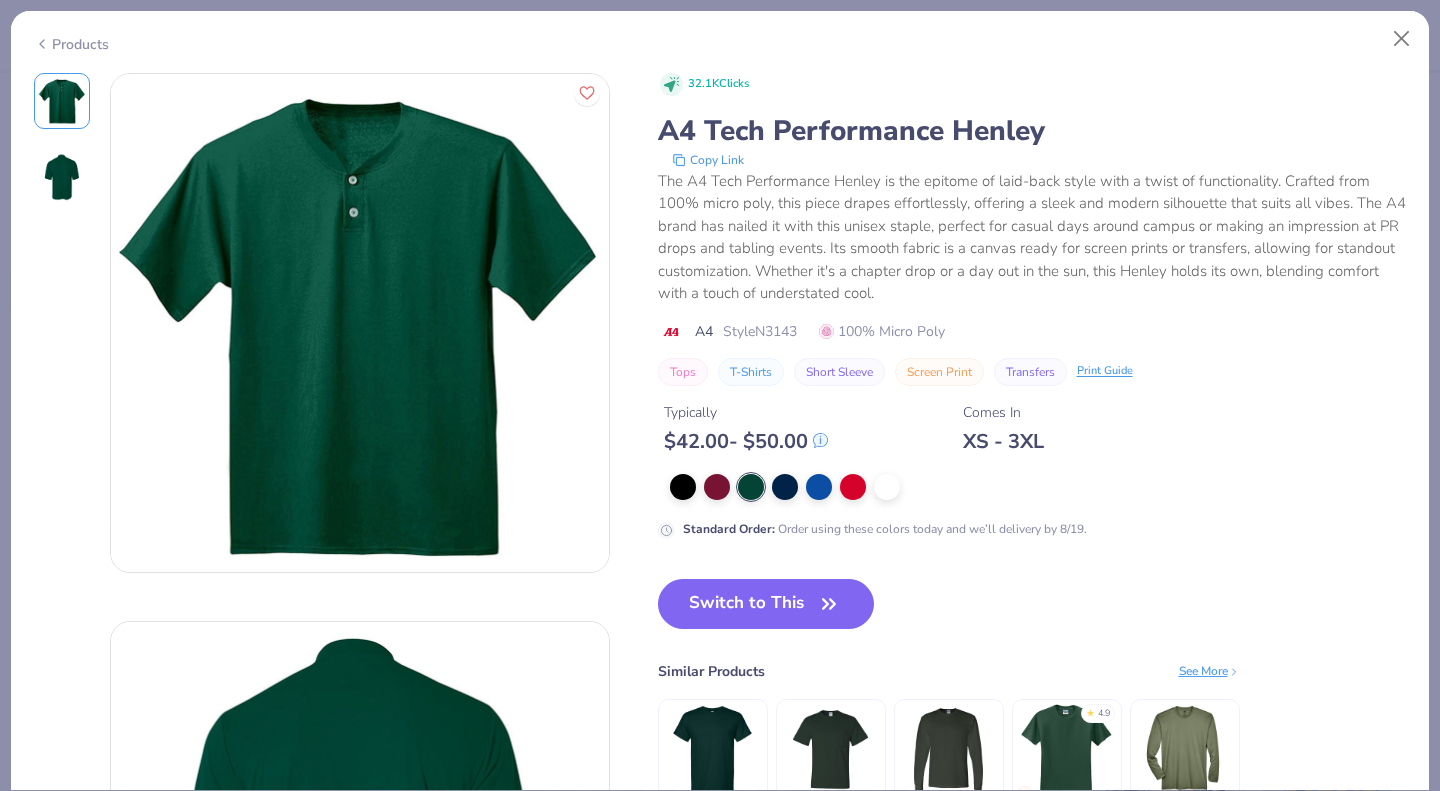 click at bounding box center (887, 487) 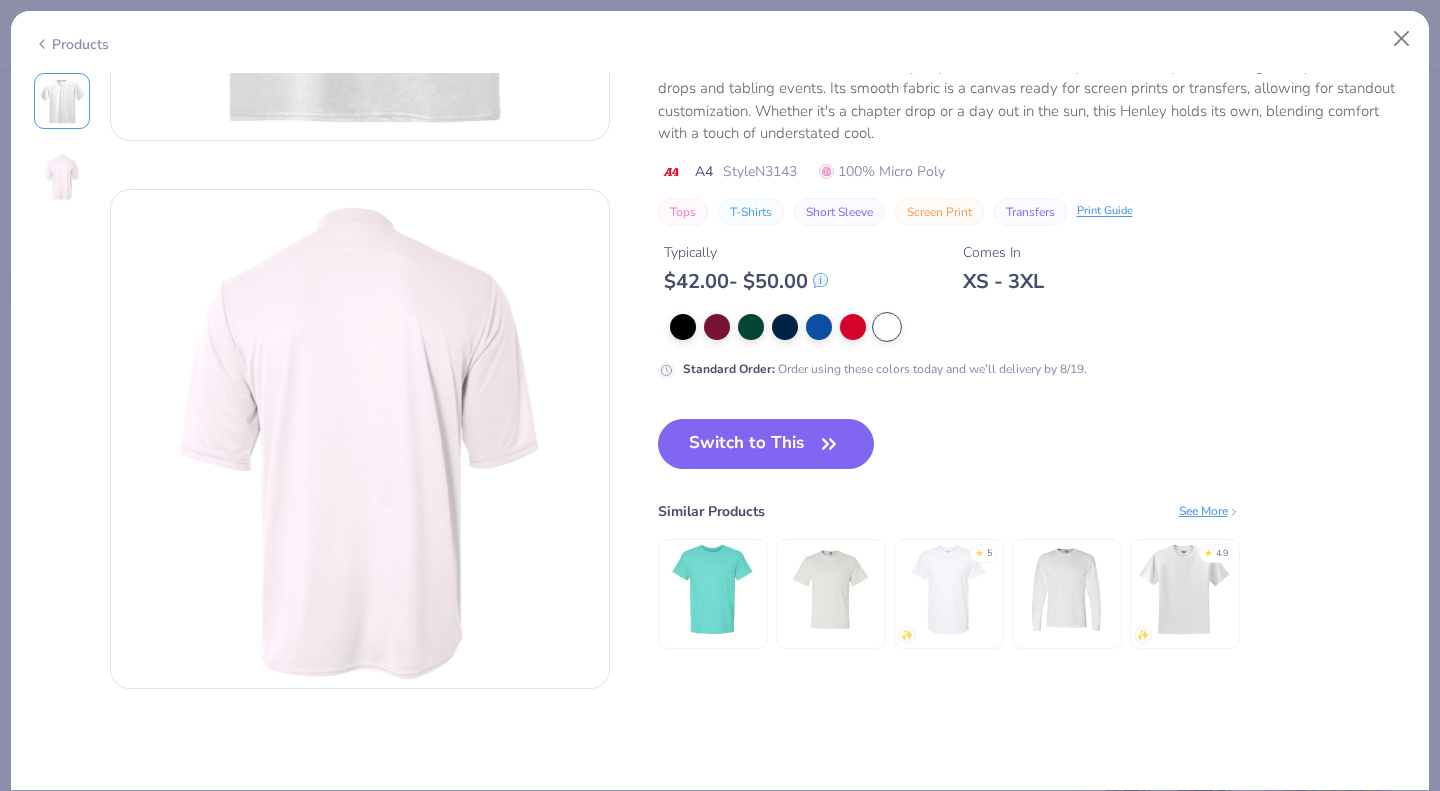scroll, scrollTop: 431, scrollLeft: 0, axis: vertical 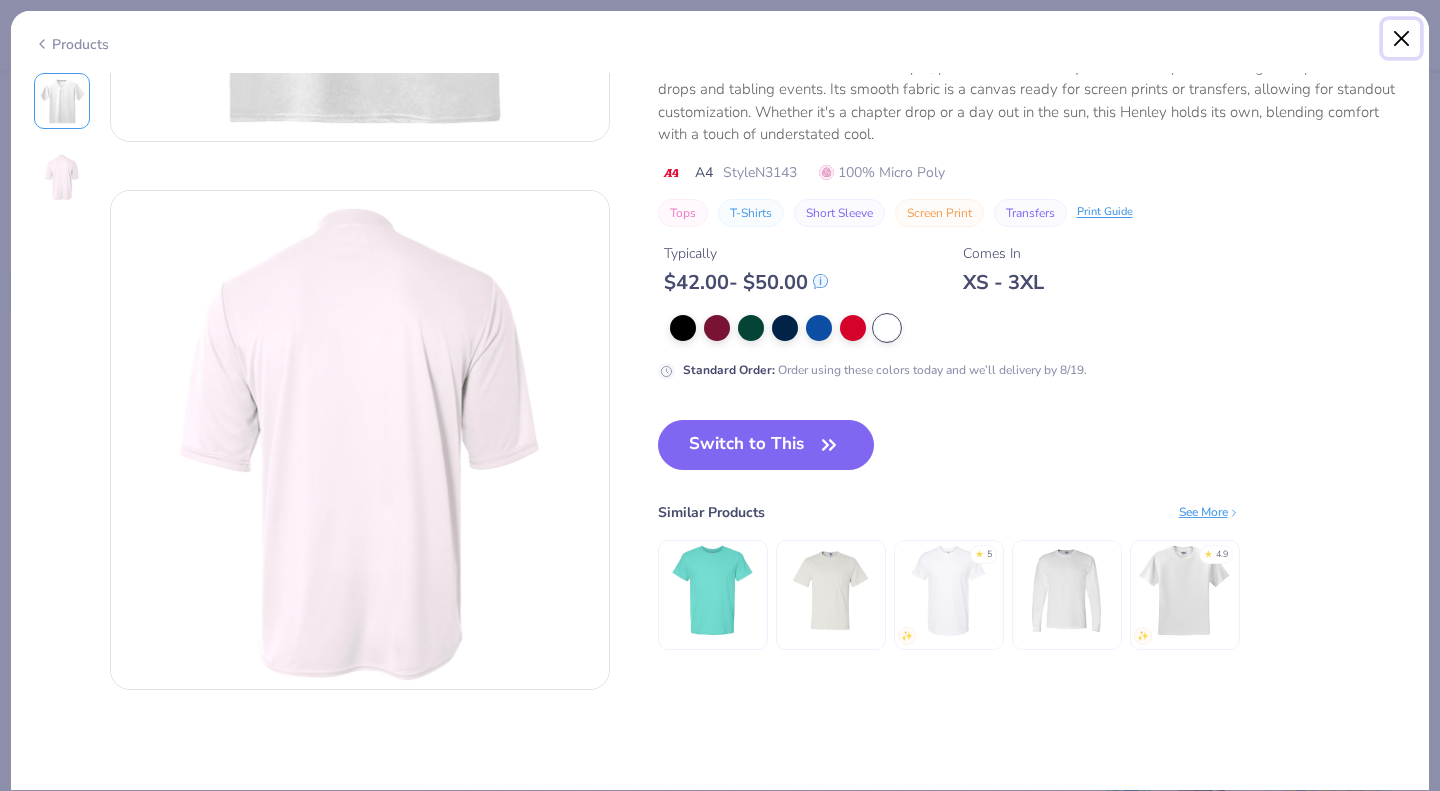 click at bounding box center (1402, 39) 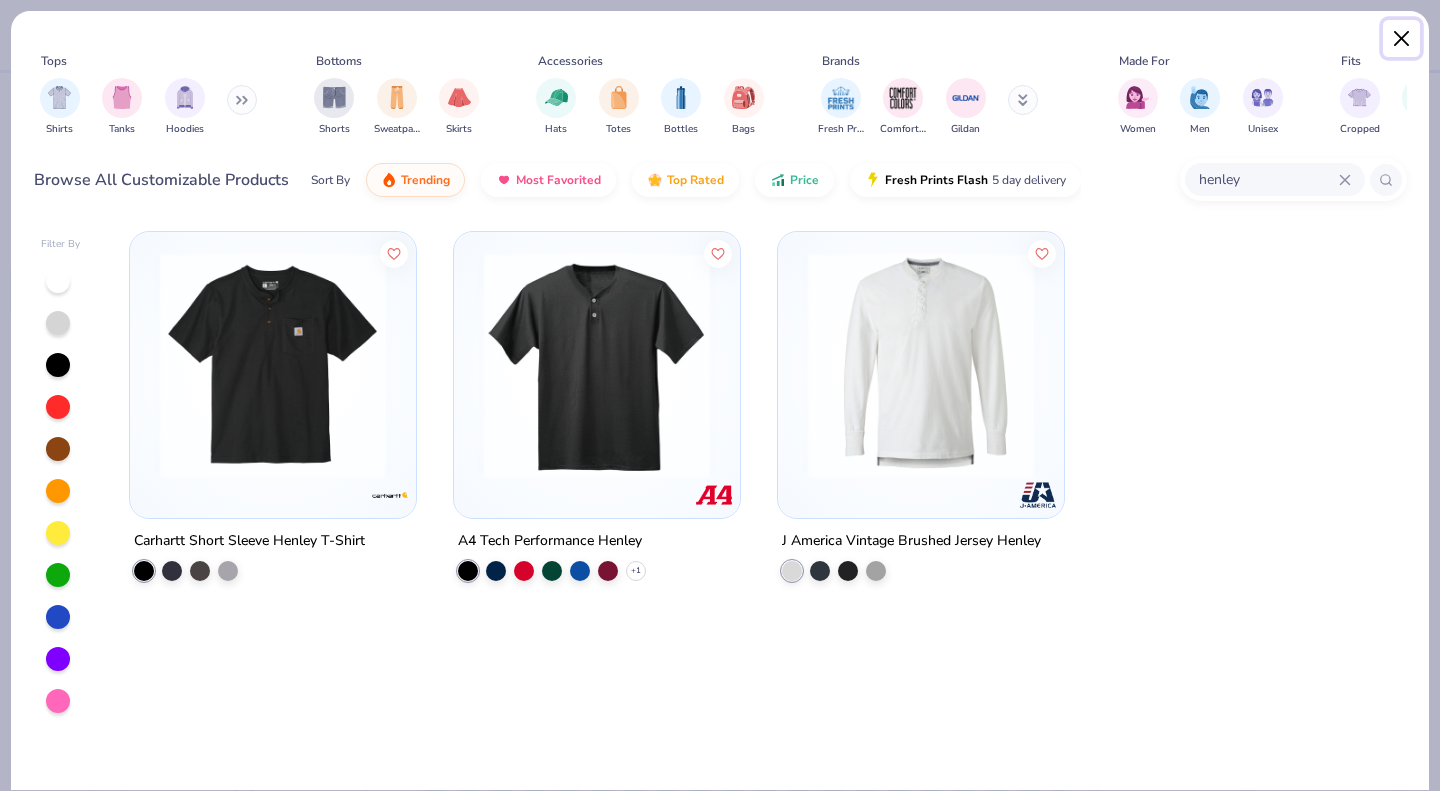 click at bounding box center [1402, 39] 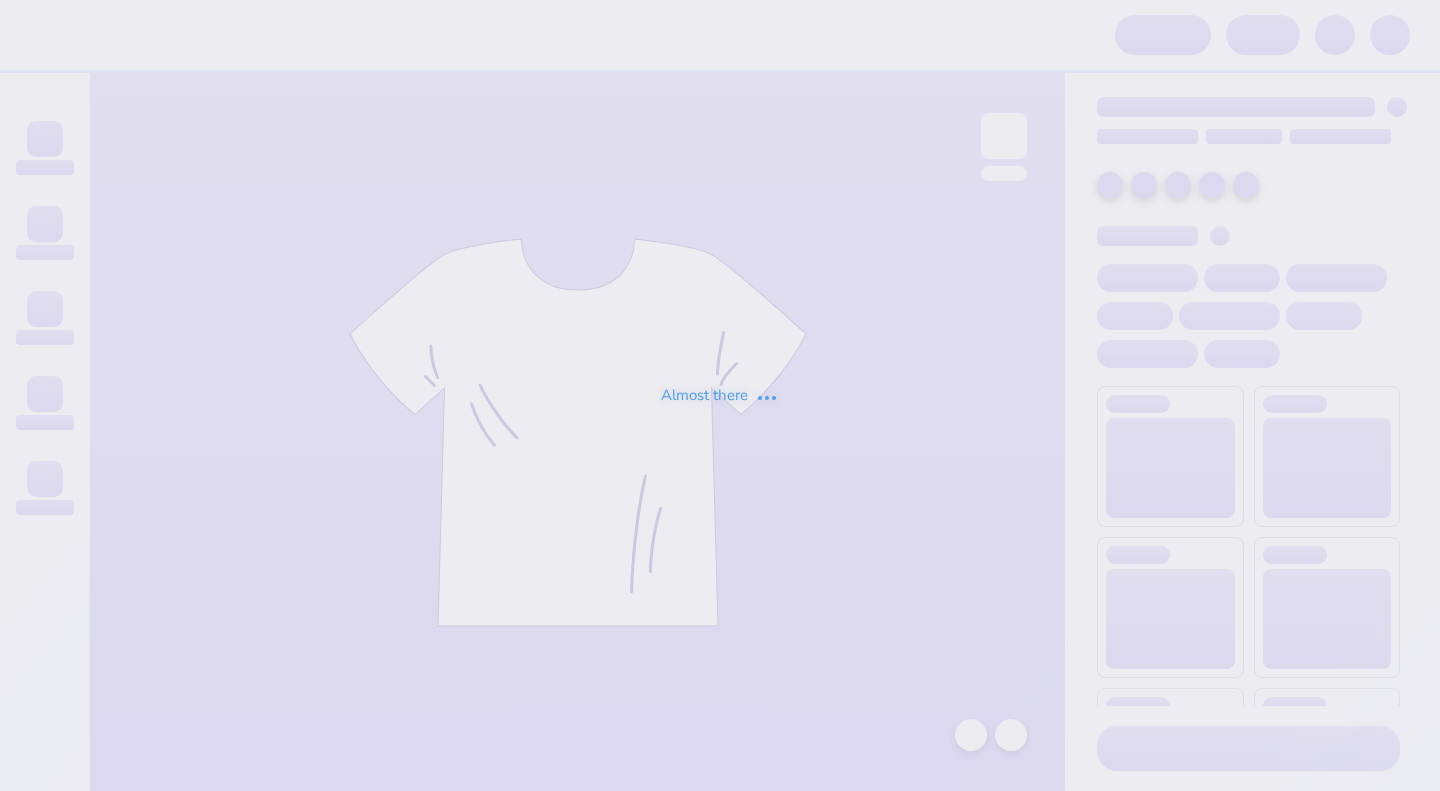 scroll, scrollTop: 0, scrollLeft: 0, axis: both 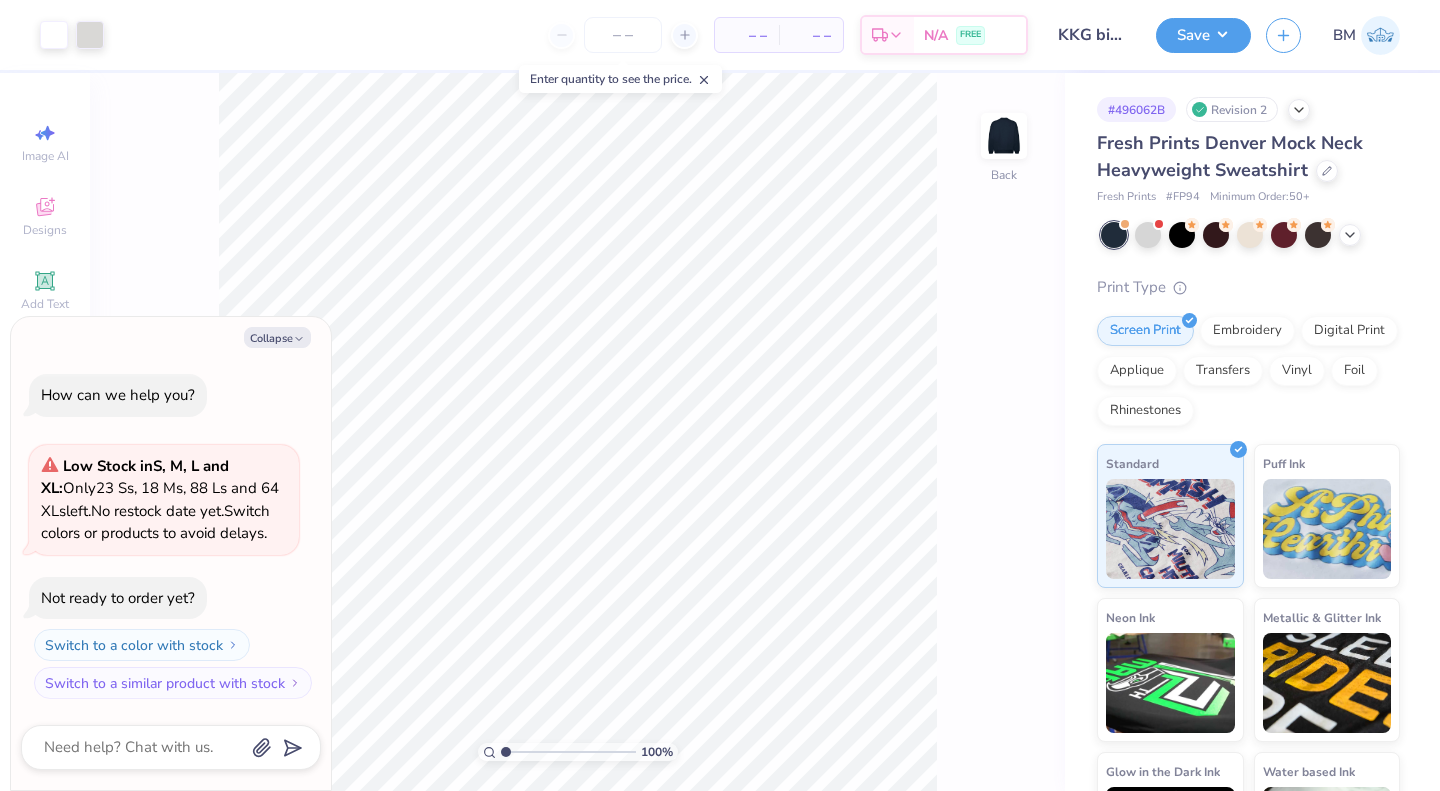 click on "Switch to a color with stock" at bounding box center (142, 645) 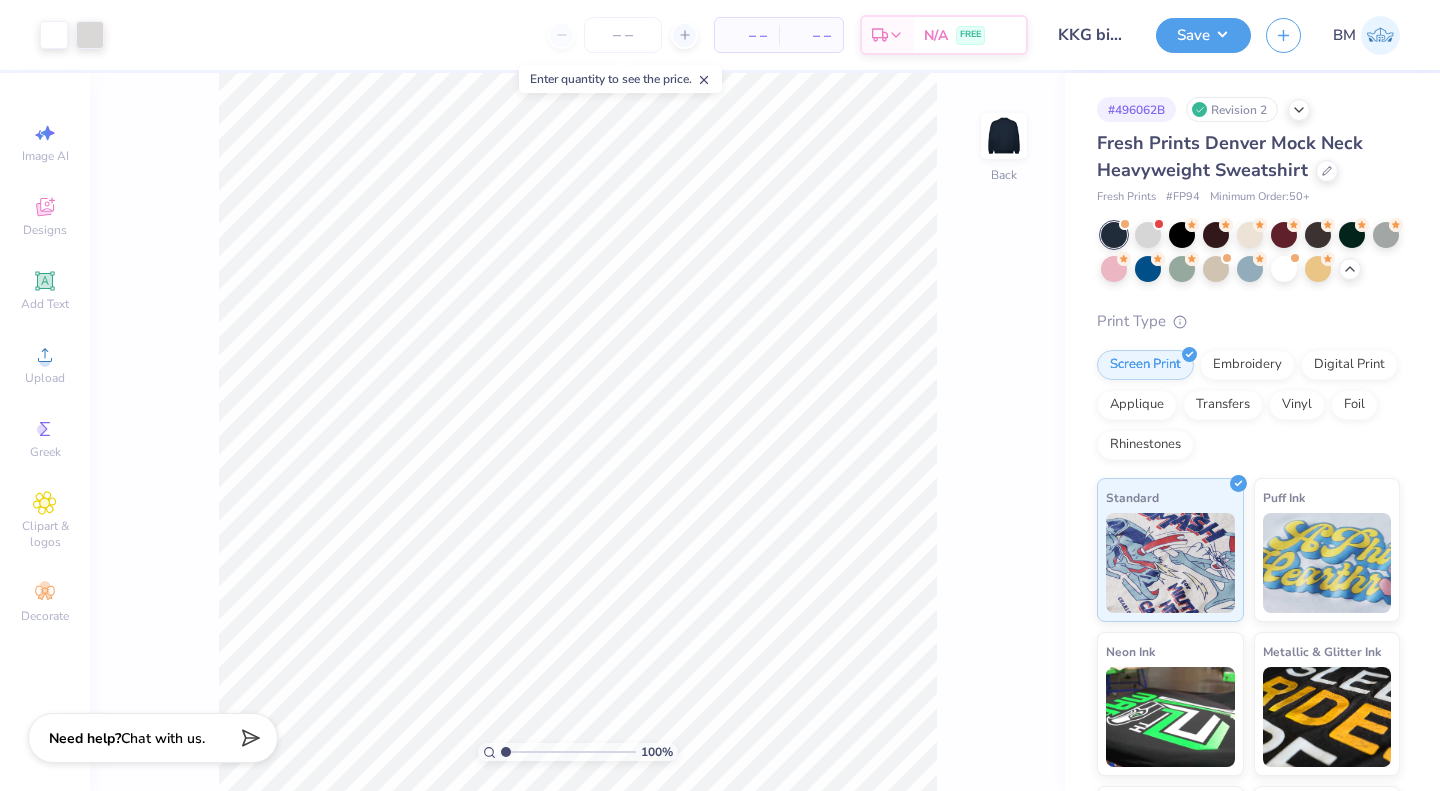 click at bounding box center (1148, 235) 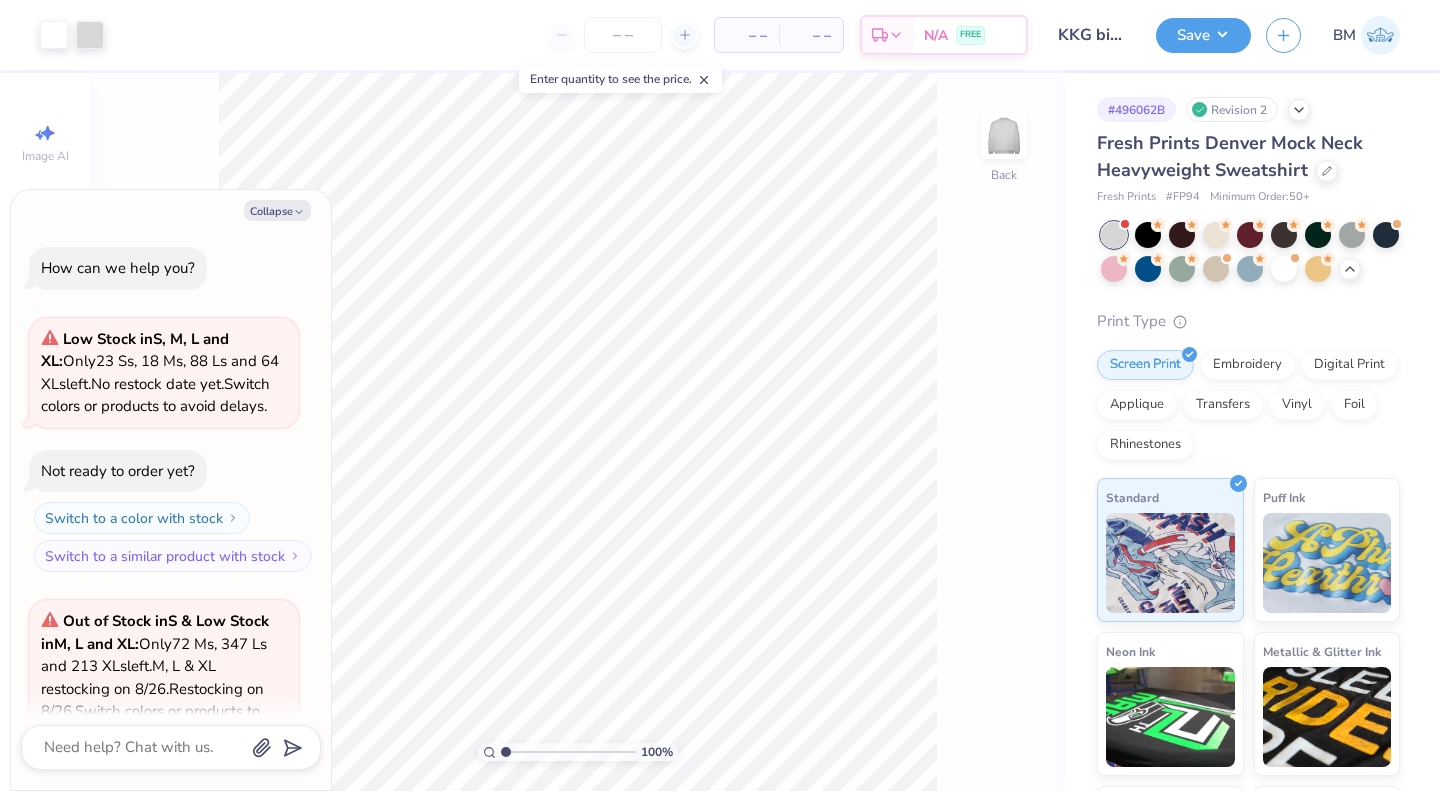 scroll, scrollTop: 200, scrollLeft: 0, axis: vertical 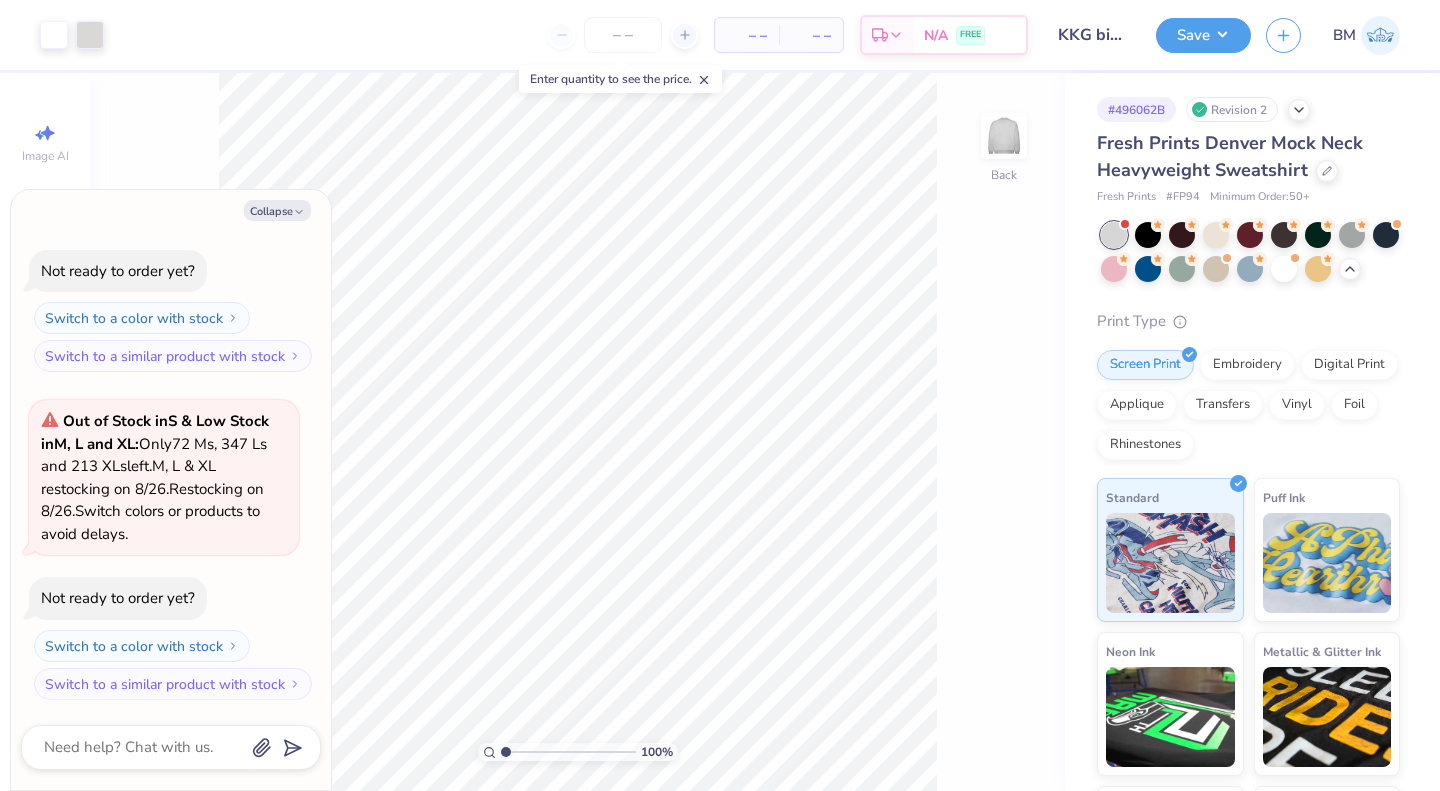 click at bounding box center (1284, 269) 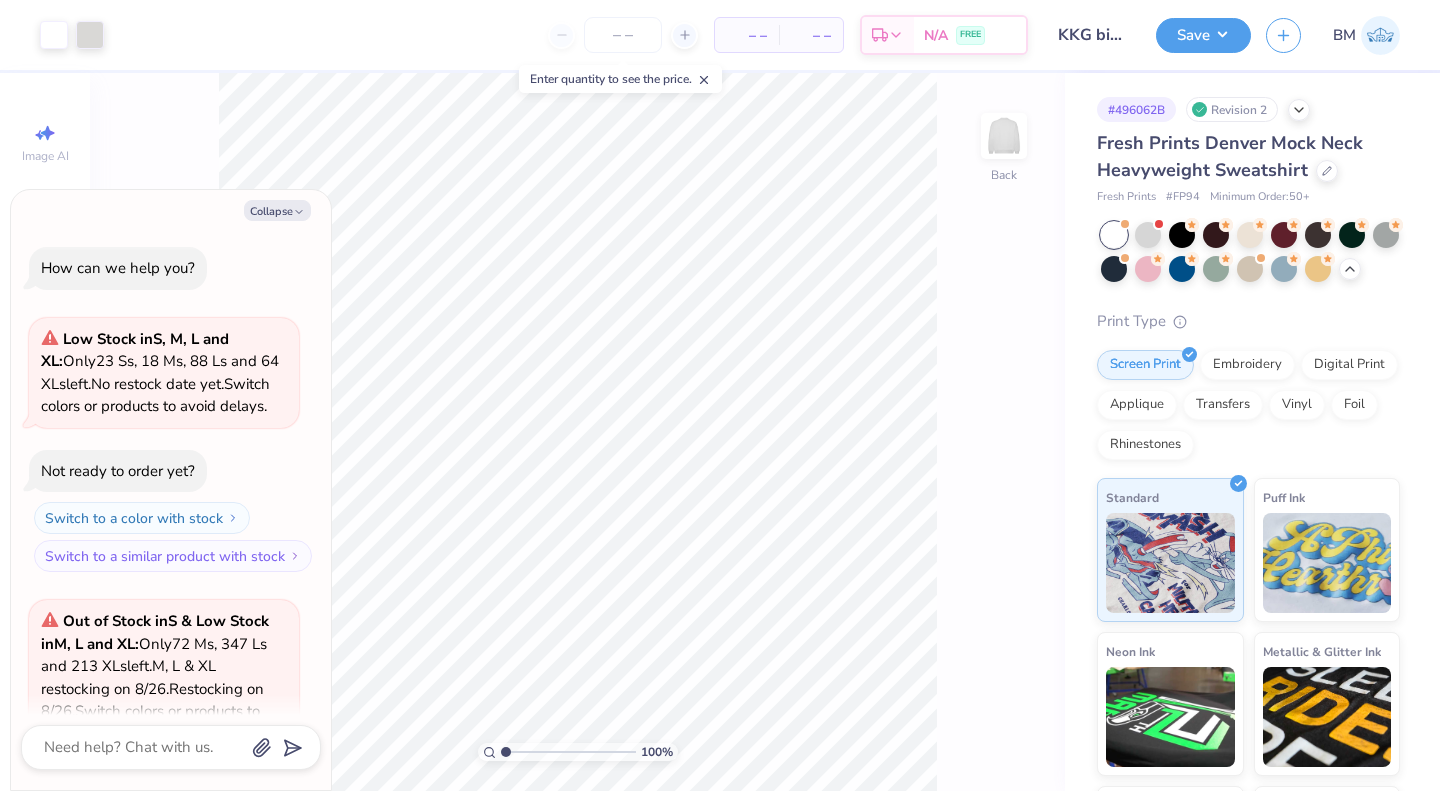 scroll, scrollTop: 505, scrollLeft: 0, axis: vertical 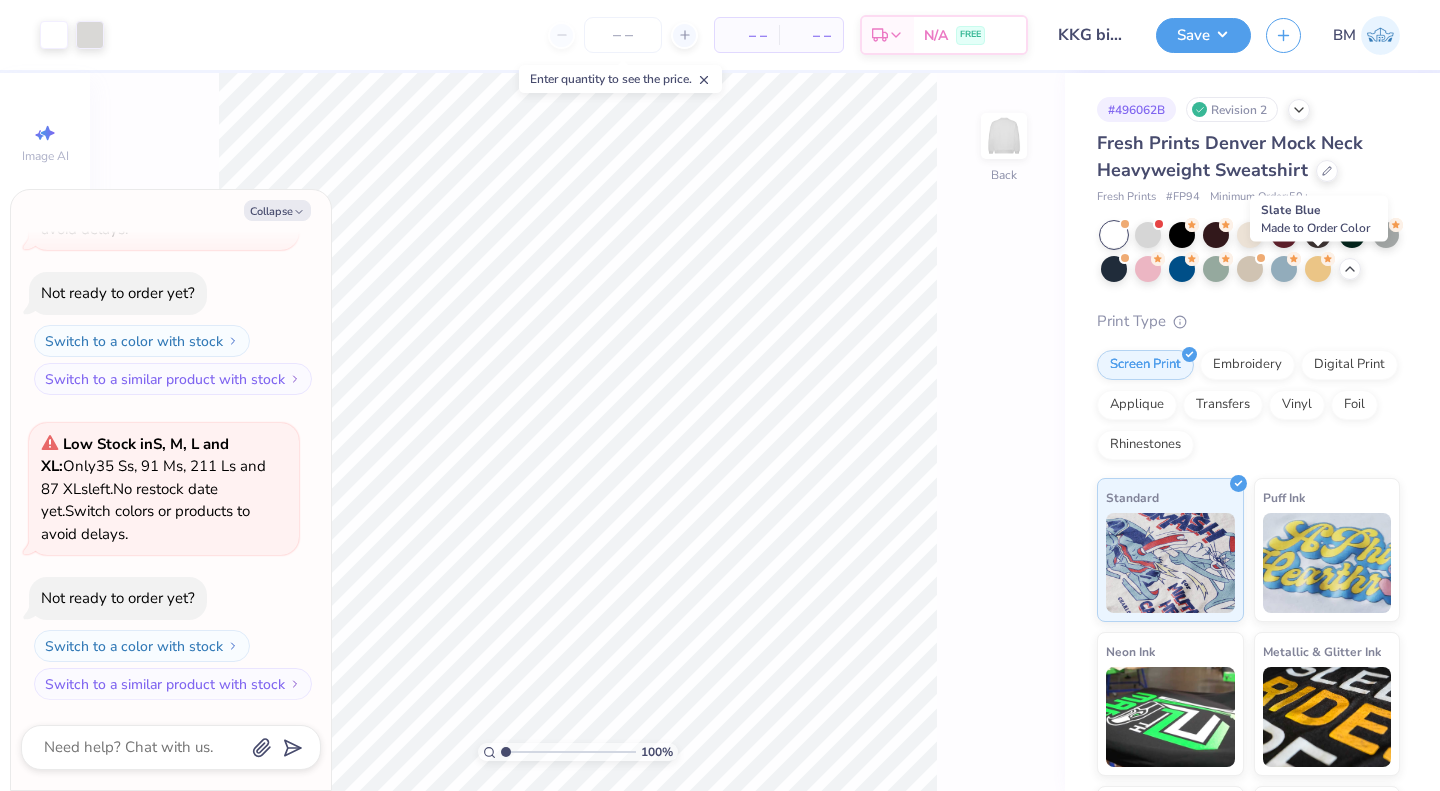 click at bounding box center (1284, 269) 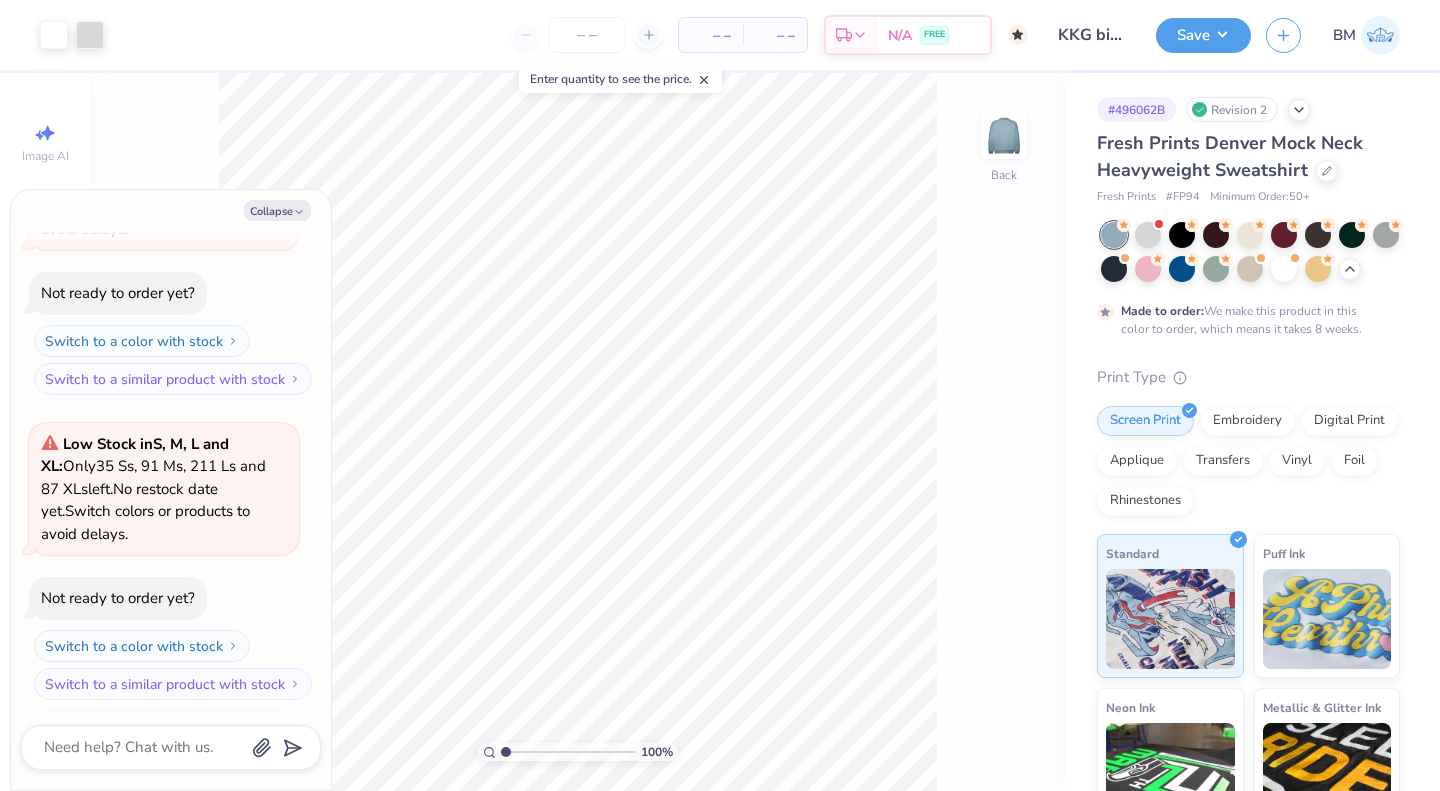 scroll, scrollTop: 671, scrollLeft: 0, axis: vertical 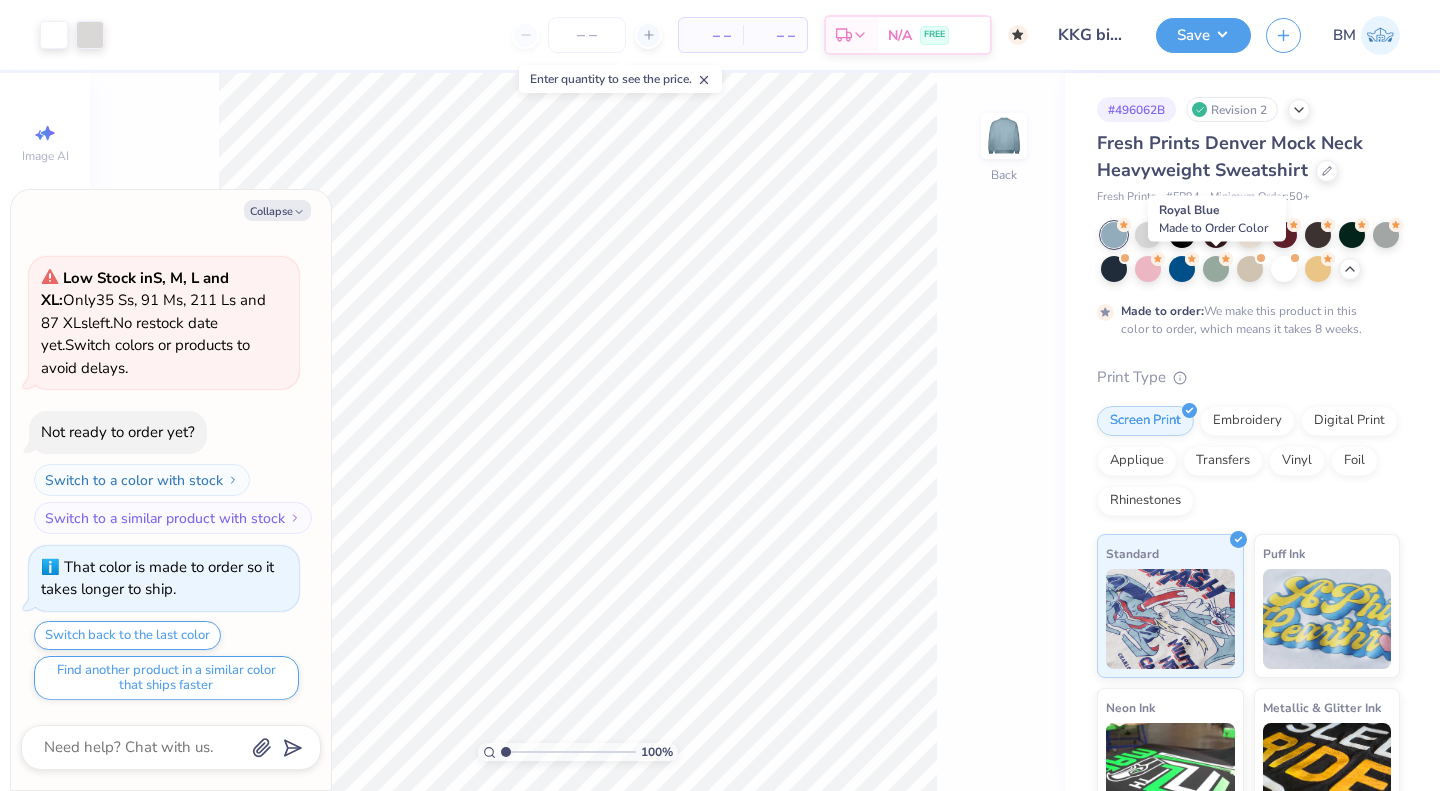 click at bounding box center (1182, 269) 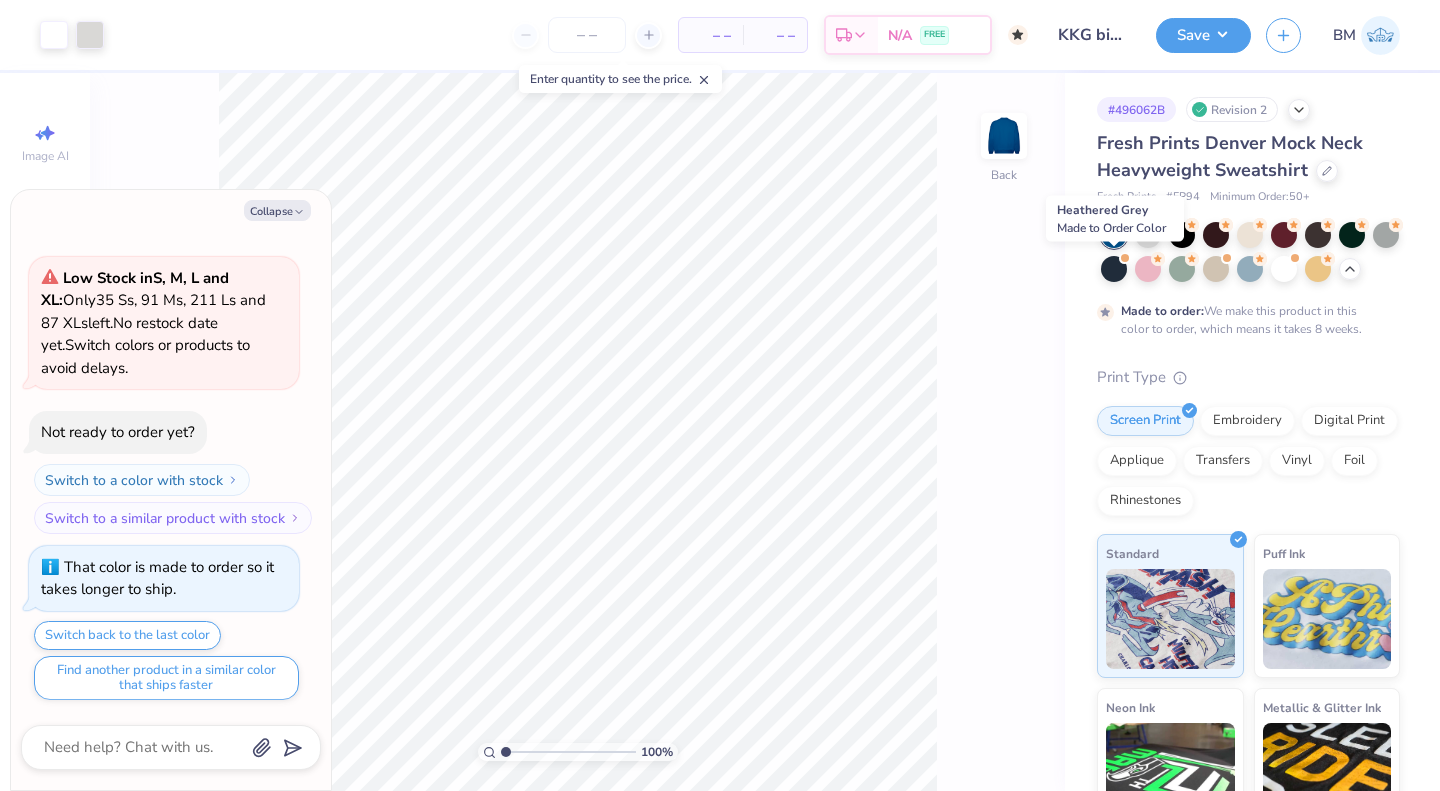 click at bounding box center [1386, 235] 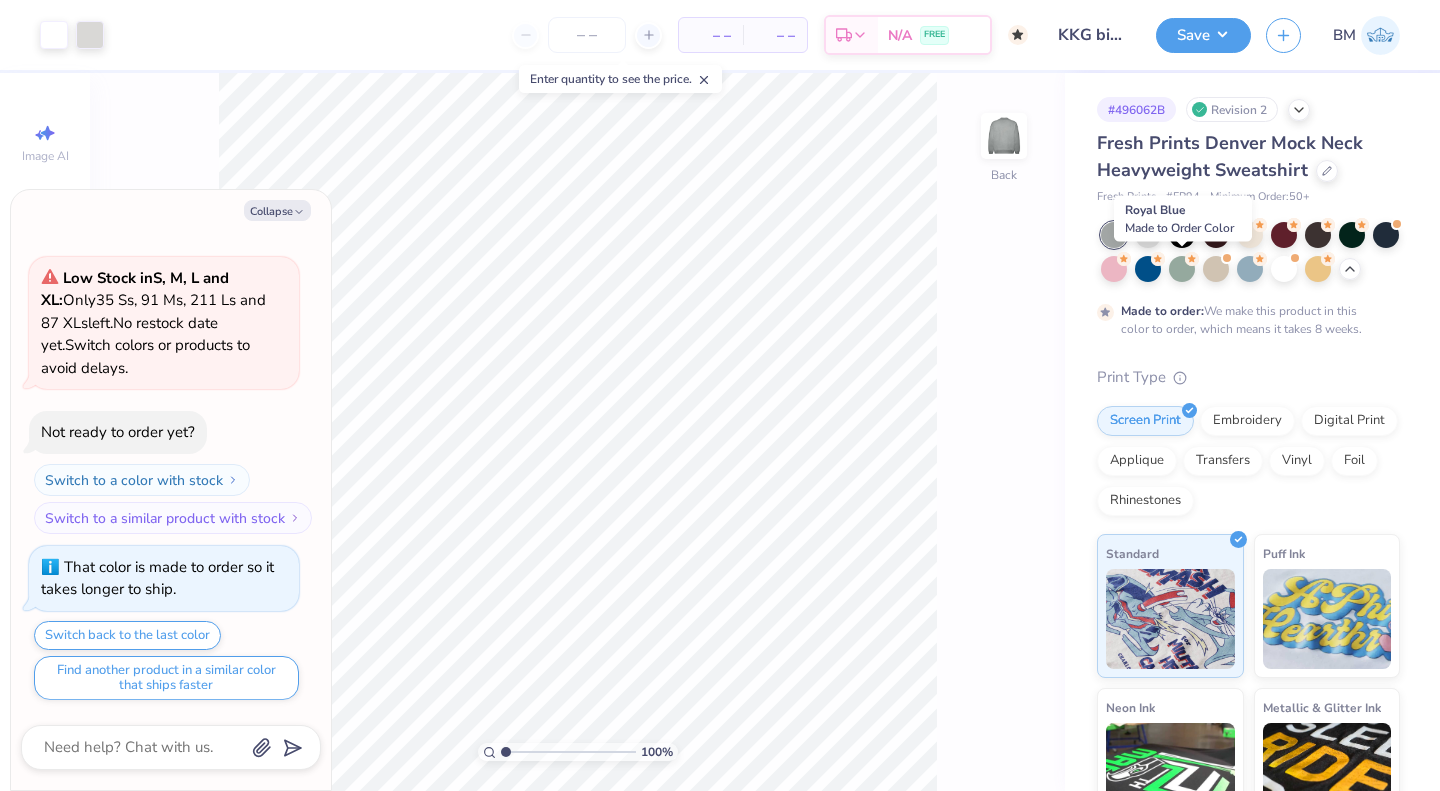 click at bounding box center [1148, 269] 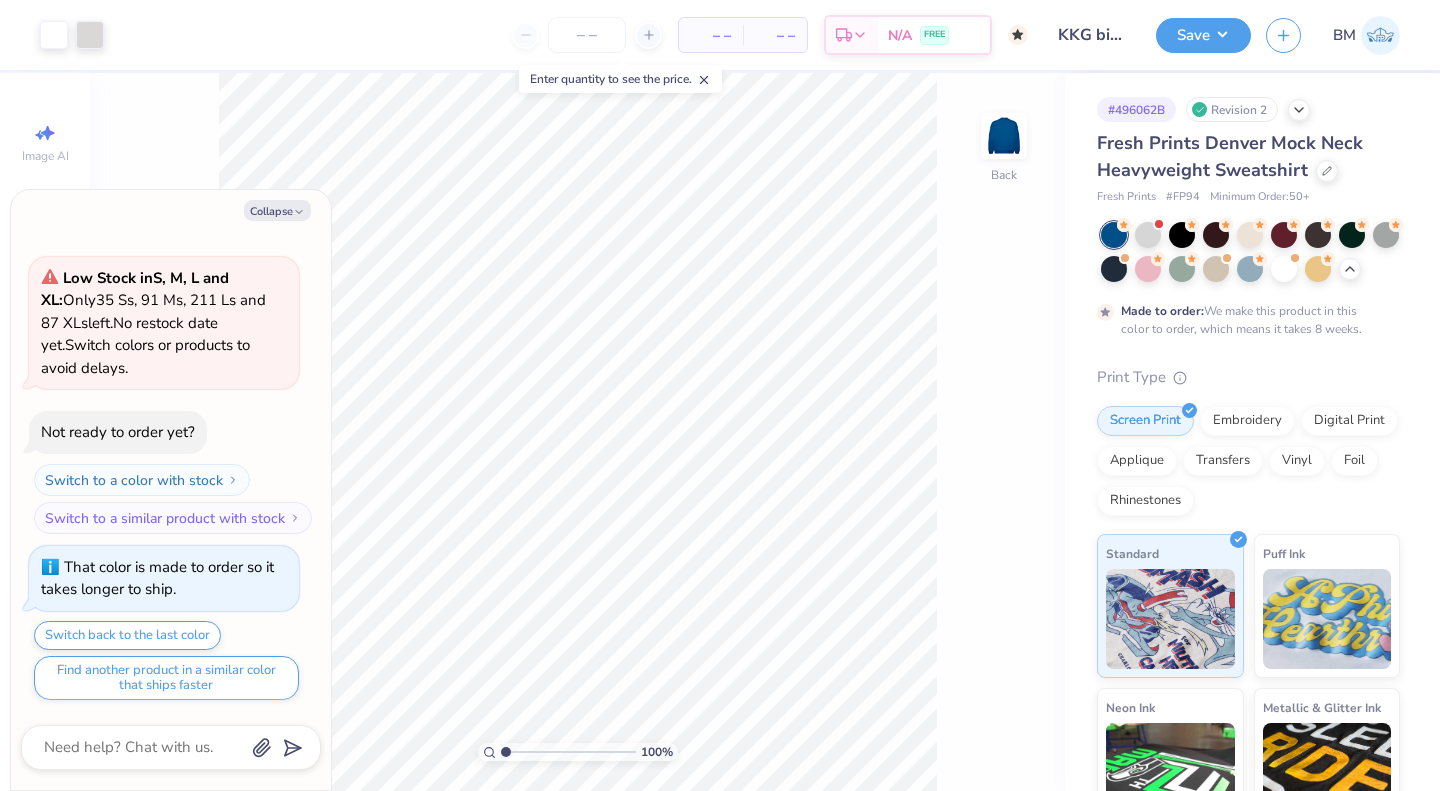 click on "Fresh Prints Denver Mock Neck Heavyweight Sweatshirt Fresh Prints # FP94 Minimum Order:  50 +   Made to order:  We make this product in this color to order, which means it takes 8 weeks. Print Type Screen Print Embroidery Digital Print Applique Transfers Vinyl Foil Rhinestones Standard Puff Ink Neon Ink Metallic & Glitter Ink Glow in the Dark Ink Water based Ink" at bounding box center [1248, 558] 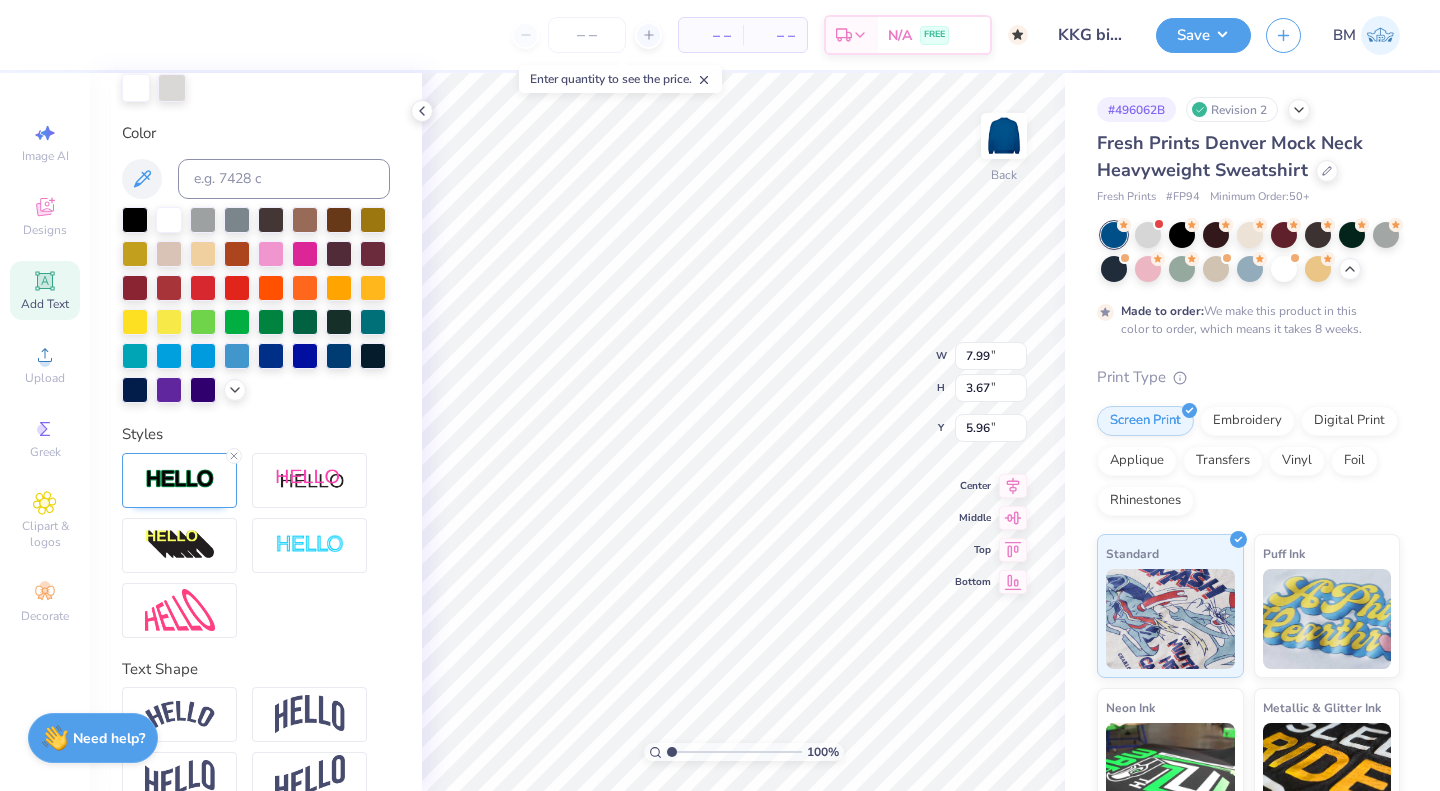 scroll, scrollTop: 483, scrollLeft: 0, axis: vertical 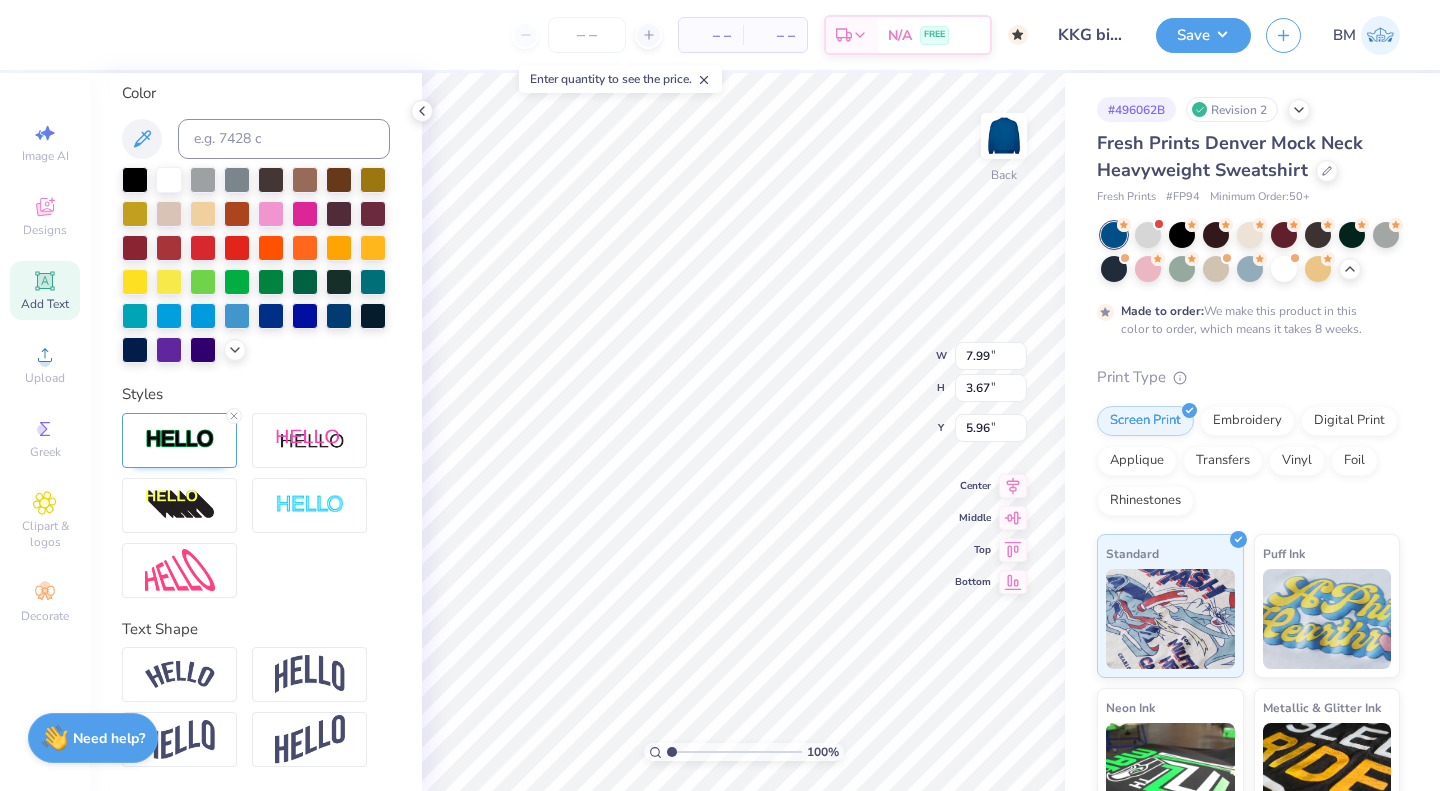 click at bounding box center [180, 439] 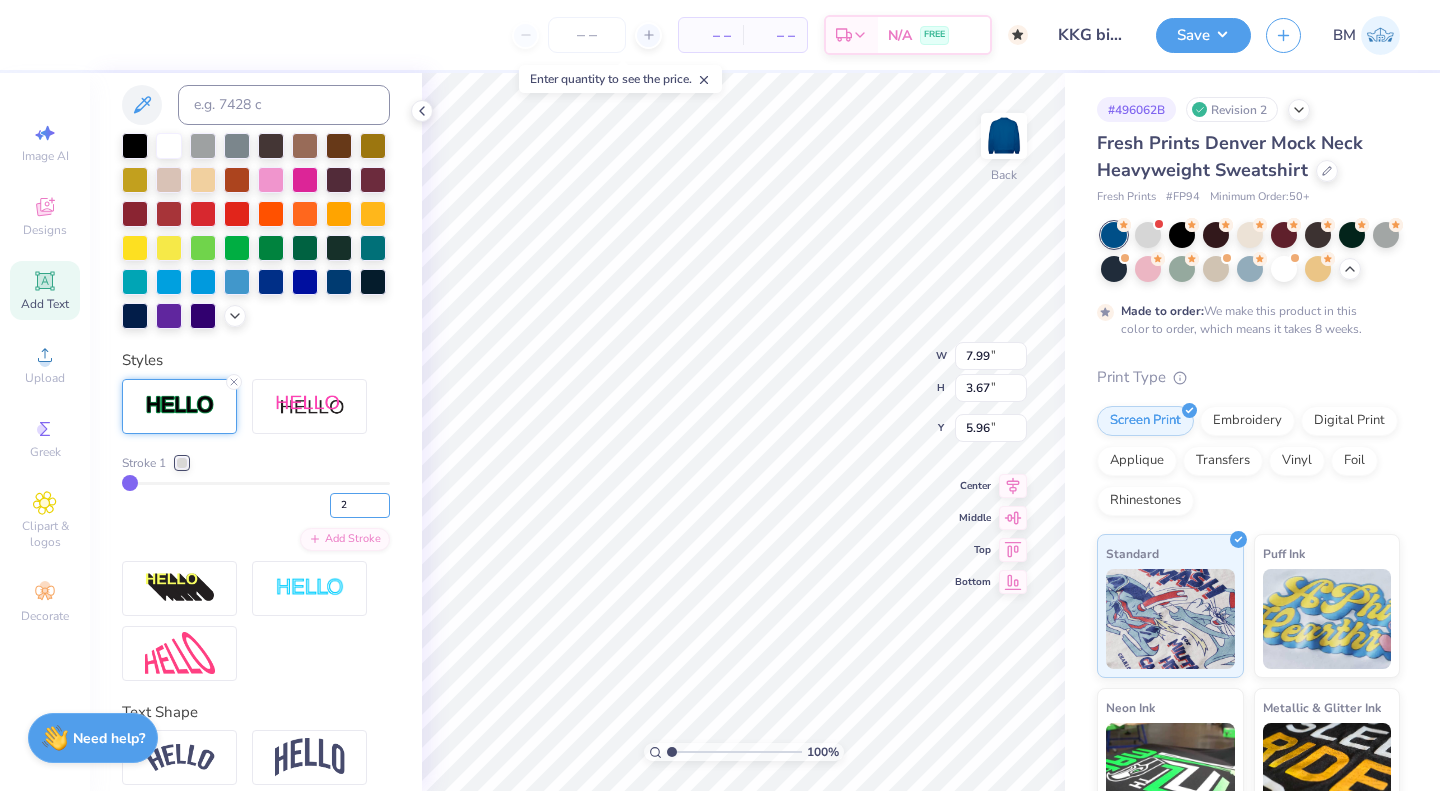 type on "2" 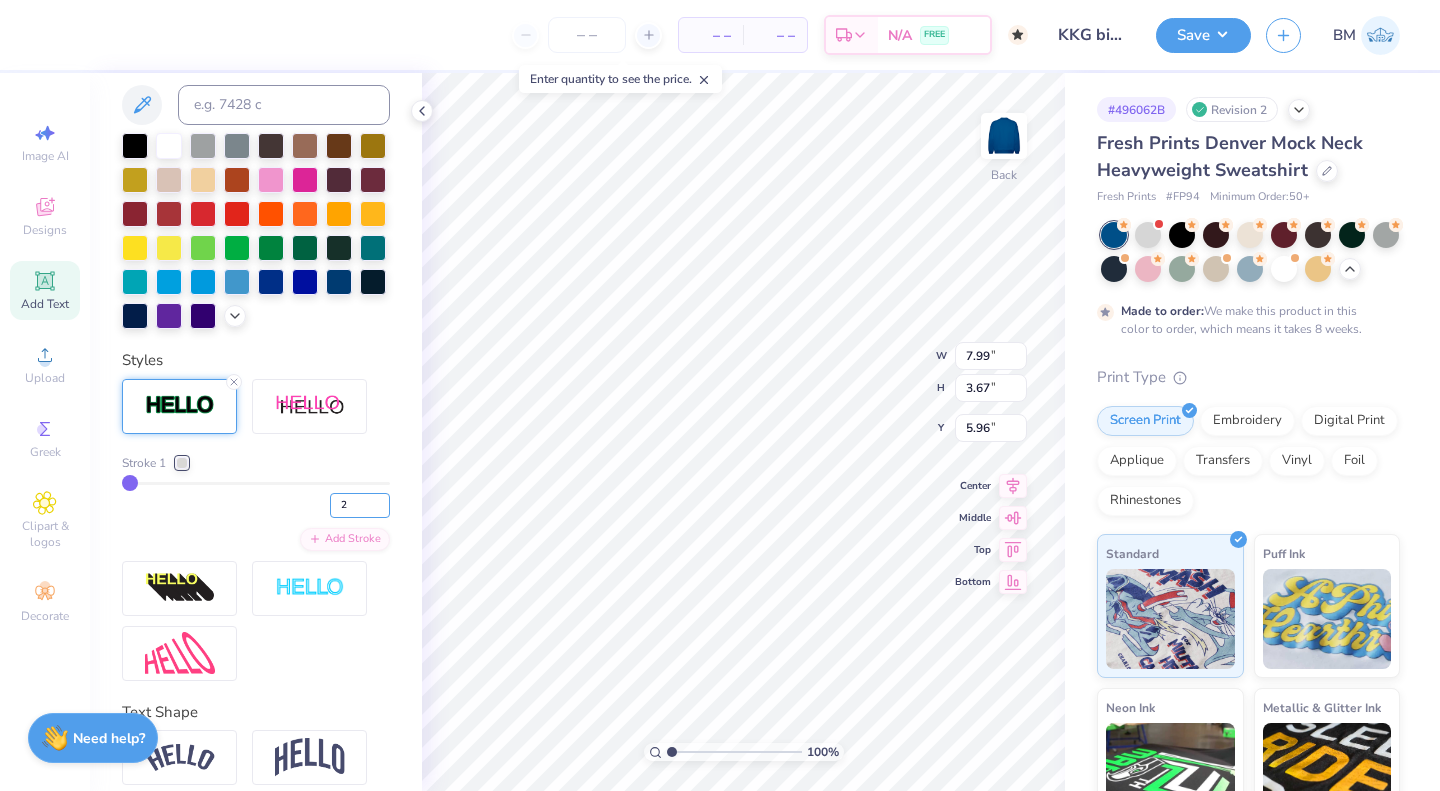 type on "2" 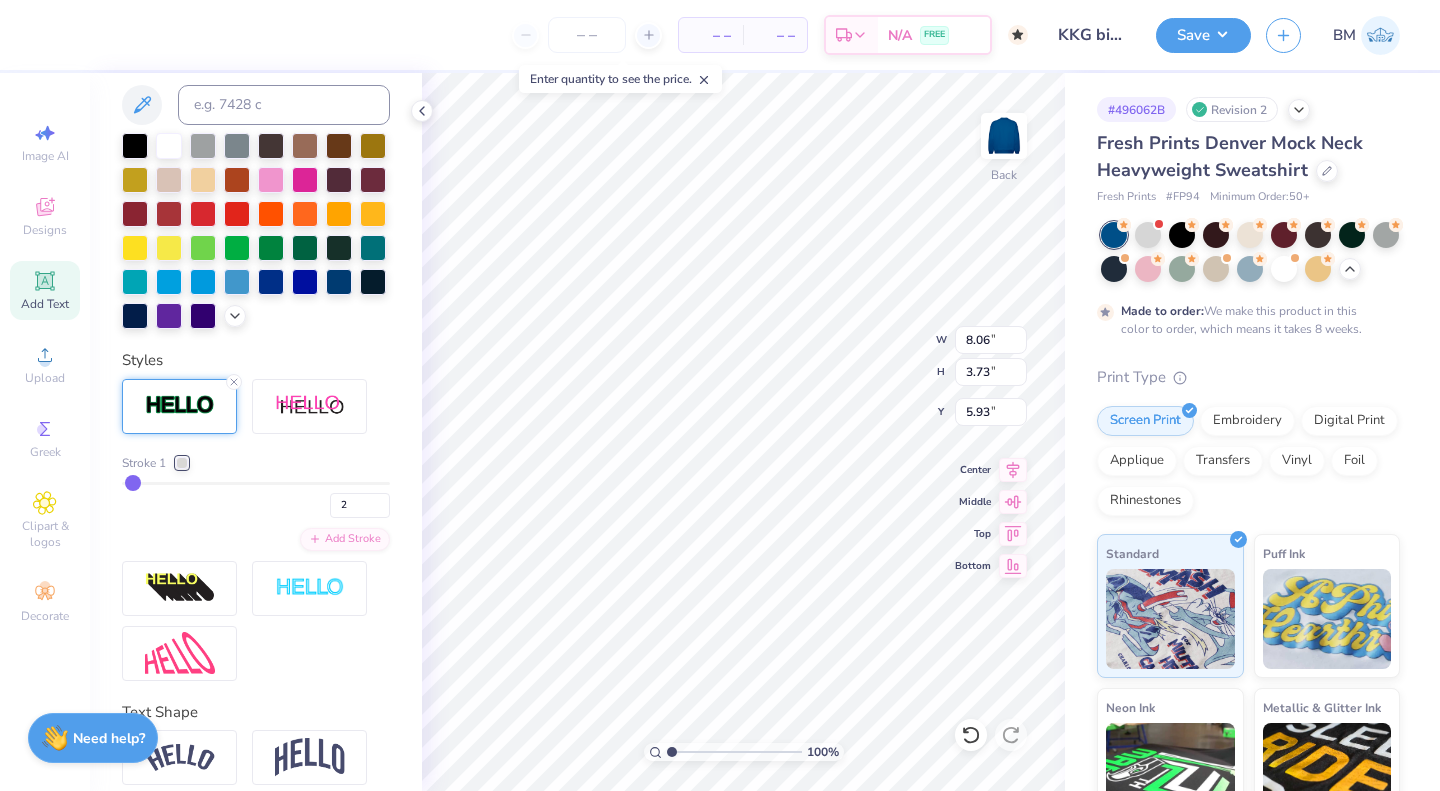 type on "8.06" 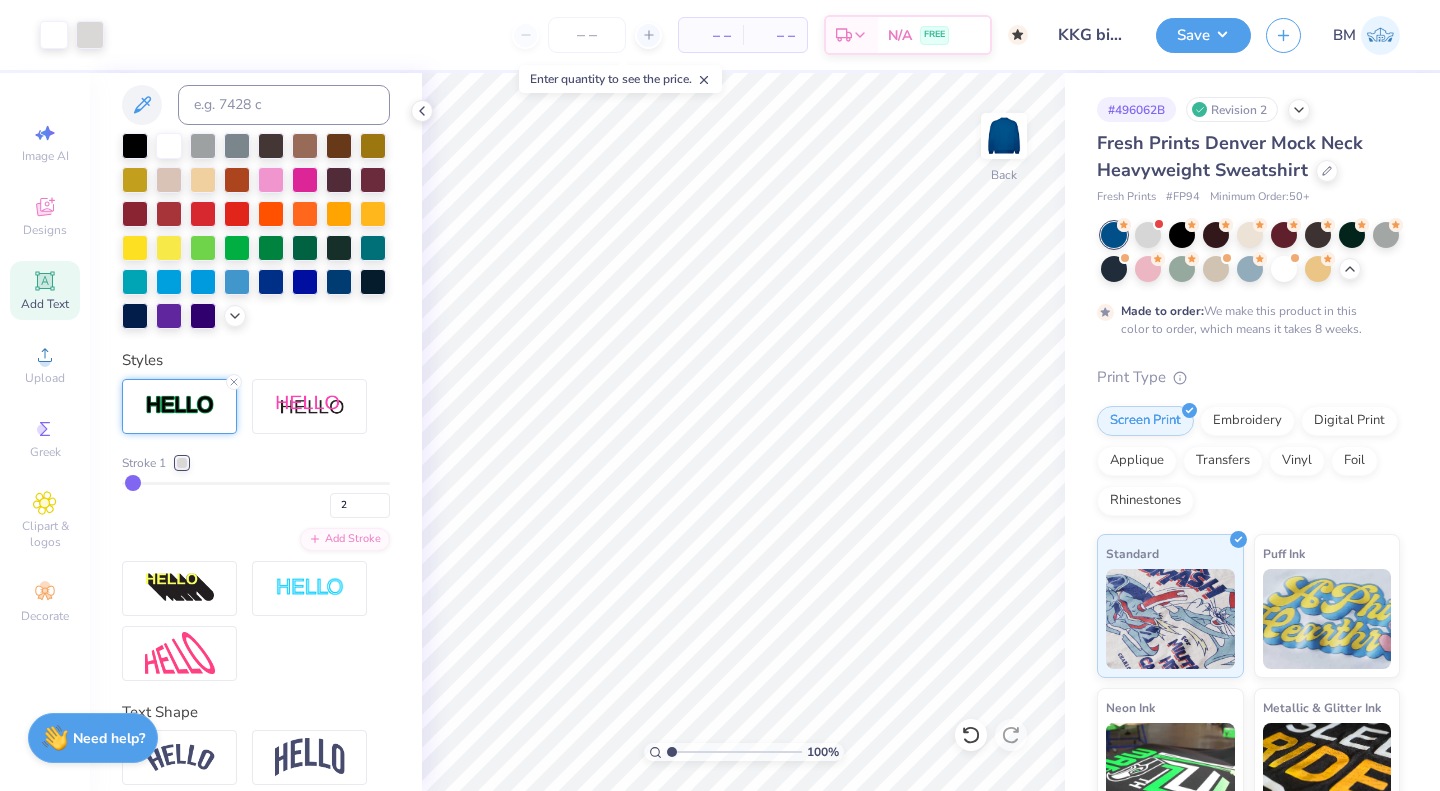 click on "Save" at bounding box center (1203, 35) 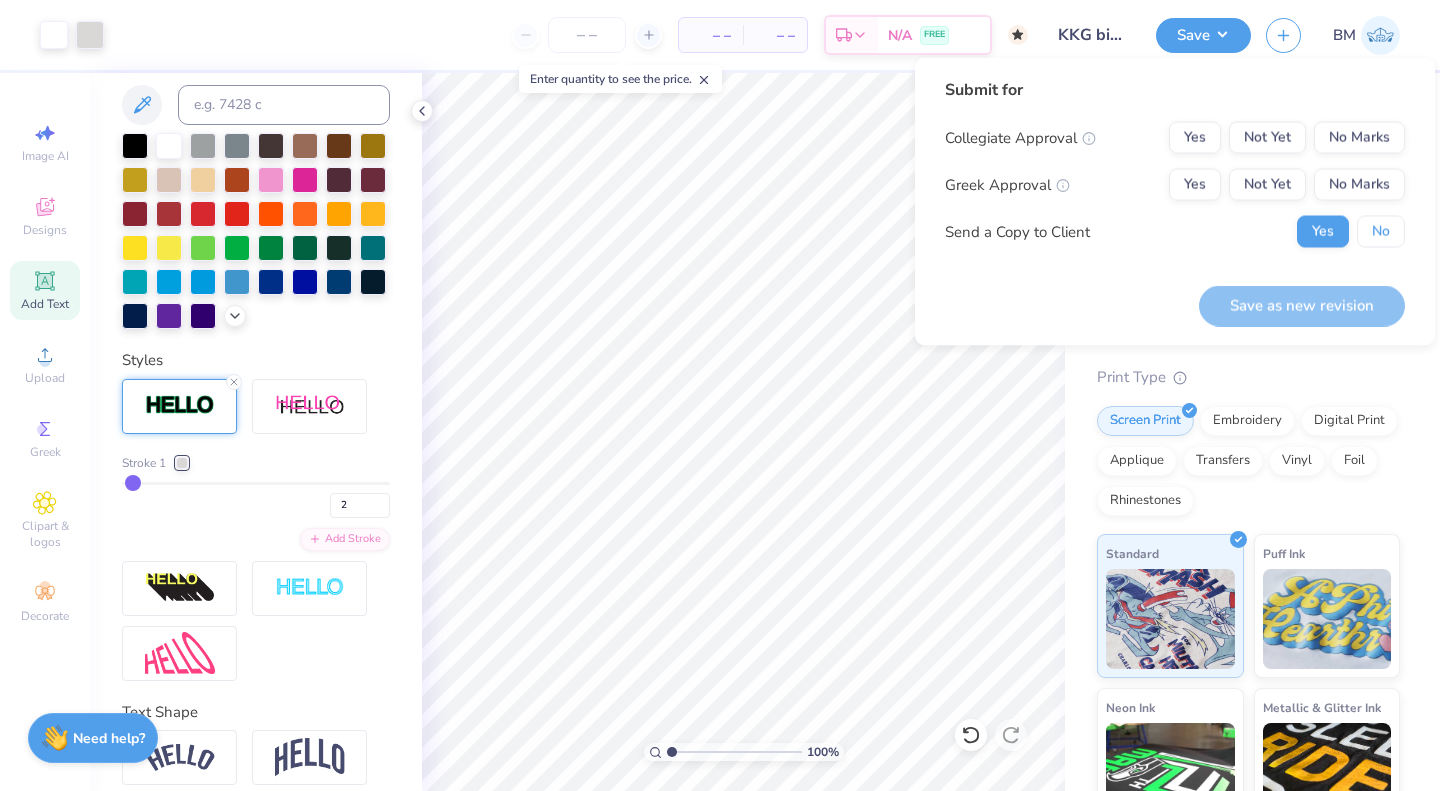 click on "No" at bounding box center [1381, 232] 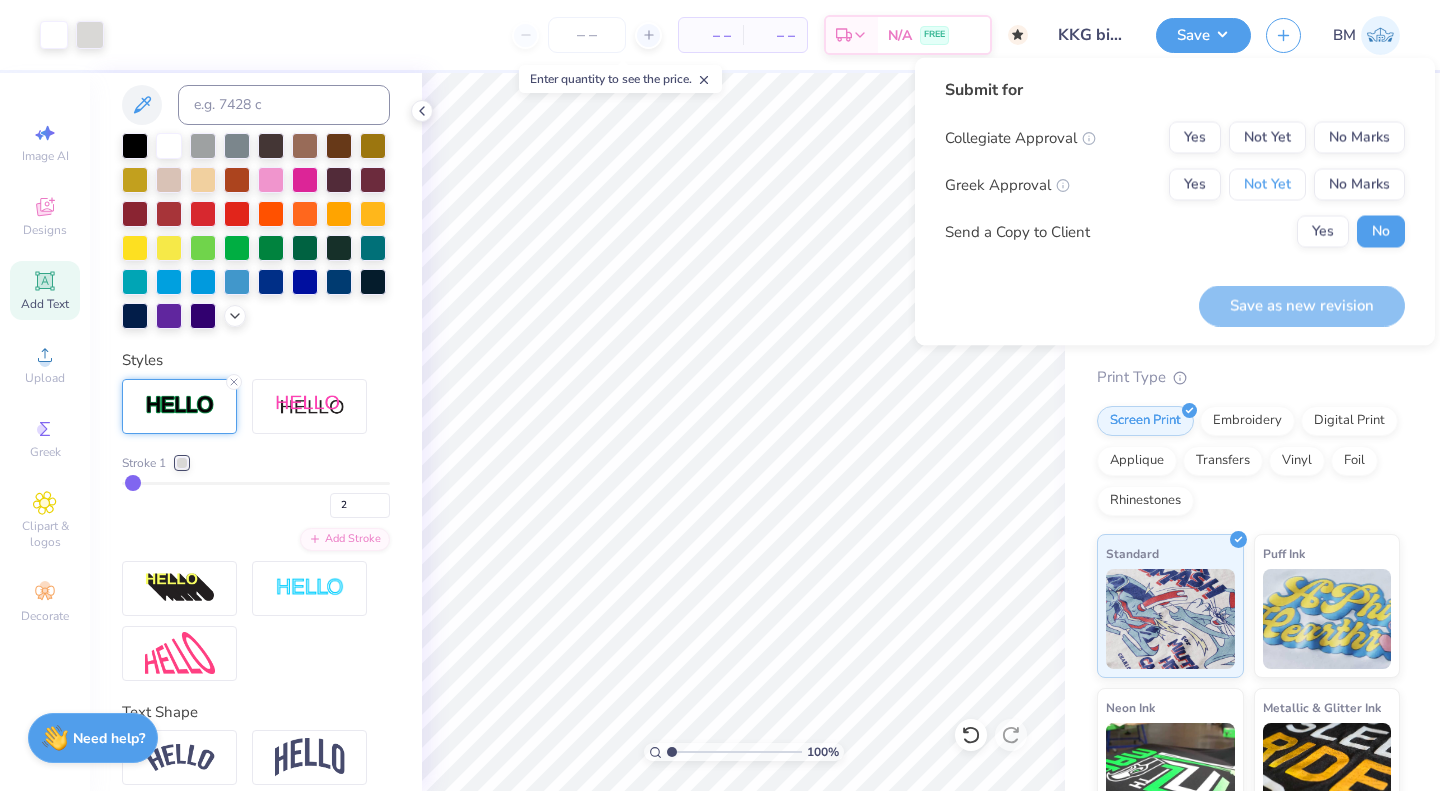 click on "Not Yet" at bounding box center [1267, 185] 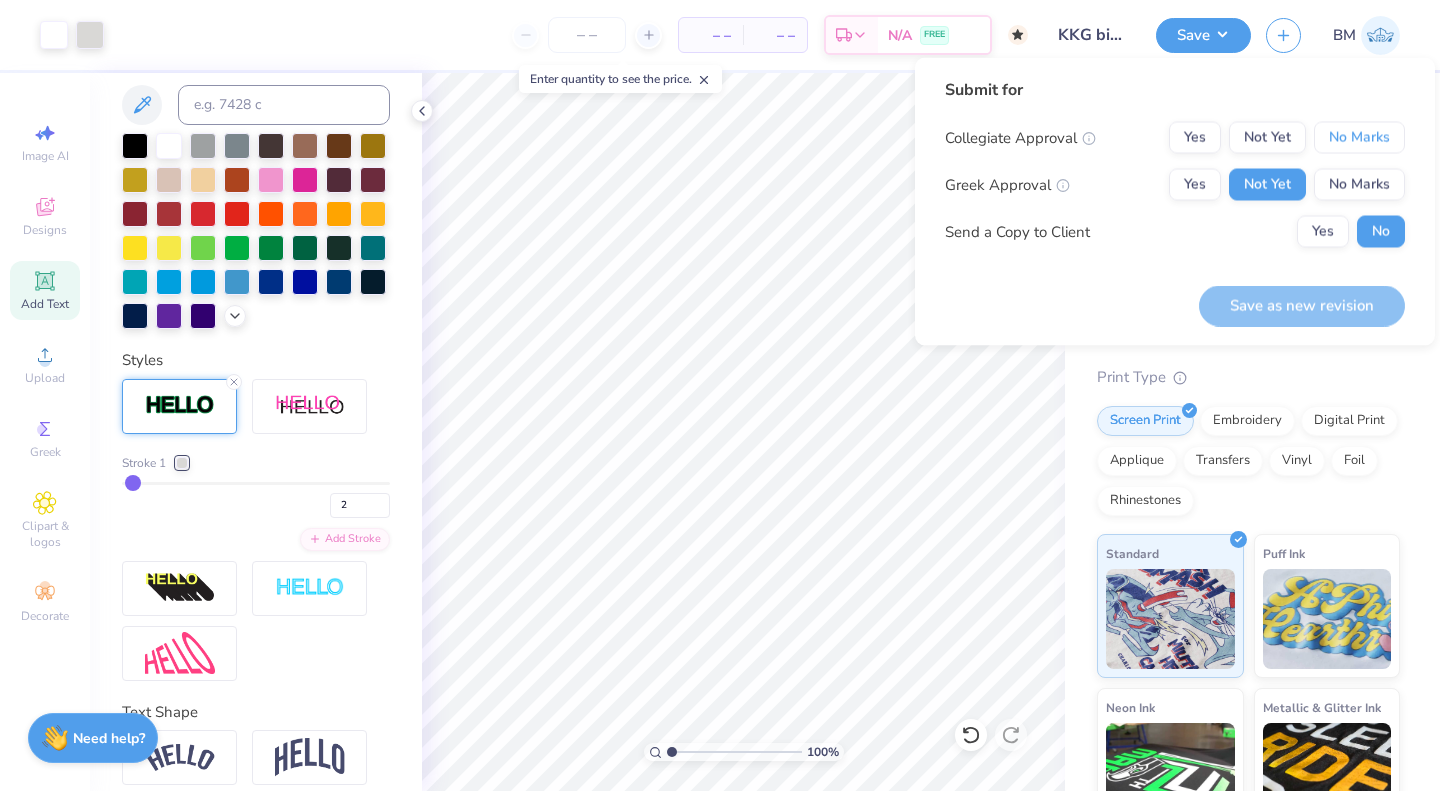 click on "No Marks" at bounding box center (1359, 138) 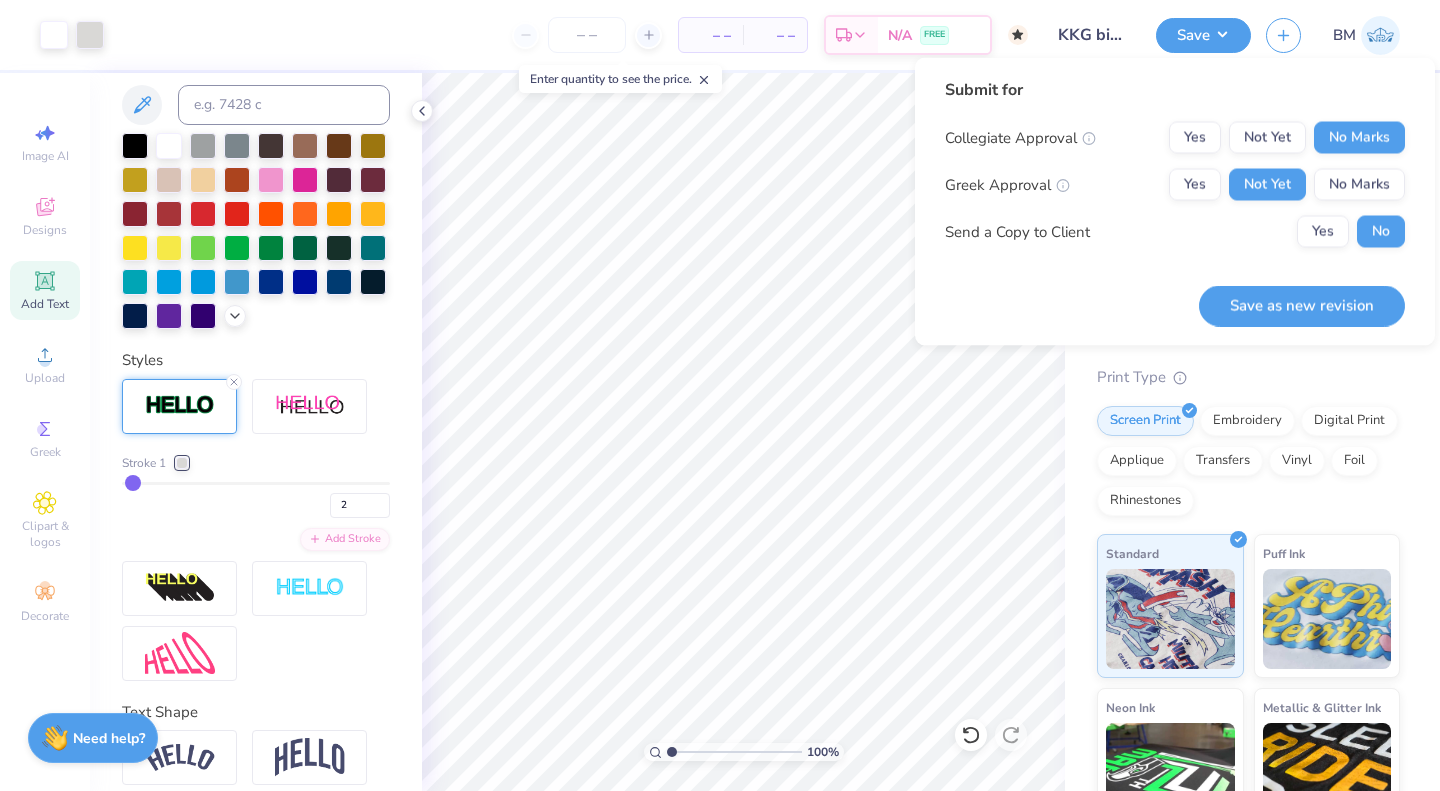 click on "Save as new revision" at bounding box center (1302, 305) 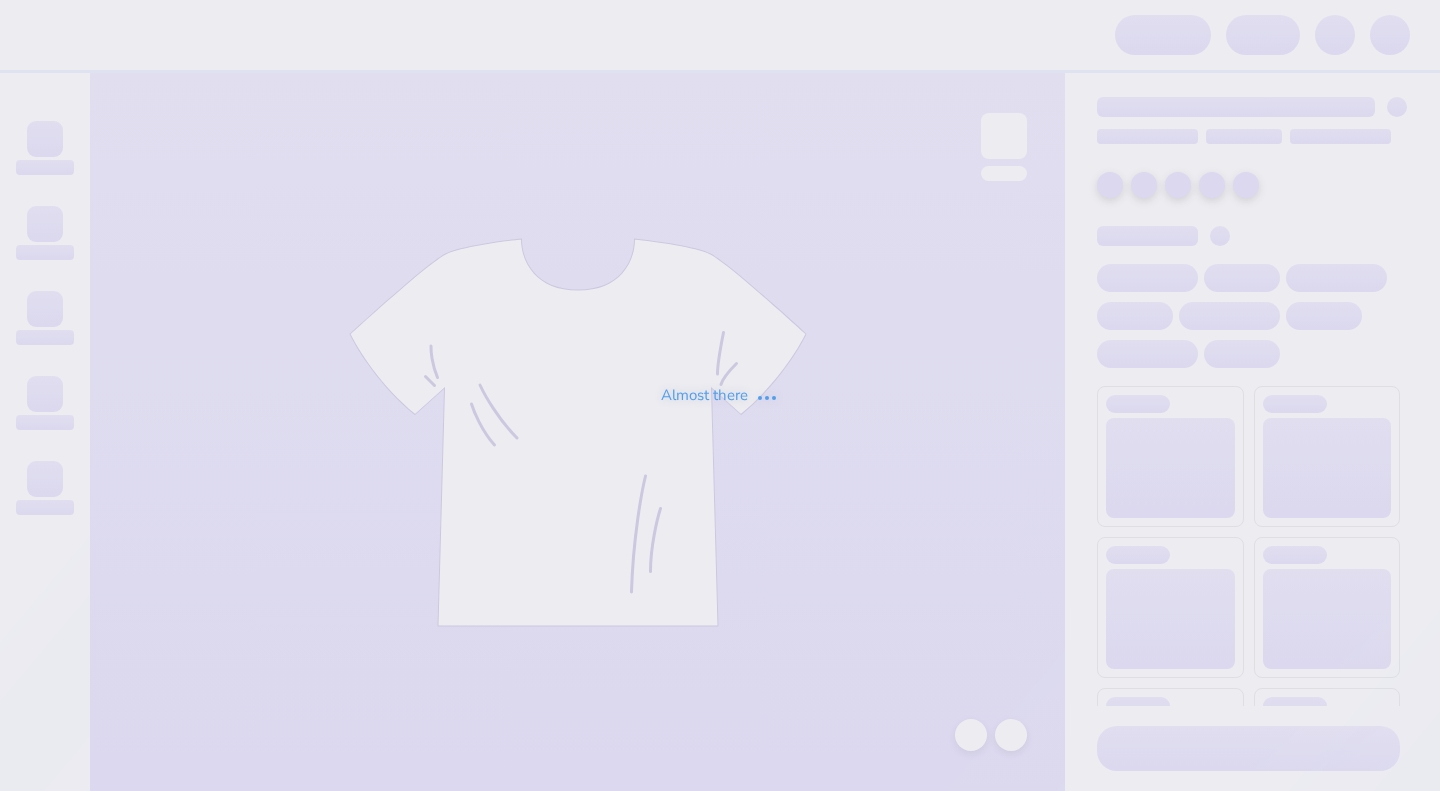 scroll, scrollTop: 0, scrollLeft: 0, axis: both 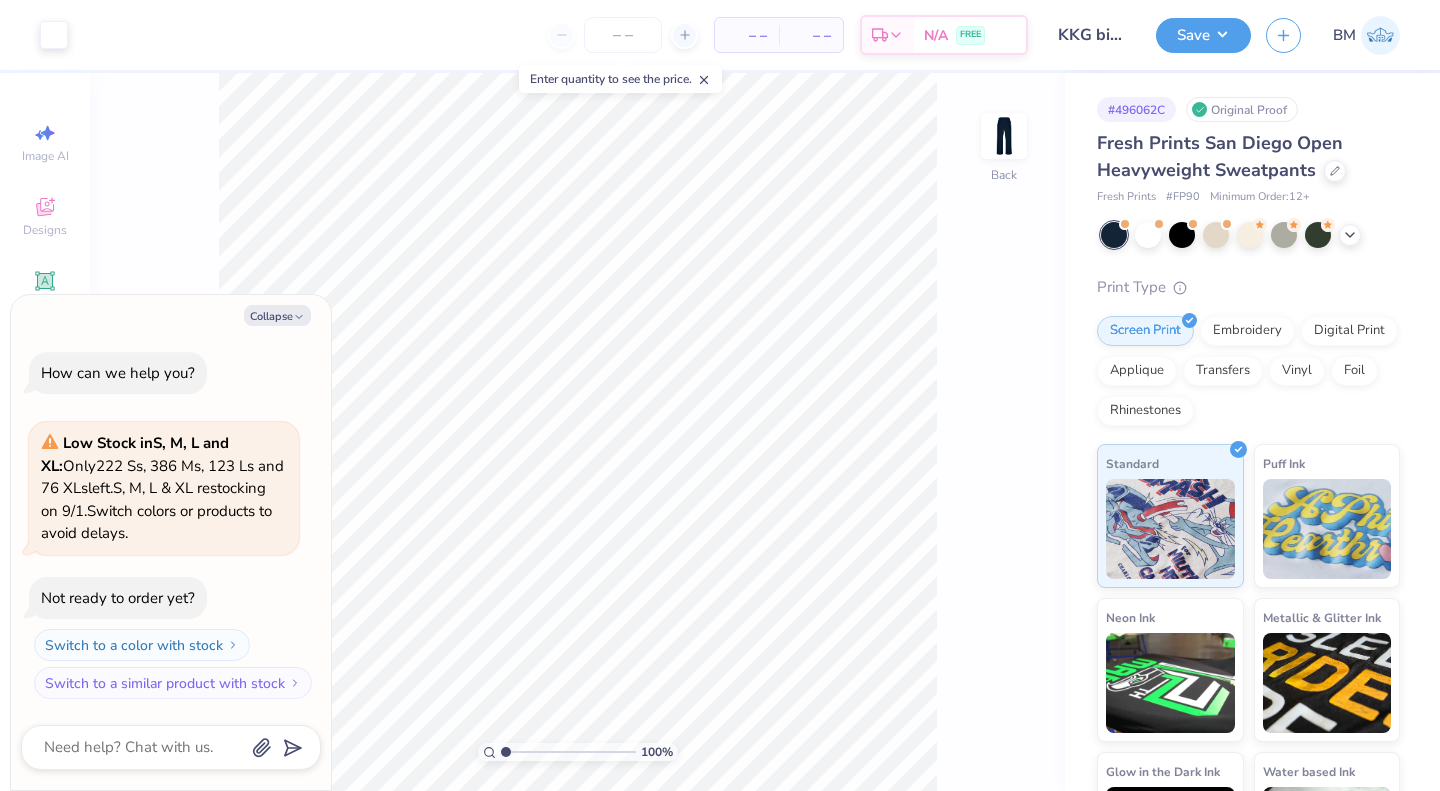 click 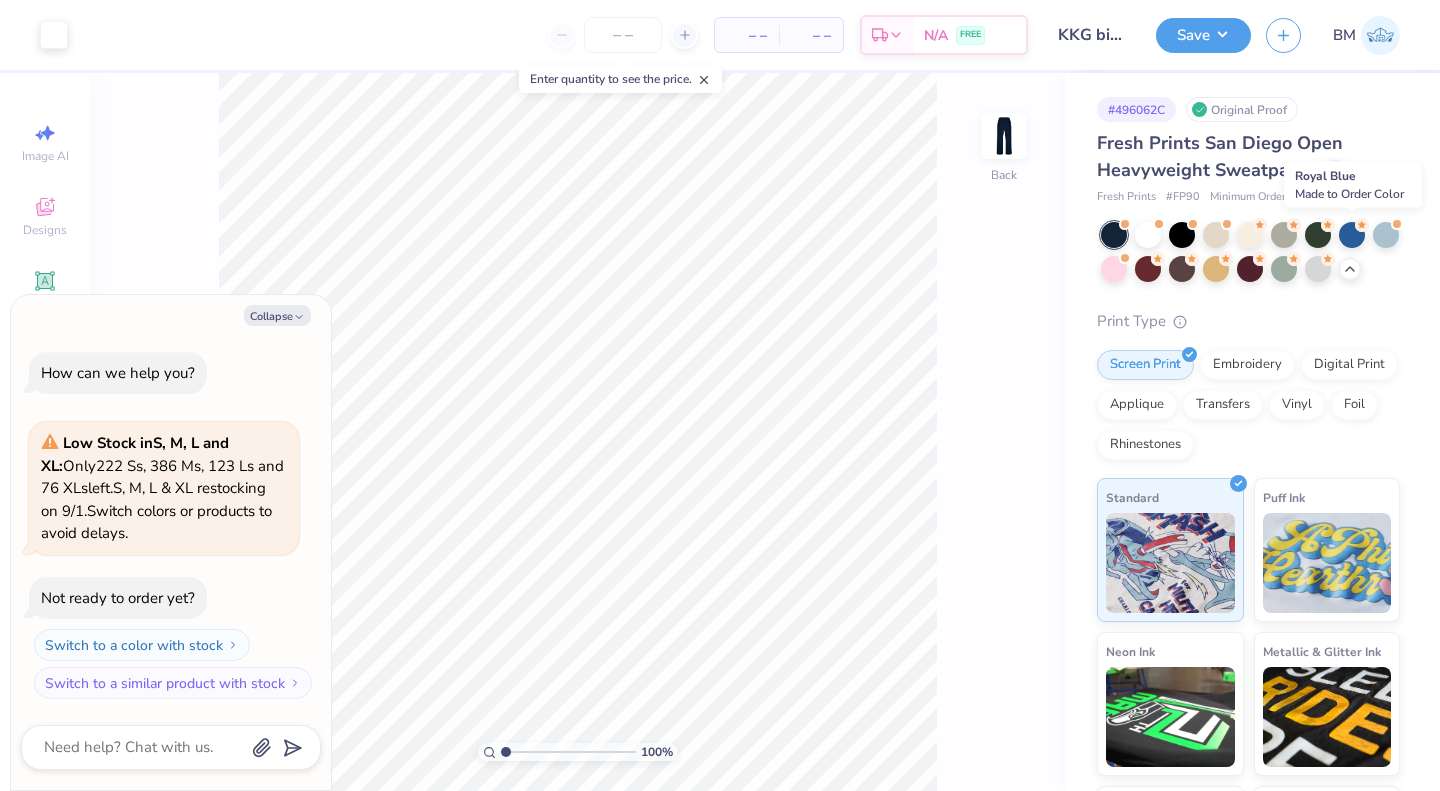 click at bounding box center [1352, 235] 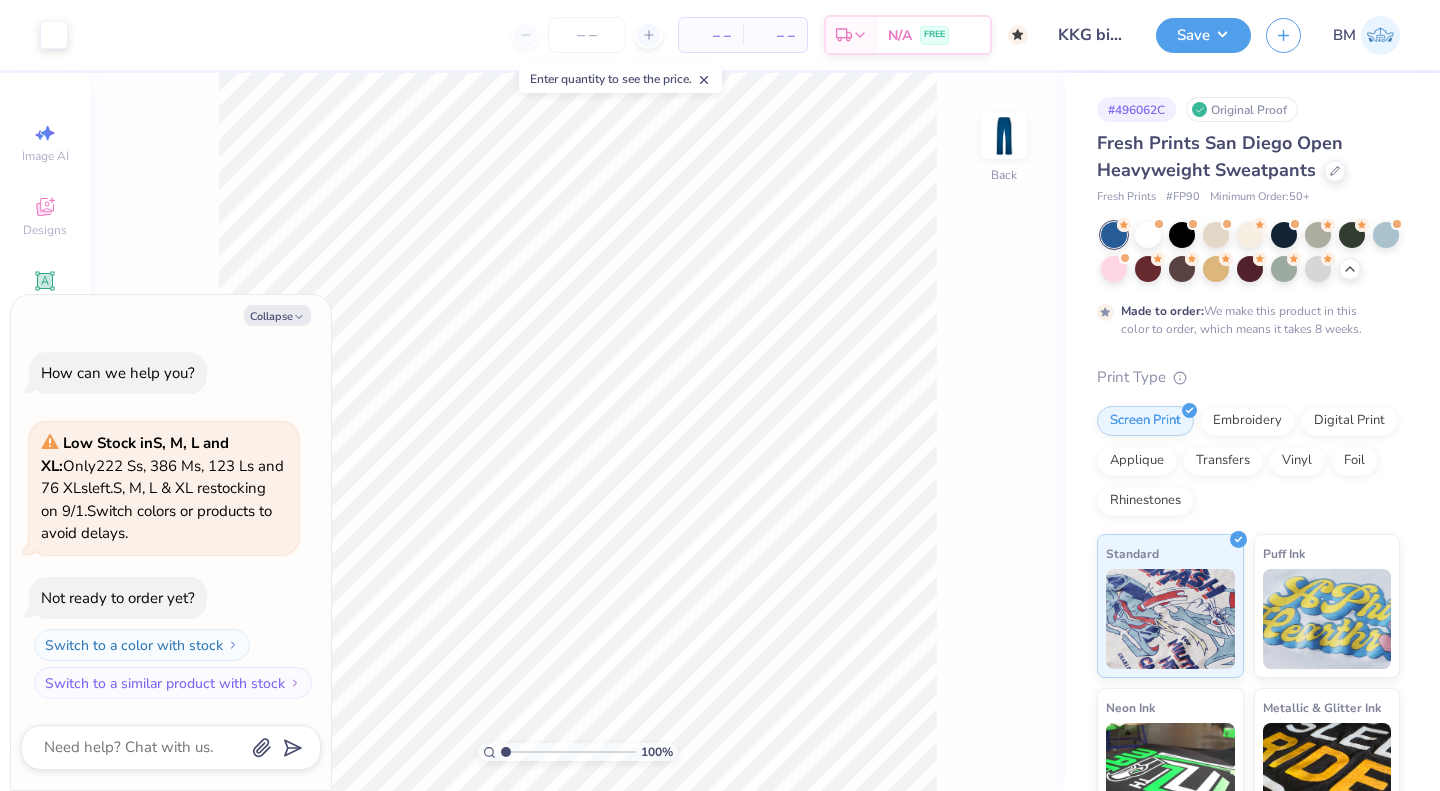 scroll, scrollTop: 61, scrollLeft: 0, axis: vertical 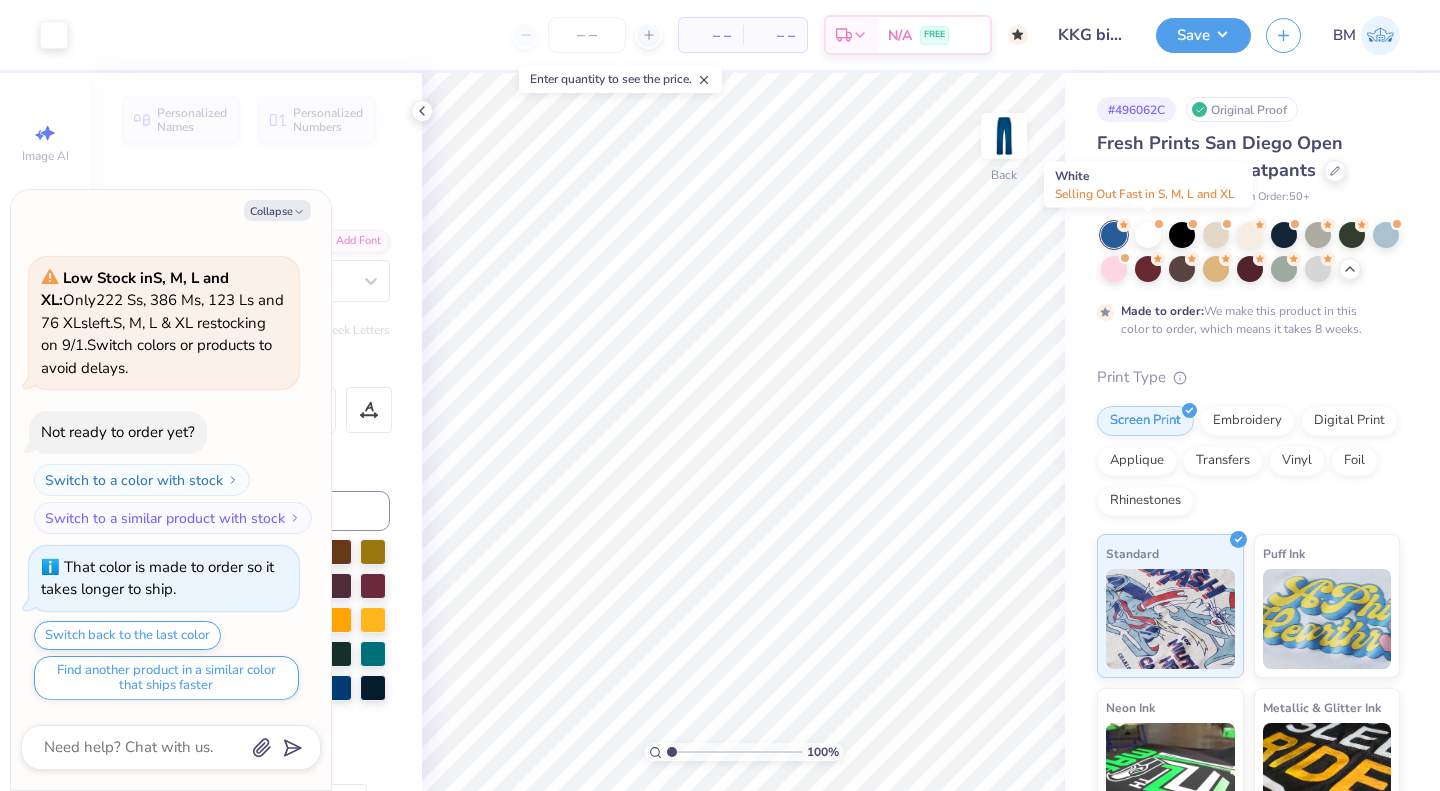click at bounding box center (1148, 235) 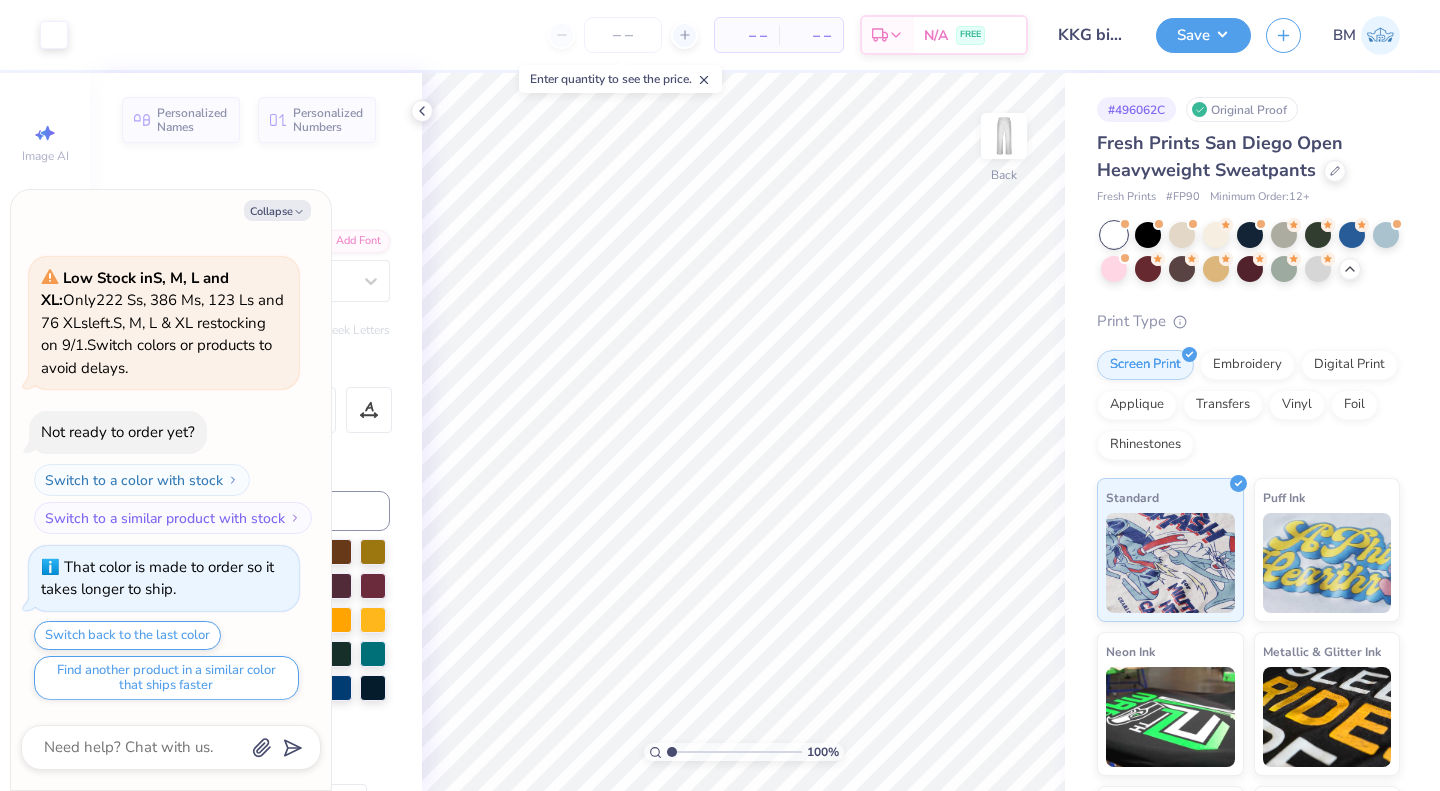 scroll, scrollTop: 466, scrollLeft: 0, axis: vertical 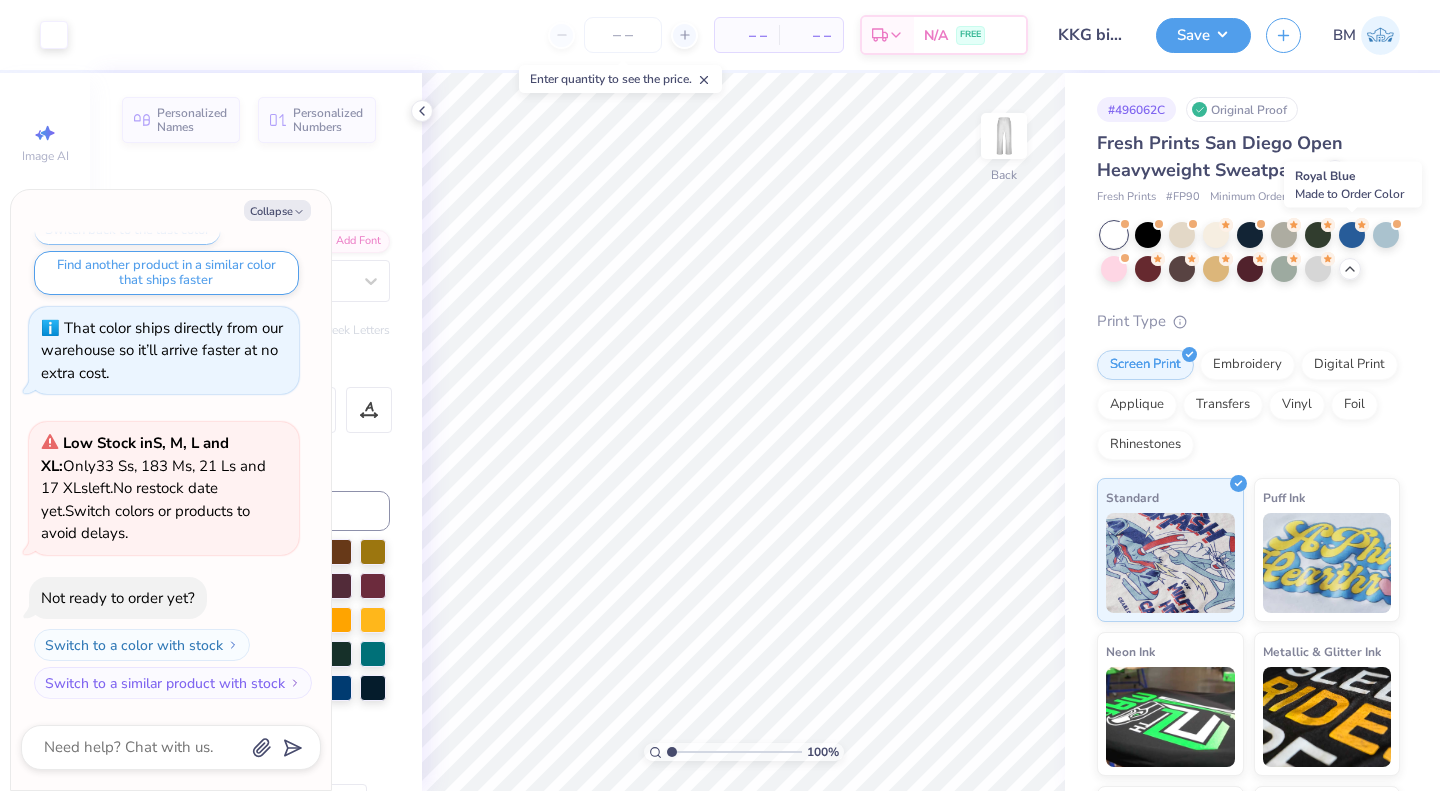 click at bounding box center [1352, 235] 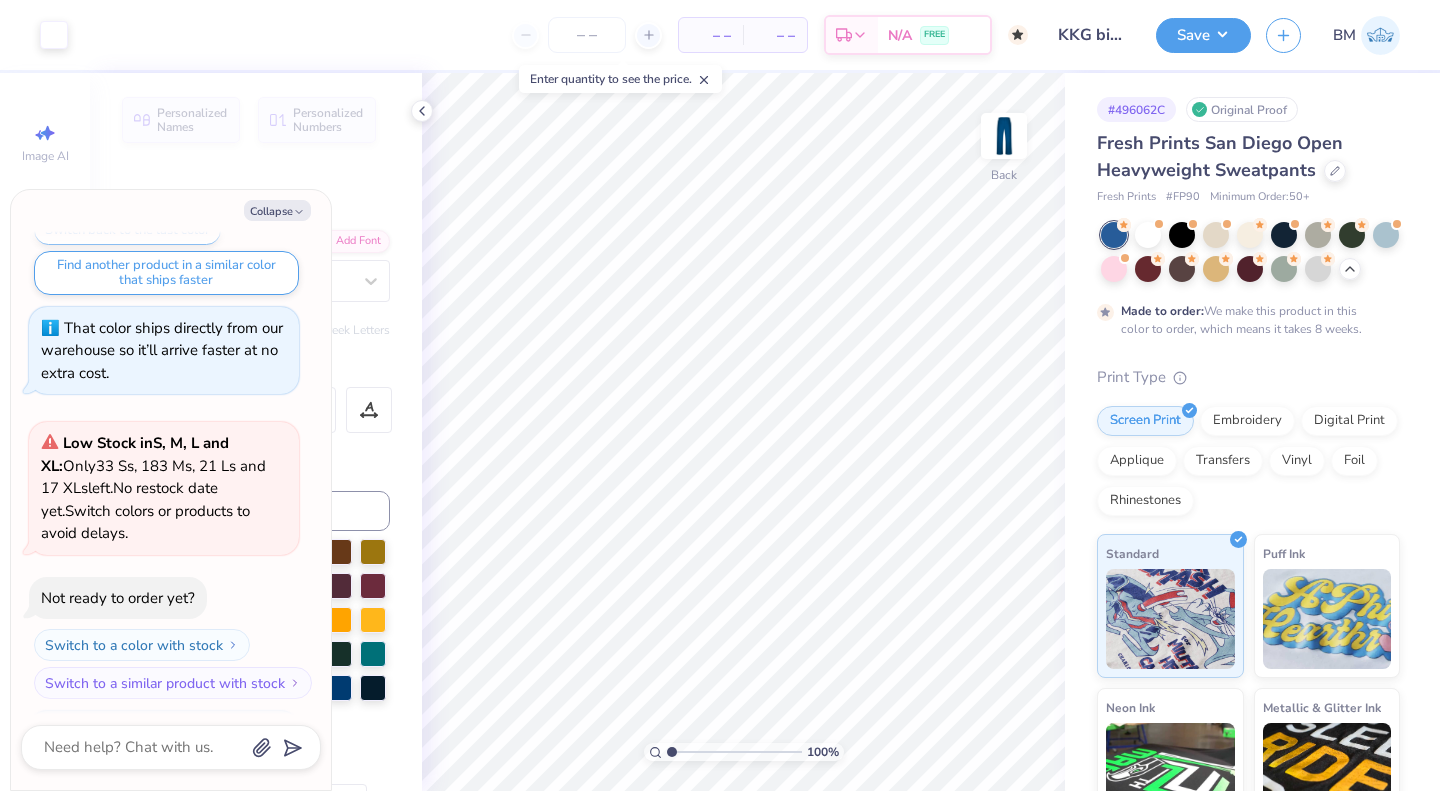 scroll, scrollTop: 632, scrollLeft: 0, axis: vertical 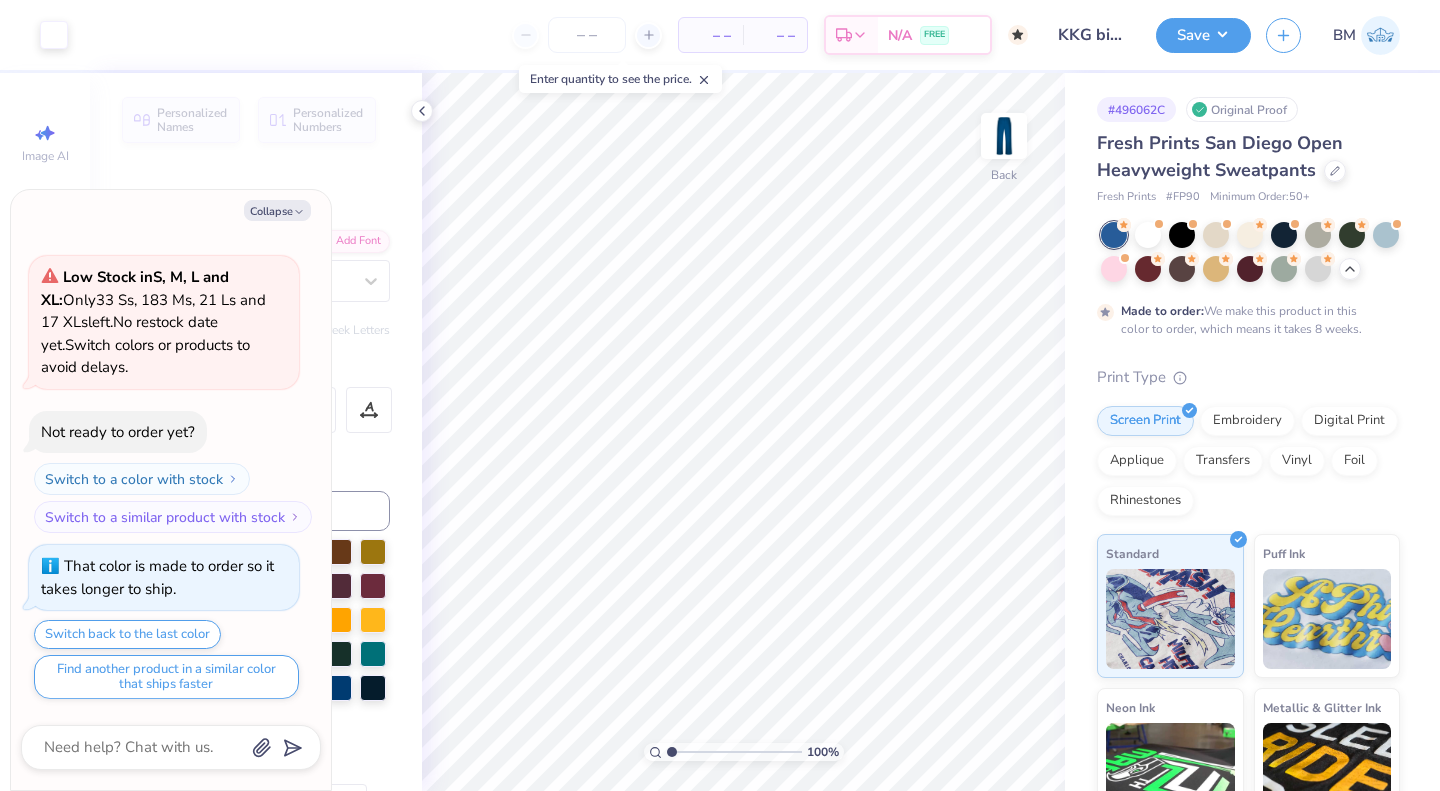 click on "Collapse" at bounding box center [277, 210] 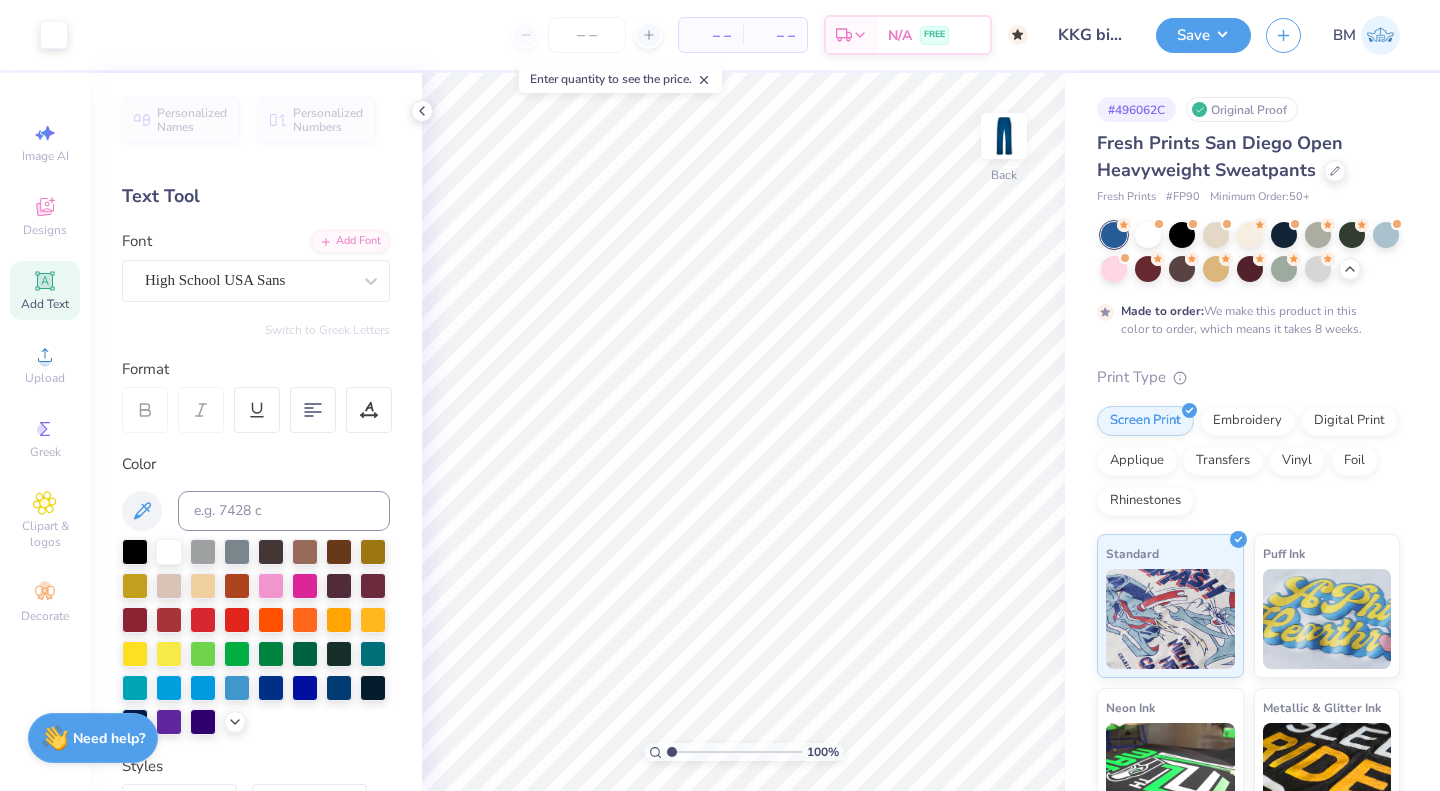 click on "– – Per Item – – Total Est.  Delivery N/A FREE" at bounding box center [555, 35] 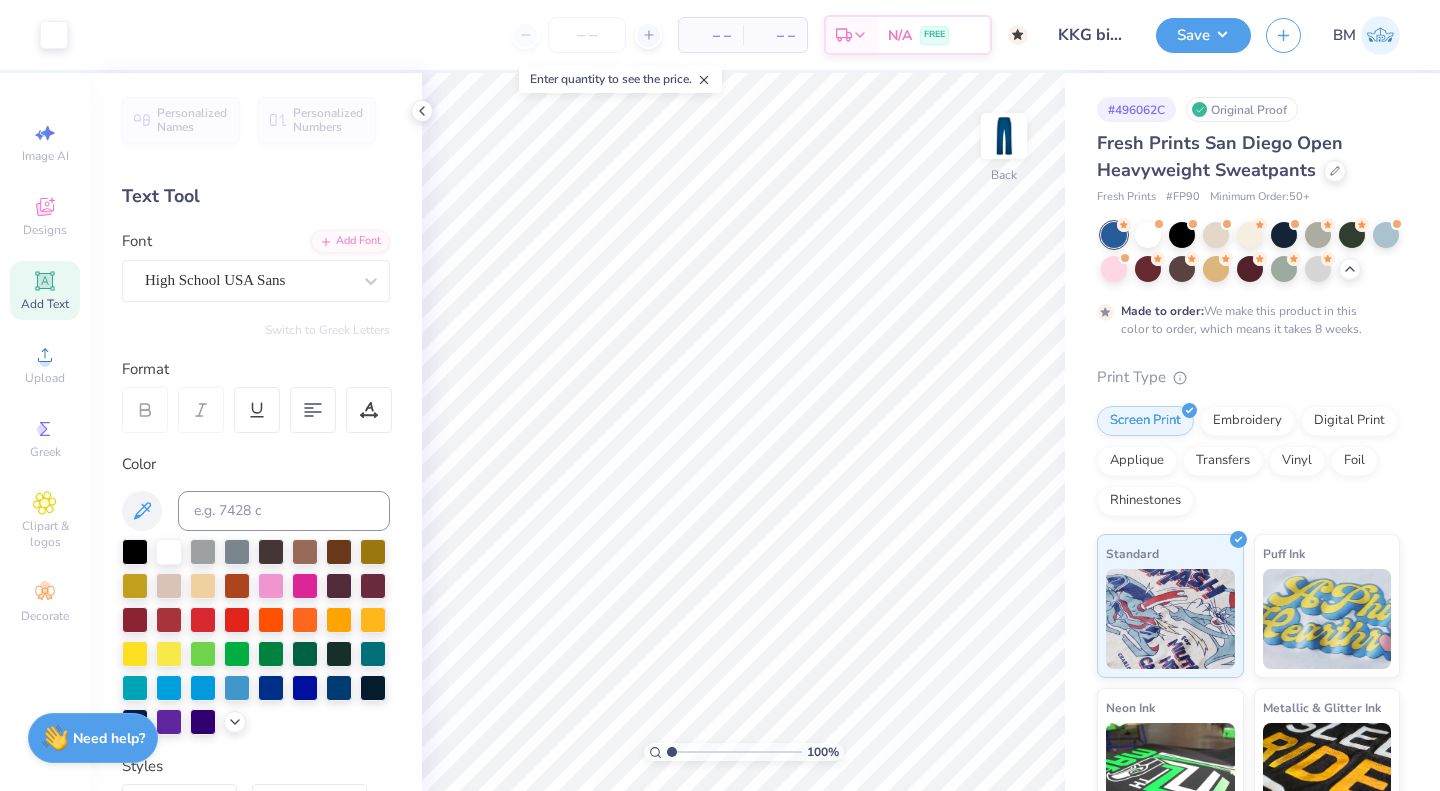 click at bounding box center [587, 35] 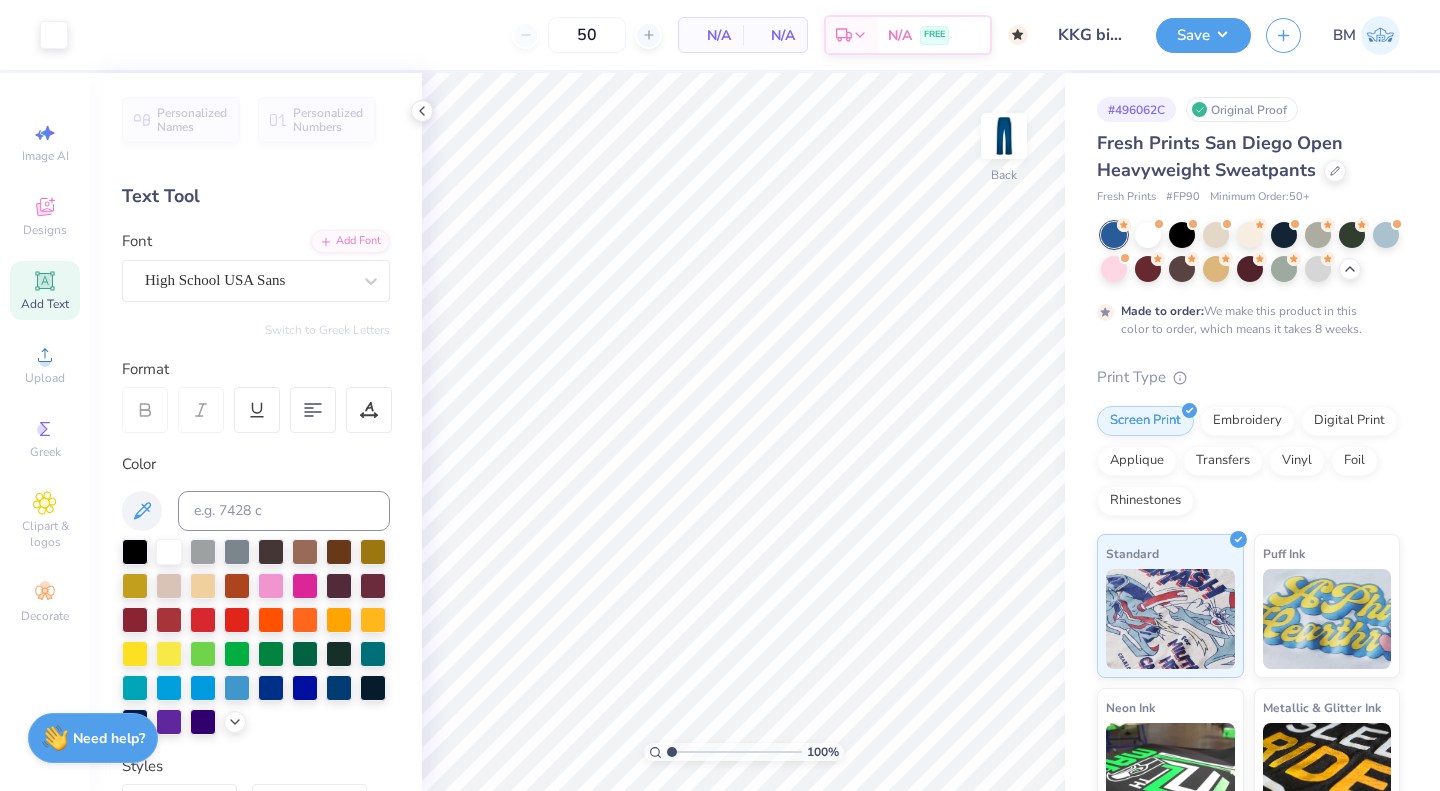 click on "Made to order:  We make this product in this color to order, which means it takes 8 weeks." at bounding box center [1248, 280] 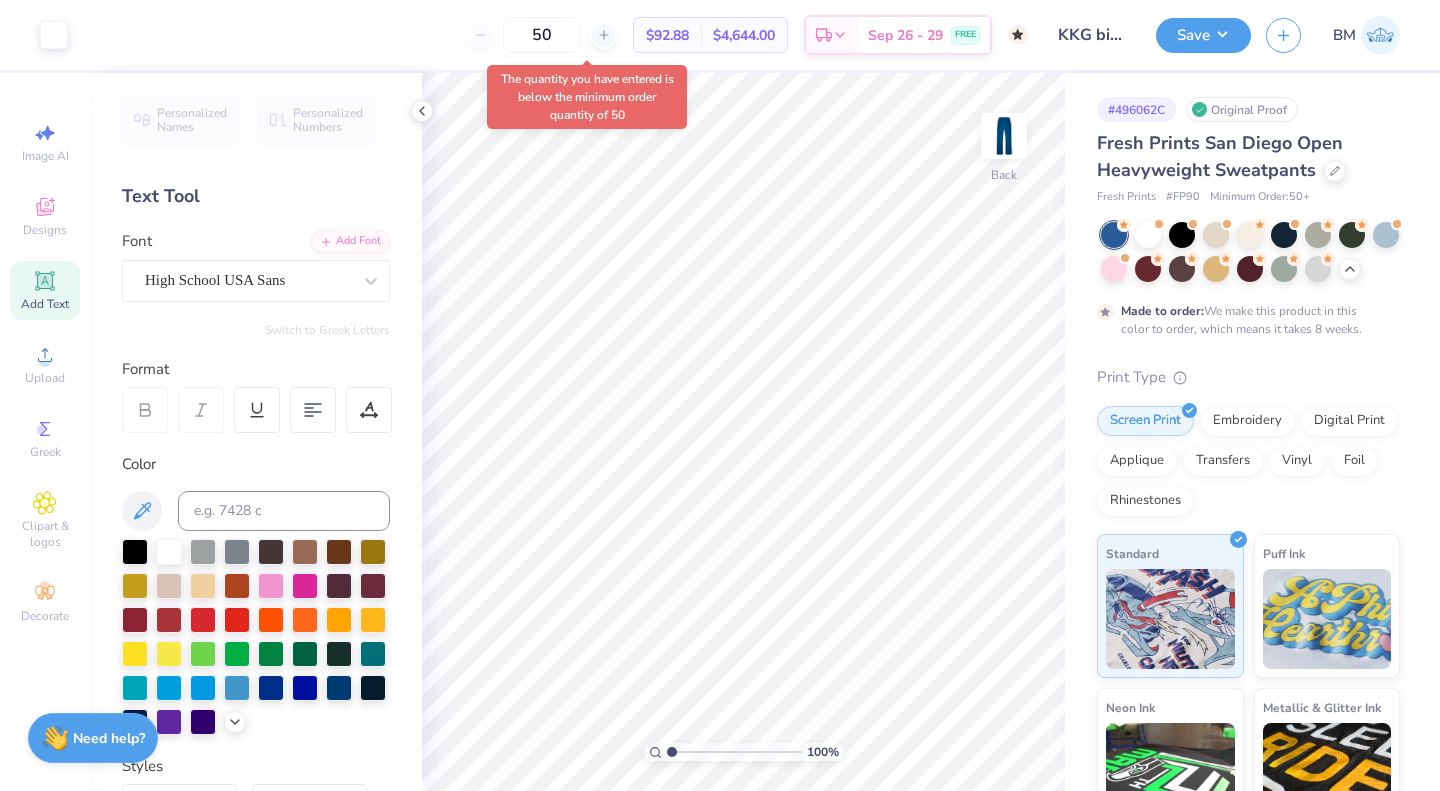 click on "50" at bounding box center (542, 35) 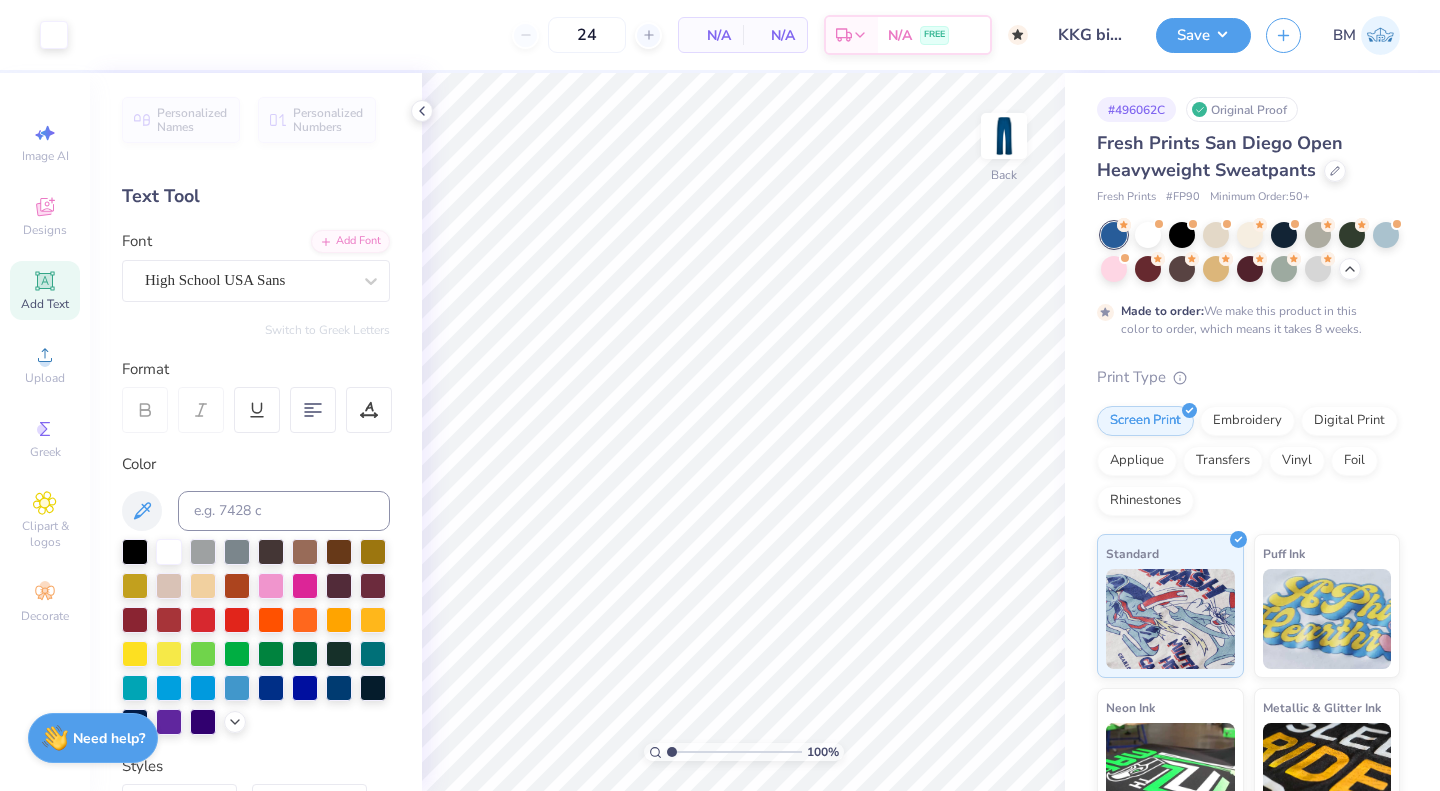 type on "50" 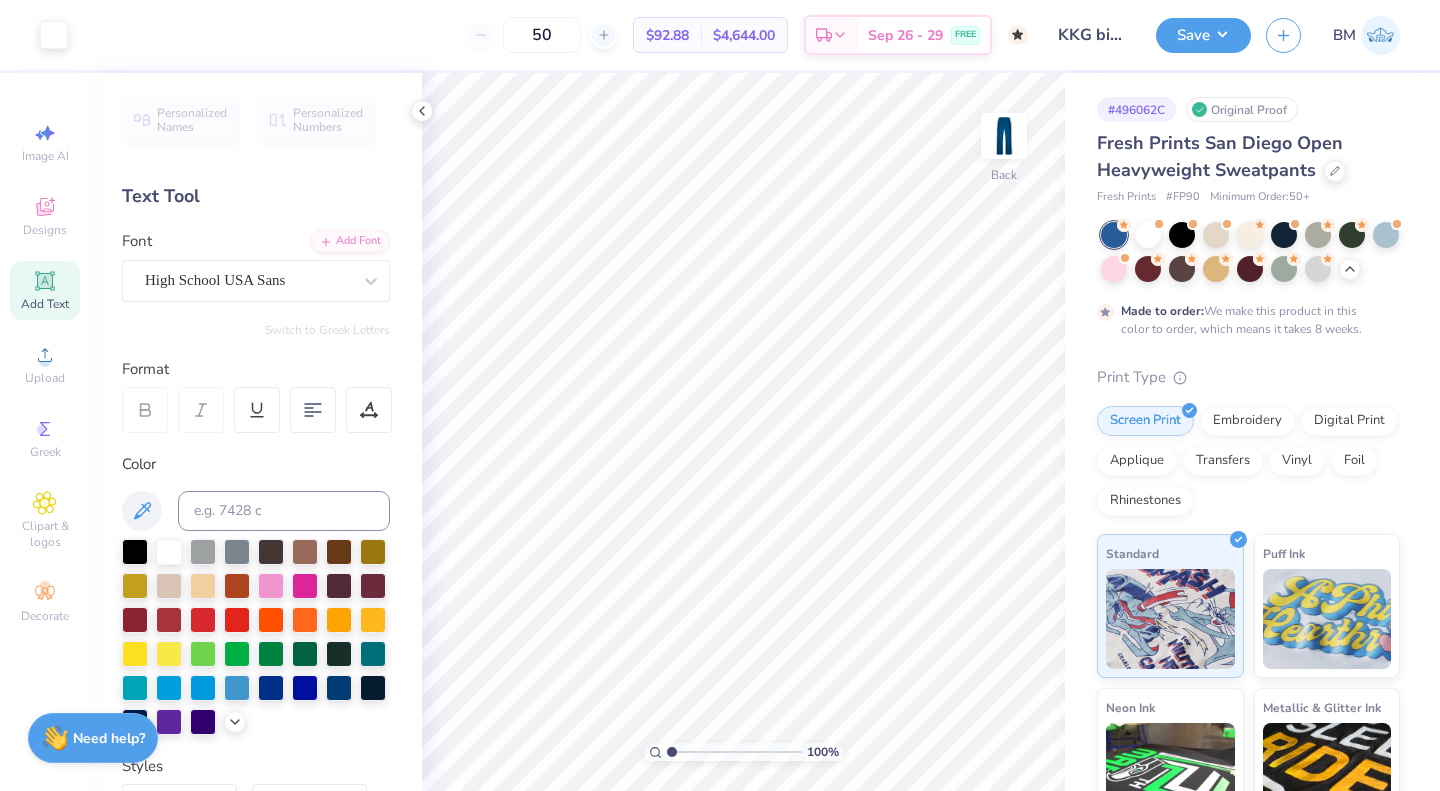 scroll, scrollTop: 1, scrollLeft: 0, axis: vertical 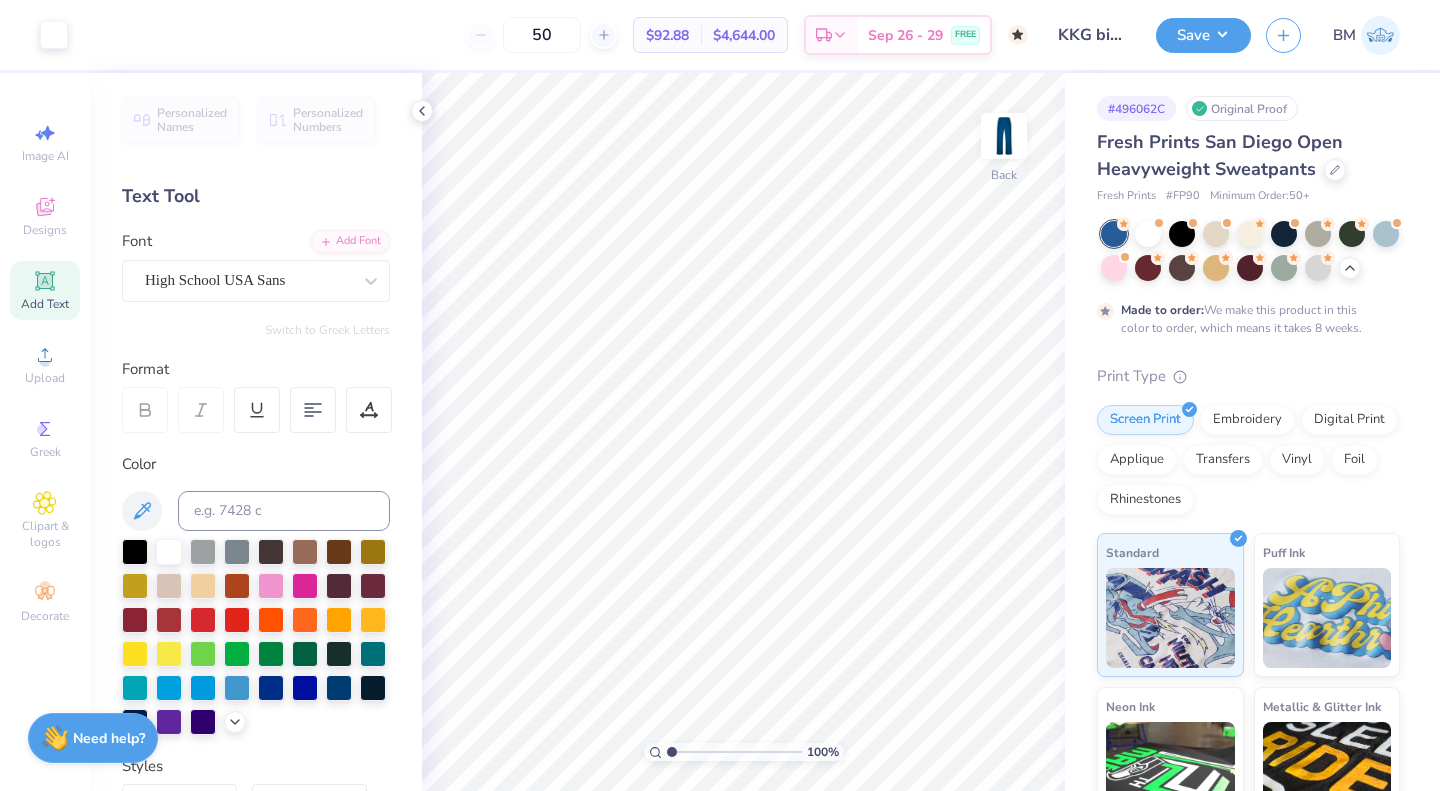 click 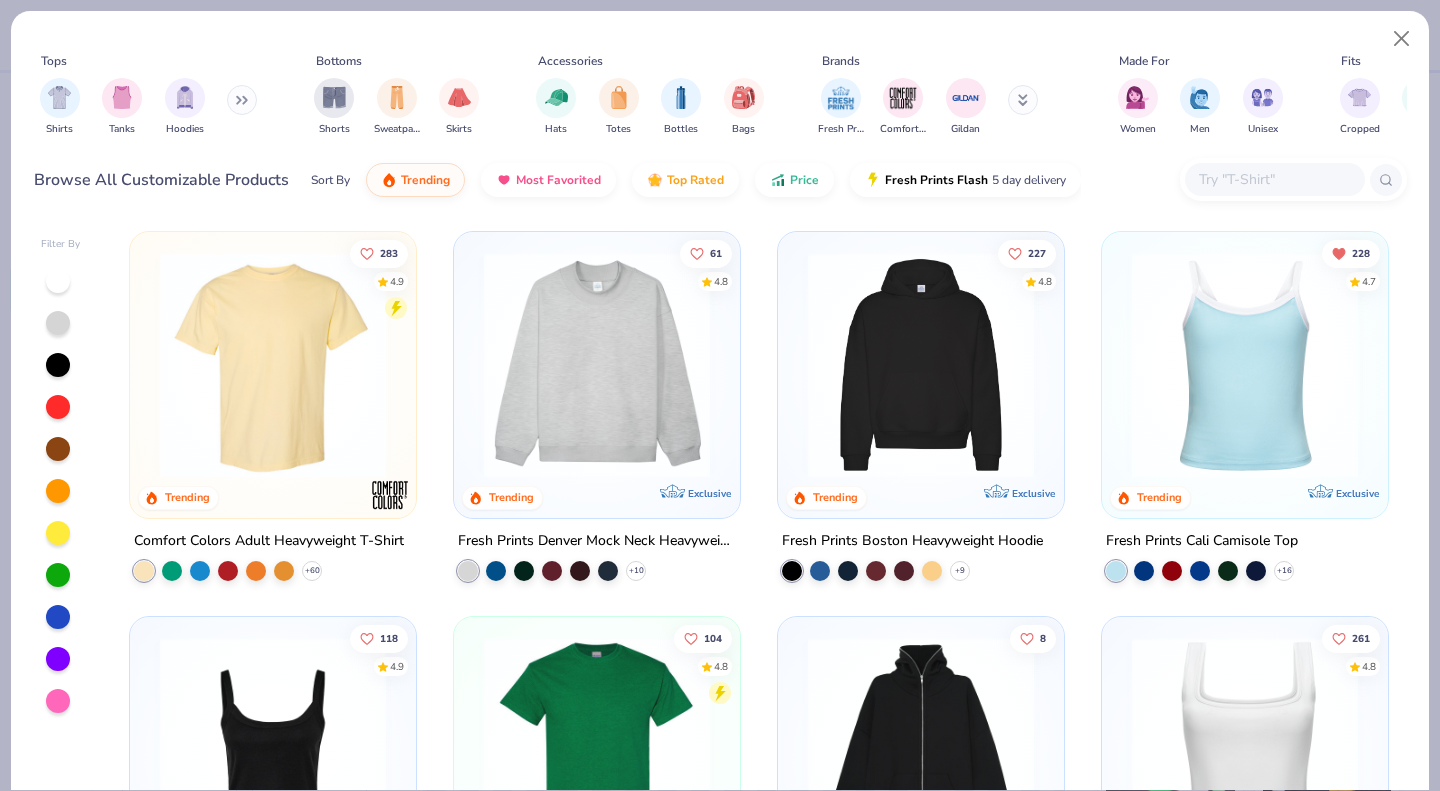 click at bounding box center [397, 97] 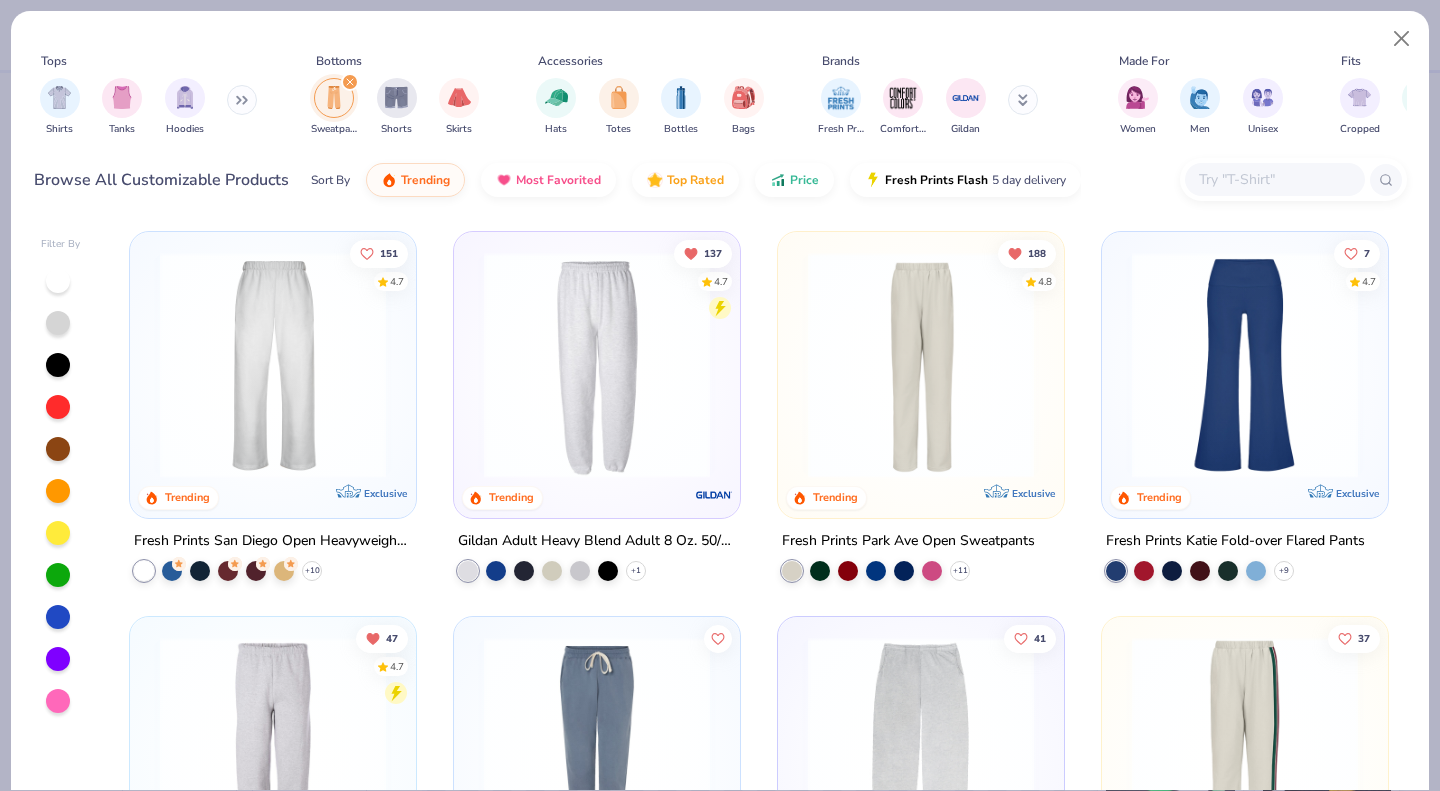 click at bounding box center (921, 365) 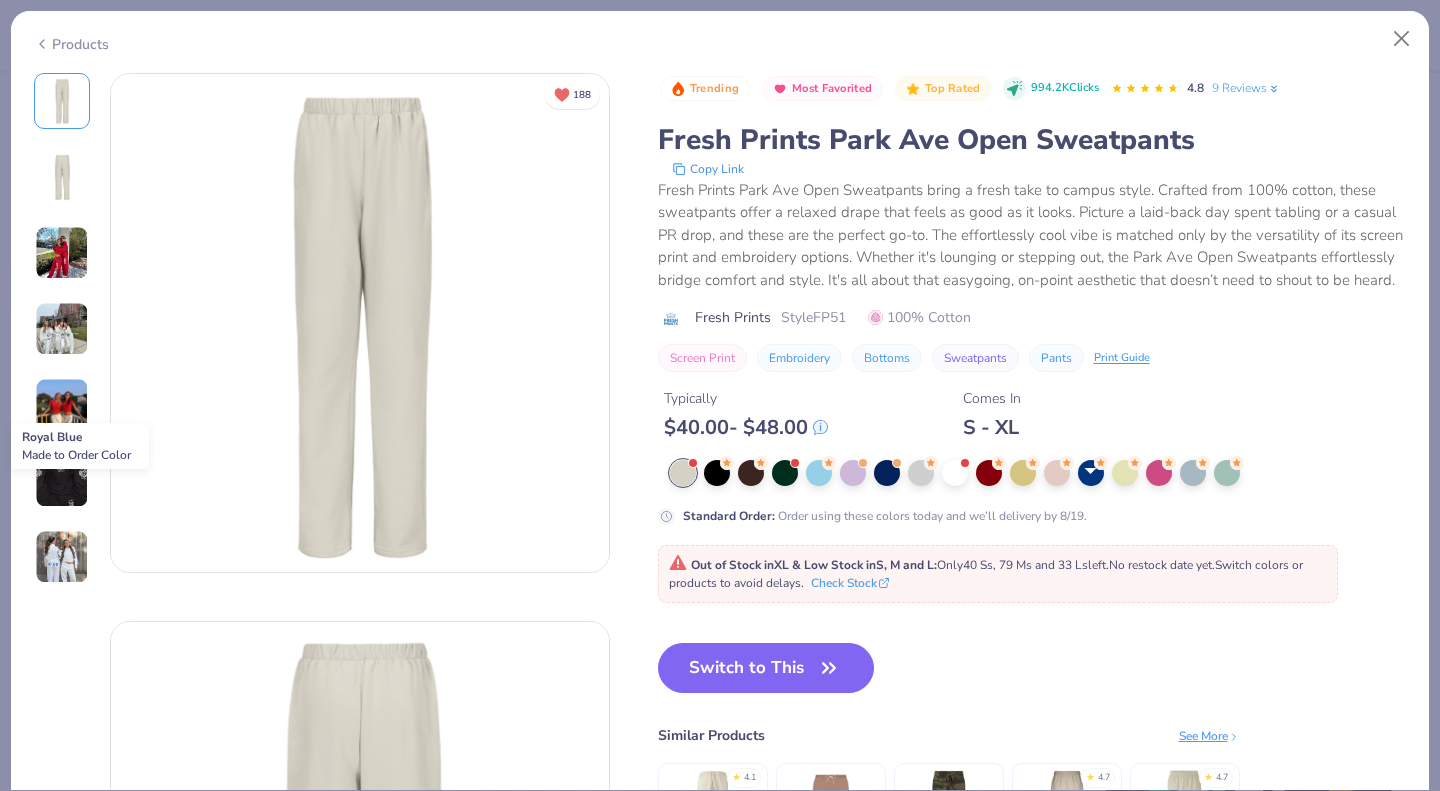 click at bounding box center (1091, 473) 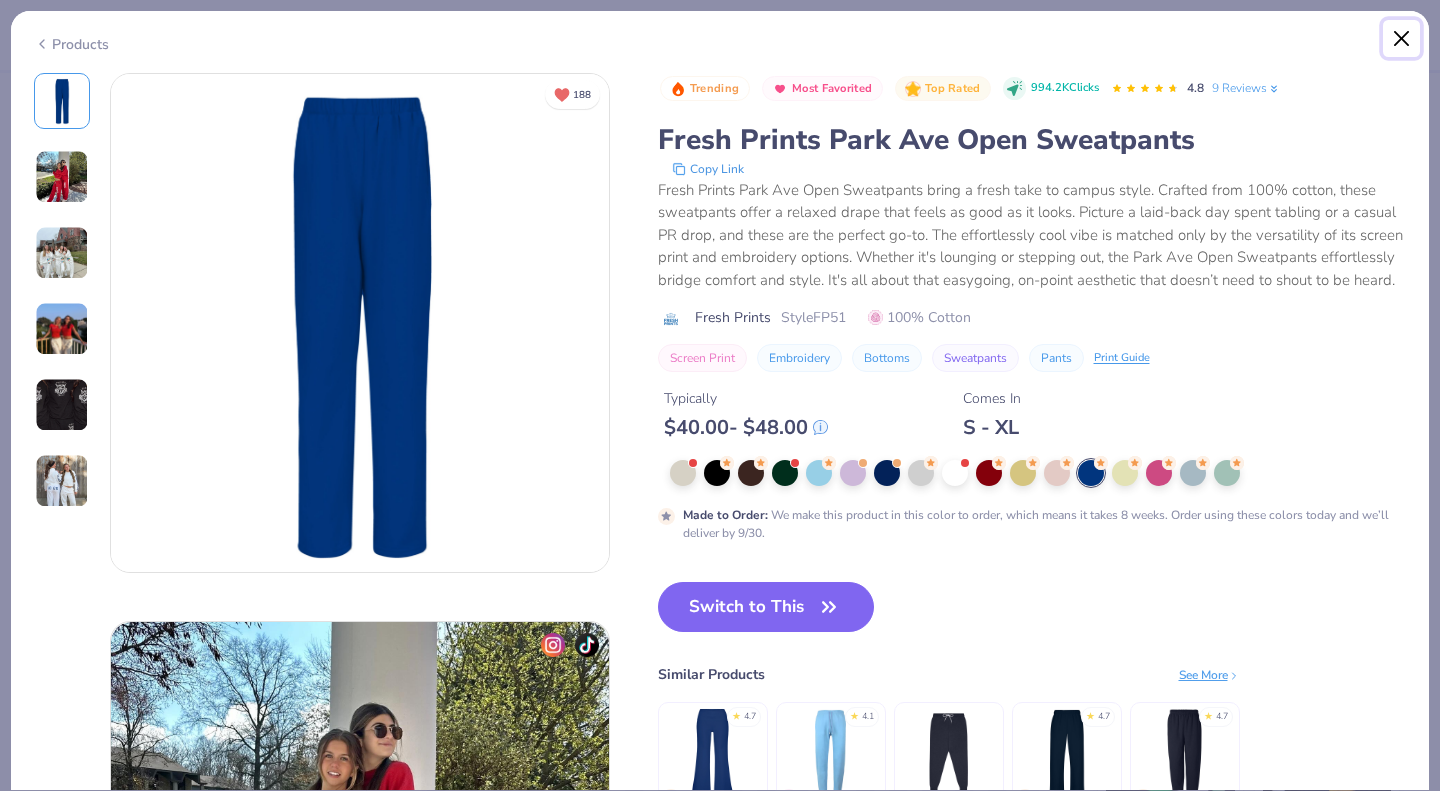click at bounding box center [1402, 39] 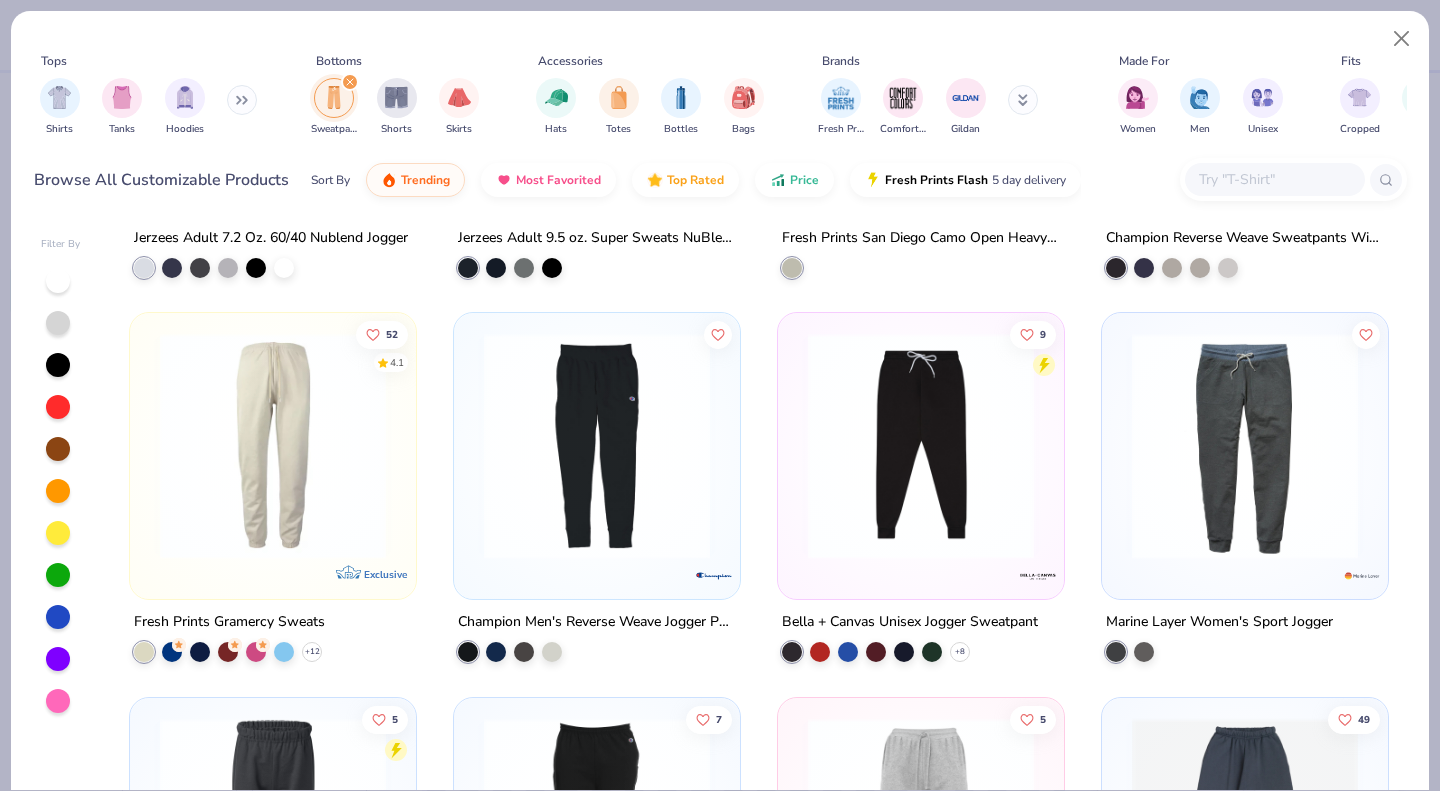 scroll, scrollTop: 1073, scrollLeft: 0, axis: vertical 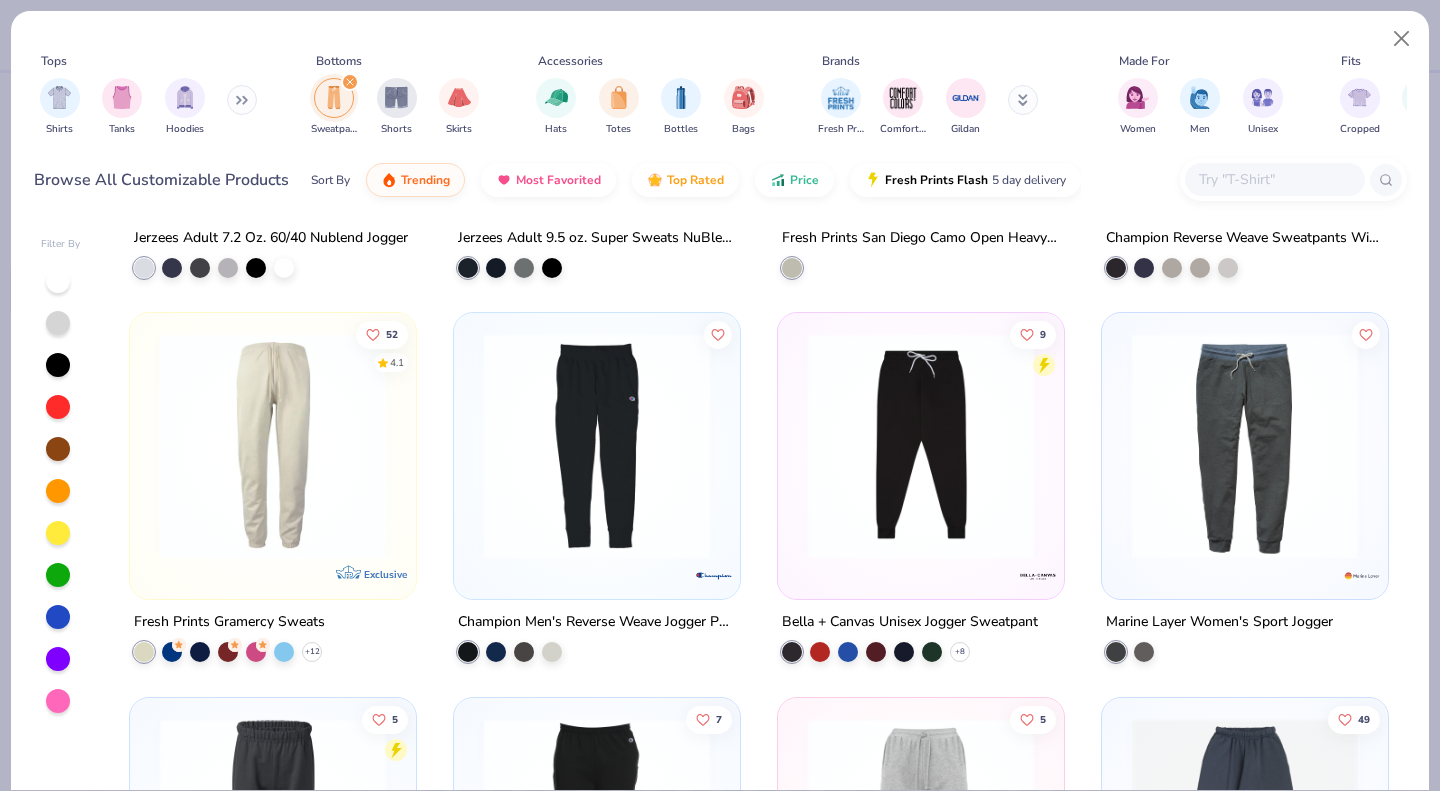 click at bounding box center (273, 446) 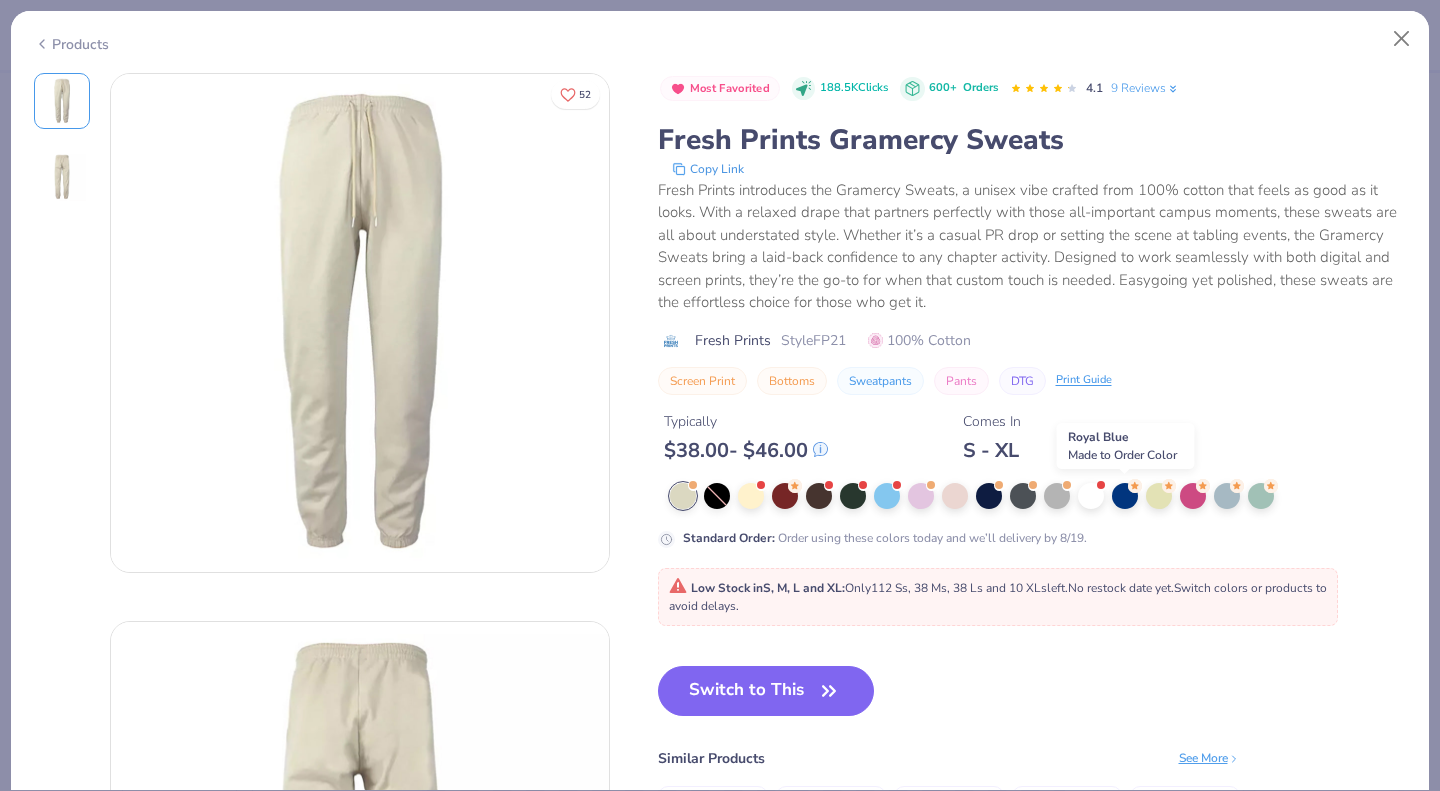 click at bounding box center (1125, 496) 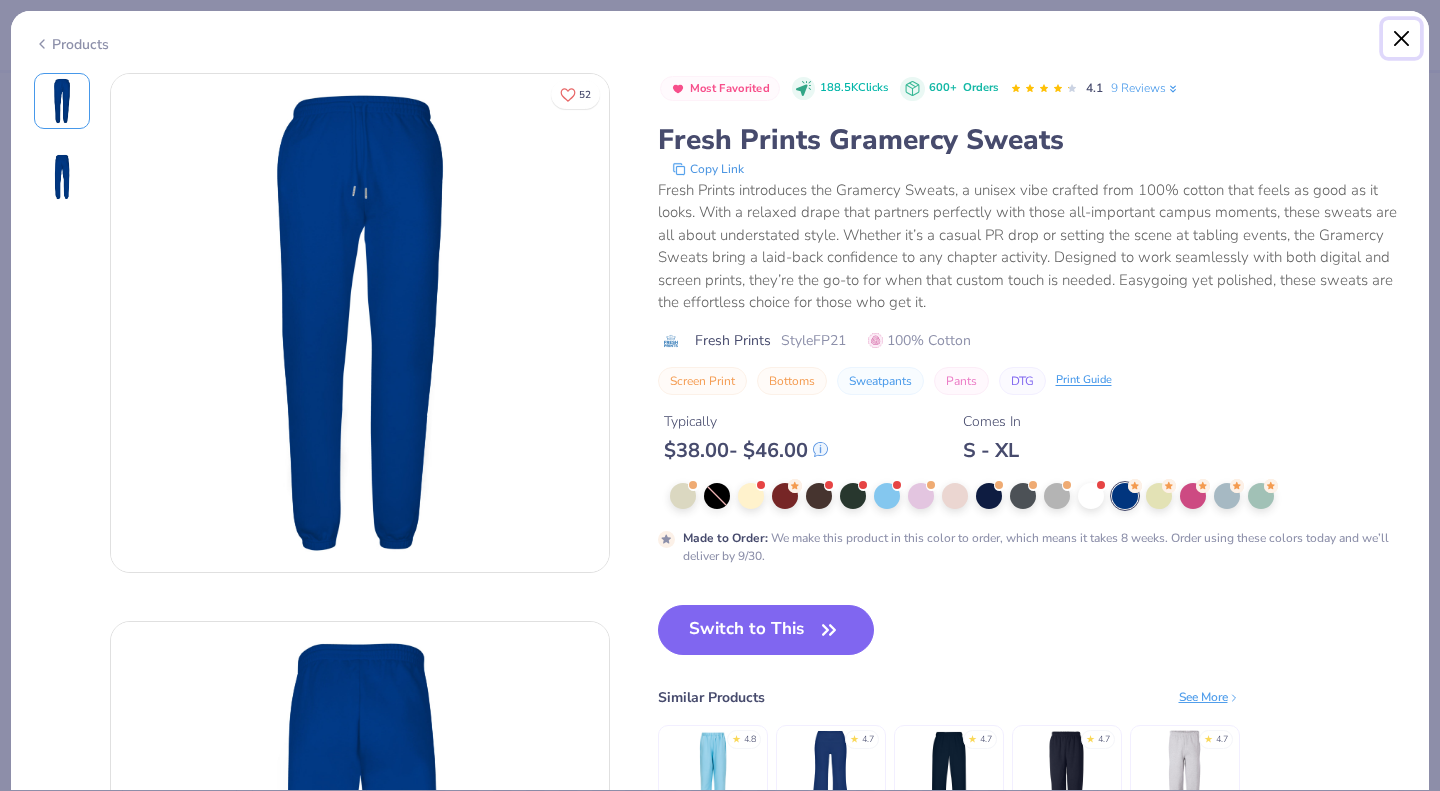 click at bounding box center (1402, 39) 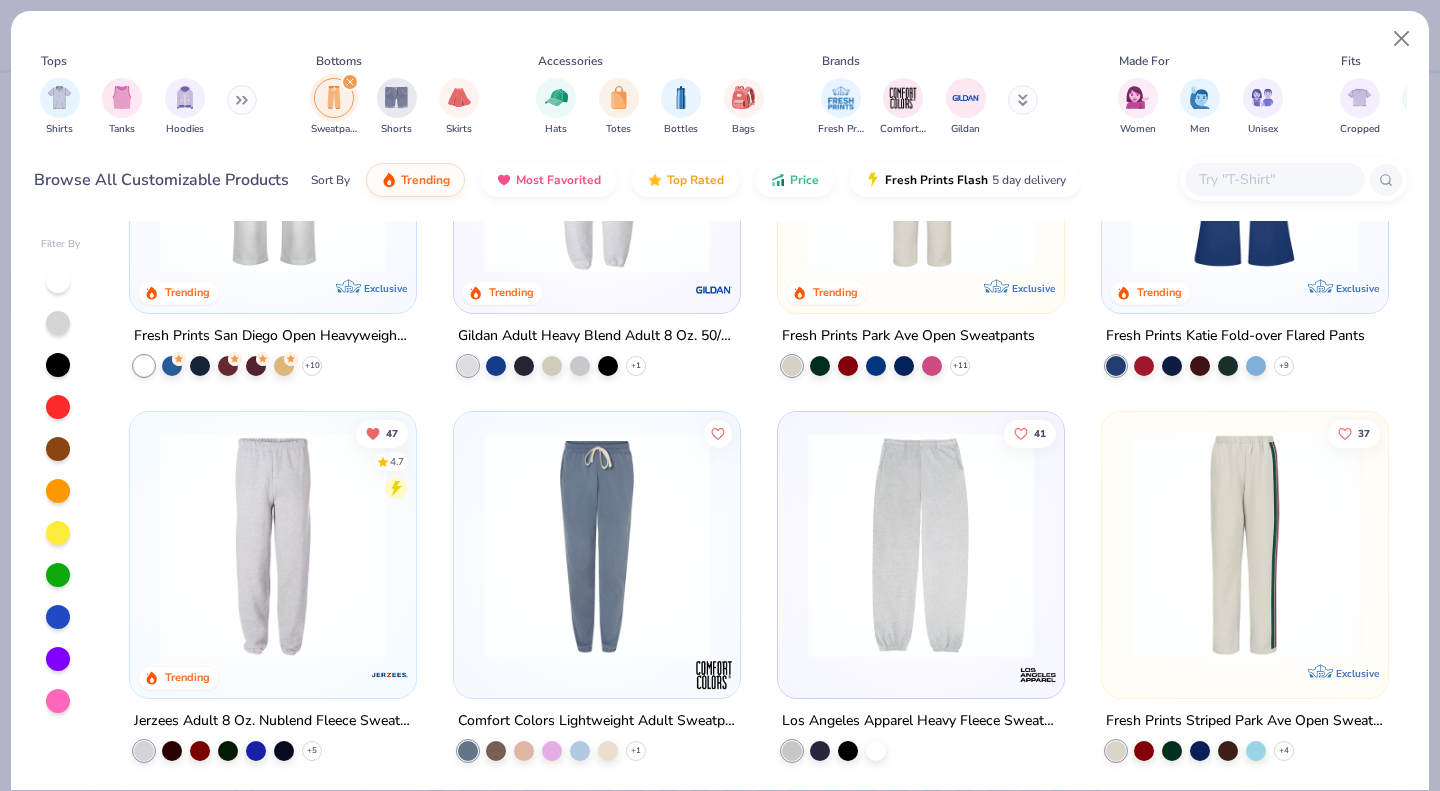 scroll, scrollTop: 0, scrollLeft: 0, axis: both 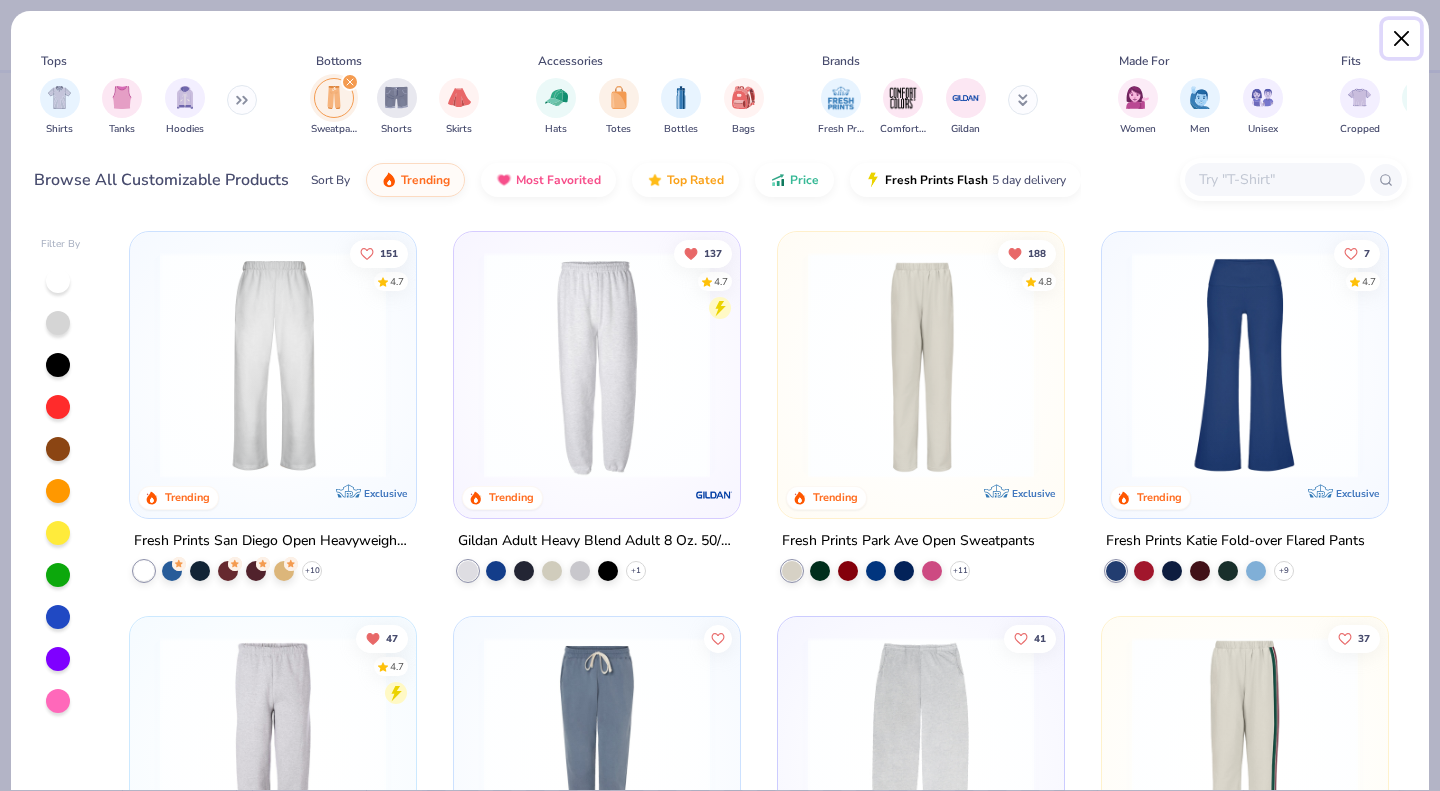 click at bounding box center (1402, 39) 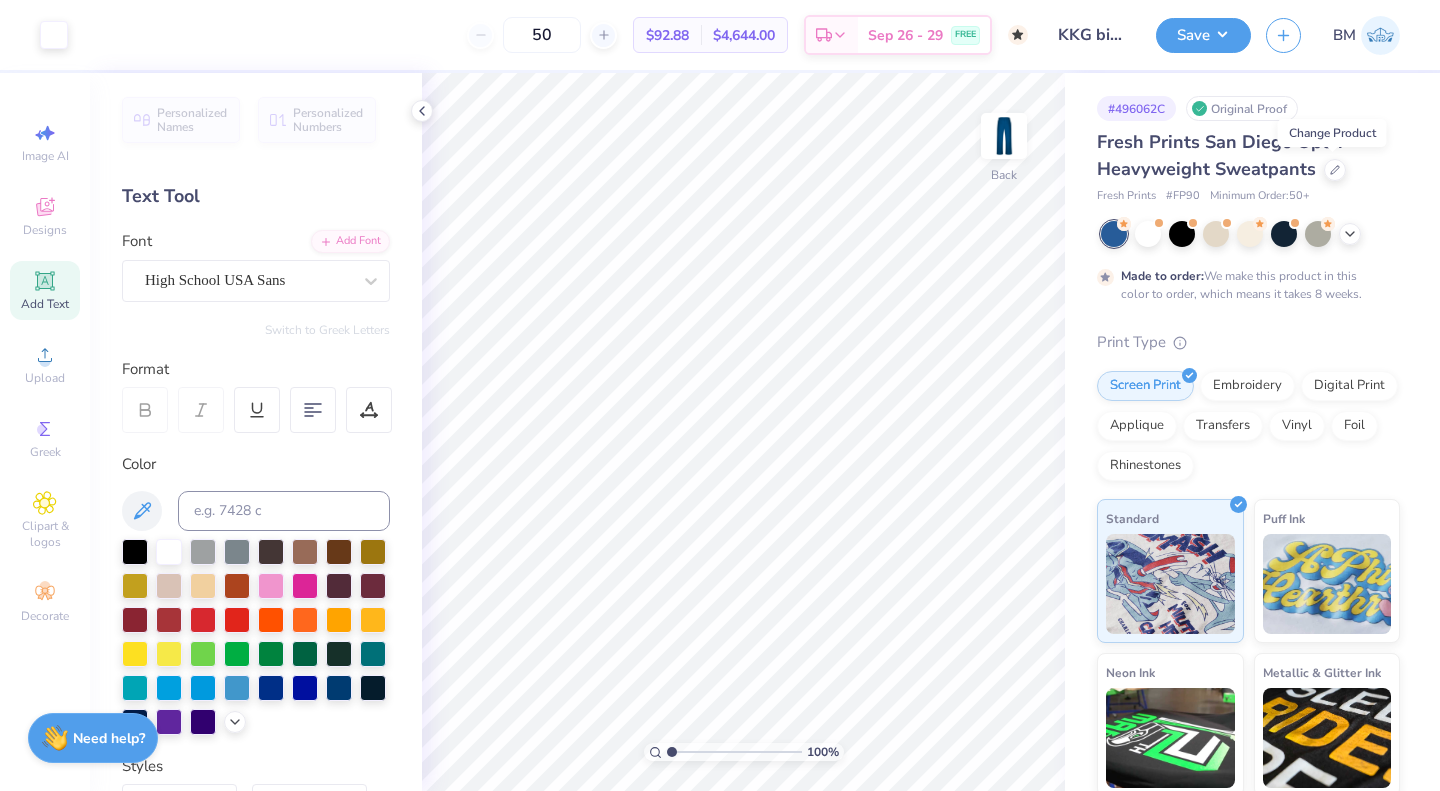 click 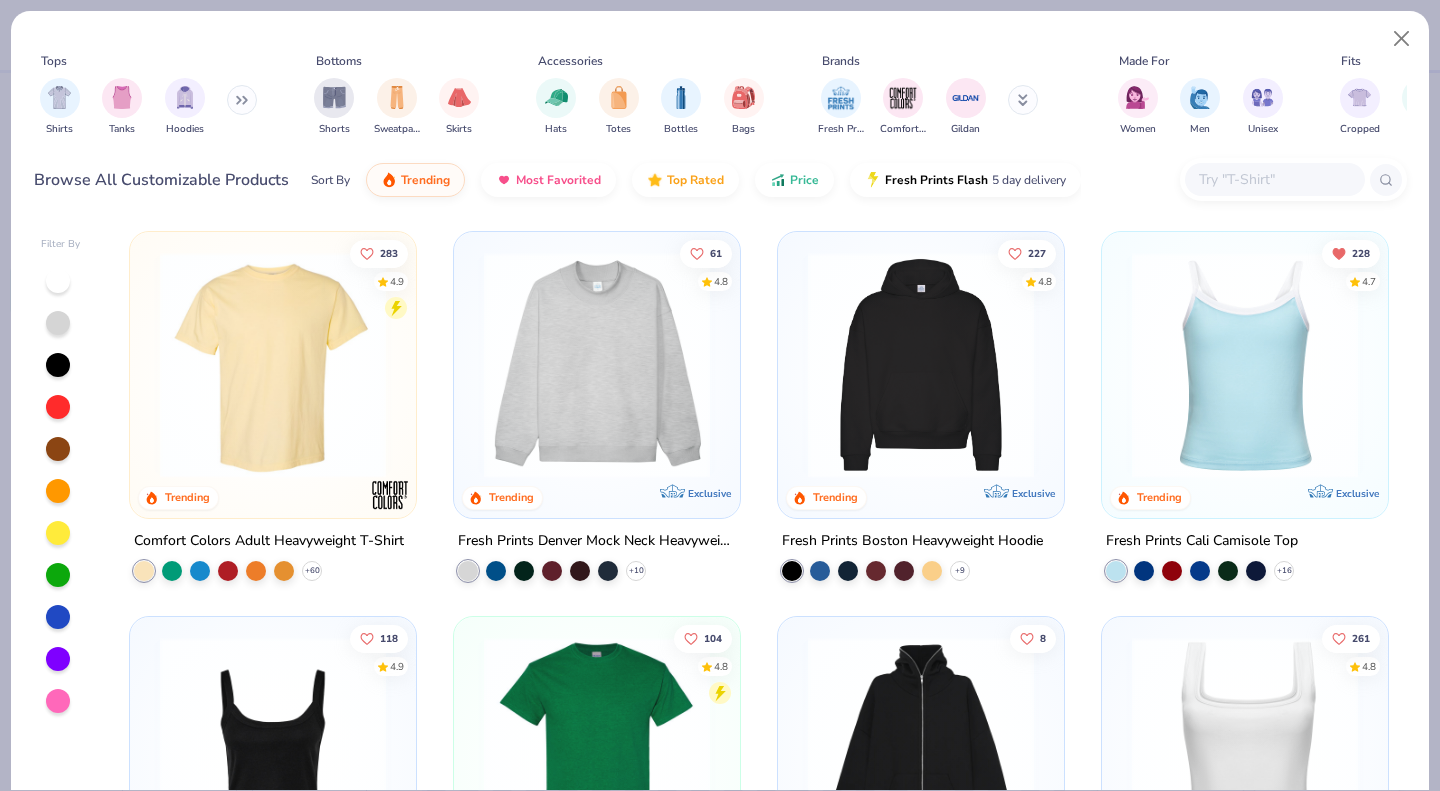 click at bounding box center (397, 98) 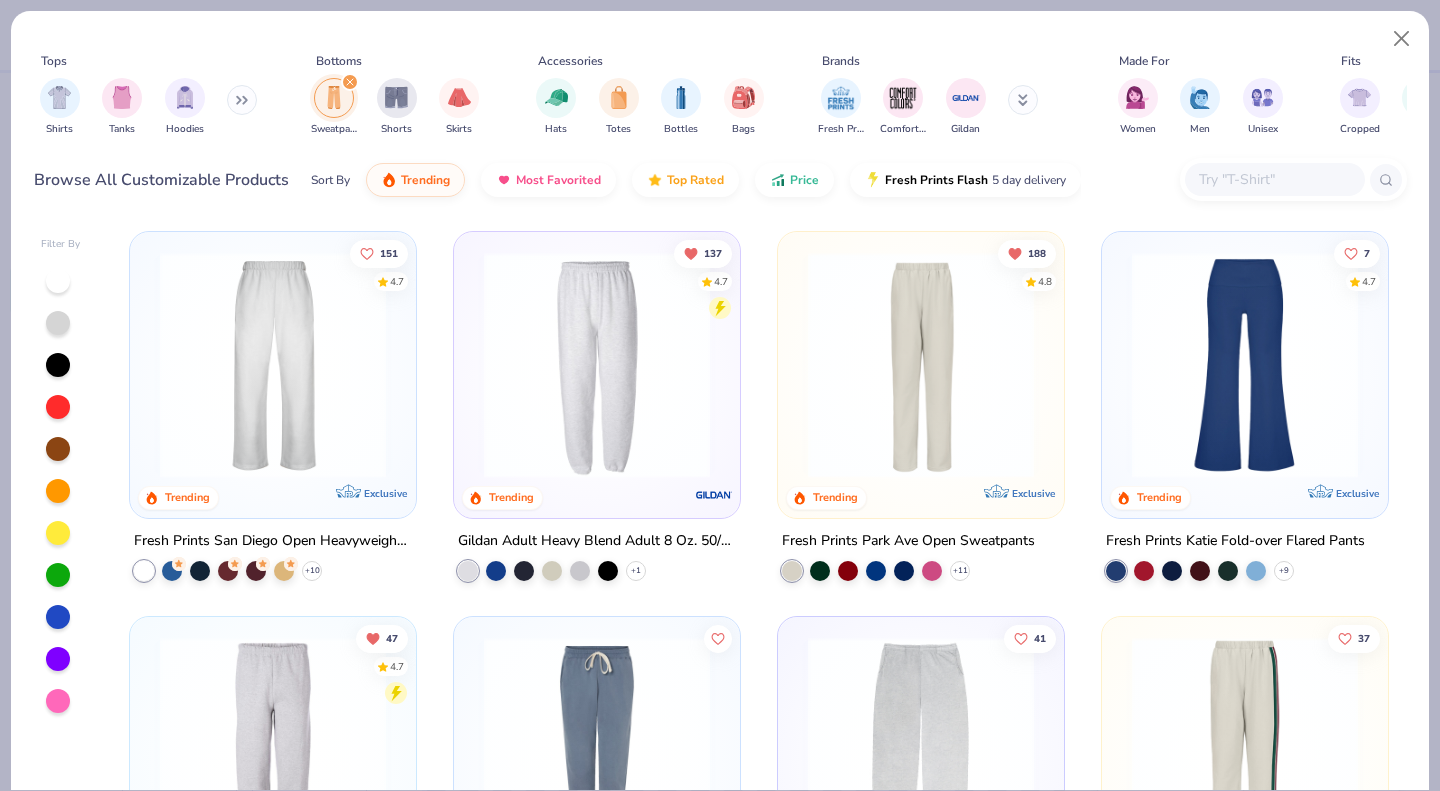 click at bounding box center (273, 365) 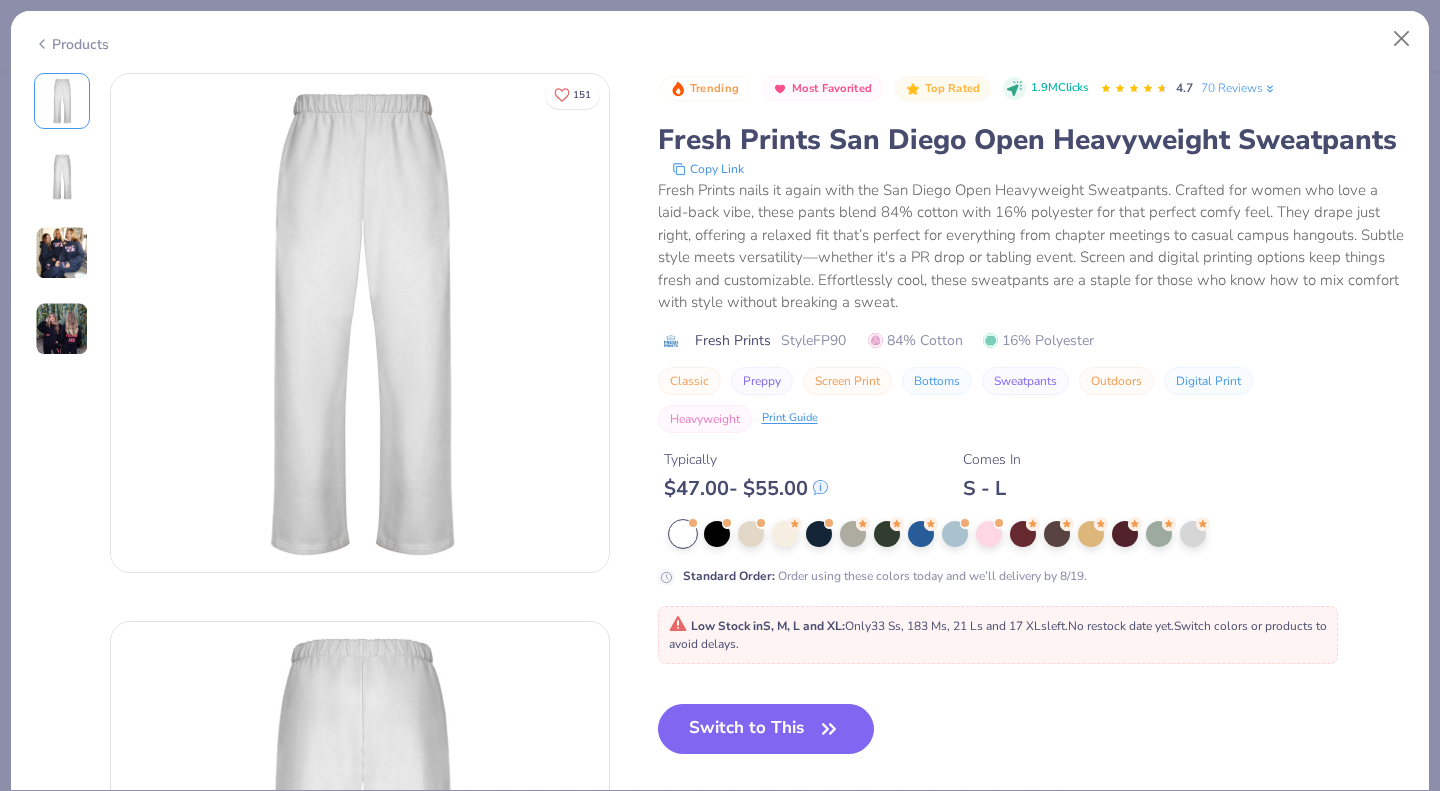 click 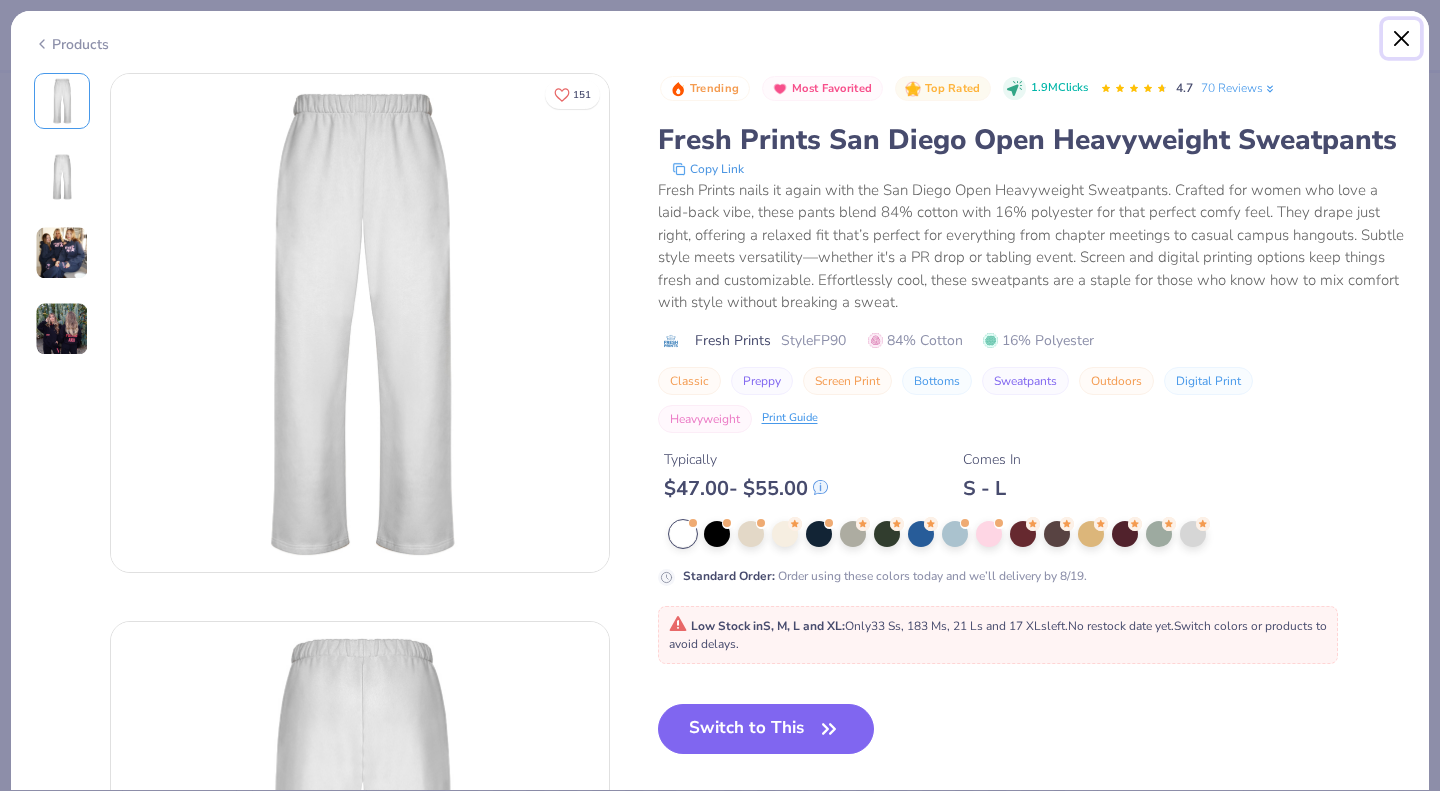 click at bounding box center (1402, 39) 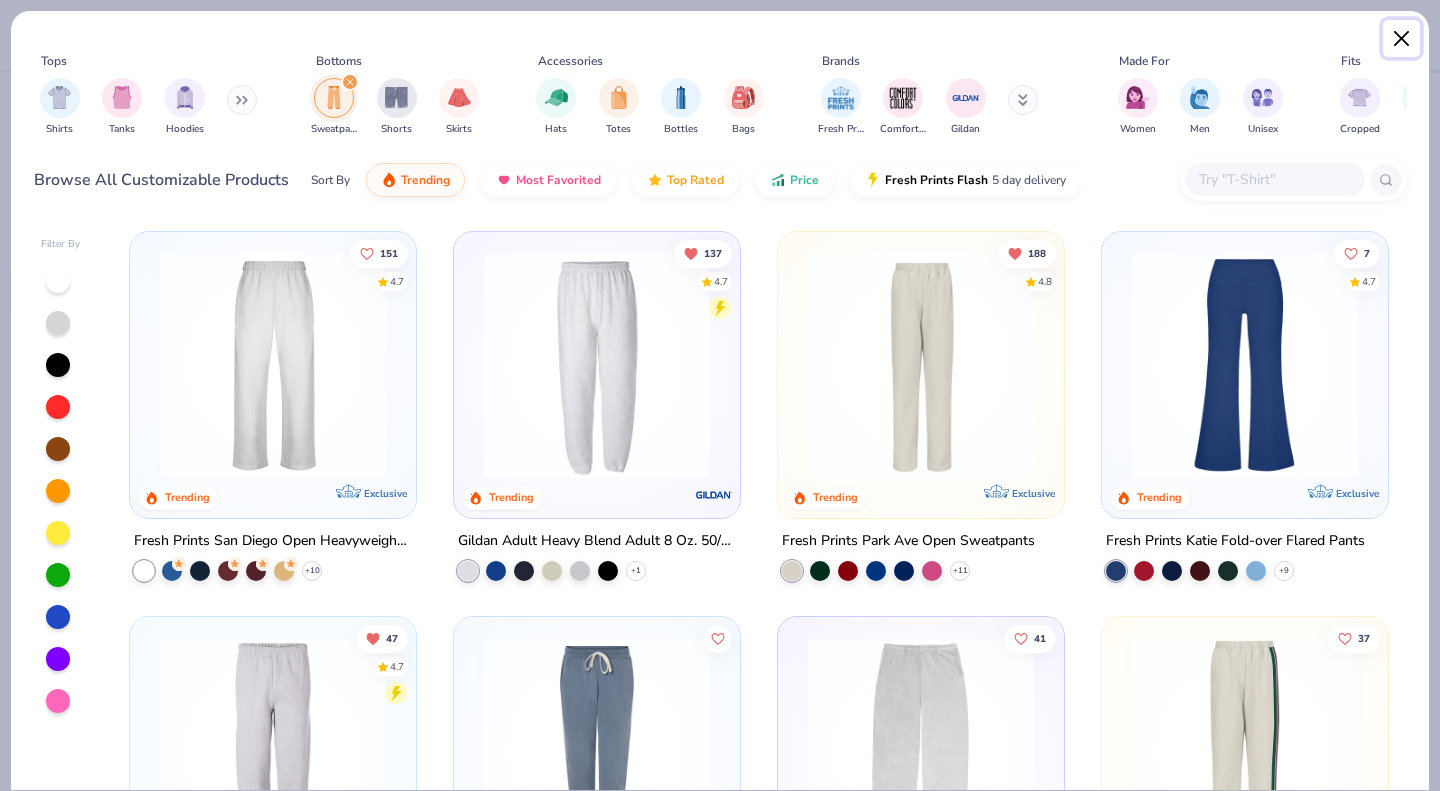 click at bounding box center (1402, 39) 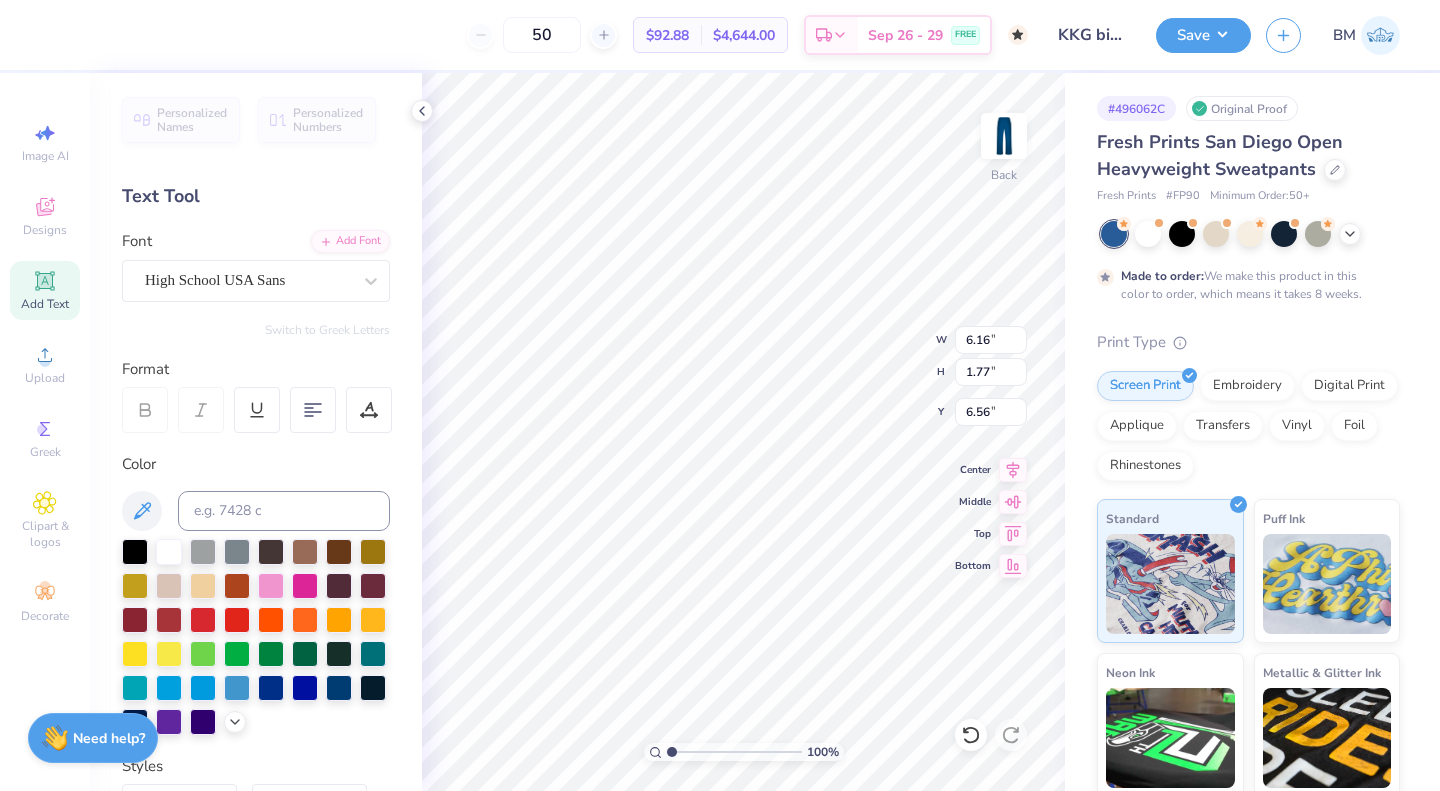 type on "4.40" 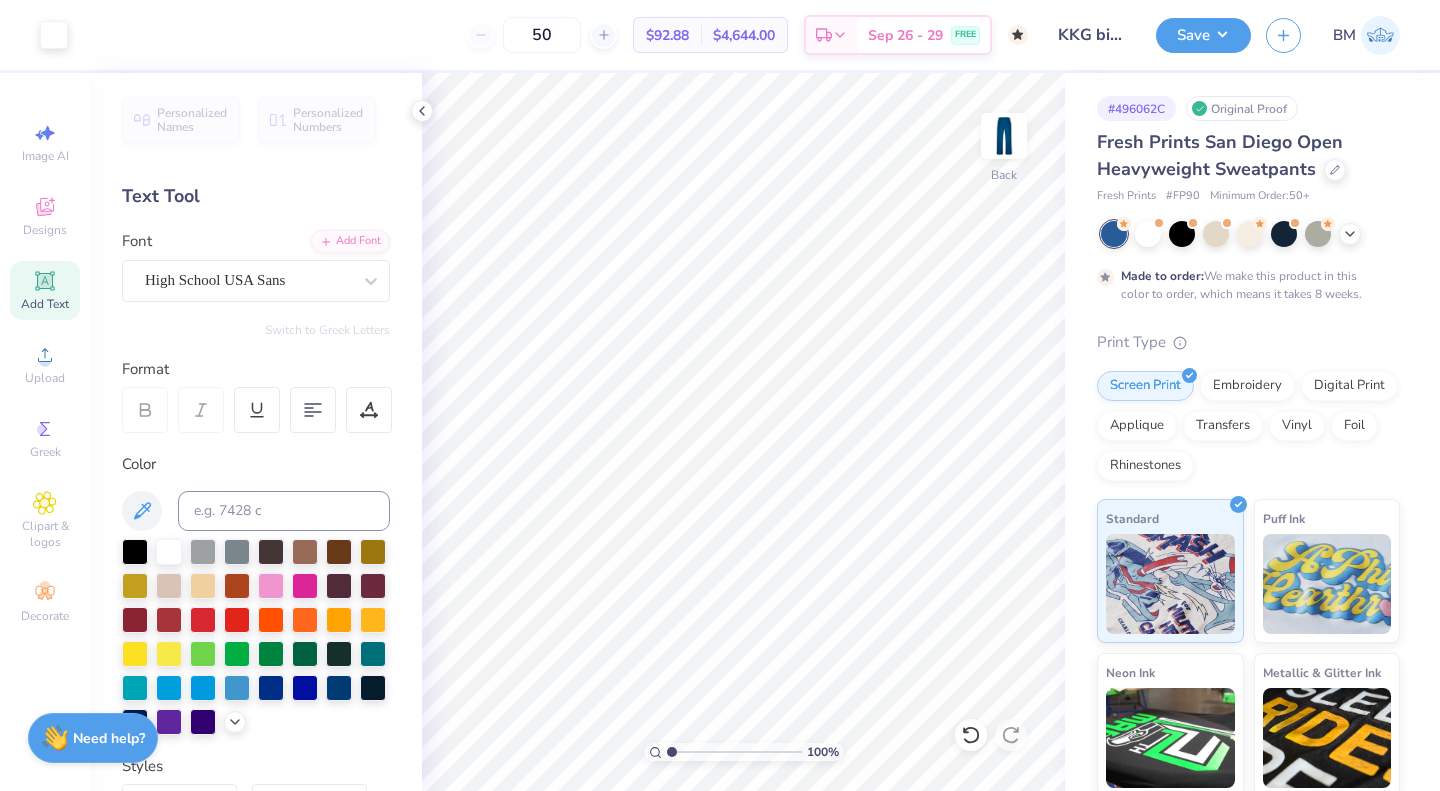 click at bounding box center (971, 735) 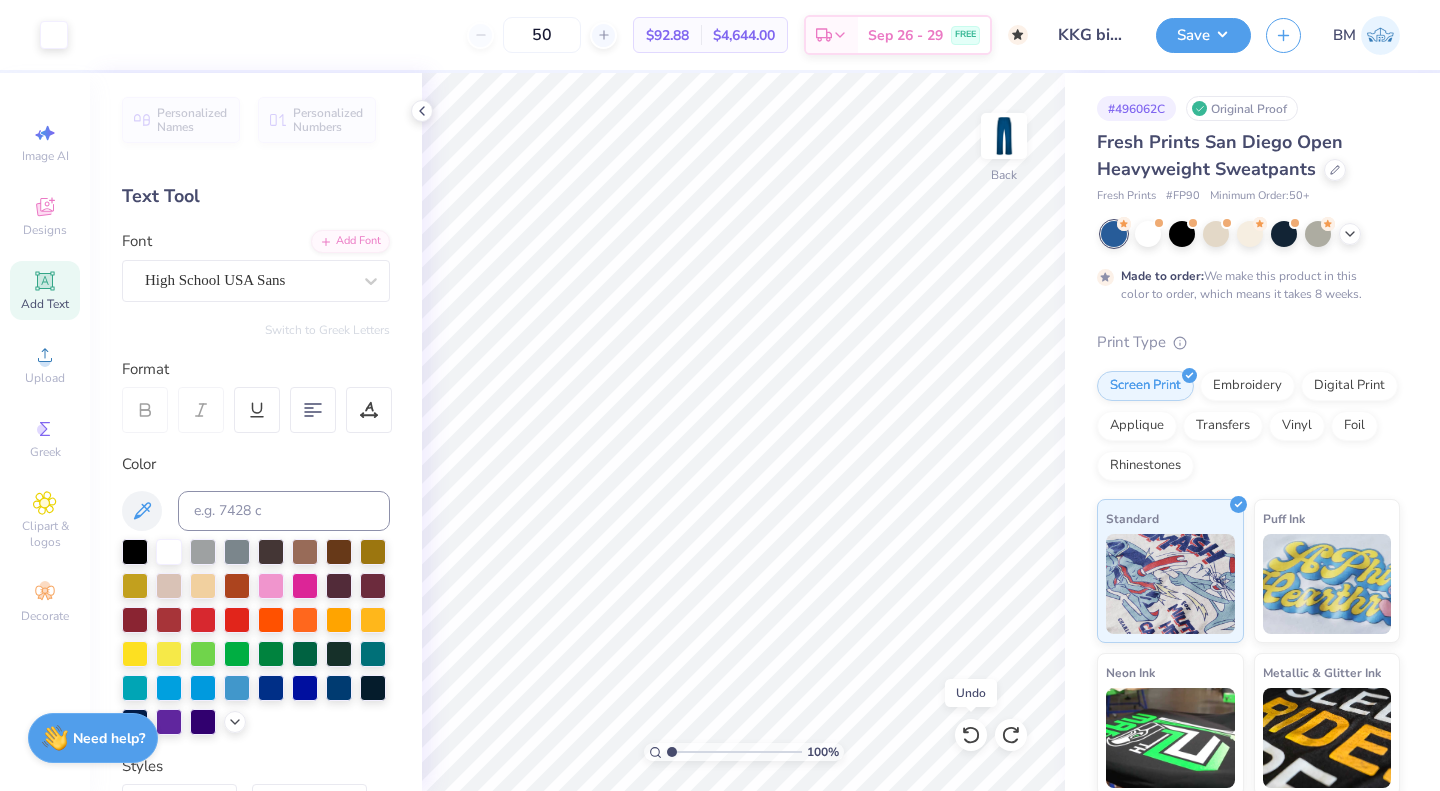 click at bounding box center [971, 735] 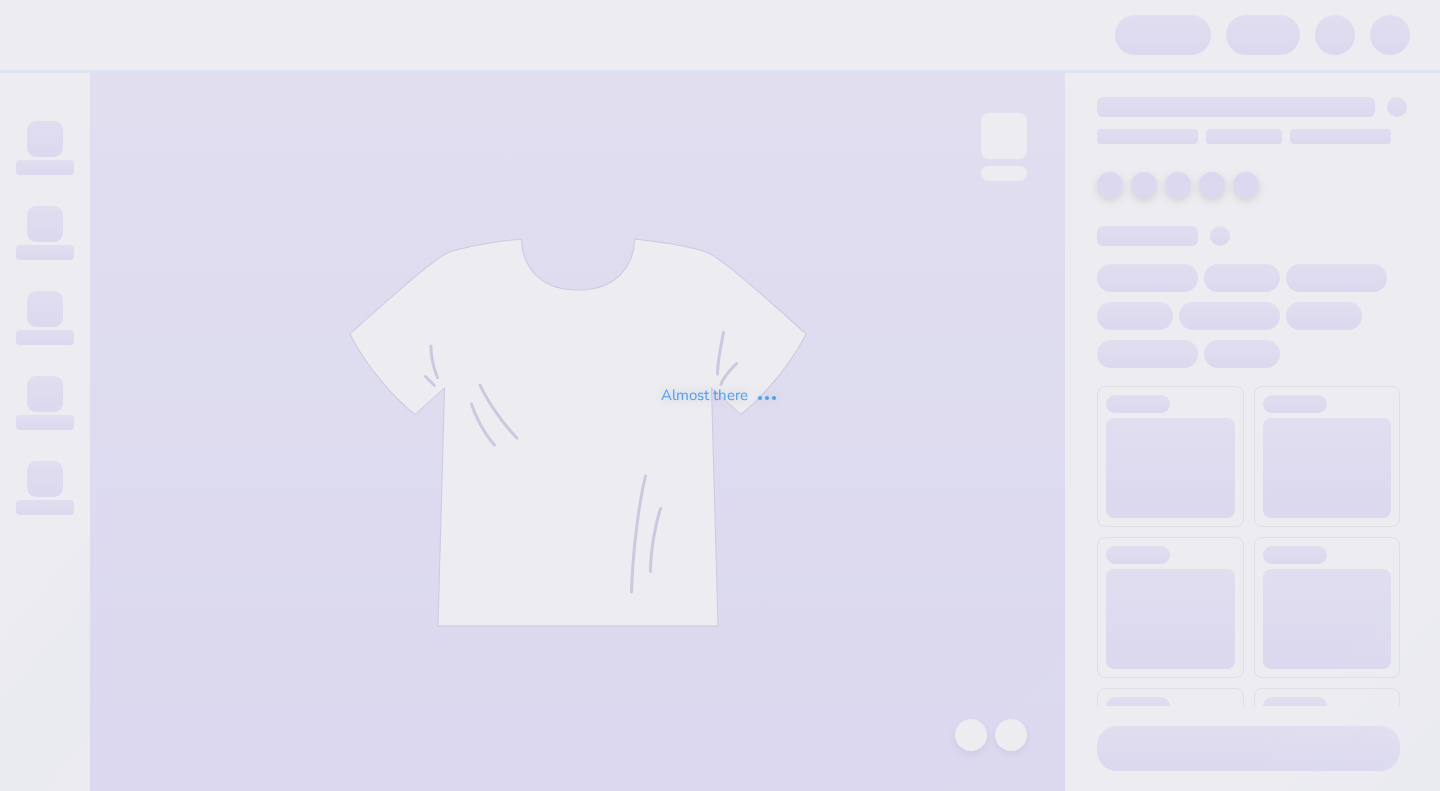 scroll, scrollTop: 0, scrollLeft: 0, axis: both 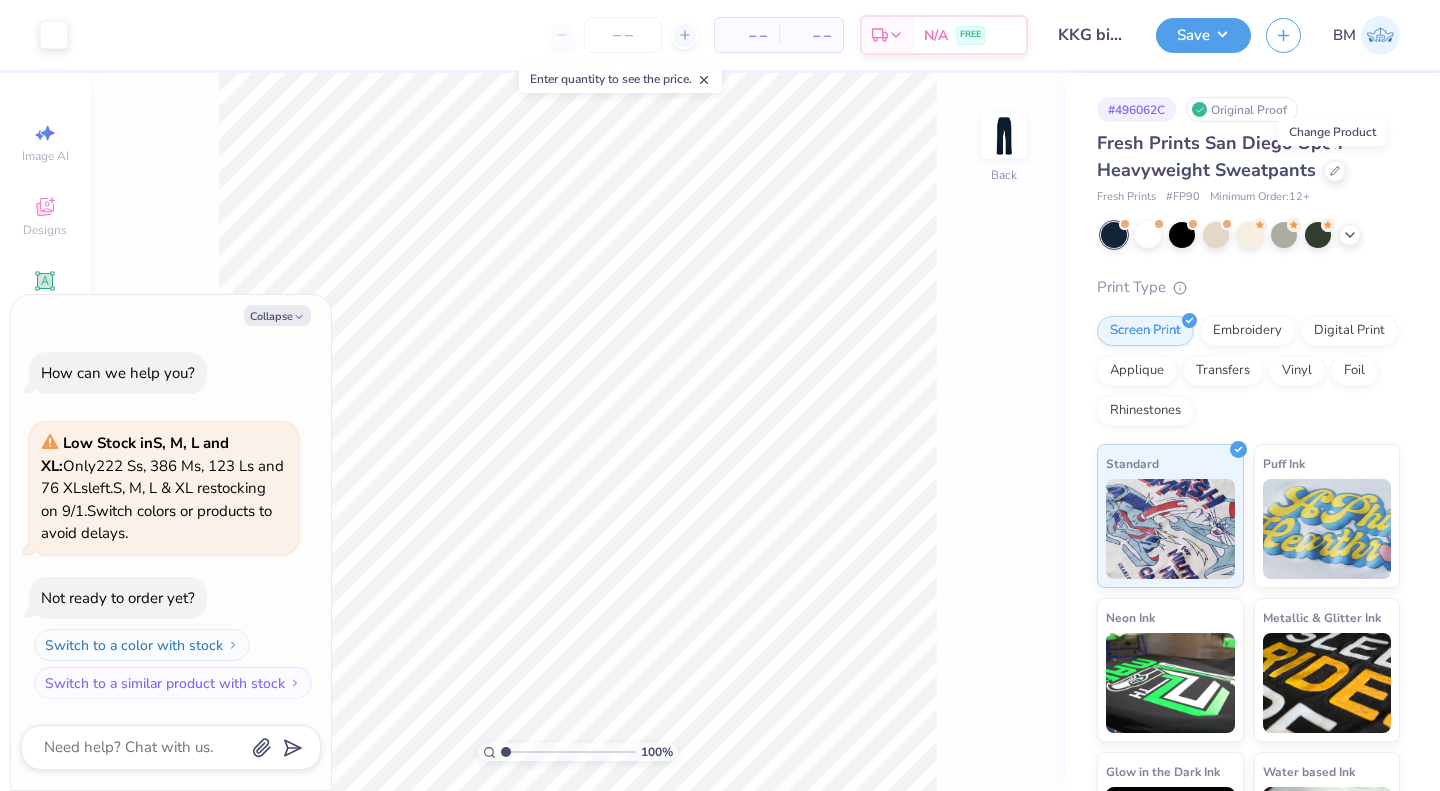 click 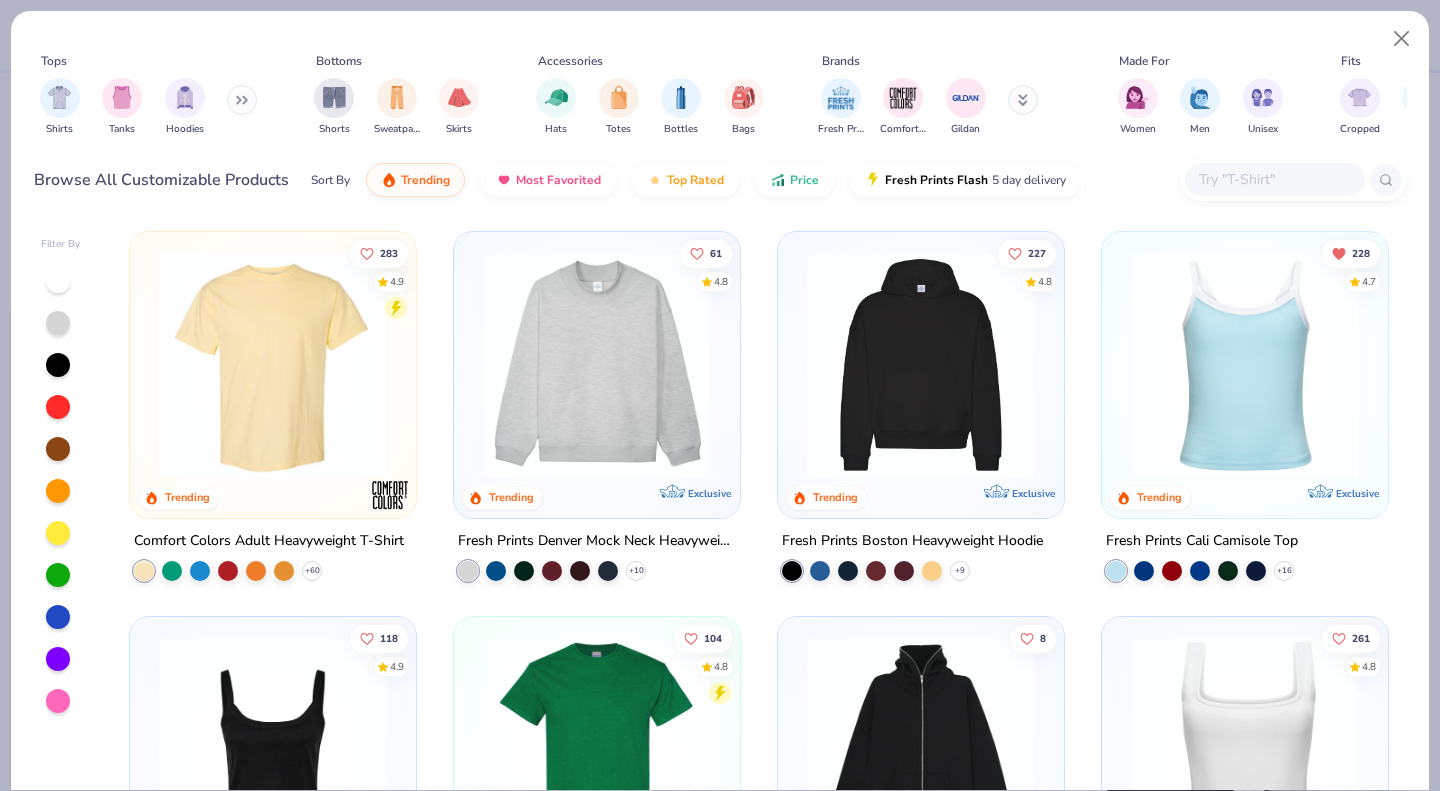 click at bounding box center [397, 97] 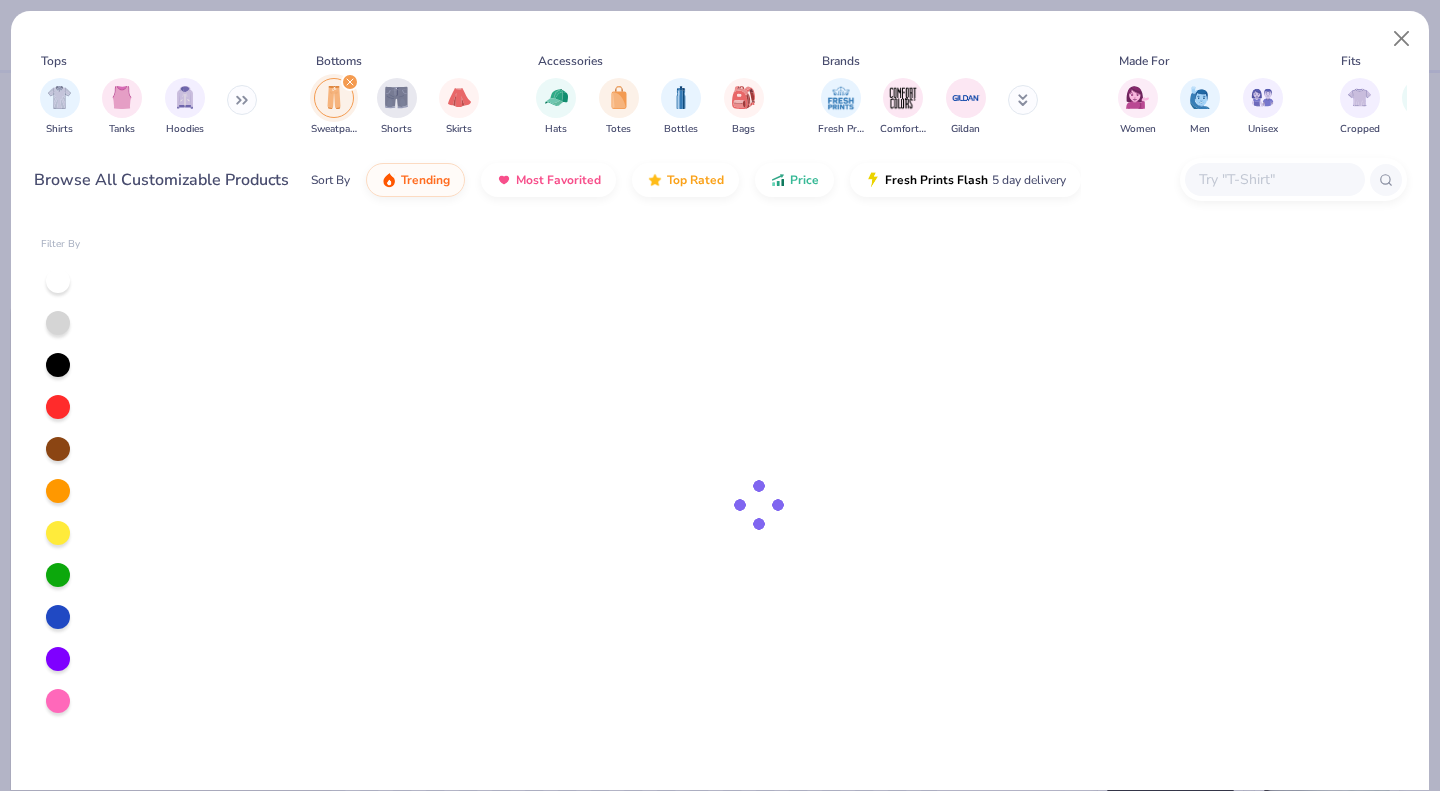 type on "x" 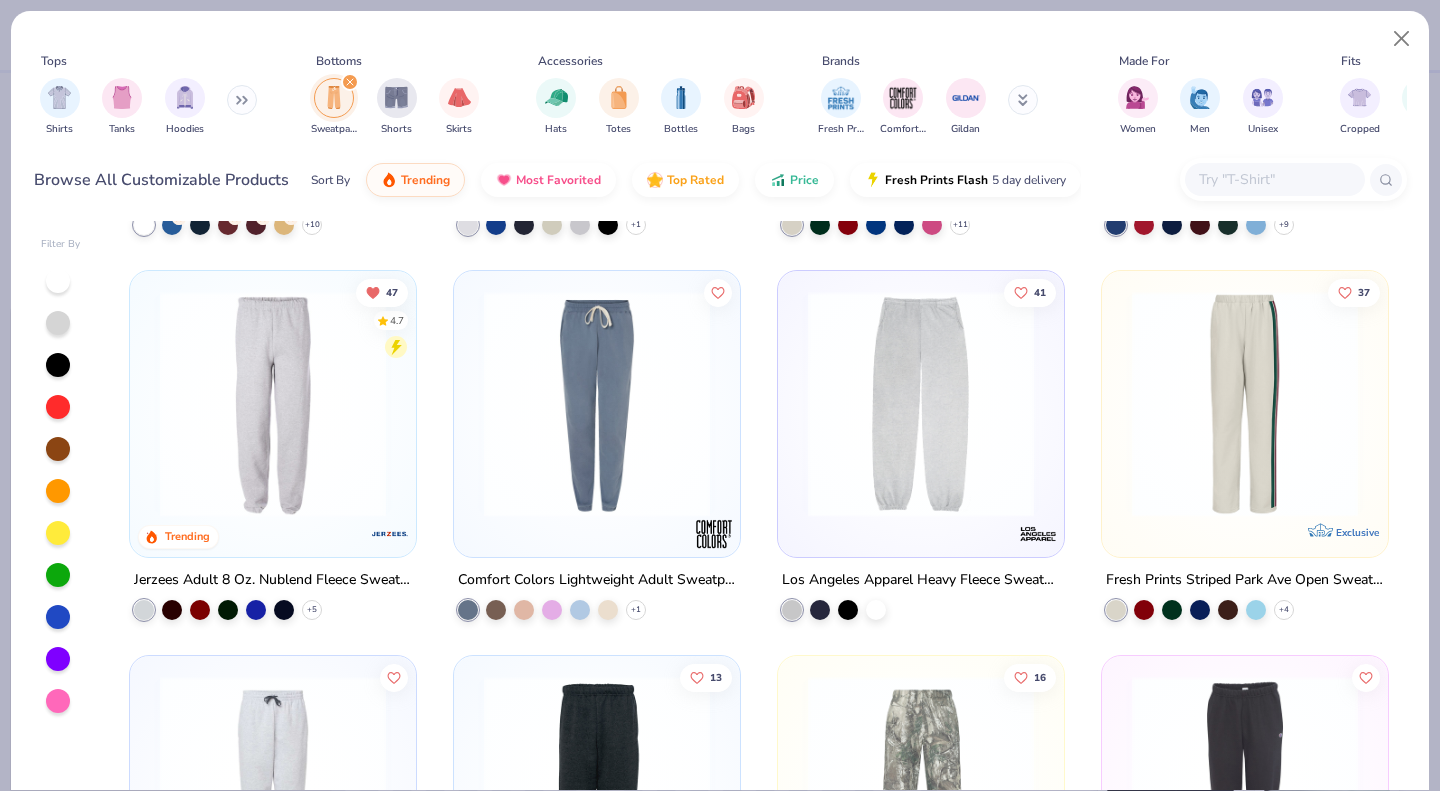scroll, scrollTop: 0, scrollLeft: 0, axis: both 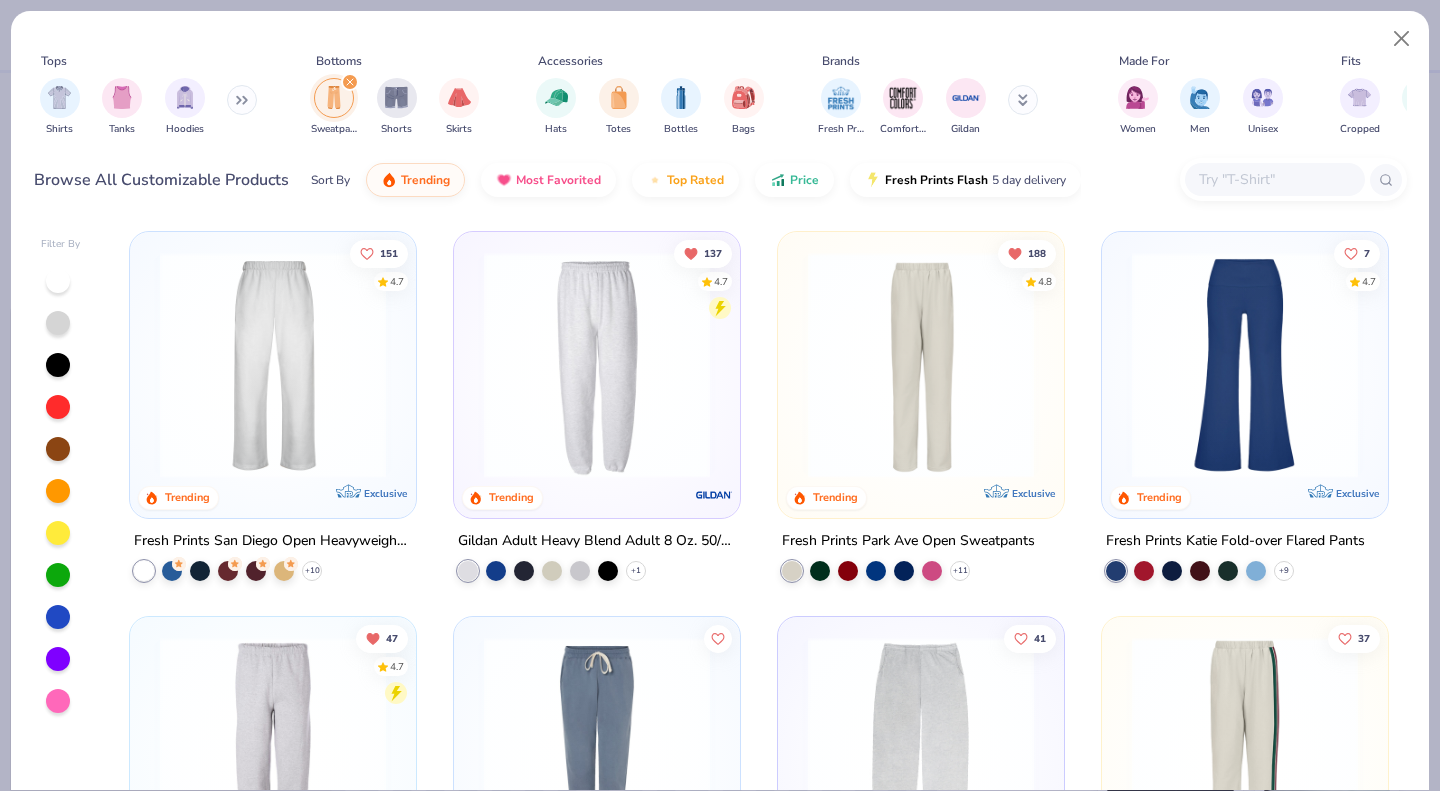 click at bounding box center (1274, 179) 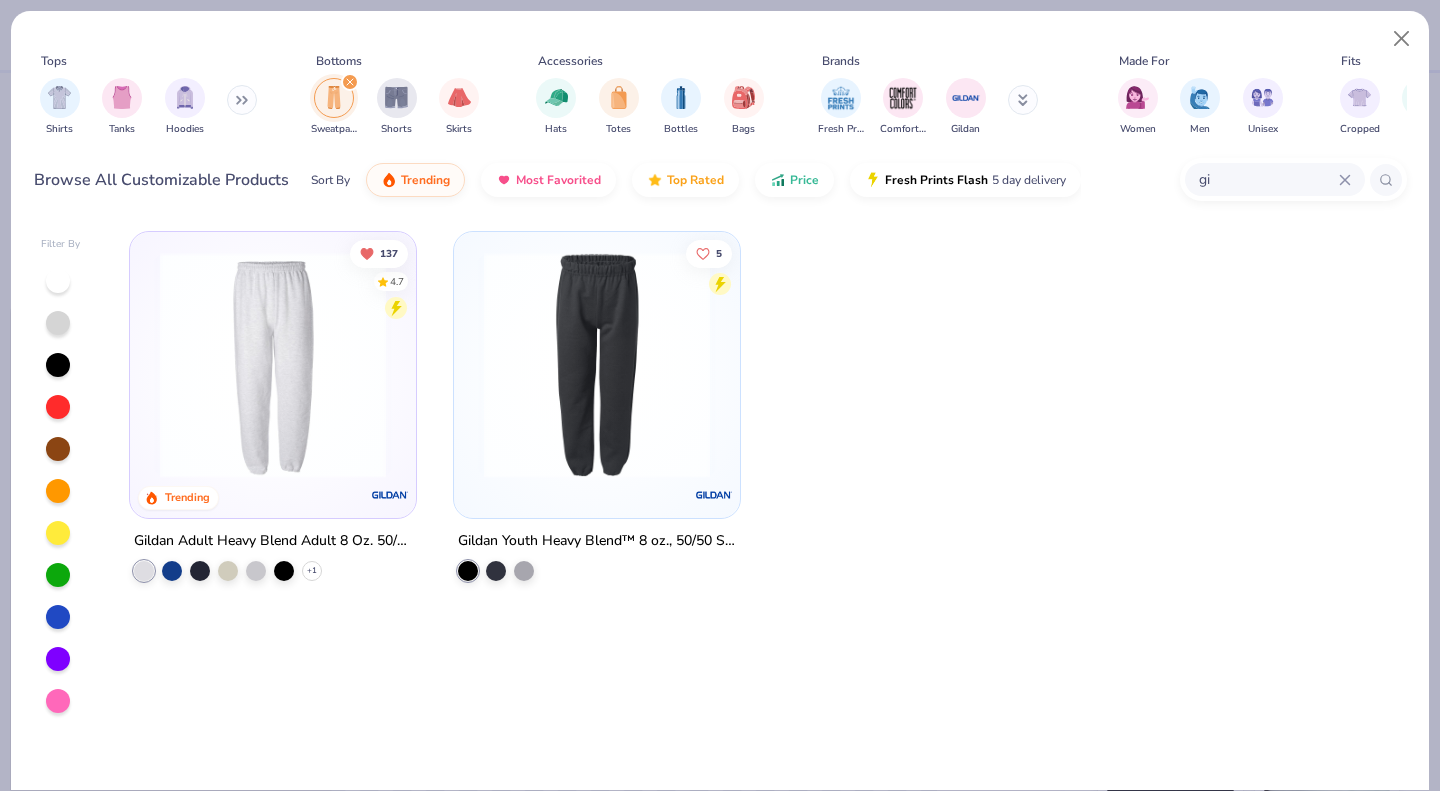 type on "g" 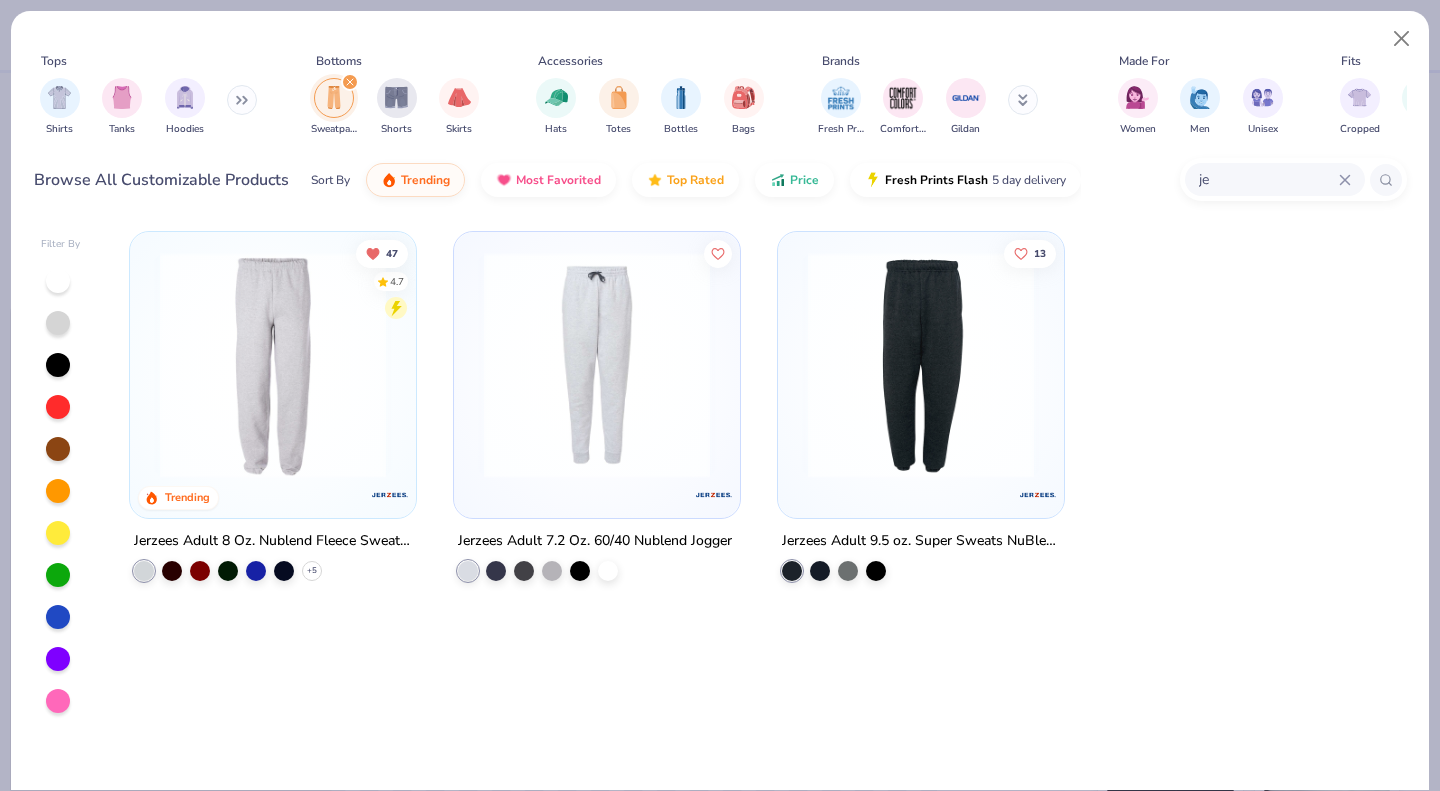 type on "j" 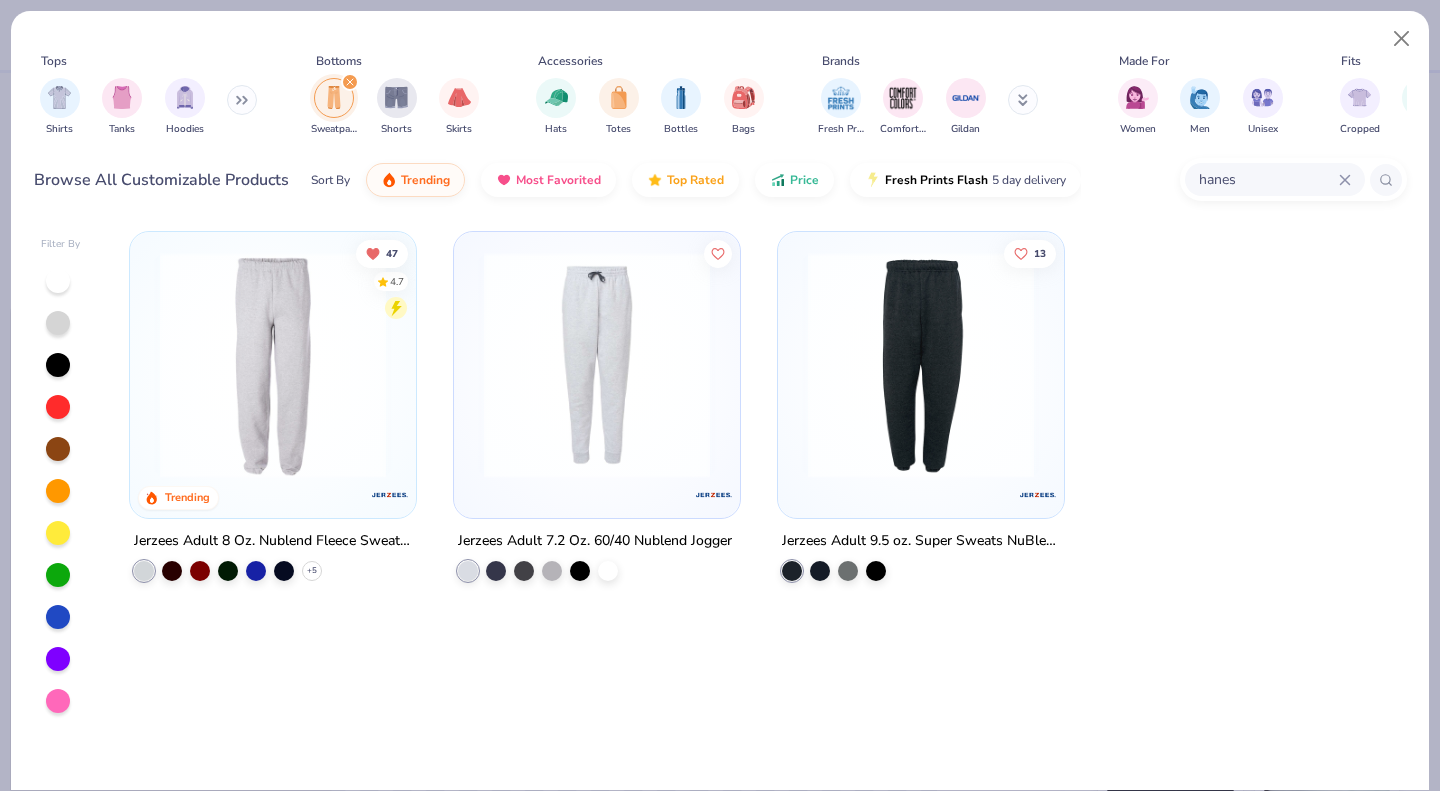 type on "hanes" 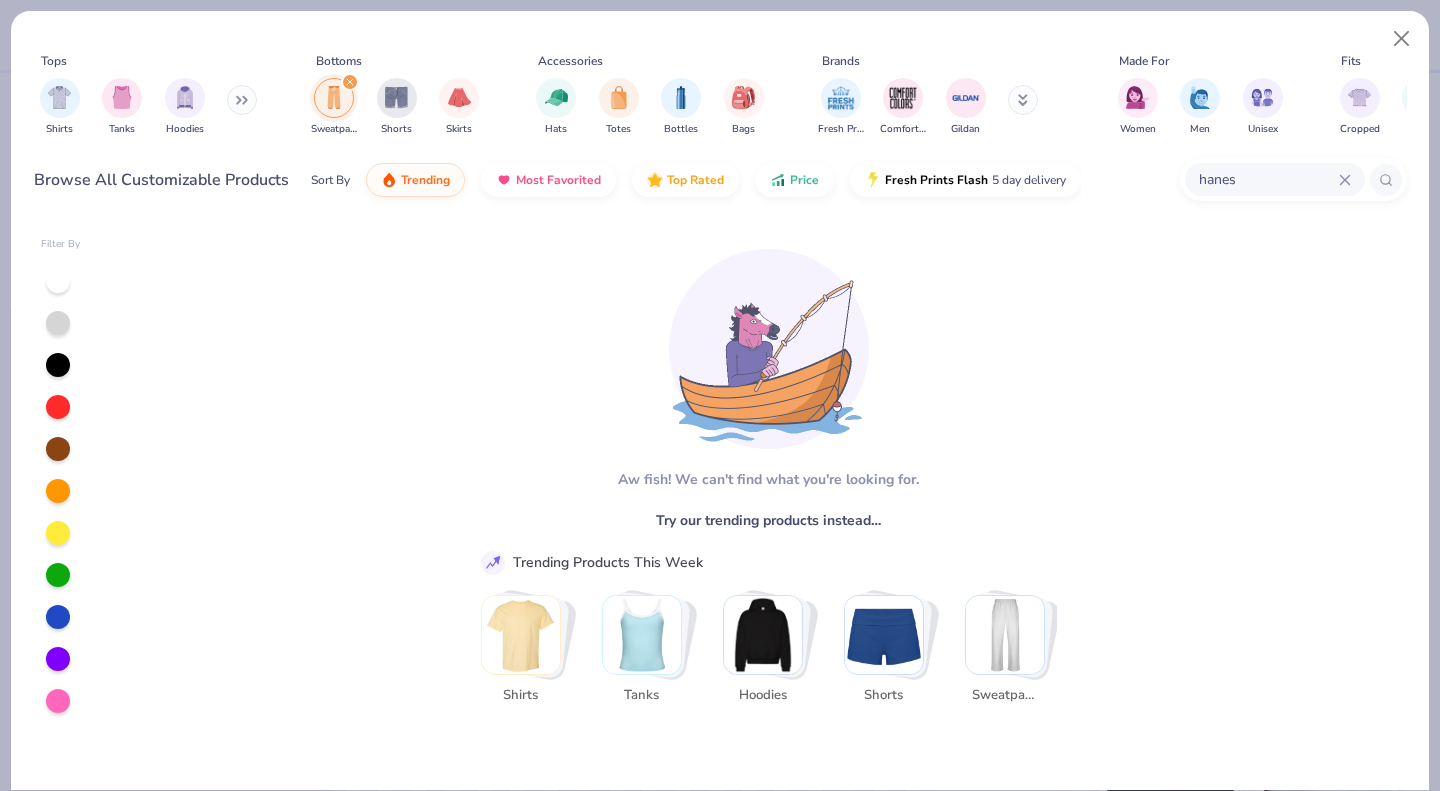 drag, startPoint x: 1243, startPoint y: 177, endPoint x: 1147, endPoint y: 191, distance: 97.015465 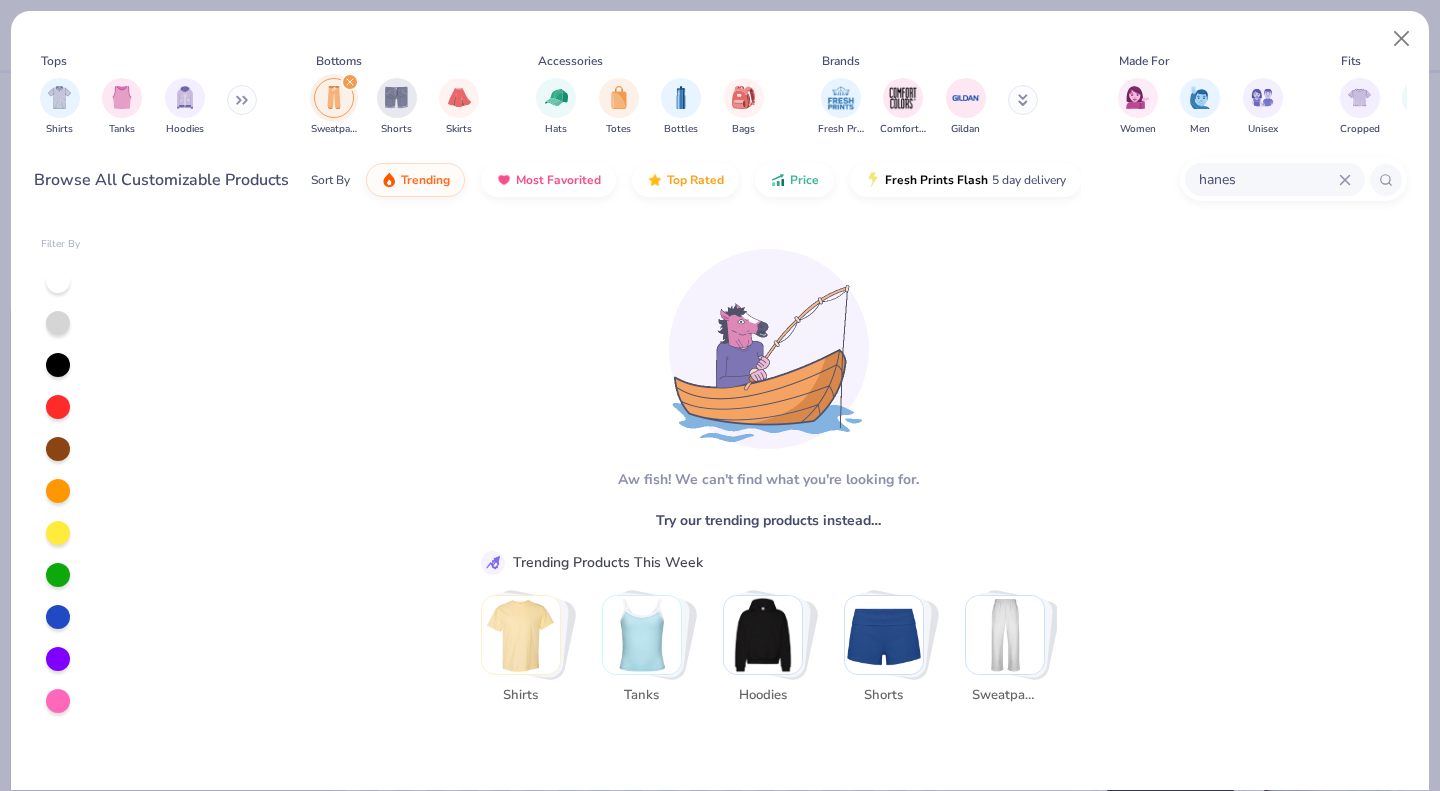click on "Browse All Customizable Products Sort By Trending Most Favorited Top Rated Price Fresh Prints Flash 5 day delivery hanes" at bounding box center [720, 180] 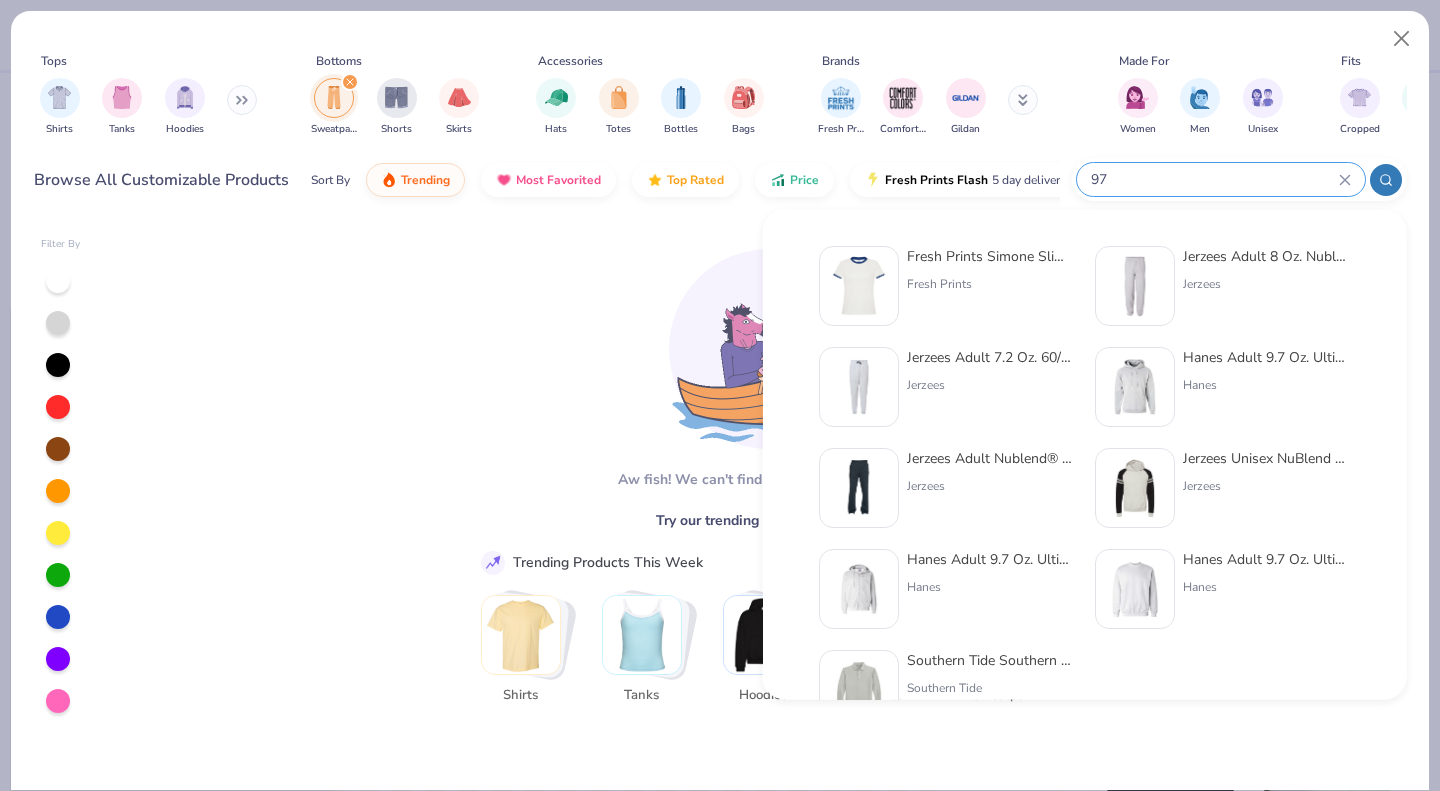 type on "97" 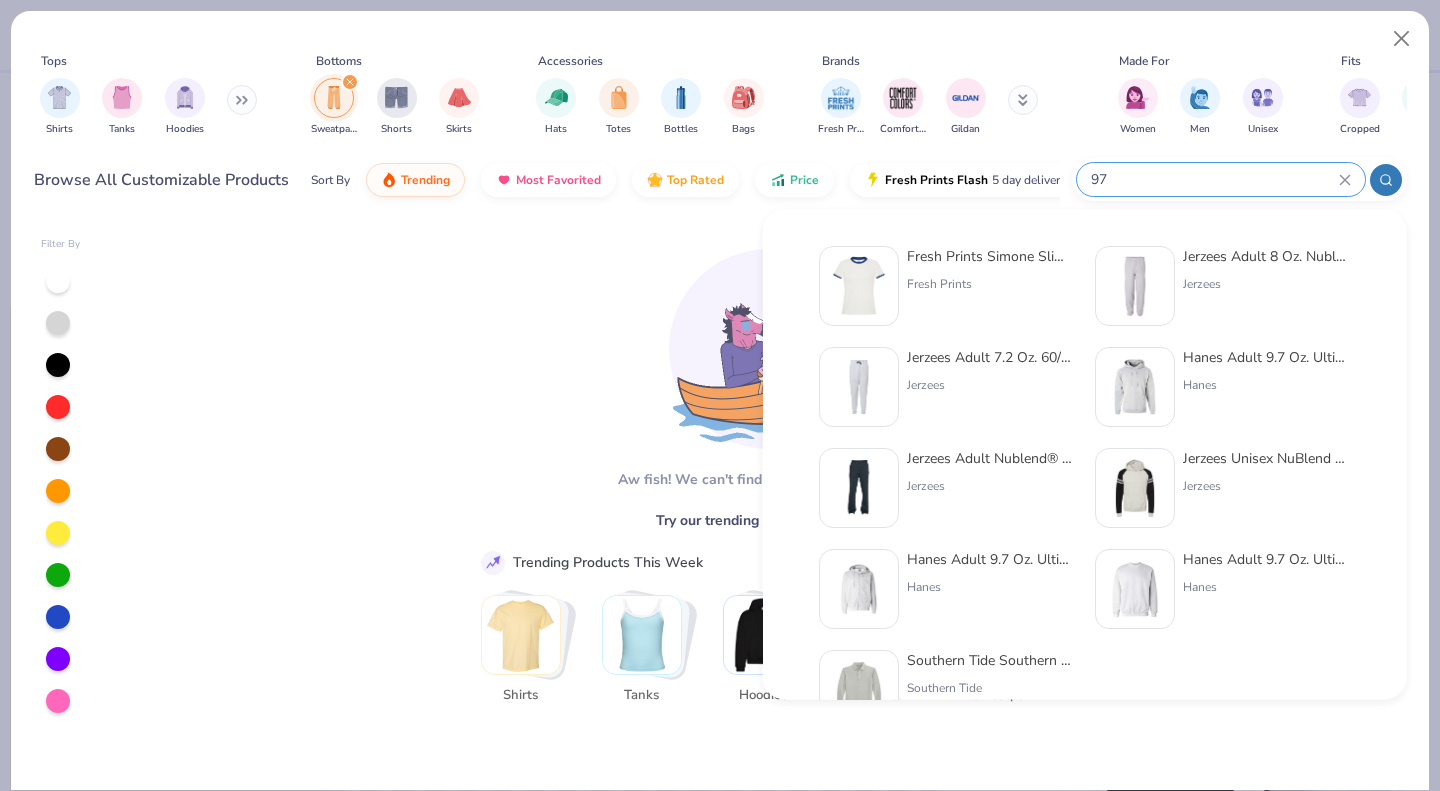 click at bounding box center (859, 488) 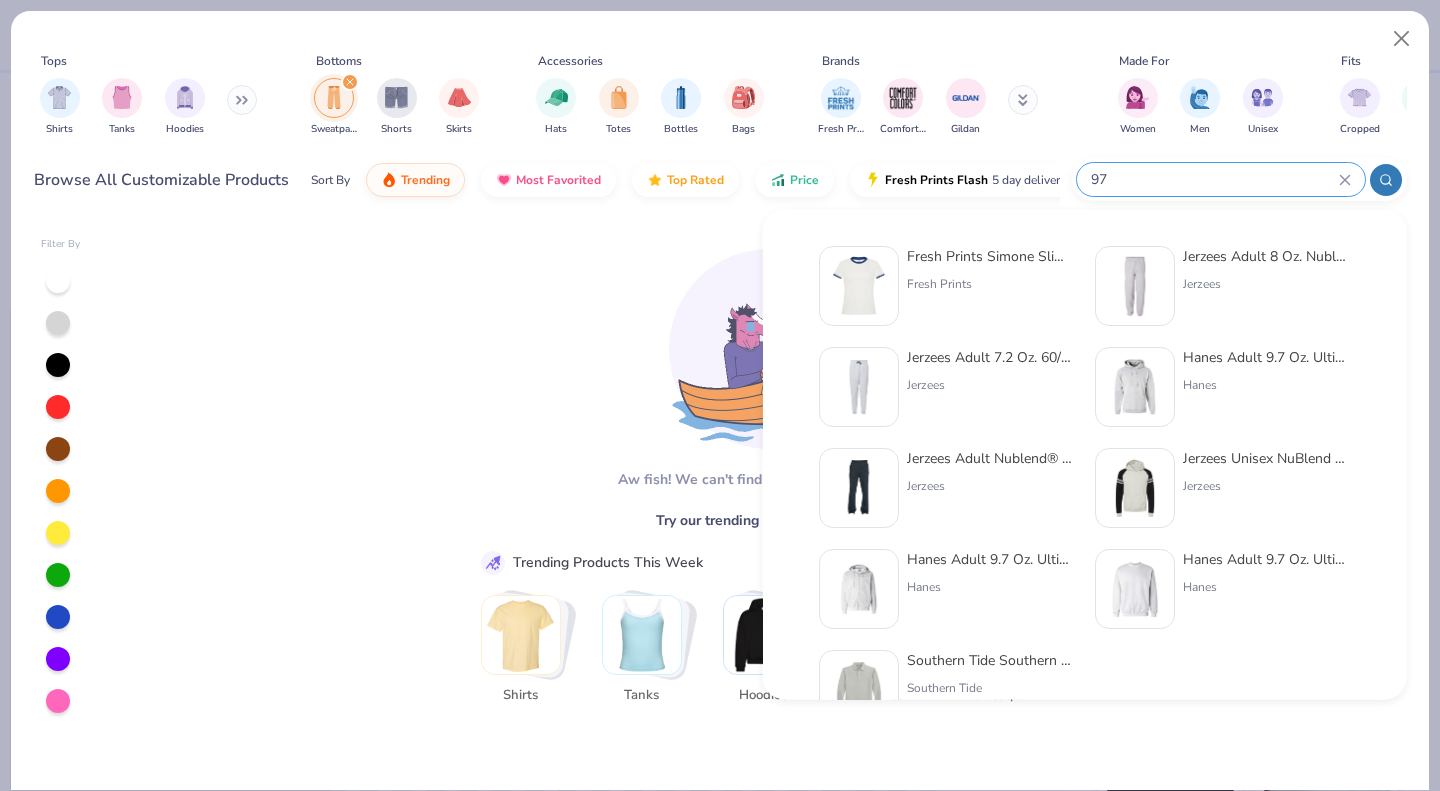 type 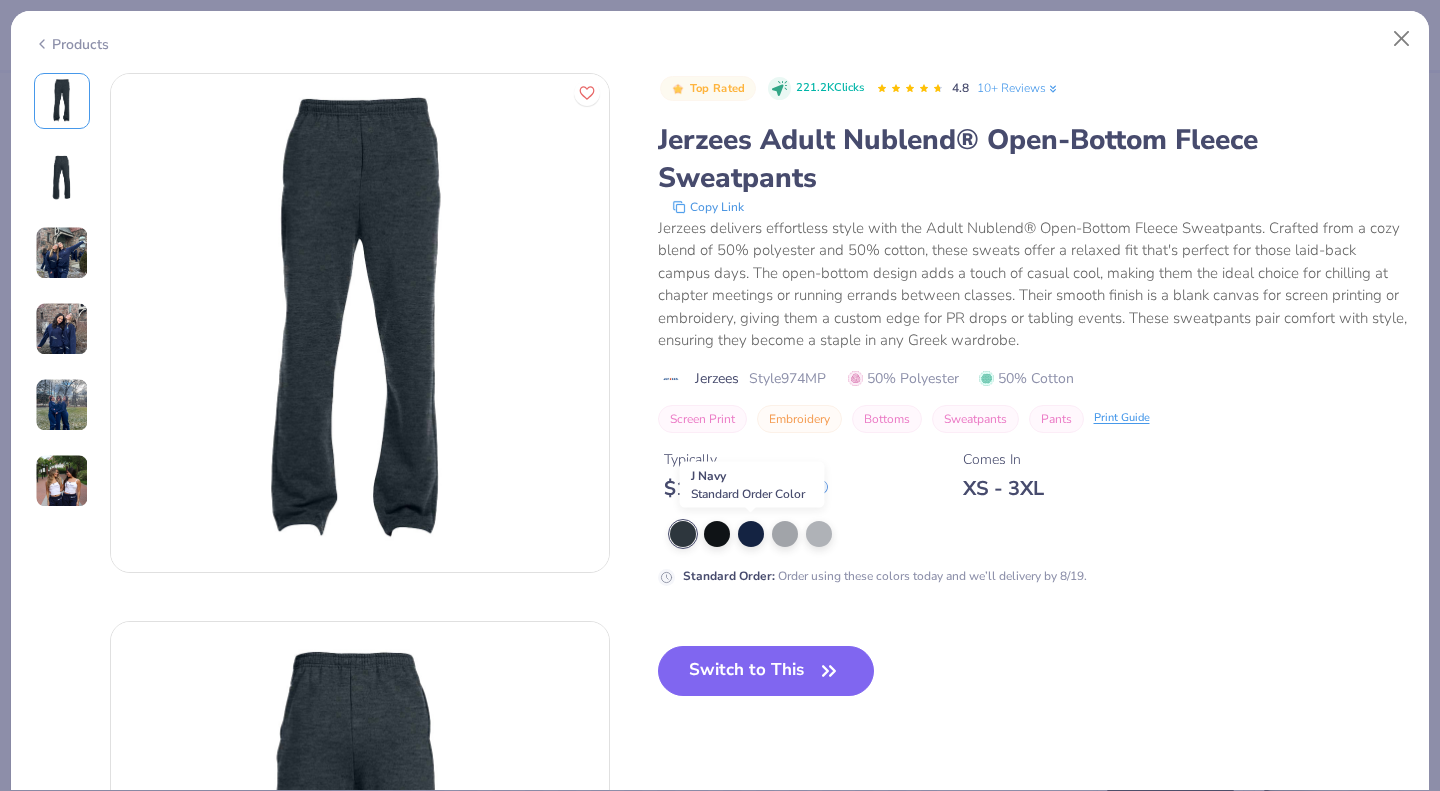click at bounding box center (751, 534) 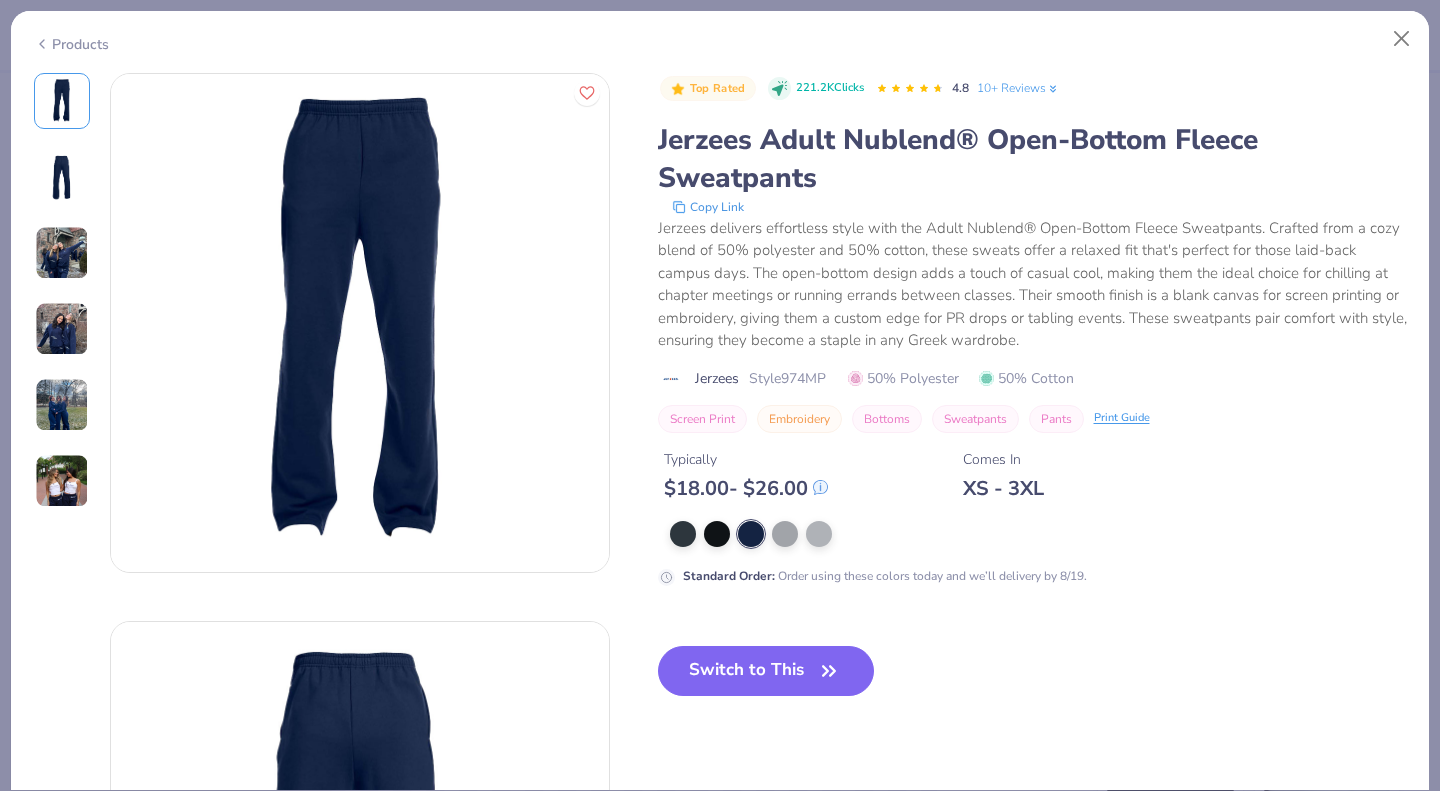 click on "Switch to This" at bounding box center [766, 671] 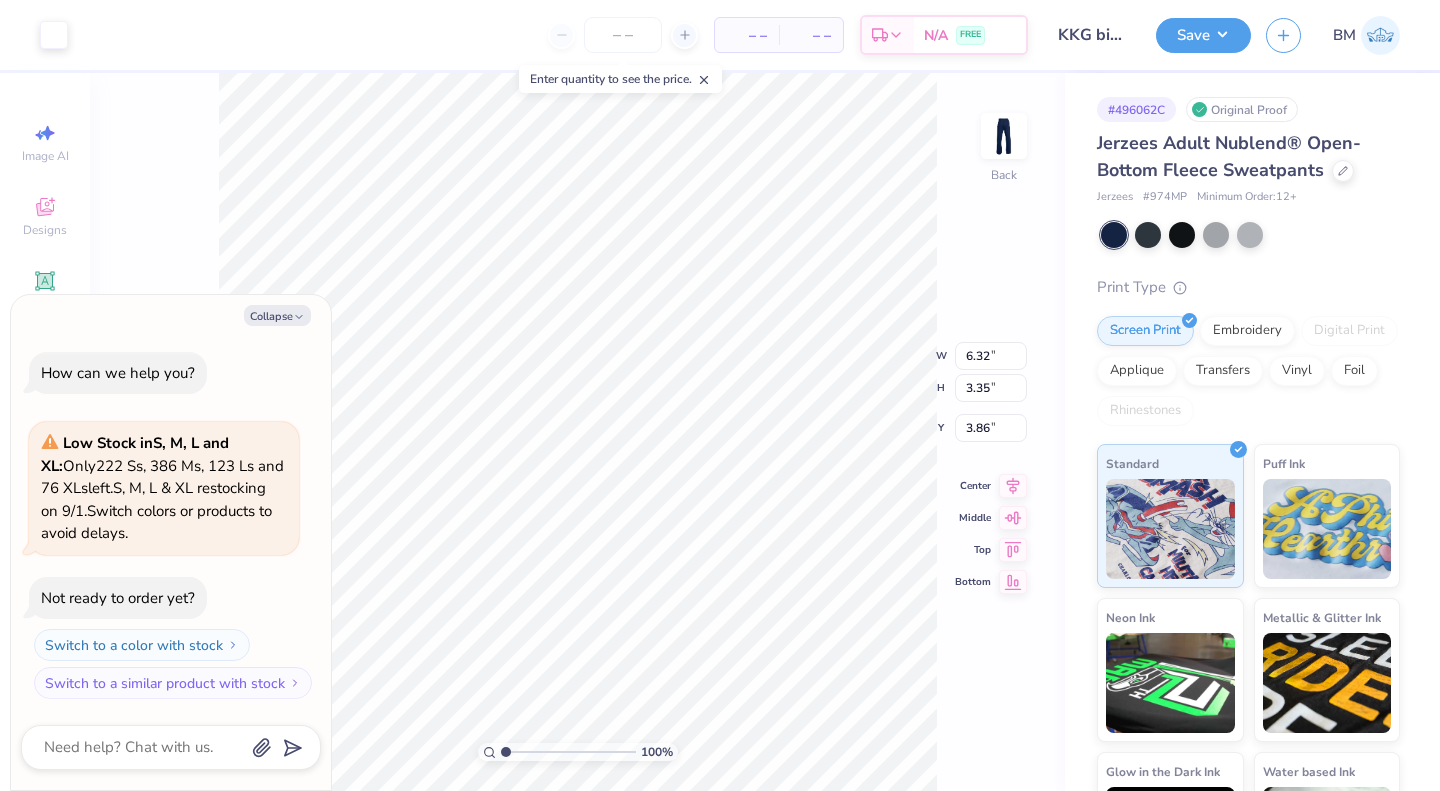 type on "x" 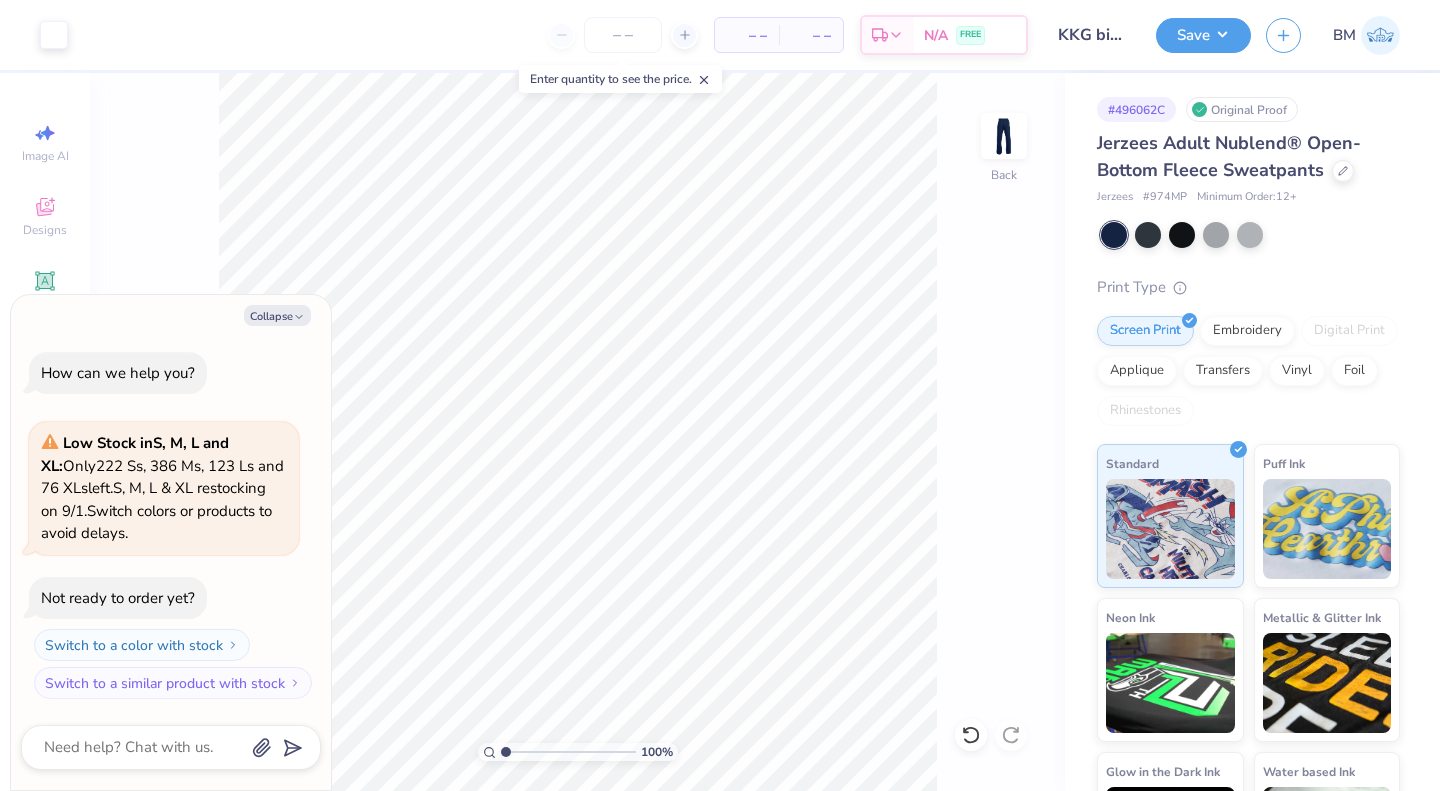 click on "Collapse" at bounding box center [277, 315] 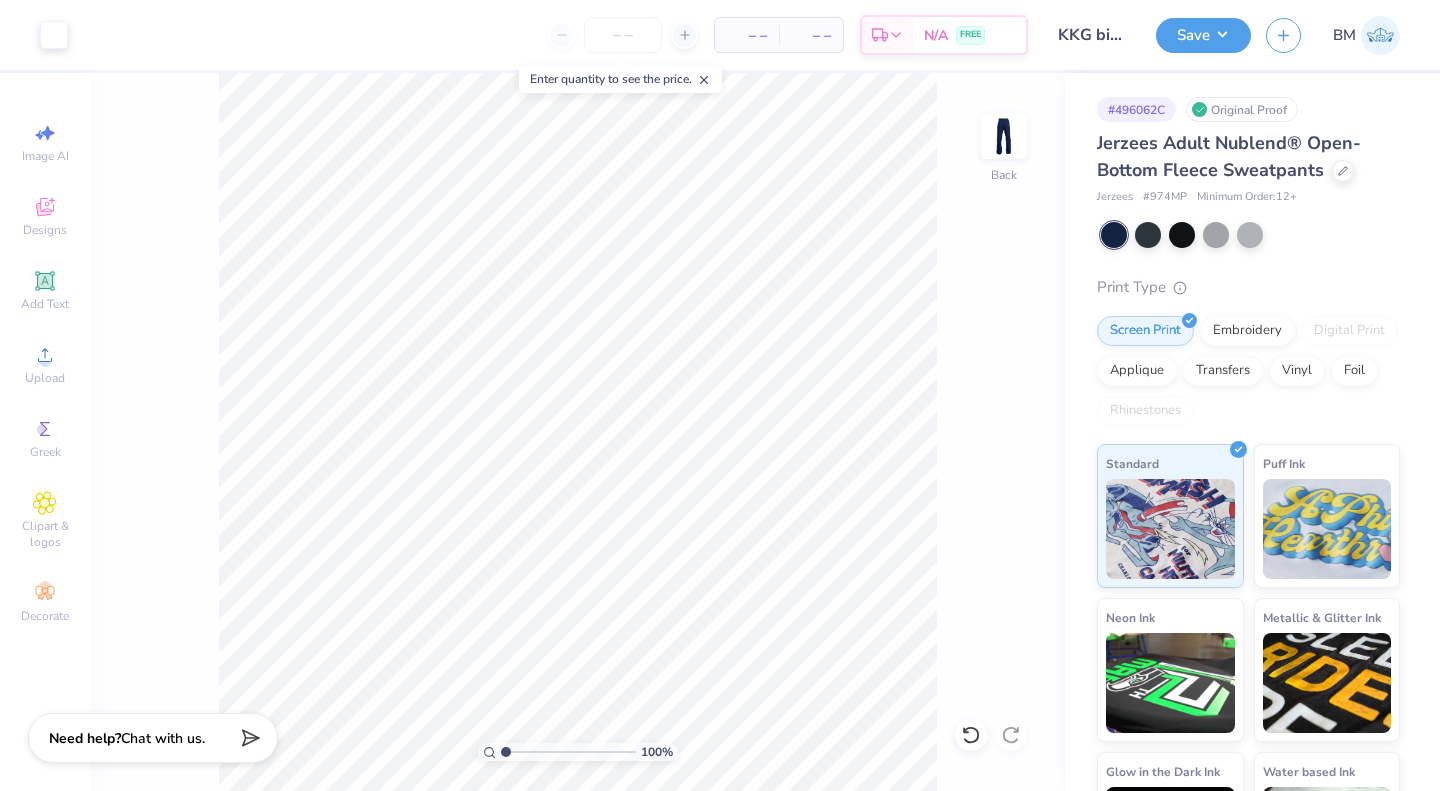 click at bounding box center [623, 35] 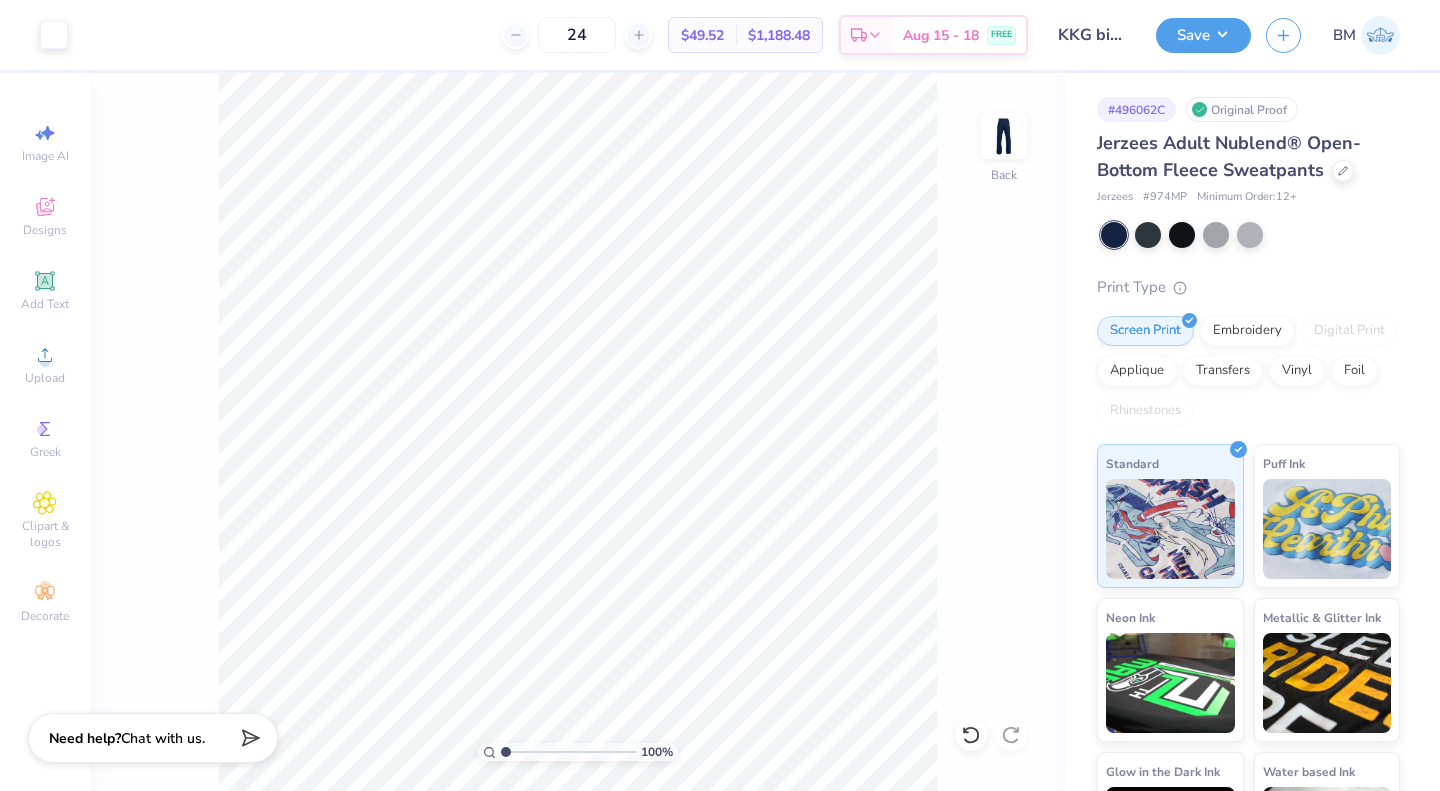 type on "24" 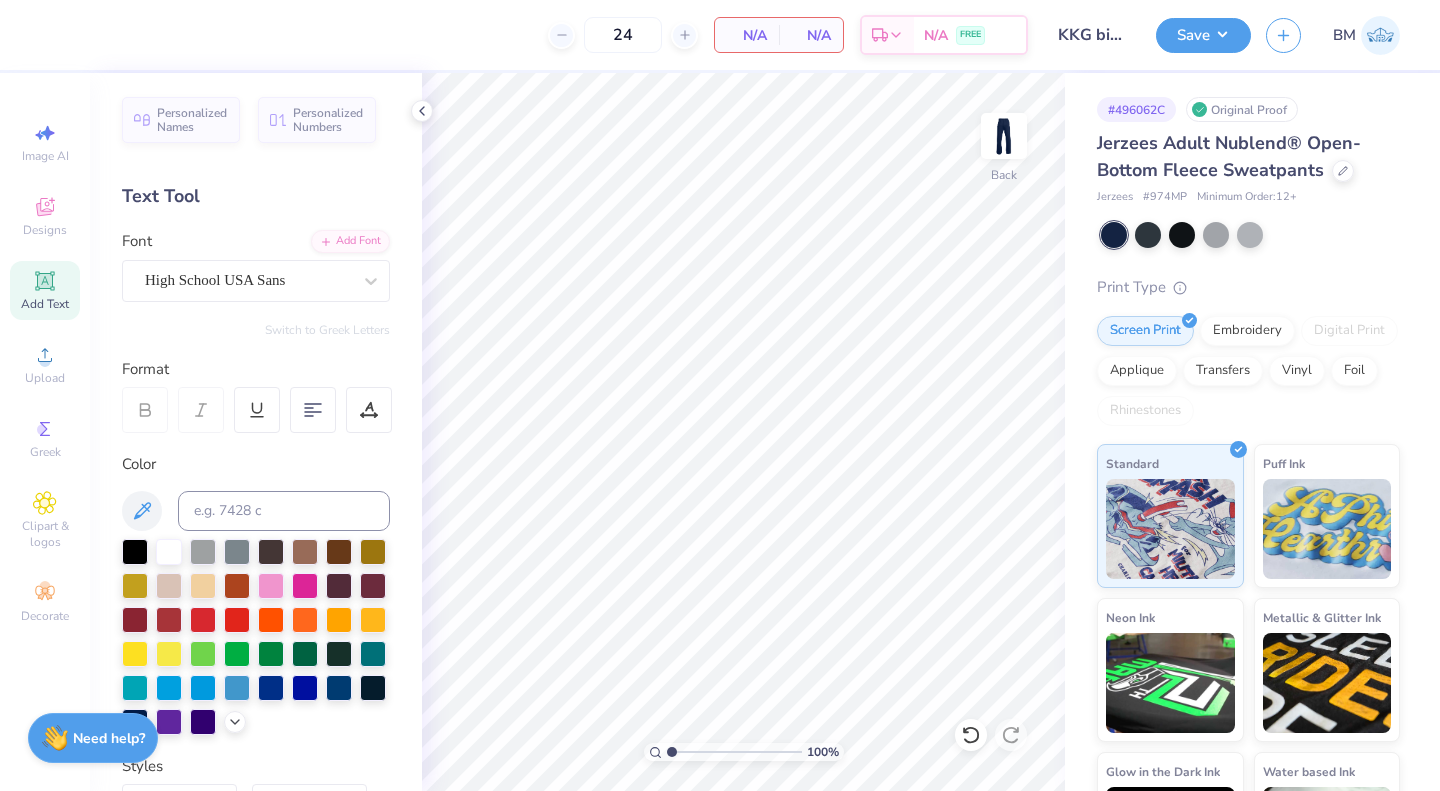 click 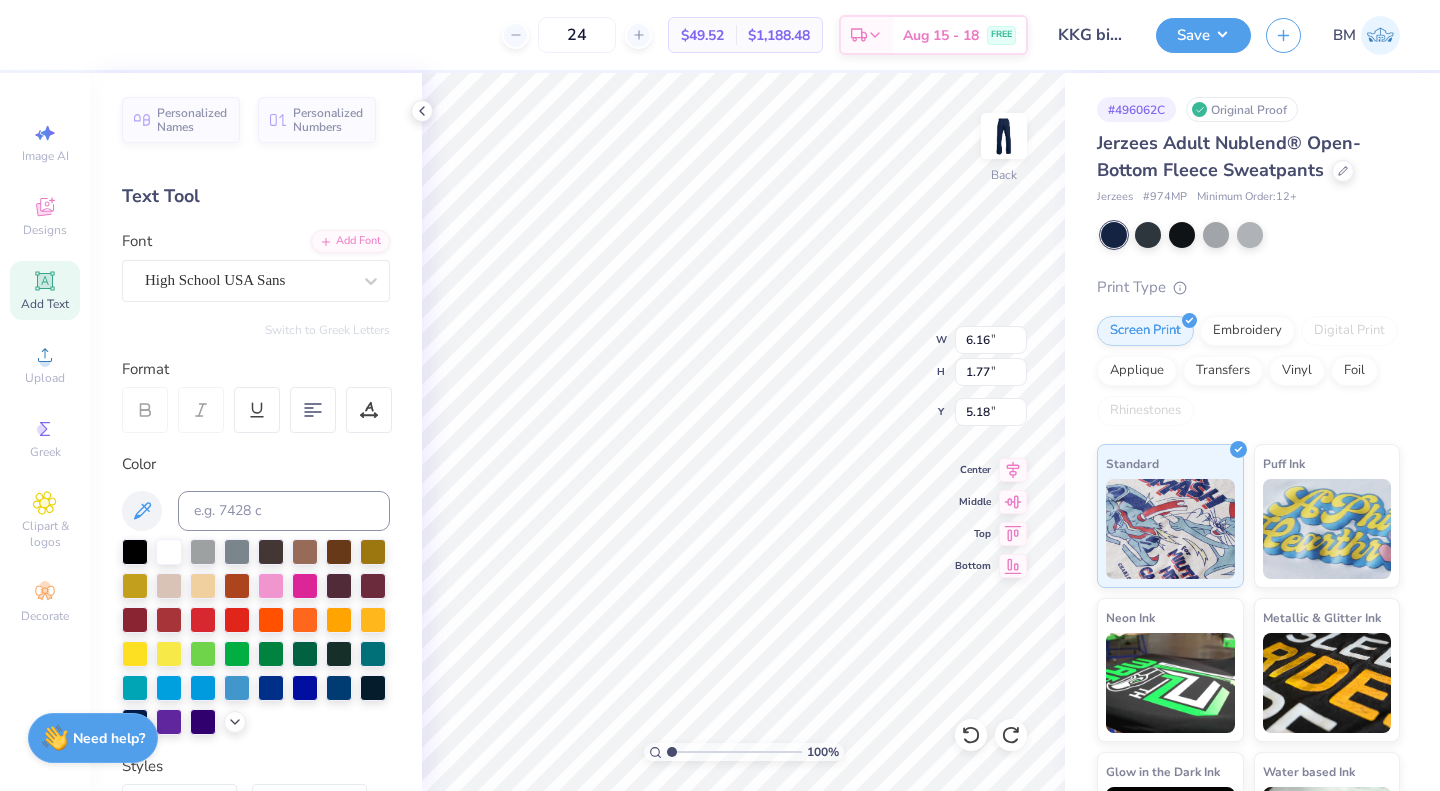 scroll, scrollTop: 16, scrollLeft: 3, axis: both 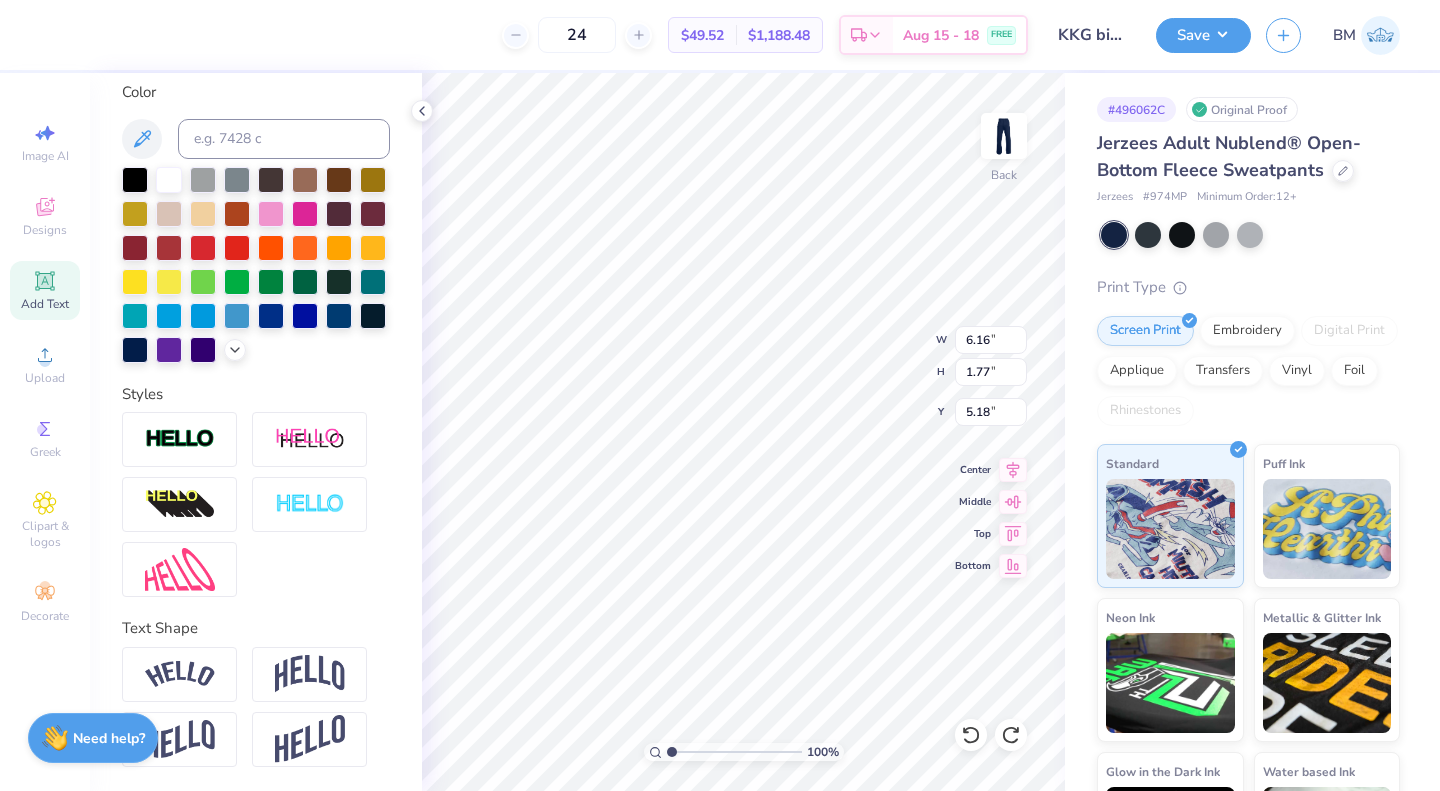type on "KKG" 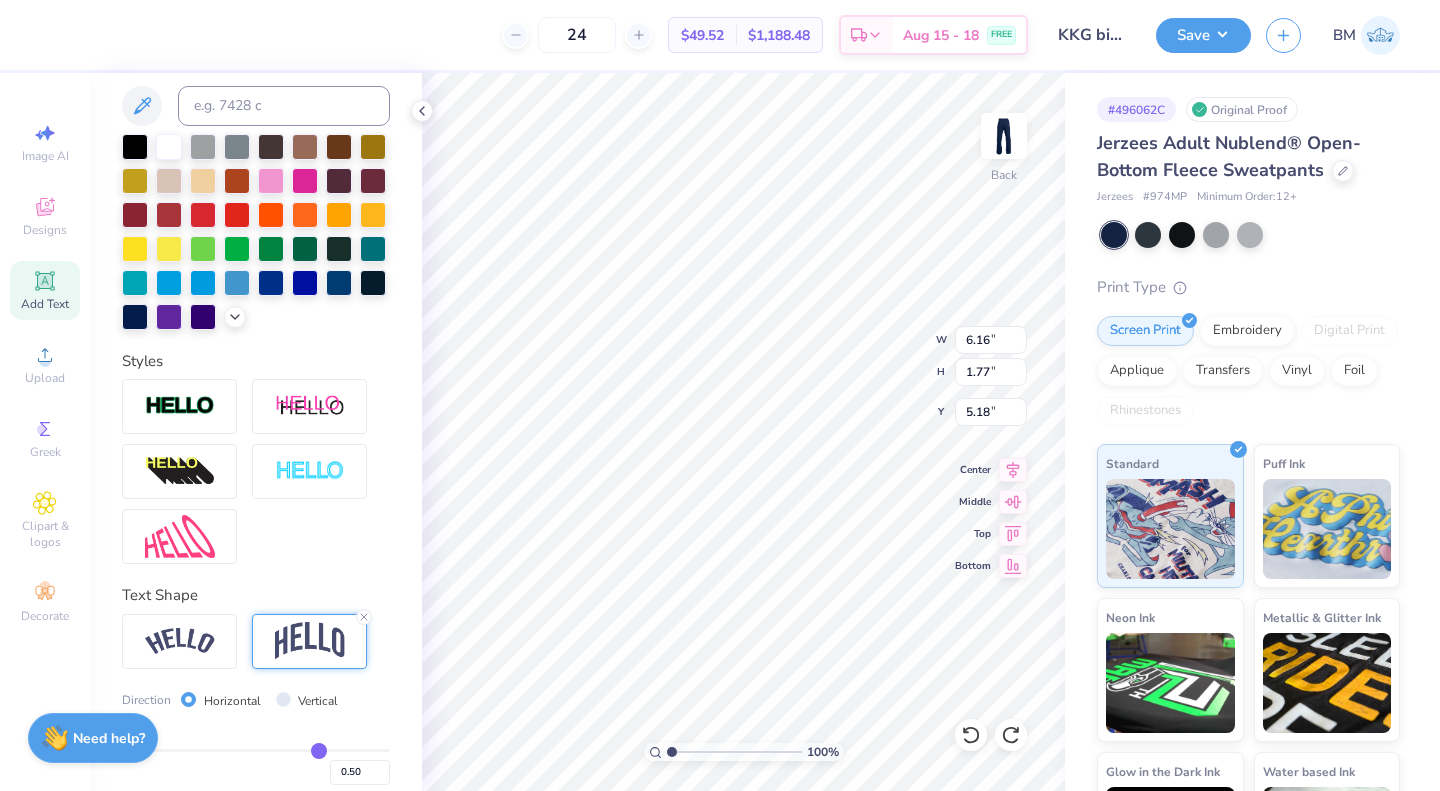 scroll, scrollTop: 0, scrollLeft: 0, axis: both 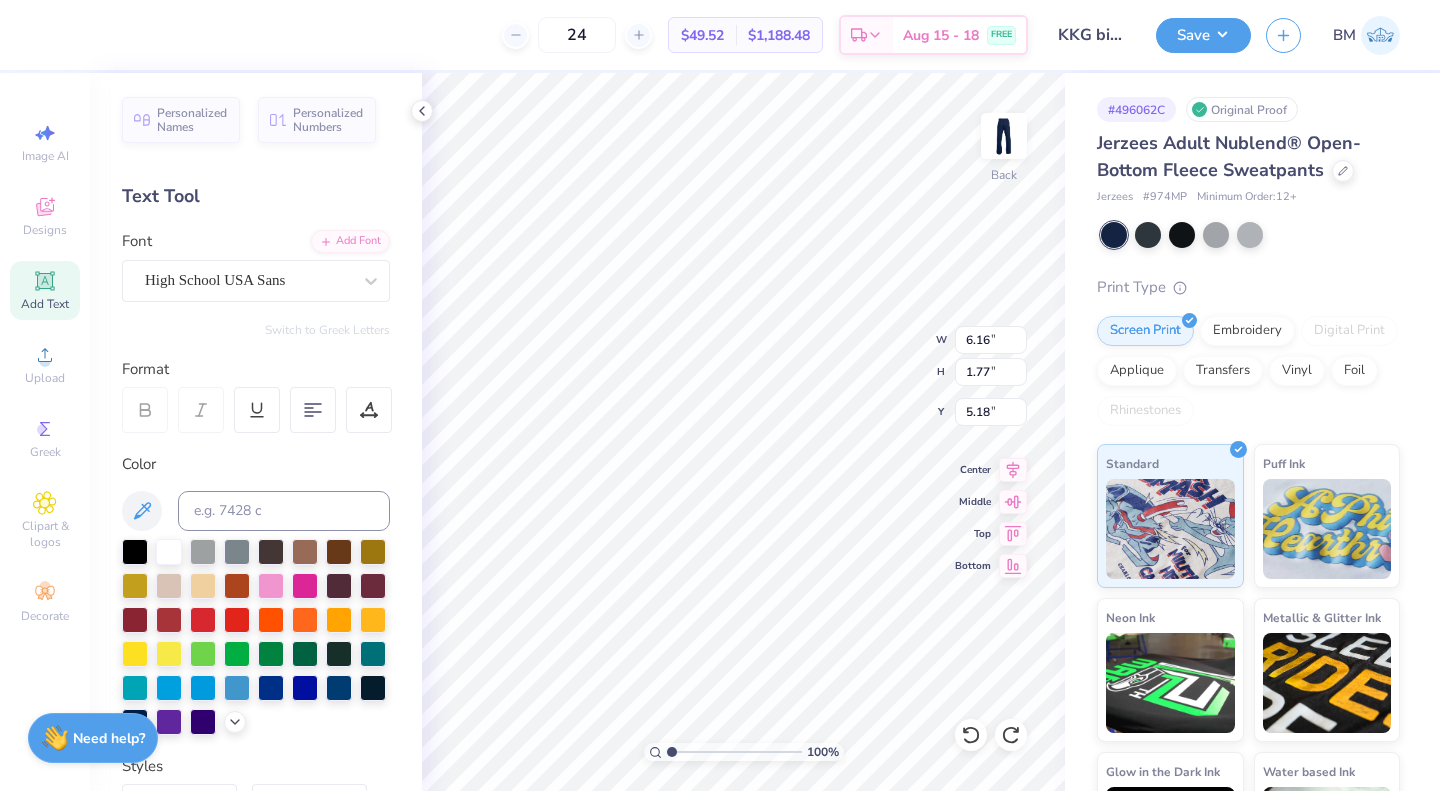 click at bounding box center [248, 280] 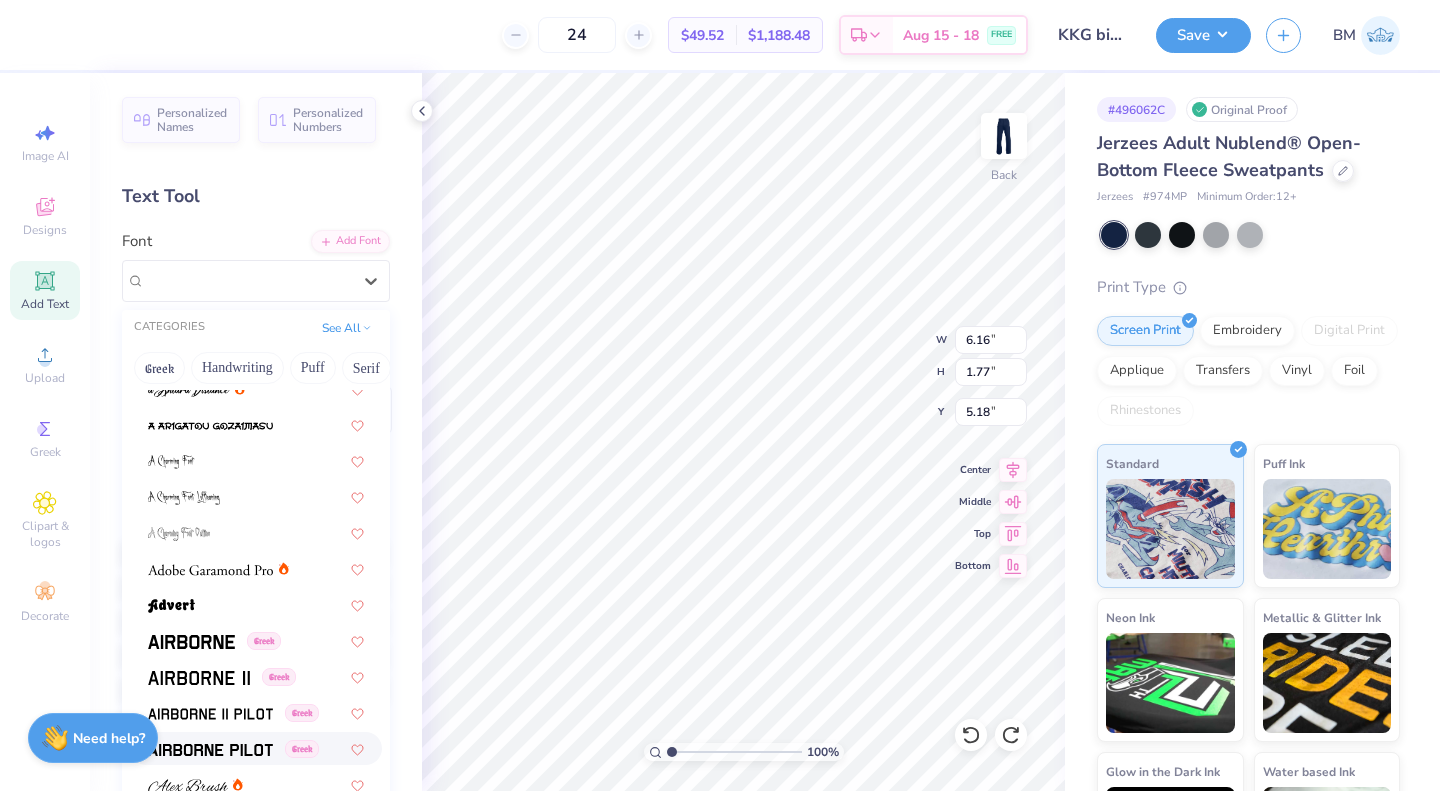 scroll, scrollTop: 343, scrollLeft: 0, axis: vertical 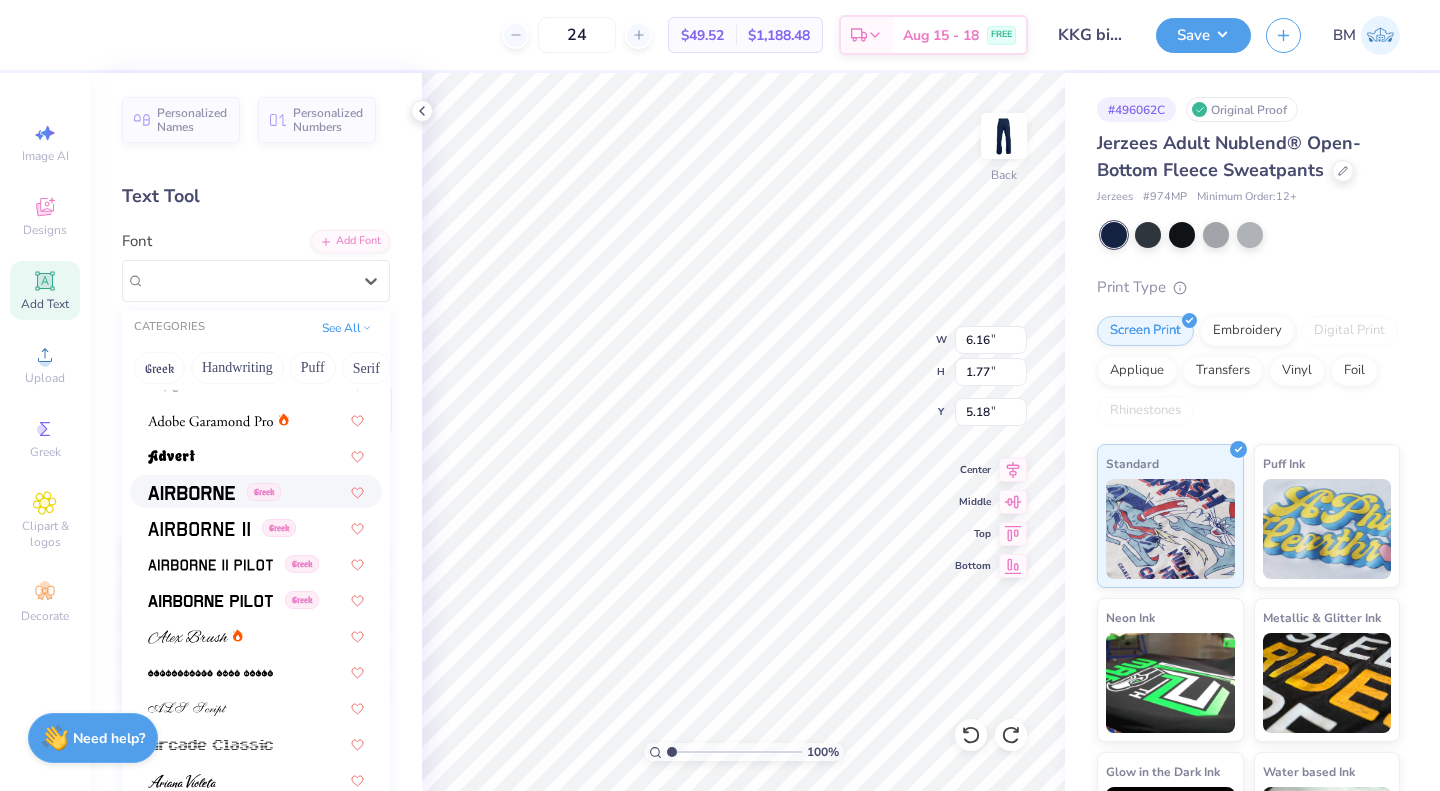 click at bounding box center (191, 493) 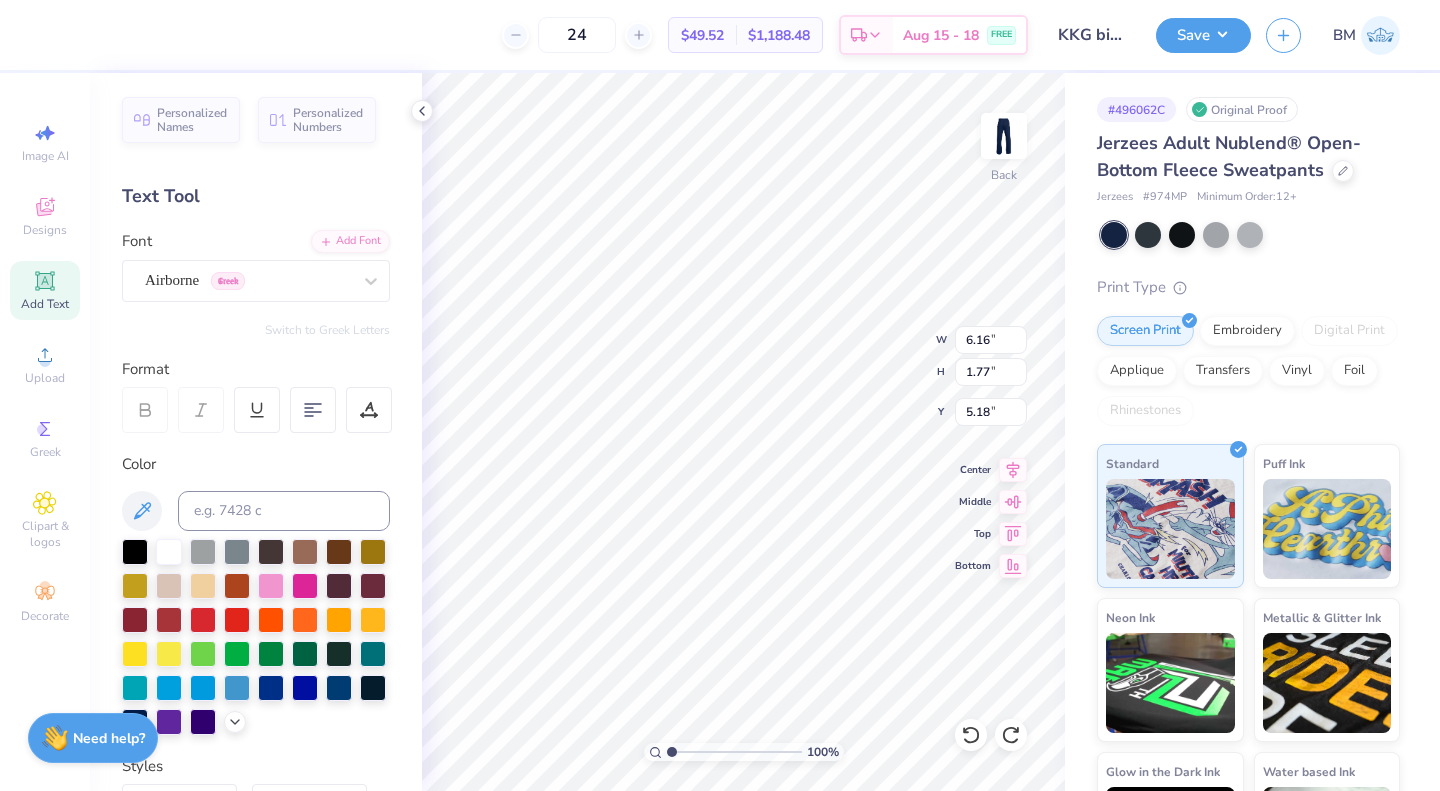 click on "Airborne Greek" at bounding box center (248, 280) 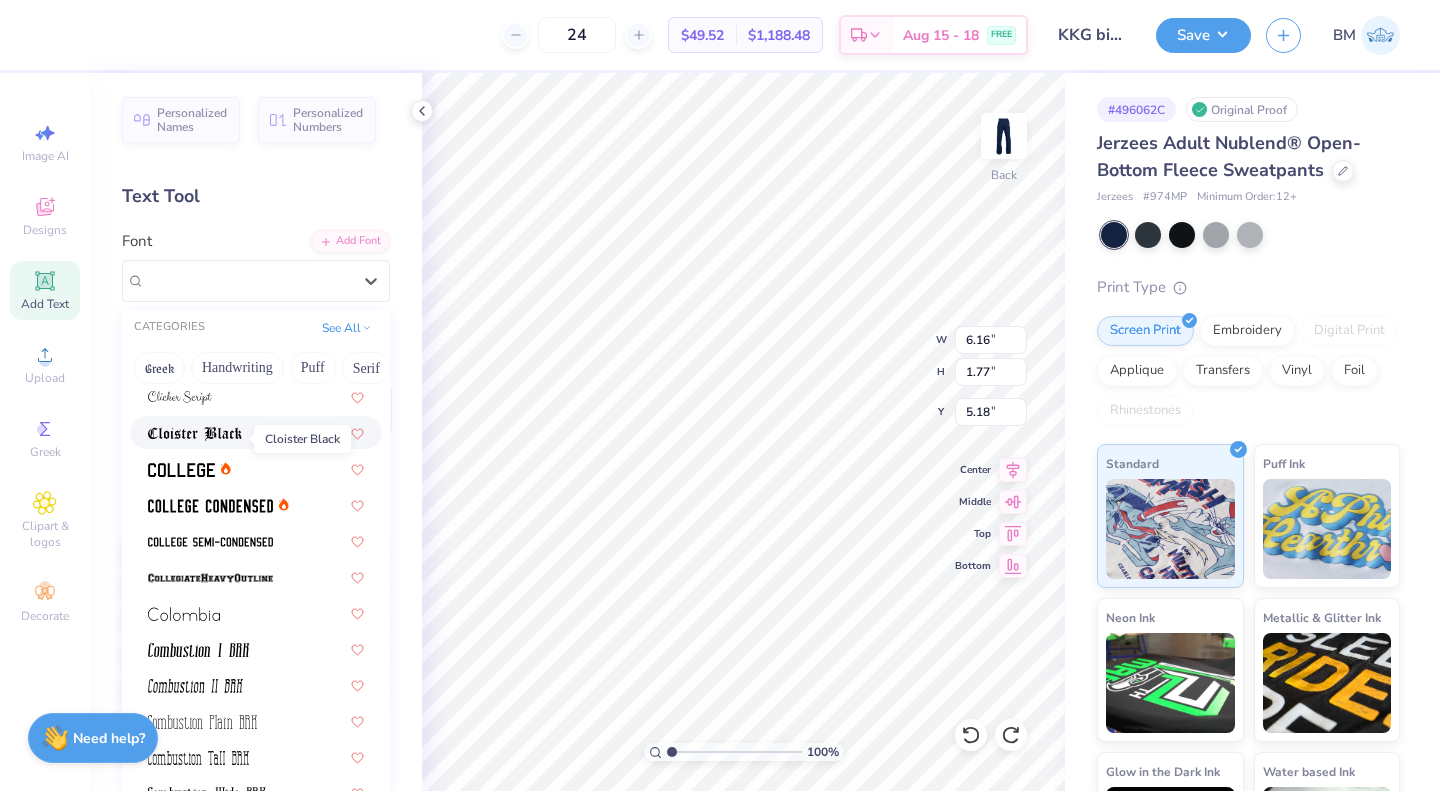 scroll, scrollTop: 2638, scrollLeft: 0, axis: vertical 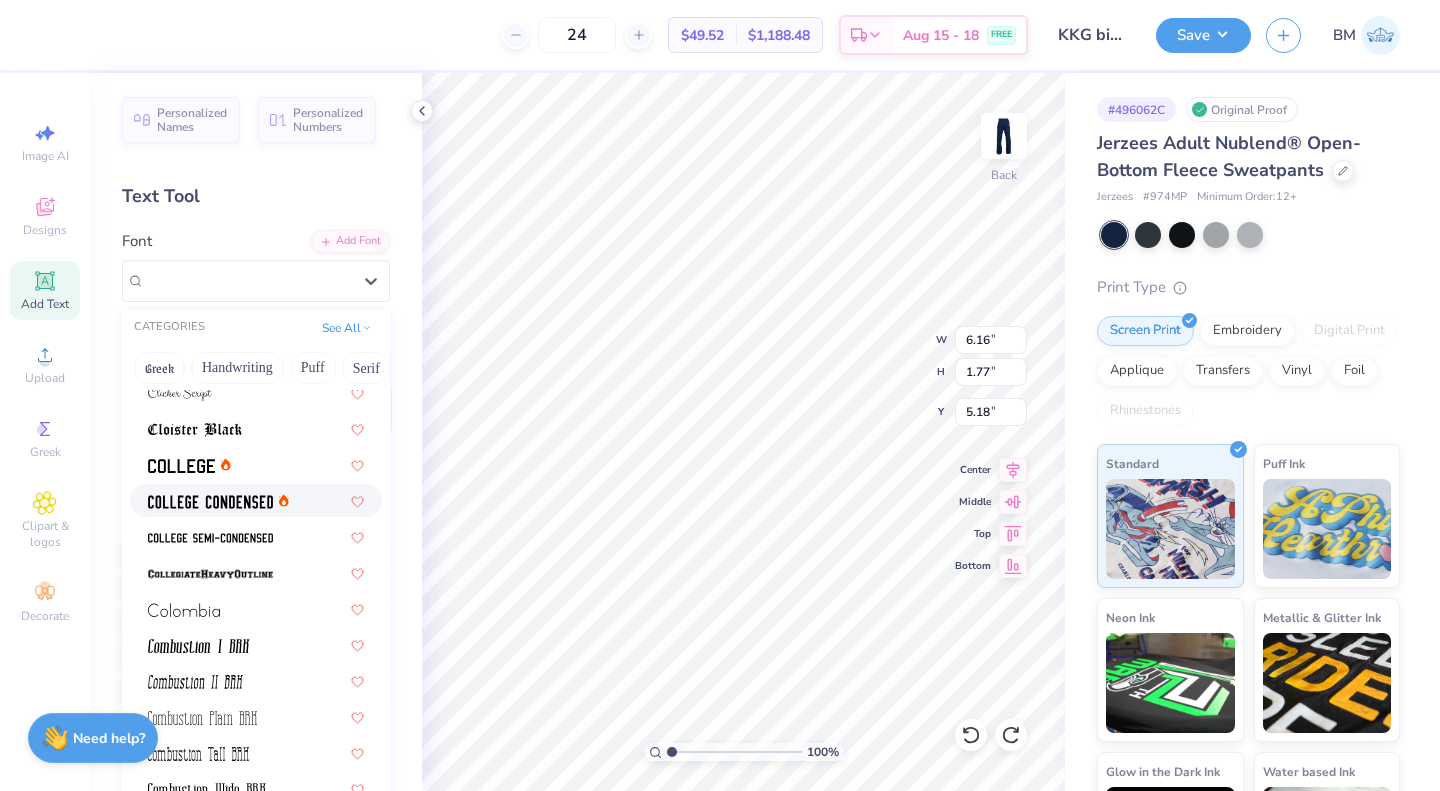 click at bounding box center (210, 502) 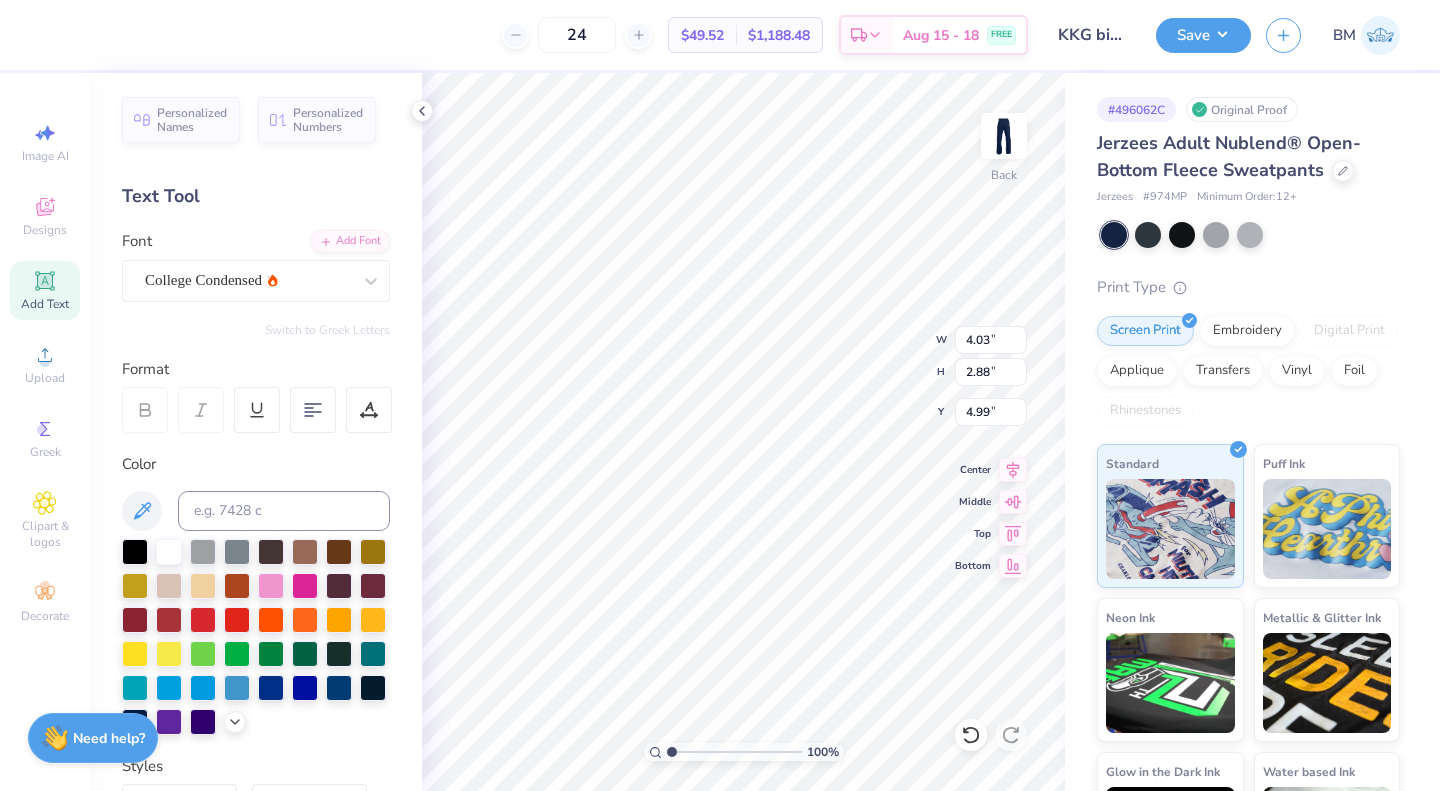type on "4.03" 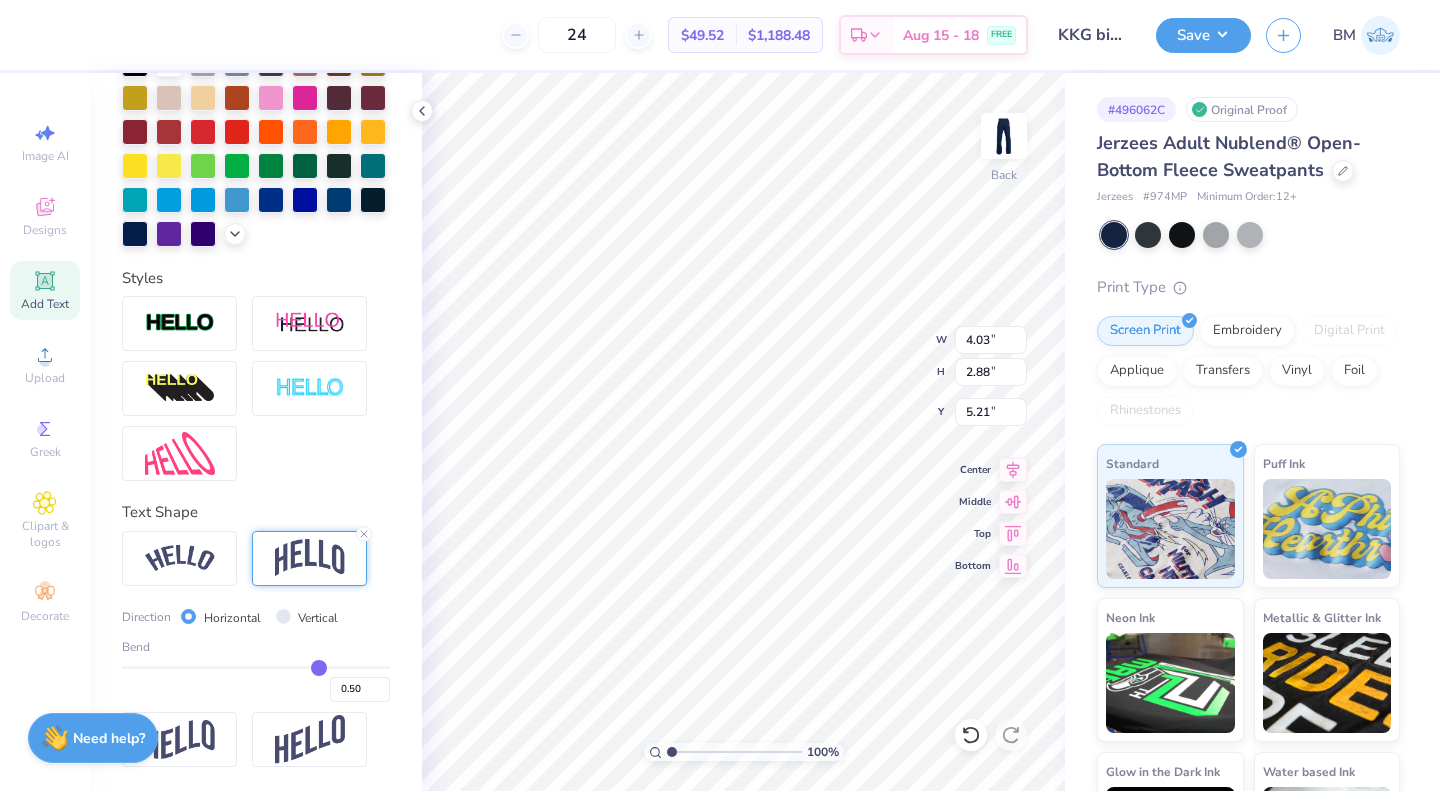 scroll, scrollTop: 506, scrollLeft: 0, axis: vertical 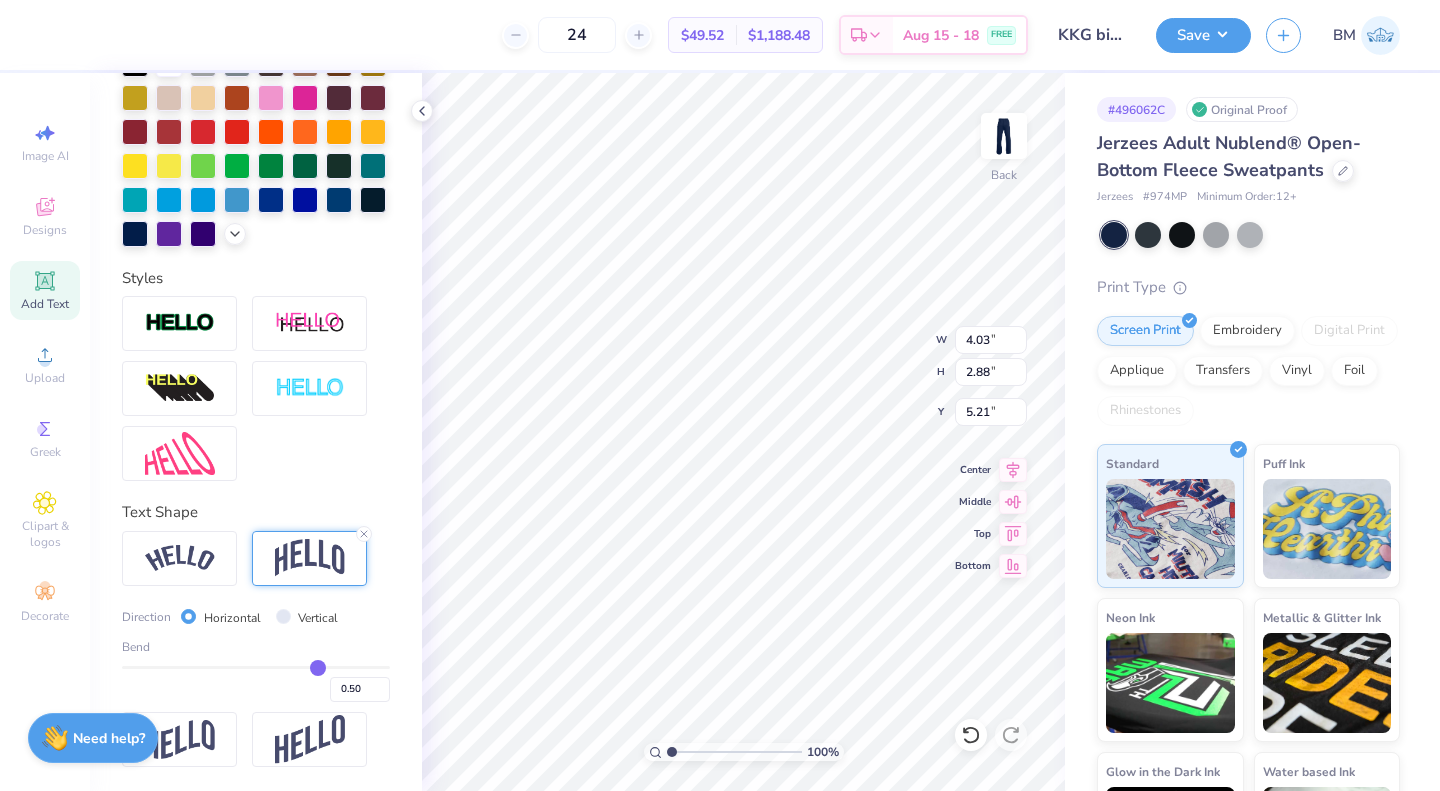 type on "0.49" 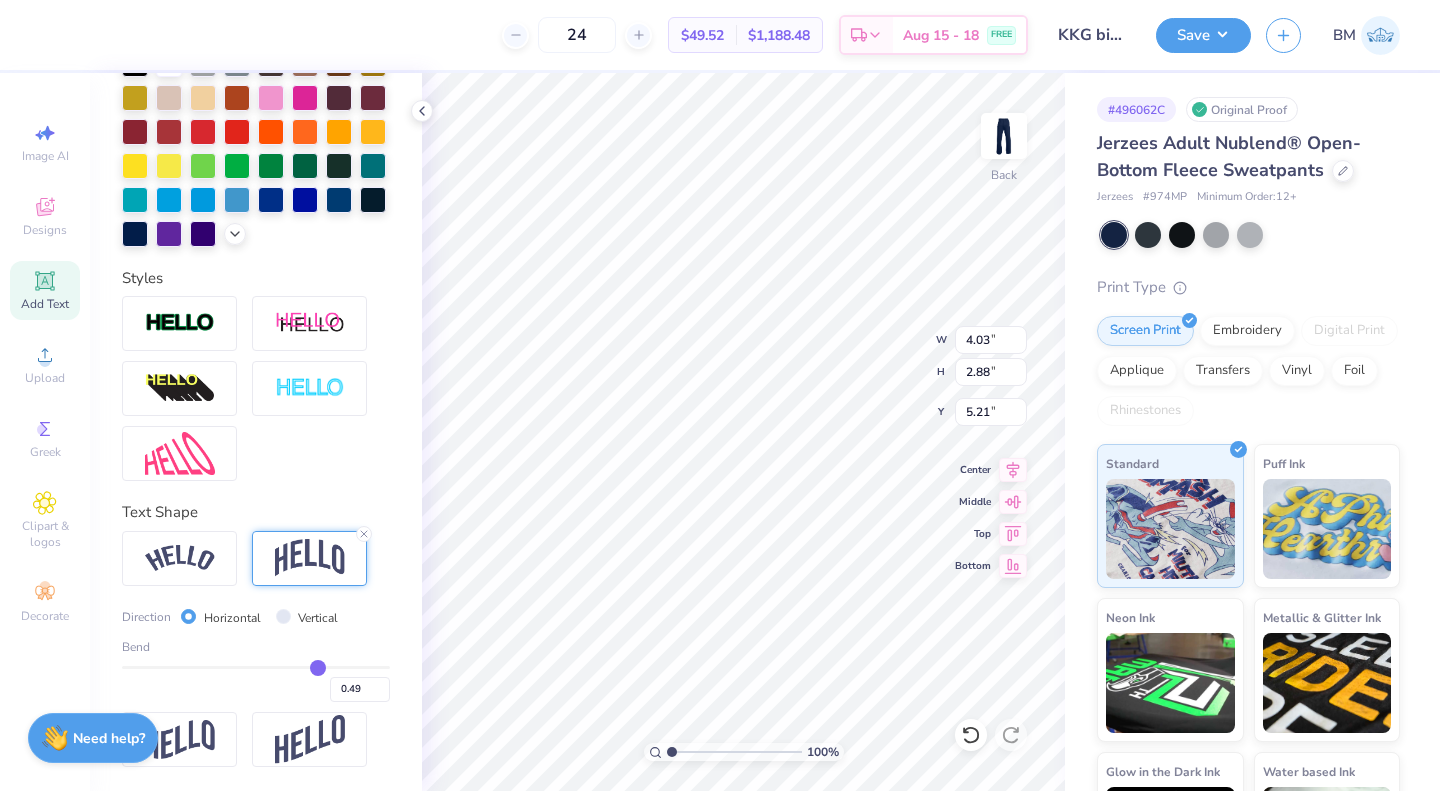 type on "0.48" 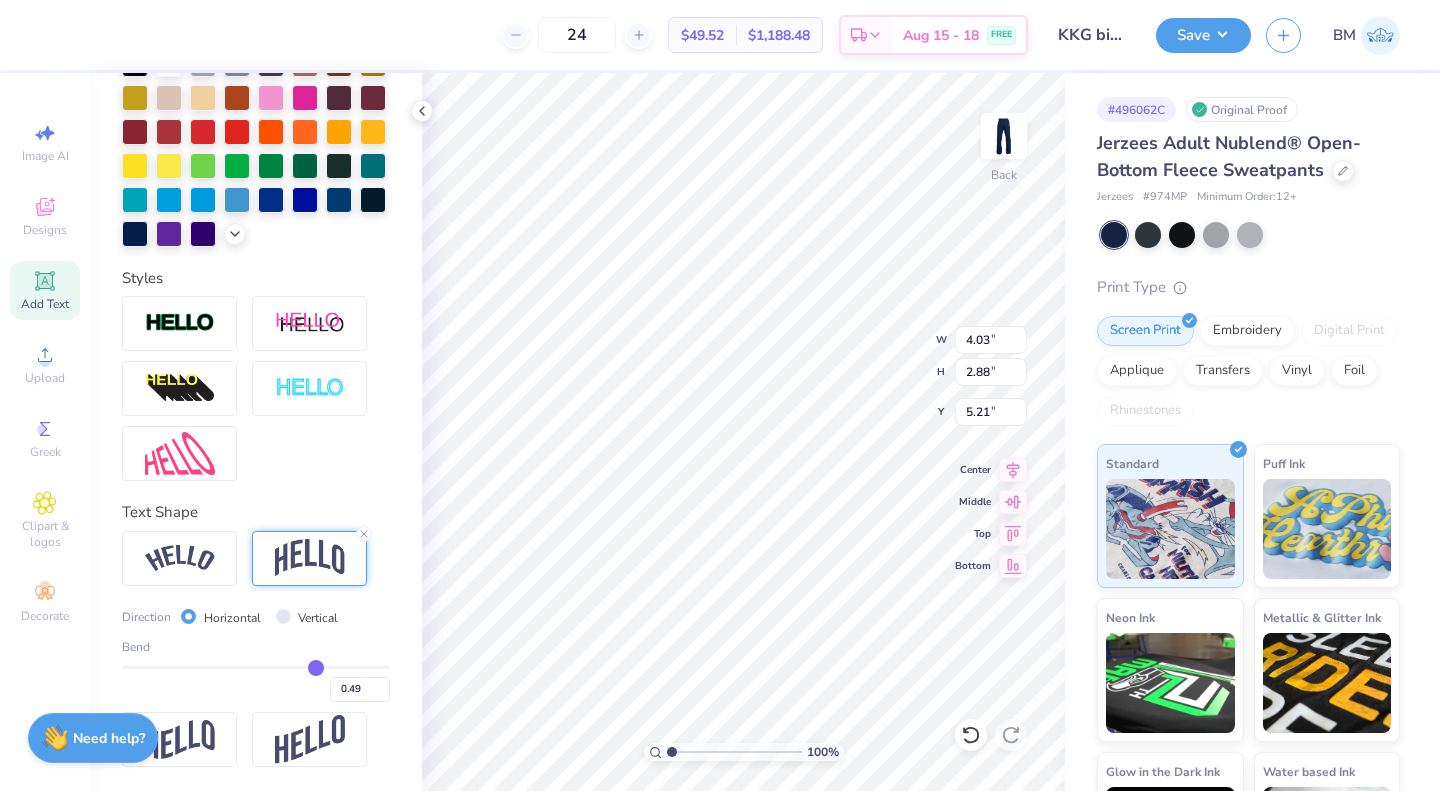 type on "0.48" 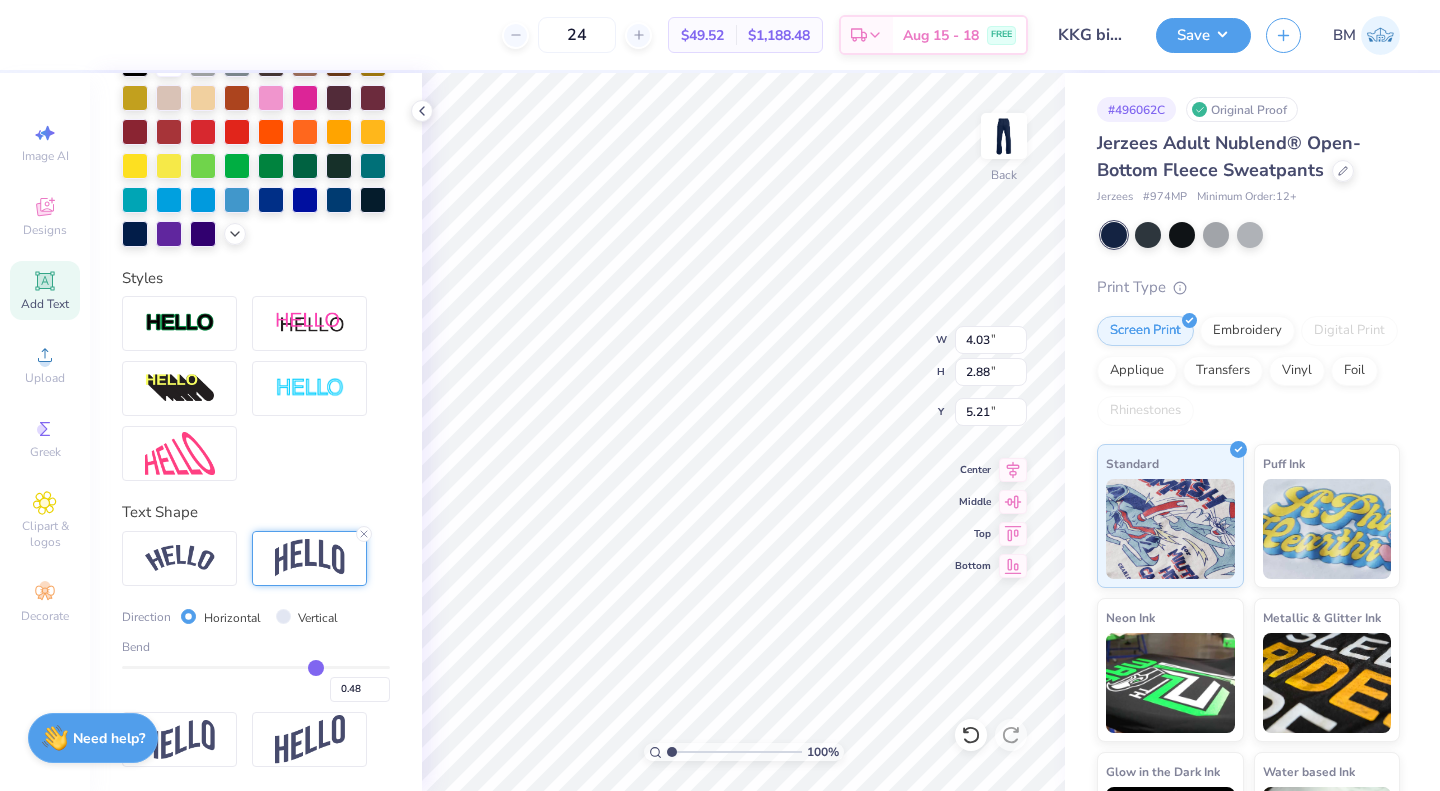 type on "0.47" 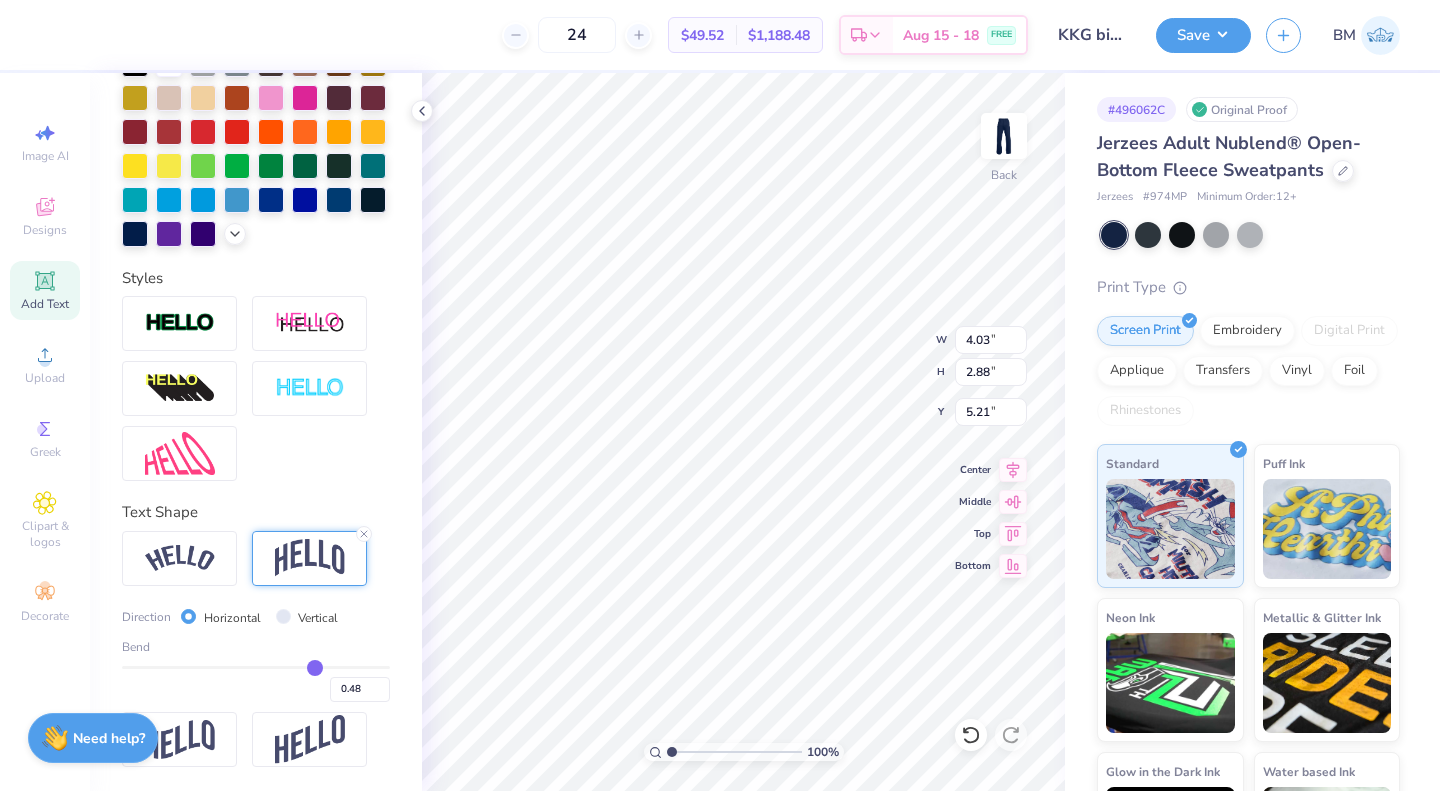 type on "0.47" 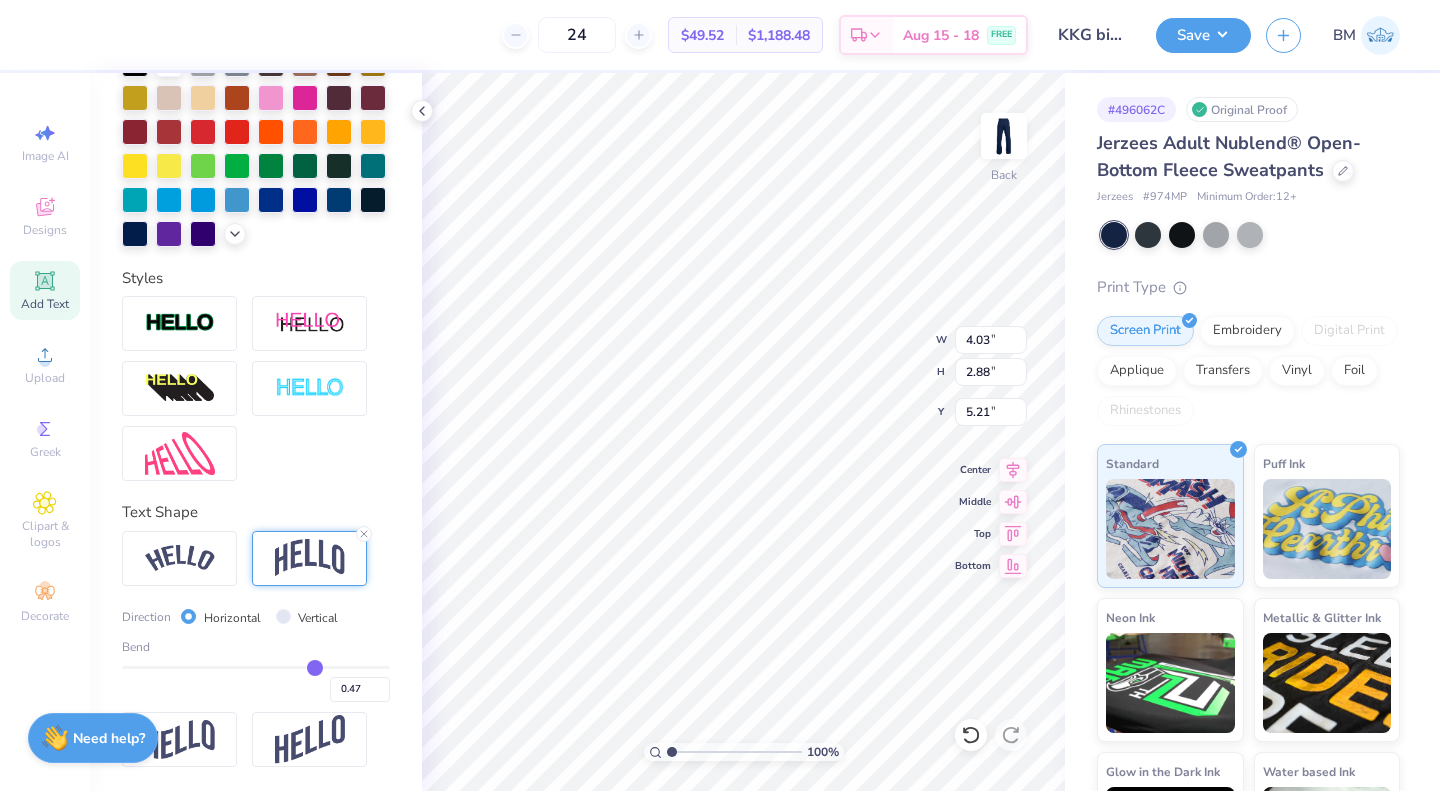 type on "0.46" 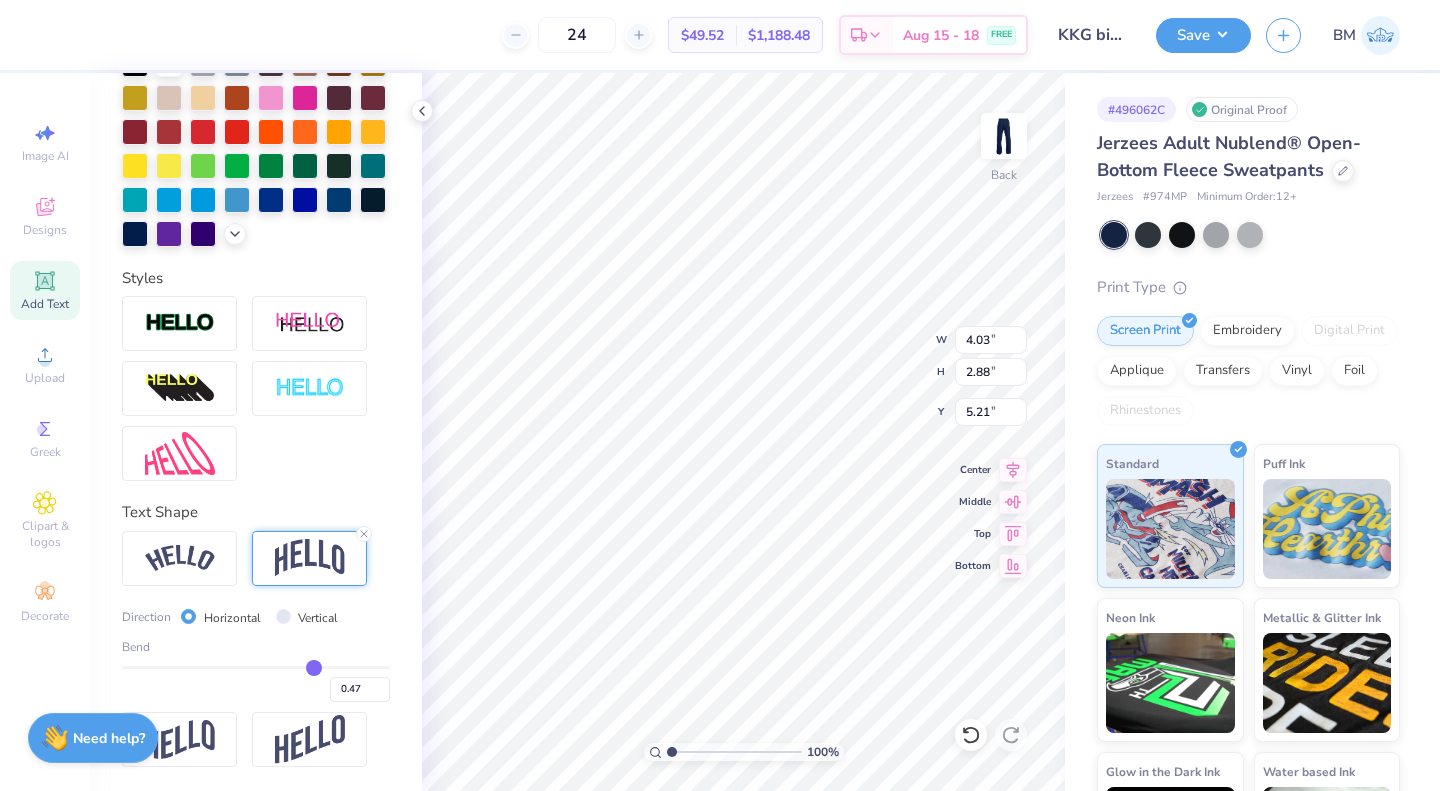 type on "0.46" 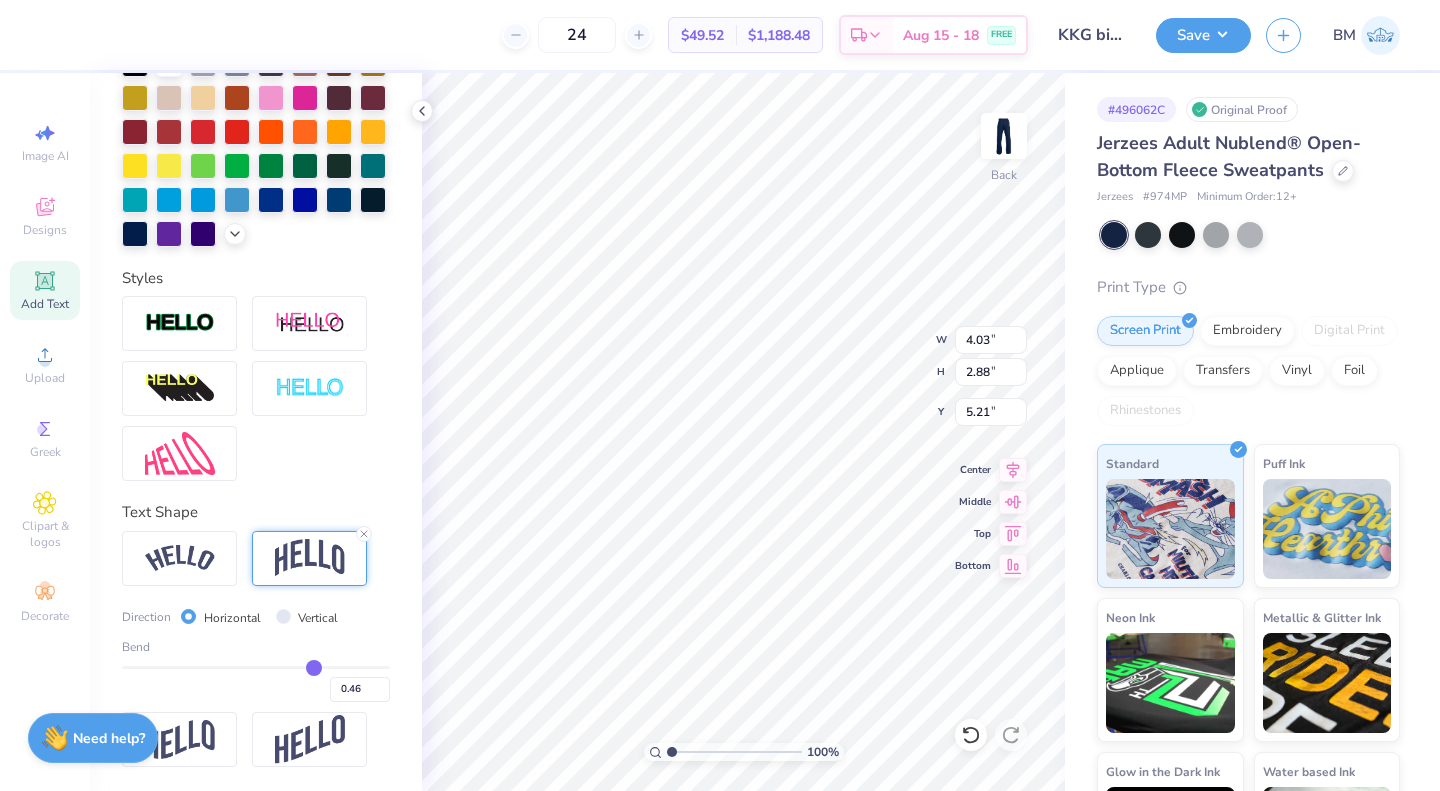 type on "0.44" 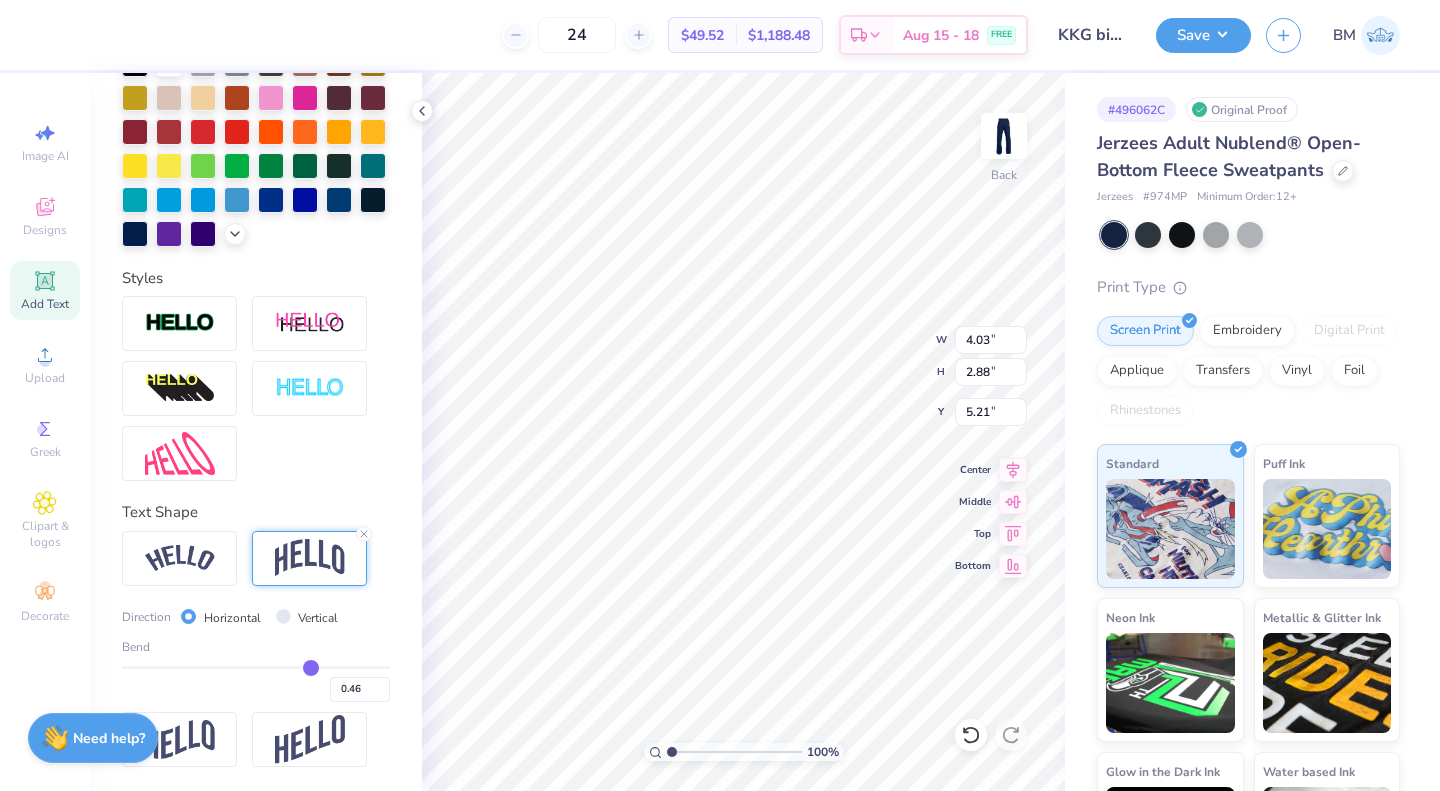 type on "0.44" 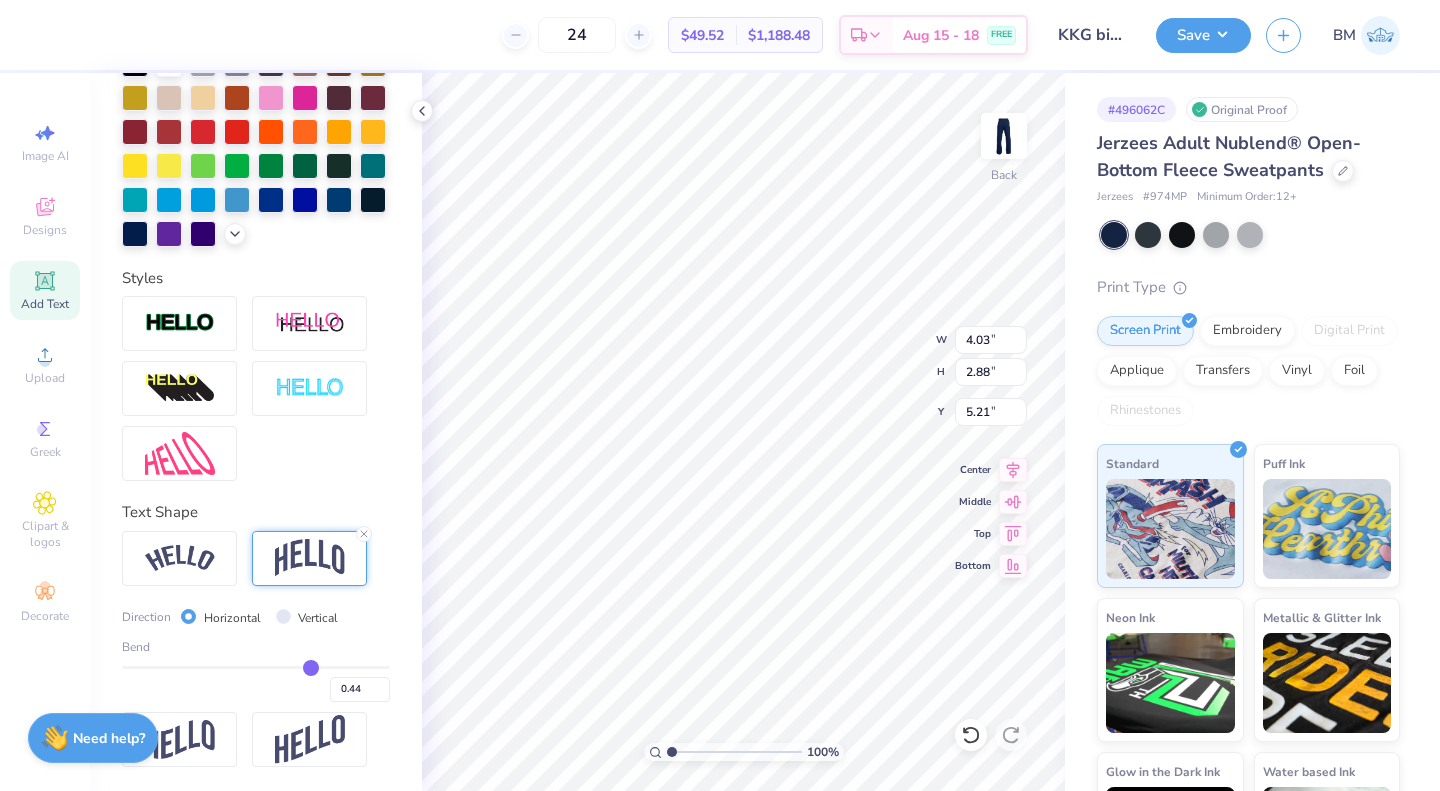 type on "0.43" 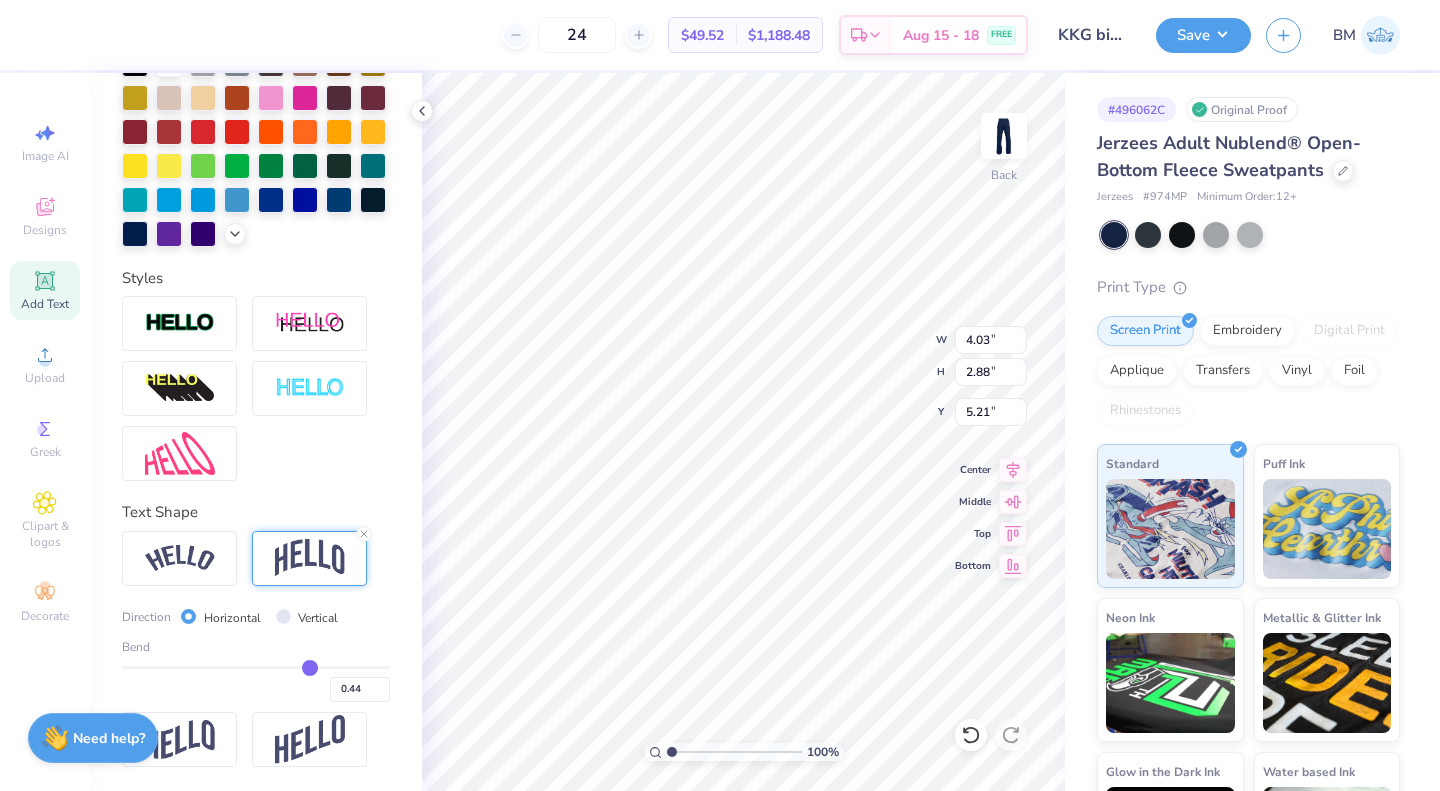 type on "0.43" 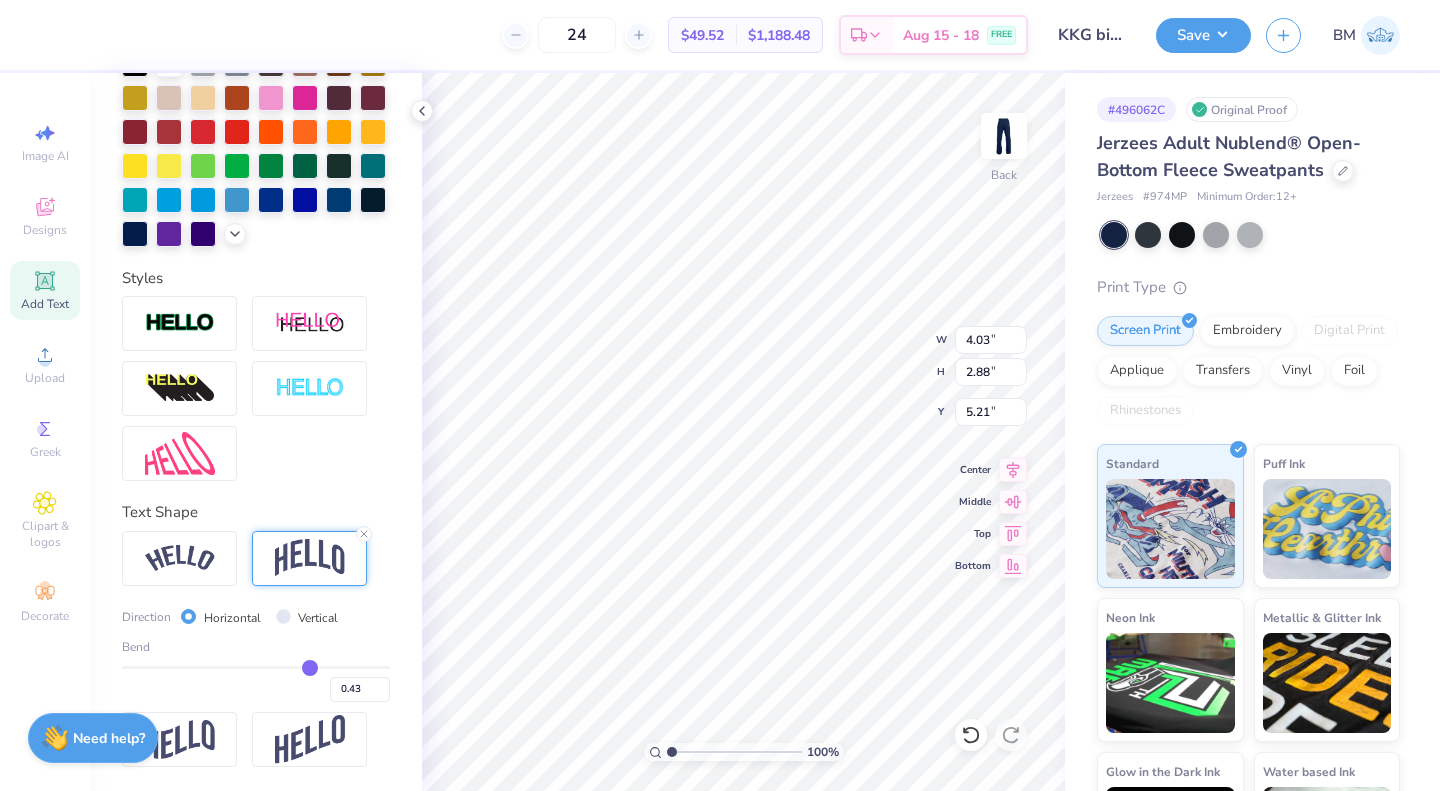 type on "0.42" 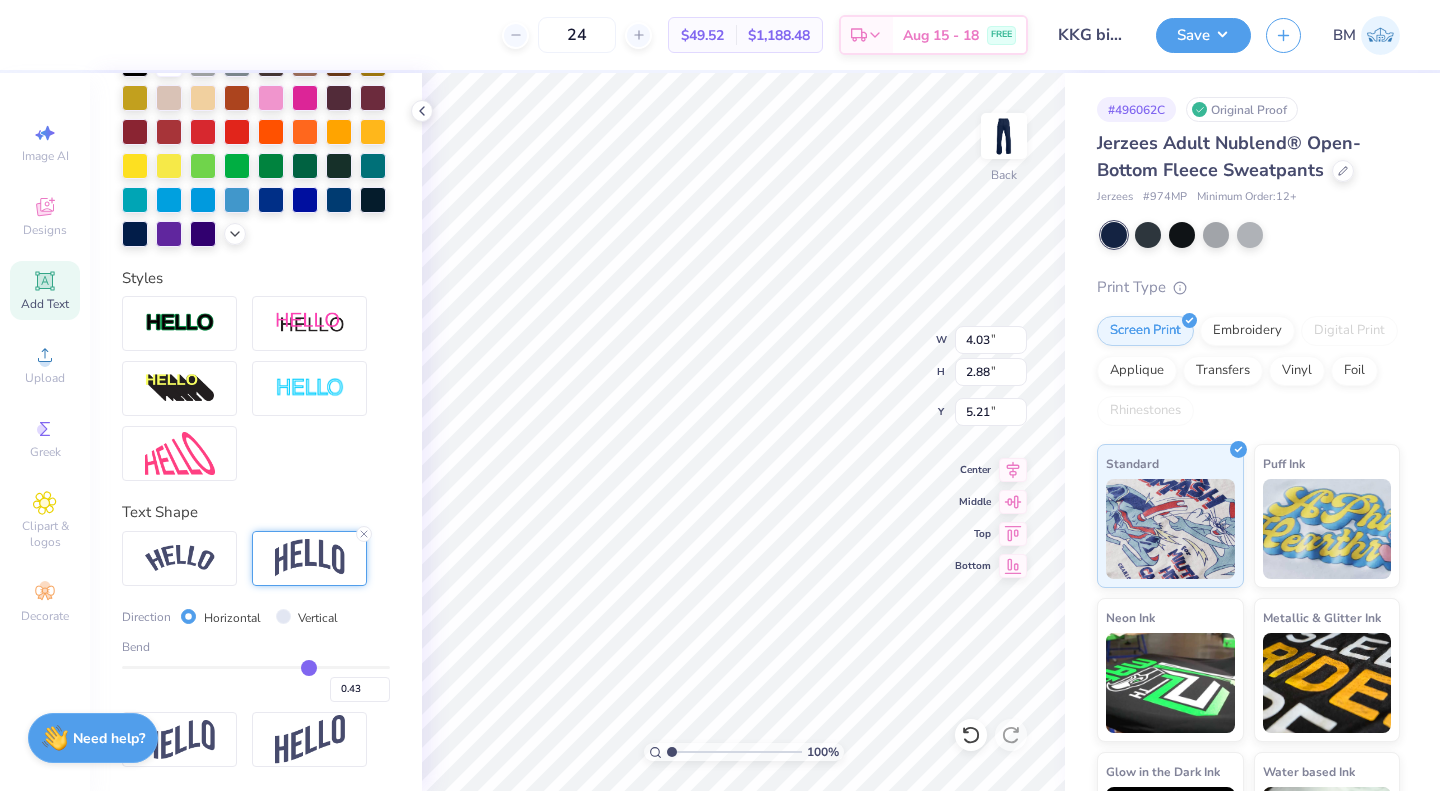type on "0.42" 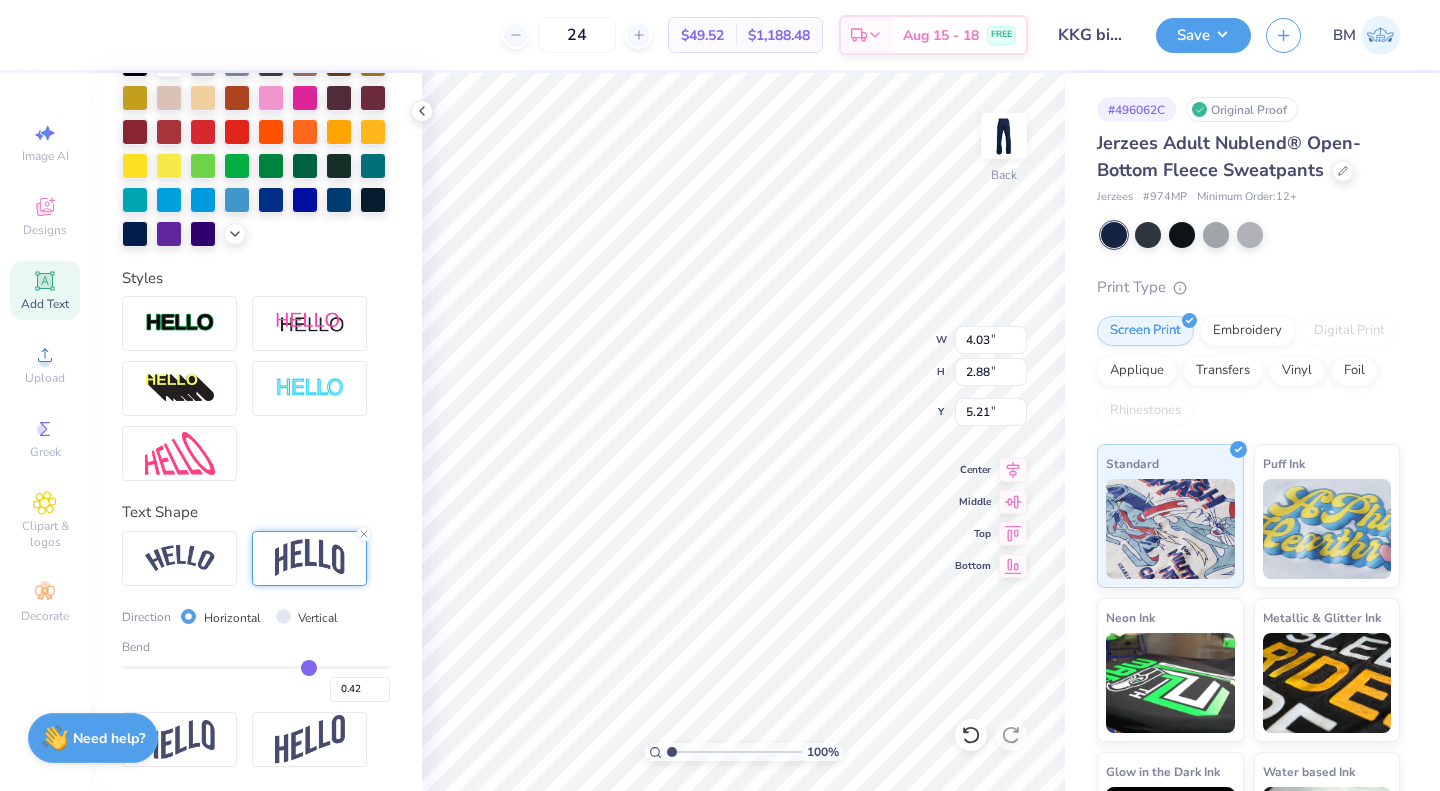 type on "0.41" 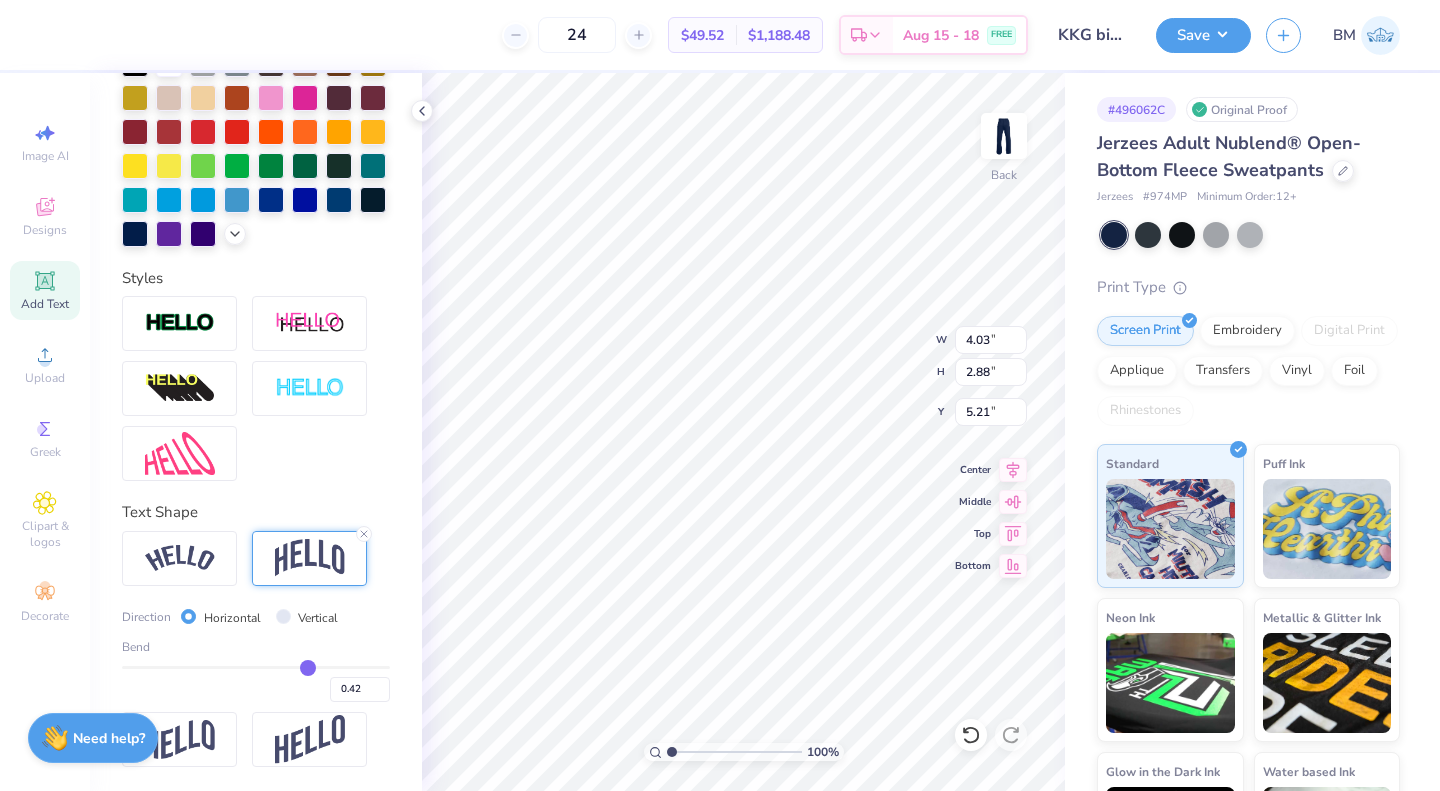 type on "0.41" 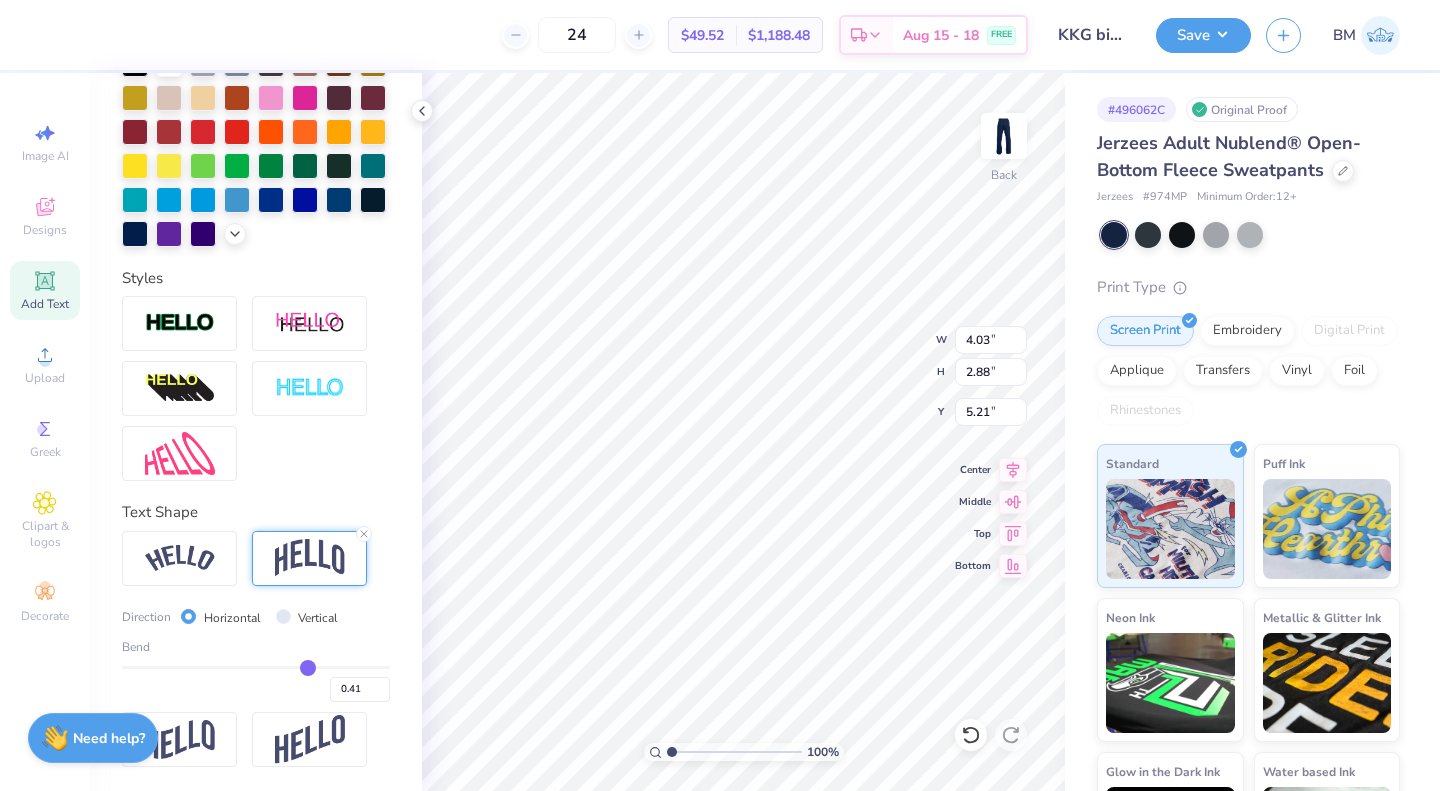 type on "0.4" 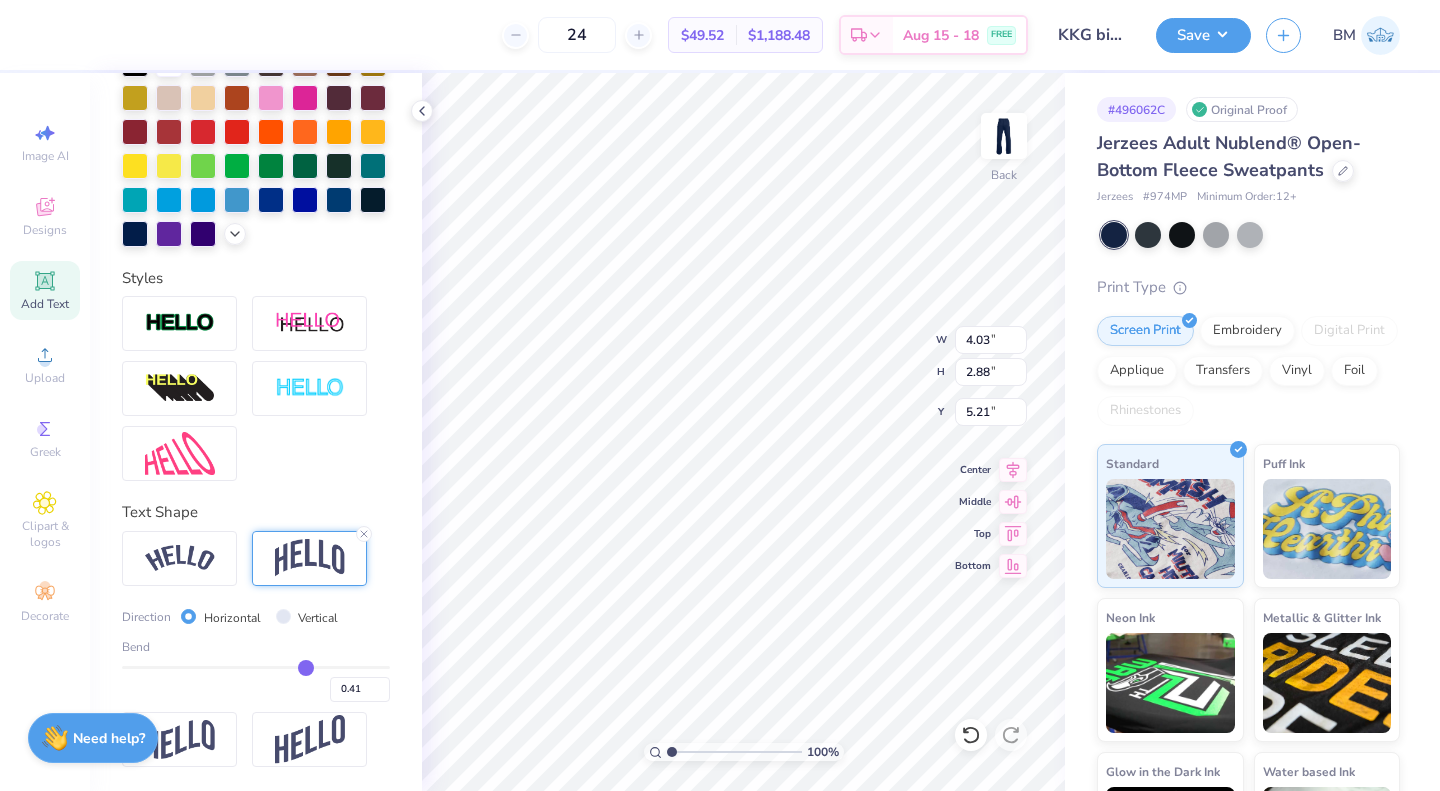 type on "0.40" 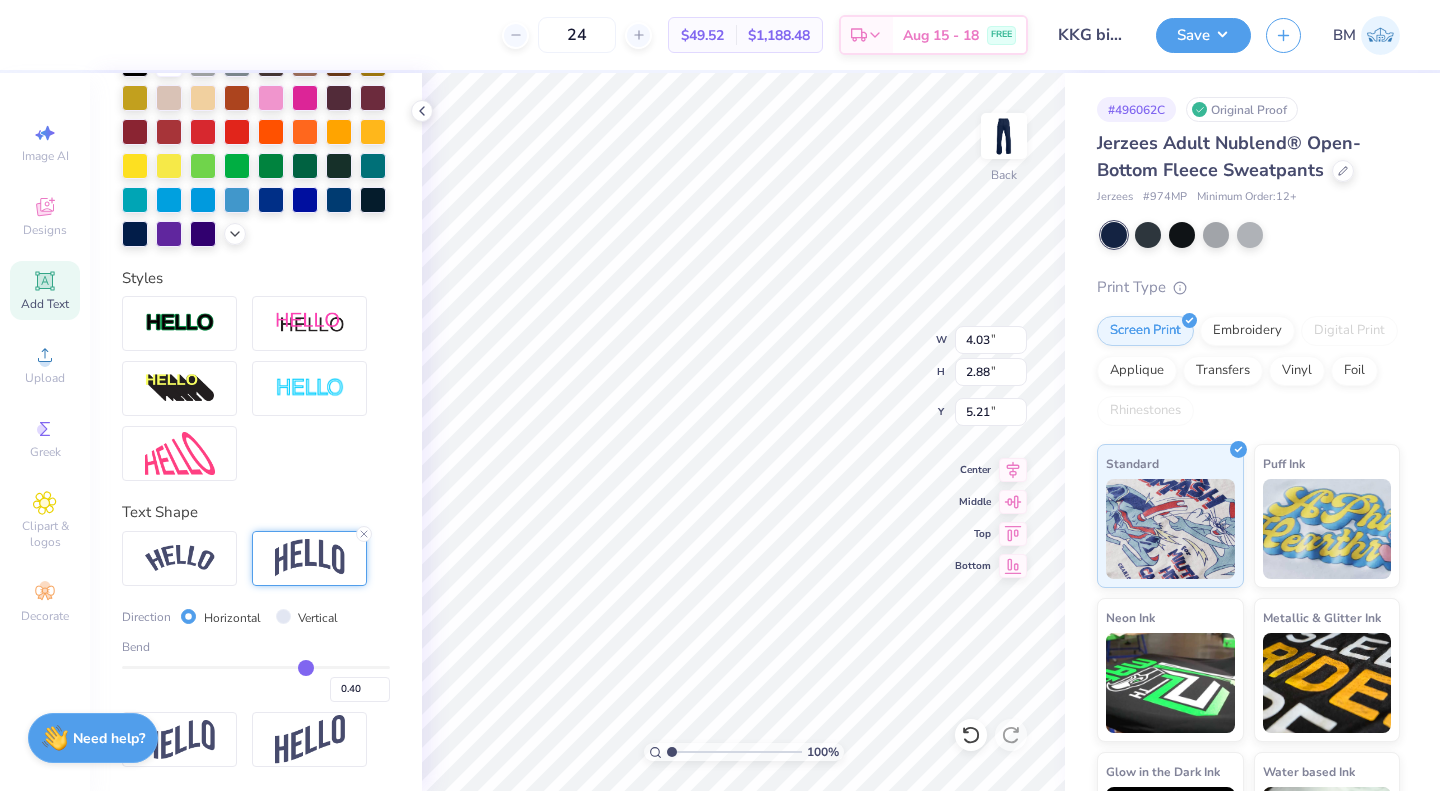 type on "0.39" 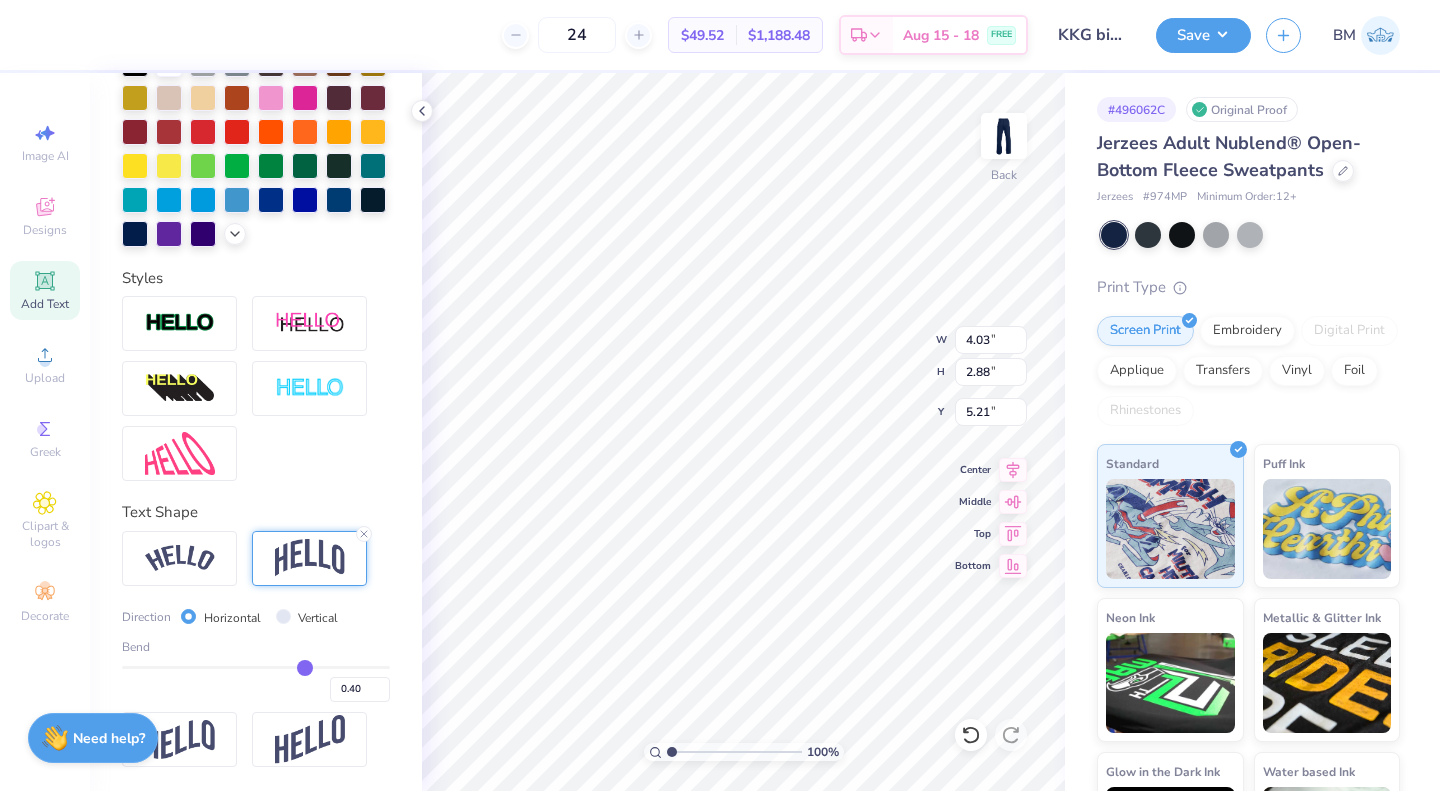 type on "0.39" 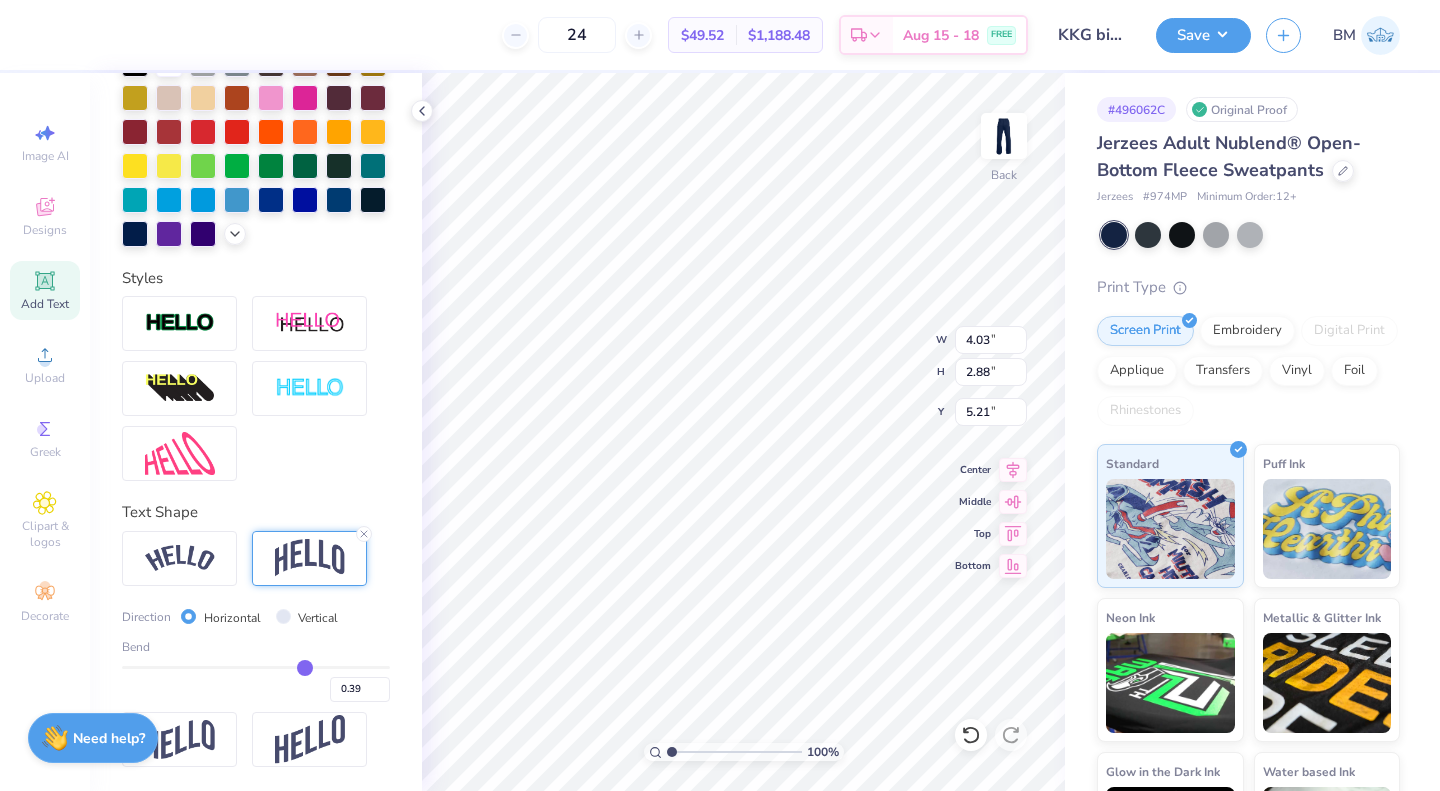 type on "0.38" 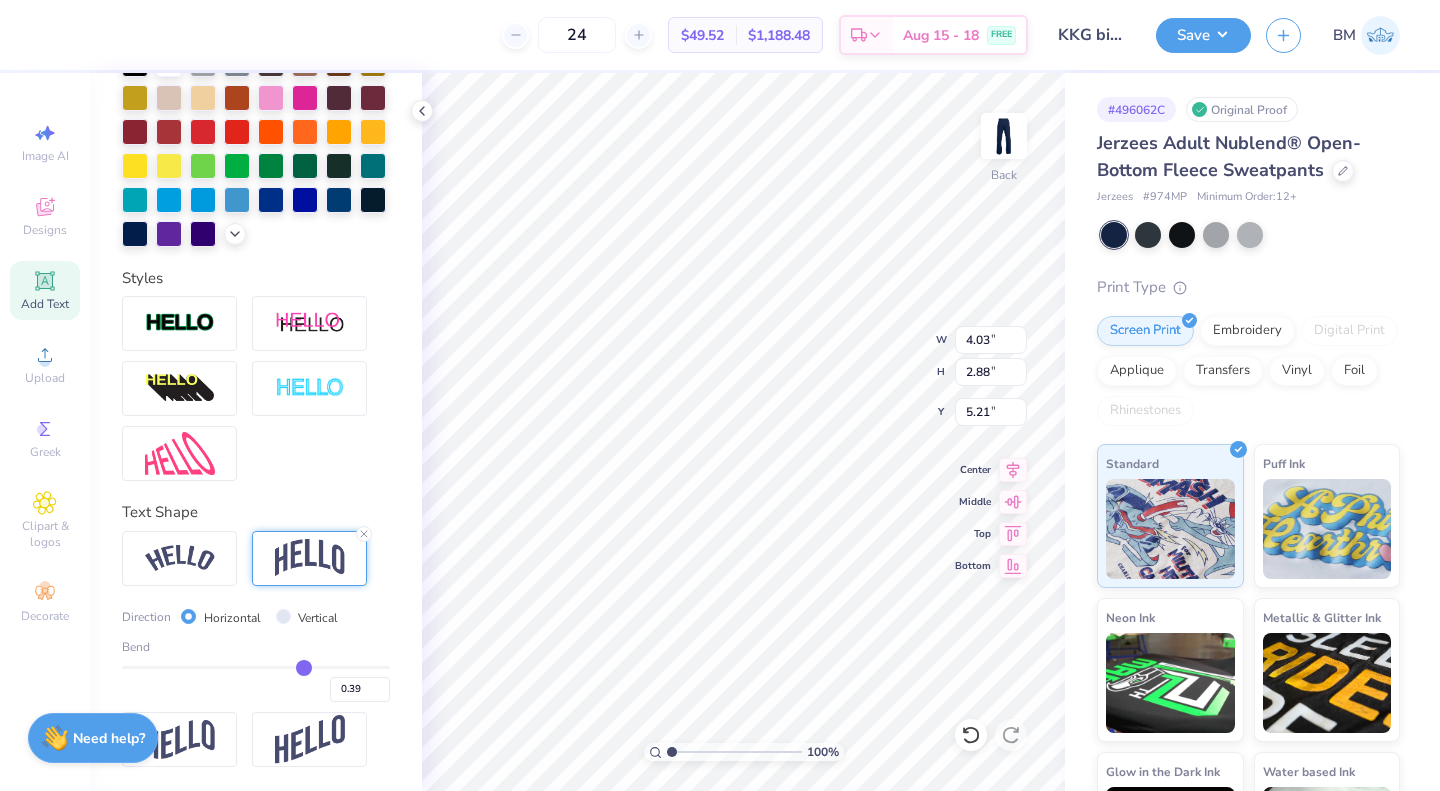 type on "0.38" 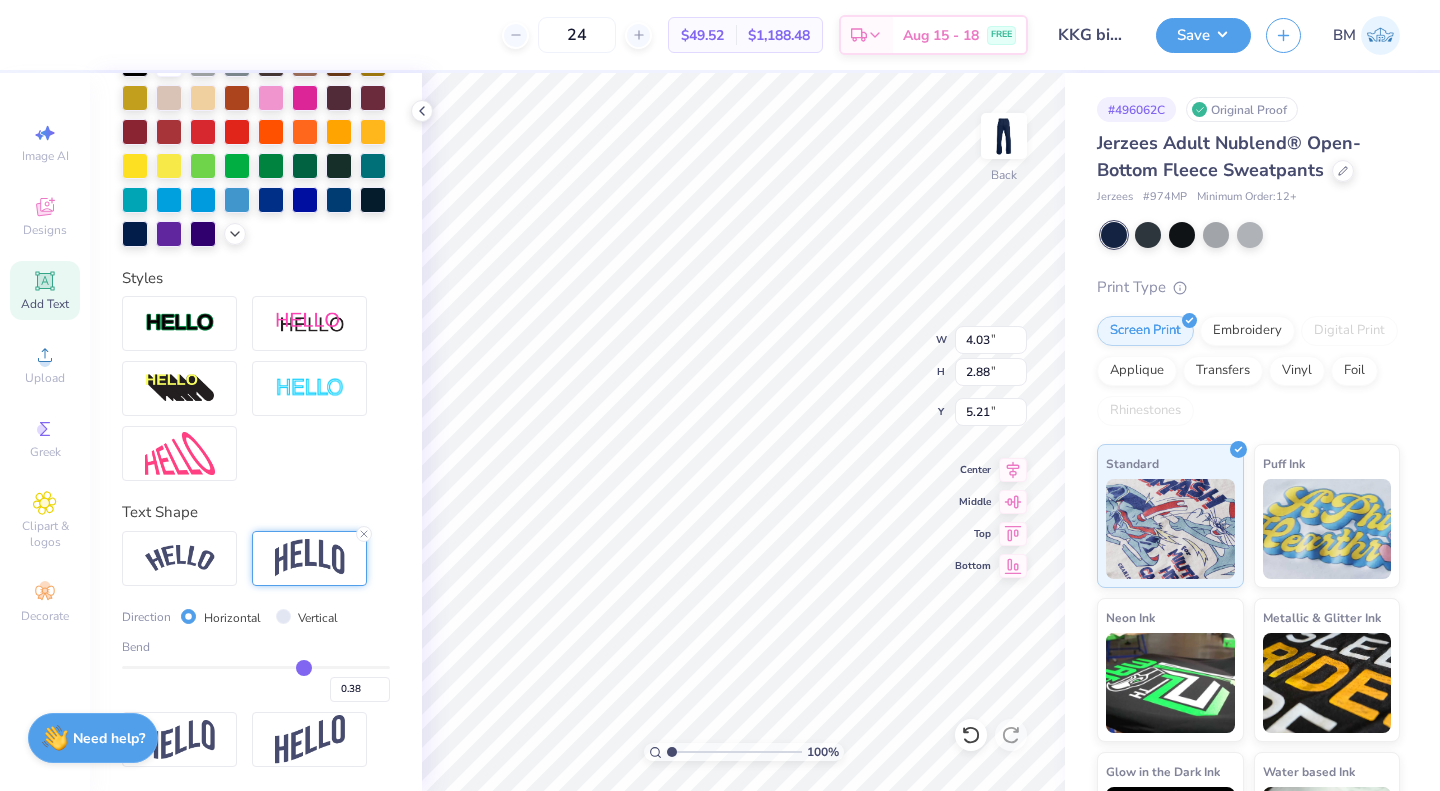 drag, startPoint x: 309, startPoint y: 683, endPoint x: 294, endPoint y: 686, distance: 15.297058 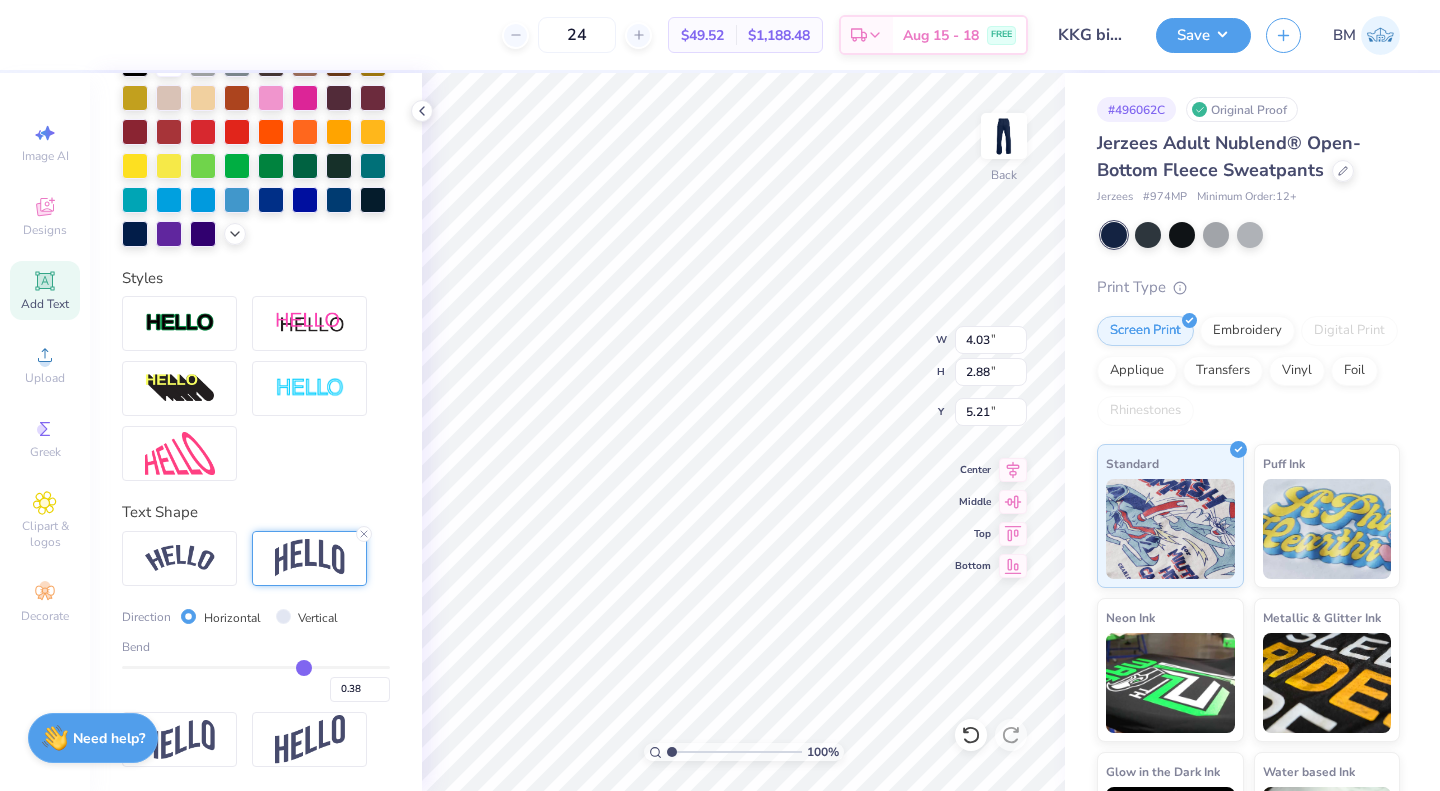 type on "2.67" 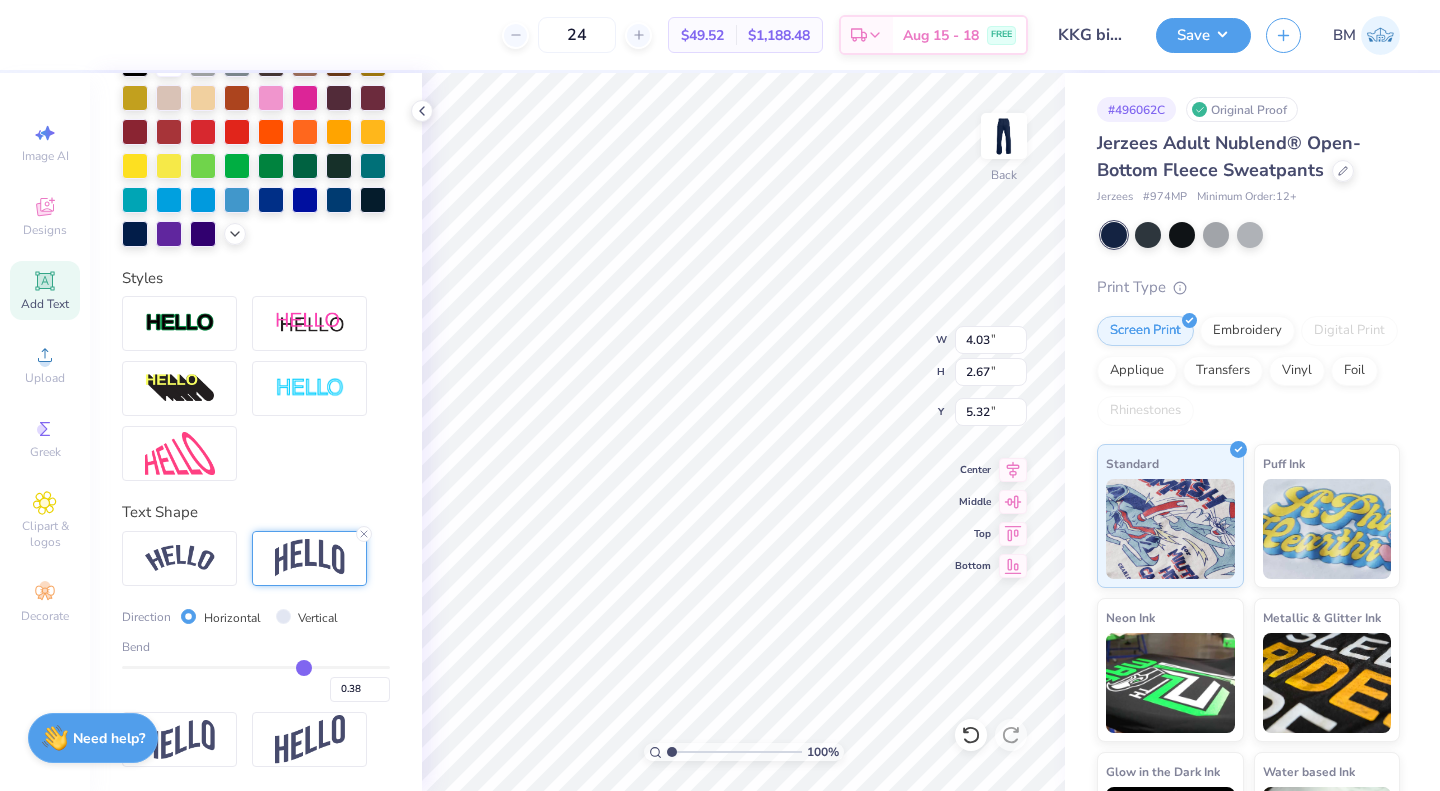 type on "0.37" 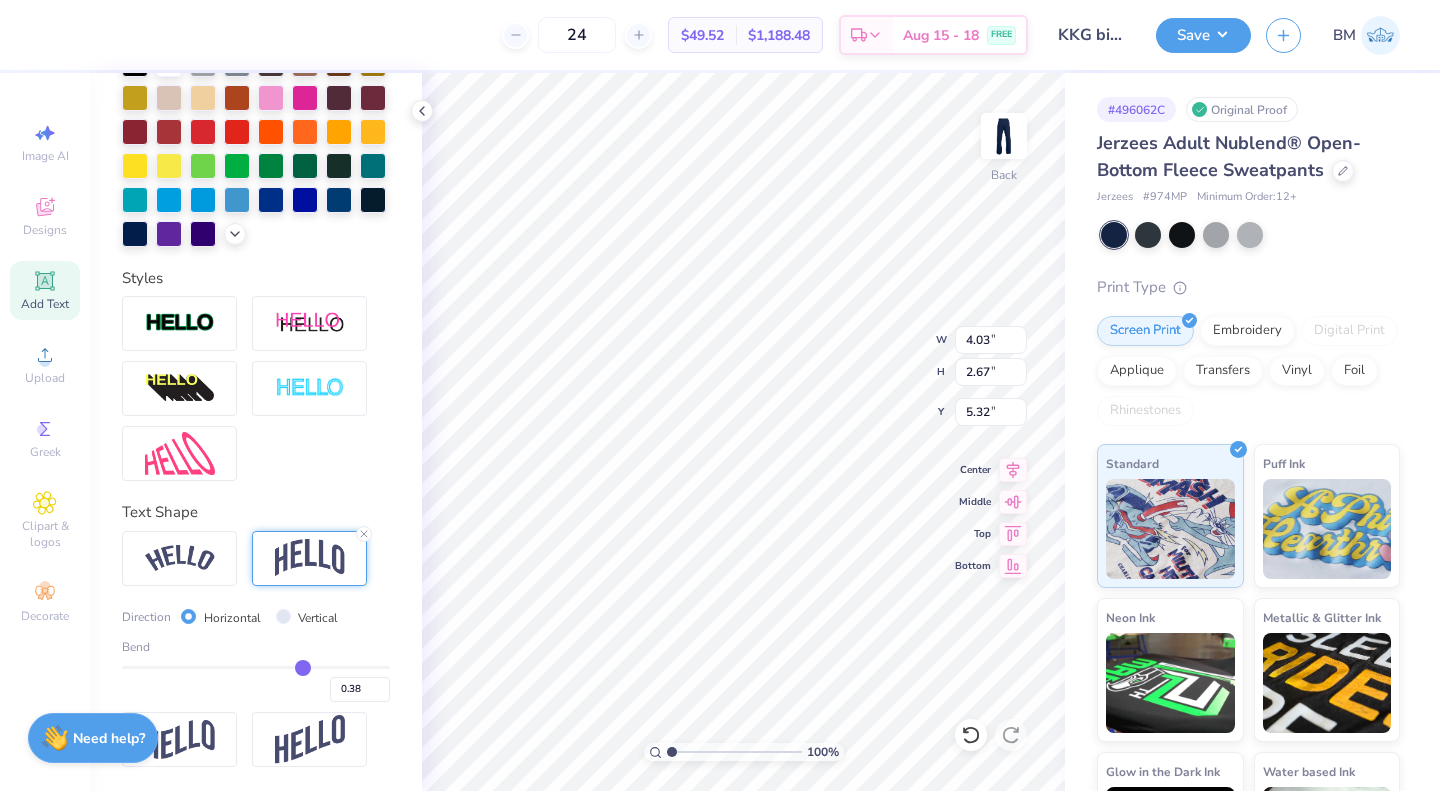 type on "0.37" 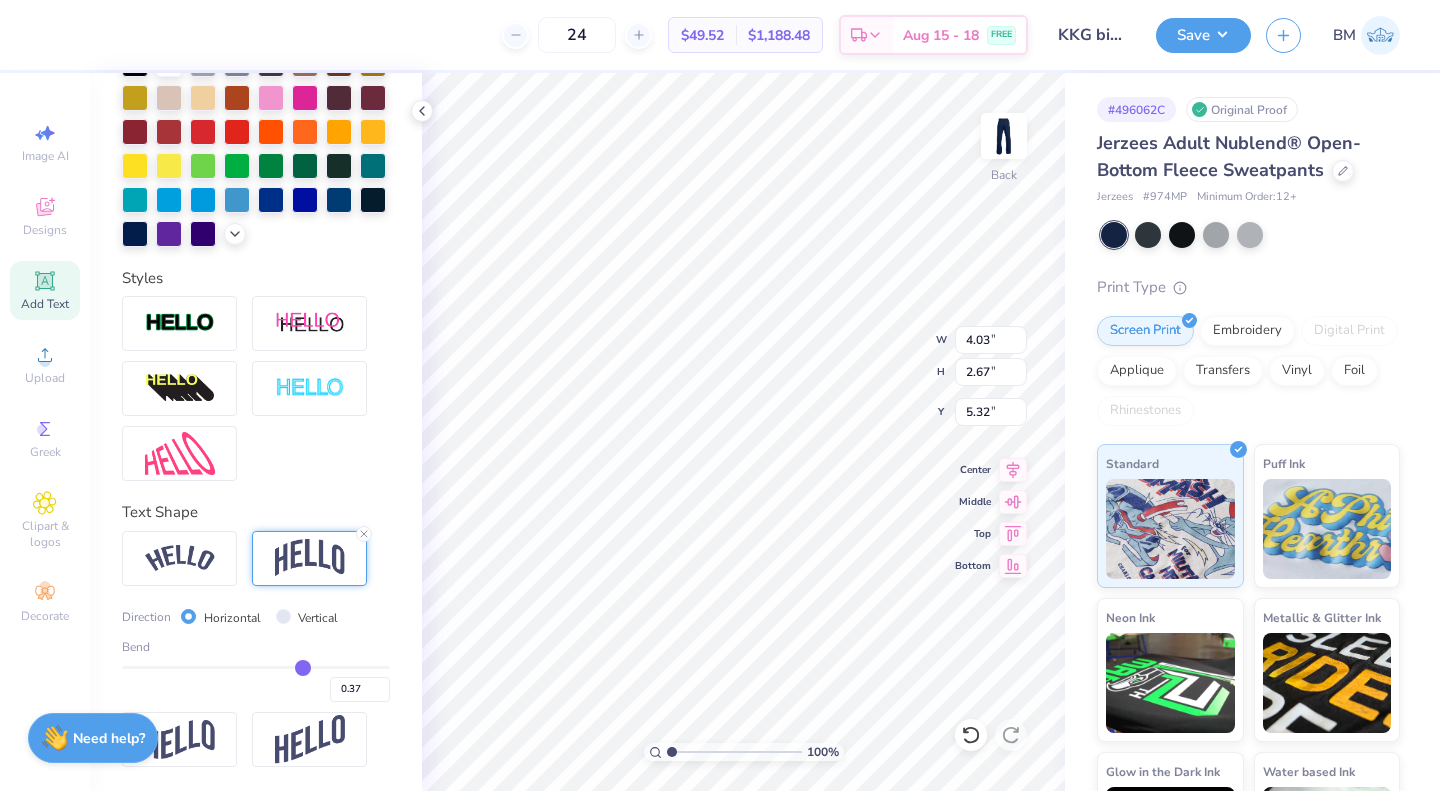 type on "0.36" 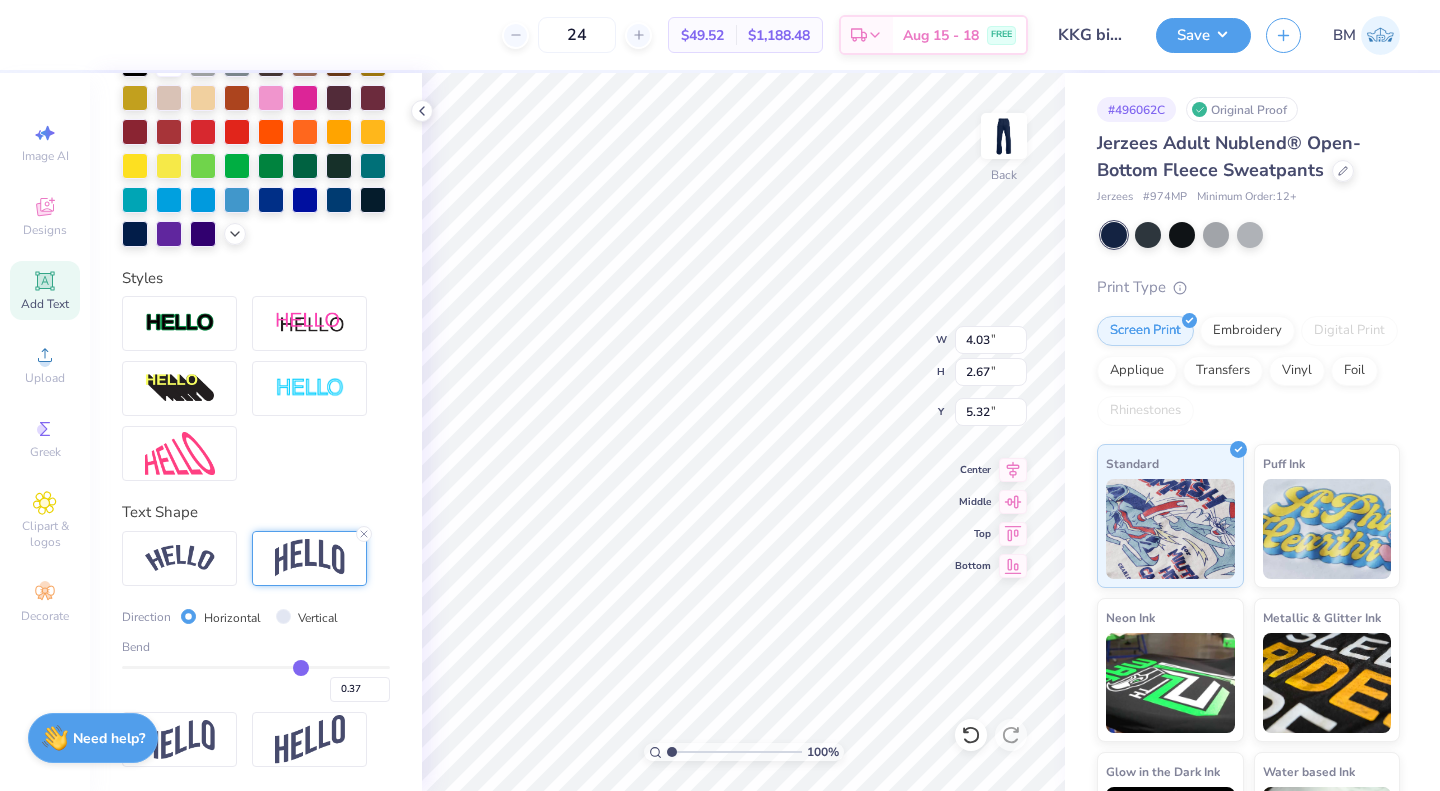 type on "0.36" 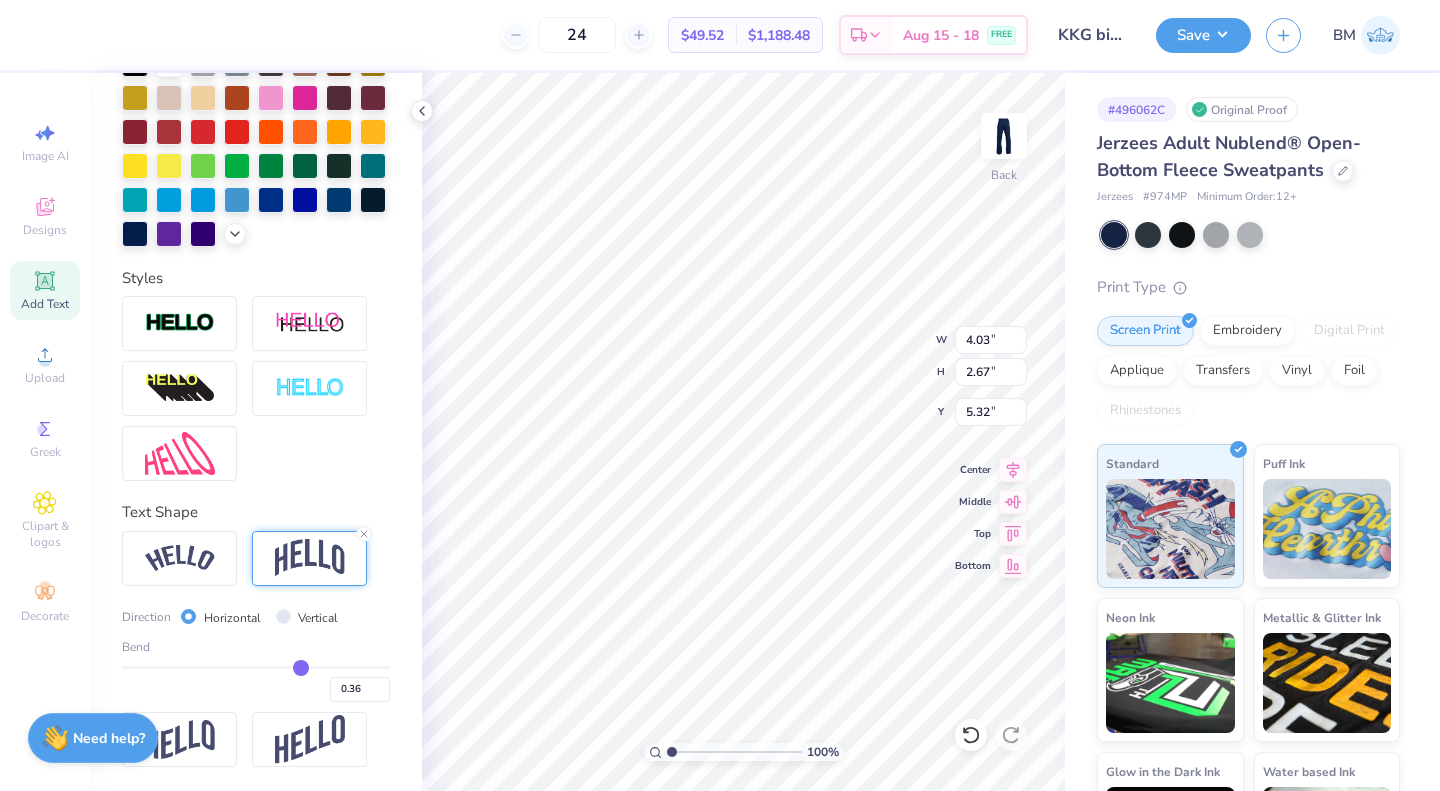 type on "0.35" 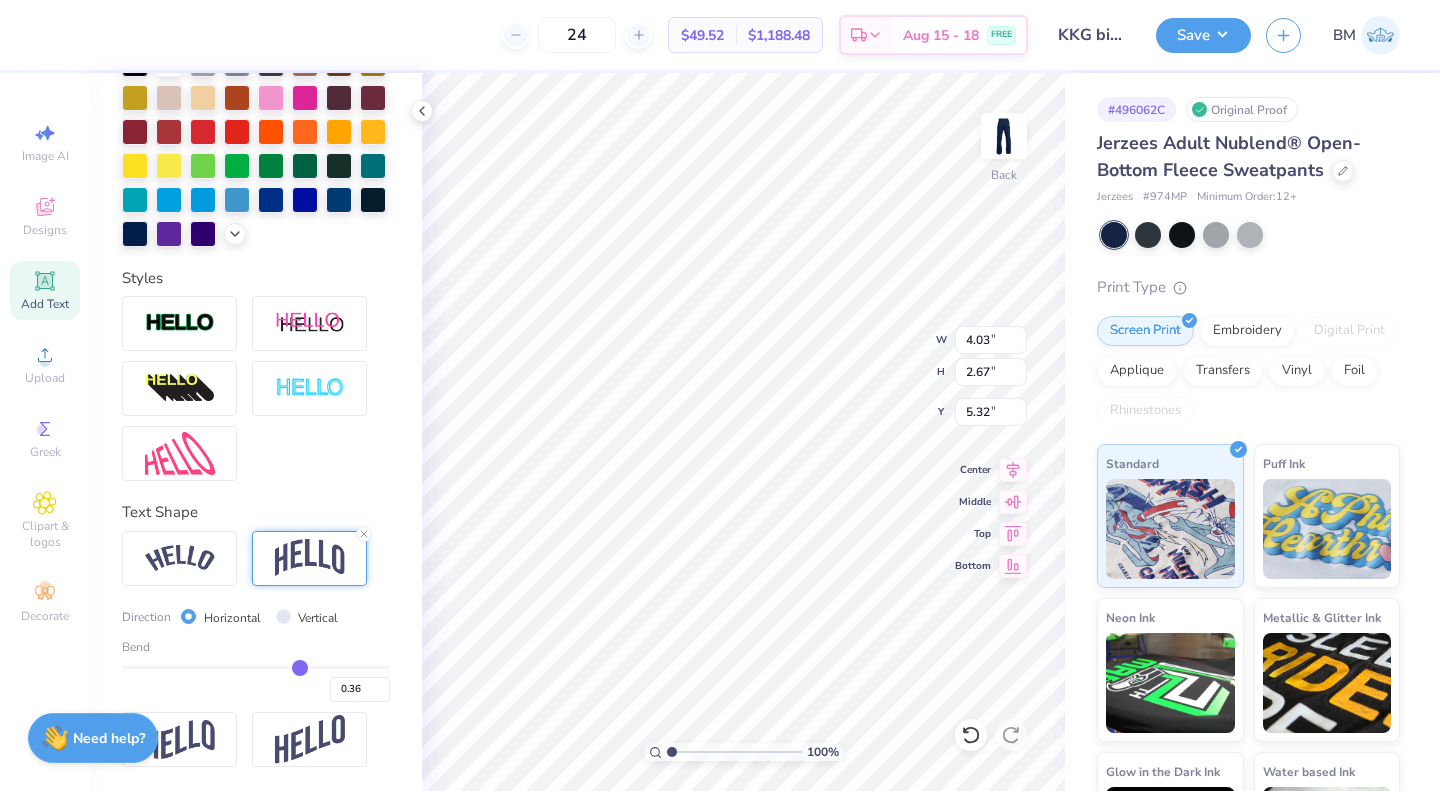 type on "0.35" 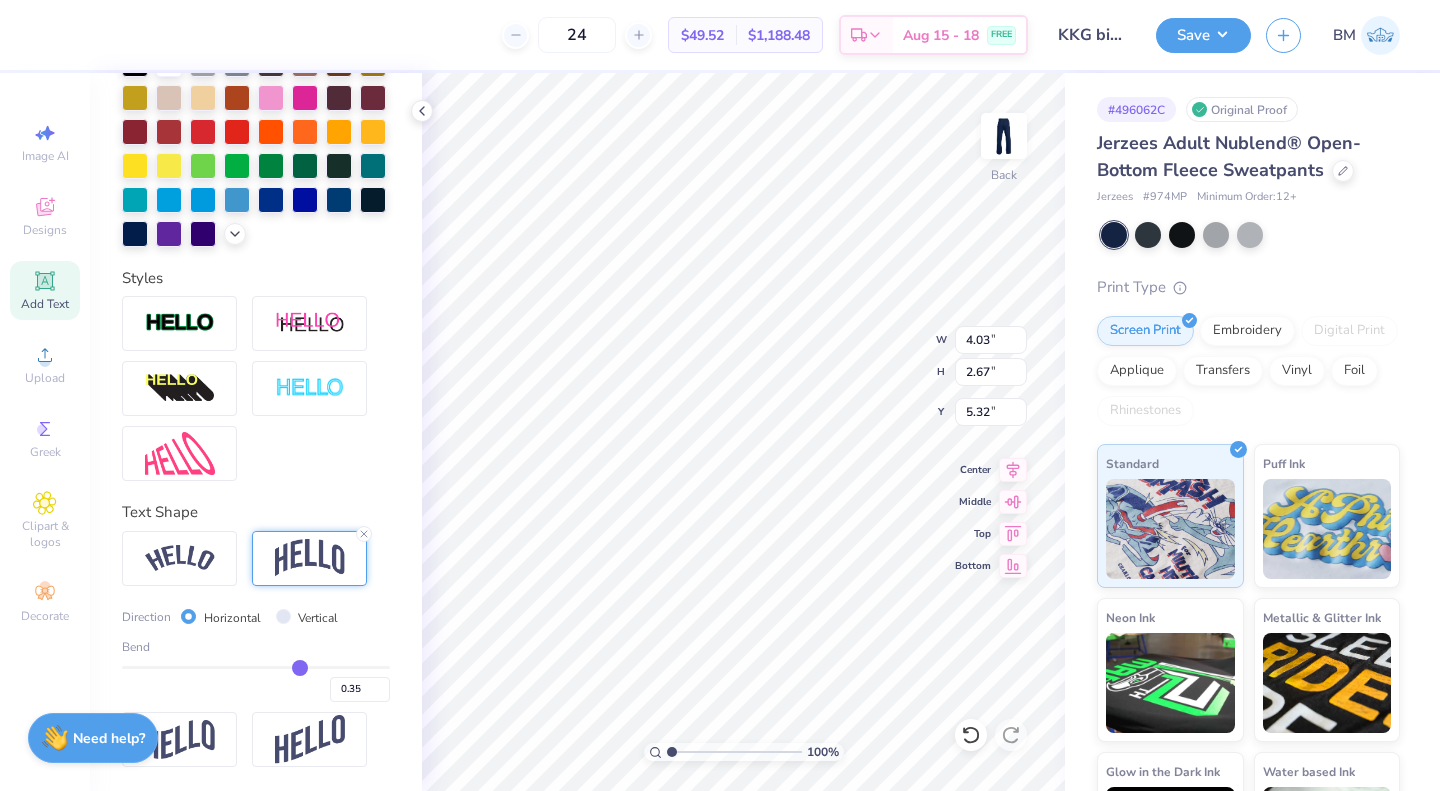 type on "0.34" 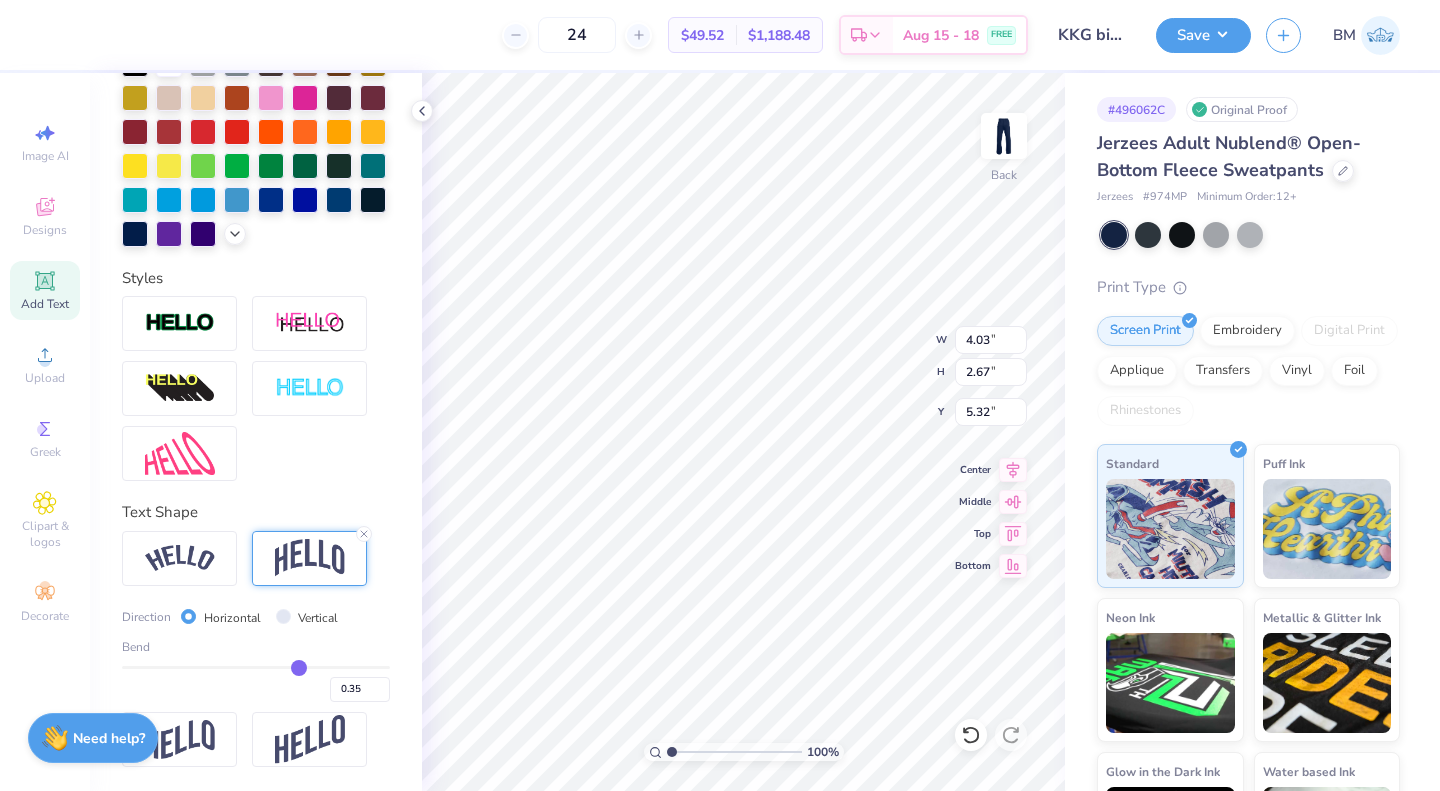 type on "0.34" 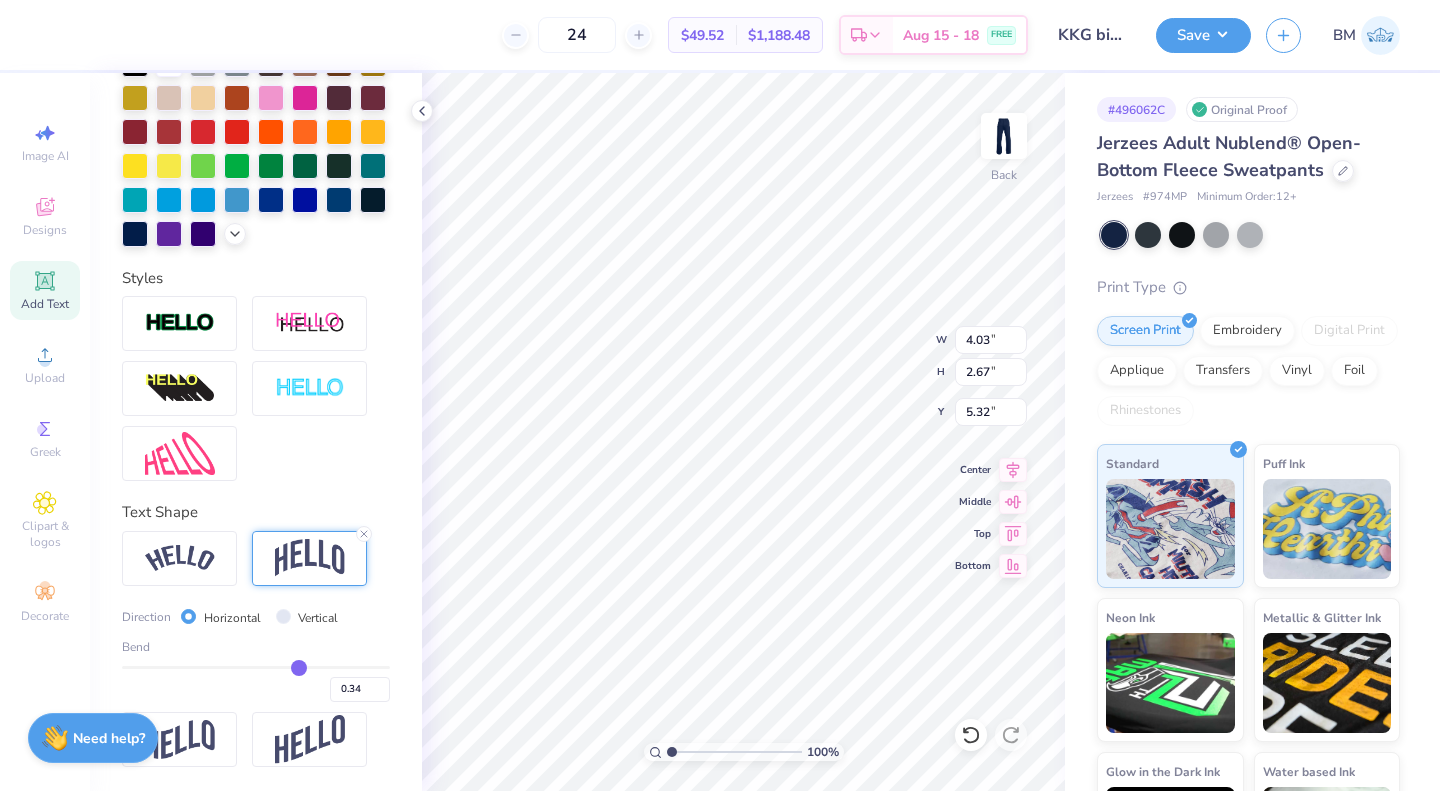 type on "0.33" 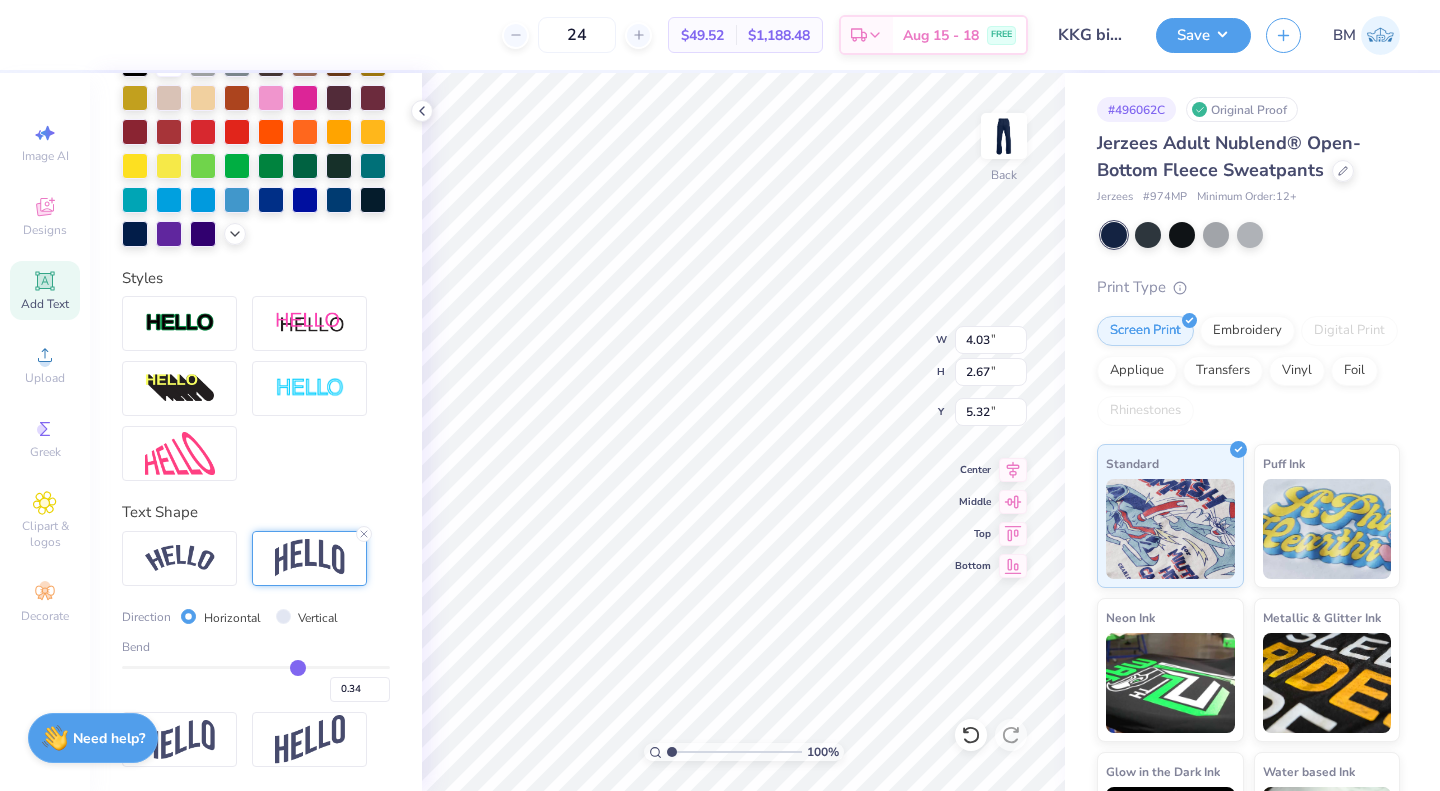 type on "0.33" 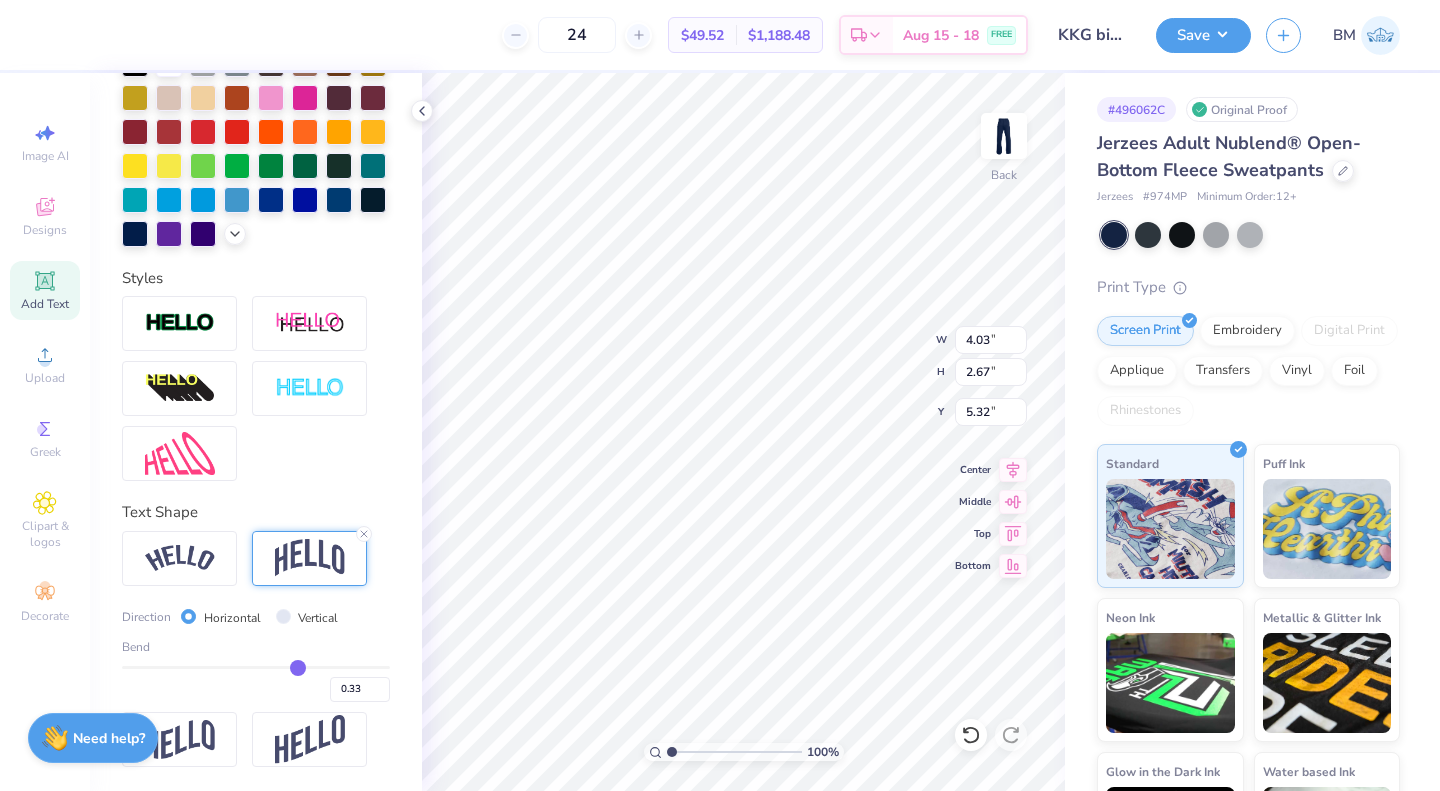 type on "0.32" 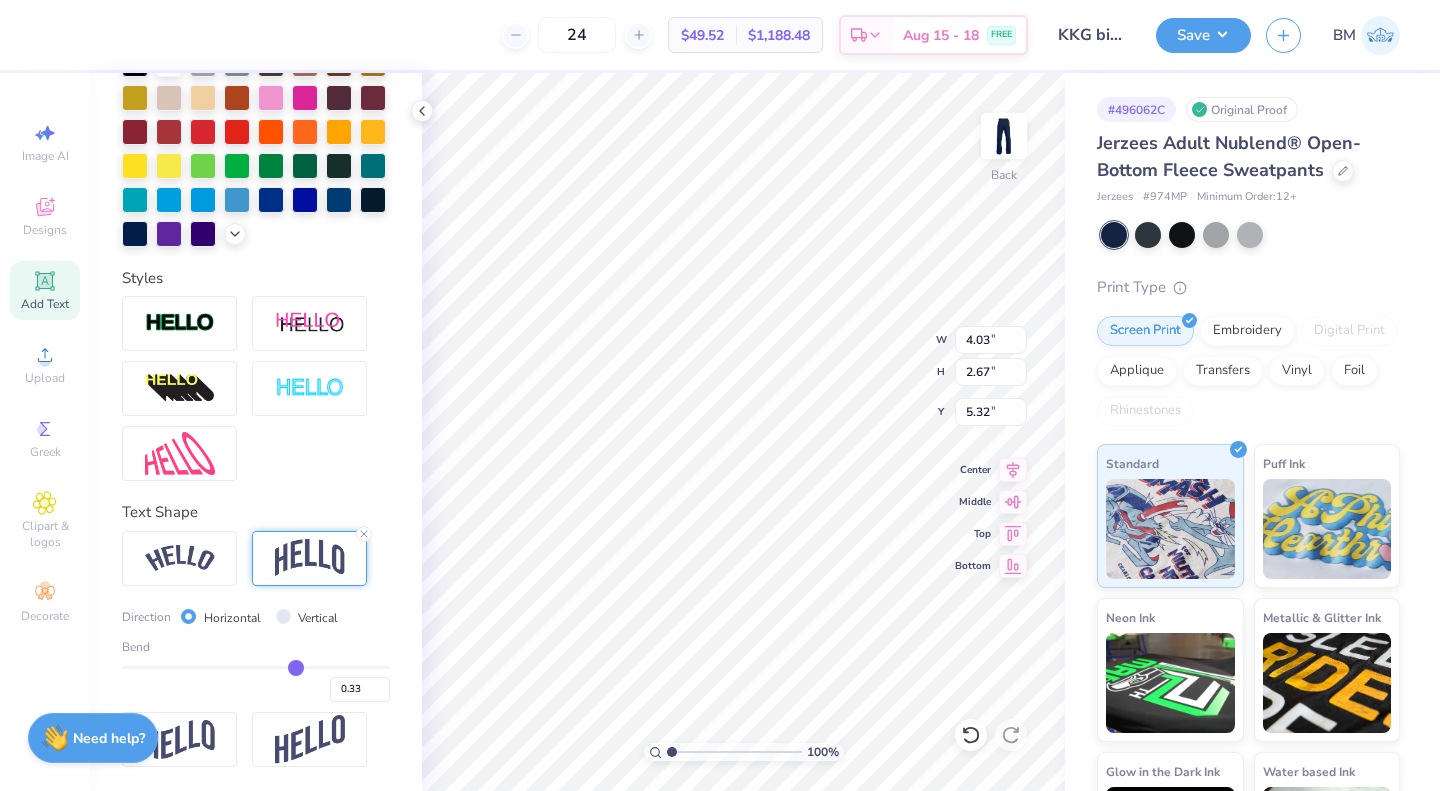 type on "0.32" 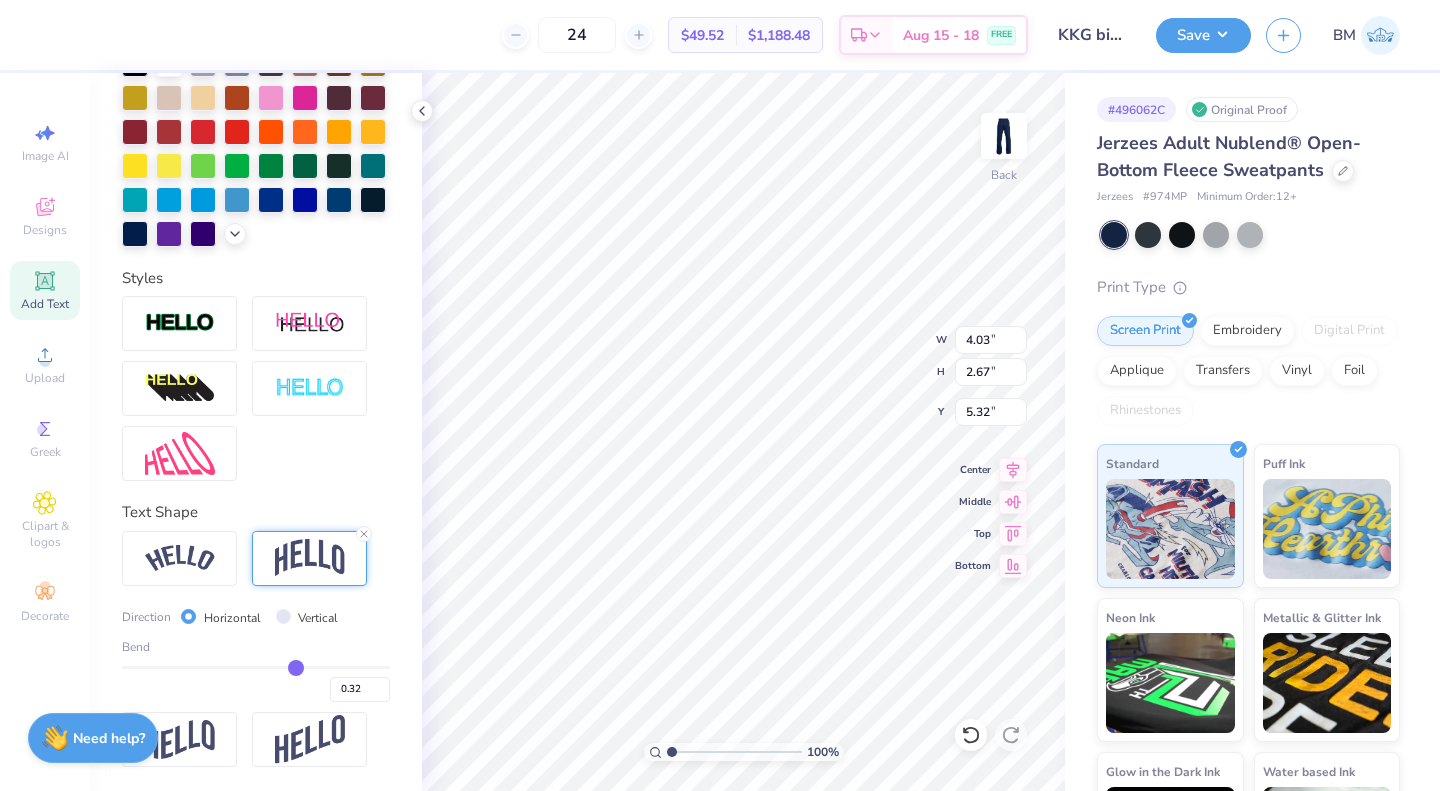 type on "0.31" 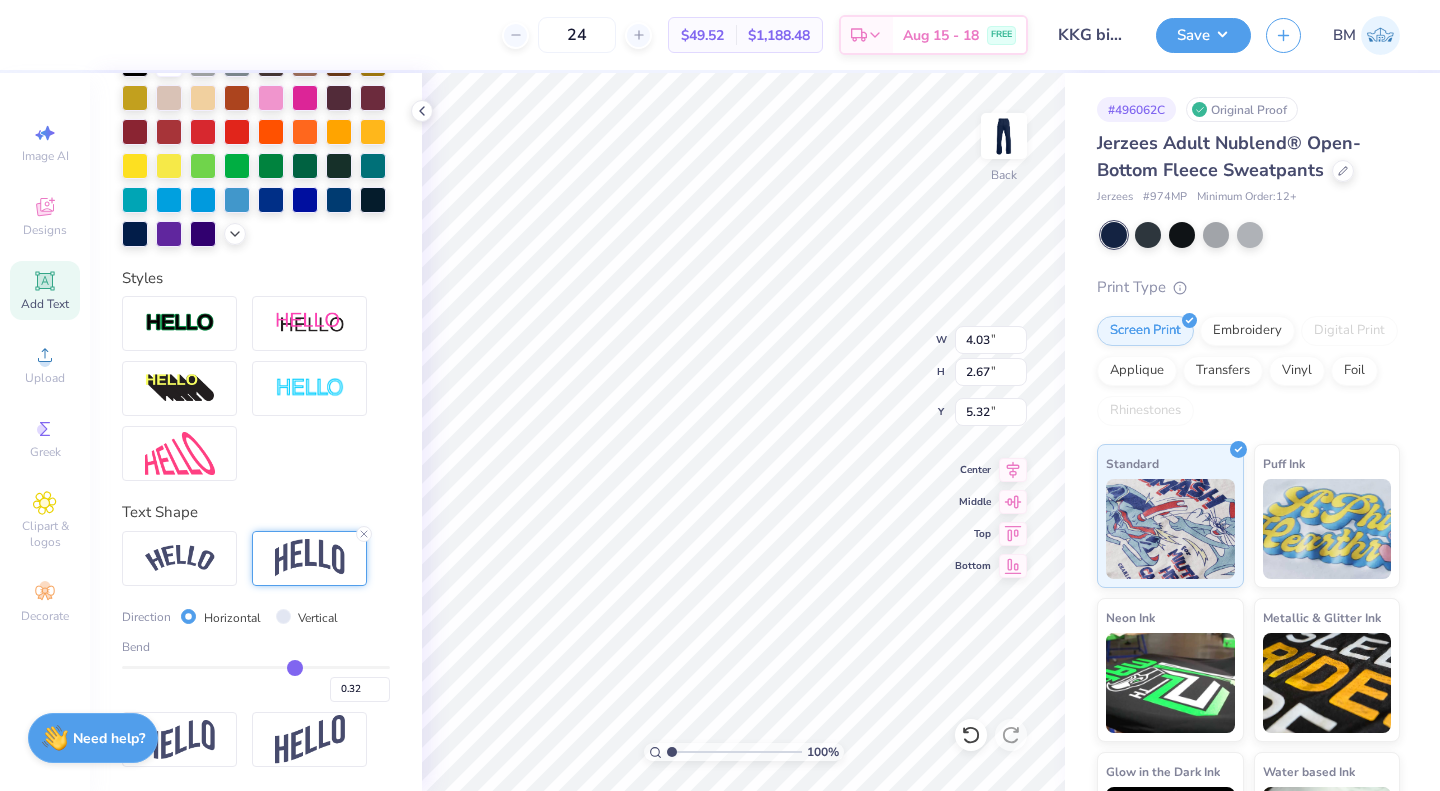 type on "0.31" 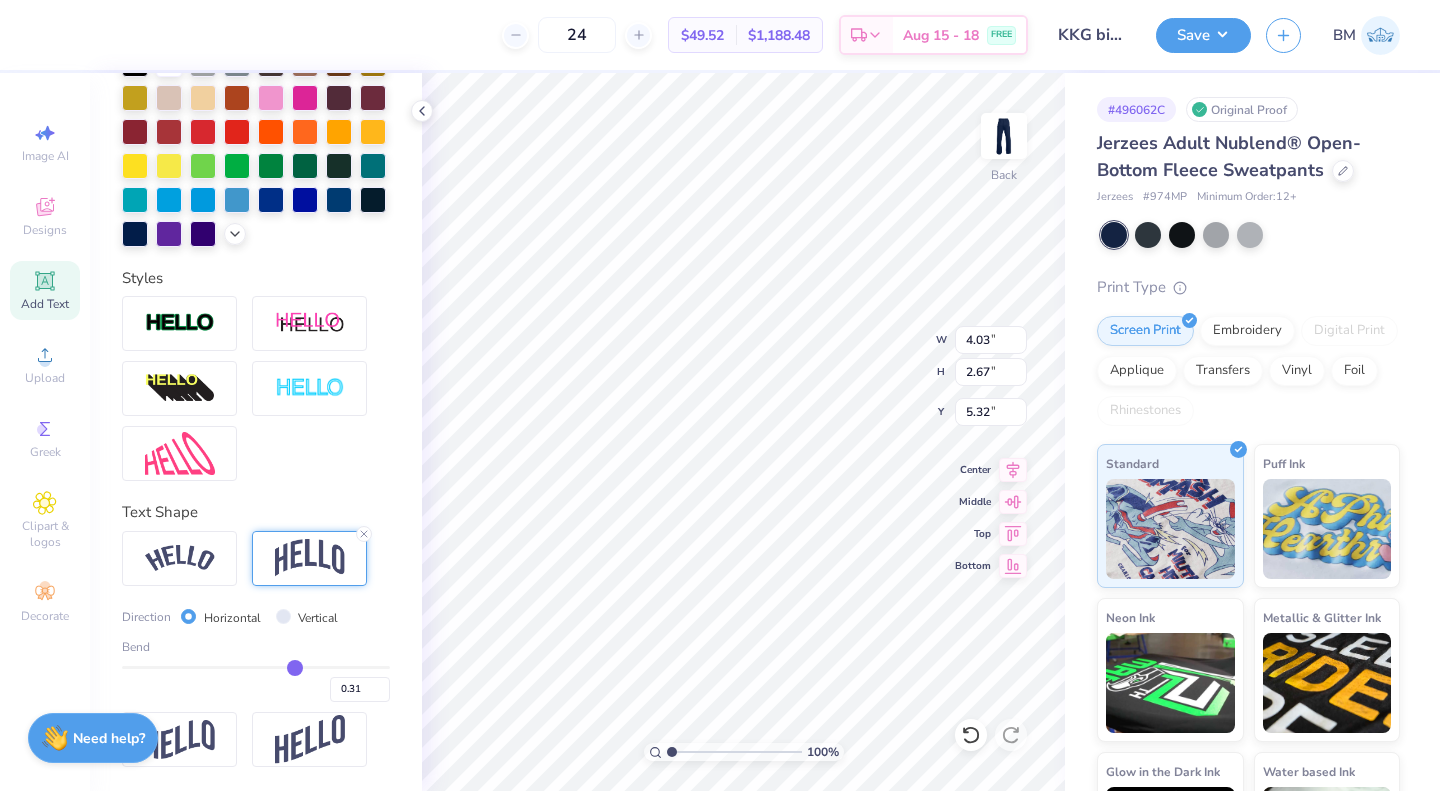type on "0.3" 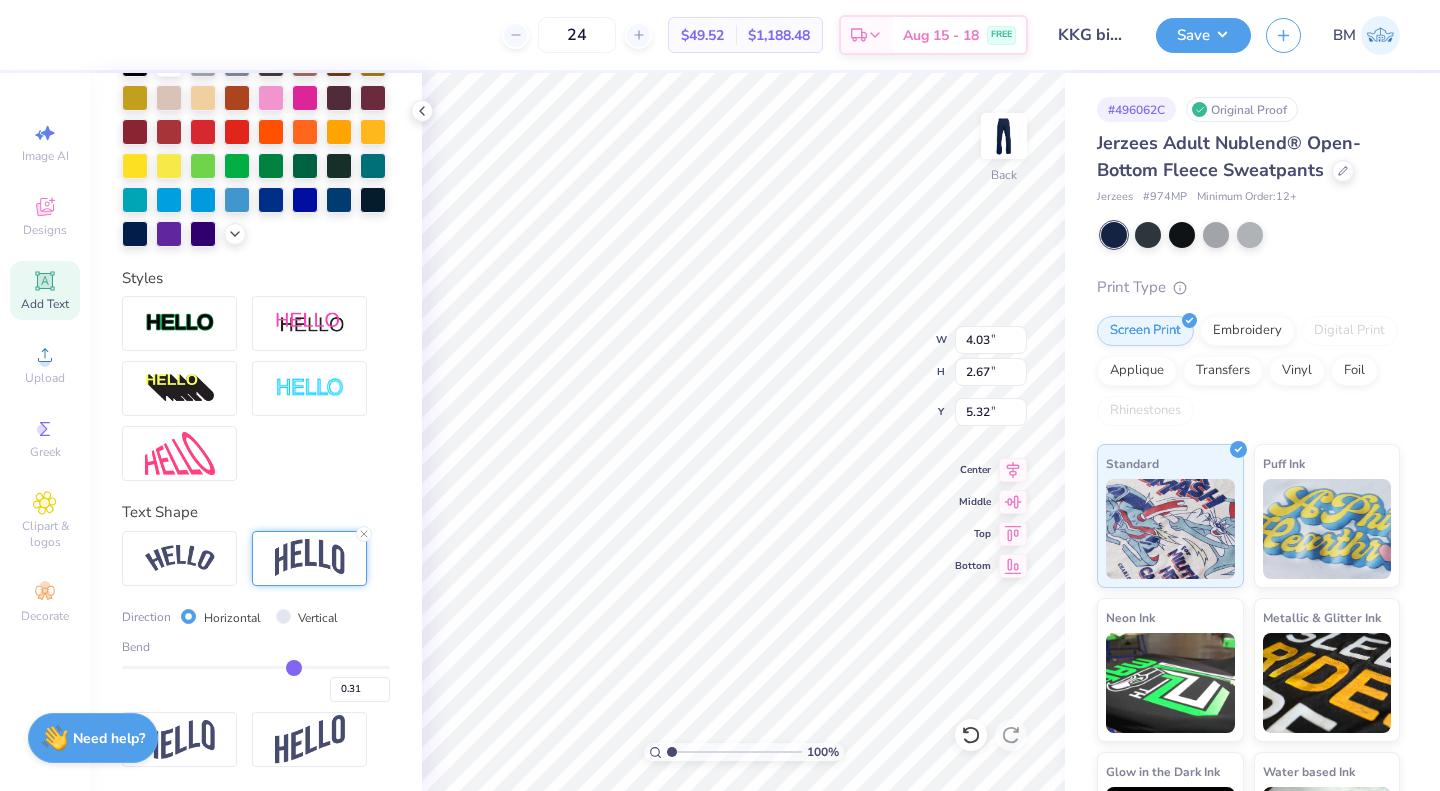 type on "0.30" 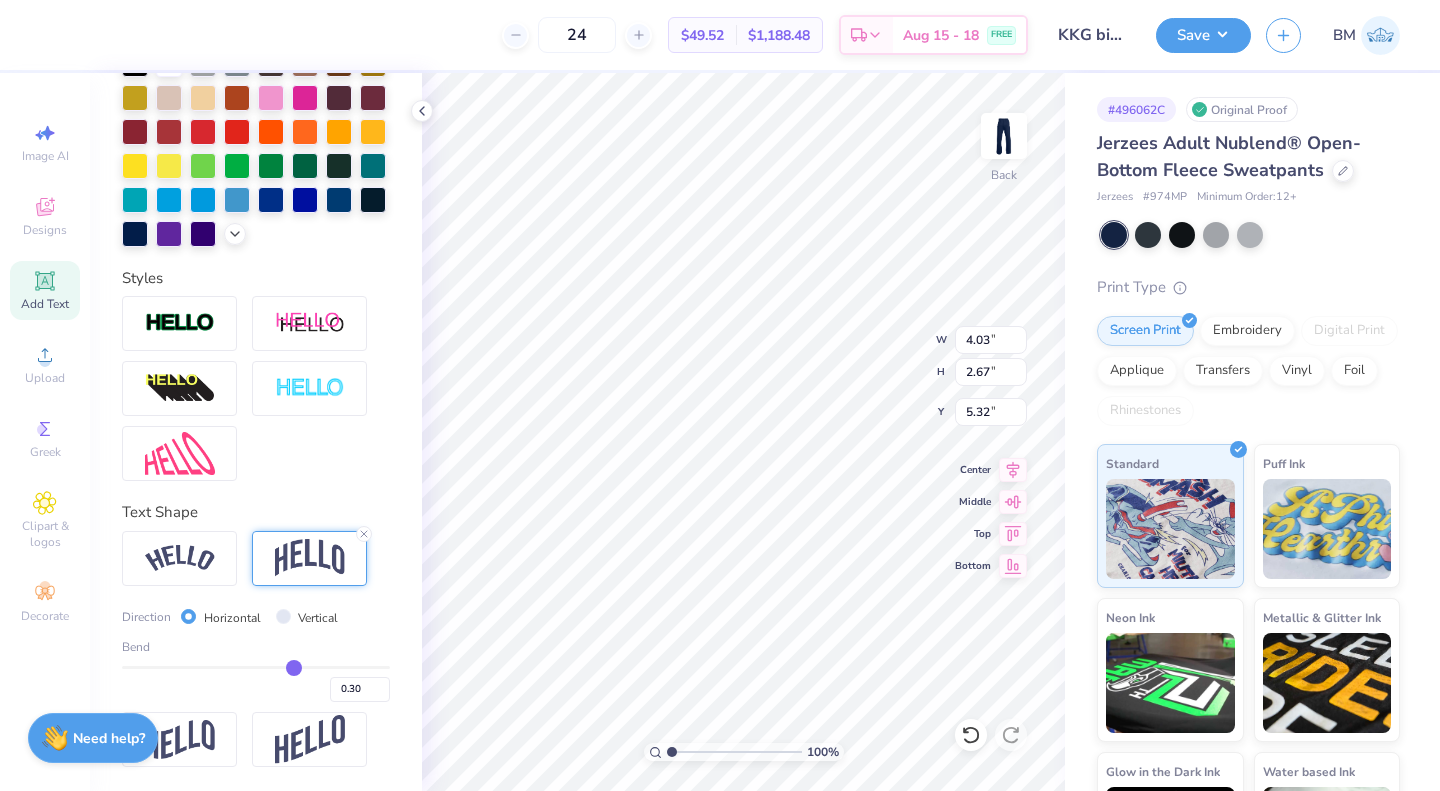 type on "0.3" 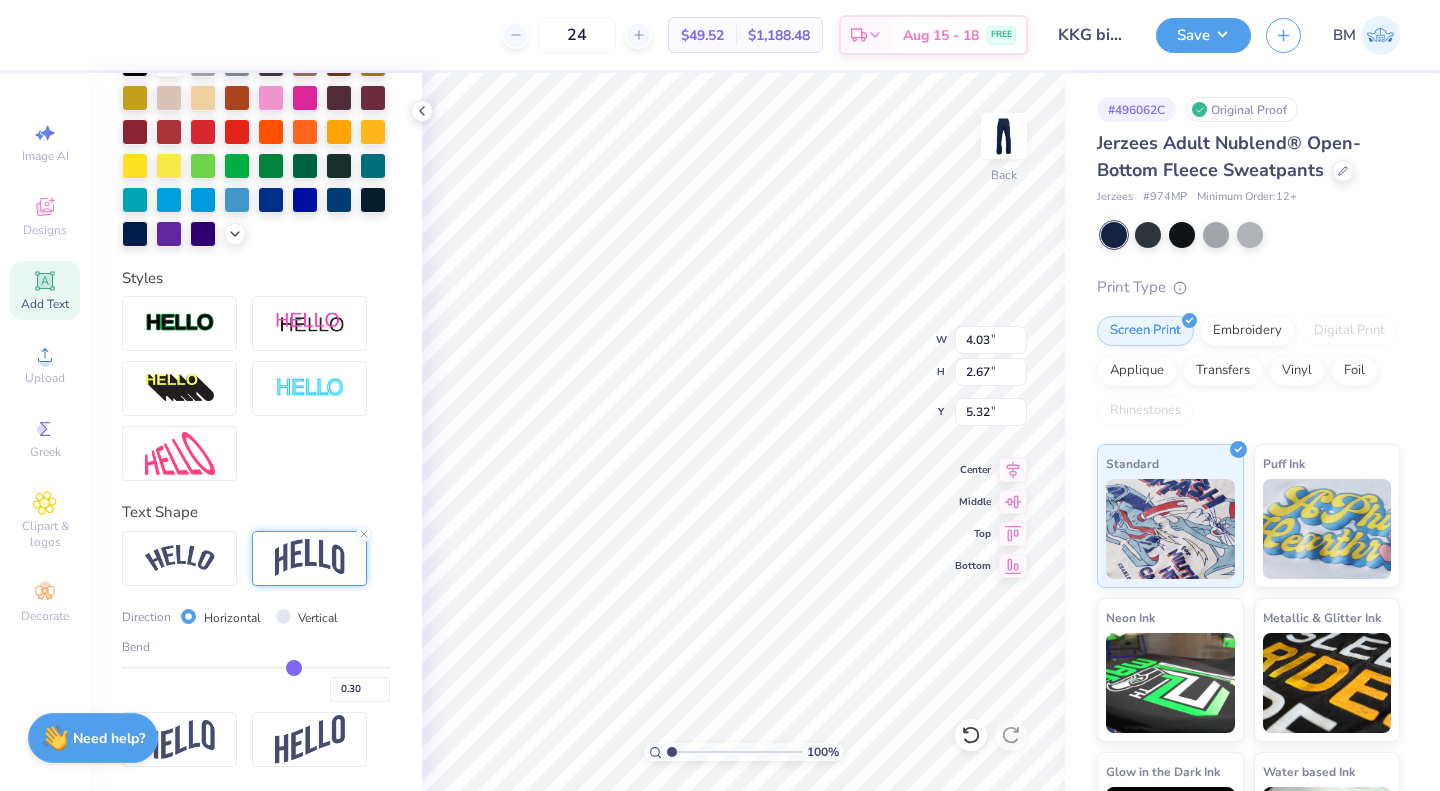 type on "2.53" 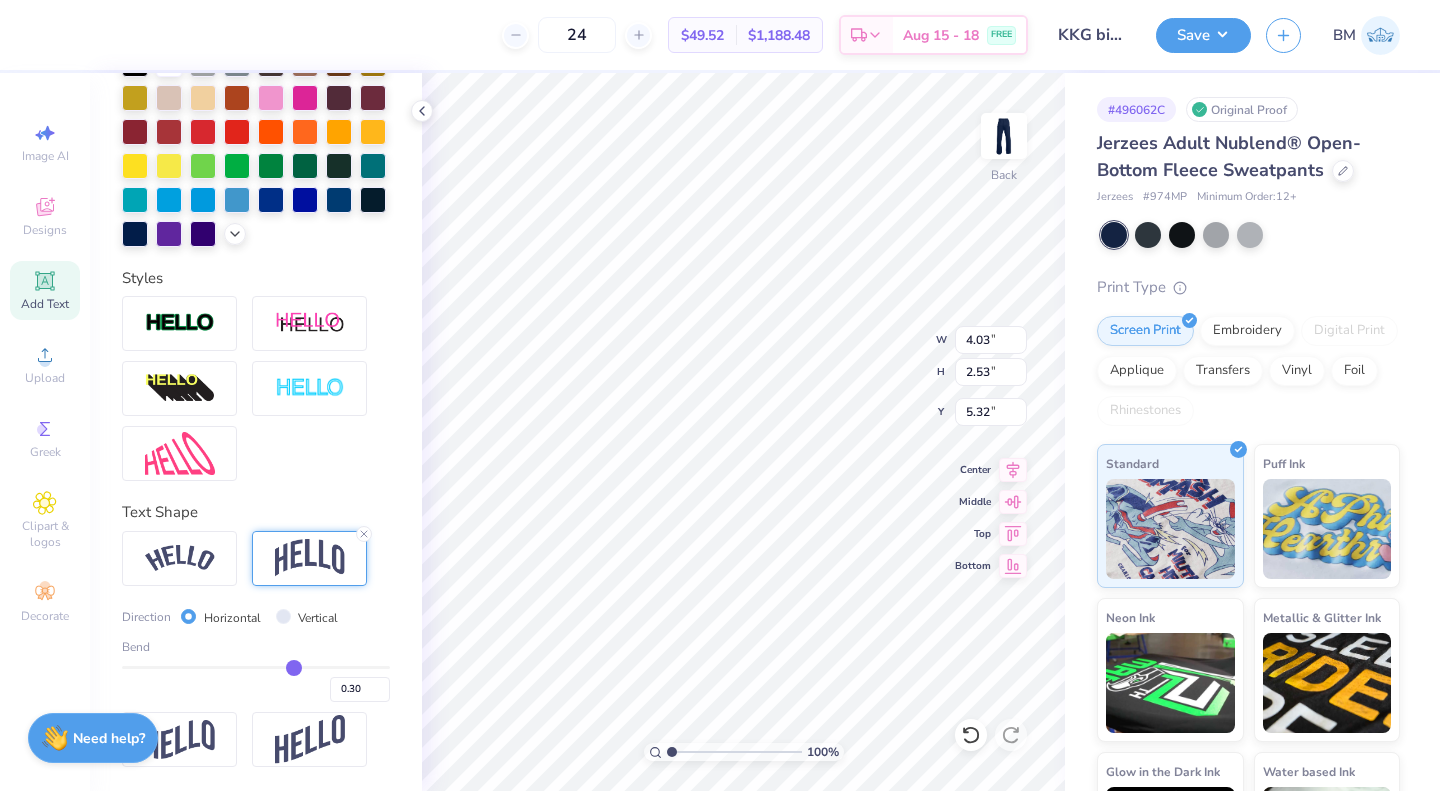 type on "5.39" 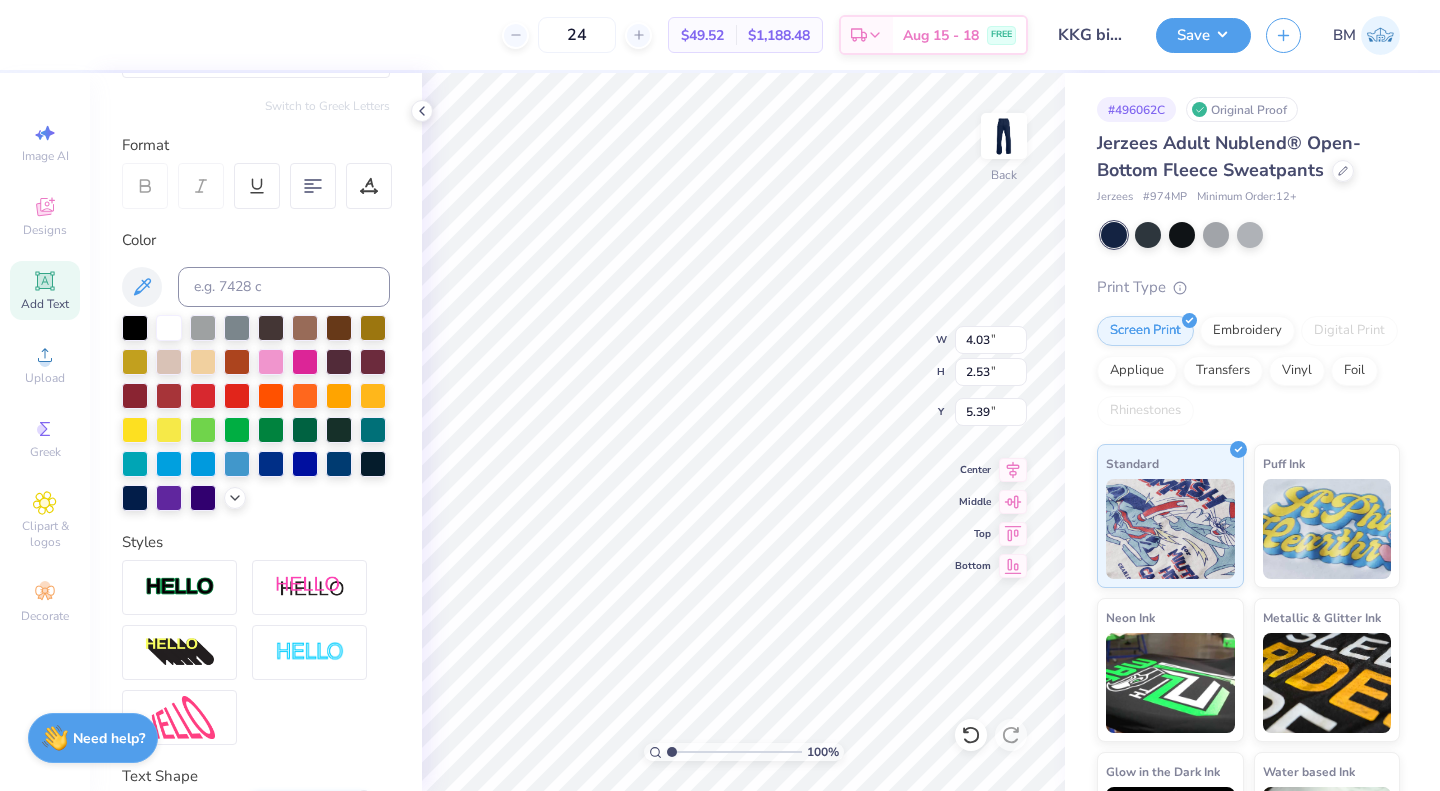 scroll, scrollTop: 221, scrollLeft: 0, axis: vertical 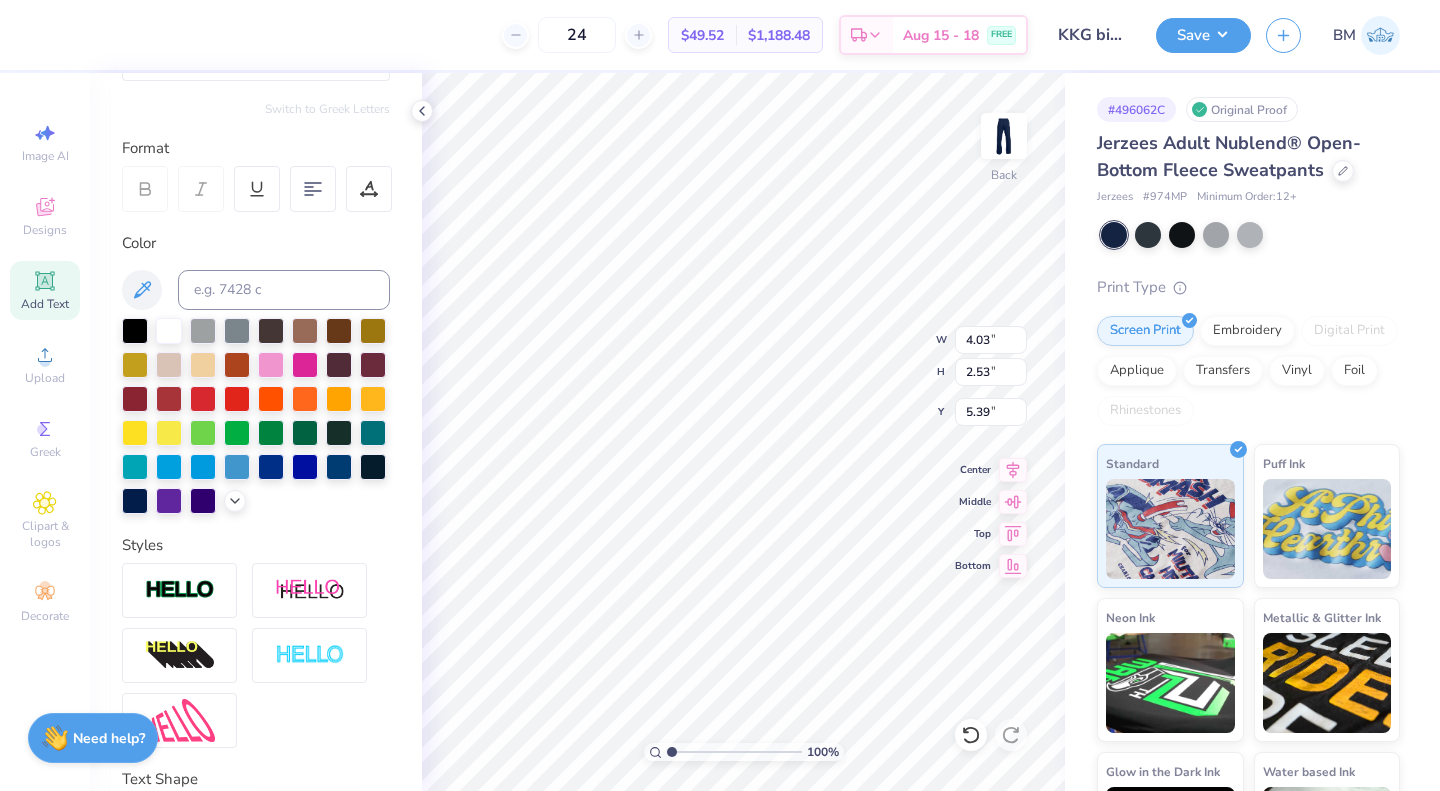 click 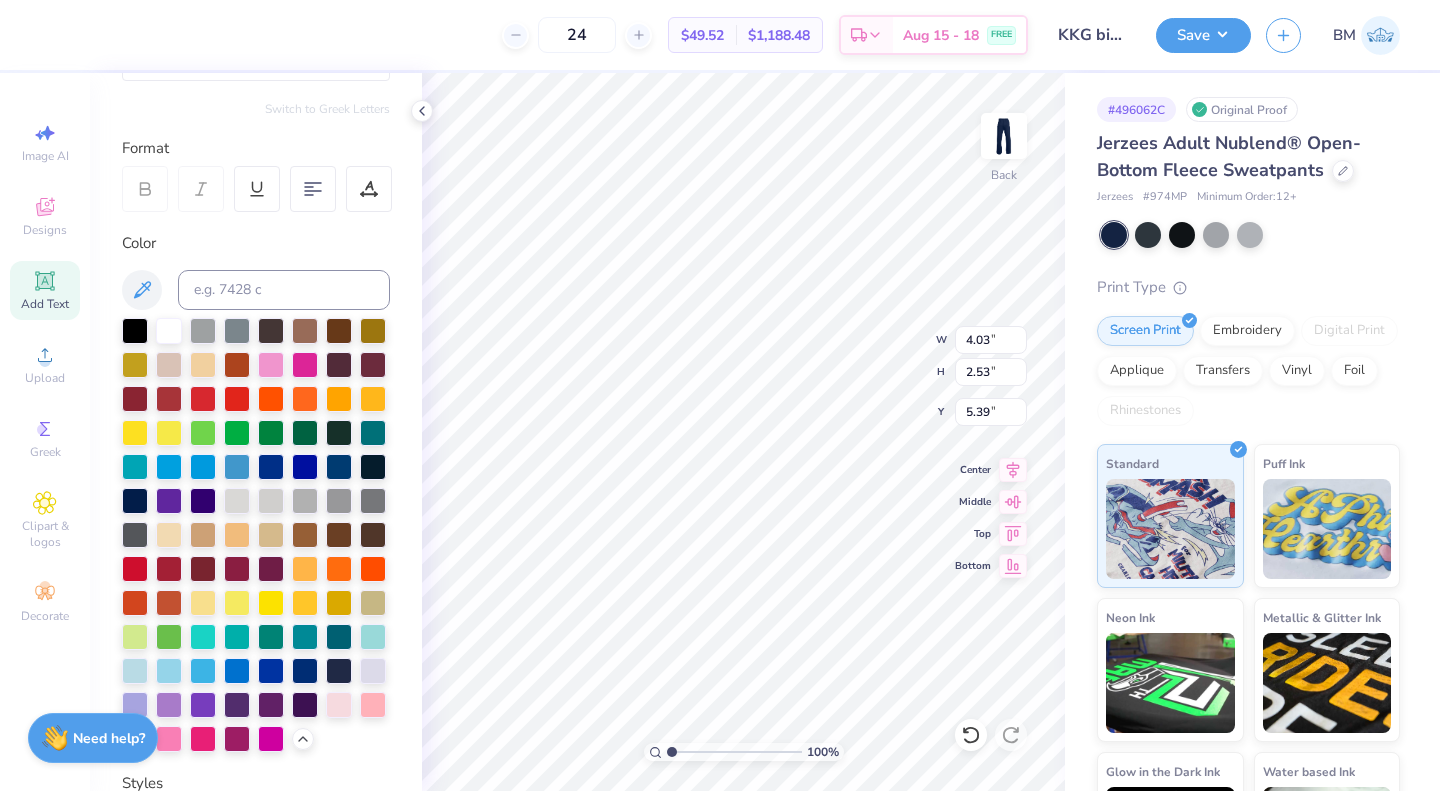 scroll, scrollTop: 420, scrollLeft: 0, axis: vertical 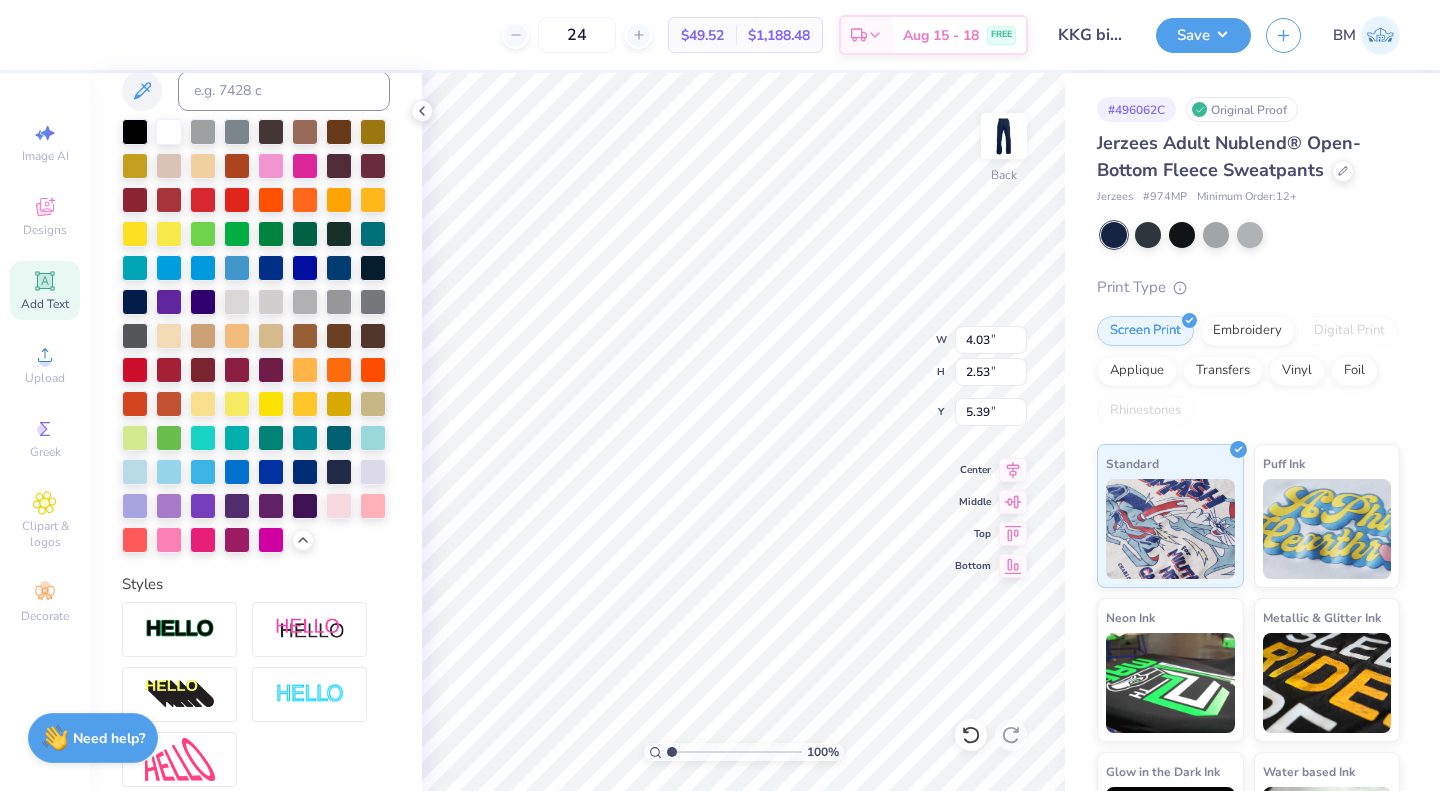 click at bounding box center (237, 302) 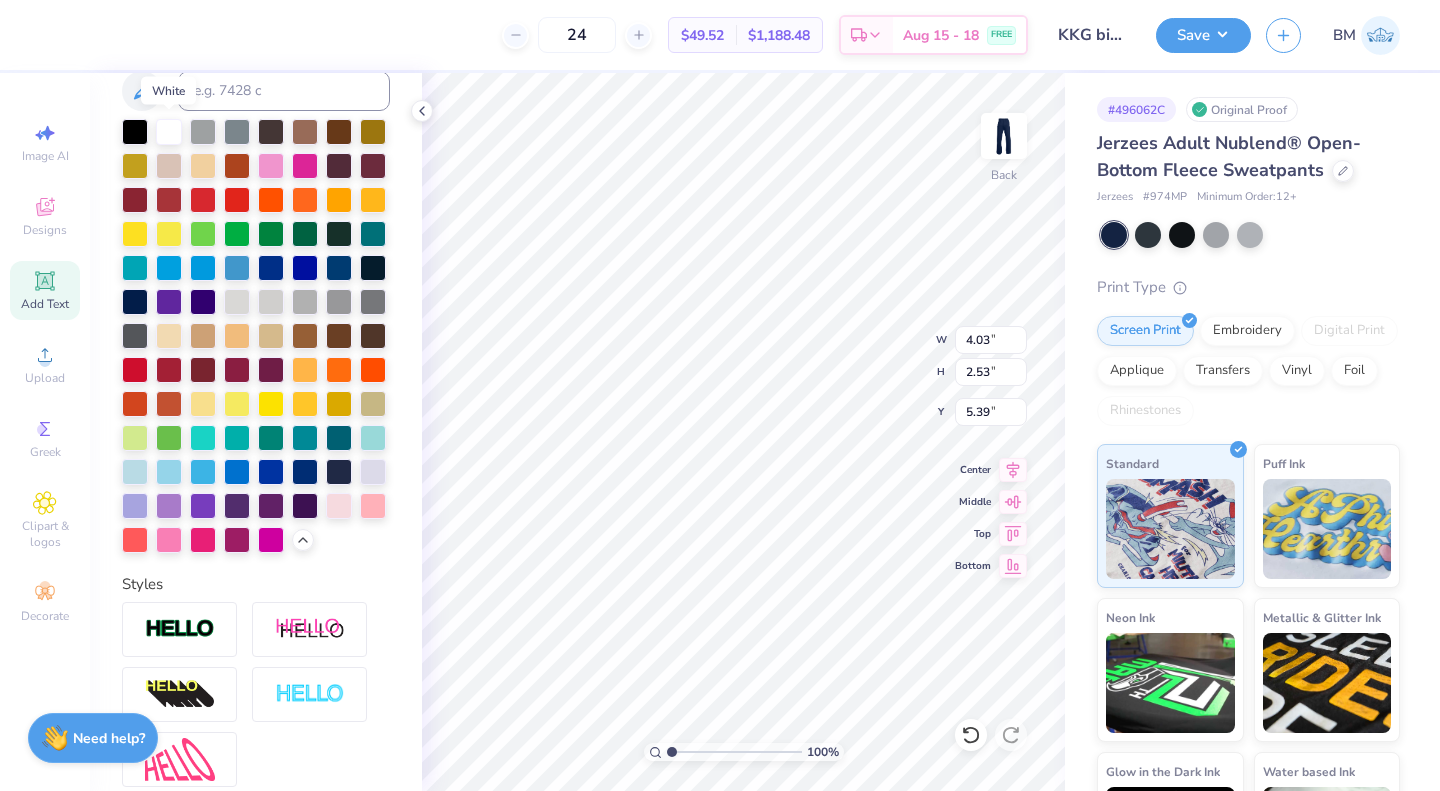 click at bounding box center [169, 132] 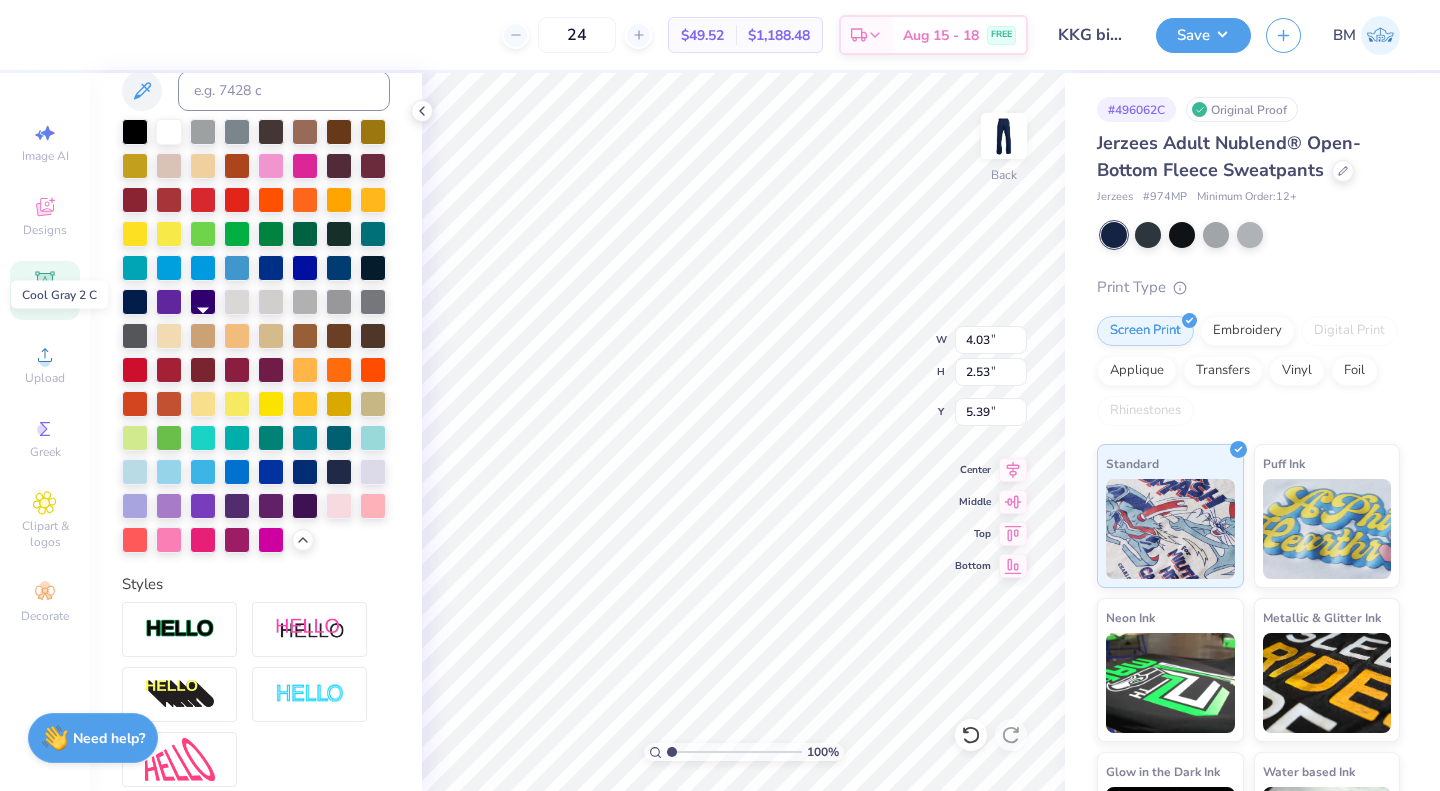 click at bounding box center (271, 302) 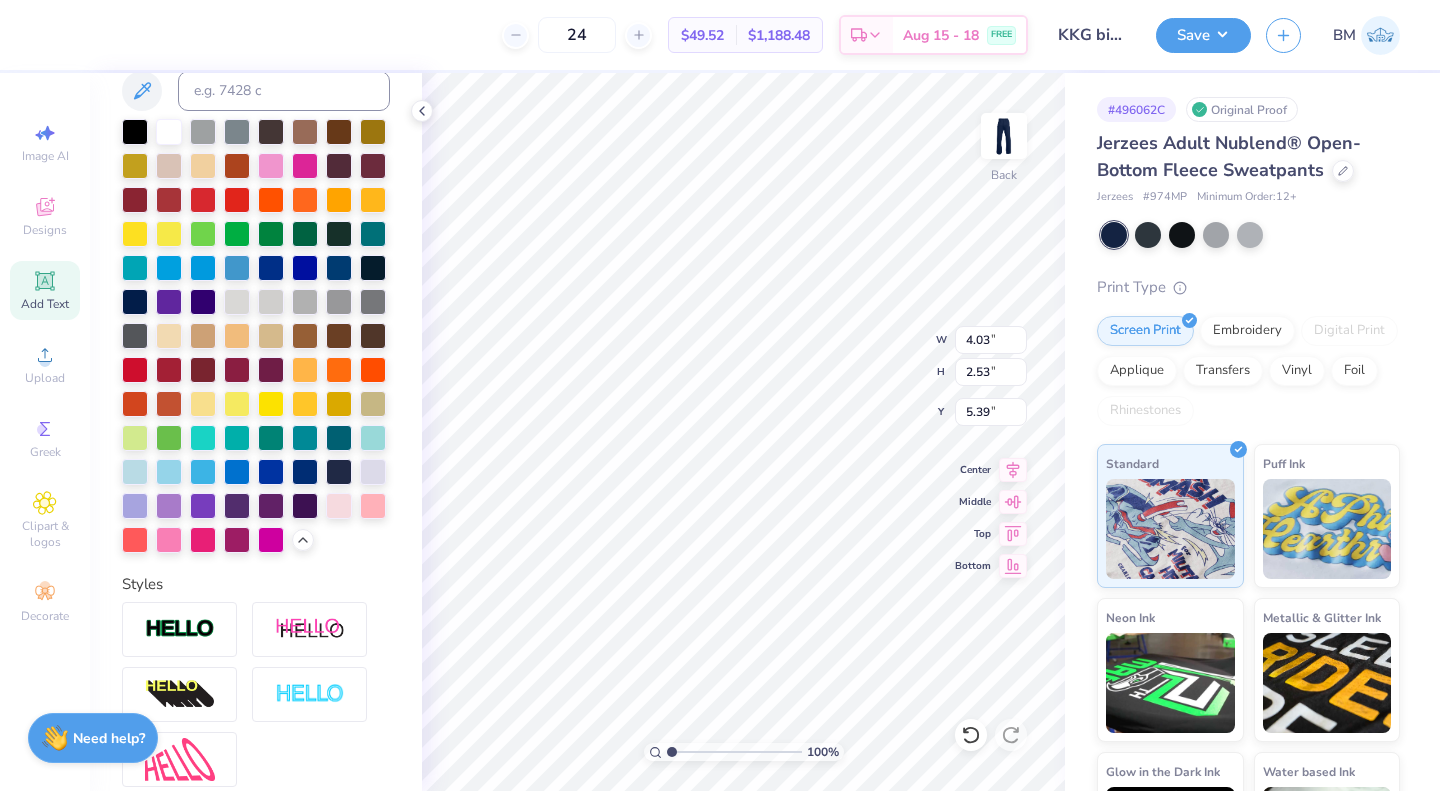 click at bounding box center (237, 302) 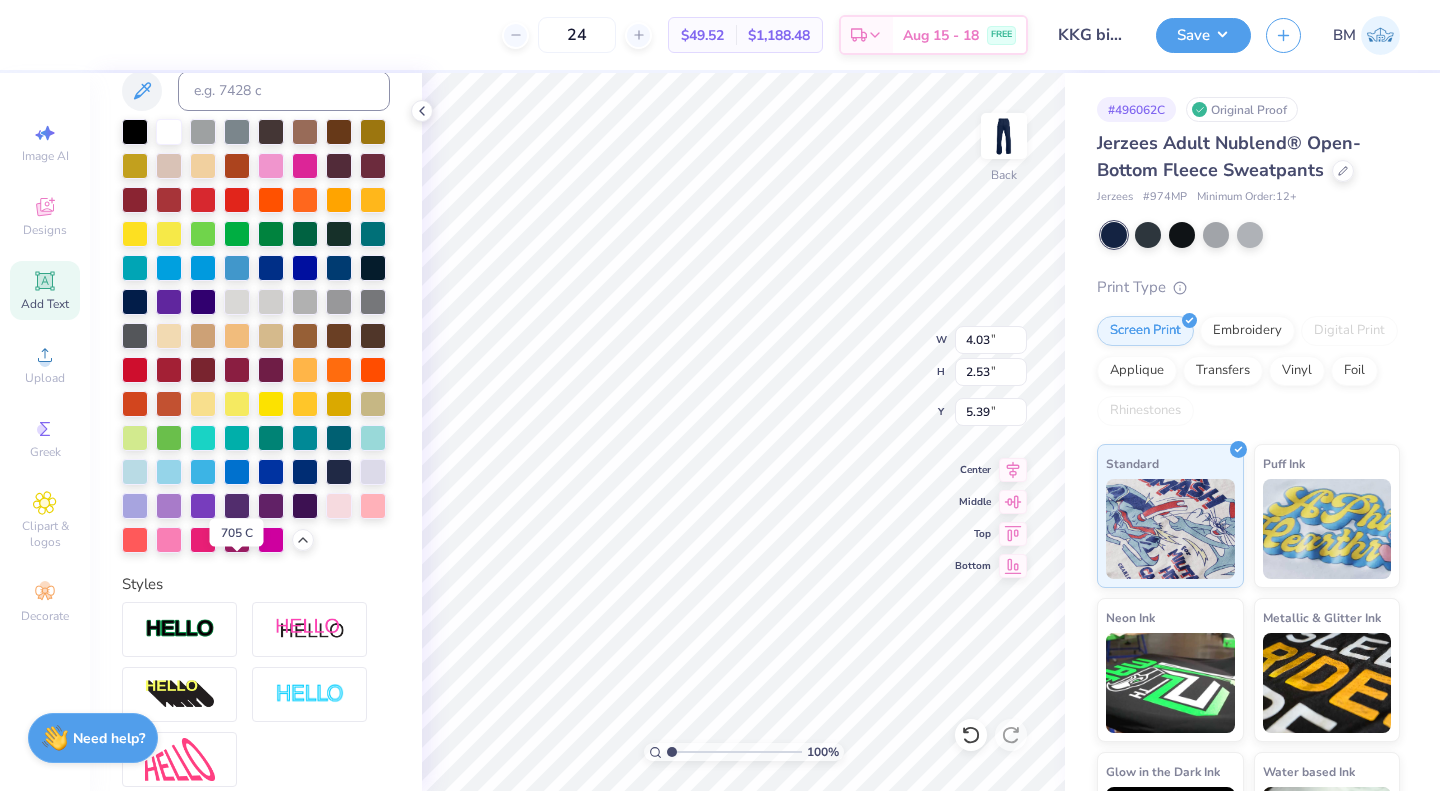 click at bounding box center [339, 506] 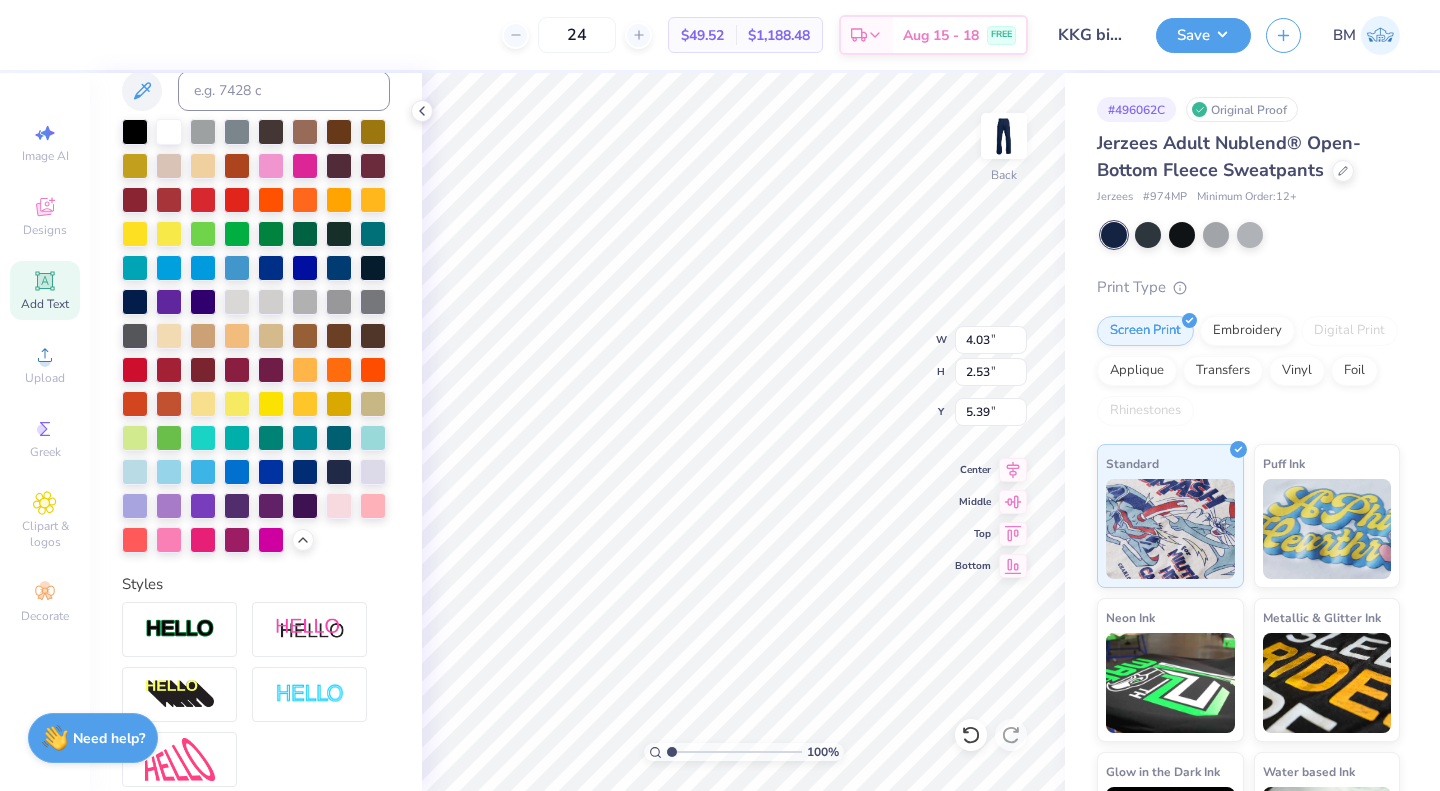click at bounding box center [169, 166] 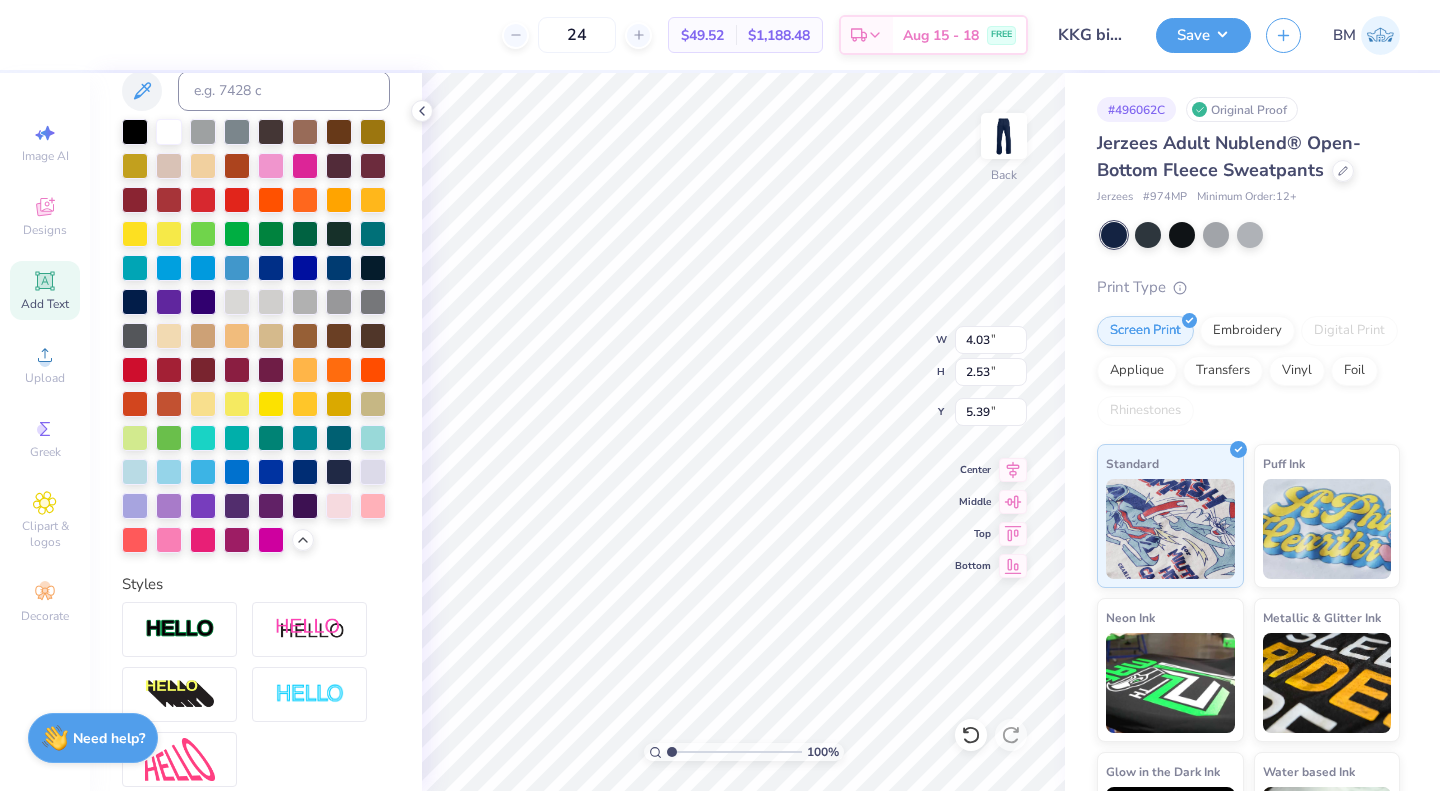 click at bounding box center (169, 132) 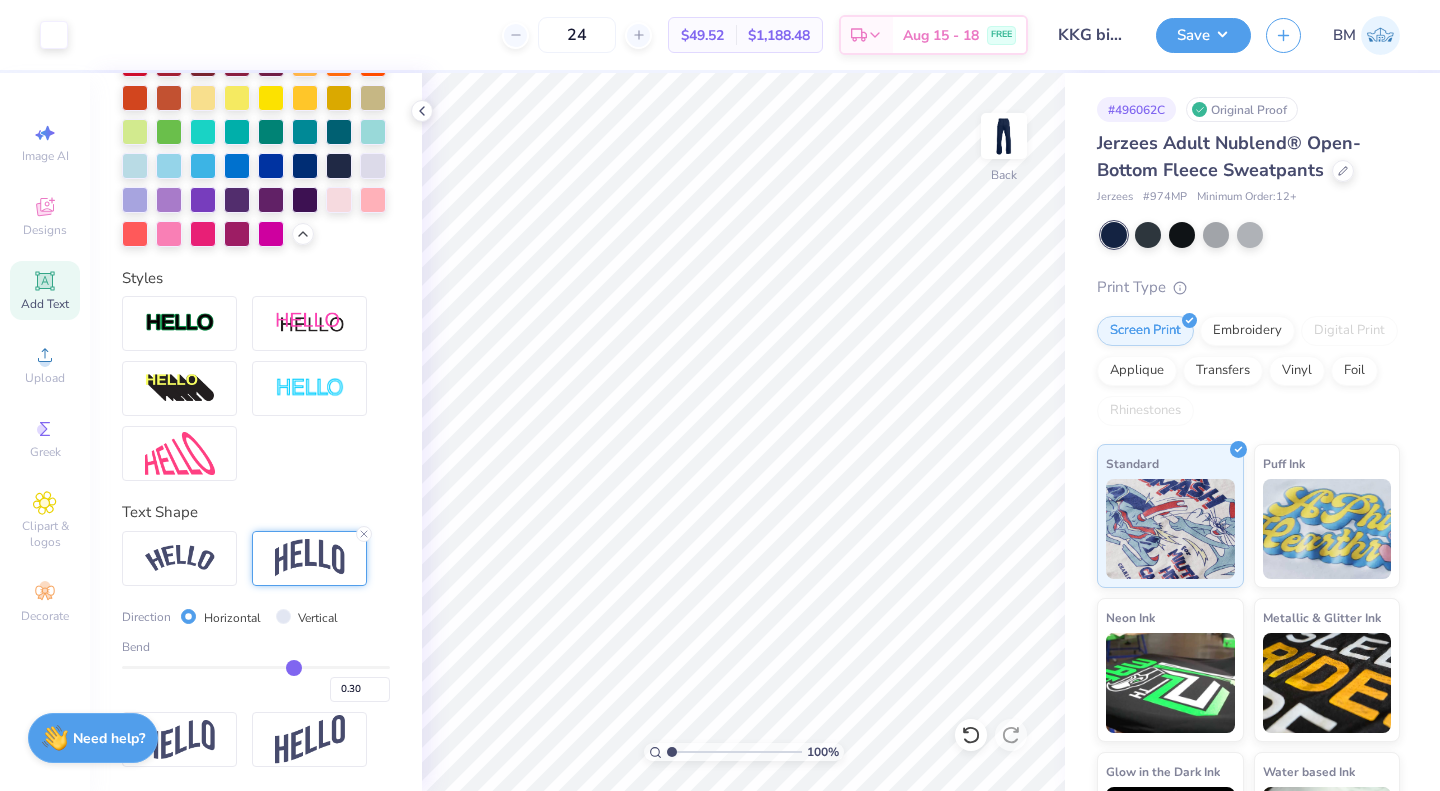 click 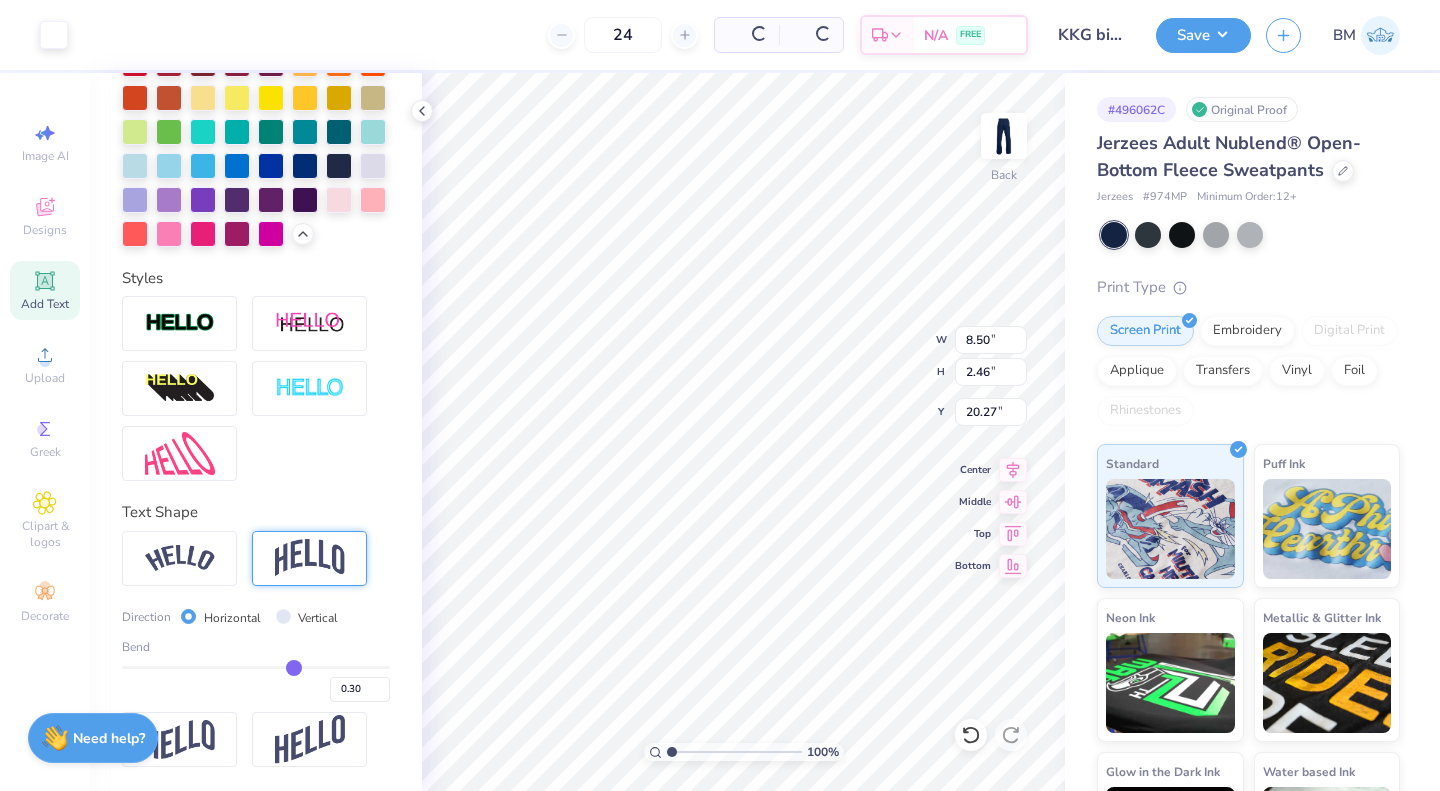 scroll, scrollTop: 677, scrollLeft: 0, axis: vertical 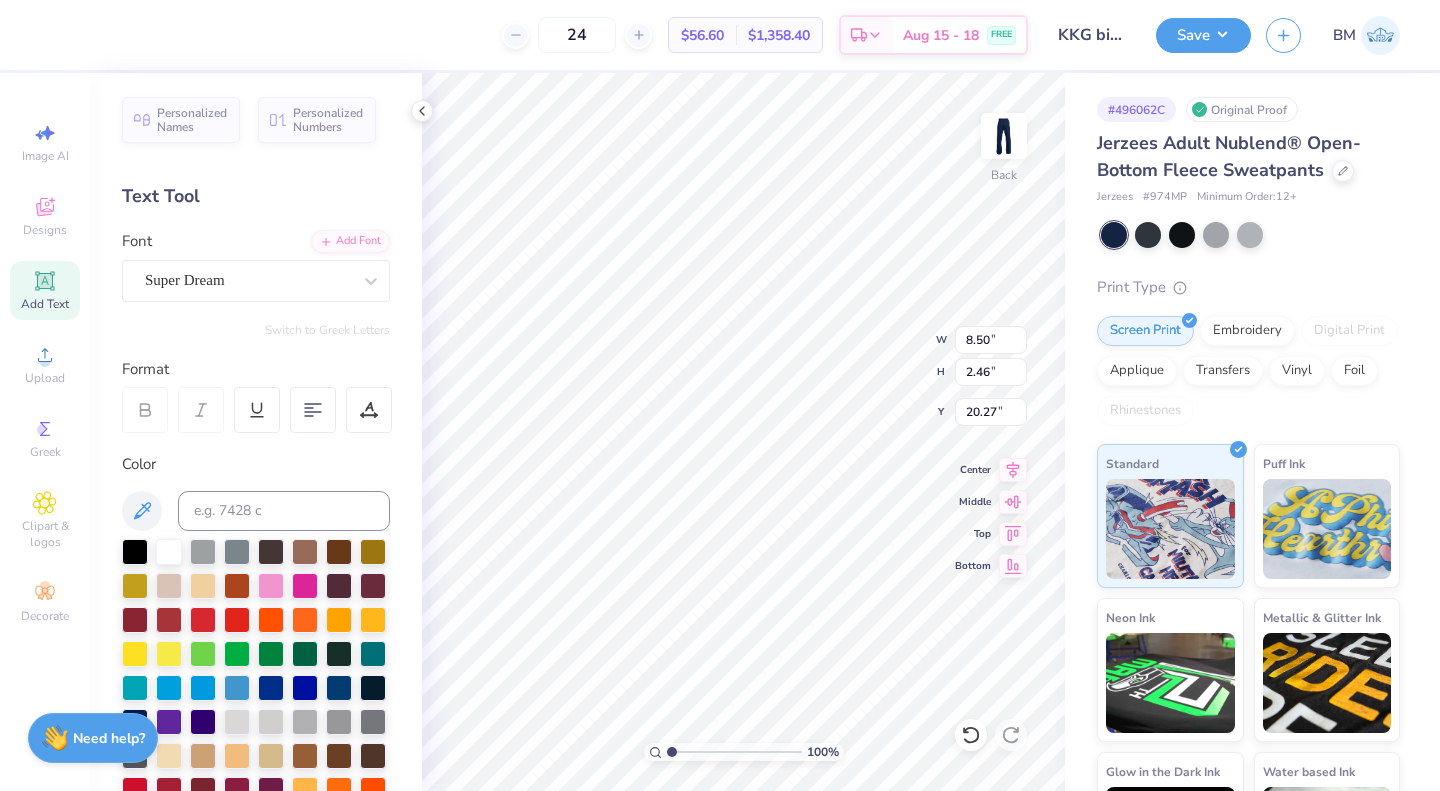 type on "est. 1870" 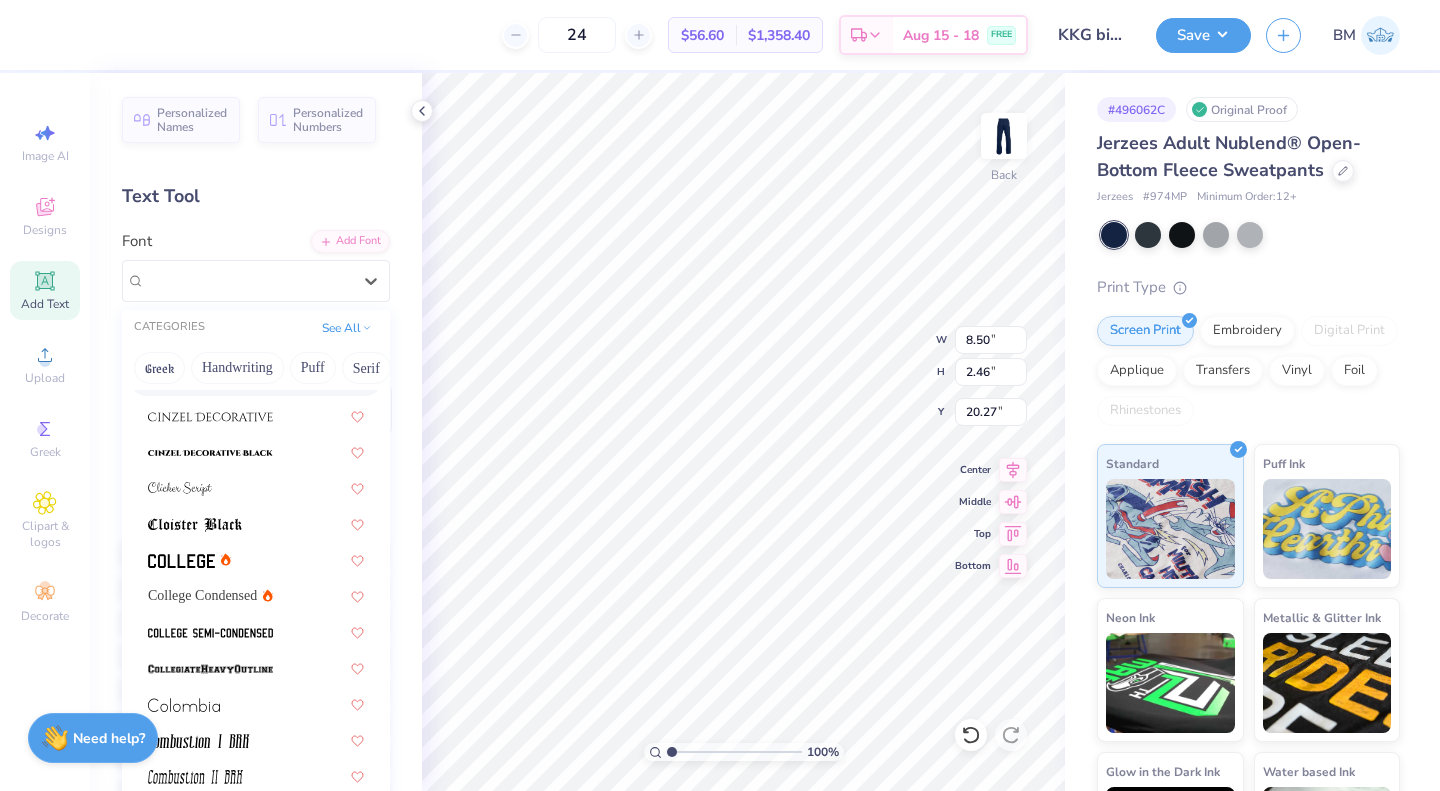 scroll, scrollTop: 2541, scrollLeft: 0, axis: vertical 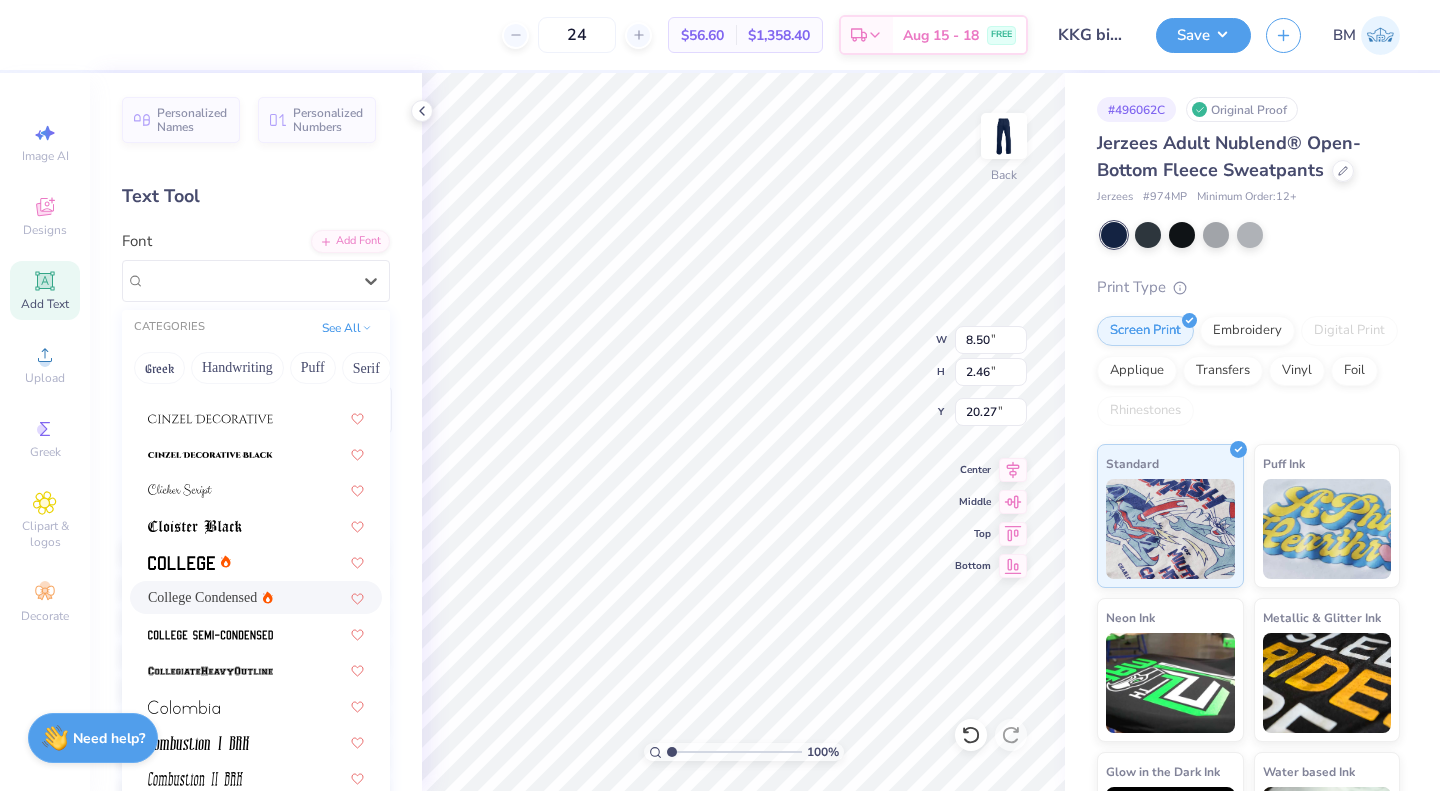 click on "College Condensed" at bounding box center (202, 597) 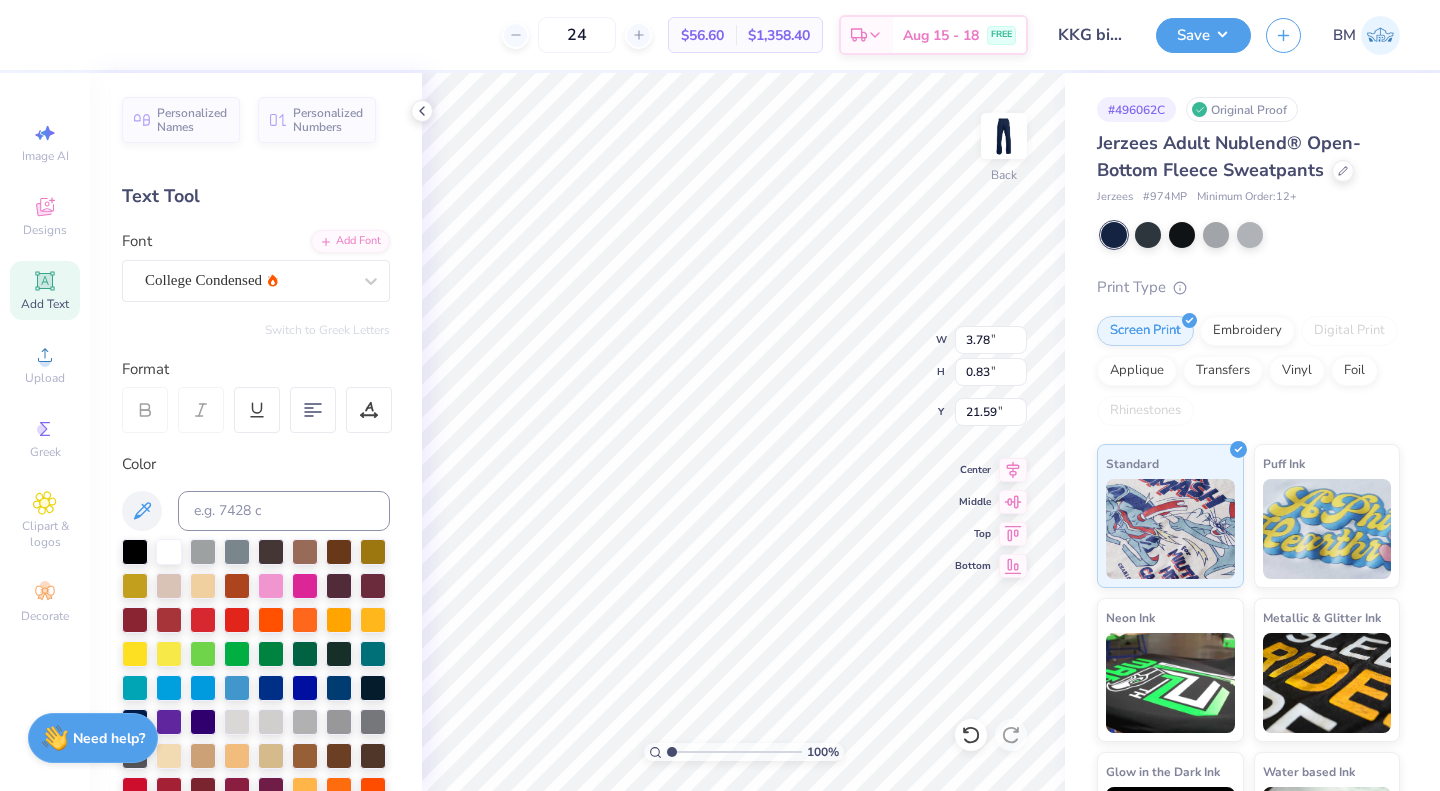 type on "3.78" 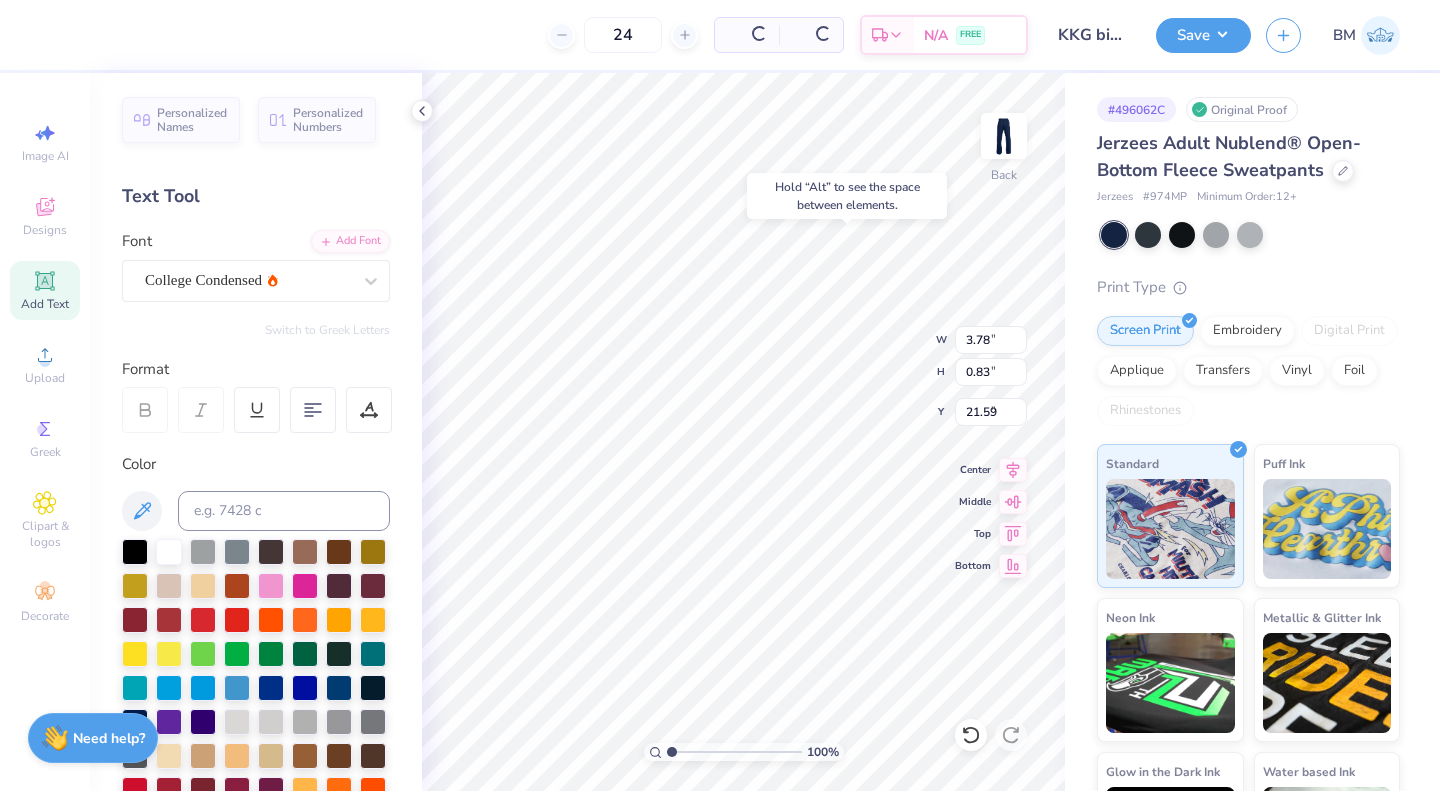 type on "7.92" 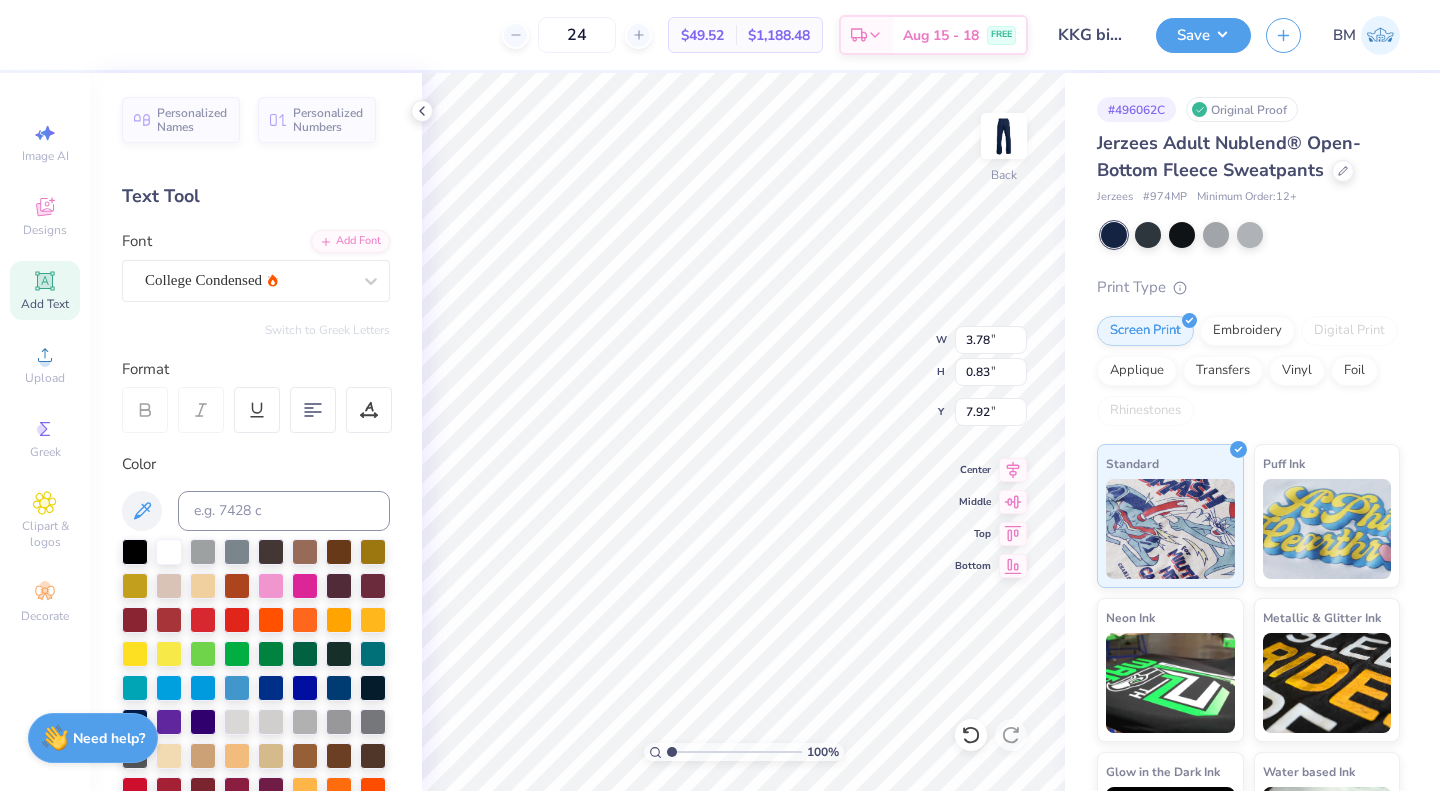 type on "1.90" 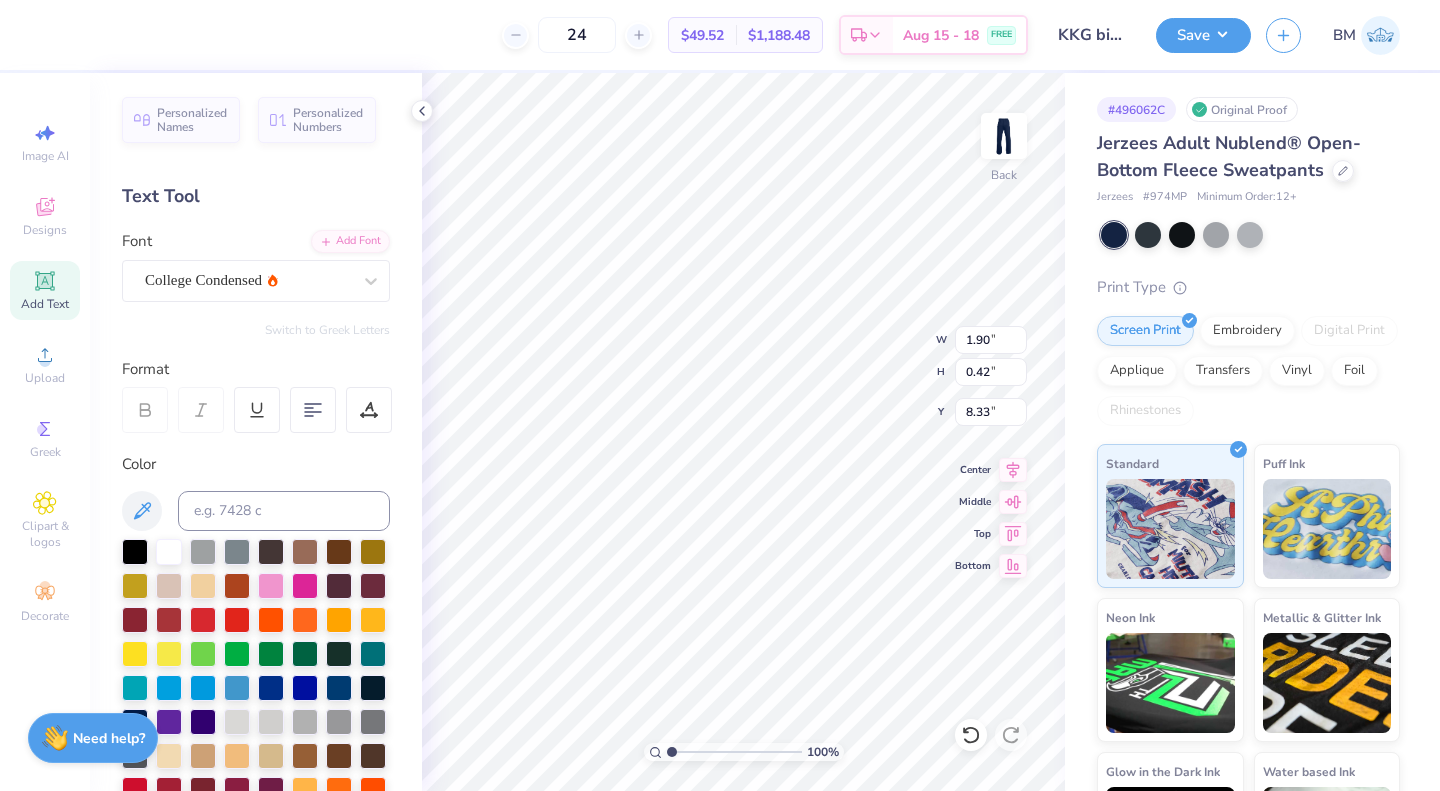 type on "7.92" 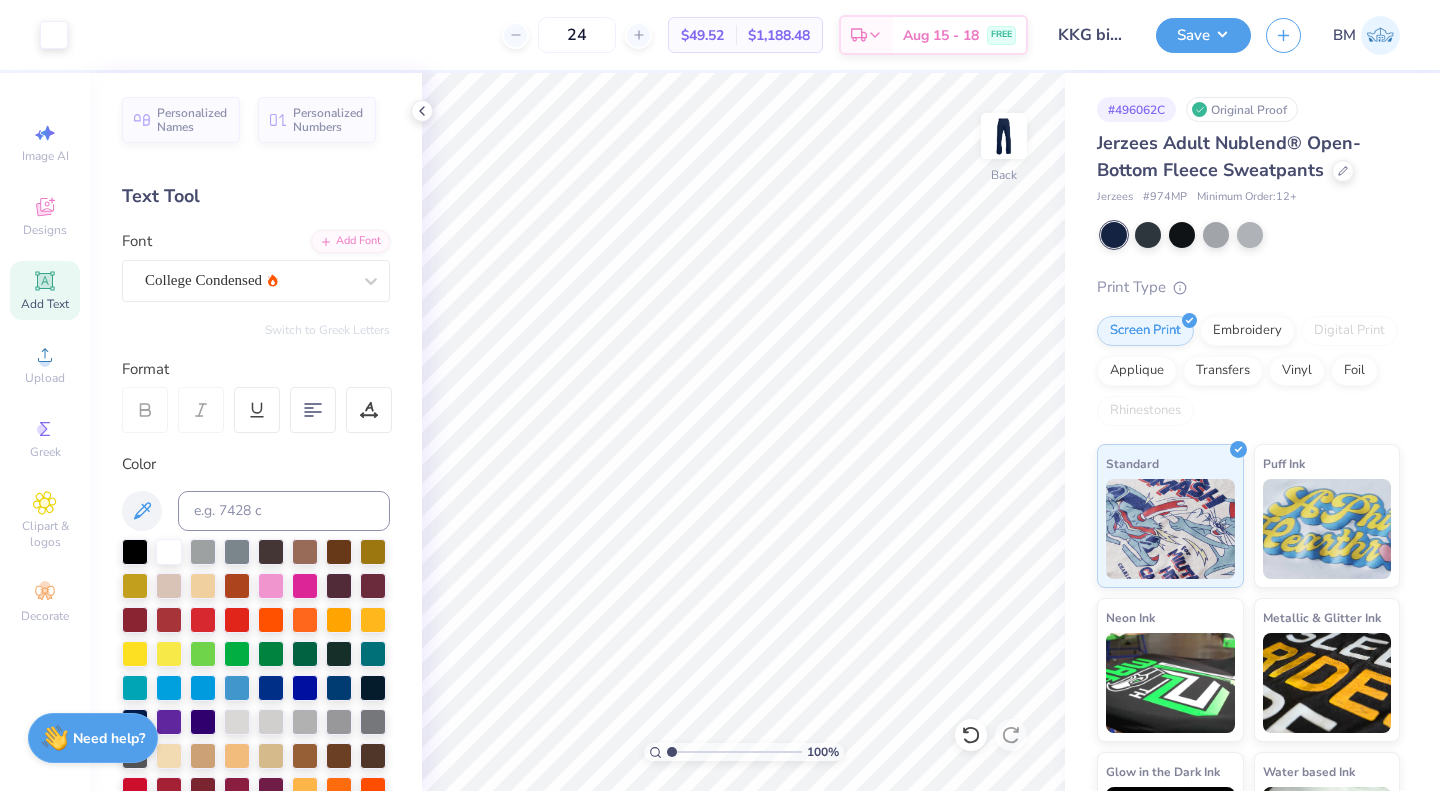 scroll, scrollTop: 677, scrollLeft: 0, axis: vertical 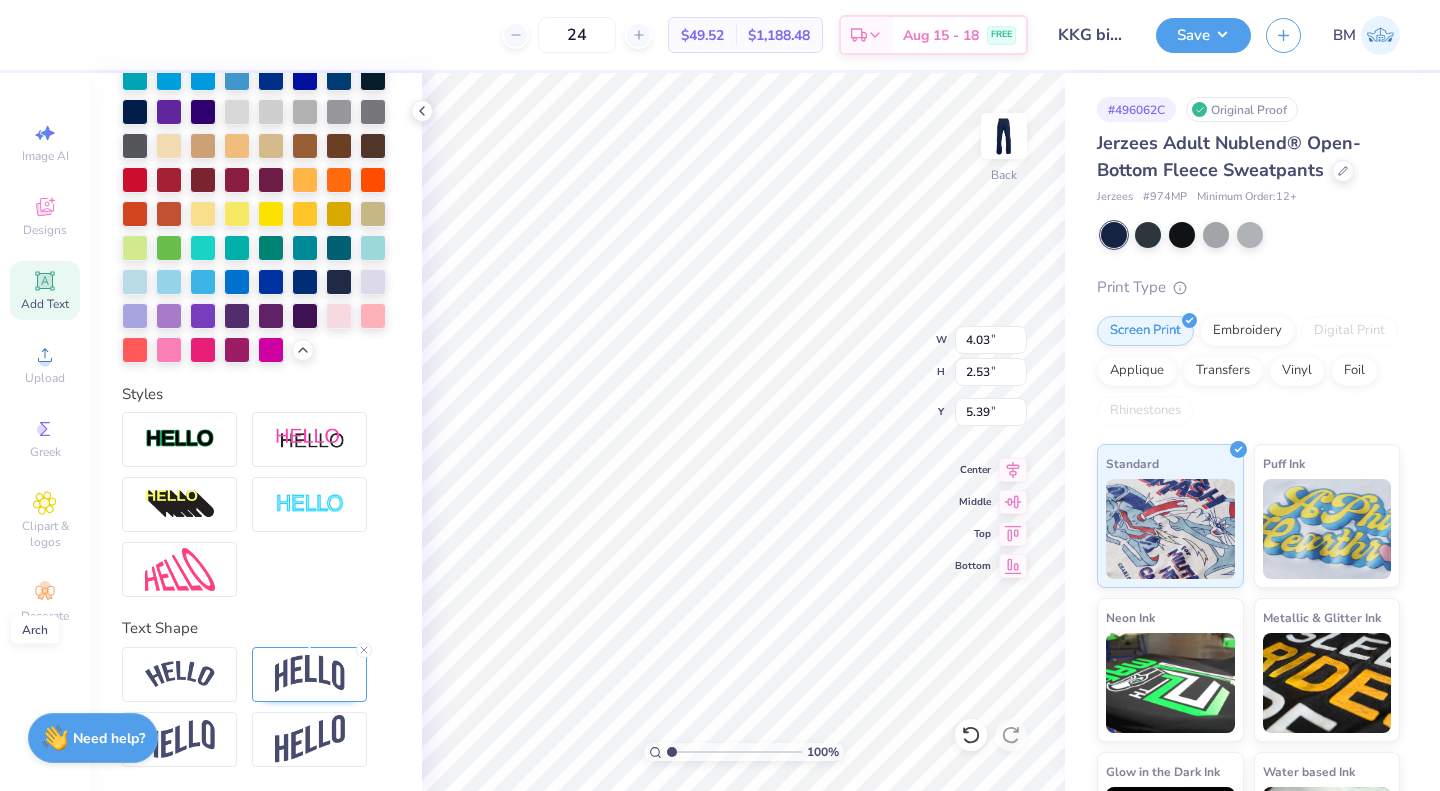 click at bounding box center [310, 674] 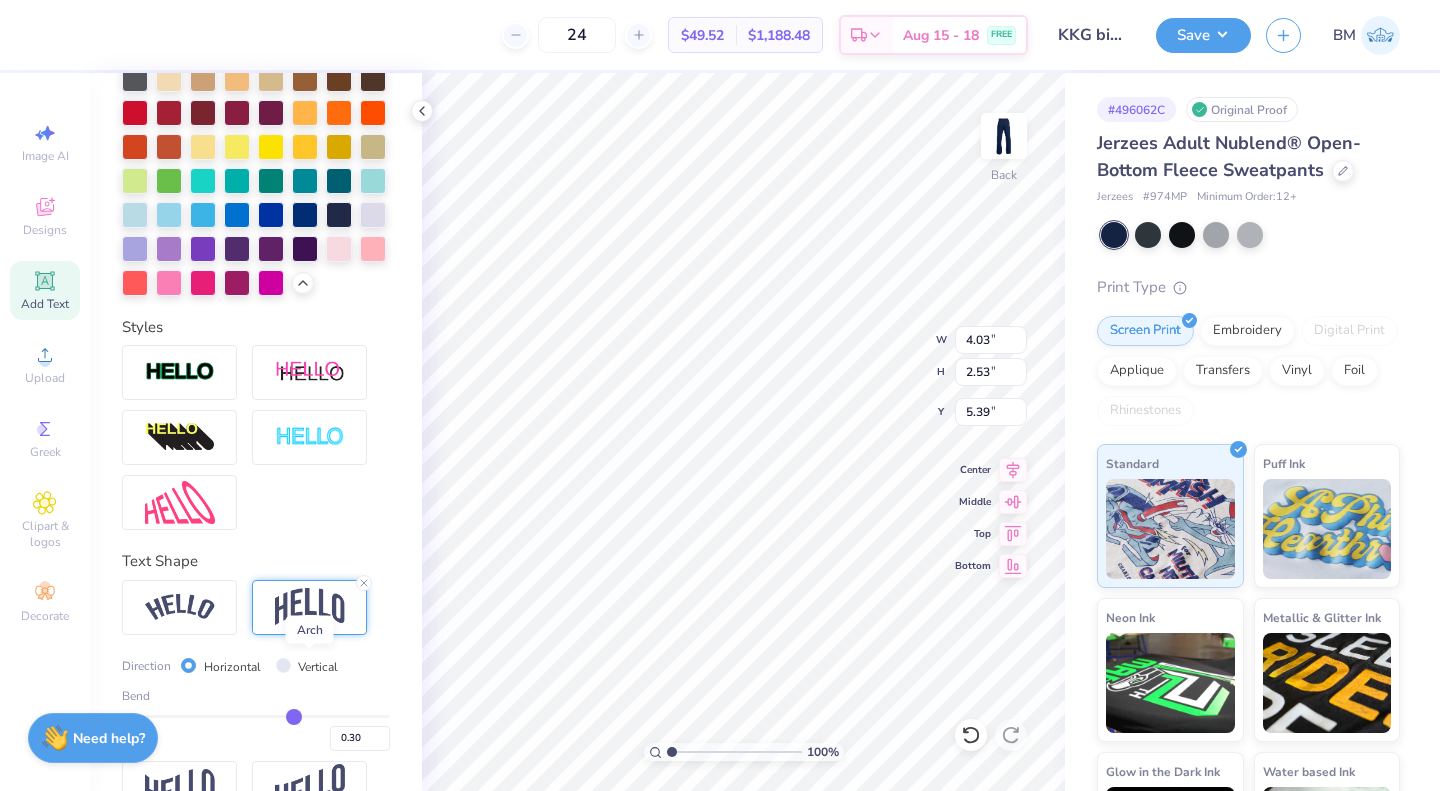 scroll, scrollTop: 794, scrollLeft: 0, axis: vertical 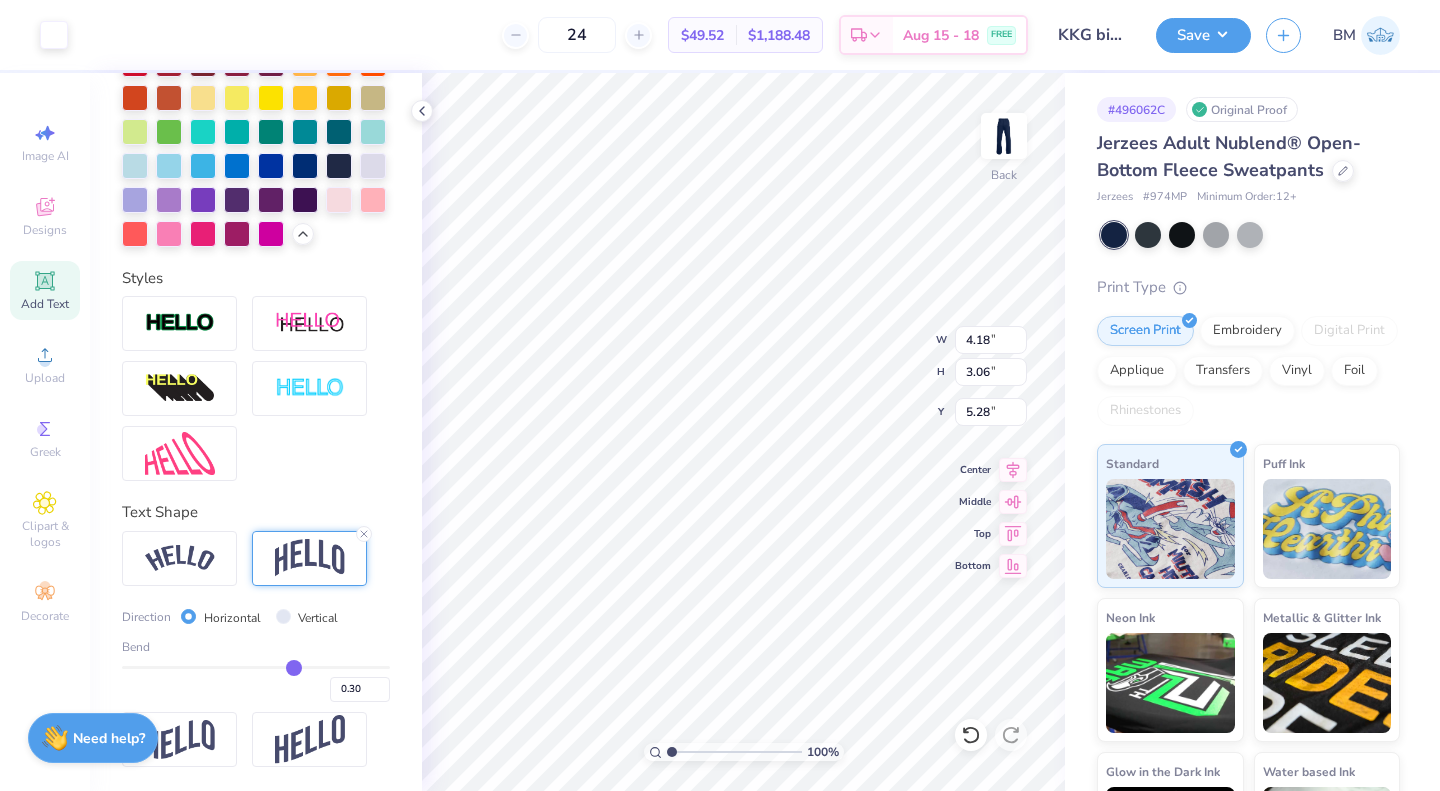 type on "4.18" 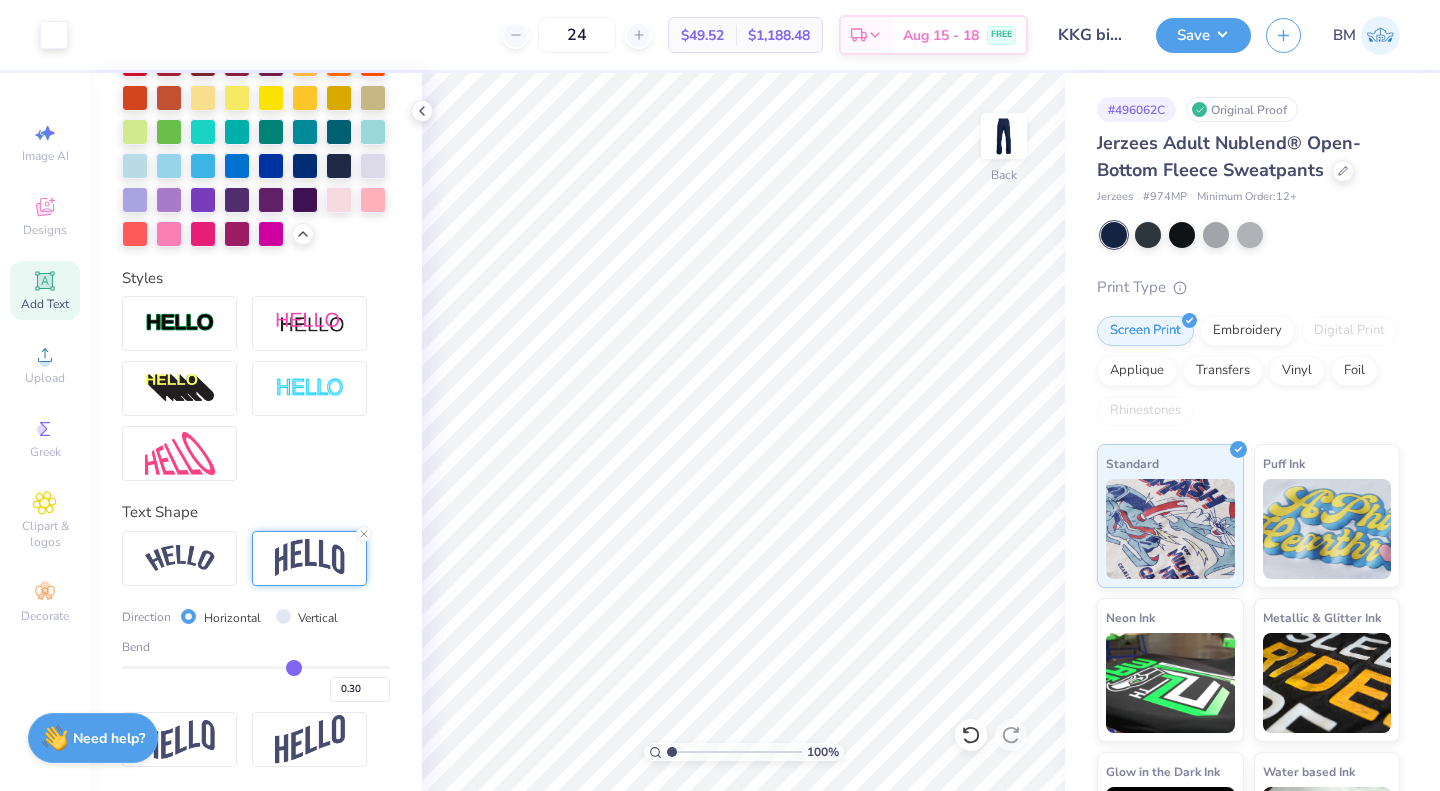 click on "Save" at bounding box center [1203, 35] 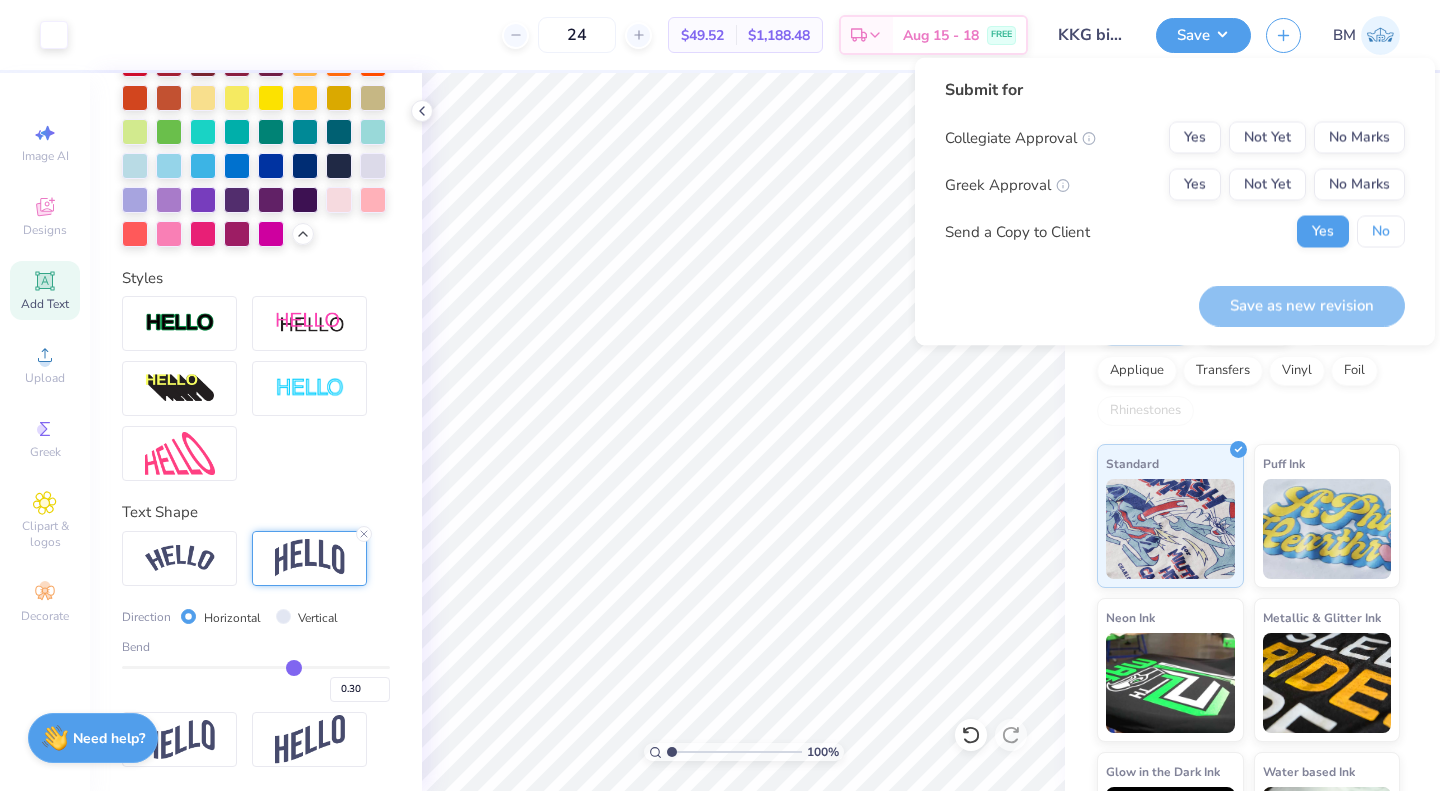 click on "No" at bounding box center [1381, 232] 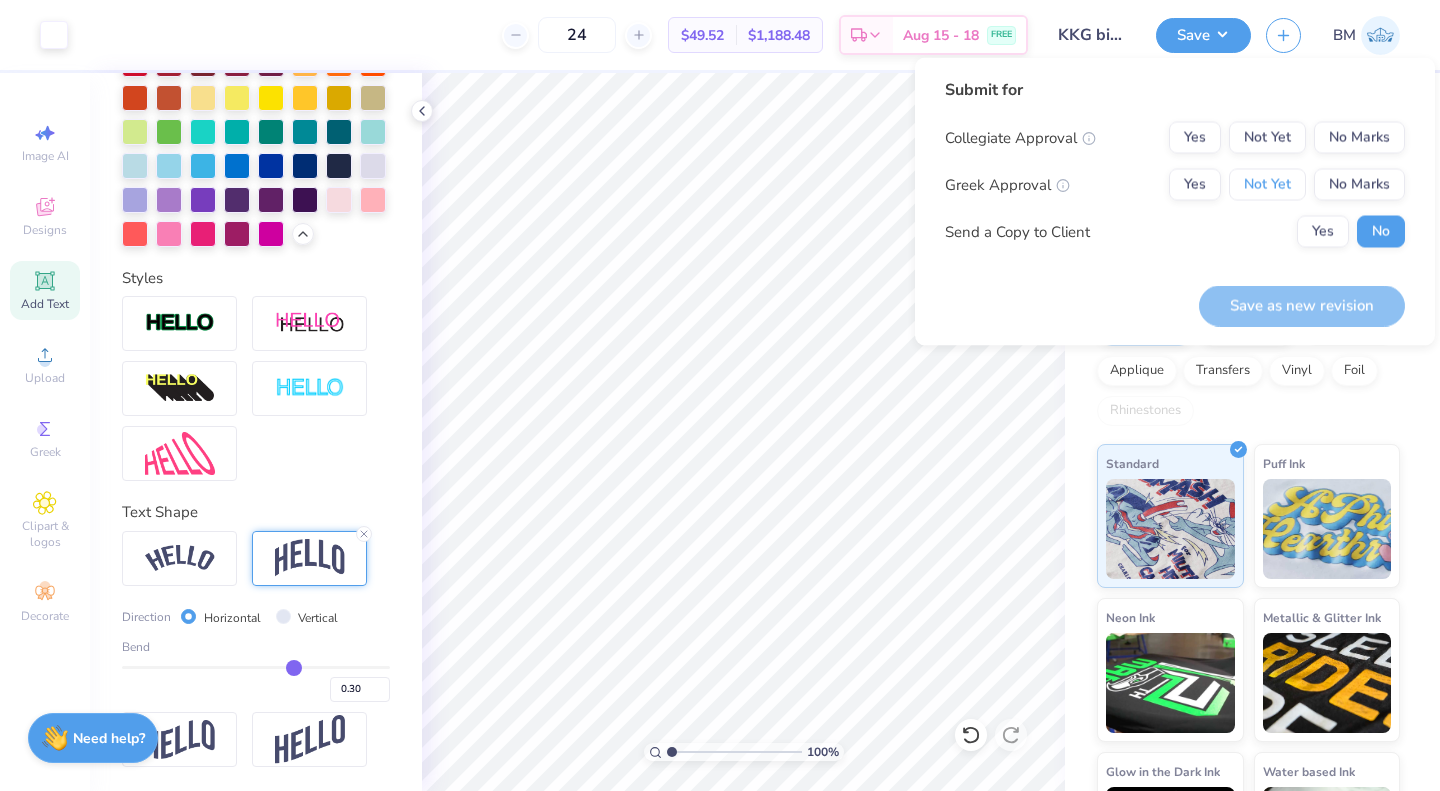 click on "Not Yet" at bounding box center (1267, 185) 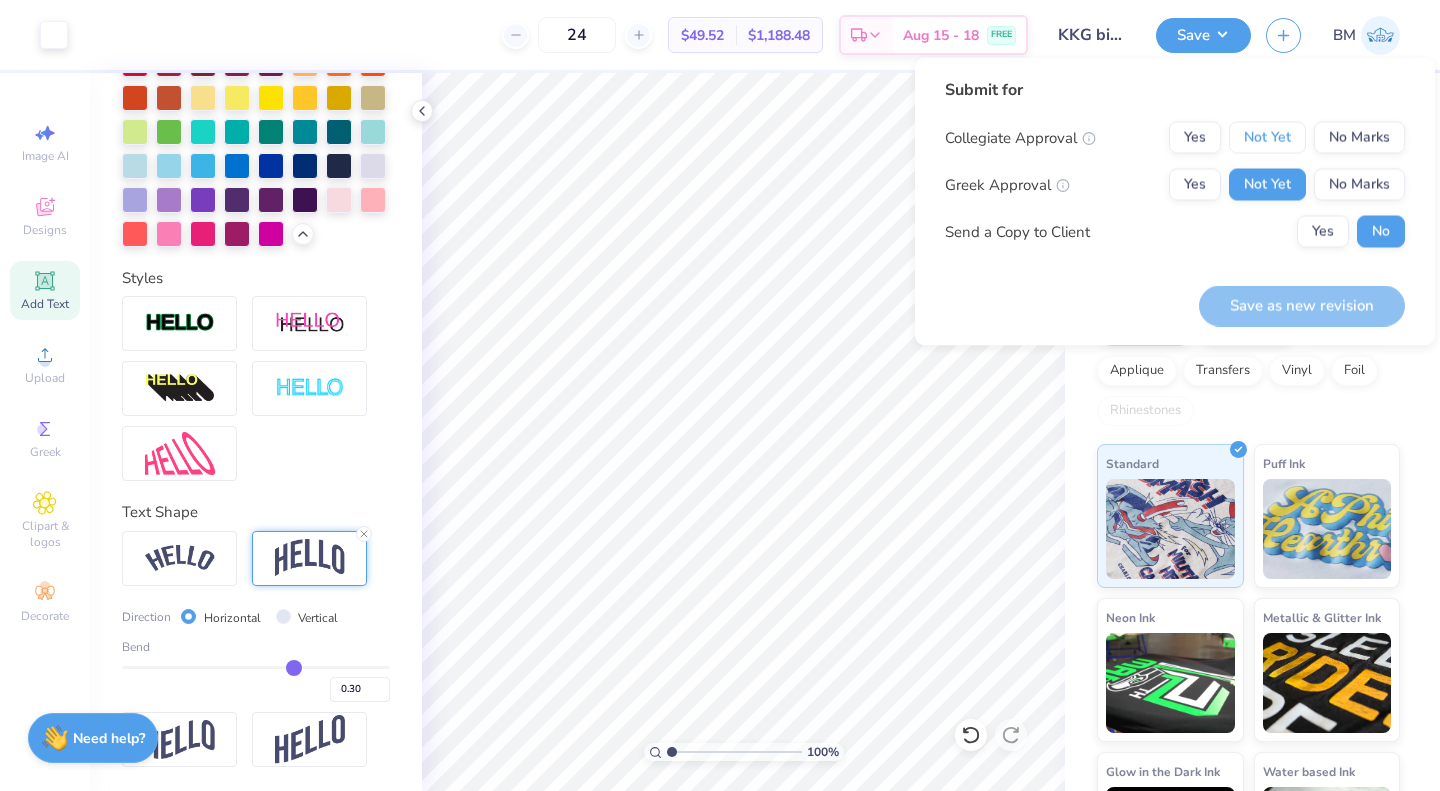 click on "Not Yet" at bounding box center (1267, 138) 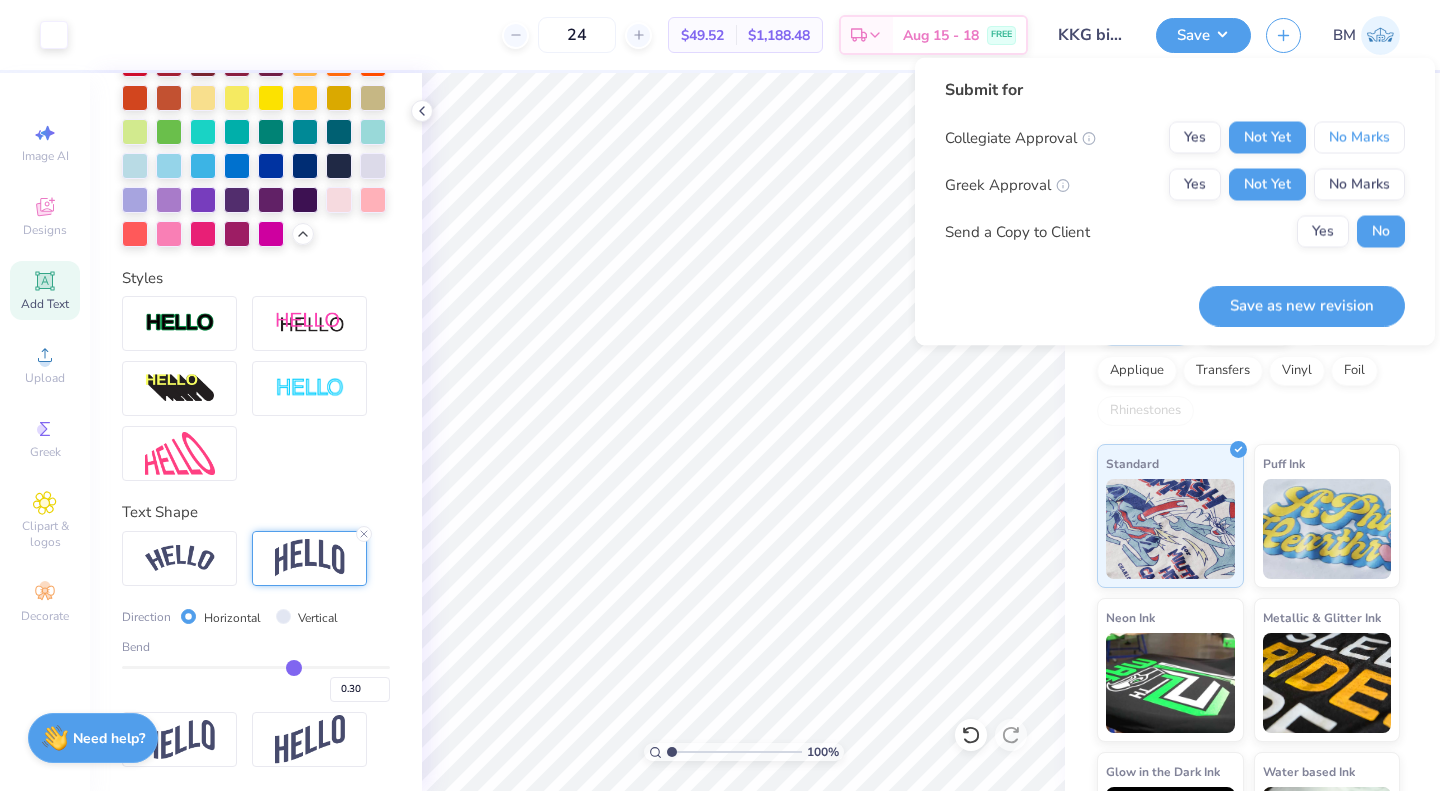 click on "No Marks" at bounding box center (1359, 138) 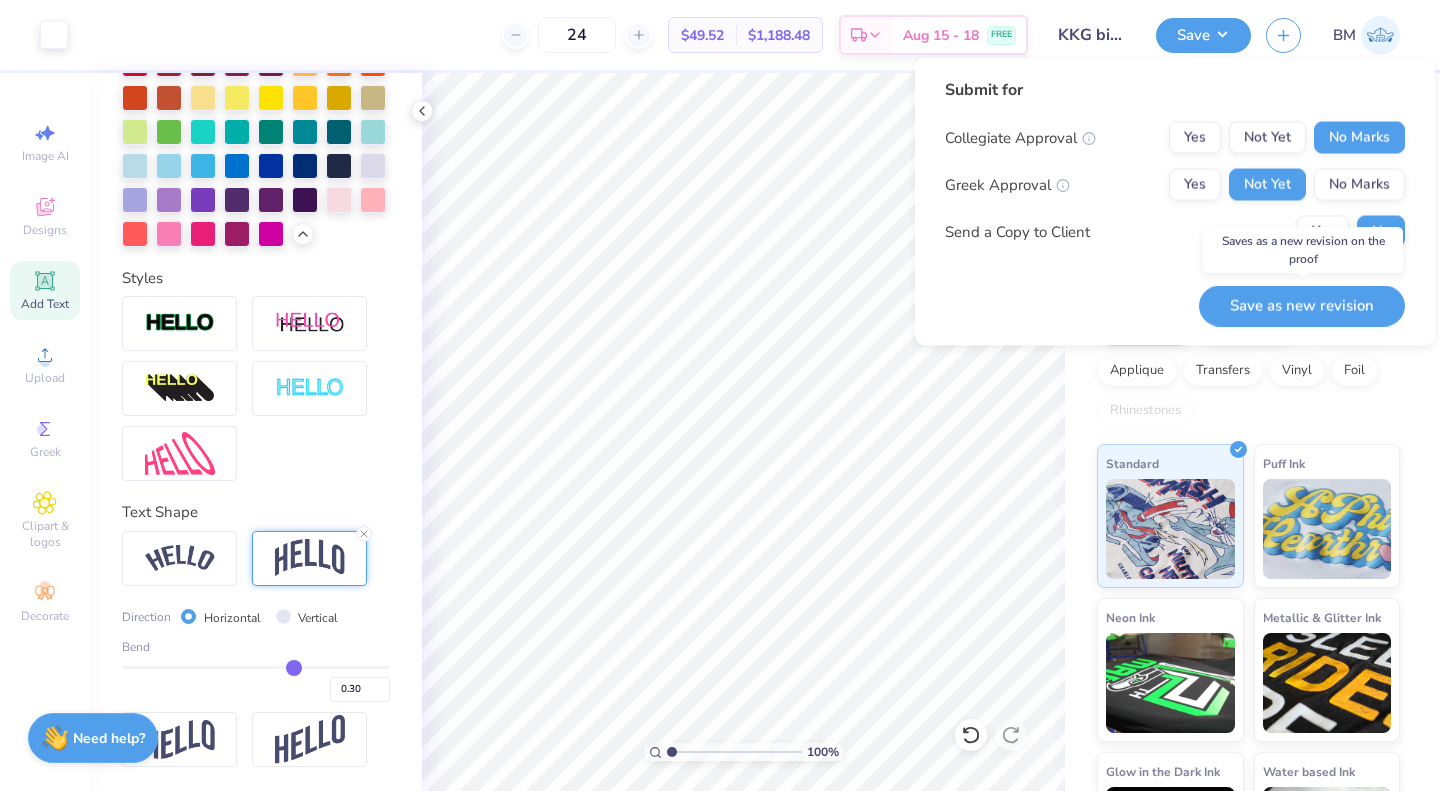 click on "Save as new revision" at bounding box center (1302, 305) 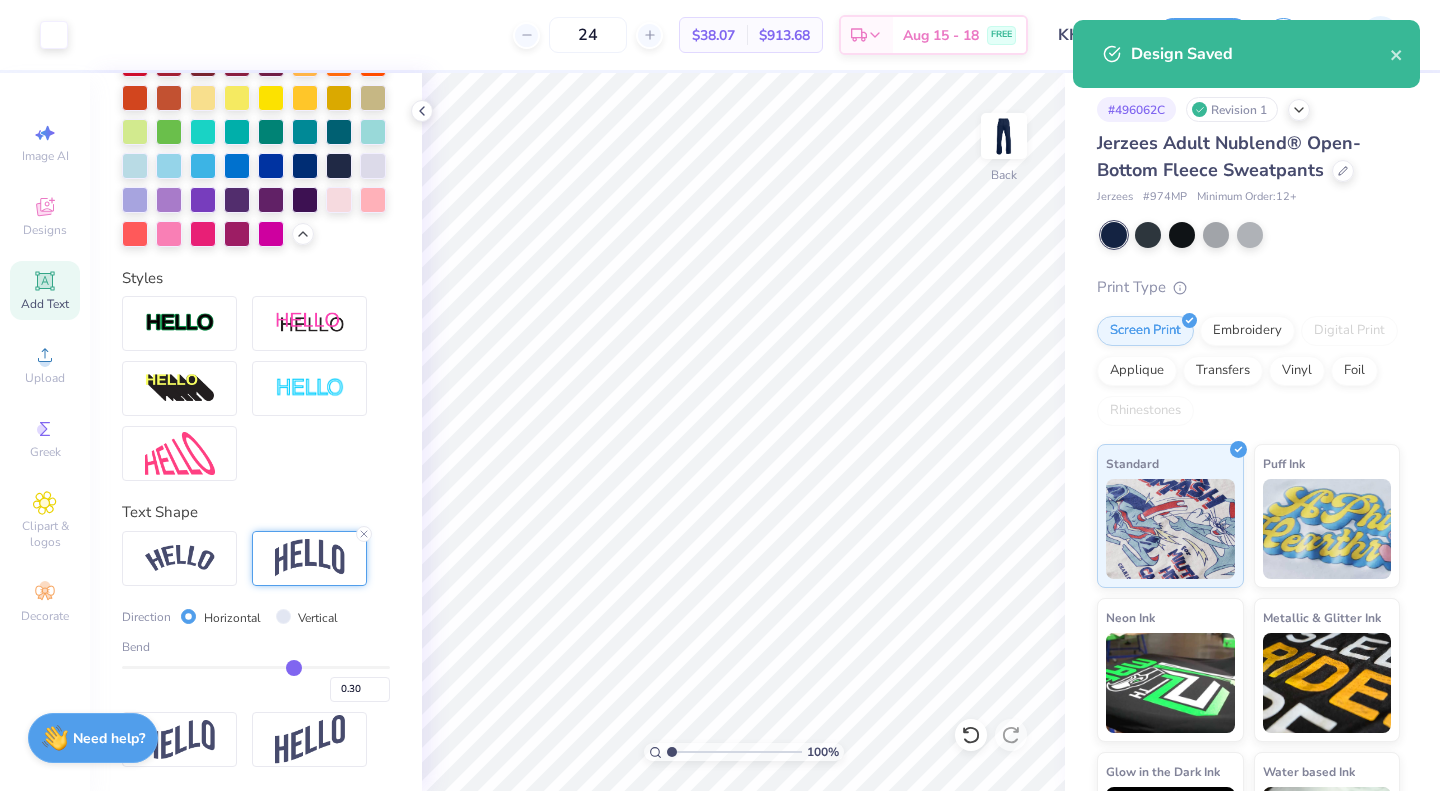 click on "Jerzees Adult Nublend® Open-Bottom Fleece Sweatpants Jerzees # 974MP Minimum Order:  12 +   Print Type Screen Print Embroidery Digital Print Applique Transfers Vinyl Foil Rhinestones Standard Puff Ink Neon Ink Metallic & Glitter Ink Glow in the Dark Ink Water based Ink" at bounding box center (1248, 513) 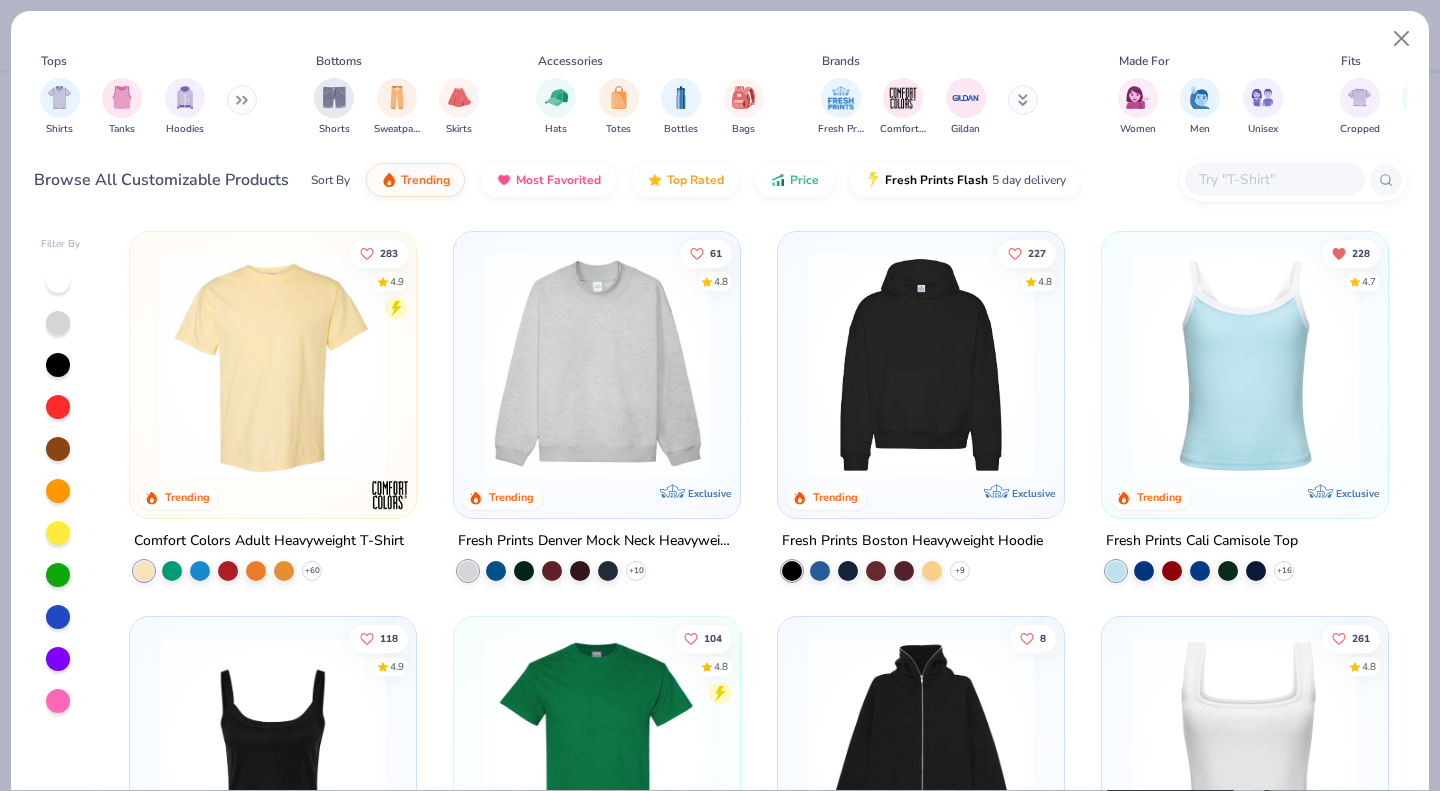 click at bounding box center [1274, 179] 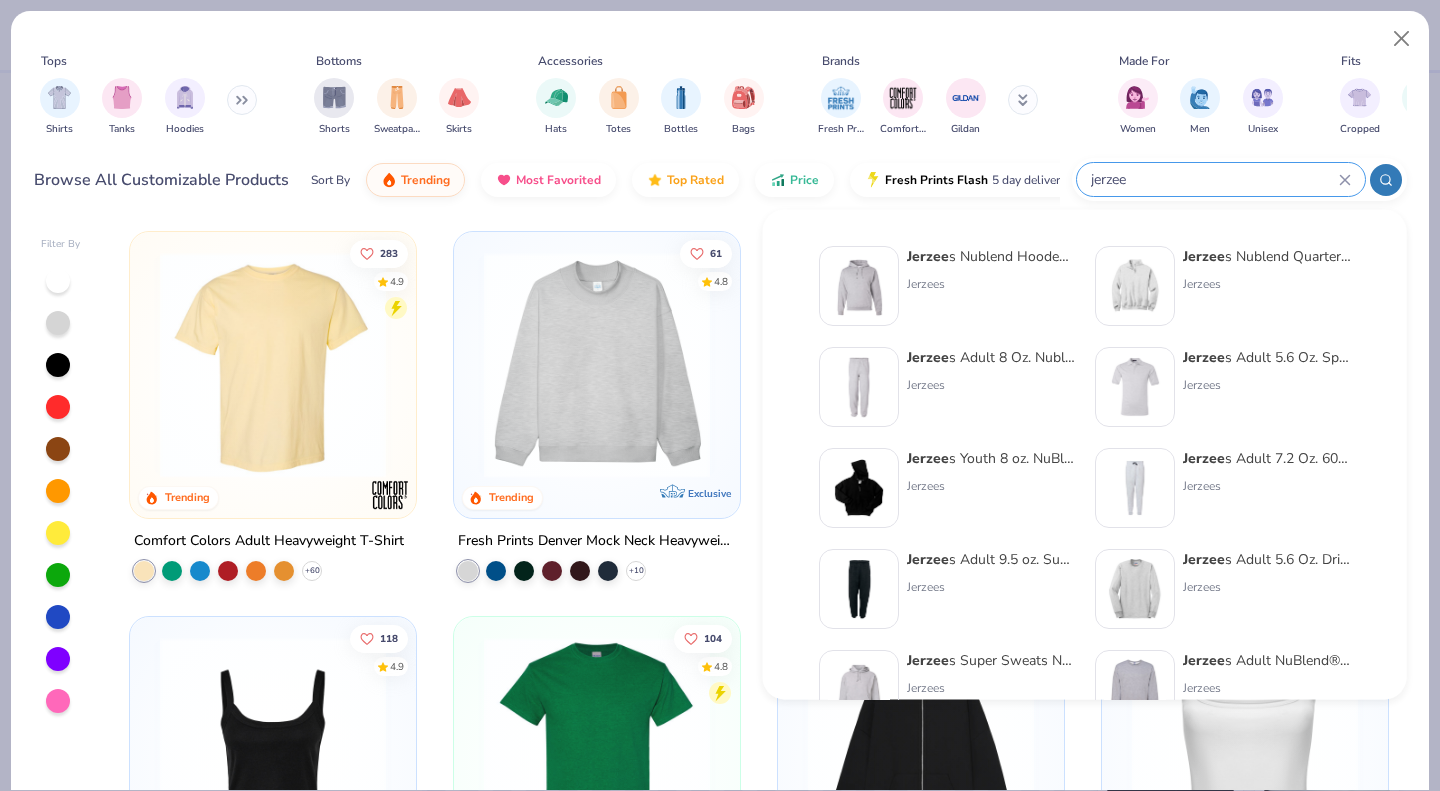 type on "jerzee" 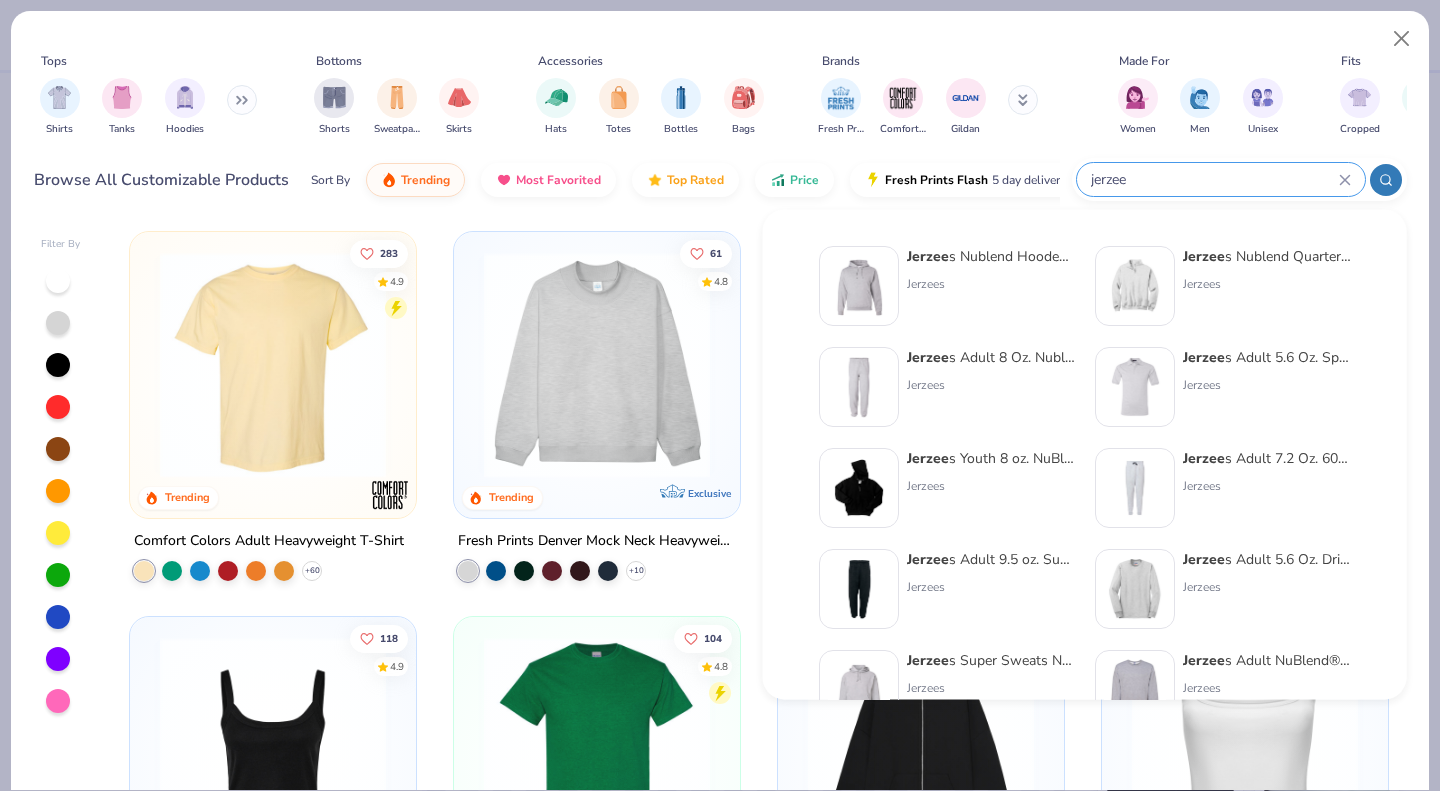 click on "Jerzee s Nublend Hooded Sweatshirt Jerzees" at bounding box center (991, 286) 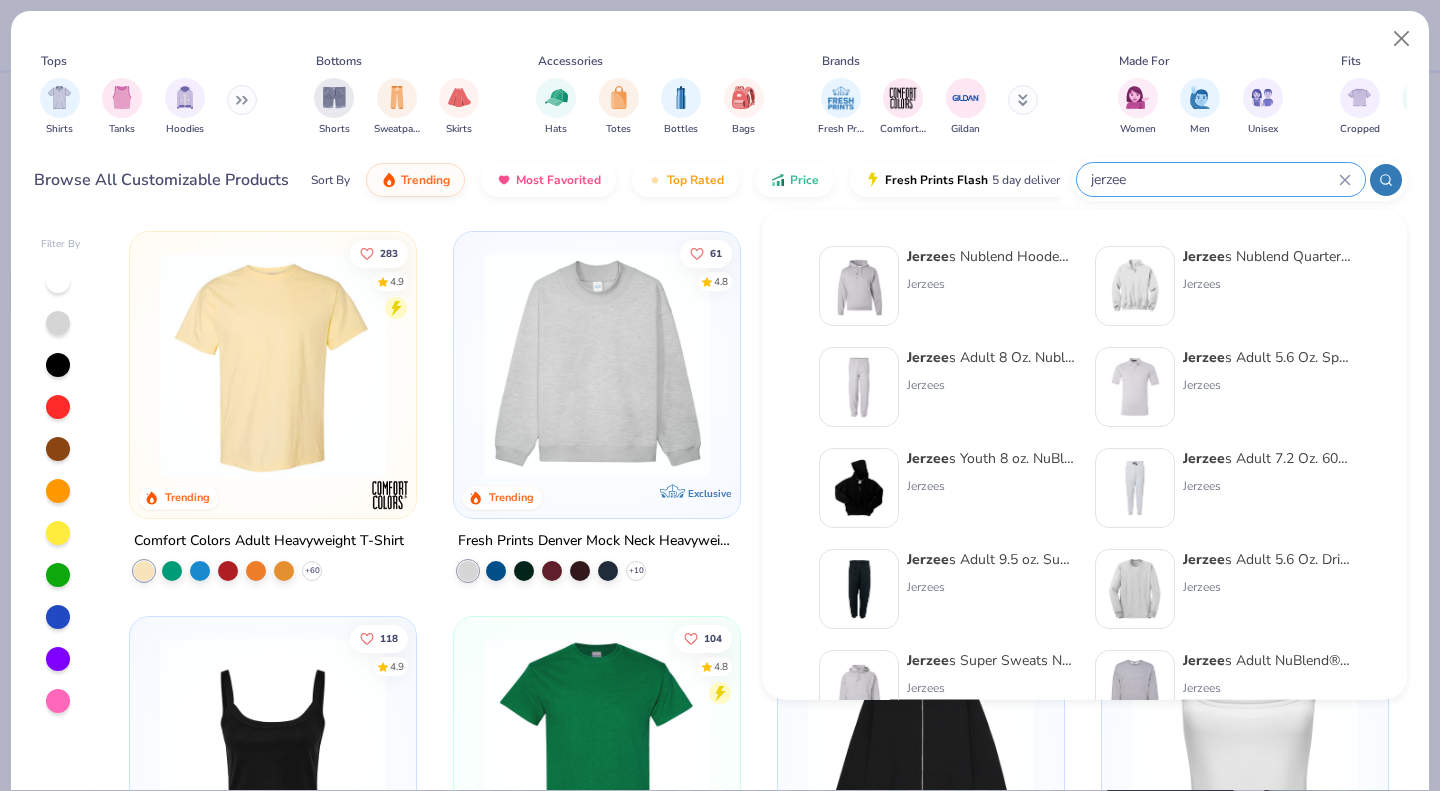 type 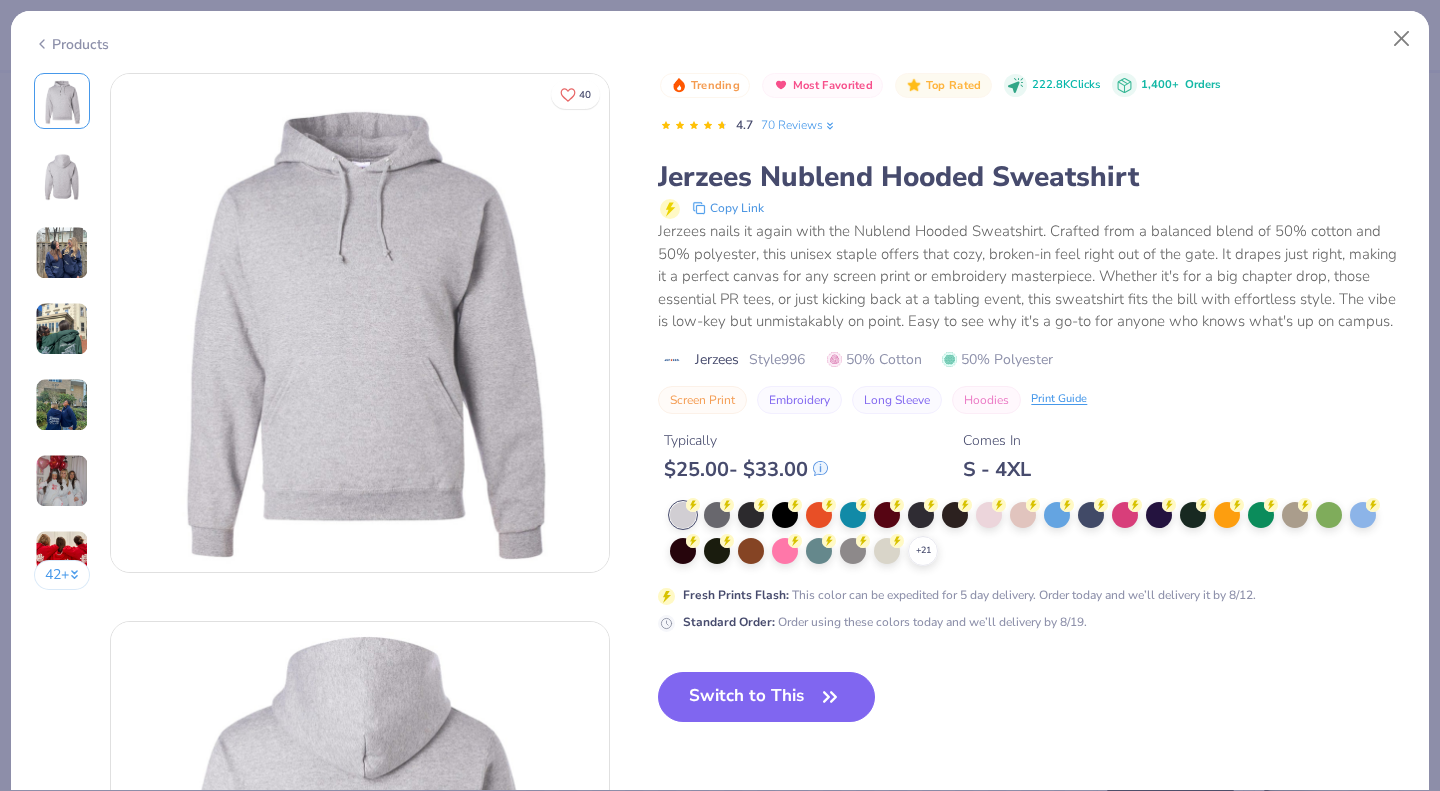 click 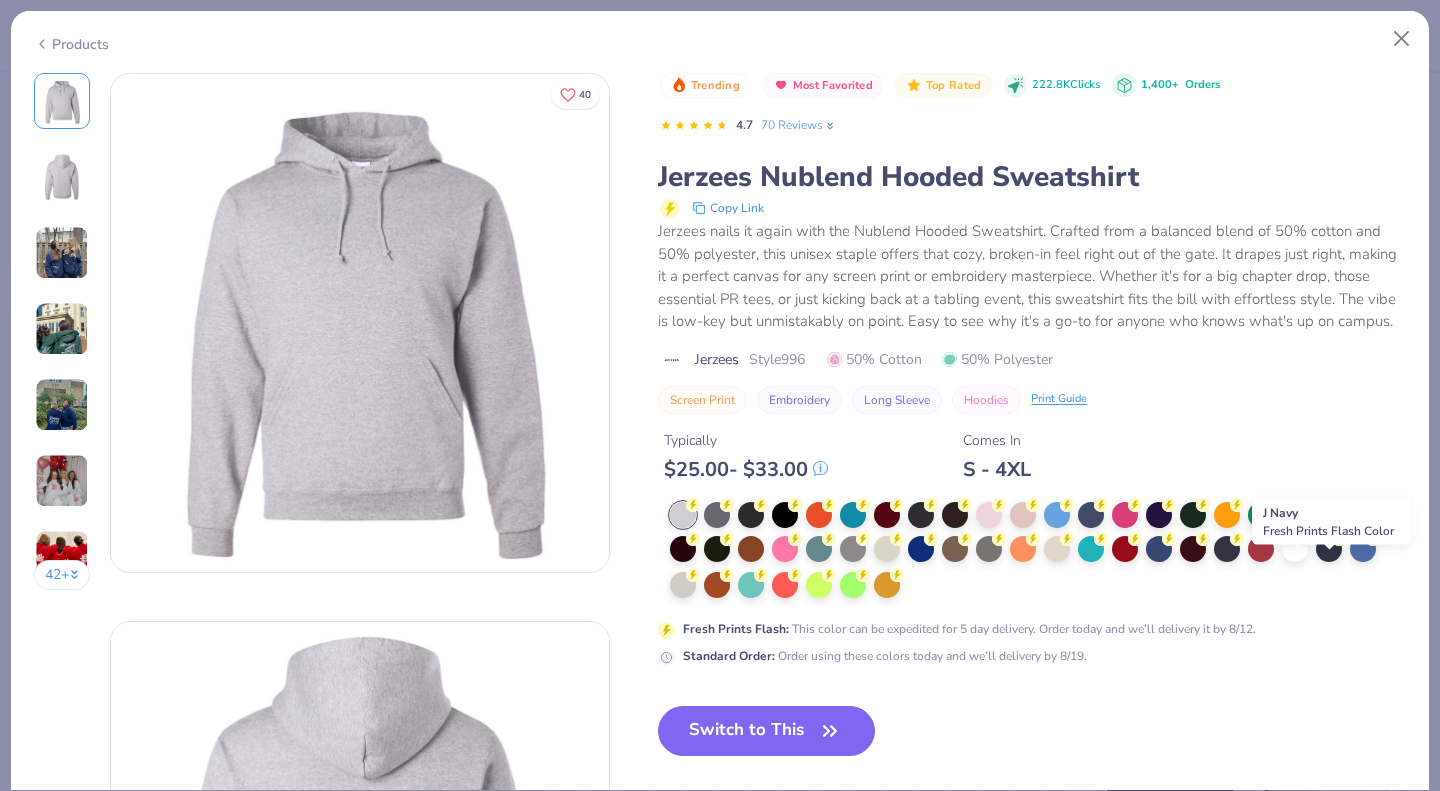 click at bounding box center [1329, 549] 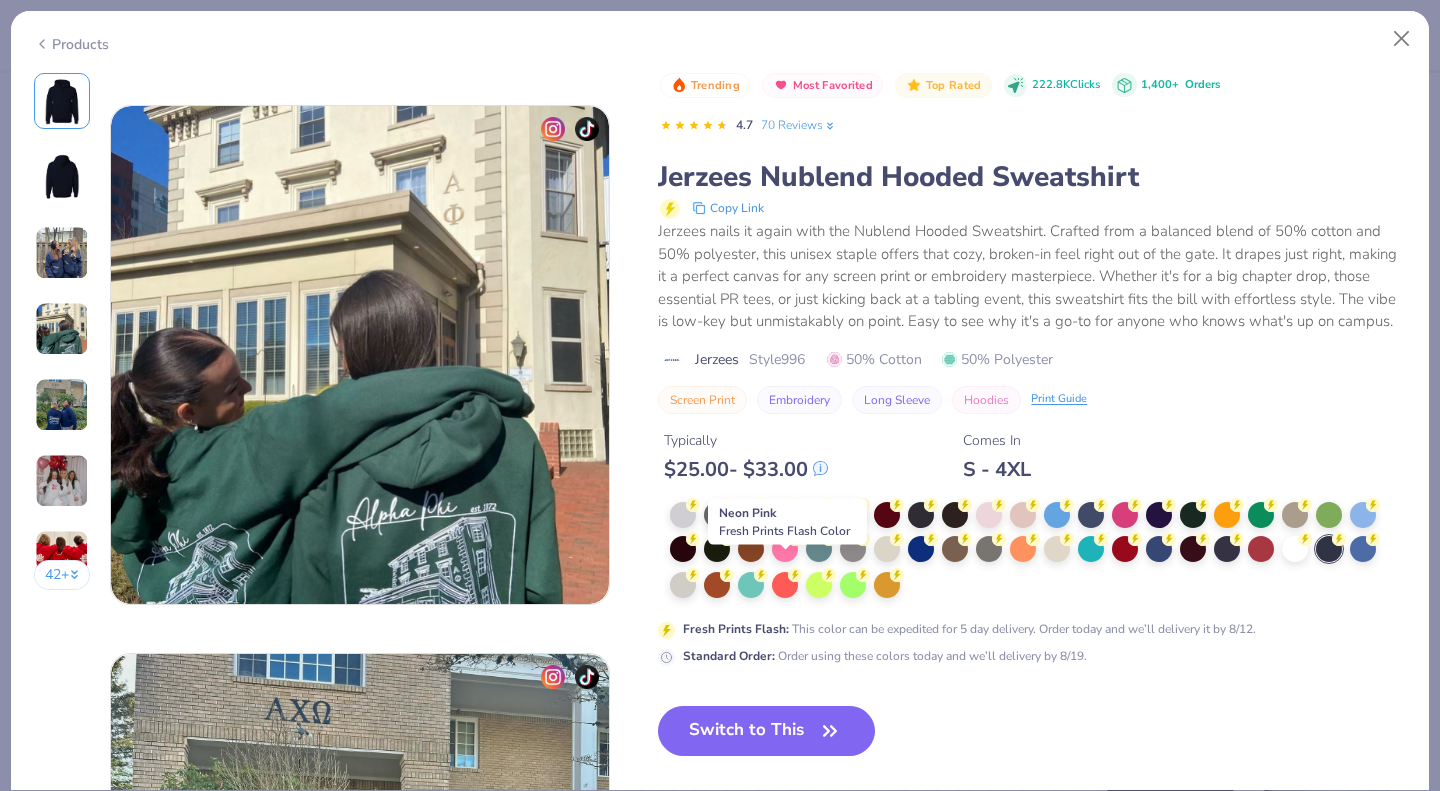 scroll, scrollTop: 1610, scrollLeft: 0, axis: vertical 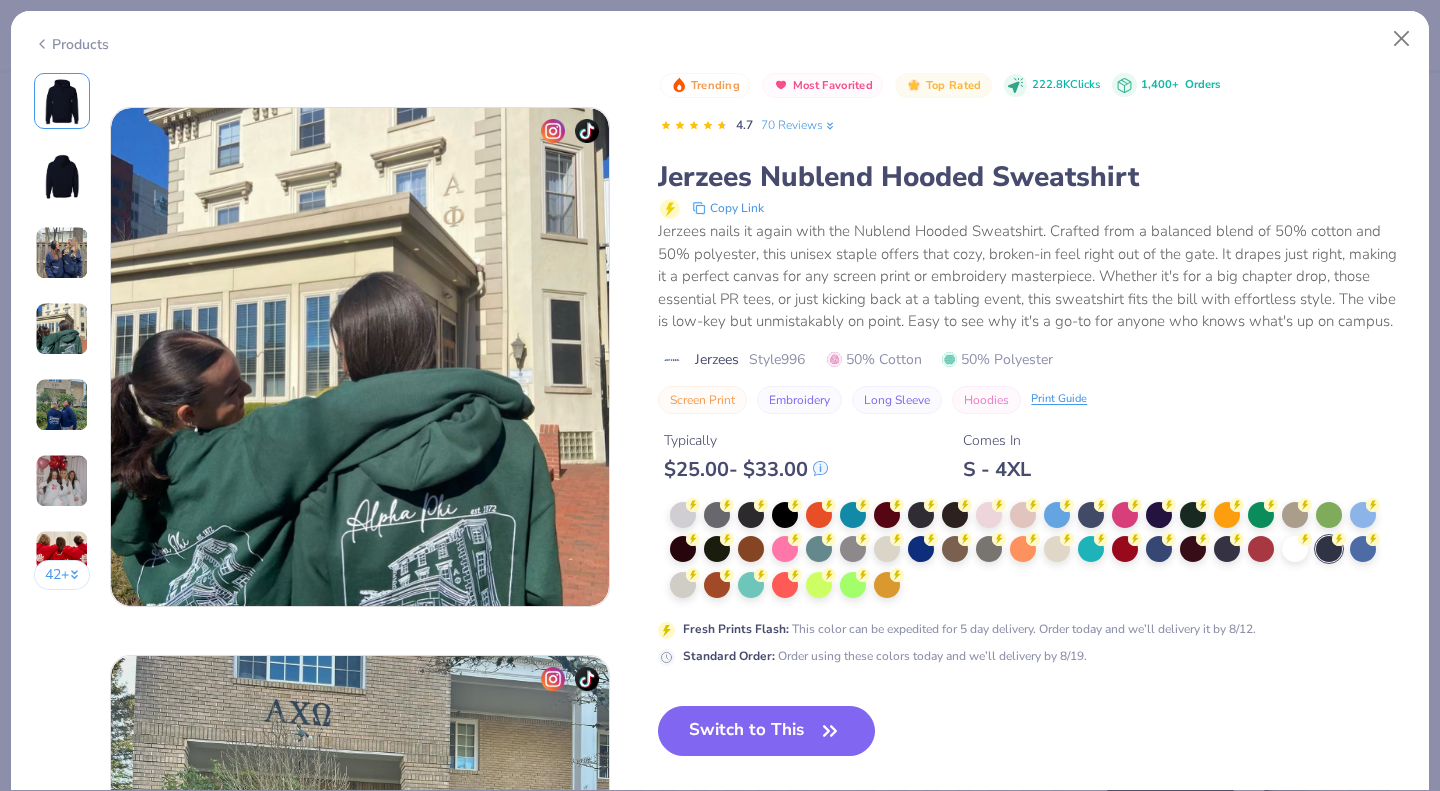 click on "Switch to This" at bounding box center (766, 731) 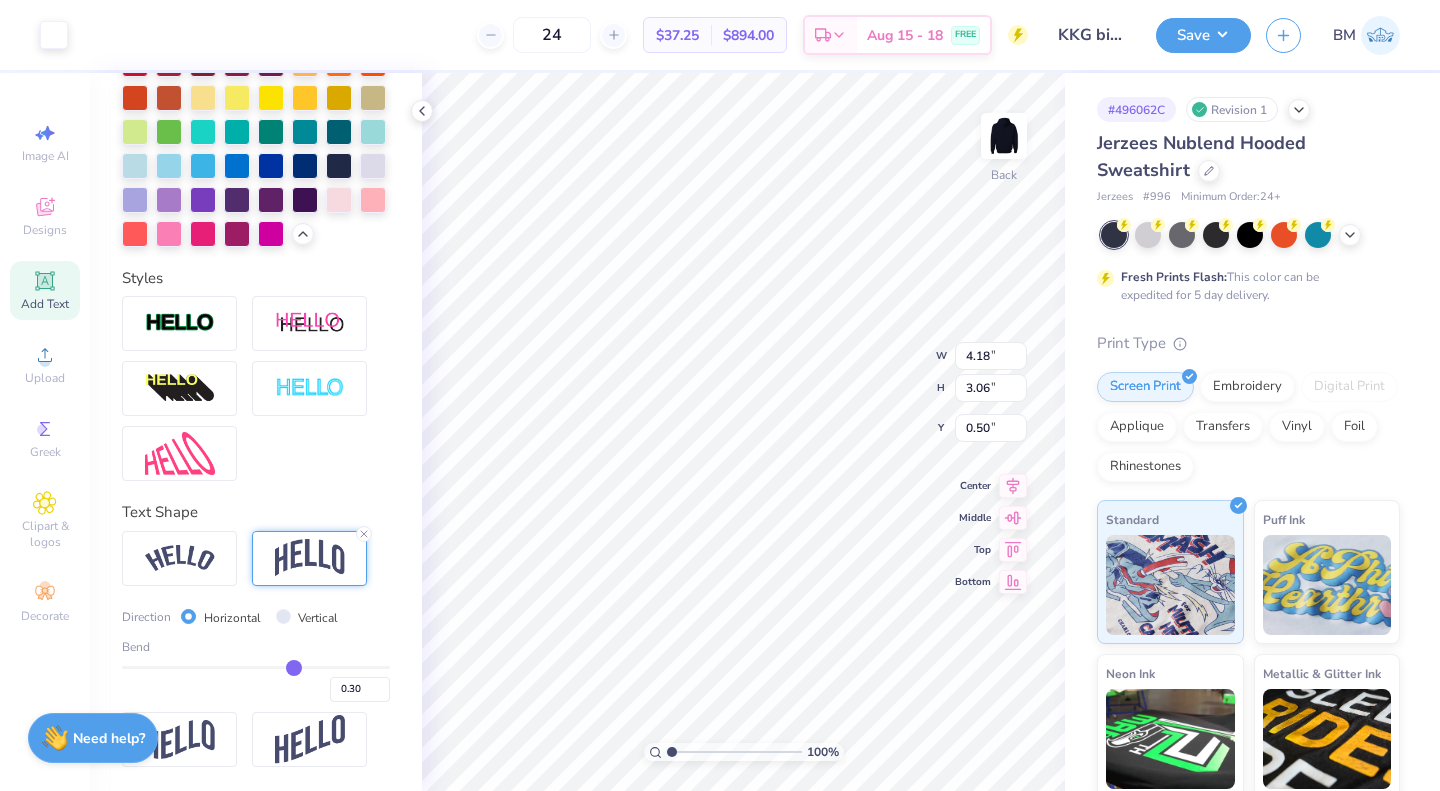 type on "4.30" 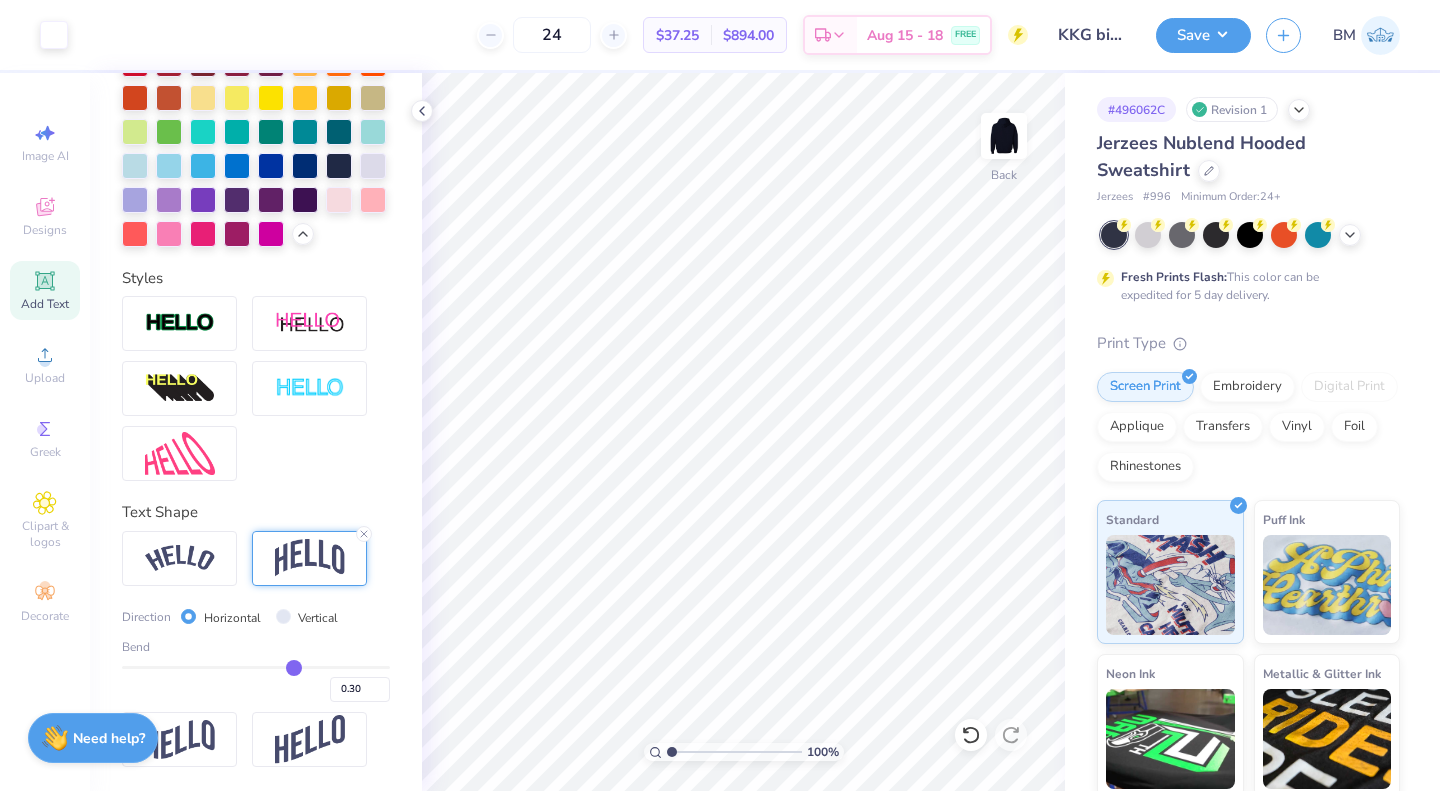 click on "Save" at bounding box center (1203, 35) 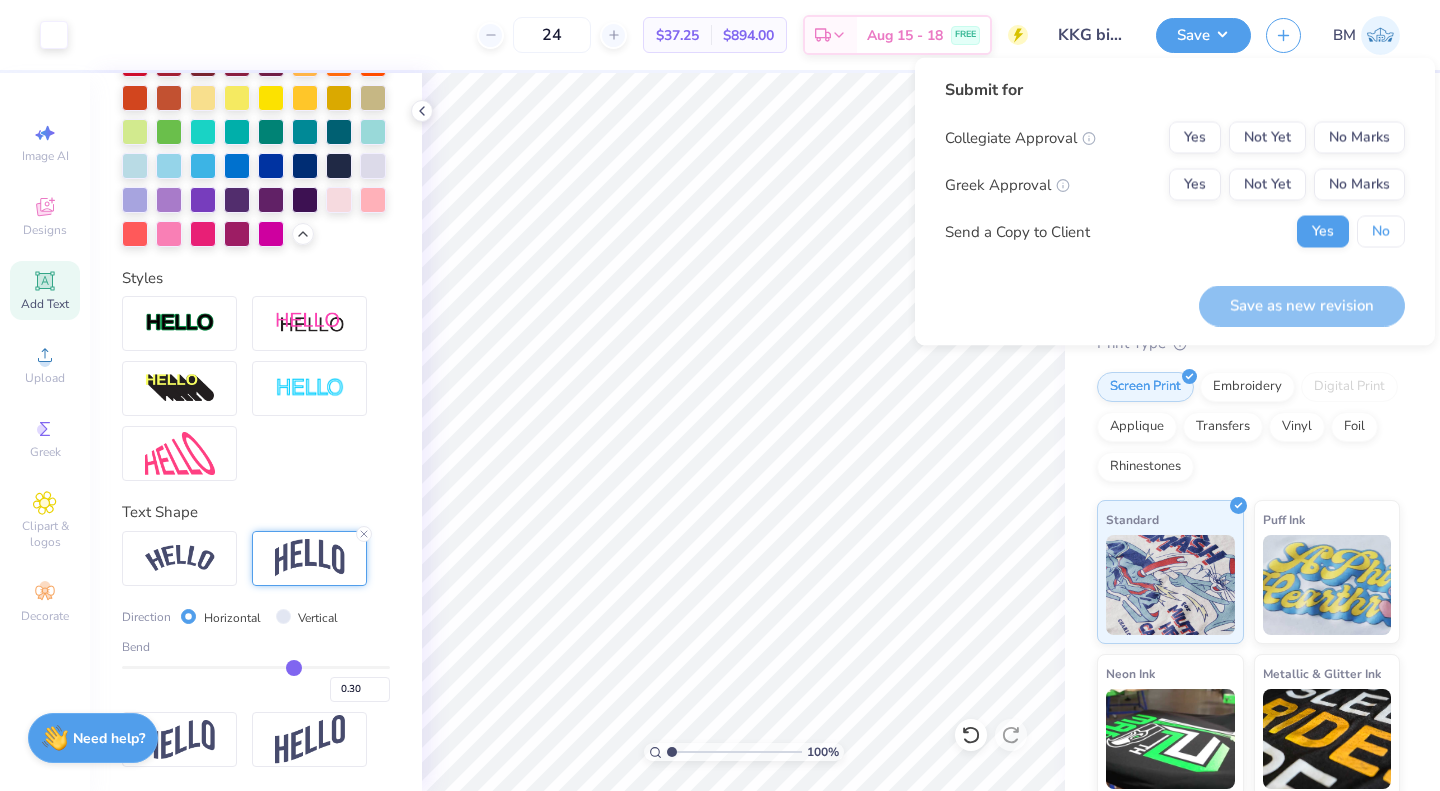 click on "No" at bounding box center (1381, 232) 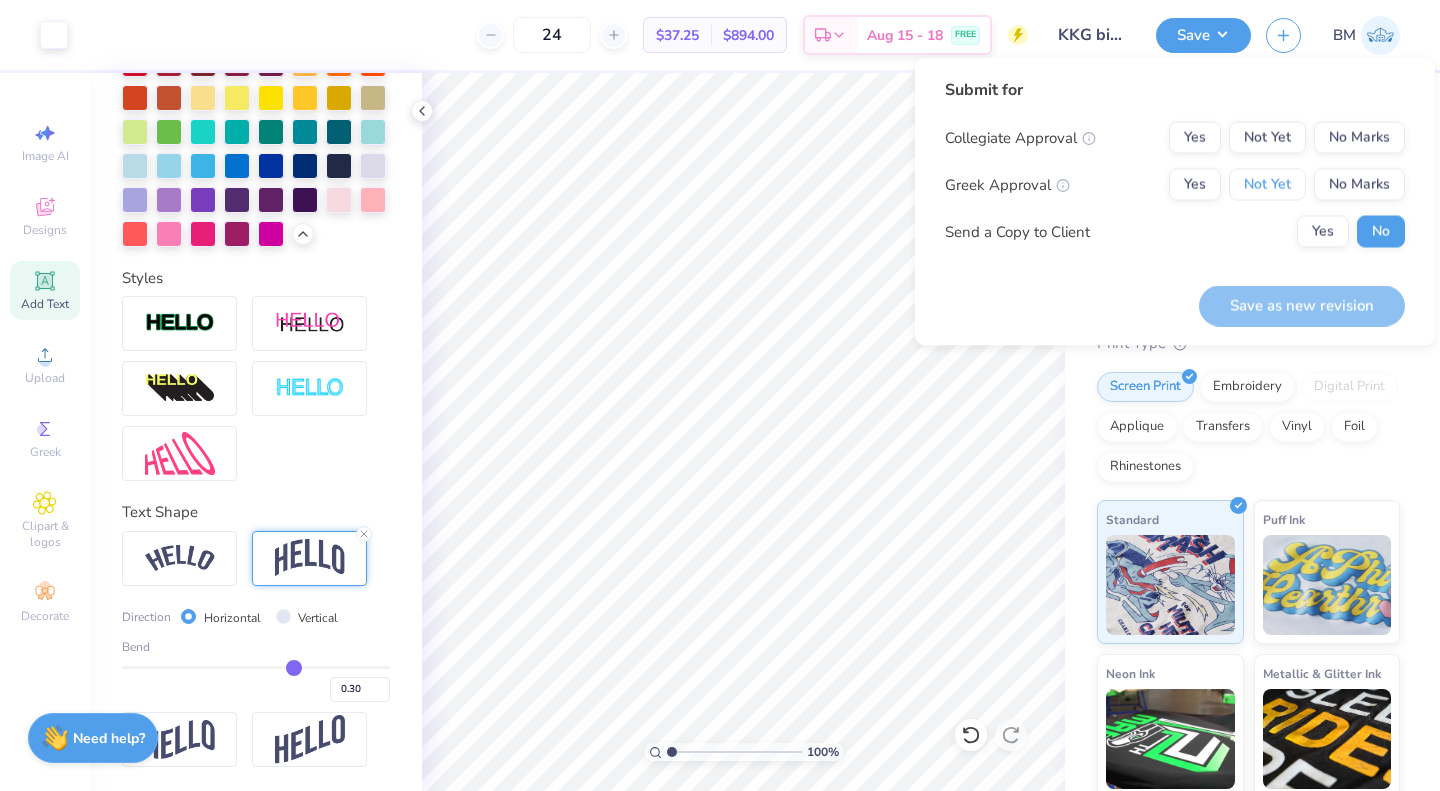 click on "Not Yet" at bounding box center (1267, 185) 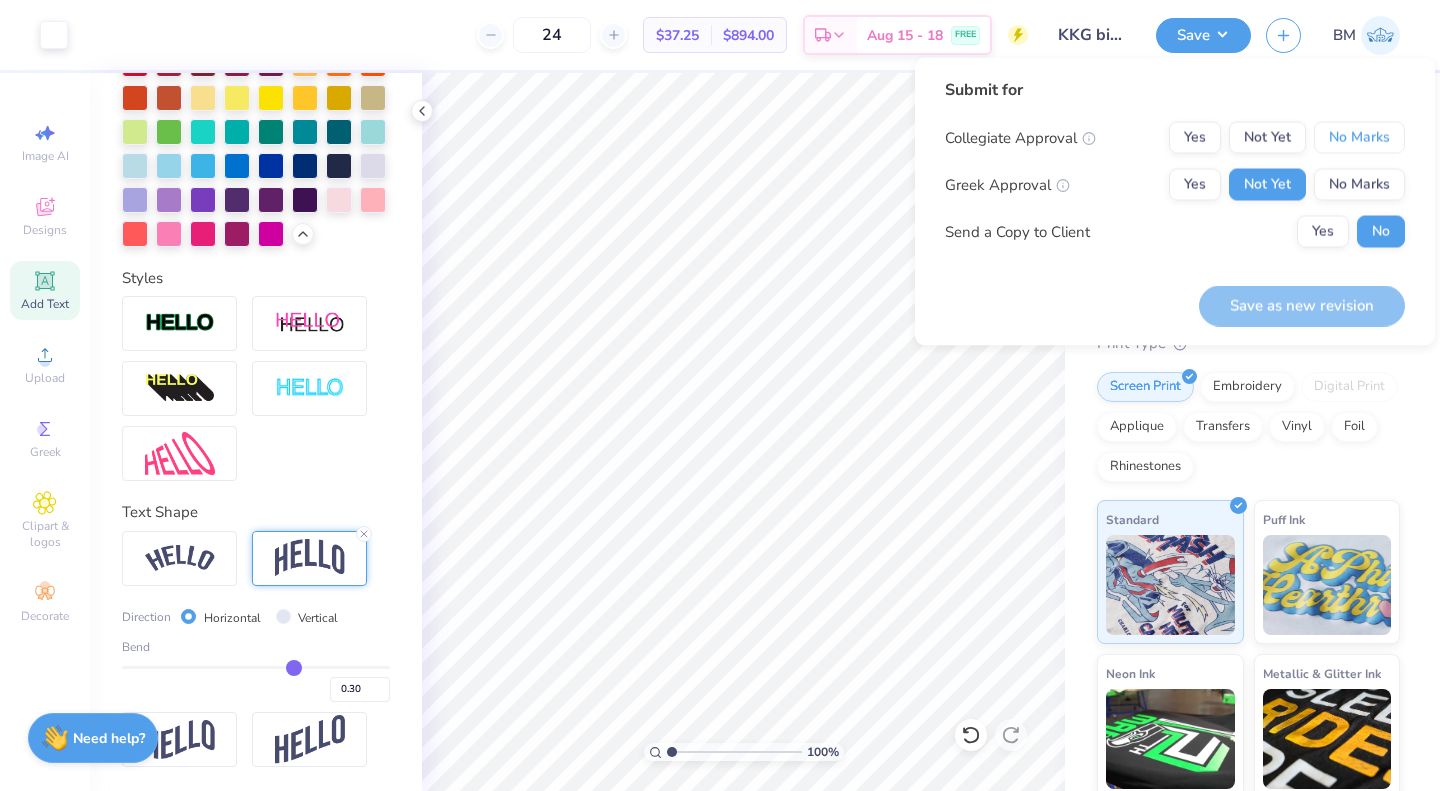 click on "No Marks" at bounding box center (1359, 138) 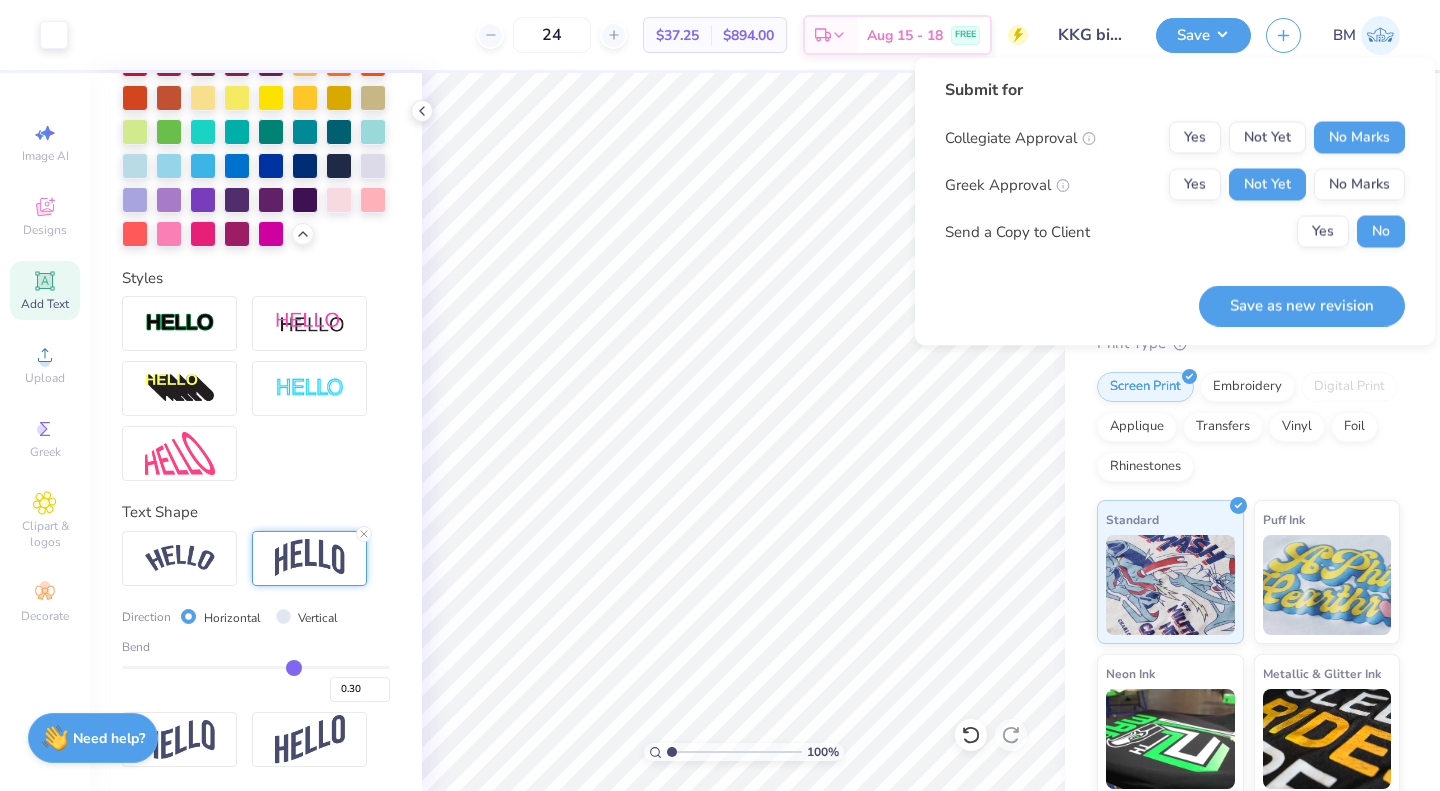 click on "Save as new revision" at bounding box center (1302, 305) 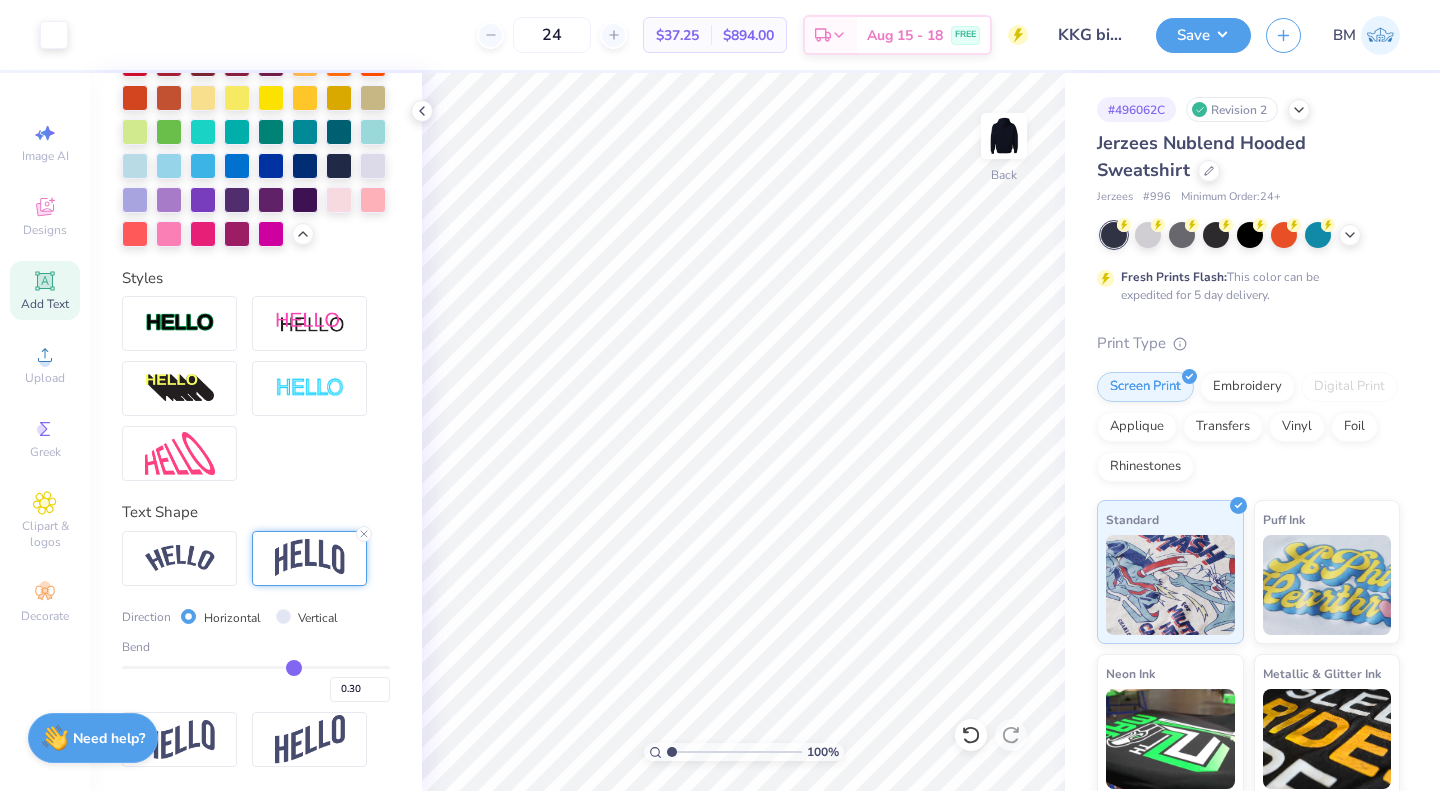 click 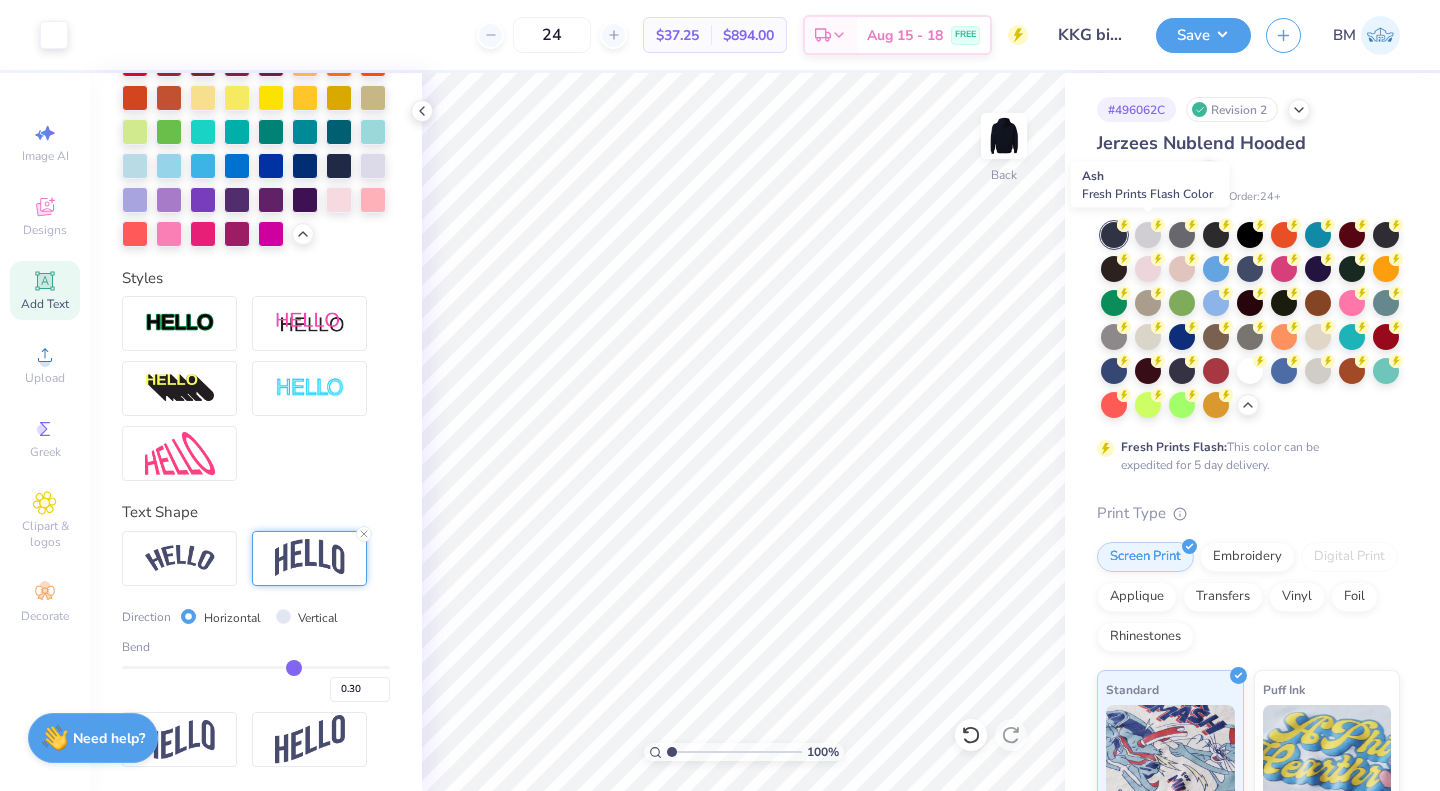 click at bounding box center (1148, 235) 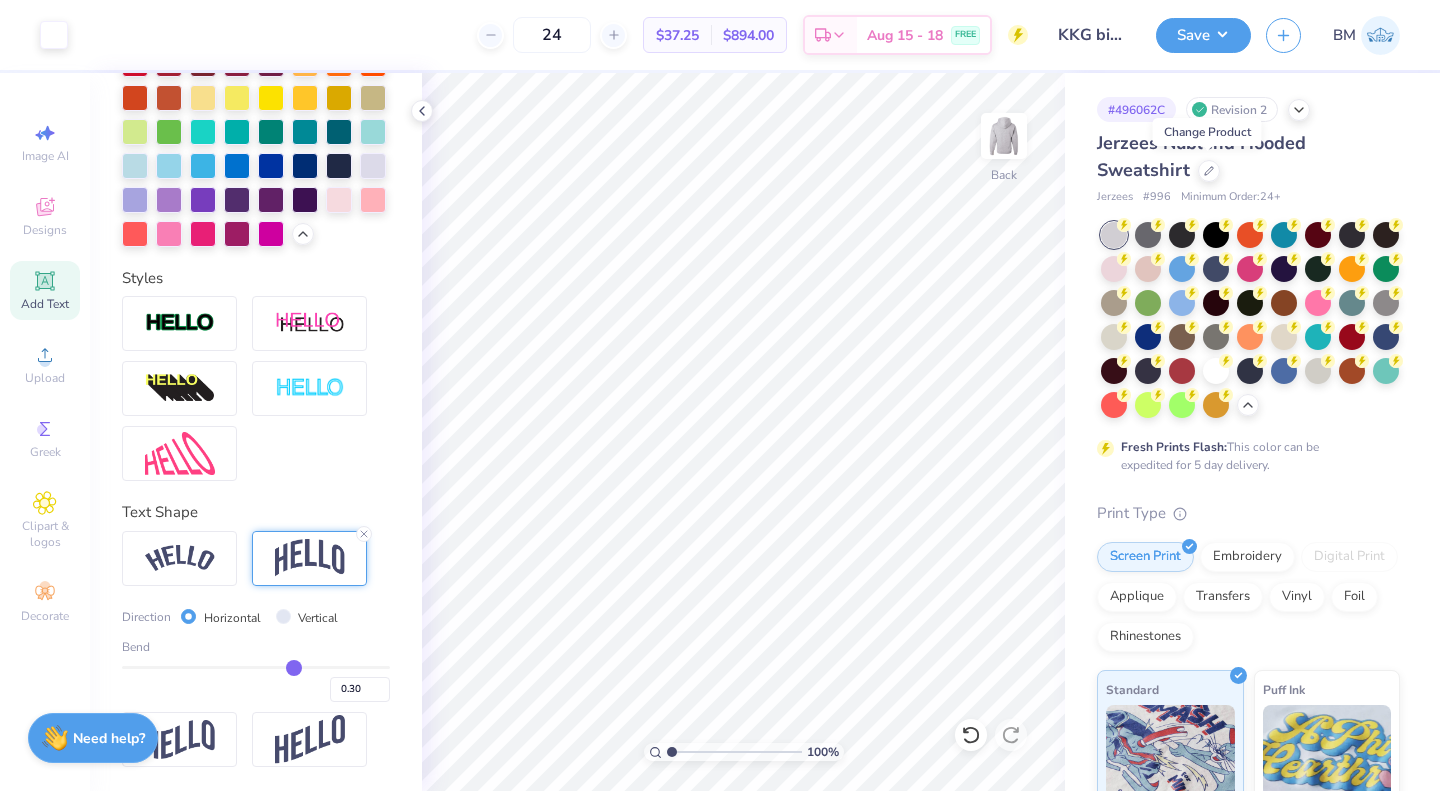 click 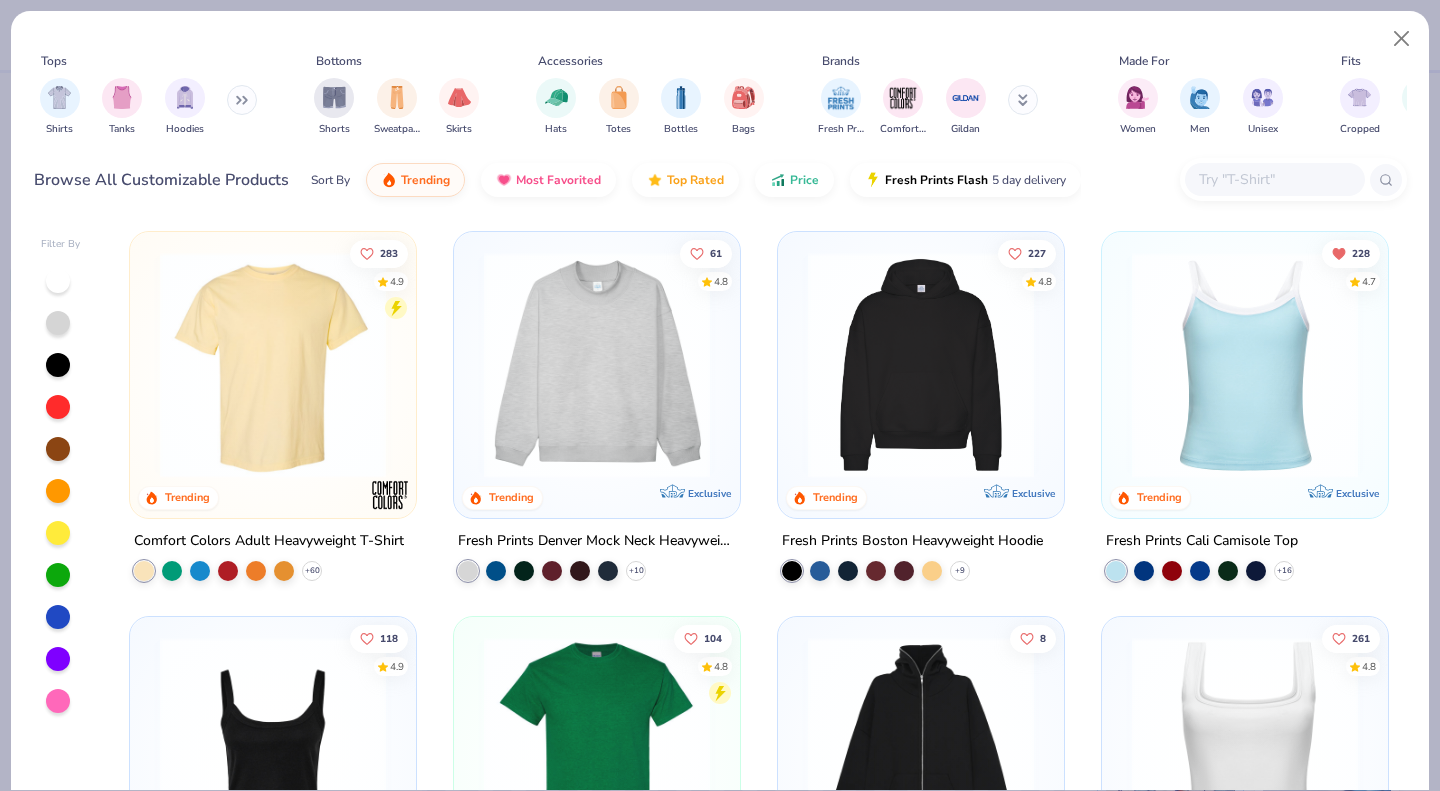 click at bounding box center (1274, 179) 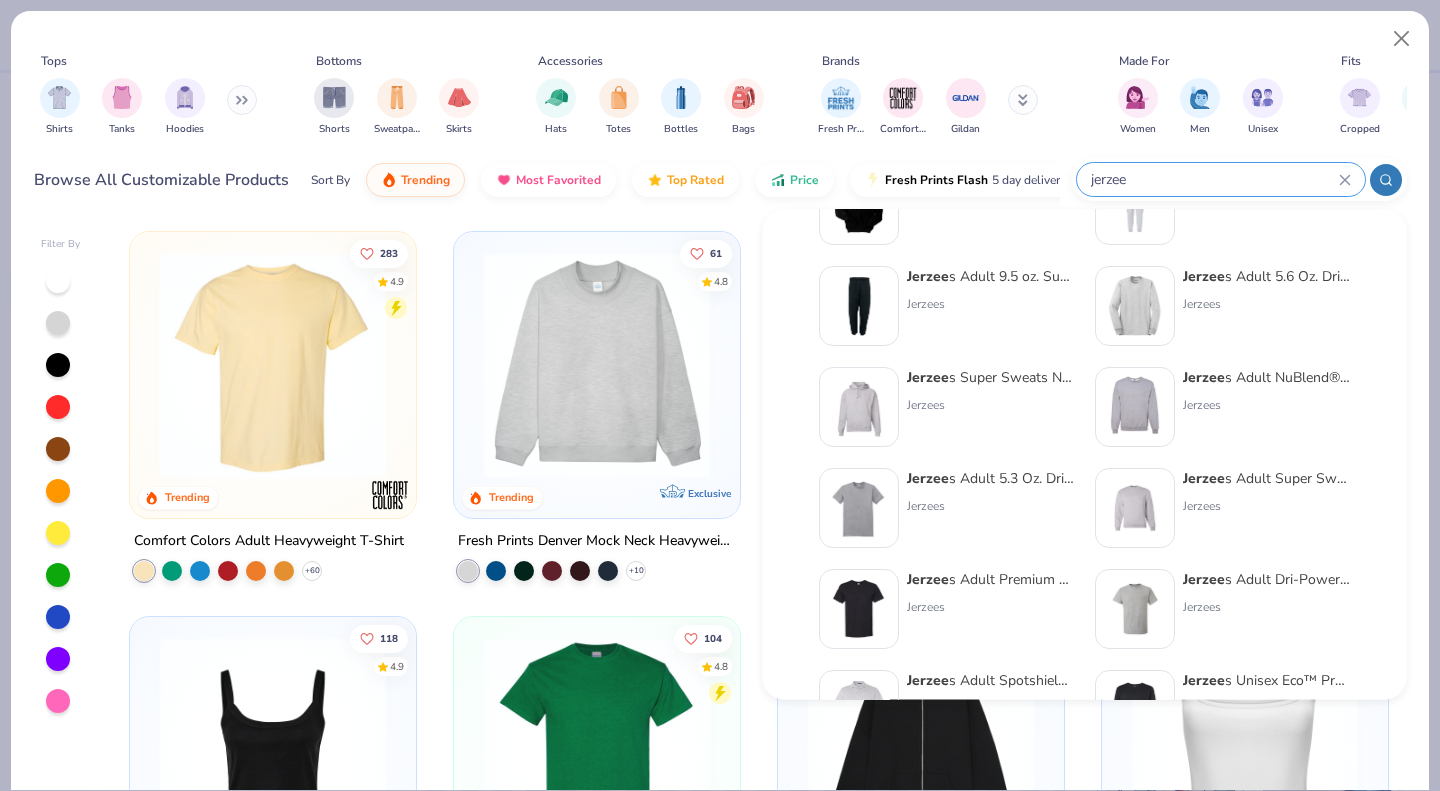 scroll, scrollTop: 281, scrollLeft: 0, axis: vertical 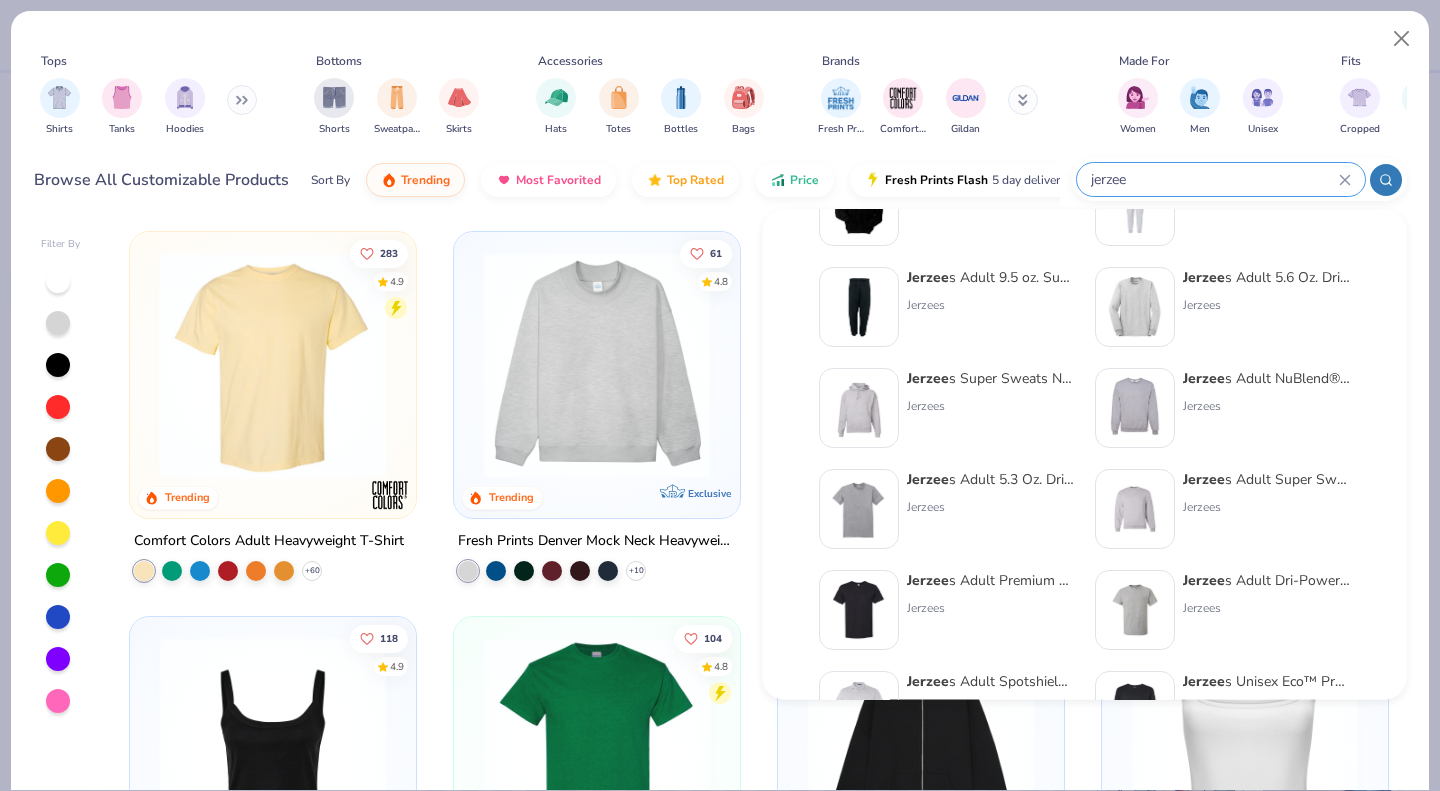 type on "jerzee" 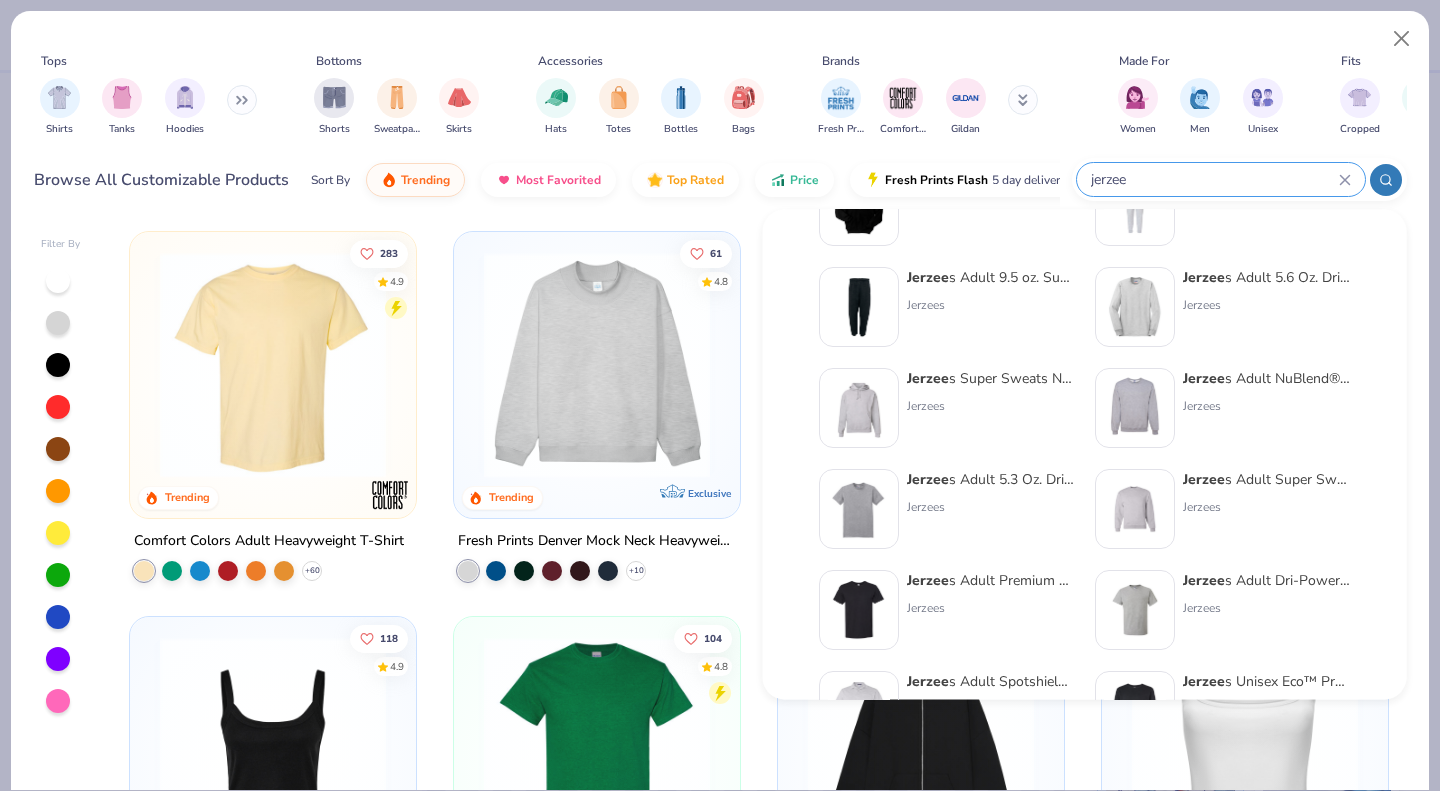 click at bounding box center [1135, 409] 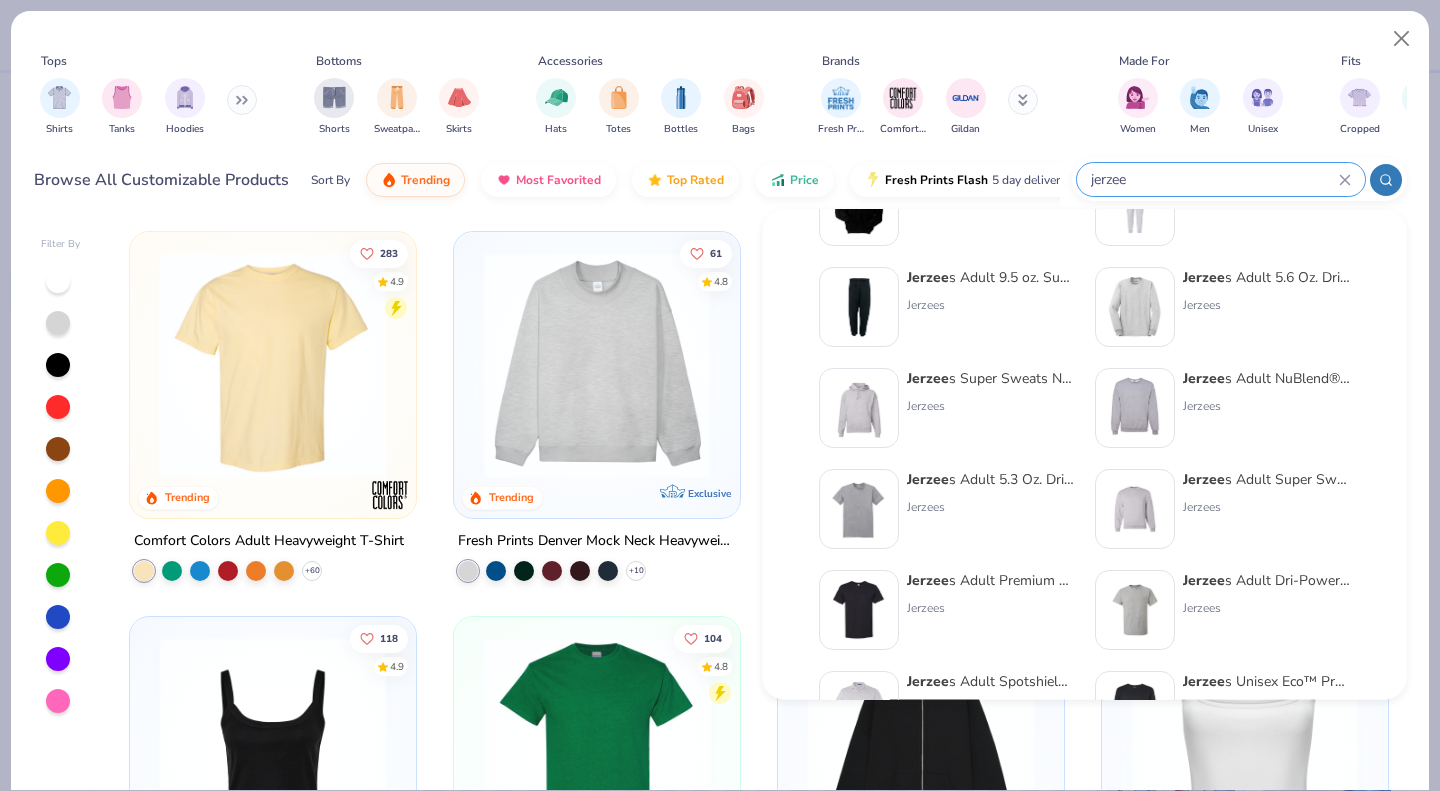 type 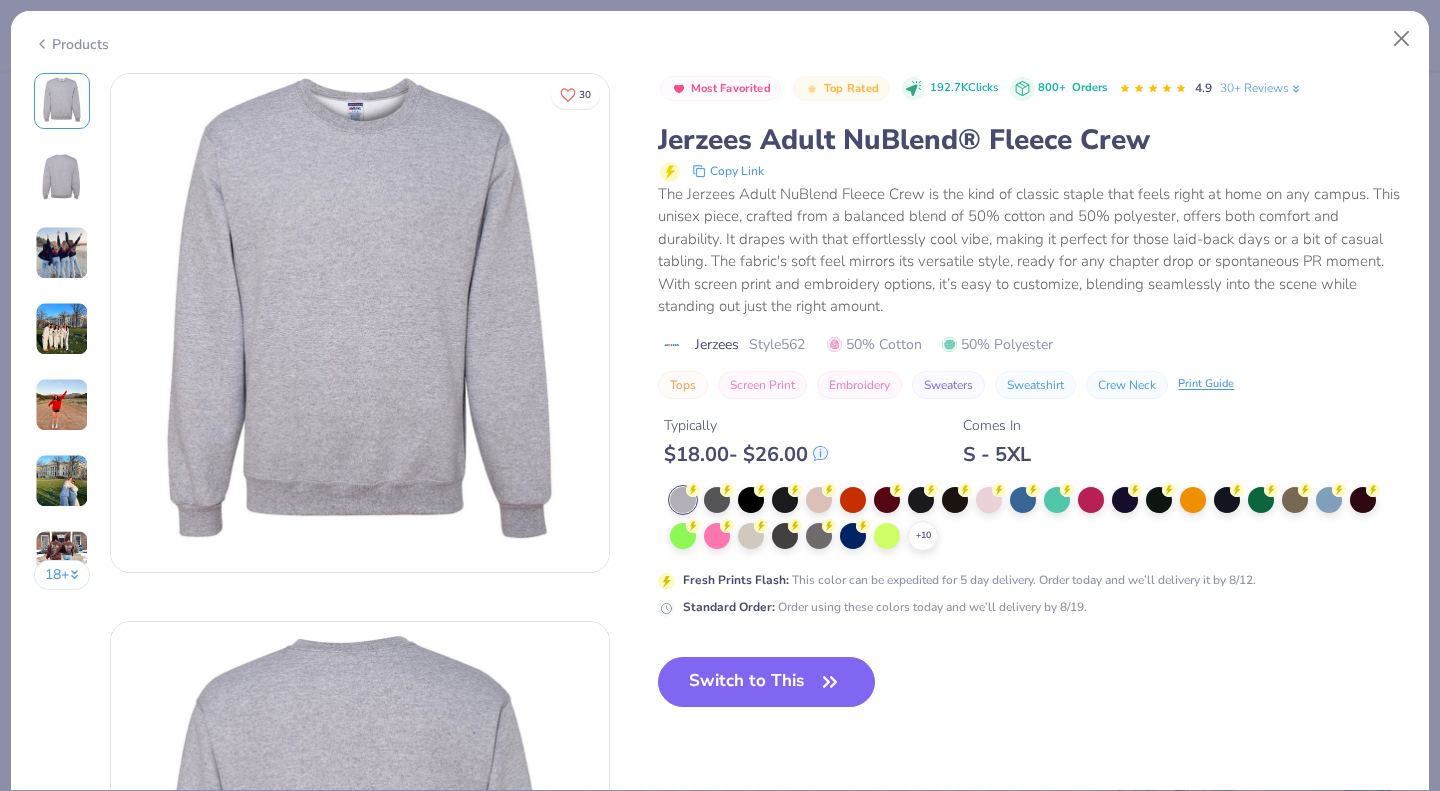 click 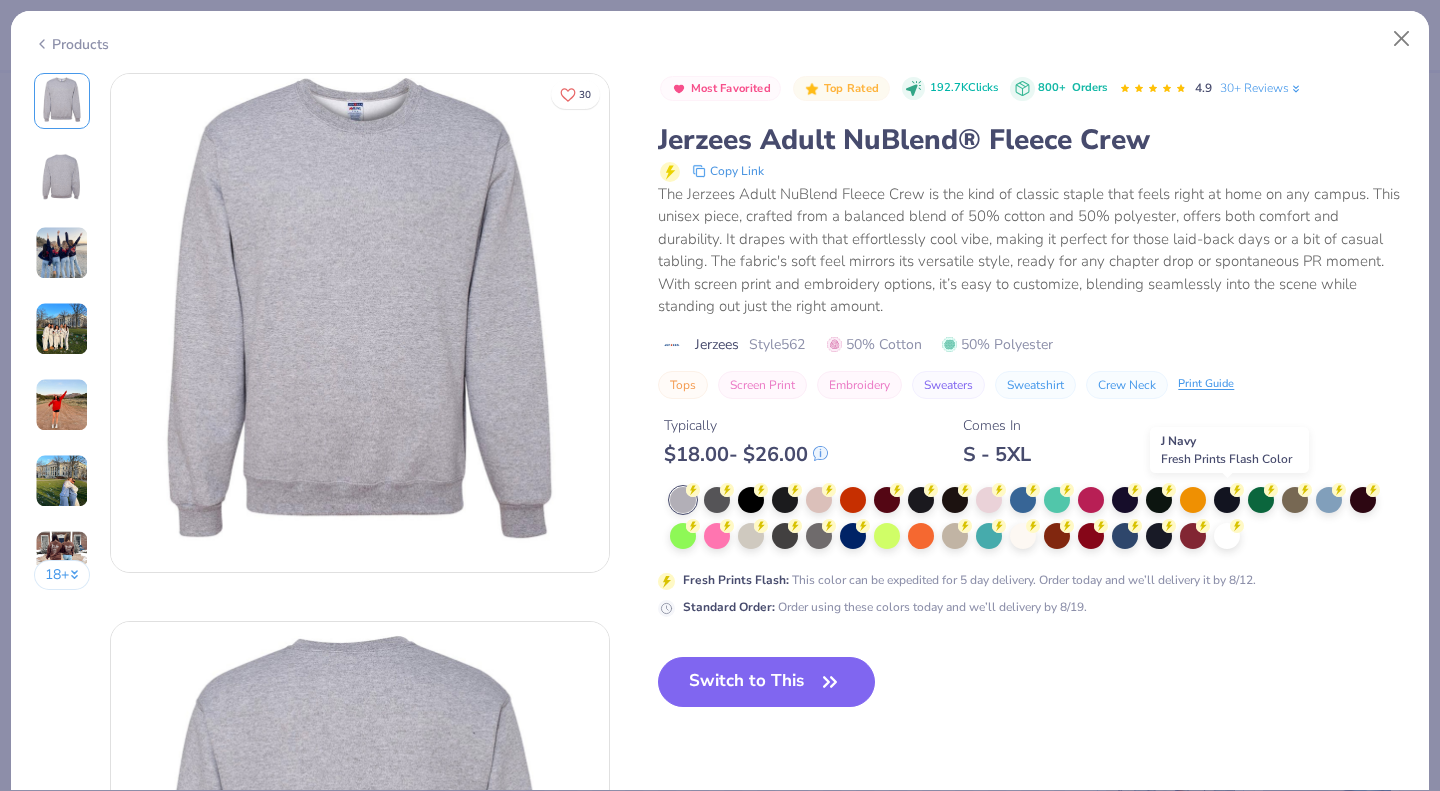 click at bounding box center (1227, 500) 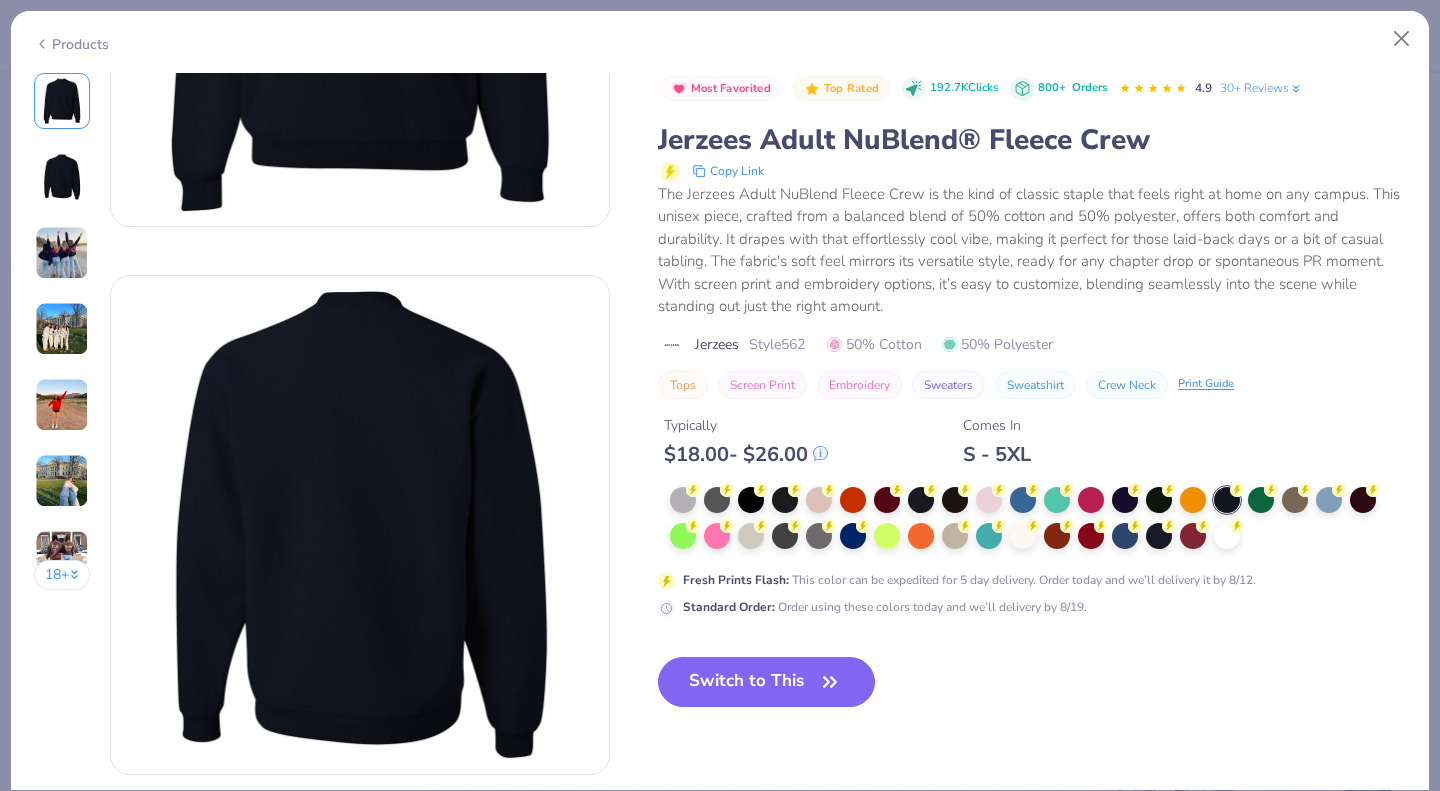 scroll, scrollTop: 348, scrollLeft: 0, axis: vertical 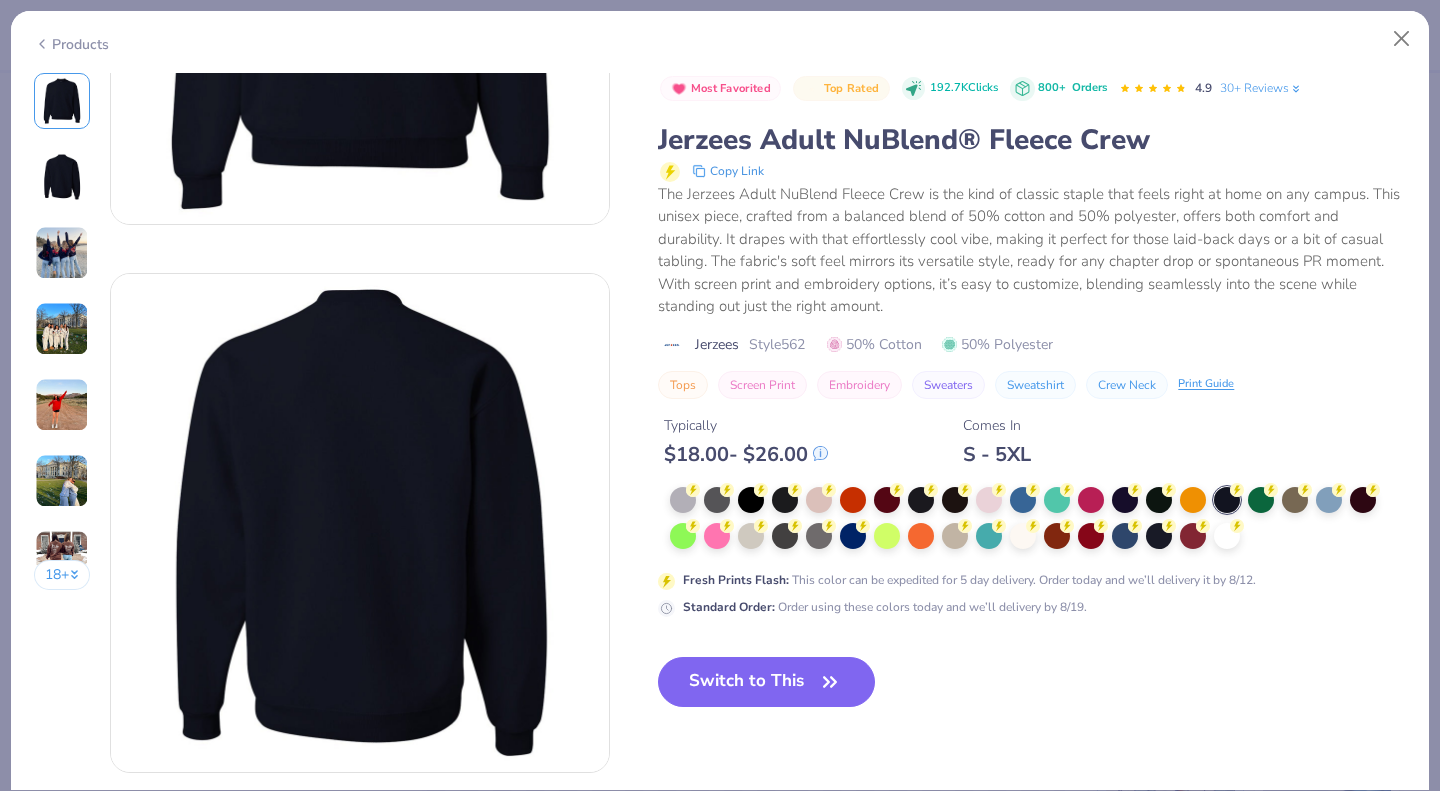 click on "Switch to This" at bounding box center [766, 682] 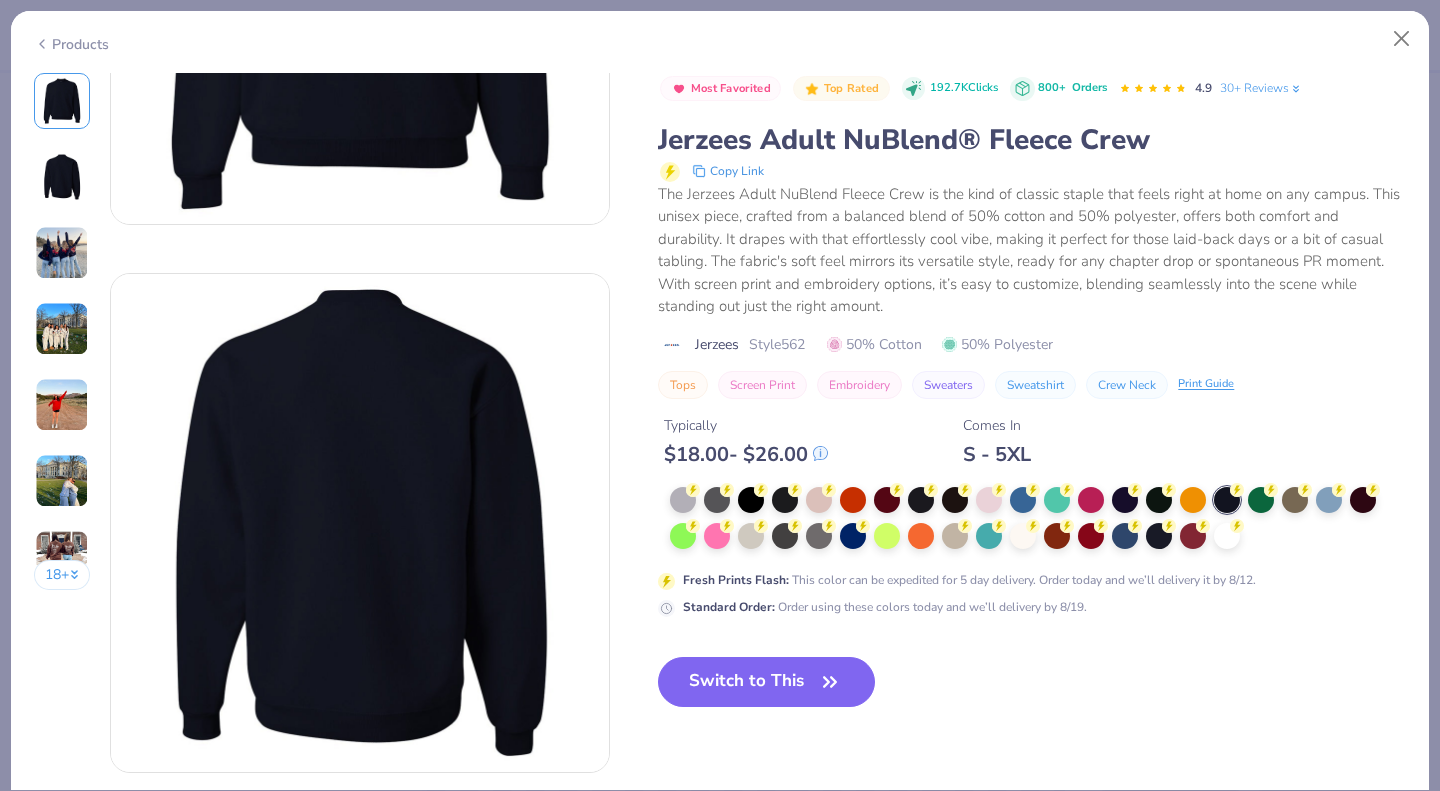 click on "Image AI Designs Add Text Upload Greek Clipart & logos Decorate" at bounding box center (45, 372) 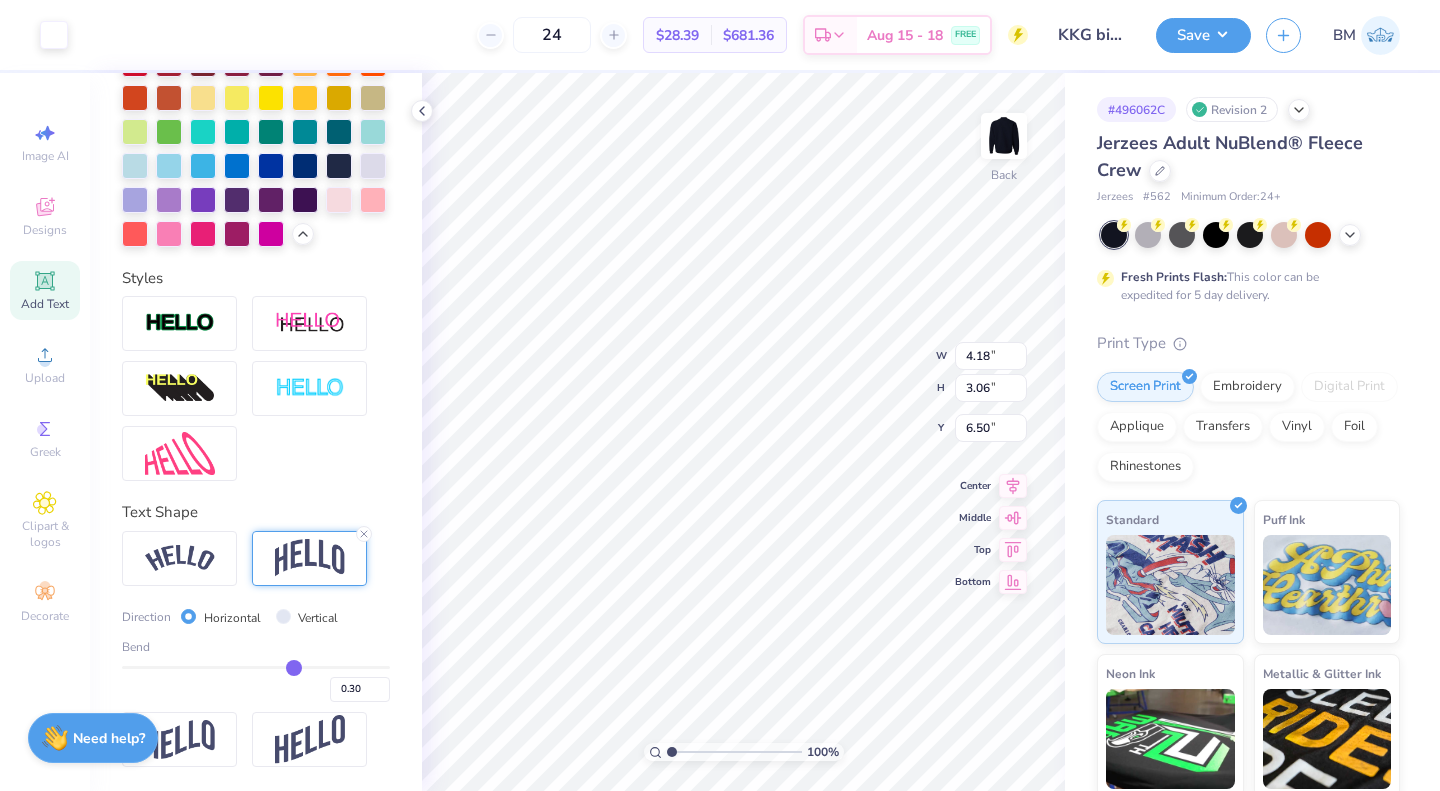 type on "3.71" 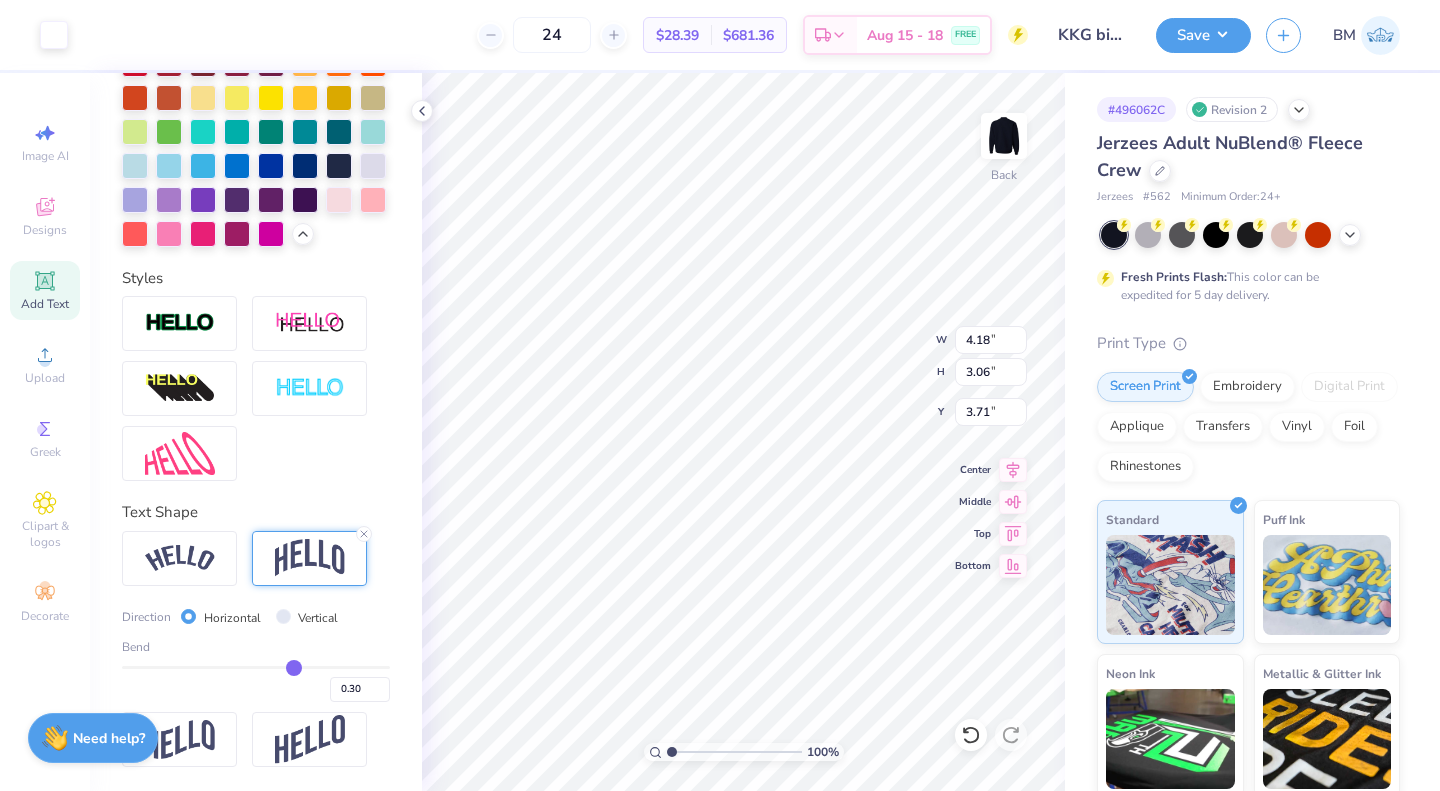 click on "100  % Back W 4.18 4.18 " H 3.06 3.06 " Y 3.71 3.71 " Center Middle Top Bottom" at bounding box center (743, 432) 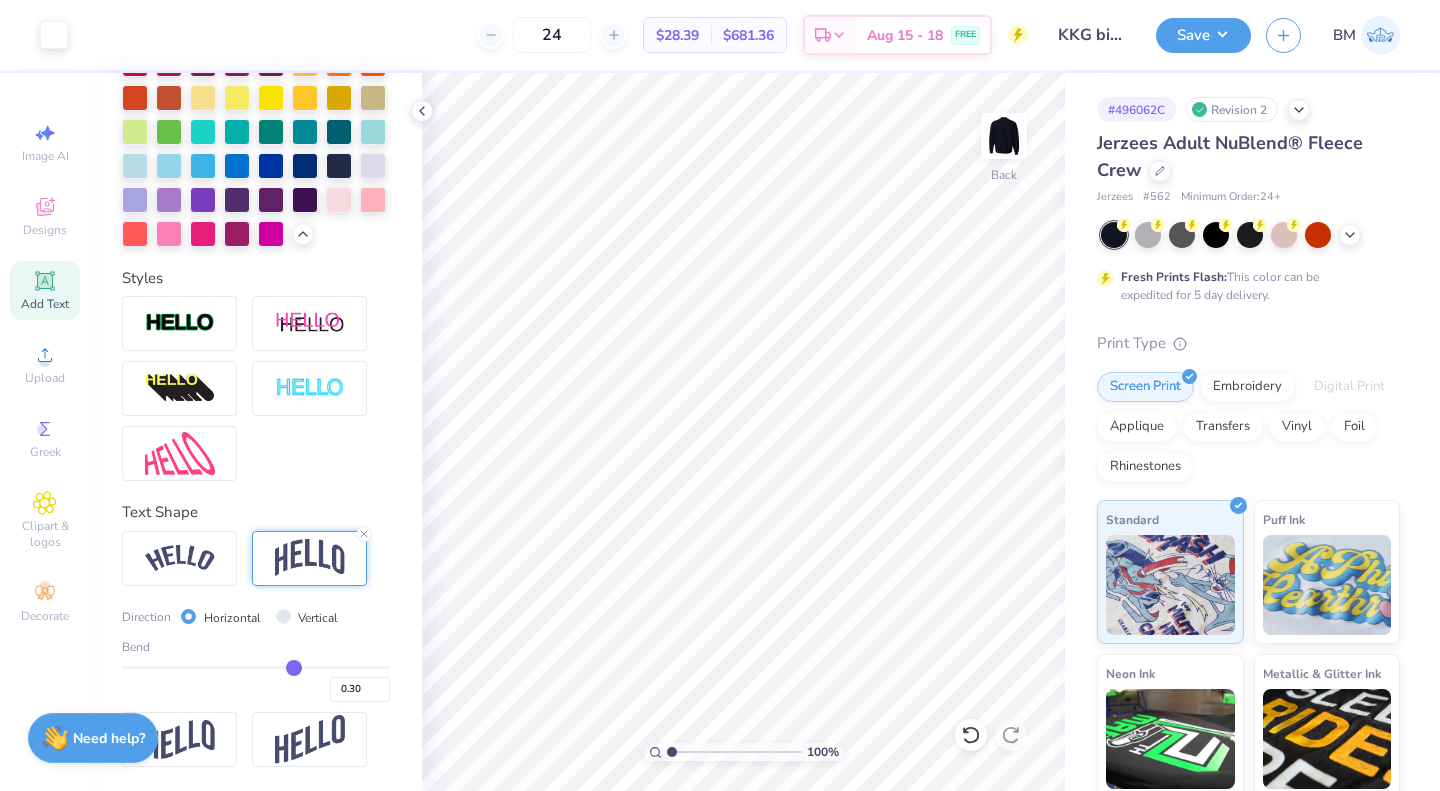 click on "Save" at bounding box center [1203, 35] 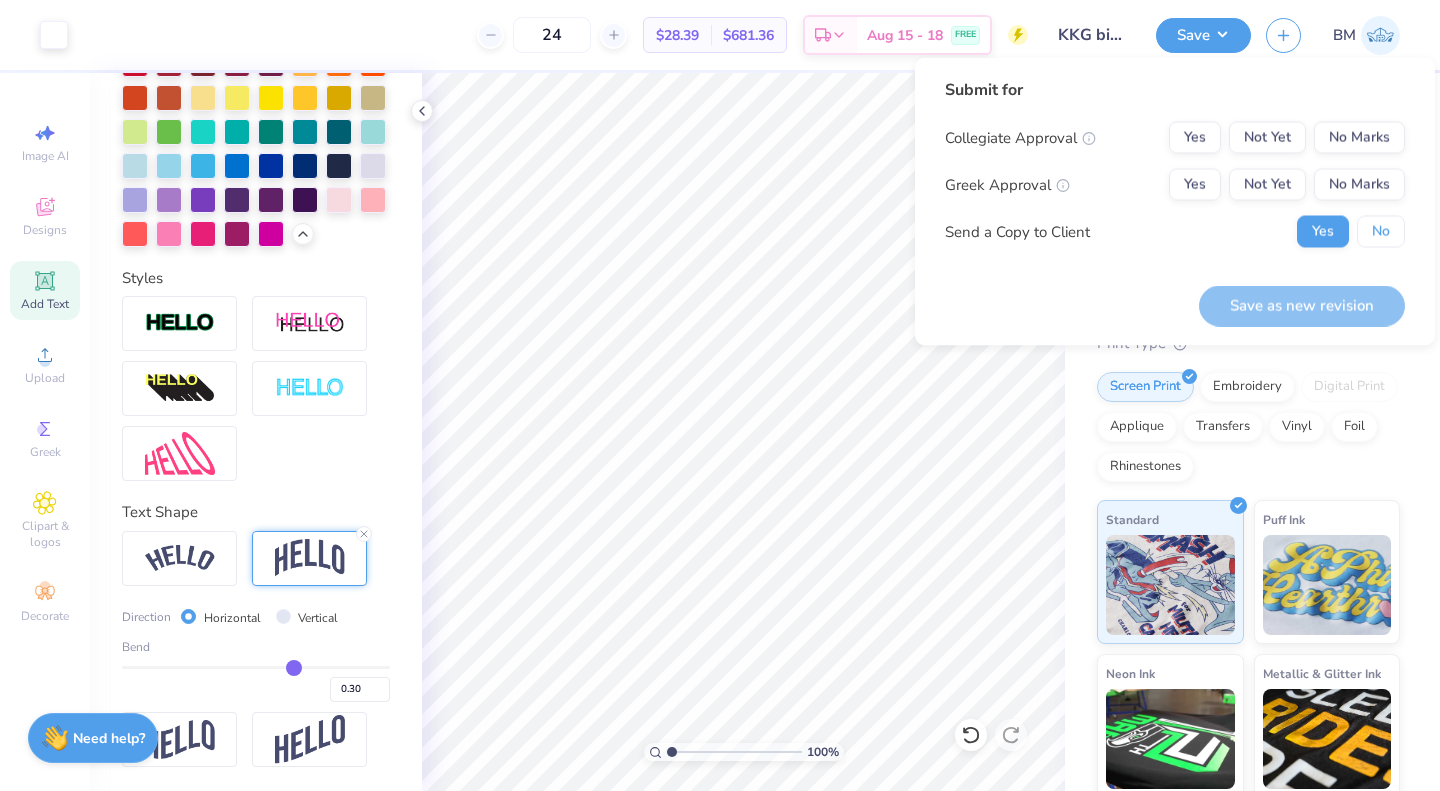click on "No" at bounding box center (1381, 232) 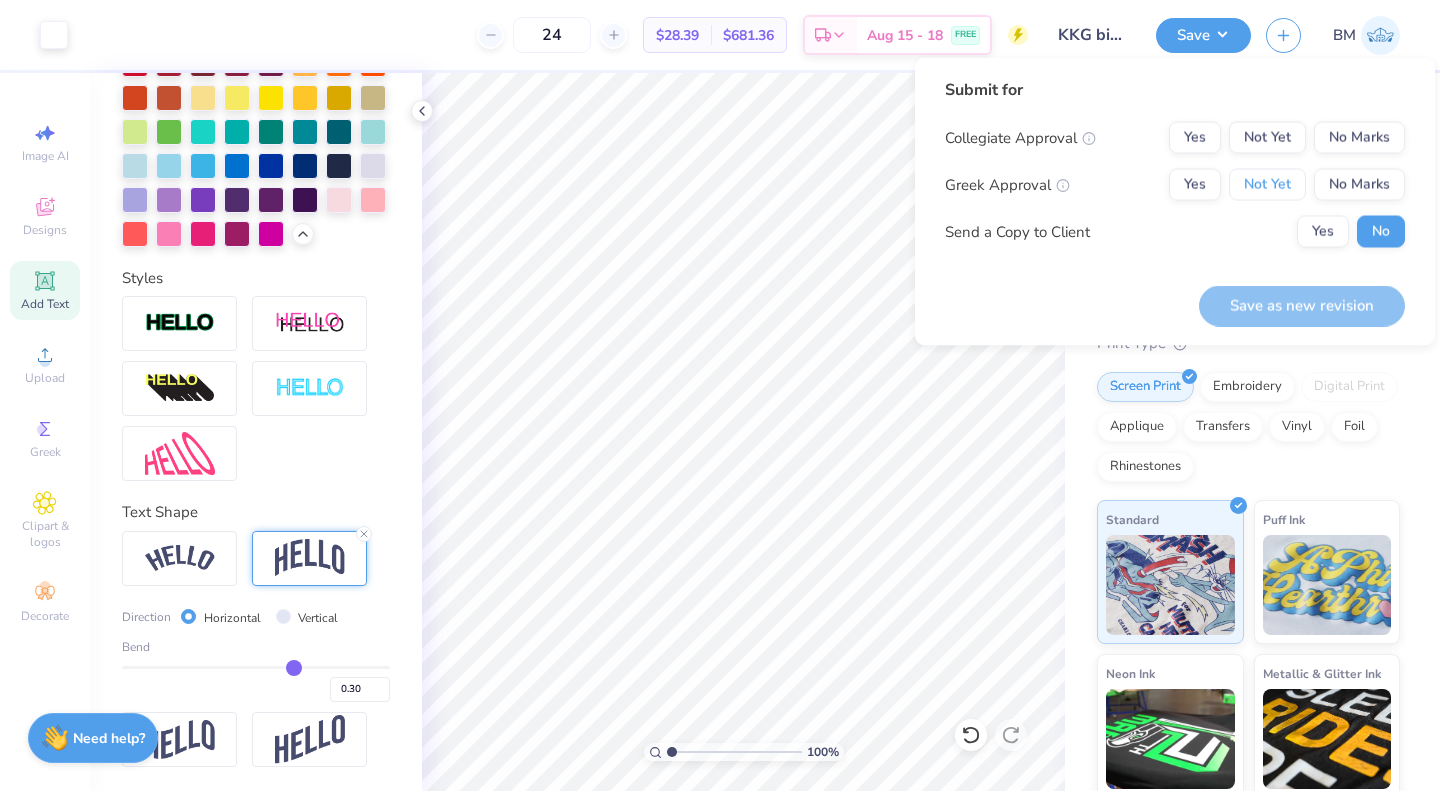 click on "Not Yet" at bounding box center [1267, 185] 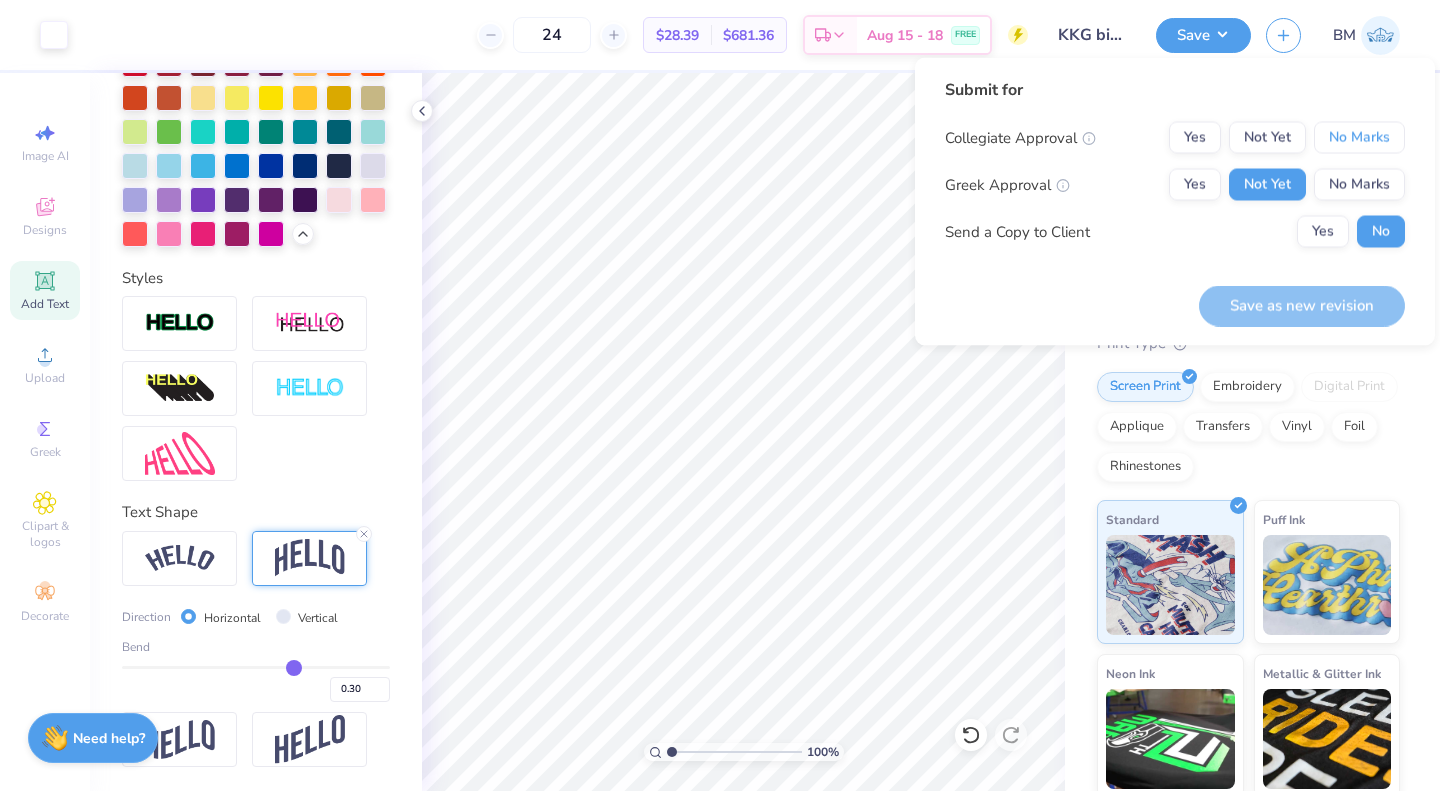 click on "No Marks" at bounding box center [1359, 138] 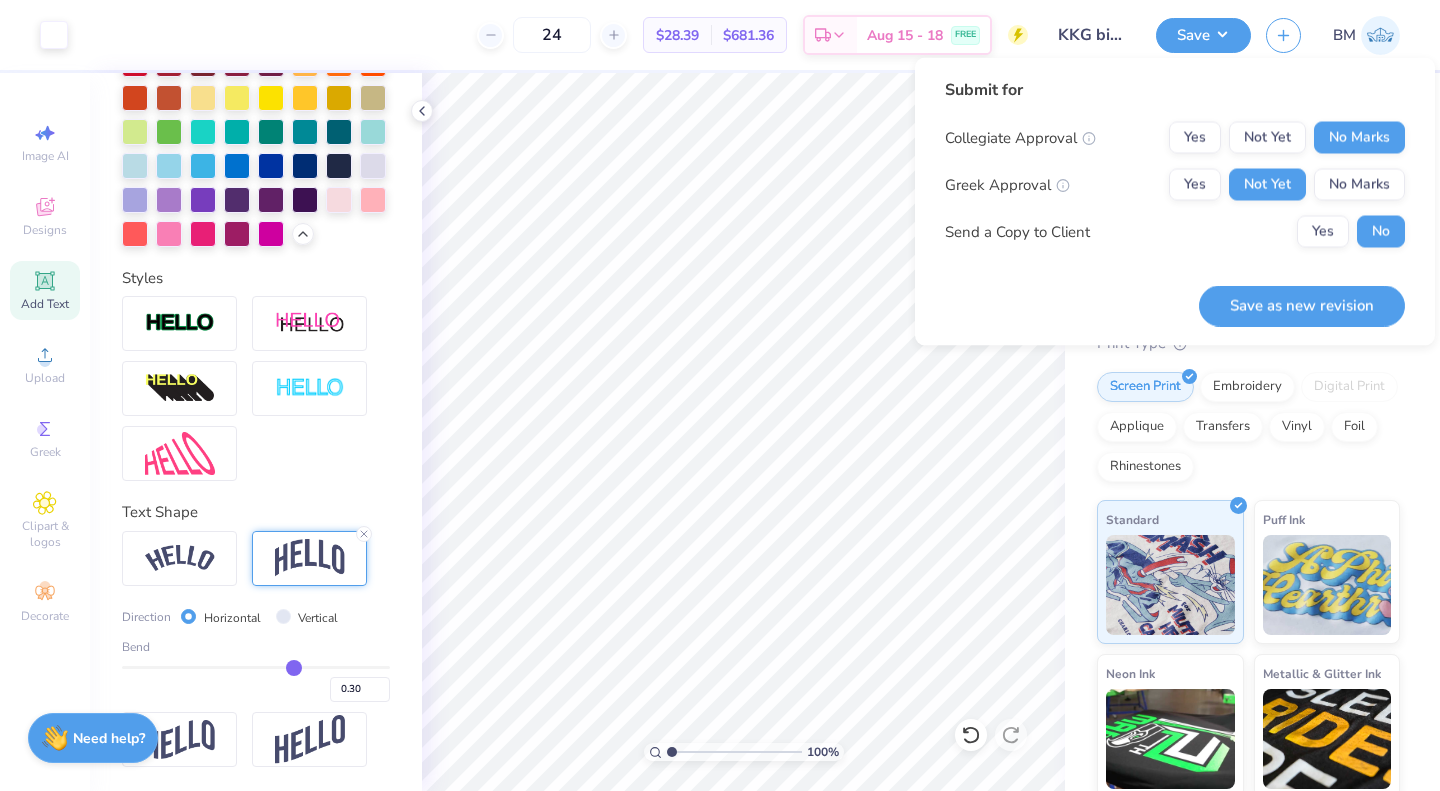 click on "Save as new revision" at bounding box center [1302, 305] 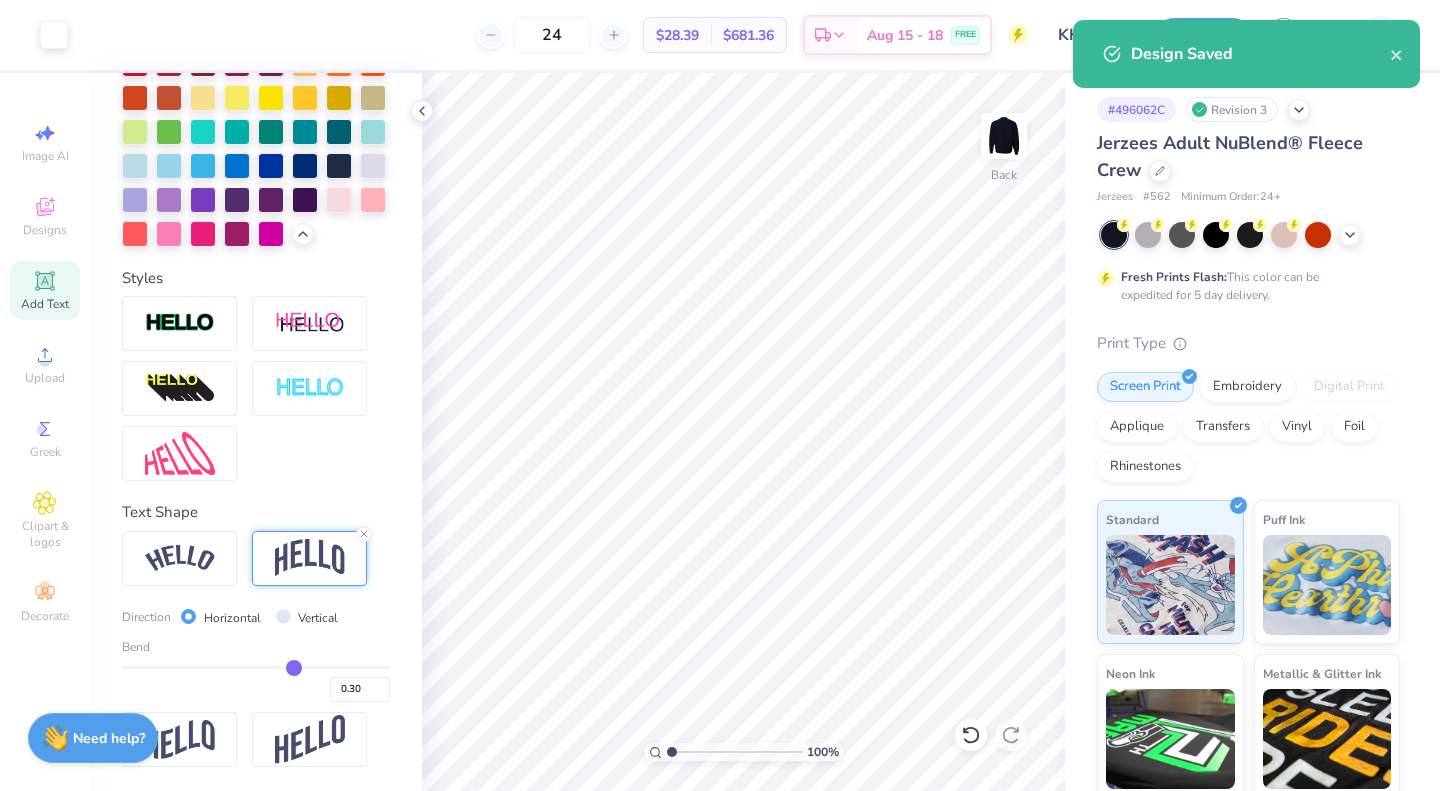 click at bounding box center (1160, 171) 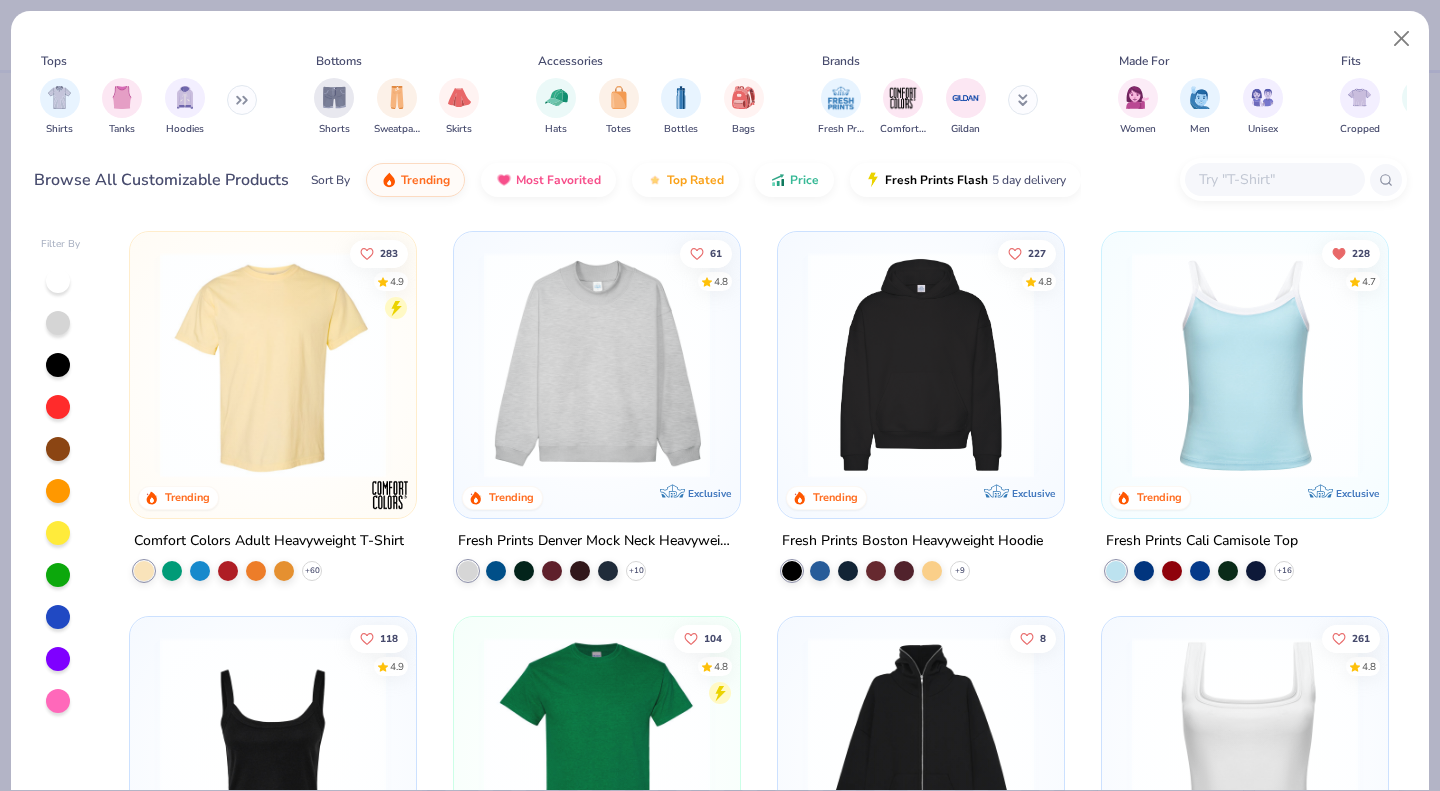 click at bounding box center (1274, 179) 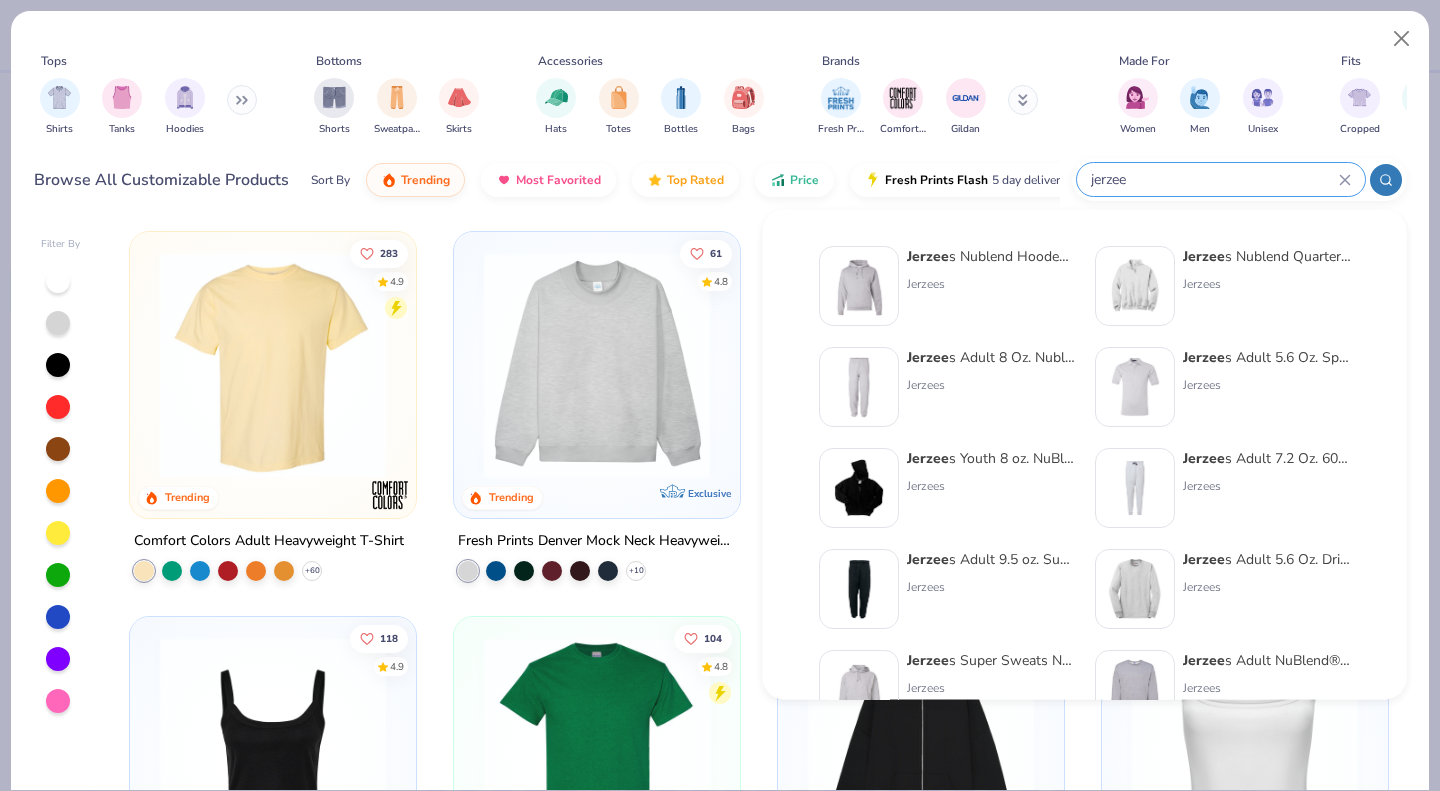 type on "jerzee" 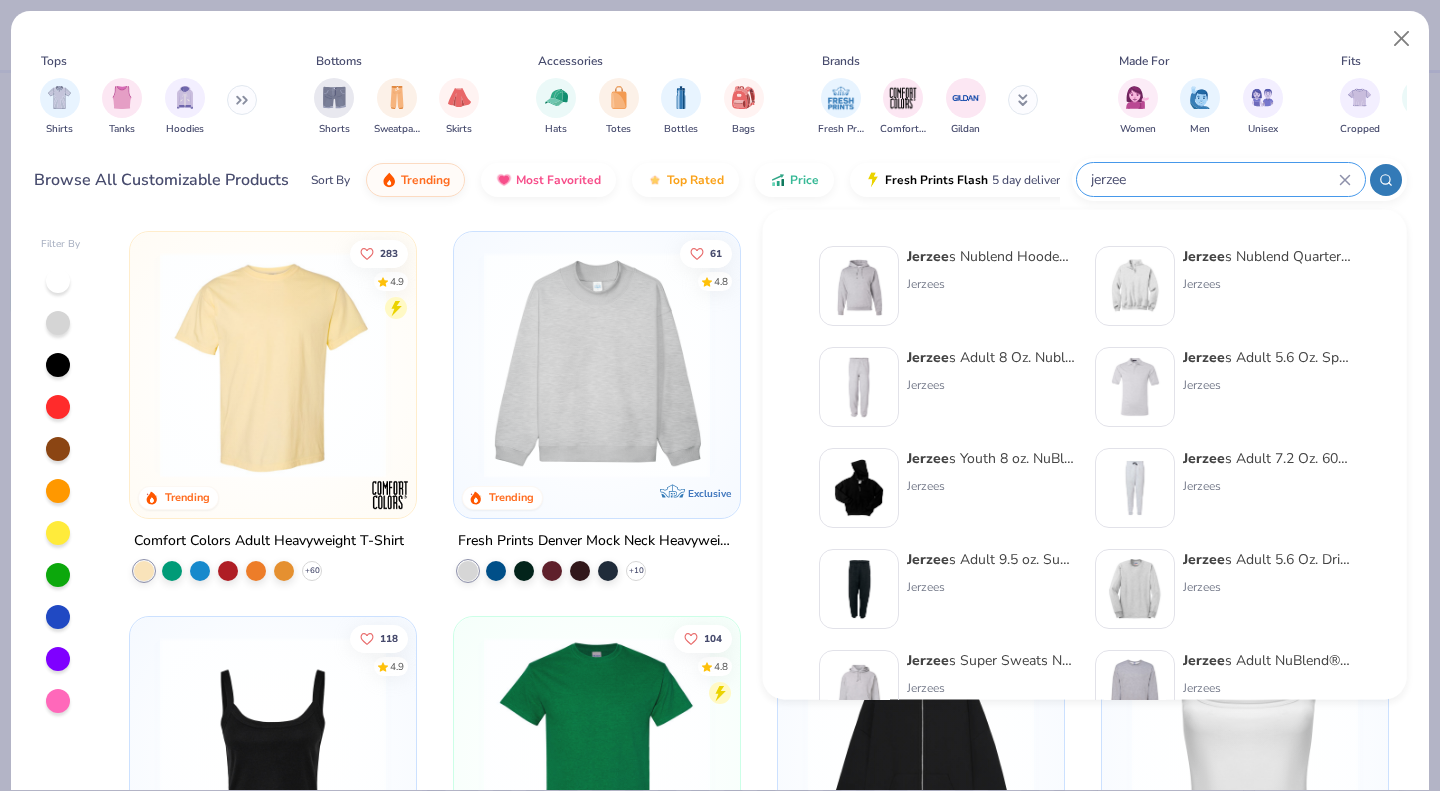 click at bounding box center [859, 387] 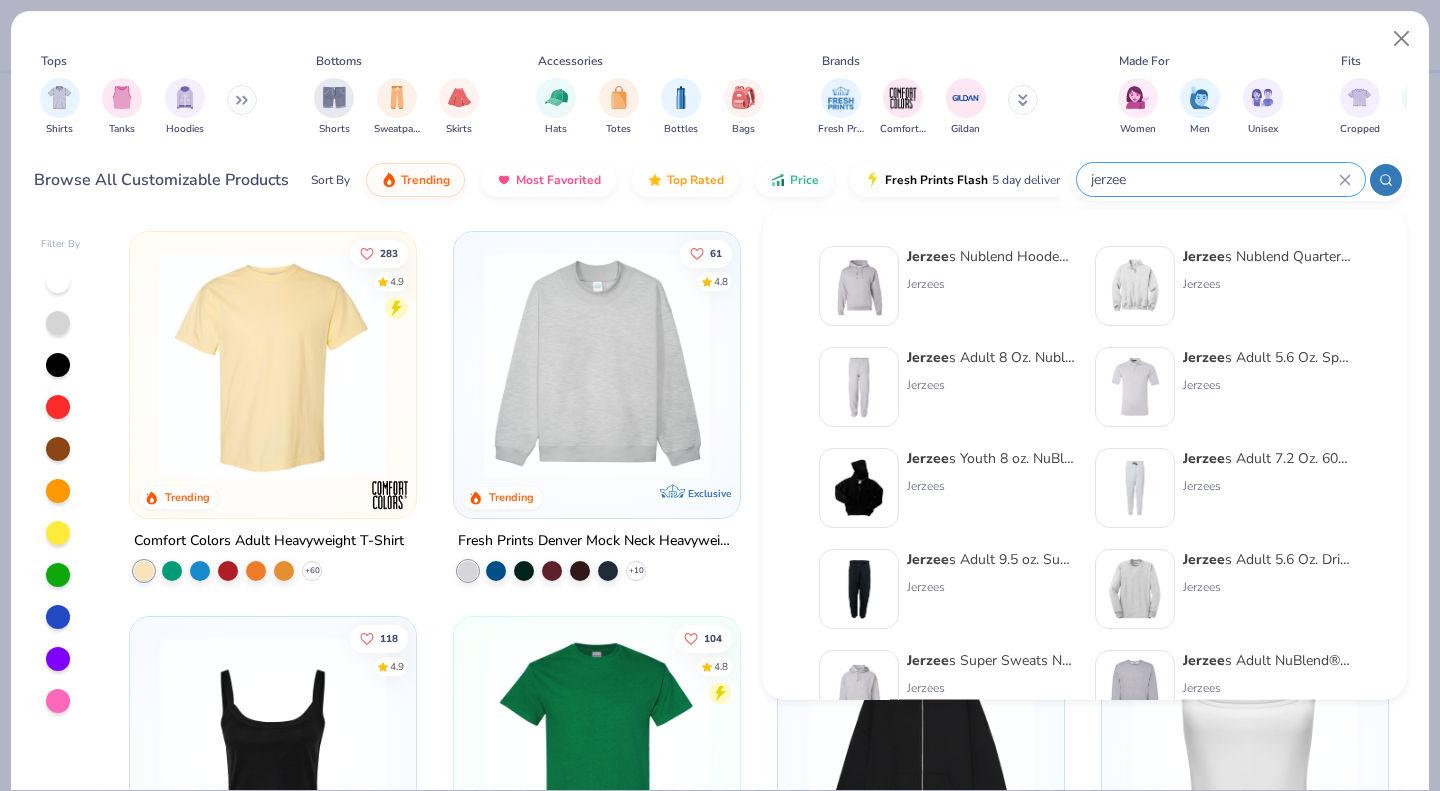 type 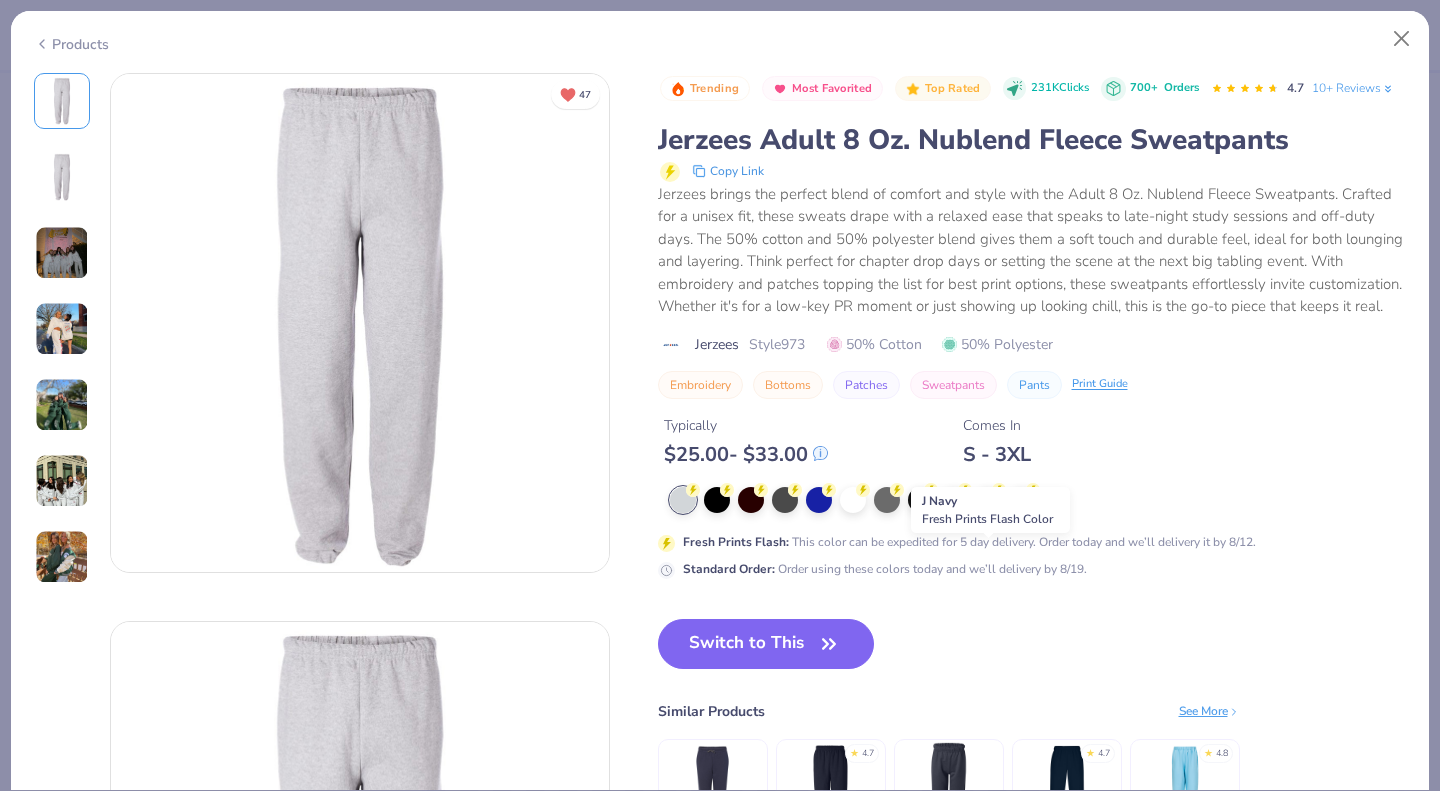 click at bounding box center (989, 500) 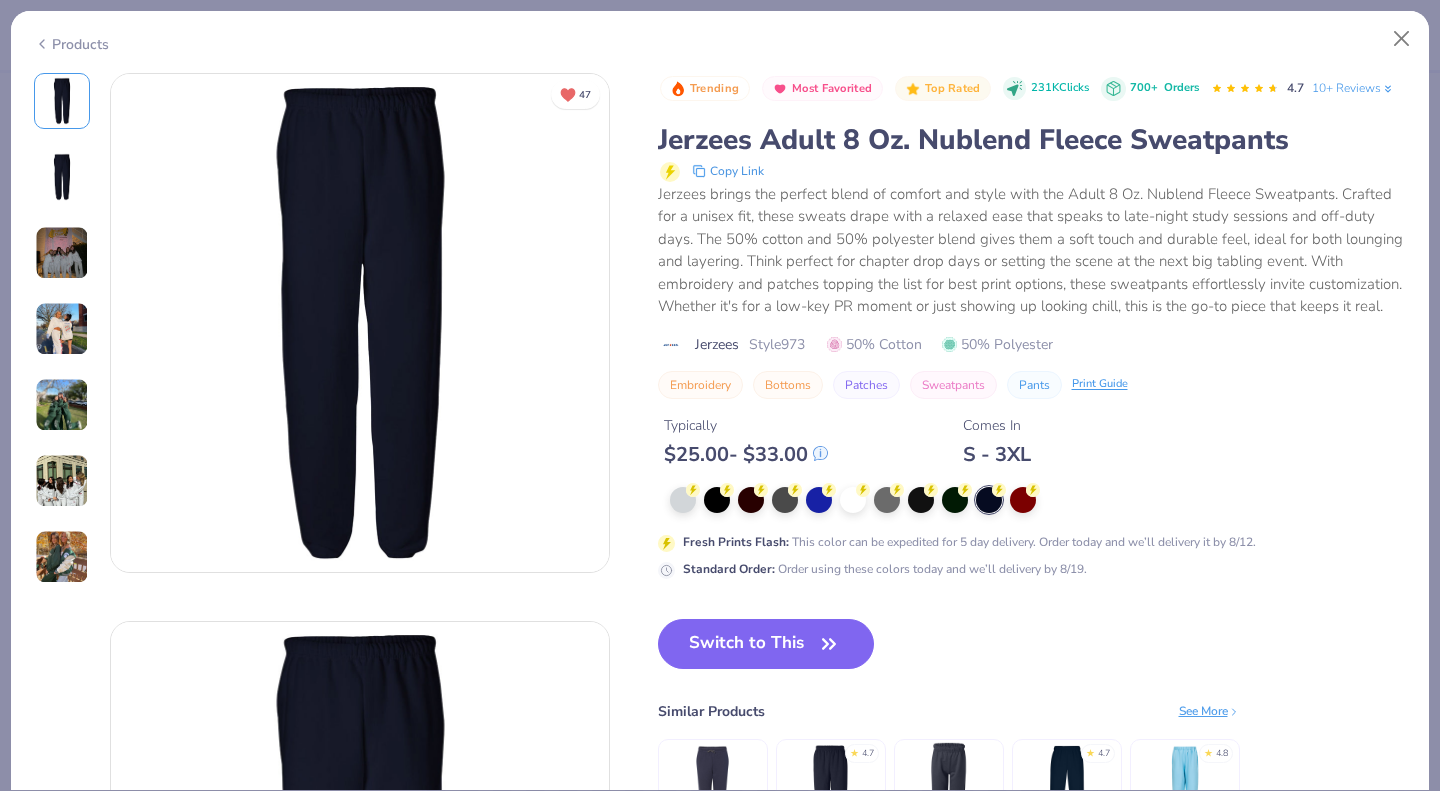 click on "Switch to This" at bounding box center [766, 644] 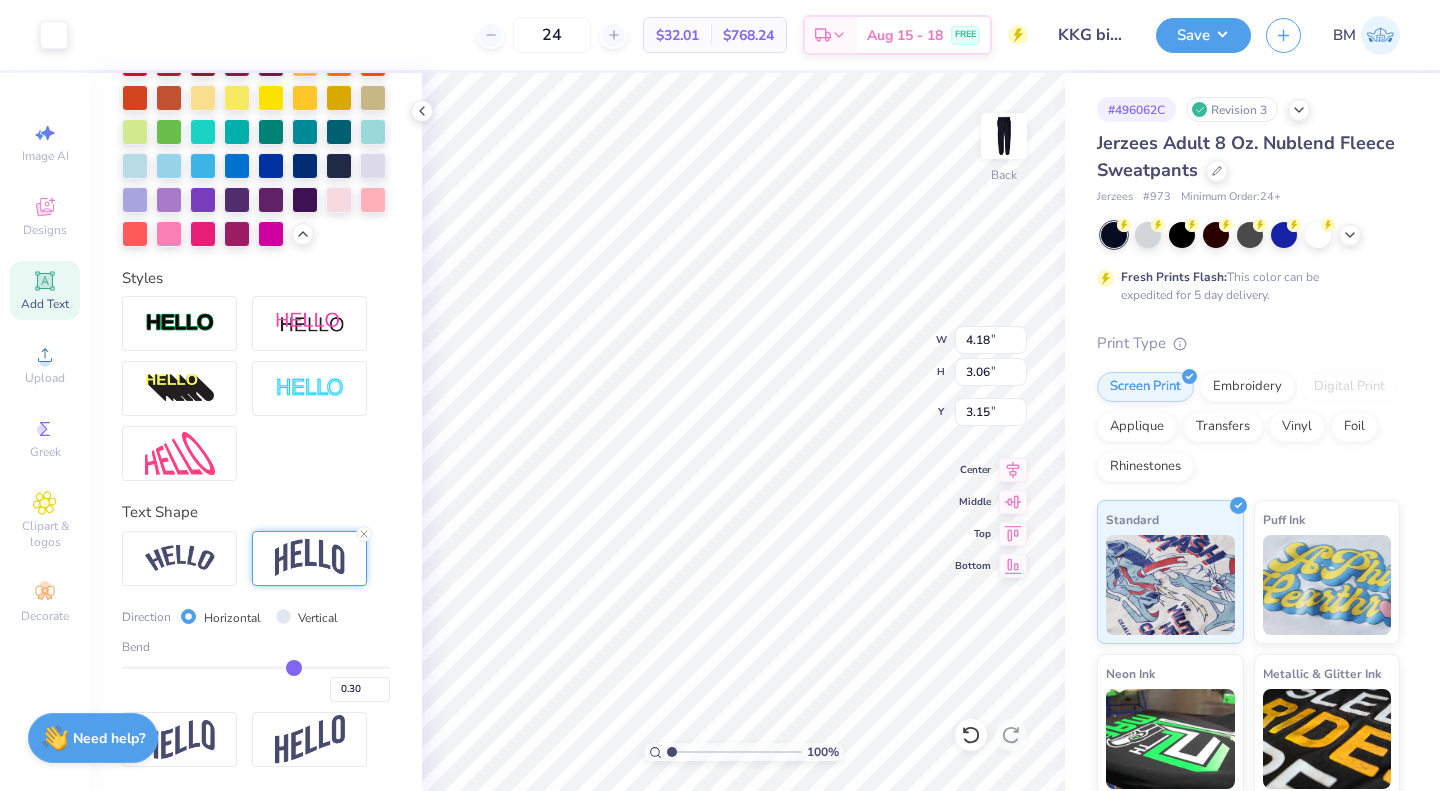 type on "3.15" 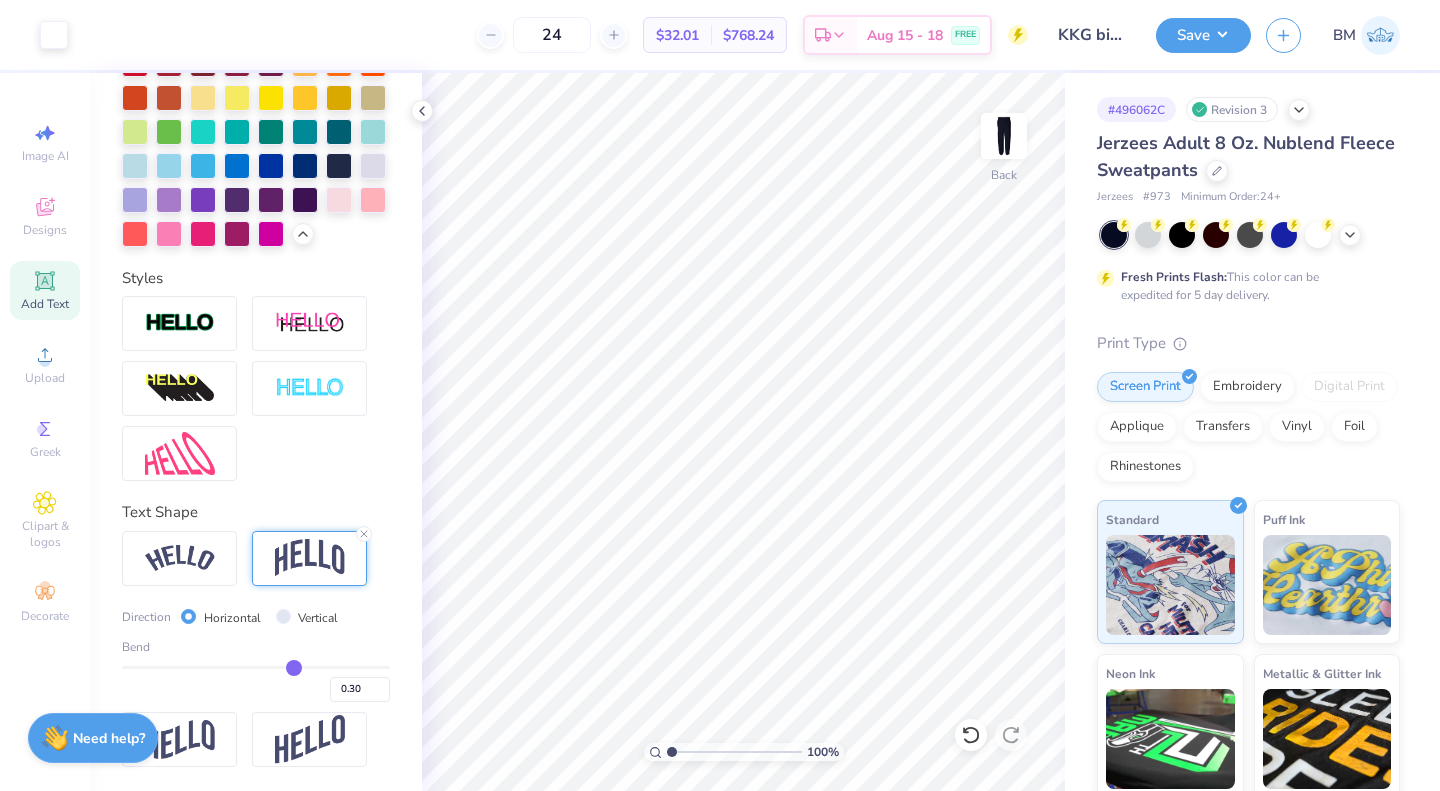 click on "Save" at bounding box center (1203, 35) 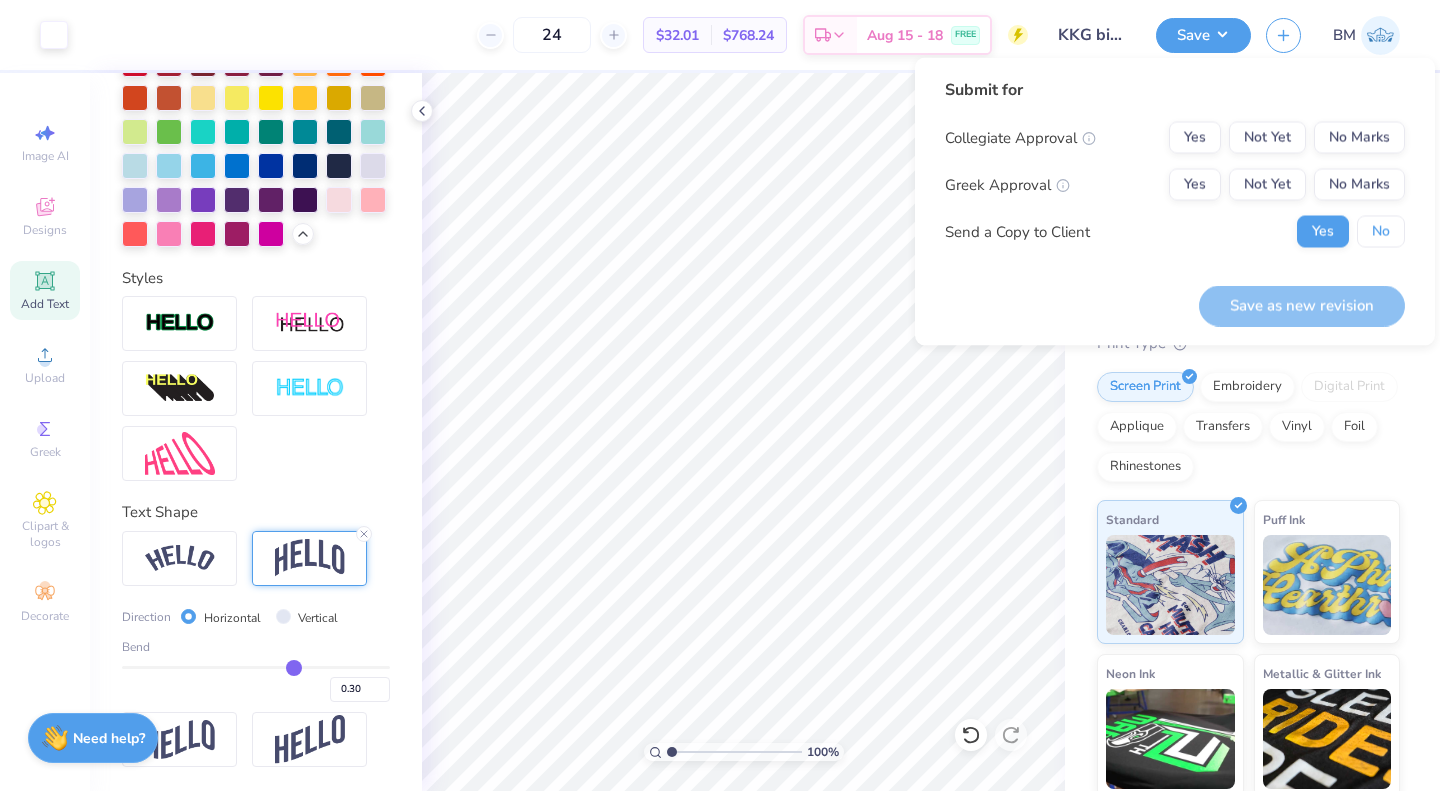 click on "No" at bounding box center [1381, 232] 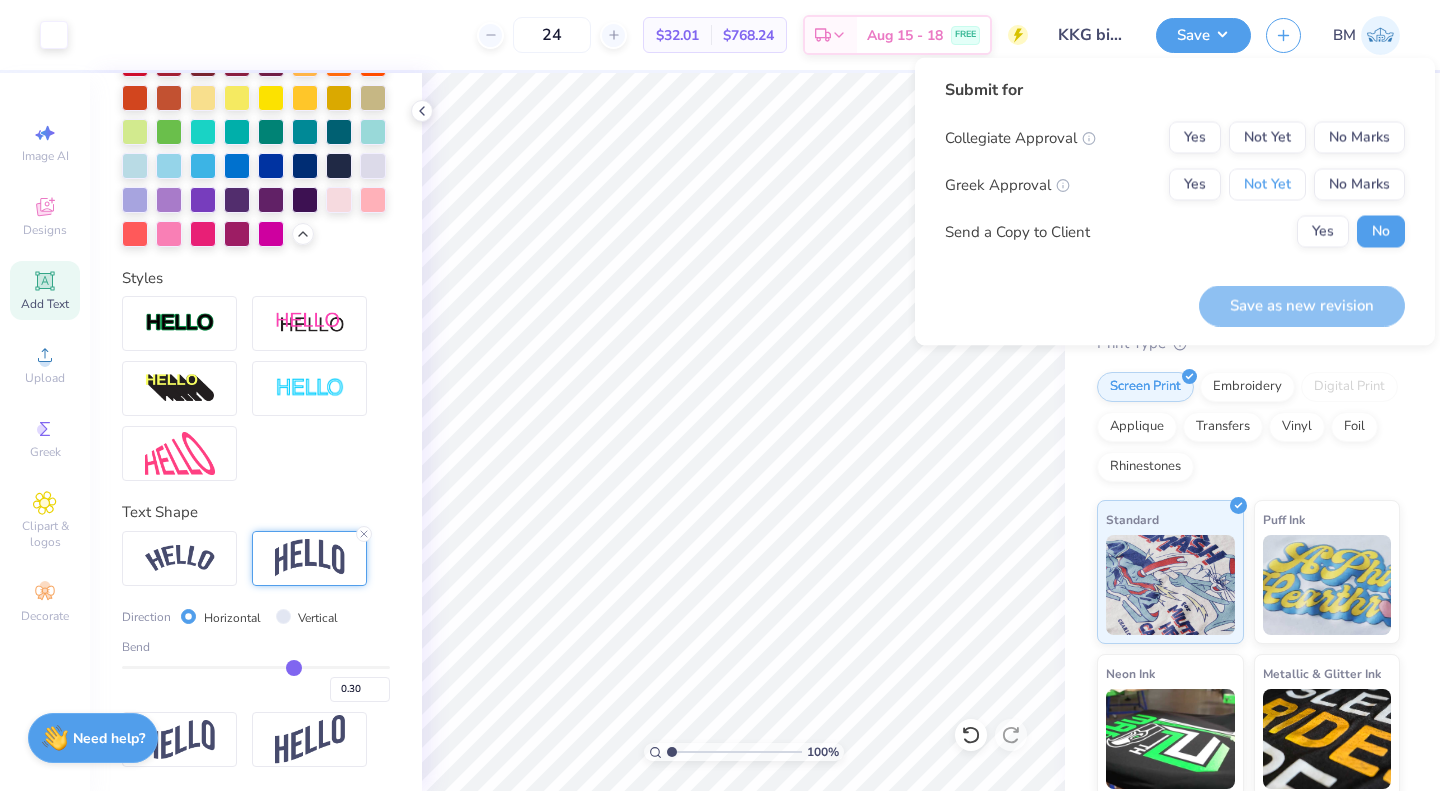 click on "Not Yet" at bounding box center [1267, 185] 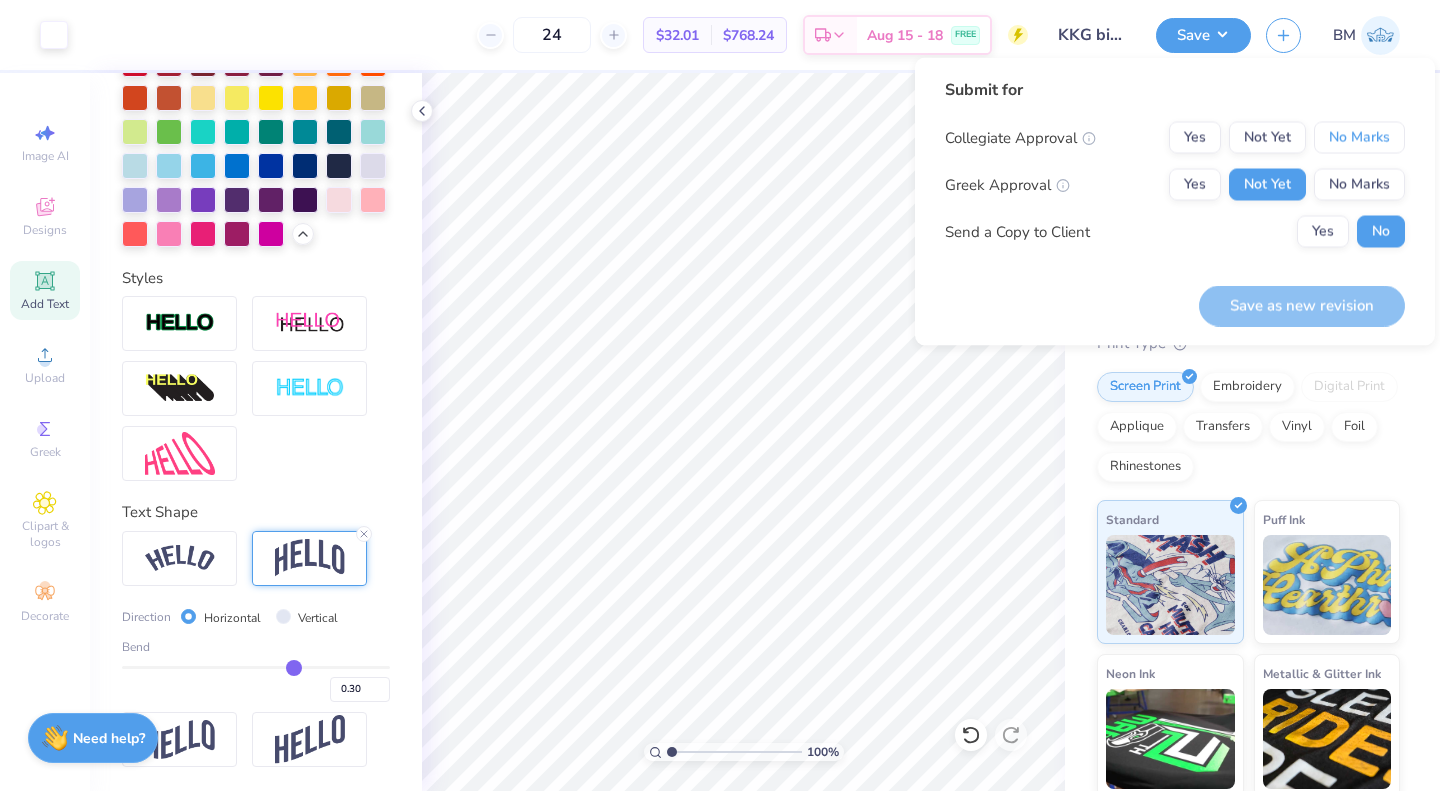 click on "No Marks" at bounding box center (1359, 138) 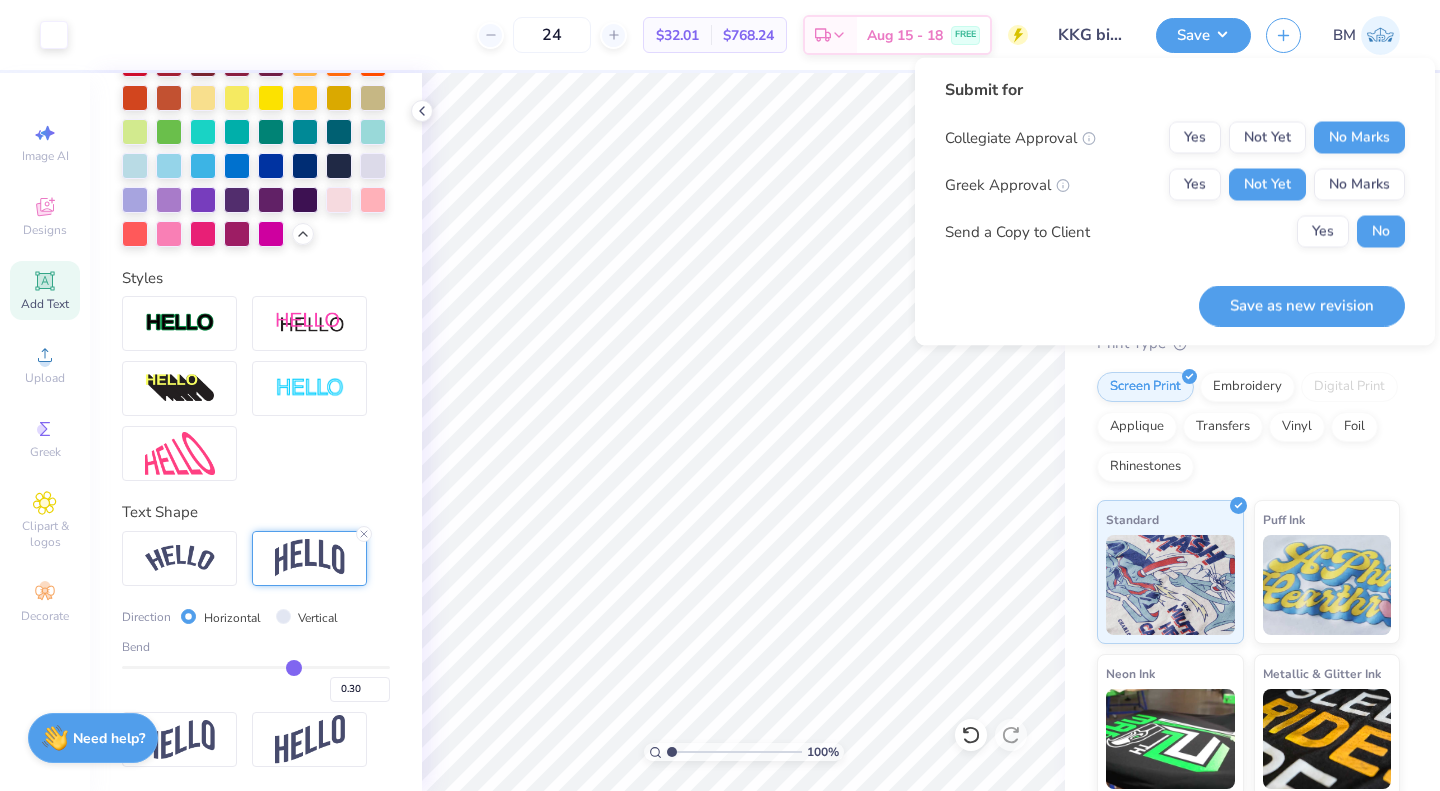 click on "Save as new revision" at bounding box center [1302, 305] 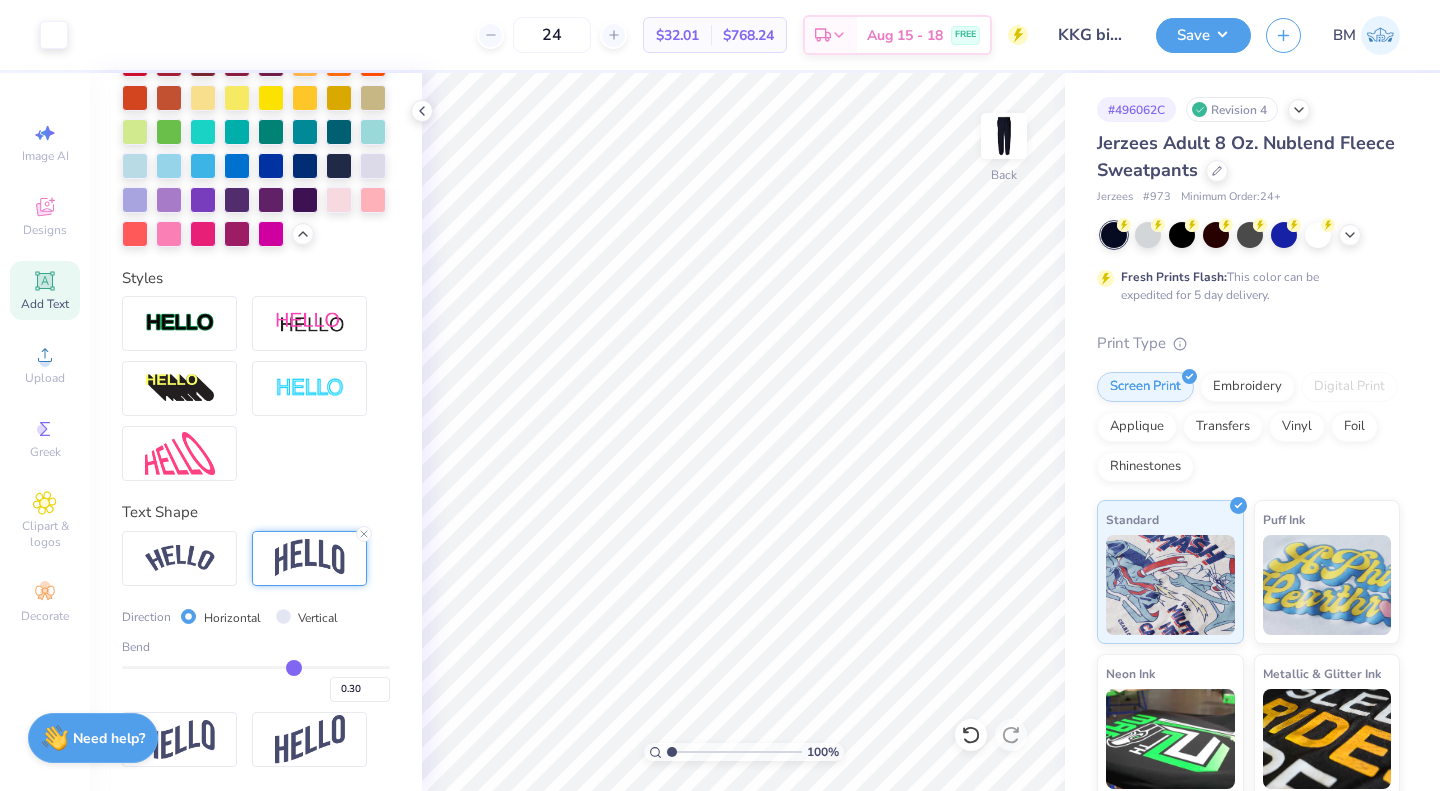 click 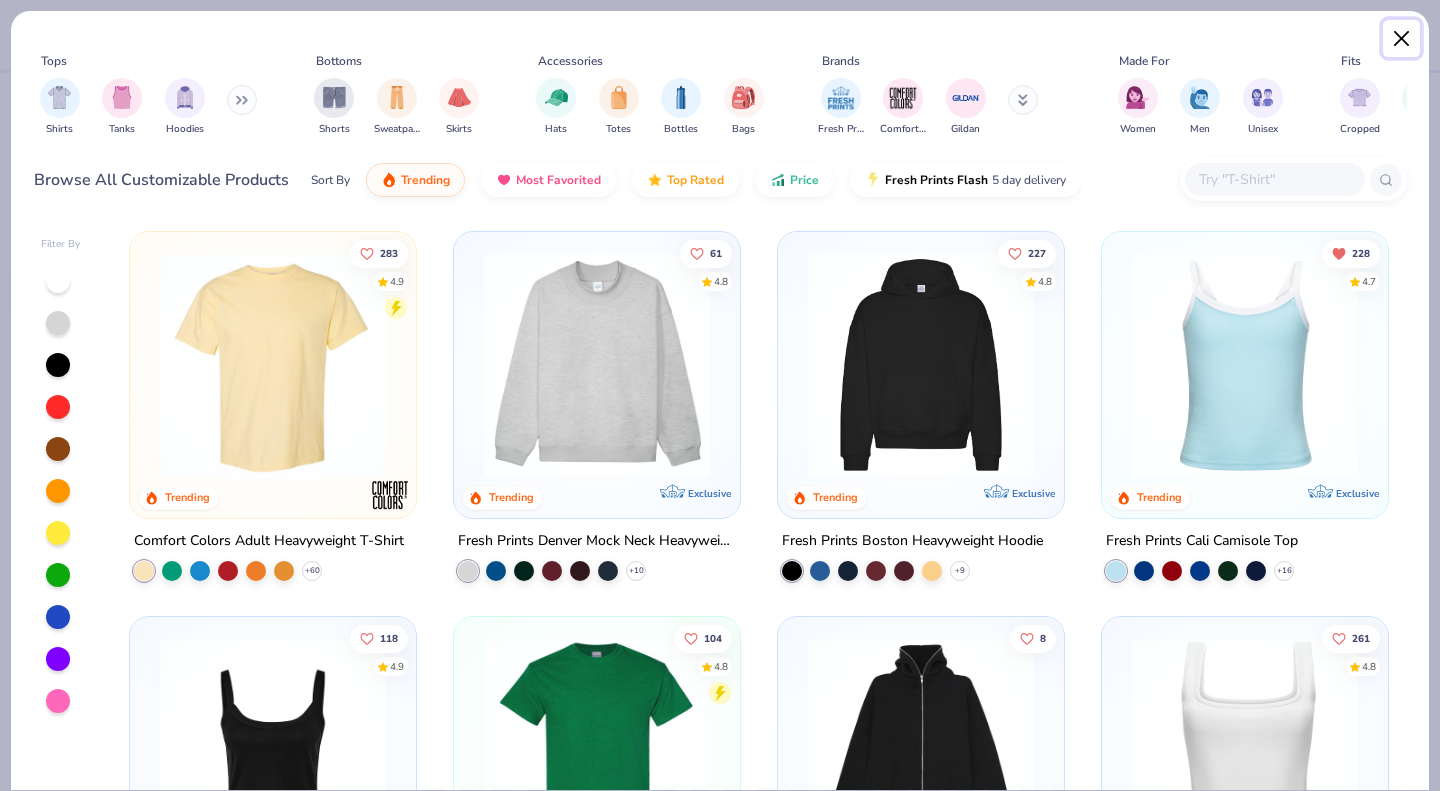 click at bounding box center [1402, 39] 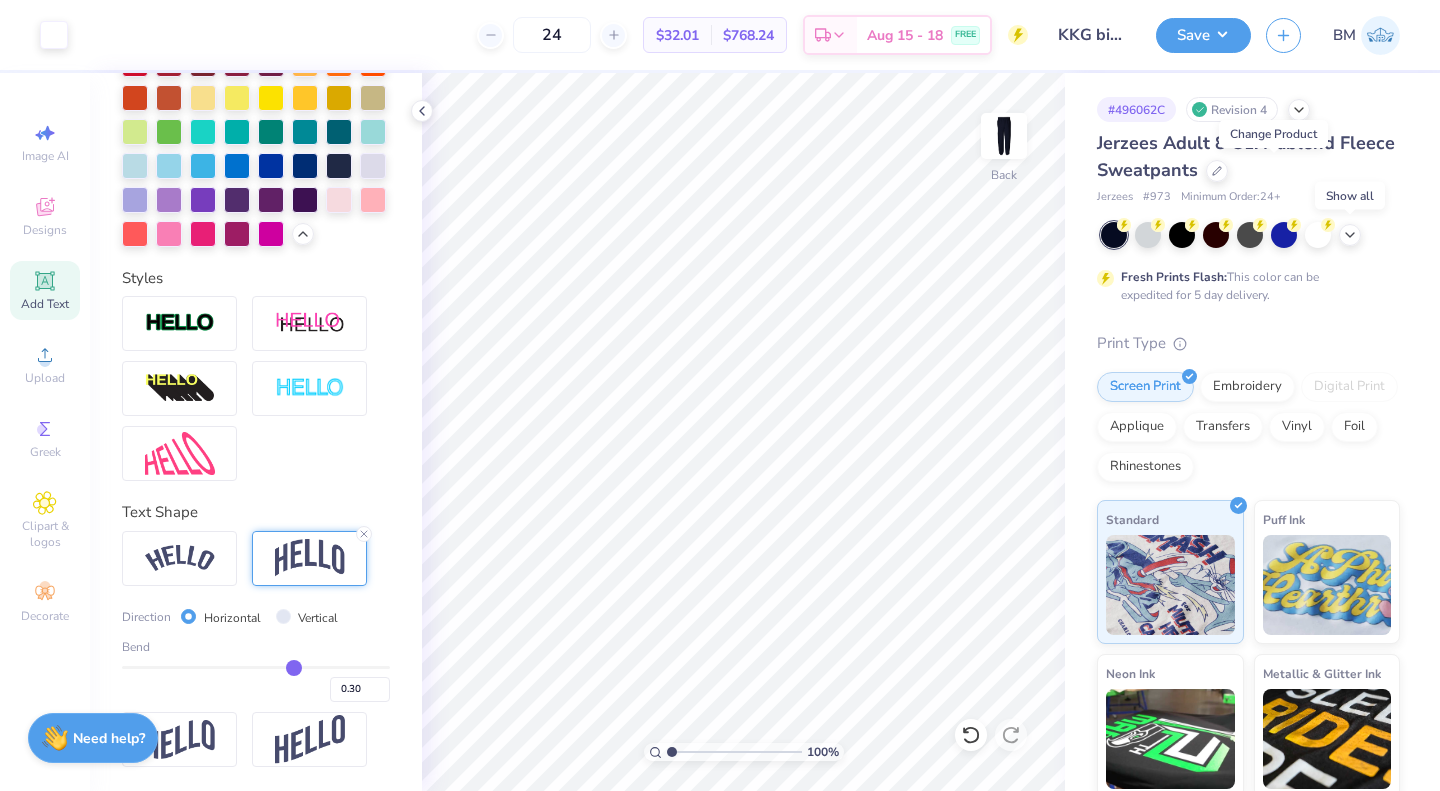 click 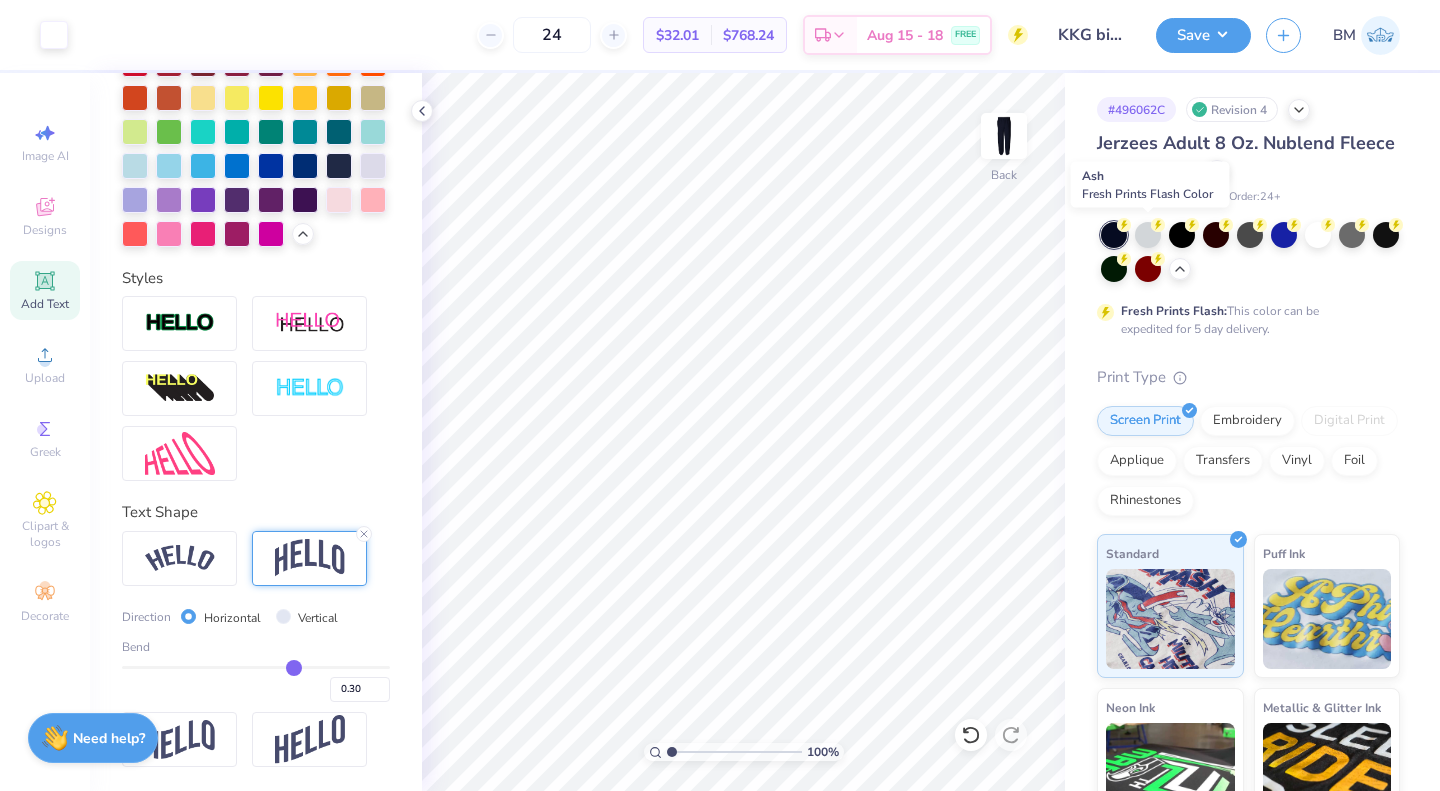 click at bounding box center (1148, 235) 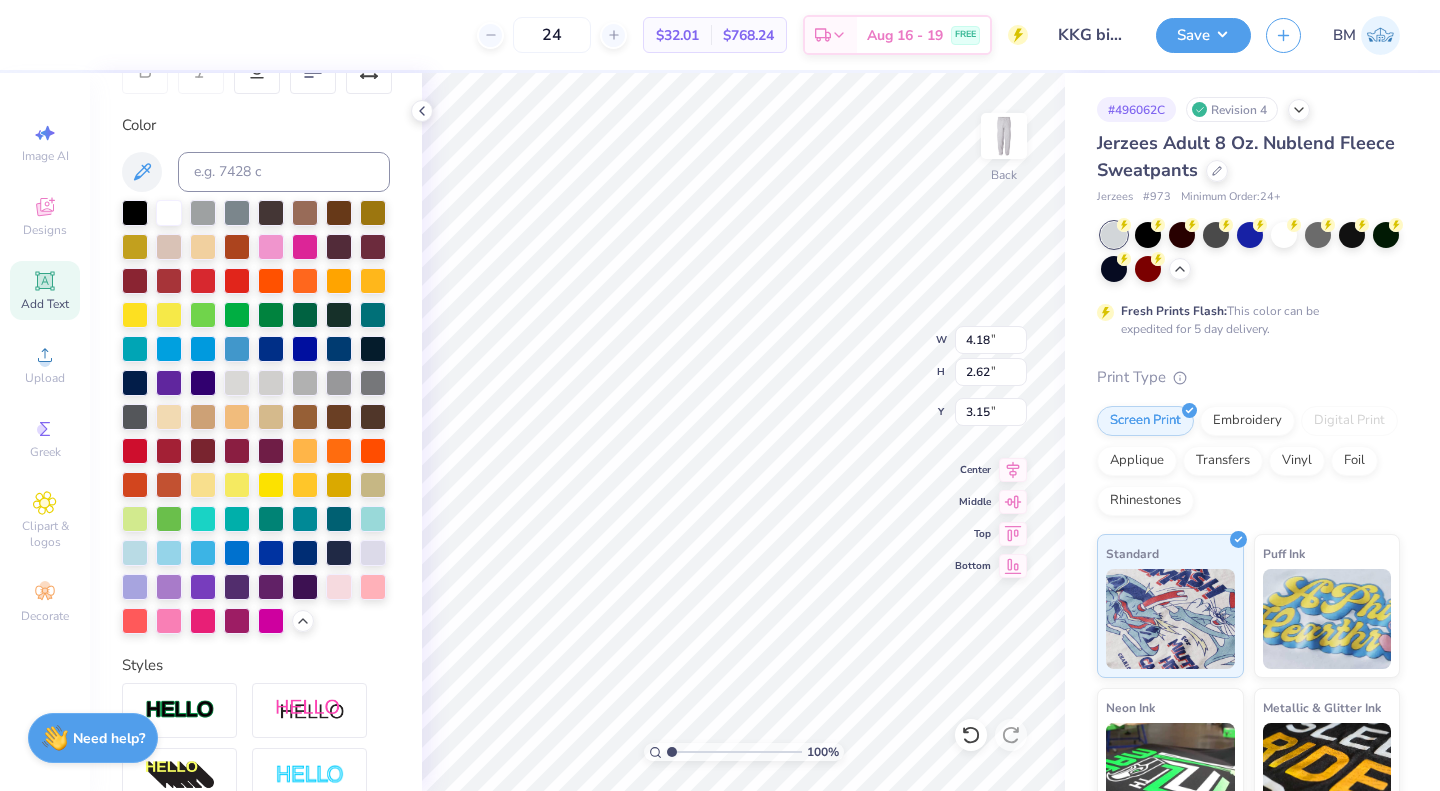 scroll, scrollTop: 337, scrollLeft: 0, axis: vertical 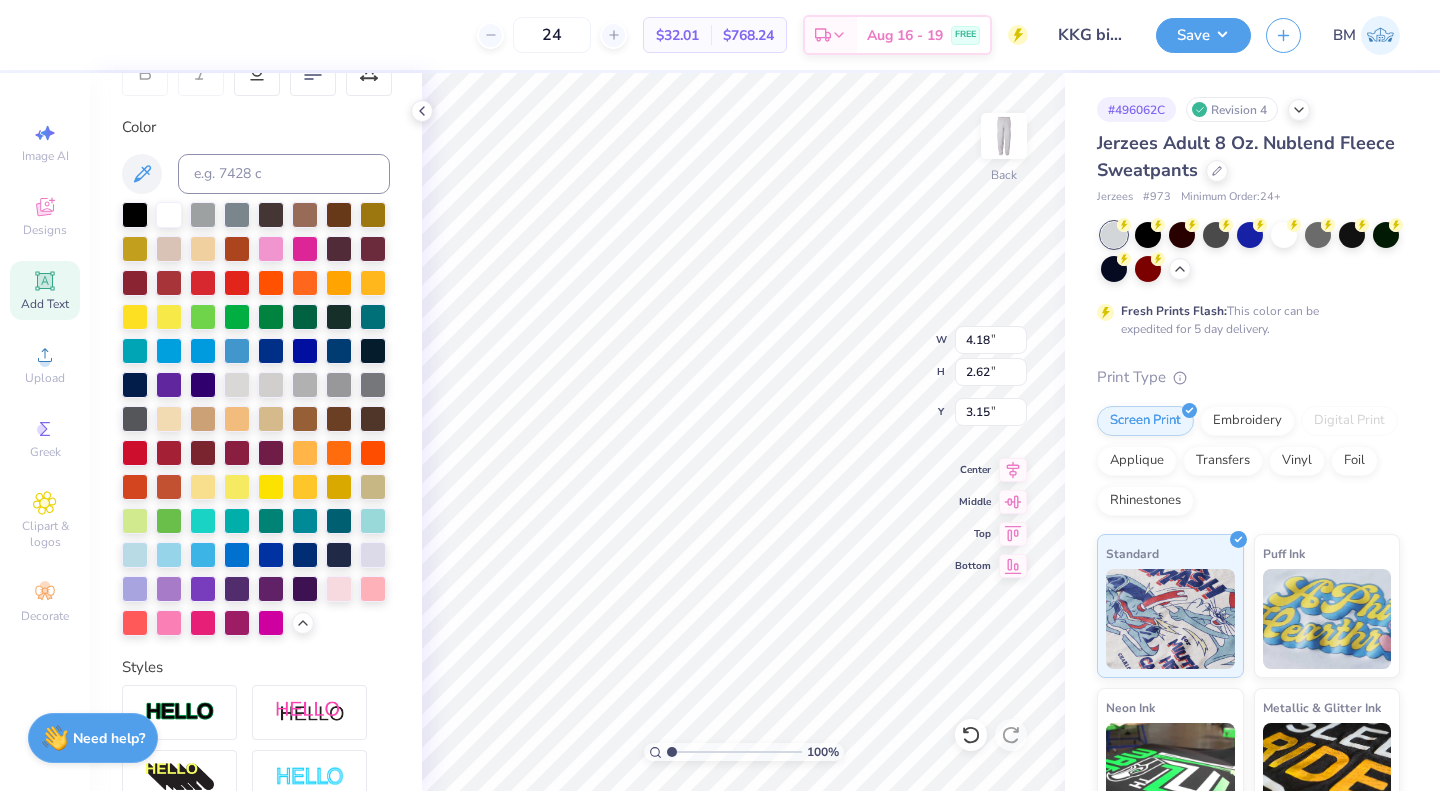 click at bounding box center [135, 385] 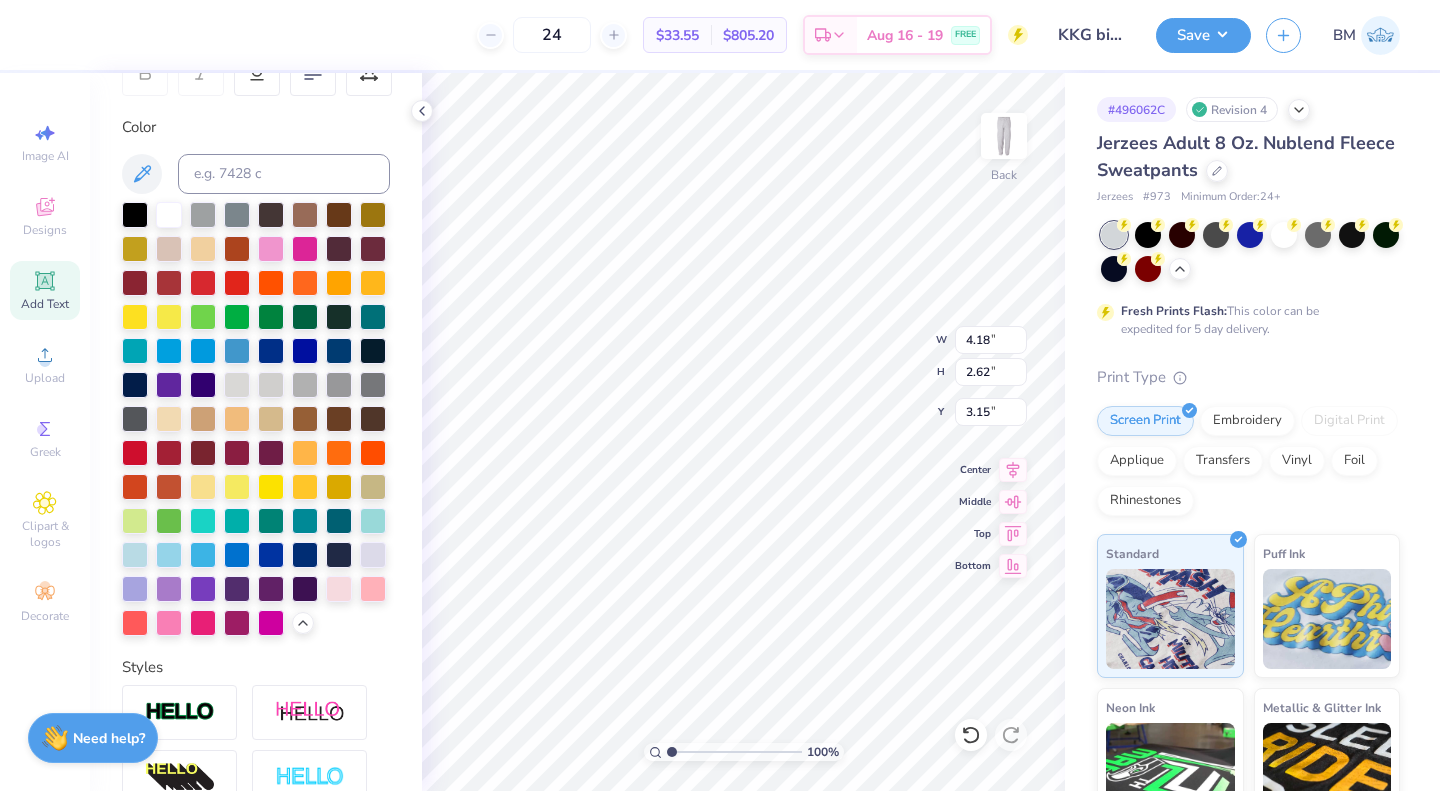 type on "1.97" 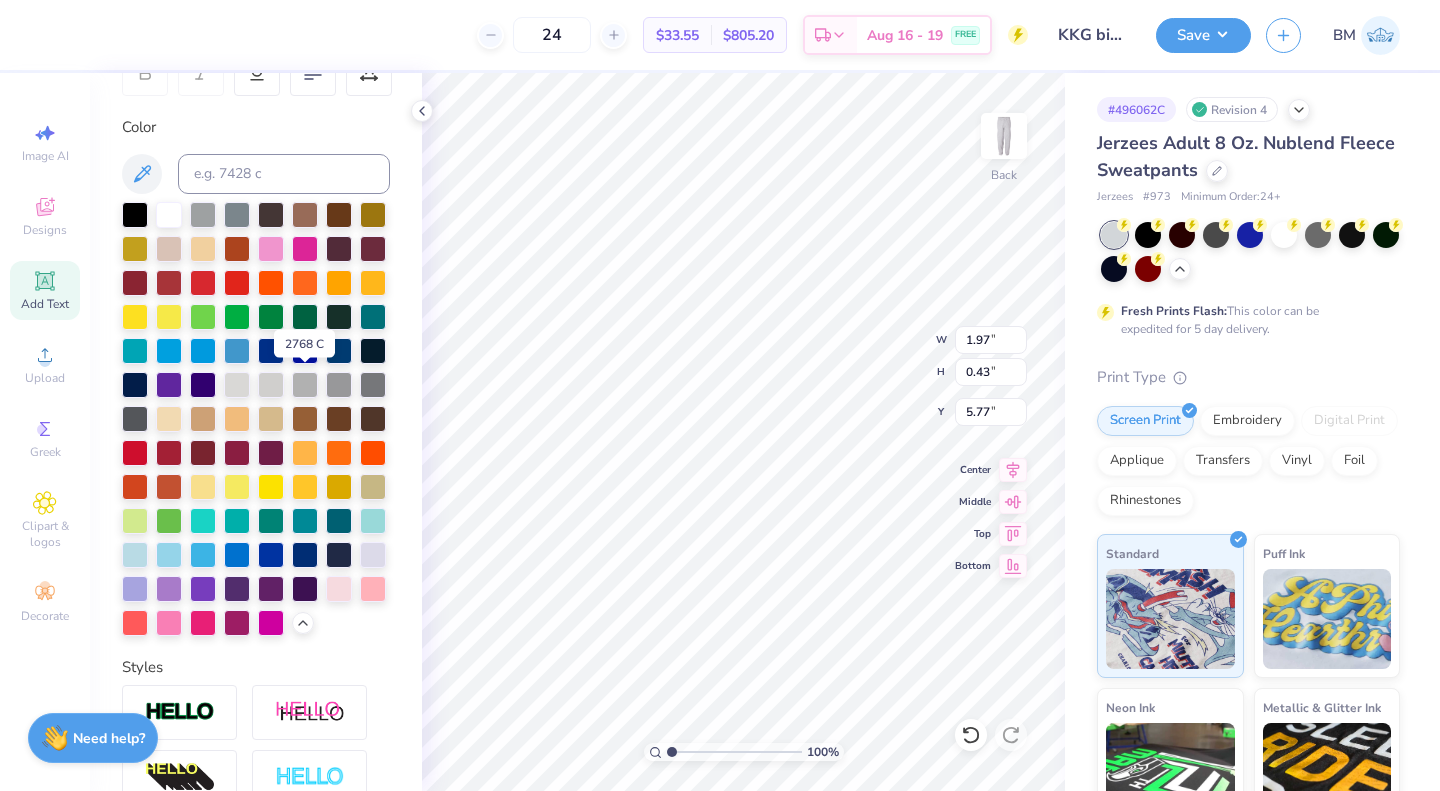 click at bounding box center (135, 385) 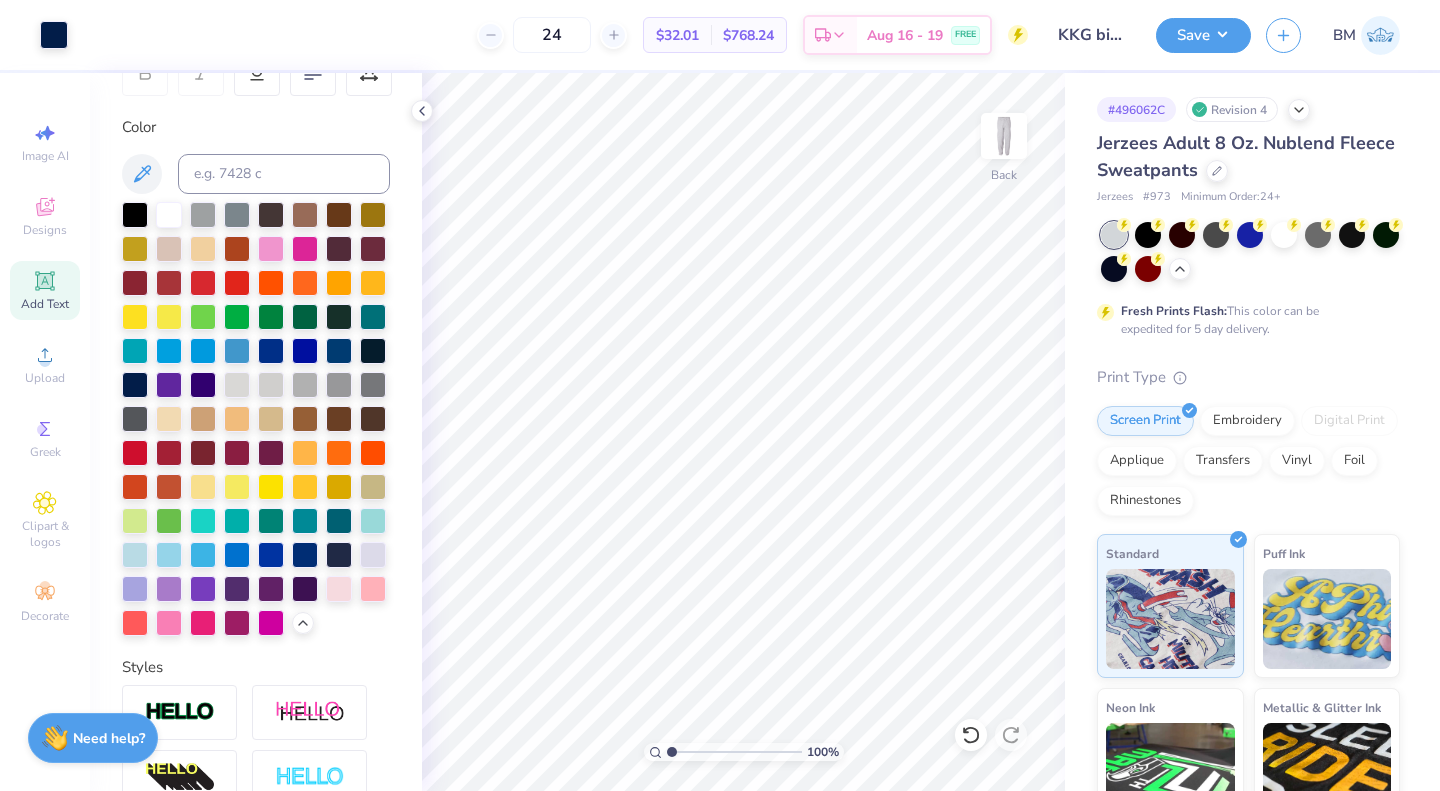 click on "Save" at bounding box center (1203, 35) 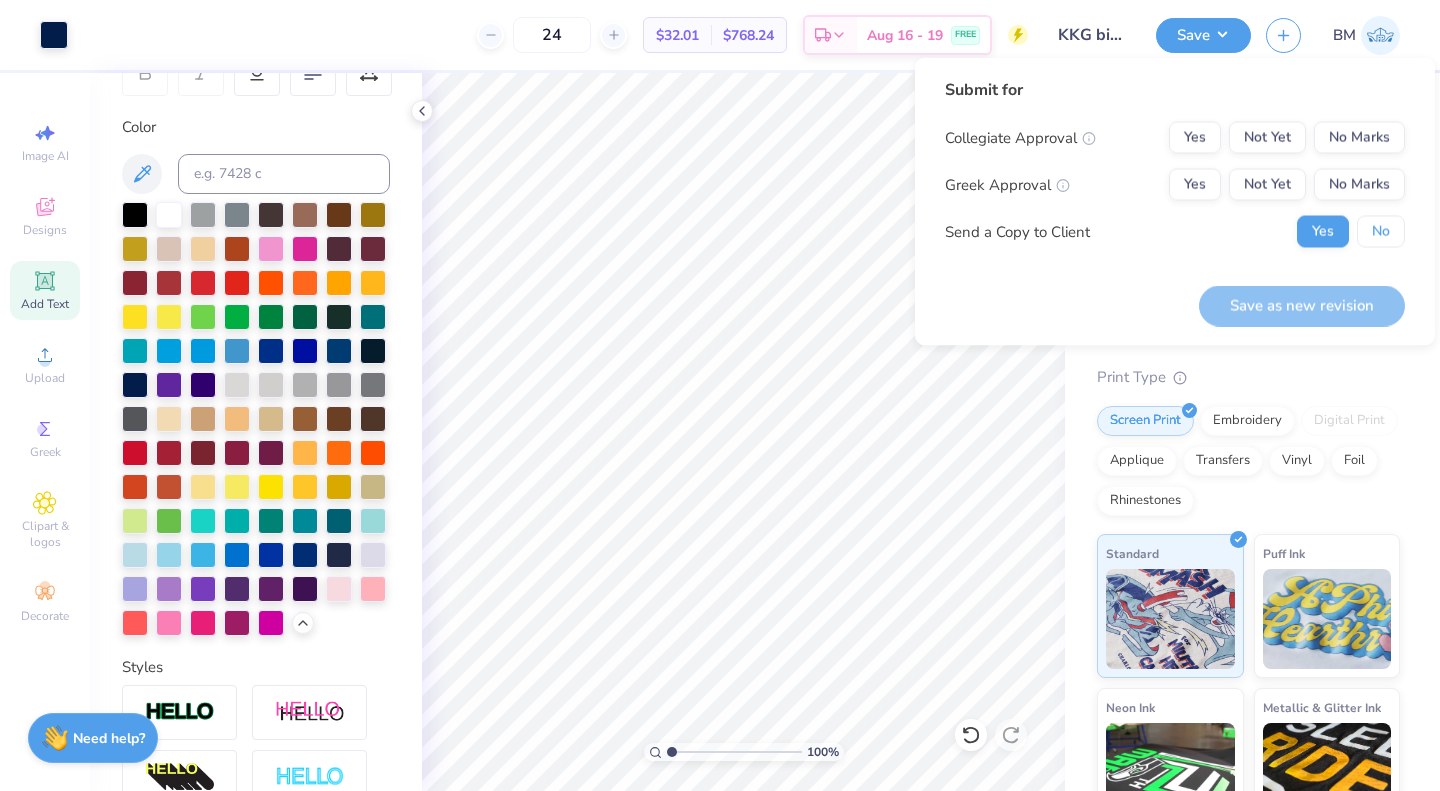 click on "No" at bounding box center (1381, 232) 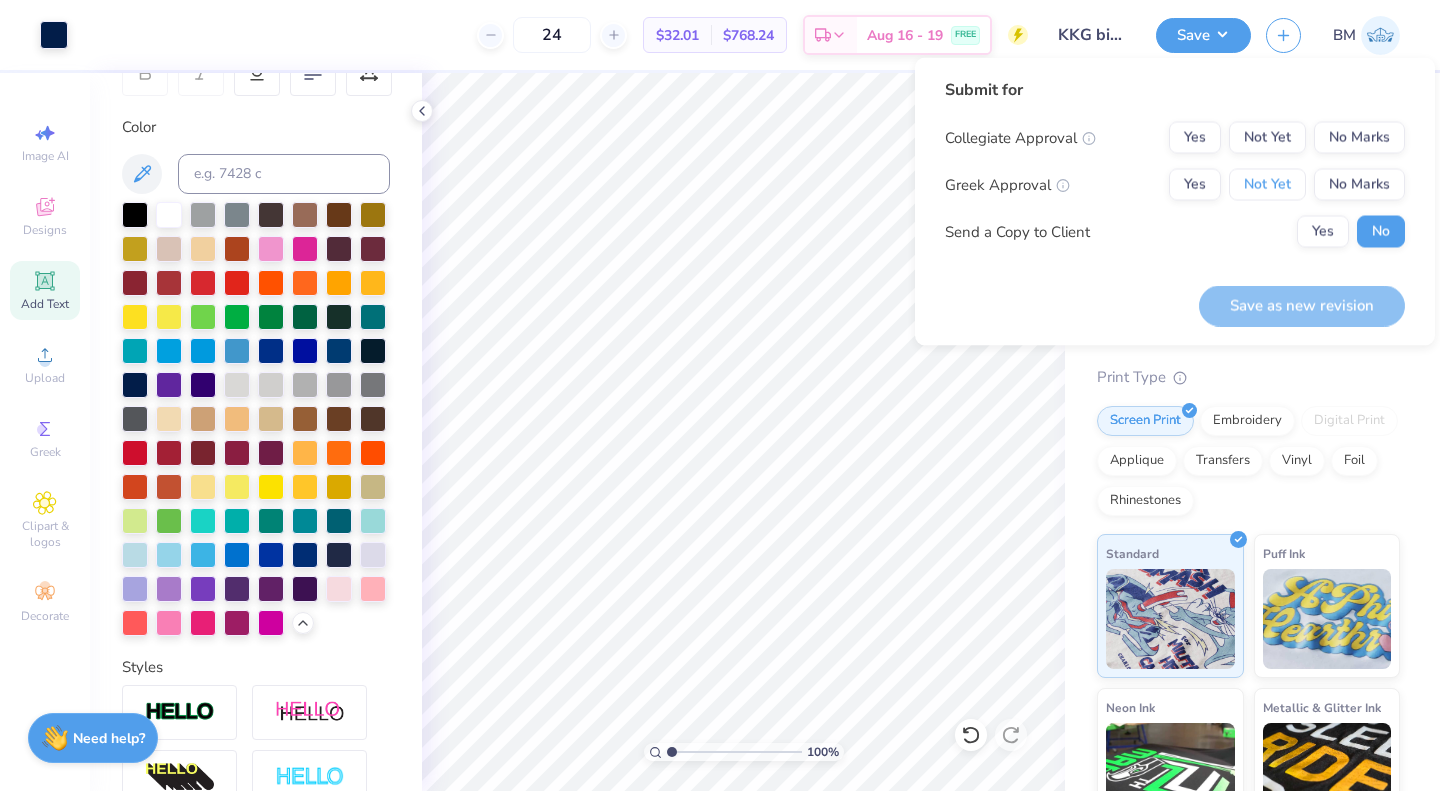 click on "Not Yet" at bounding box center (1267, 185) 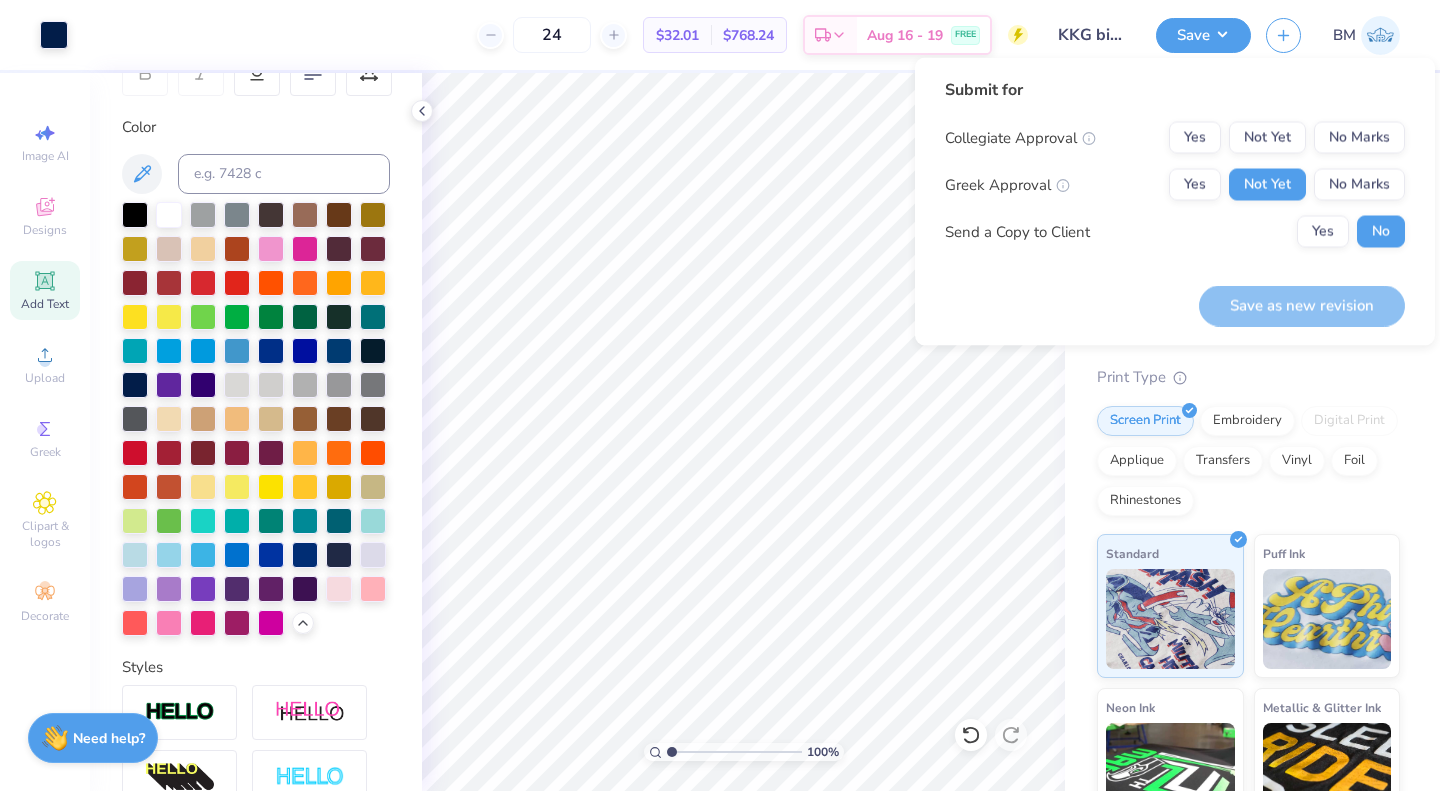 click on "Submit for Collegiate Approval Yes Not Yet No Marks Greek Approval Yes Not Yet No Marks Send a Copy to Client Yes No" at bounding box center [1175, 170] 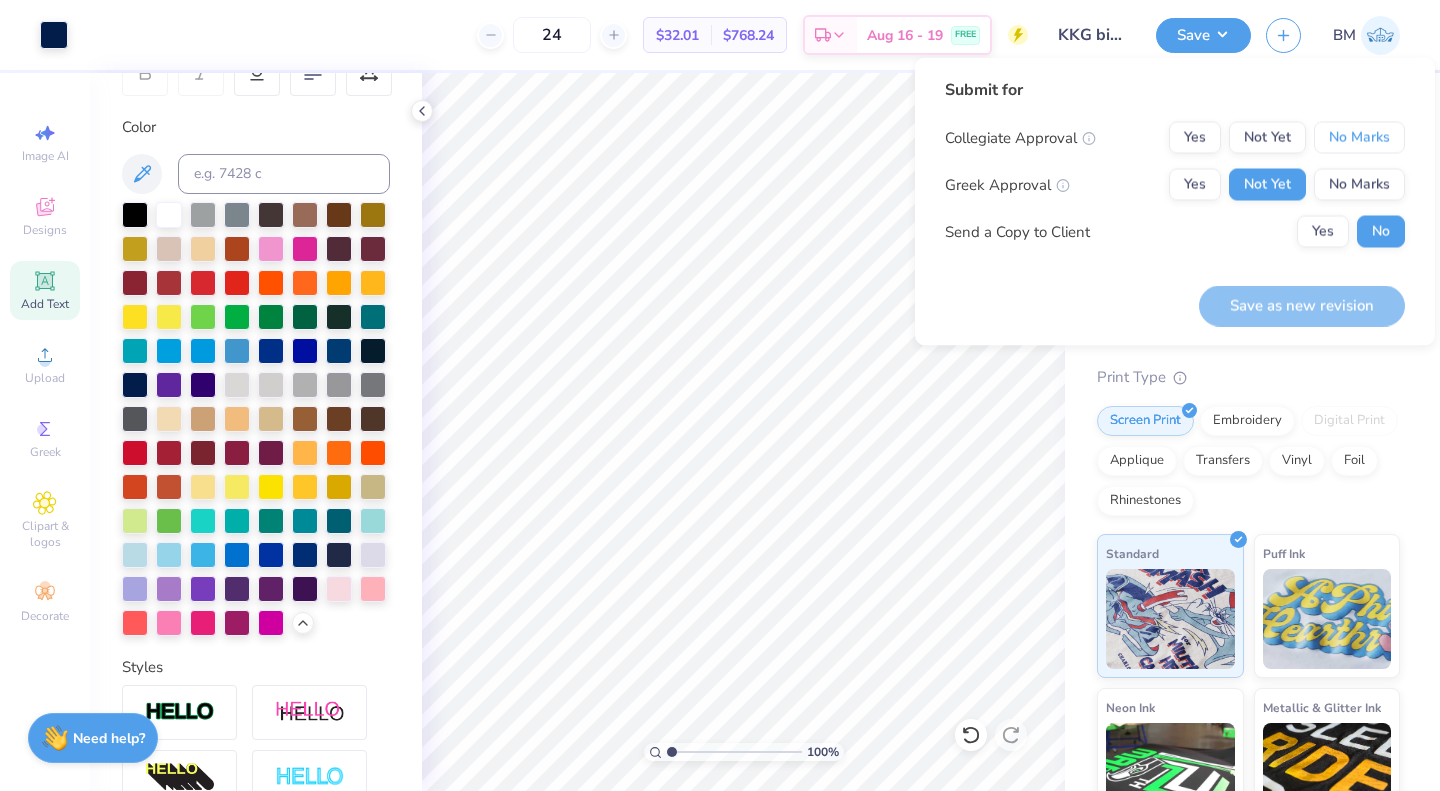 click on "No Marks" at bounding box center [1359, 138] 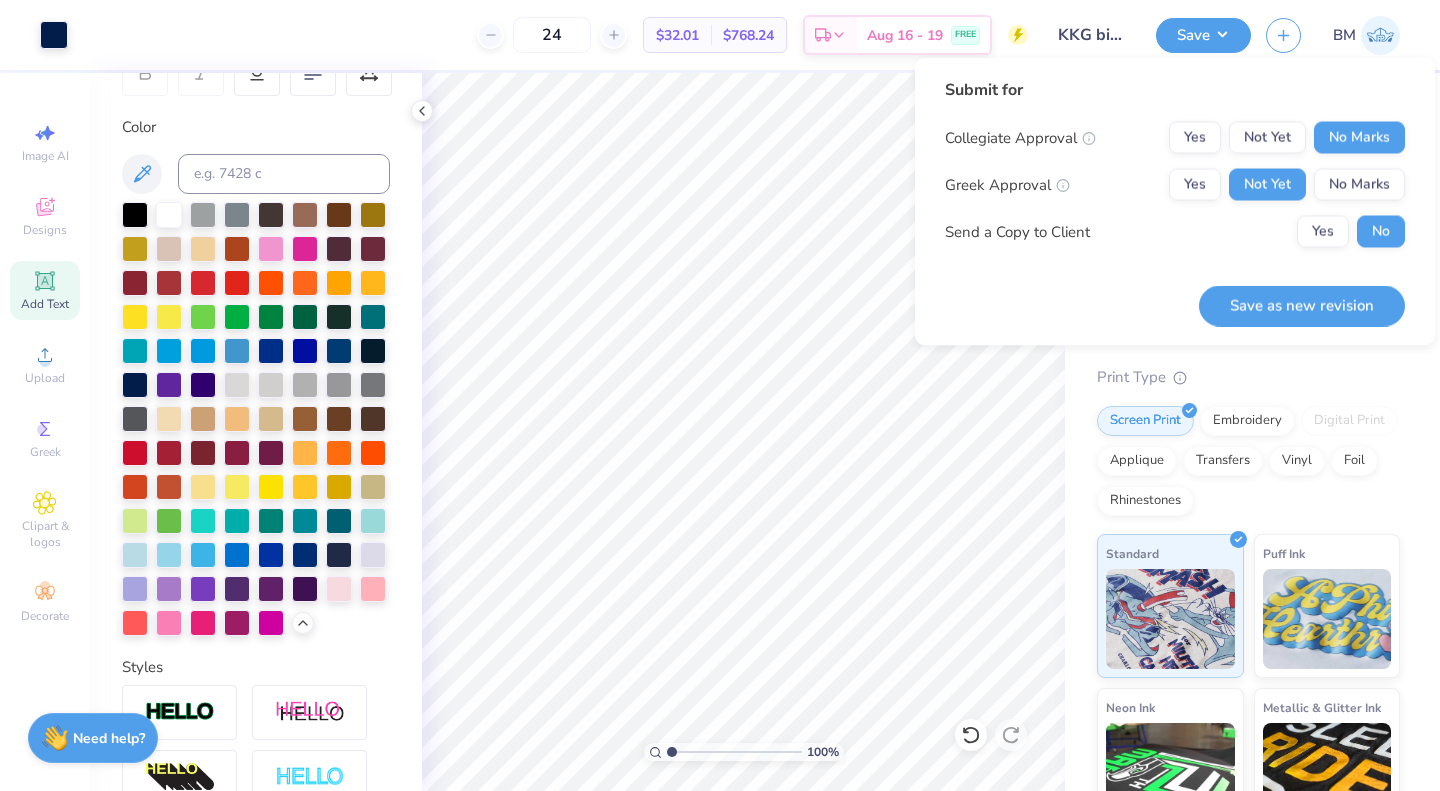 click on "Save as new revision" at bounding box center (1302, 305) 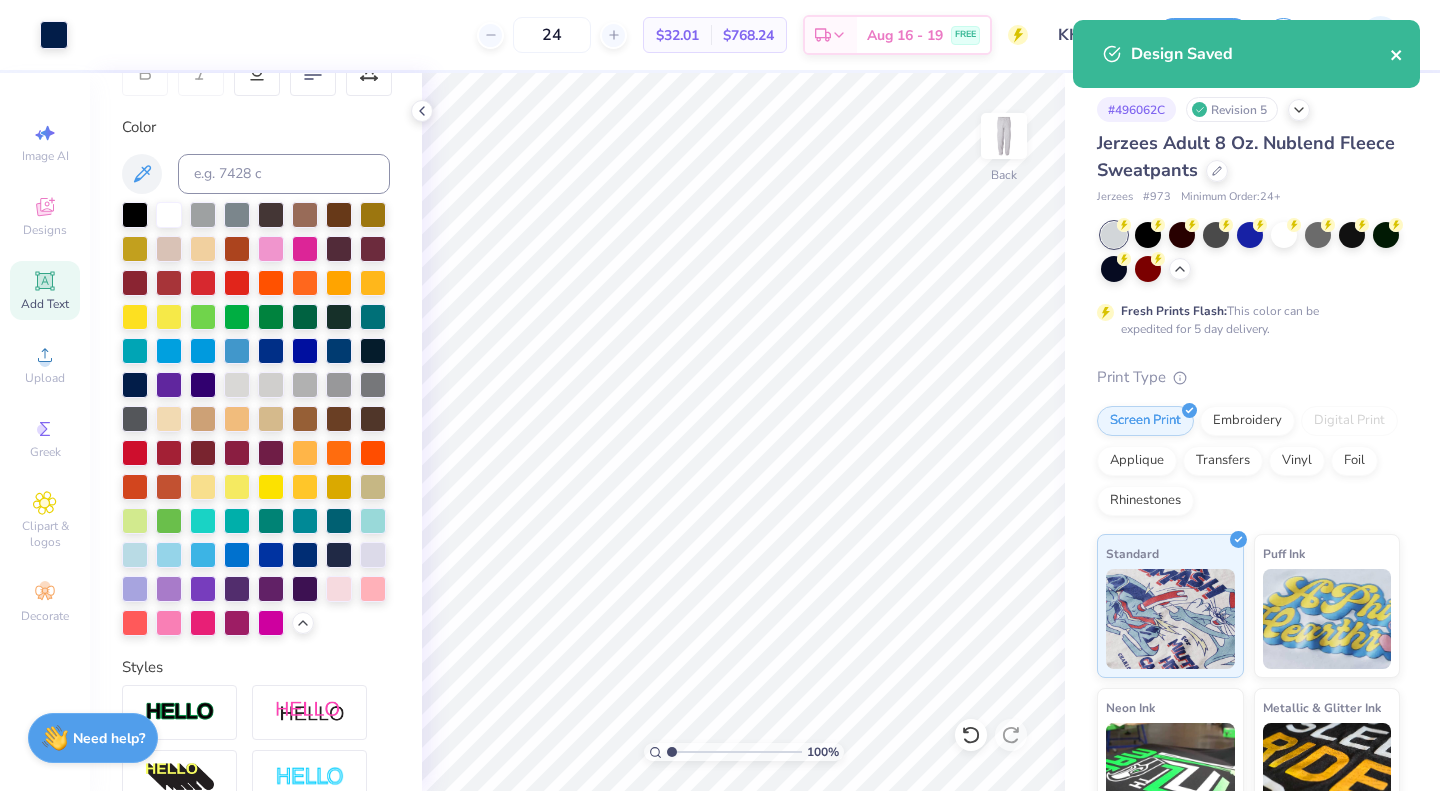click 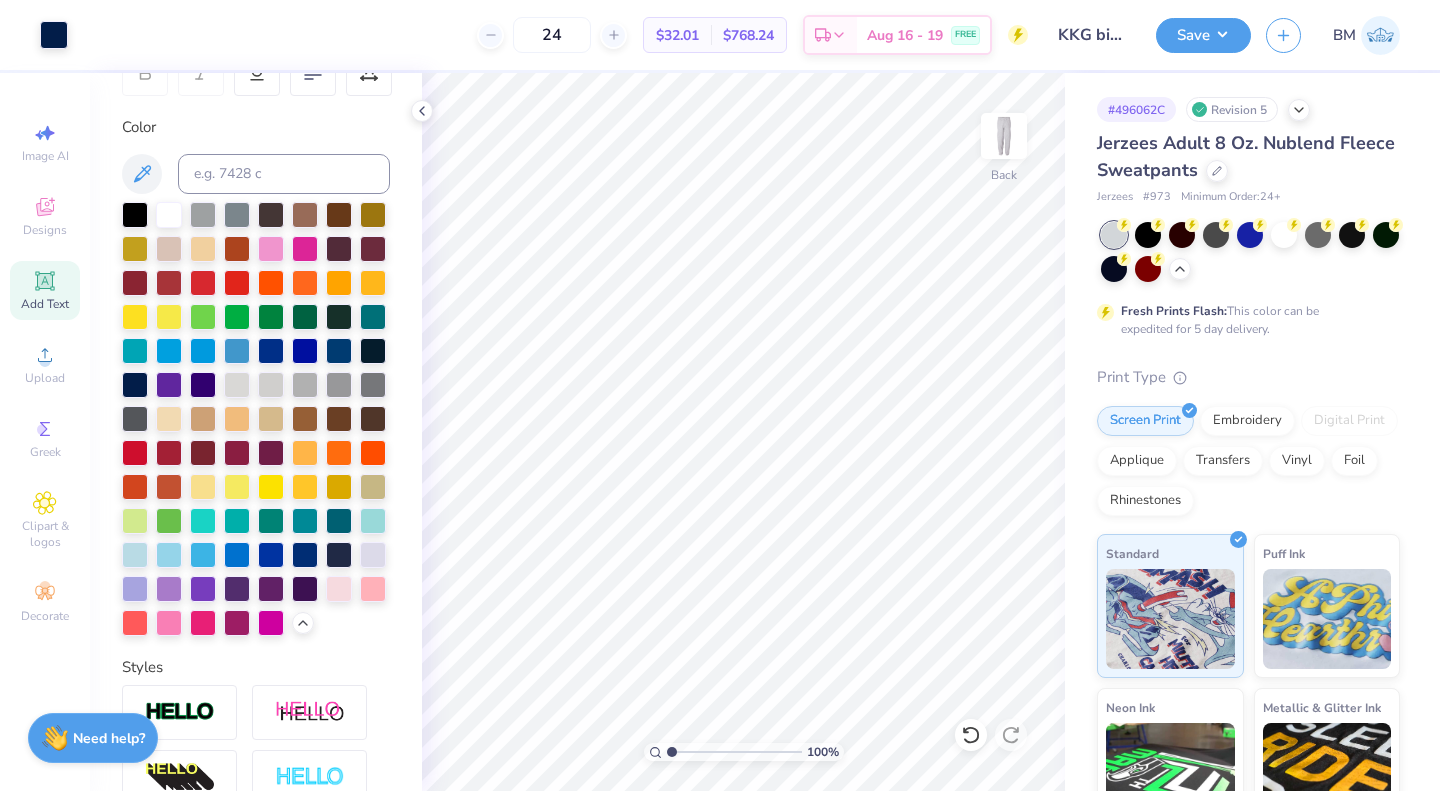 click 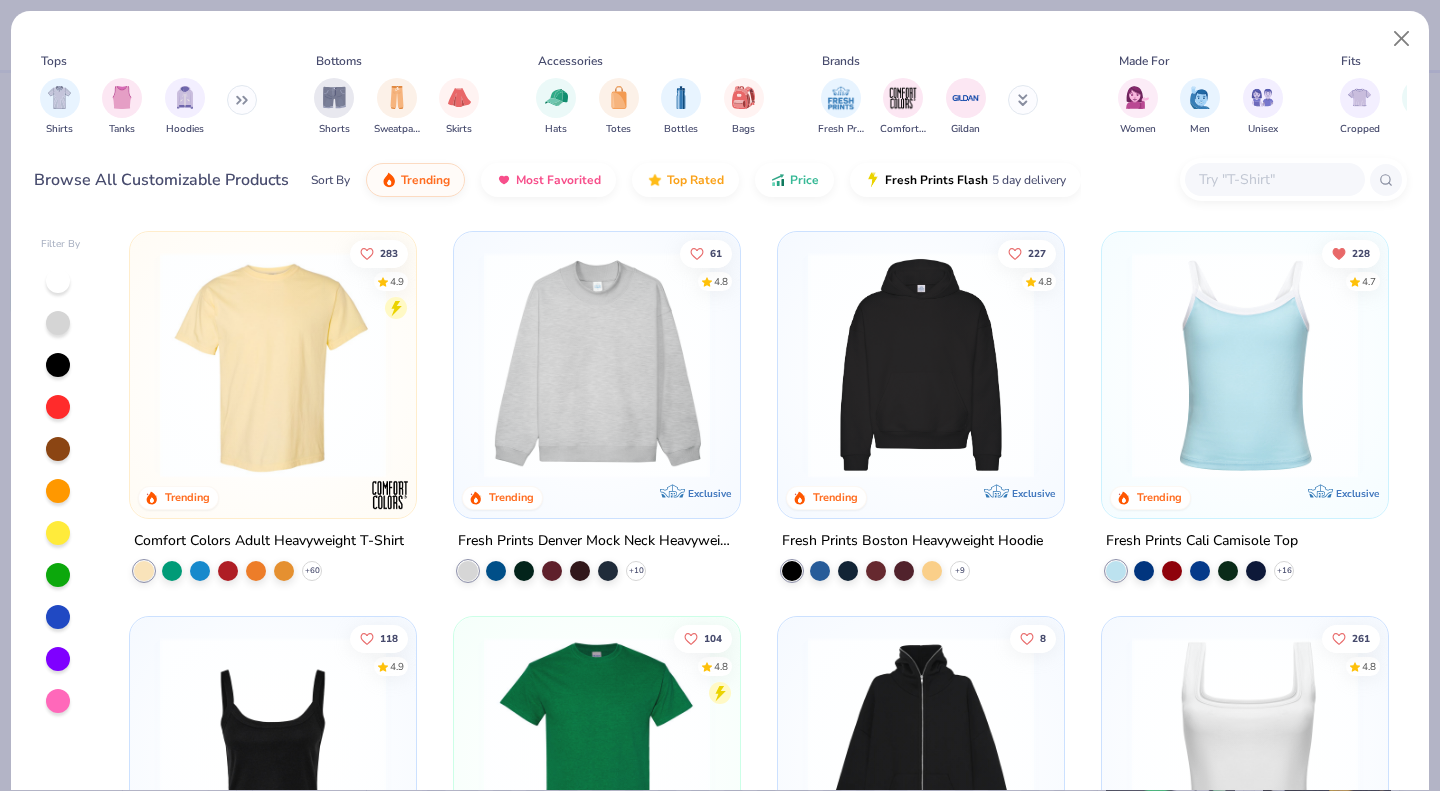 click at bounding box center [1274, 179] 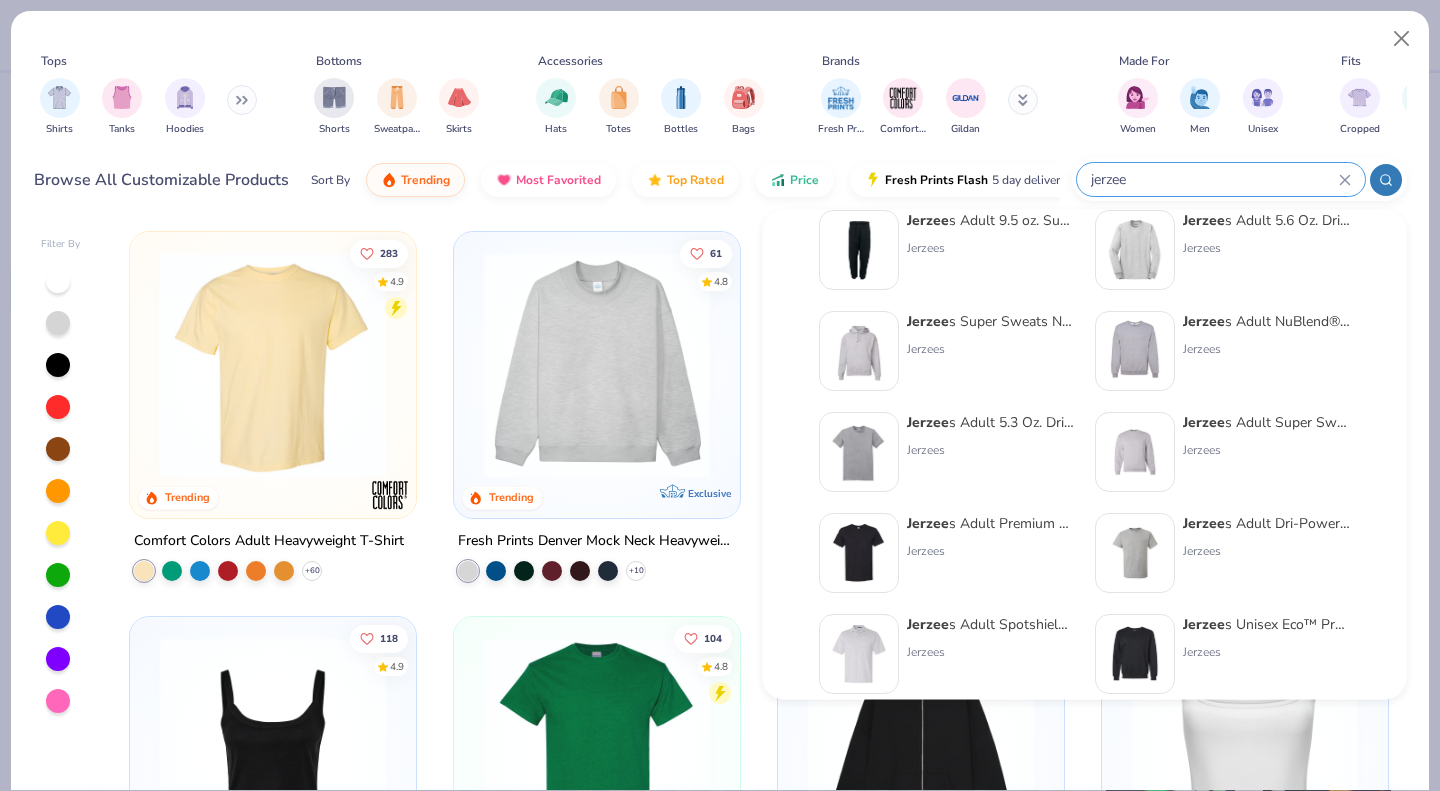 scroll, scrollTop: 541, scrollLeft: 0, axis: vertical 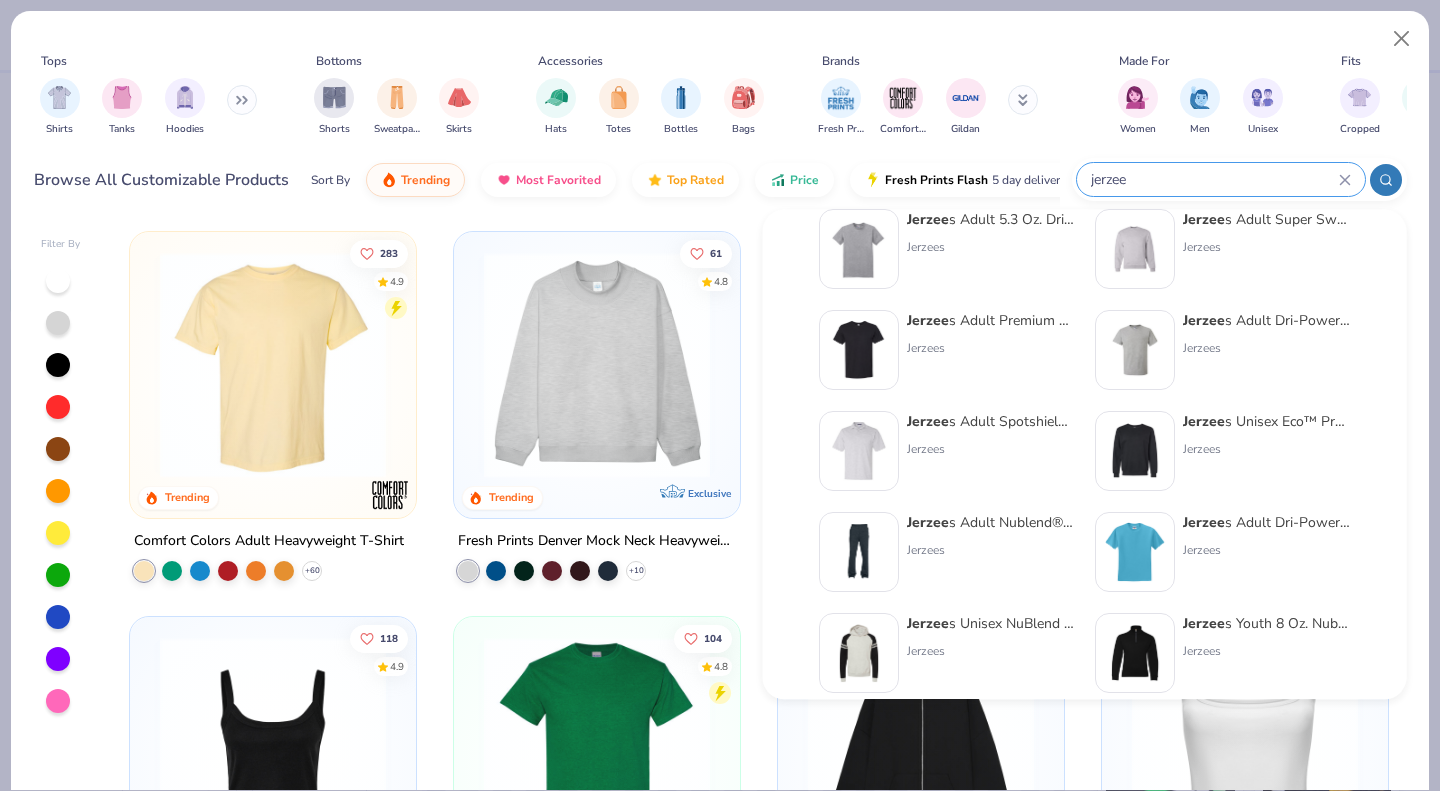 type on "jerzee" 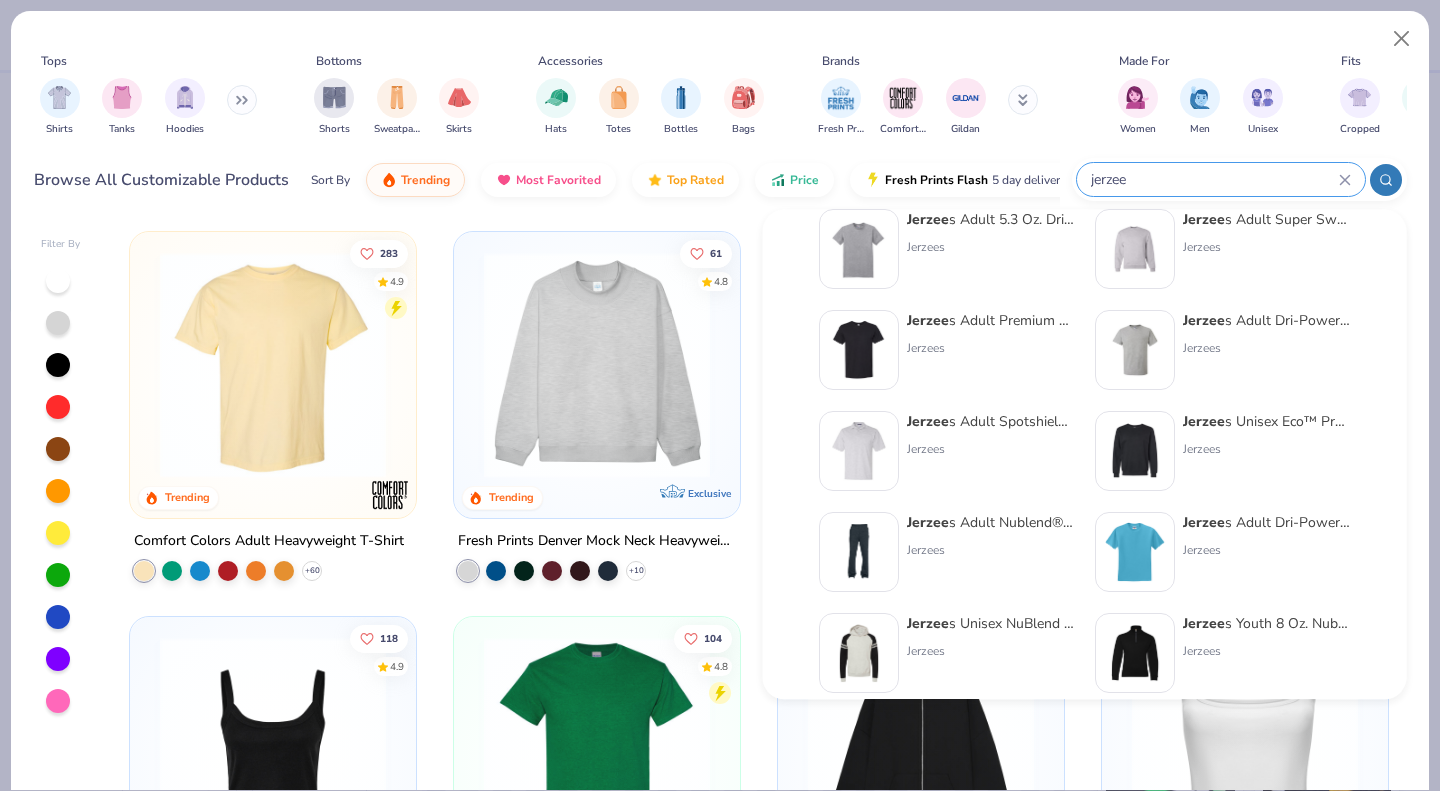 click at bounding box center (859, 553) 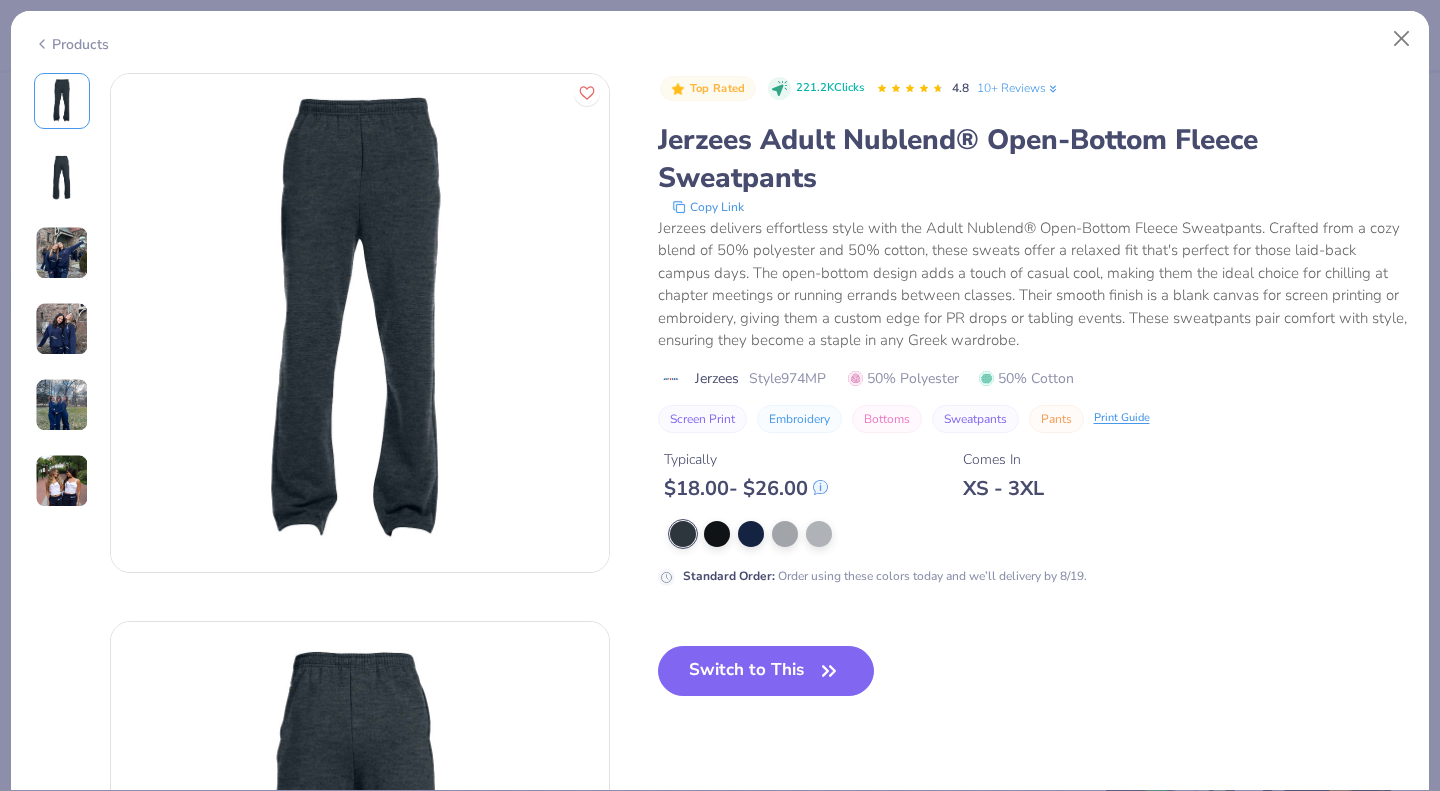 click at bounding box center [785, 534] 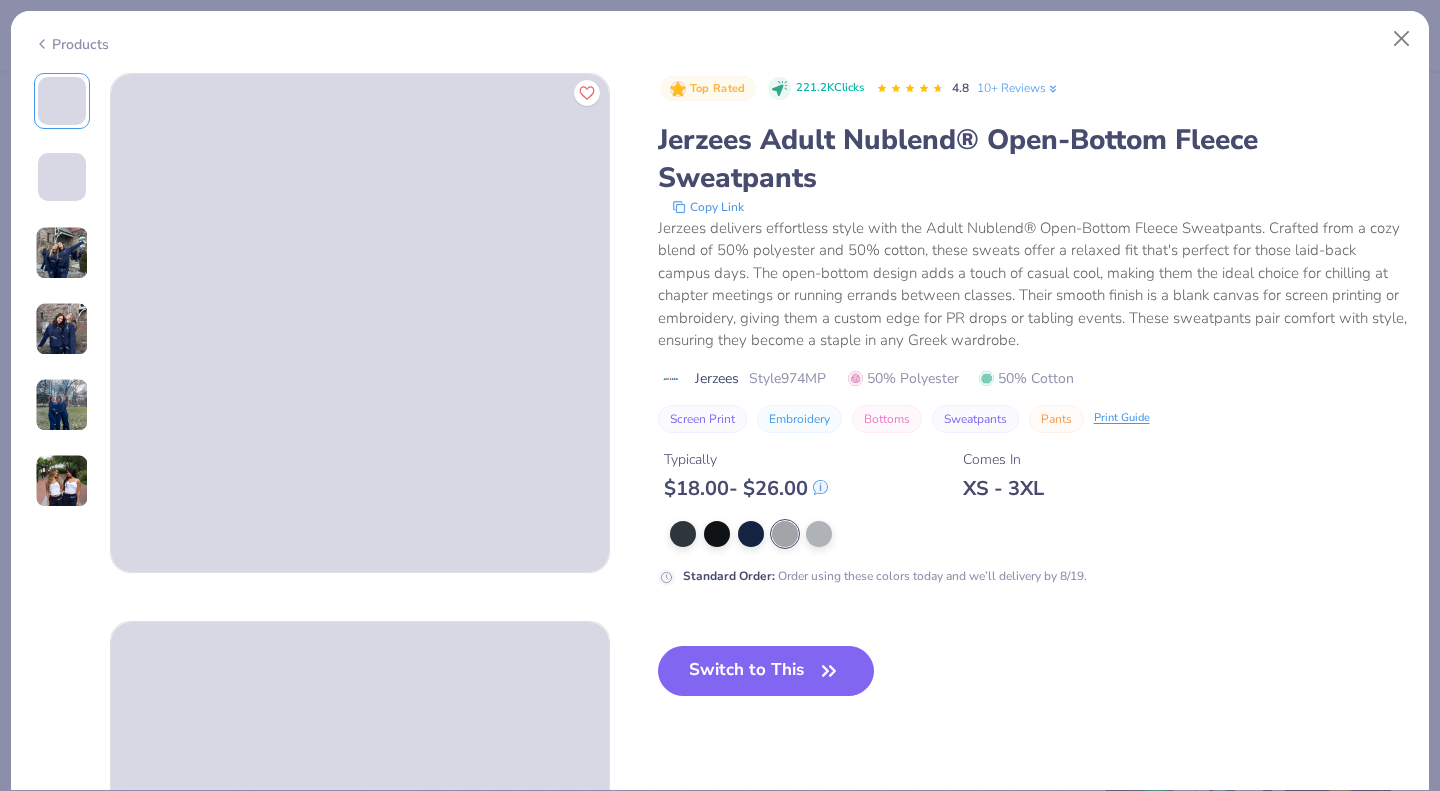 click at bounding box center (819, 534) 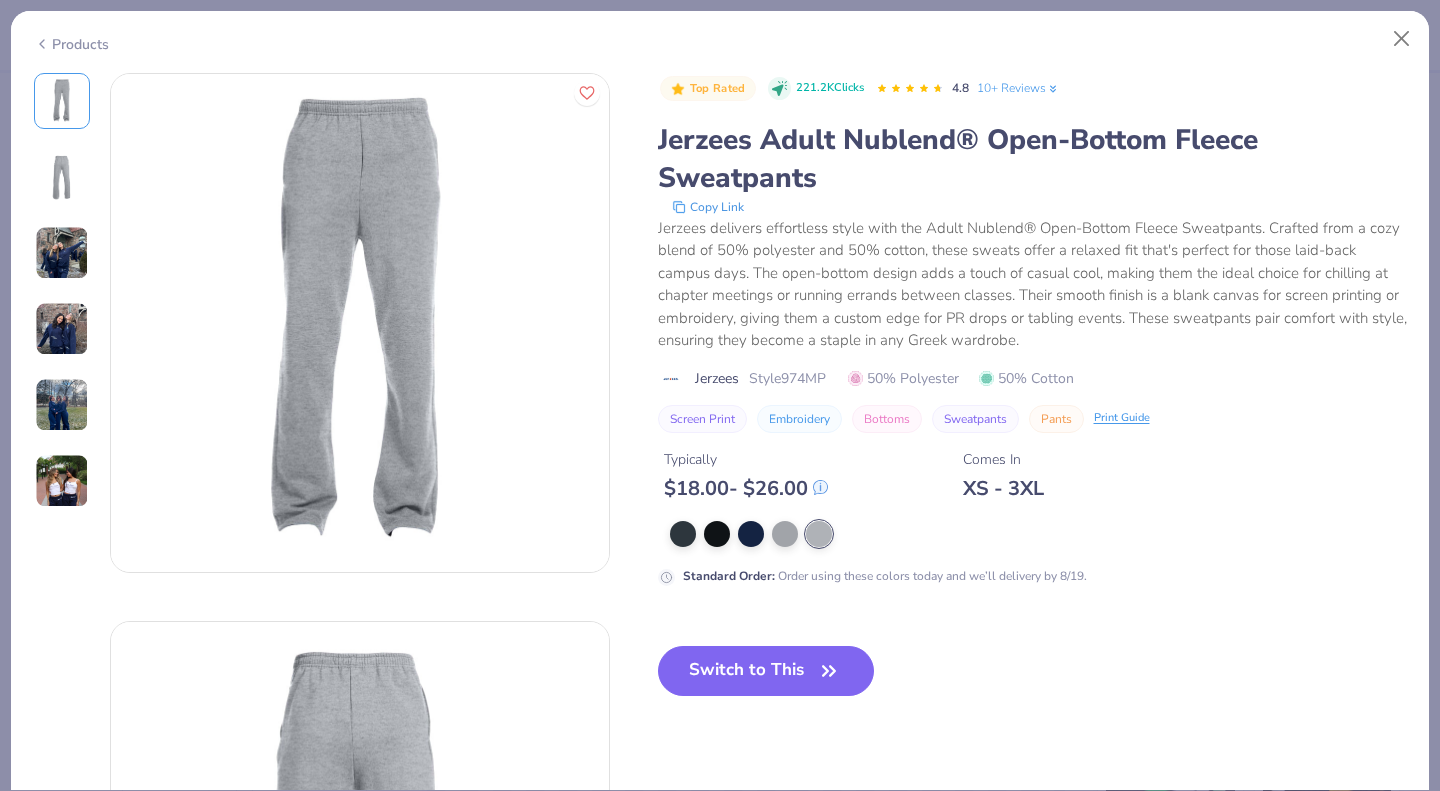 click at bounding box center (785, 534) 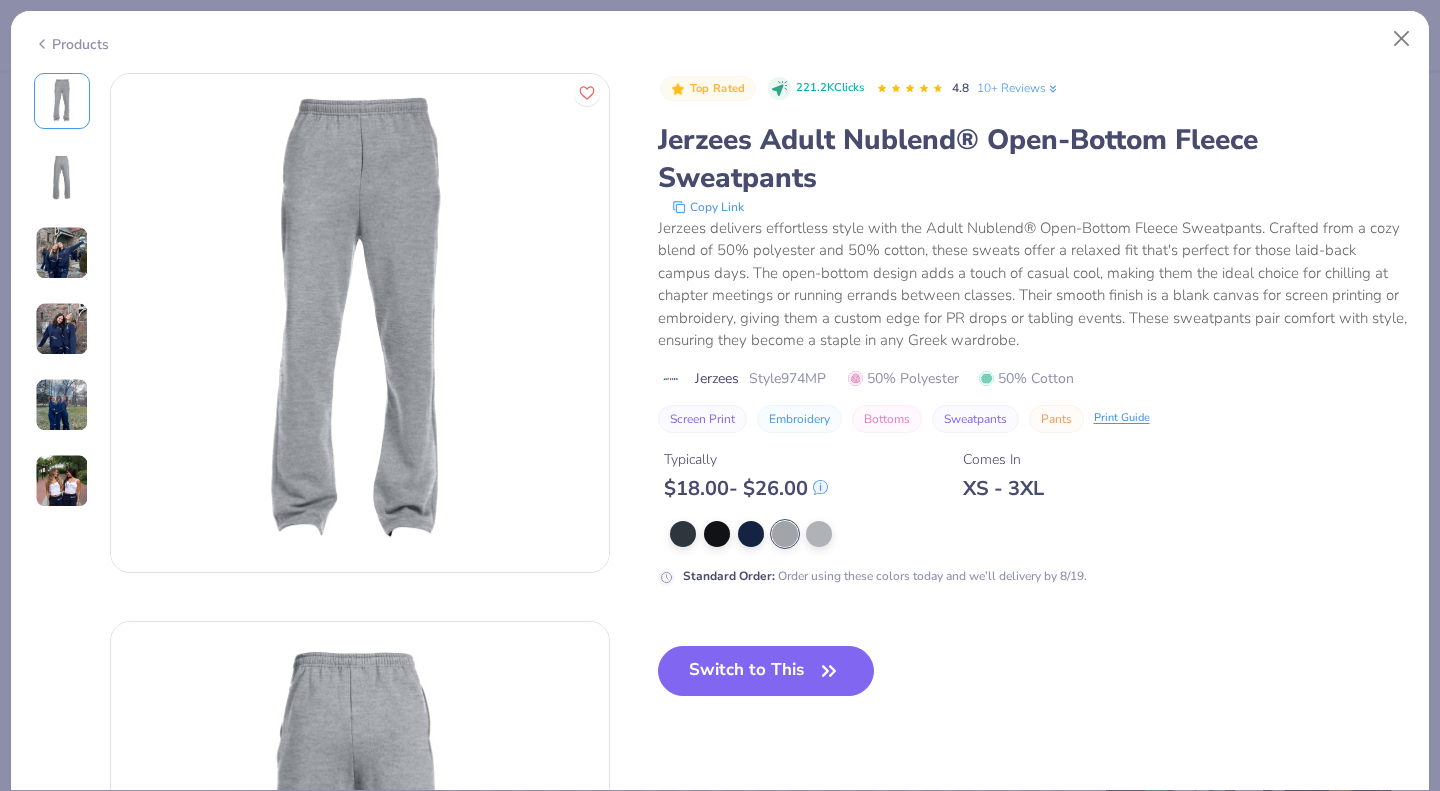 click at bounding box center [819, 534] 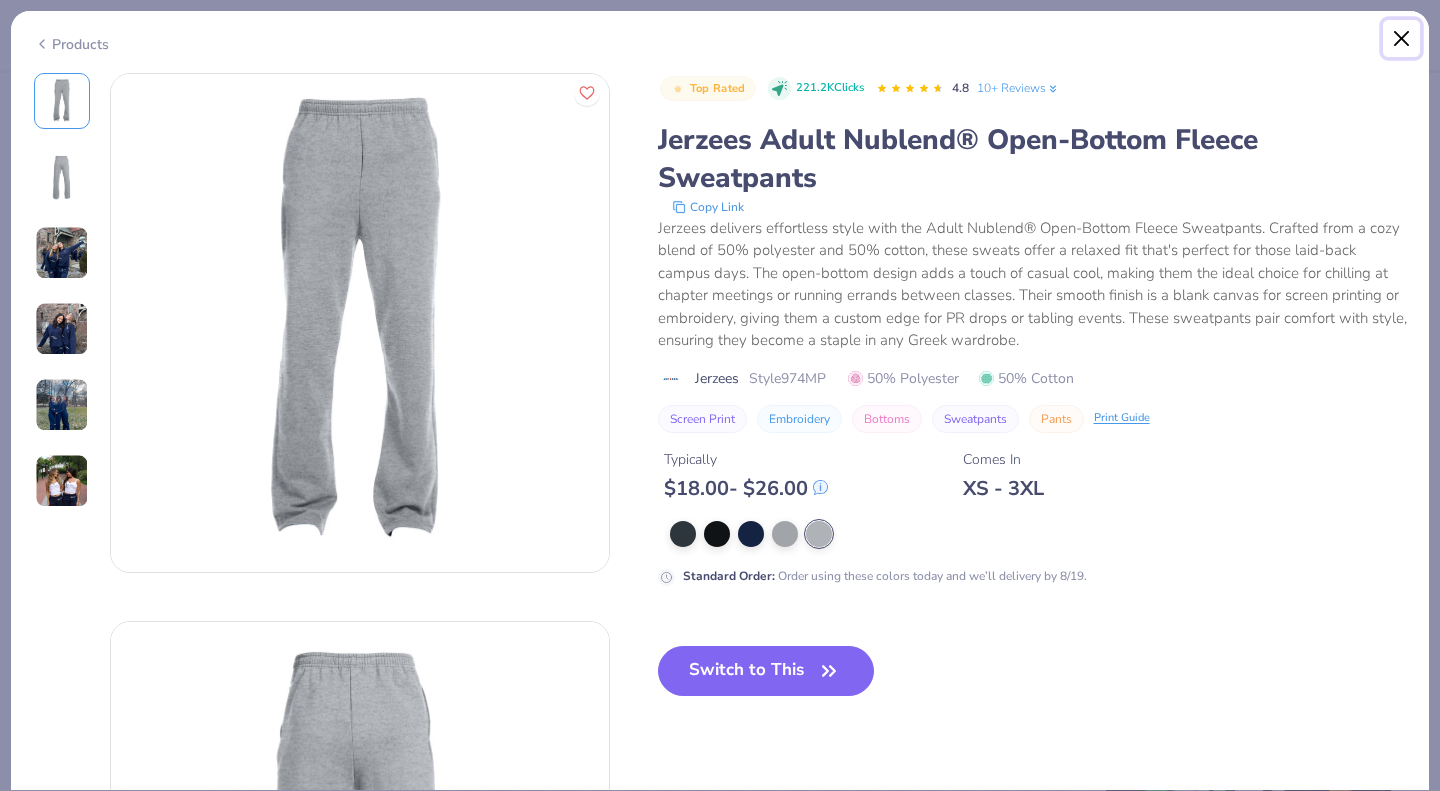 click at bounding box center [1402, 39] 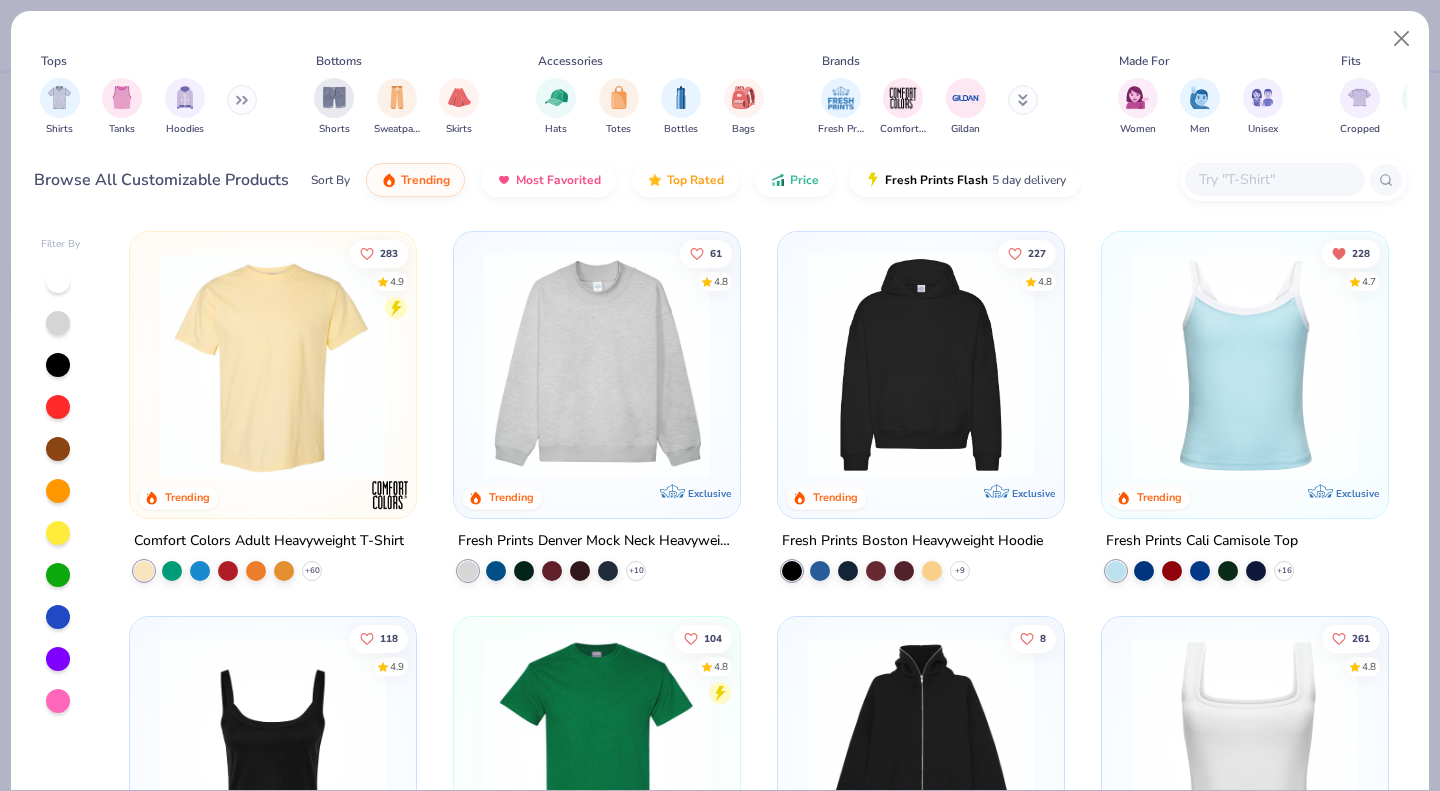 click at bounding box center (1274, 179) 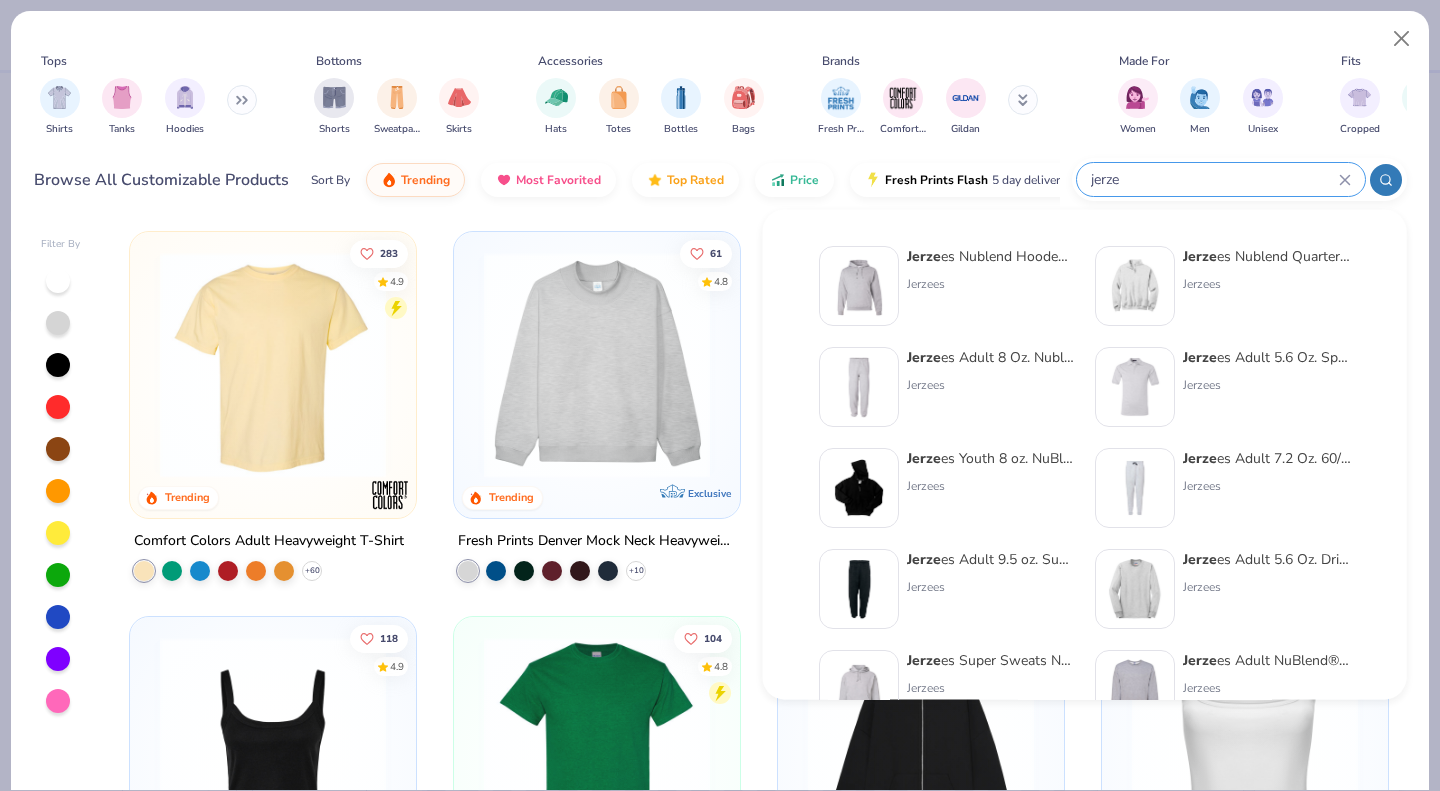 type on "jerze" 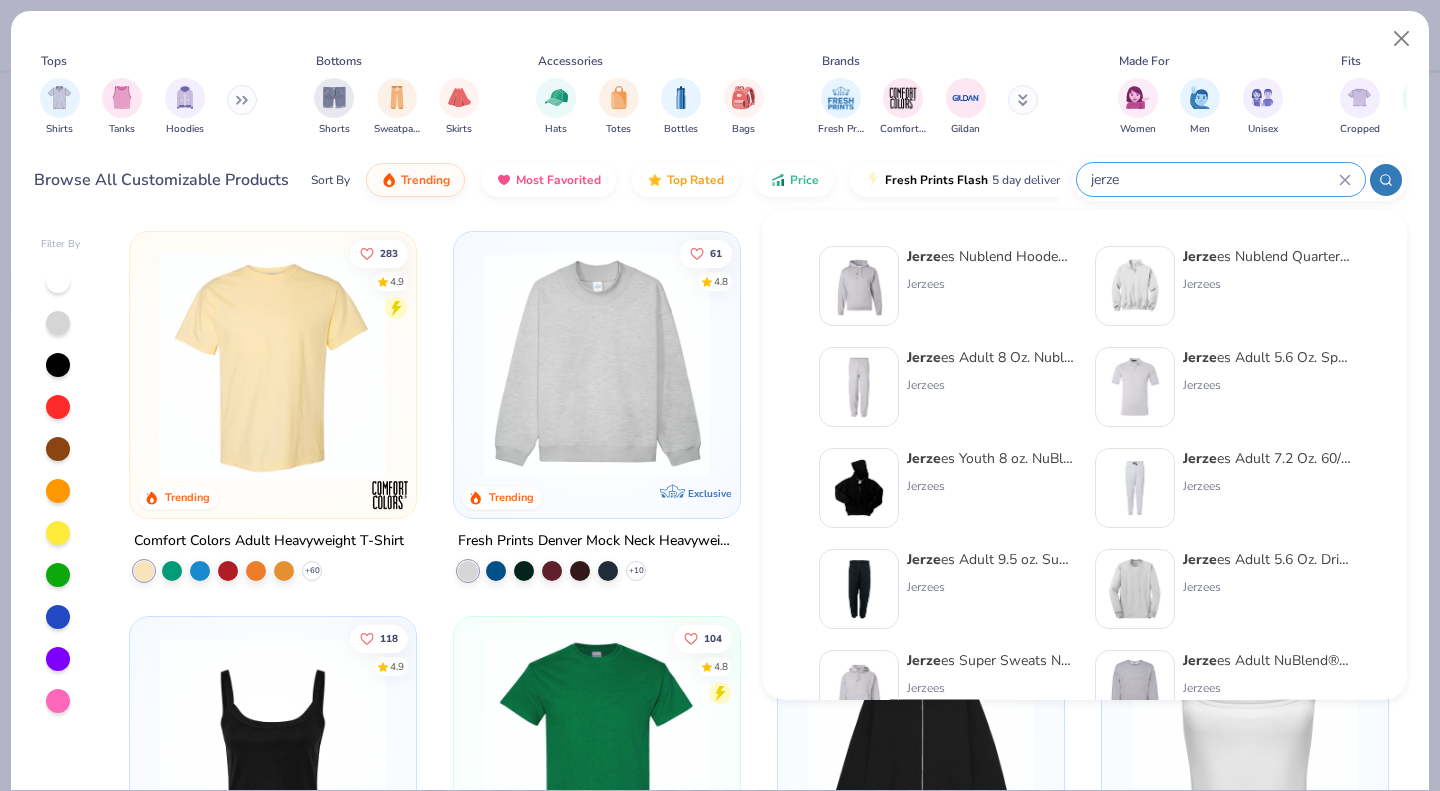 click on "Jerzees" at bounding box center [991, 284] 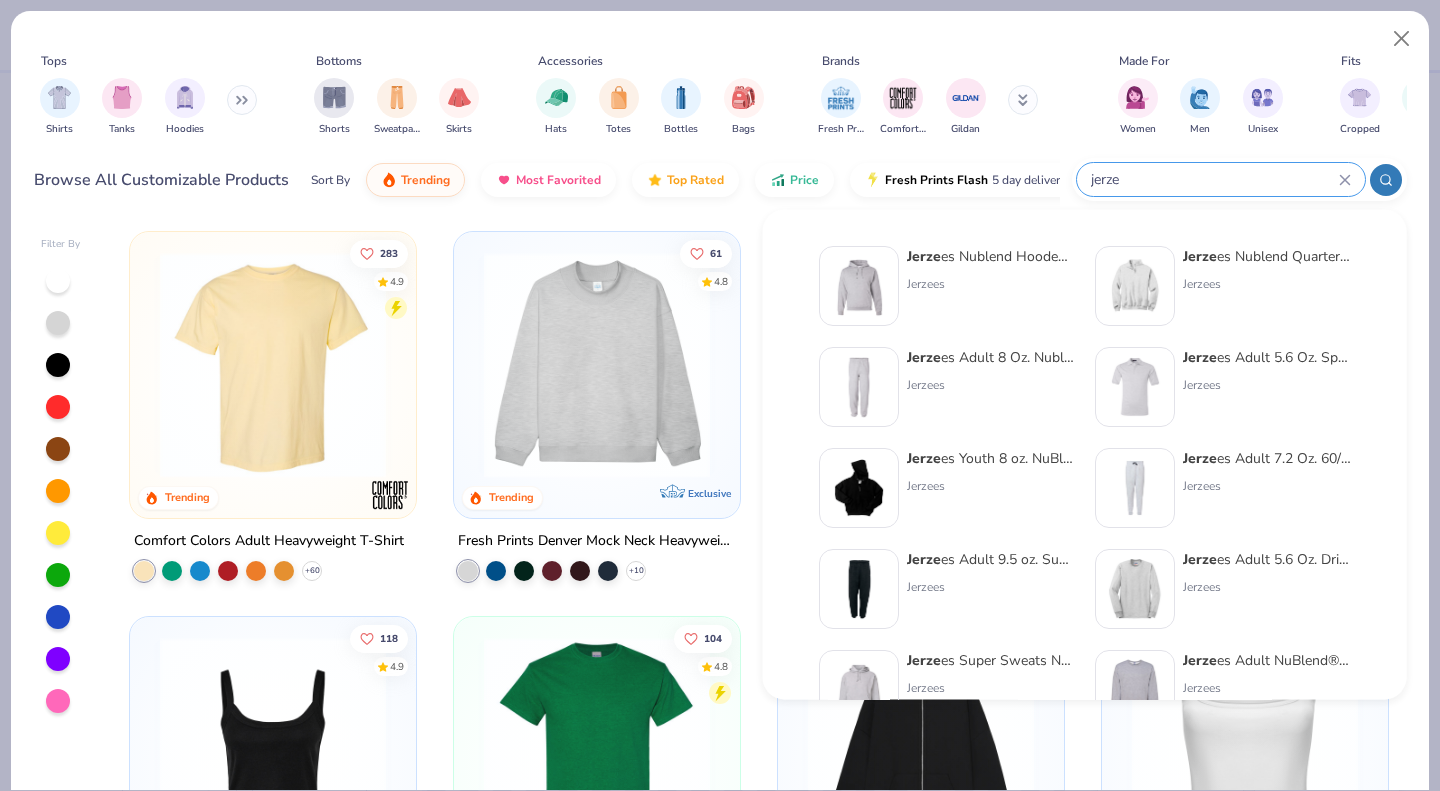 type 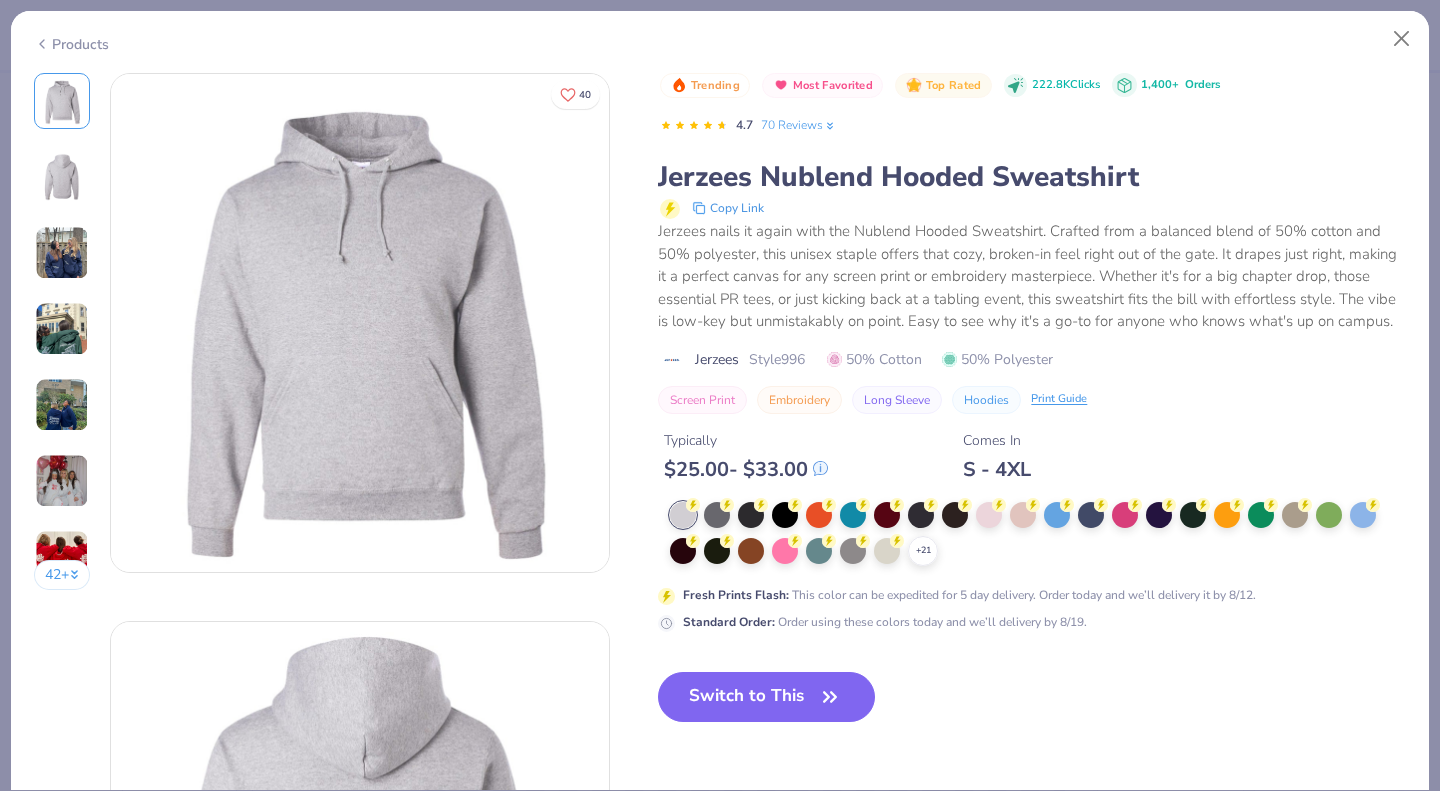 click on "Switch to This" at bounding box center [766, 697] 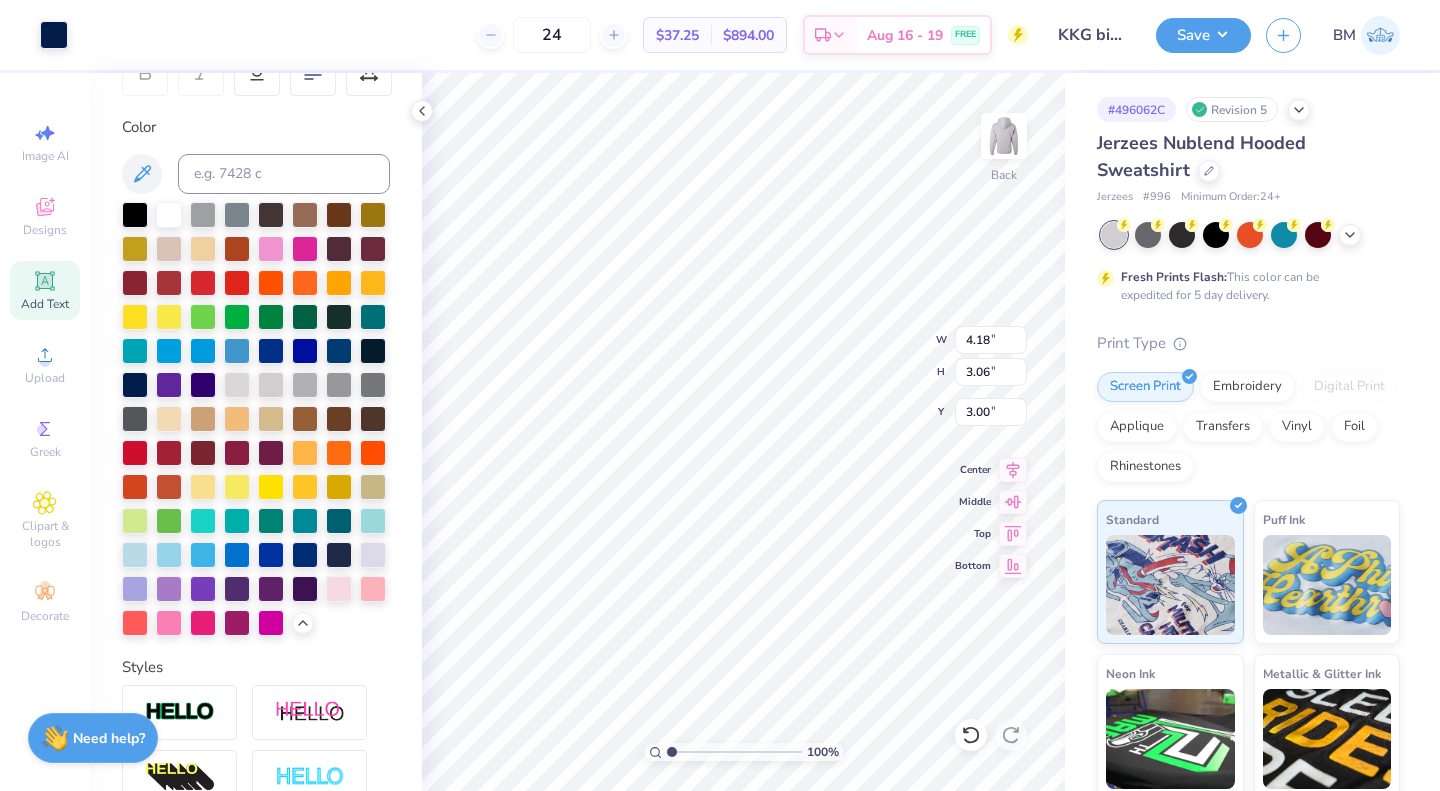 type on "3.00" 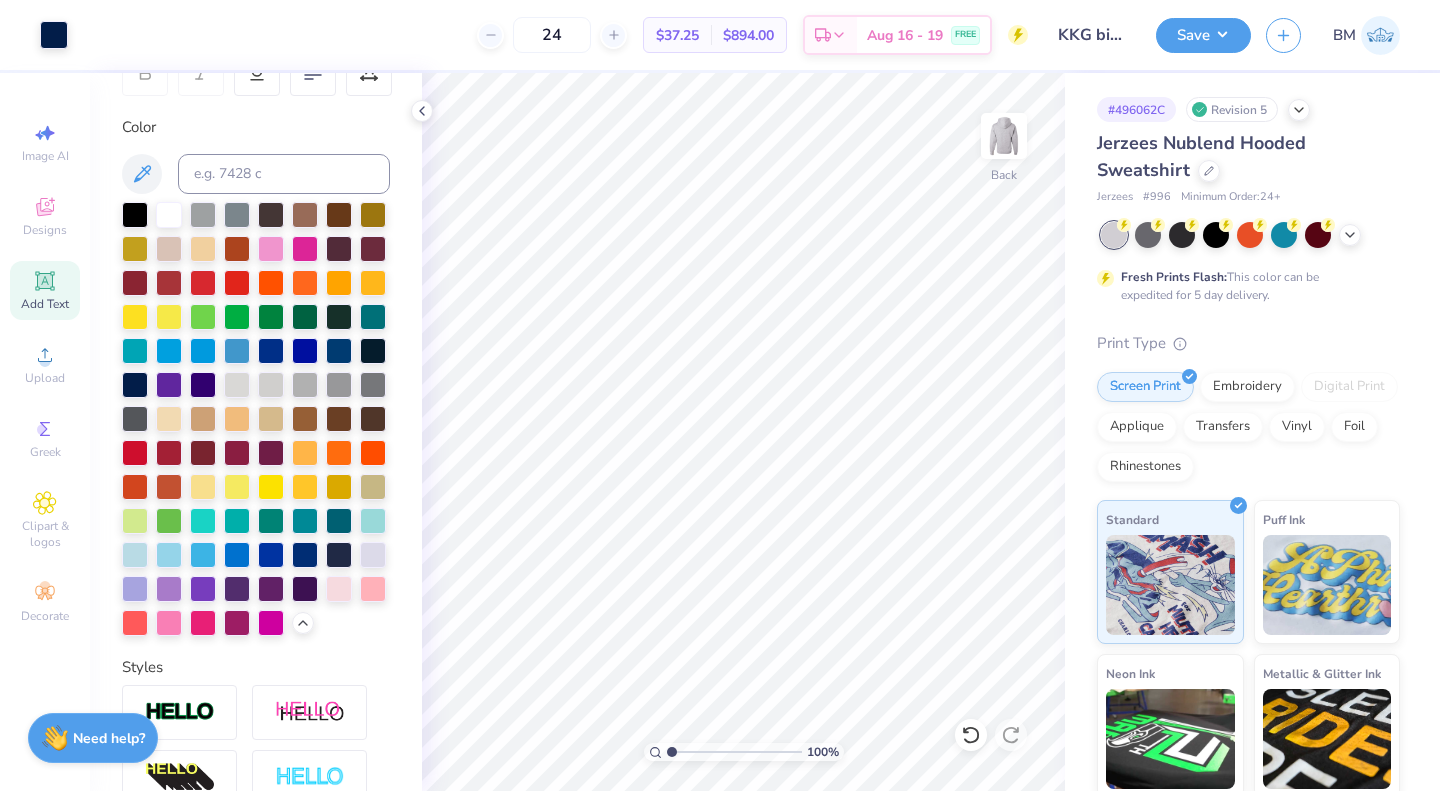 click on "Save" at bounding box center [1203, 35] 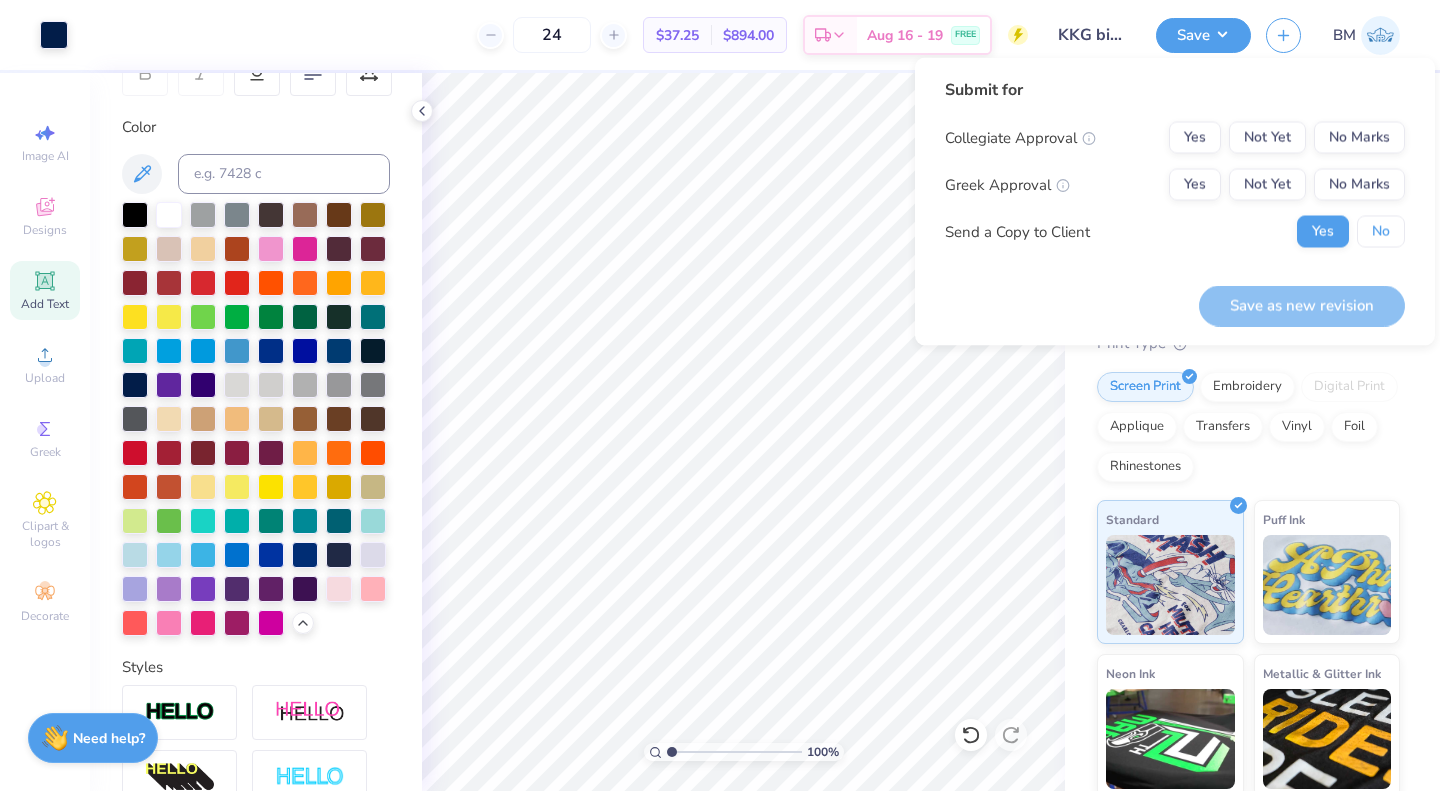 click on "No" at bounding box center (1381, 232) 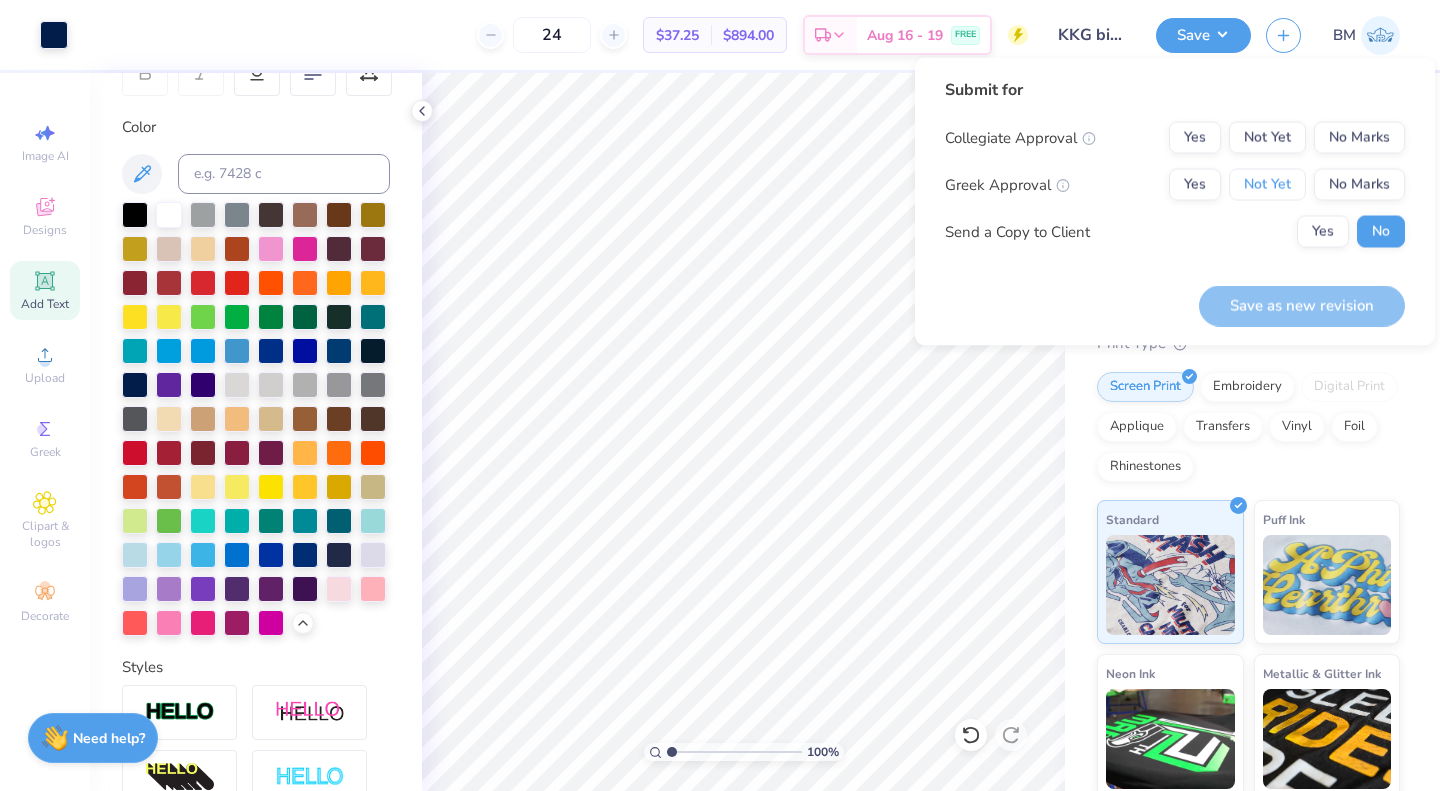 click on "Not Yet" at bounding box center [1267, 185] 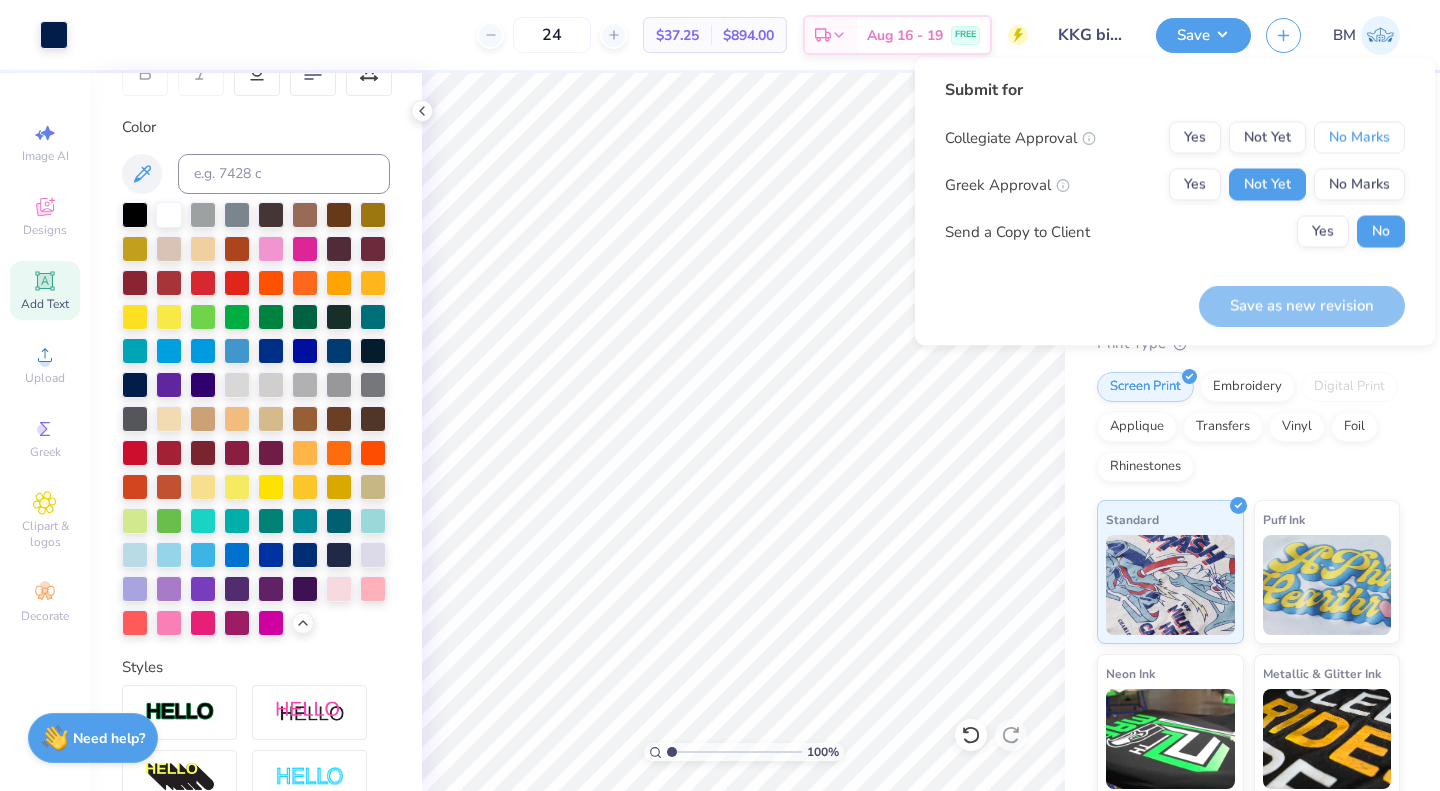 click on "No Marks" at bounding box center [1359, 138] 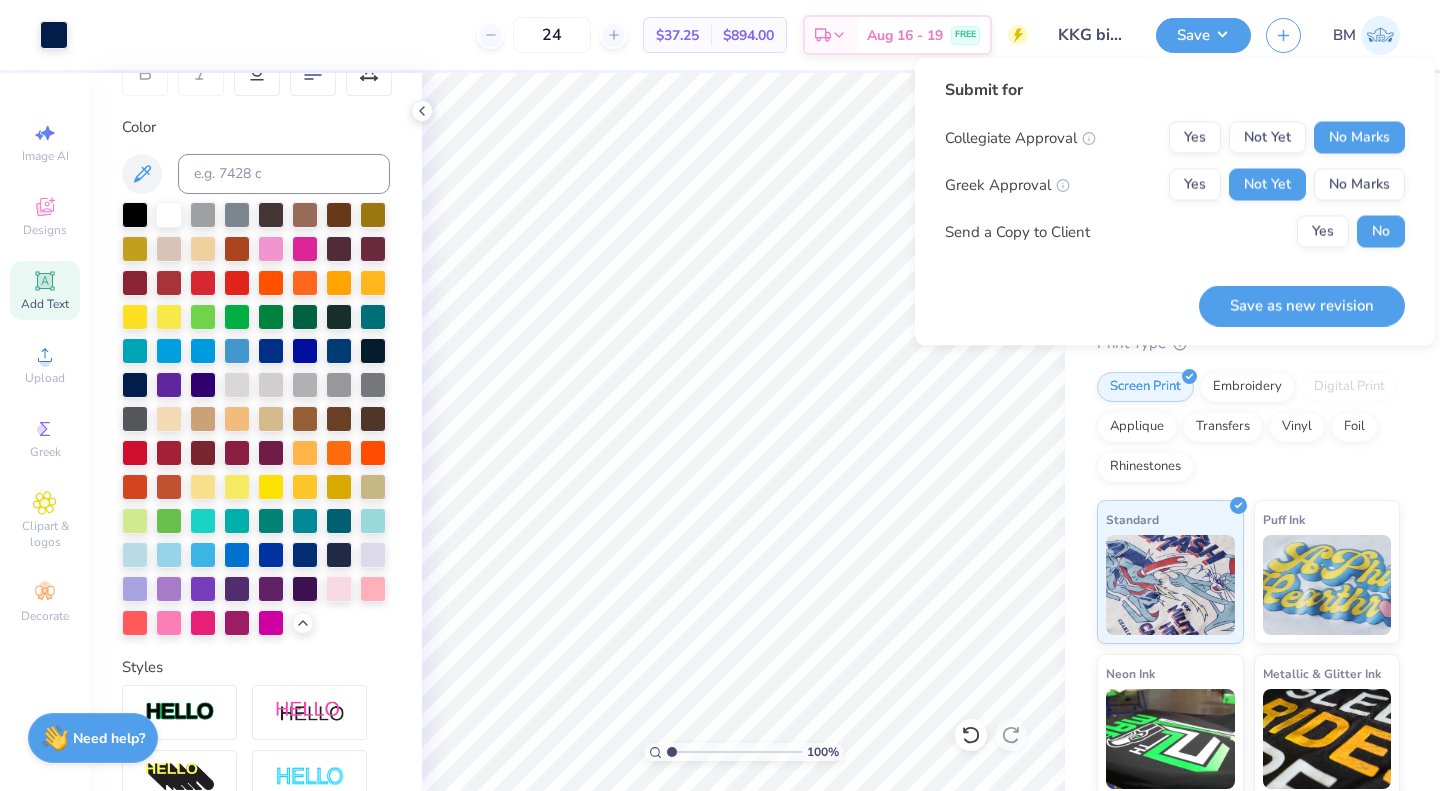 click on "Save as new revision" at bounding box center (1302, 305) 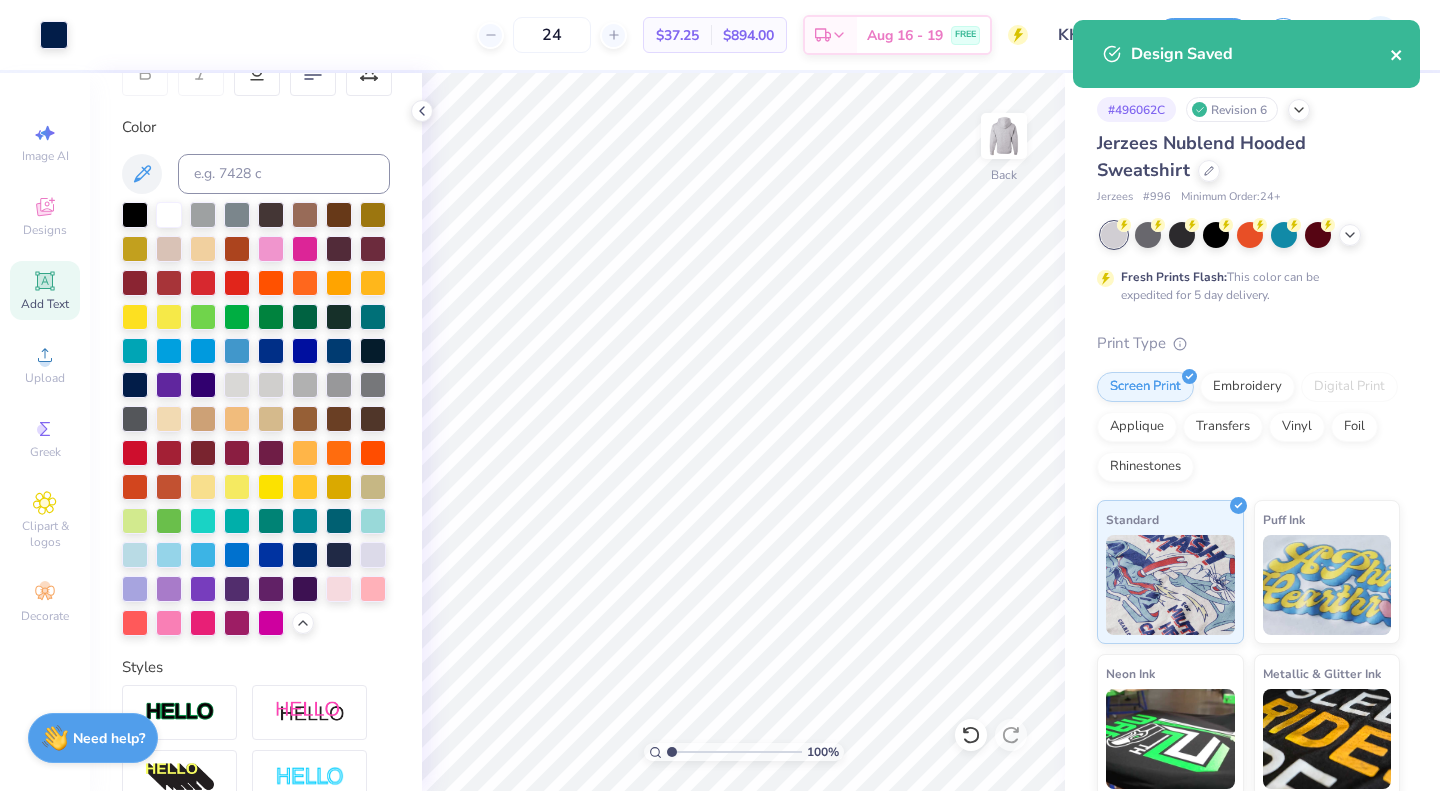 click 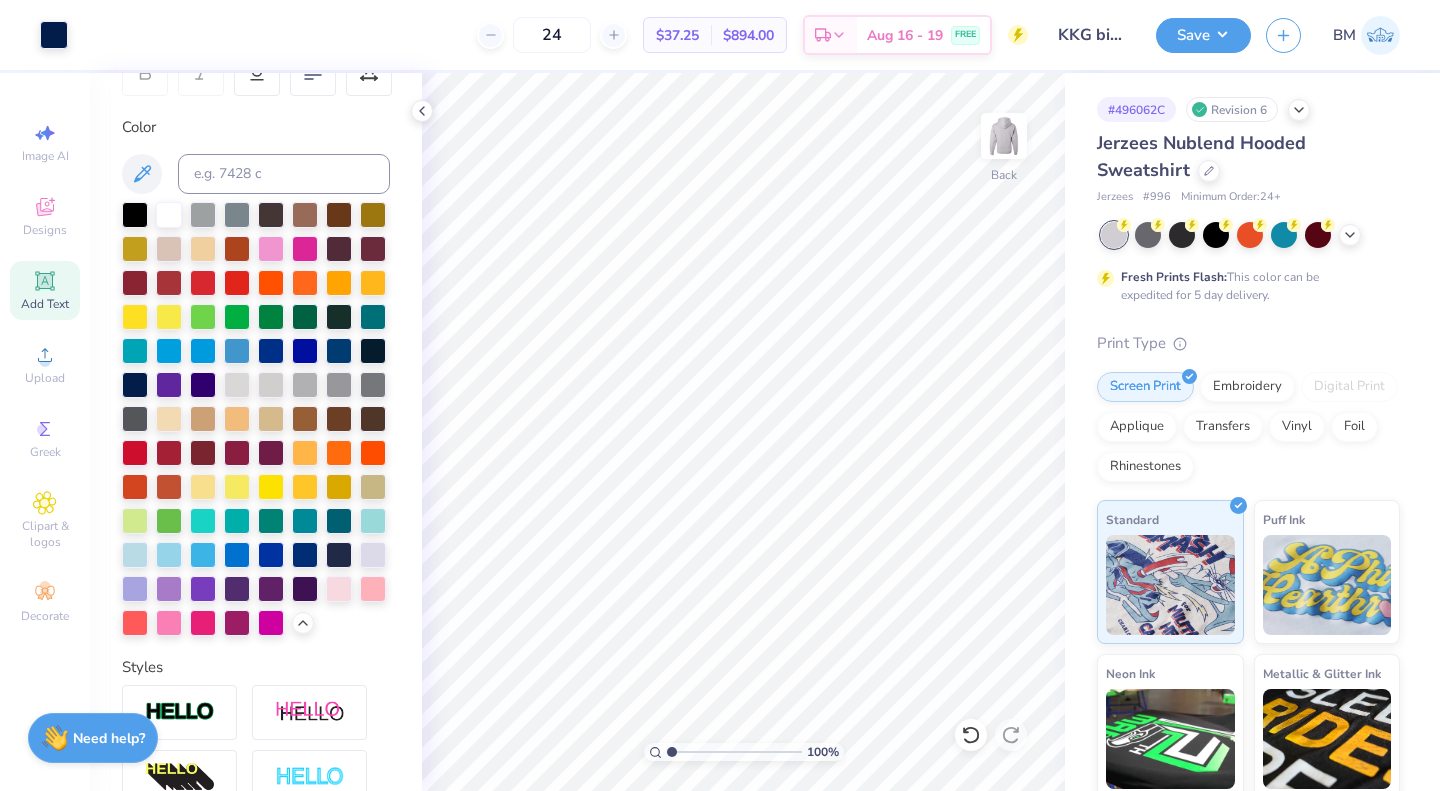 click 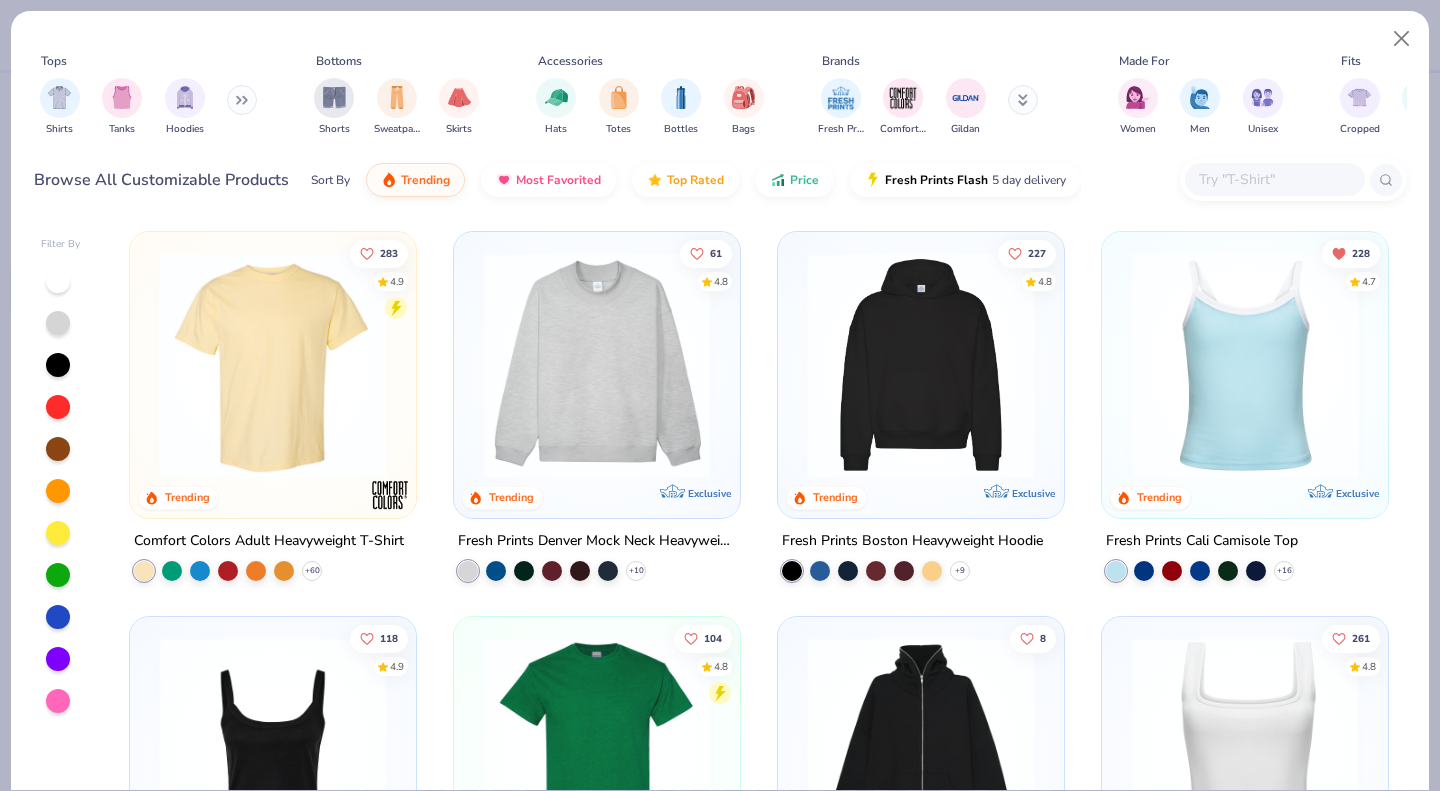 click at bounding box center (1274, 179) 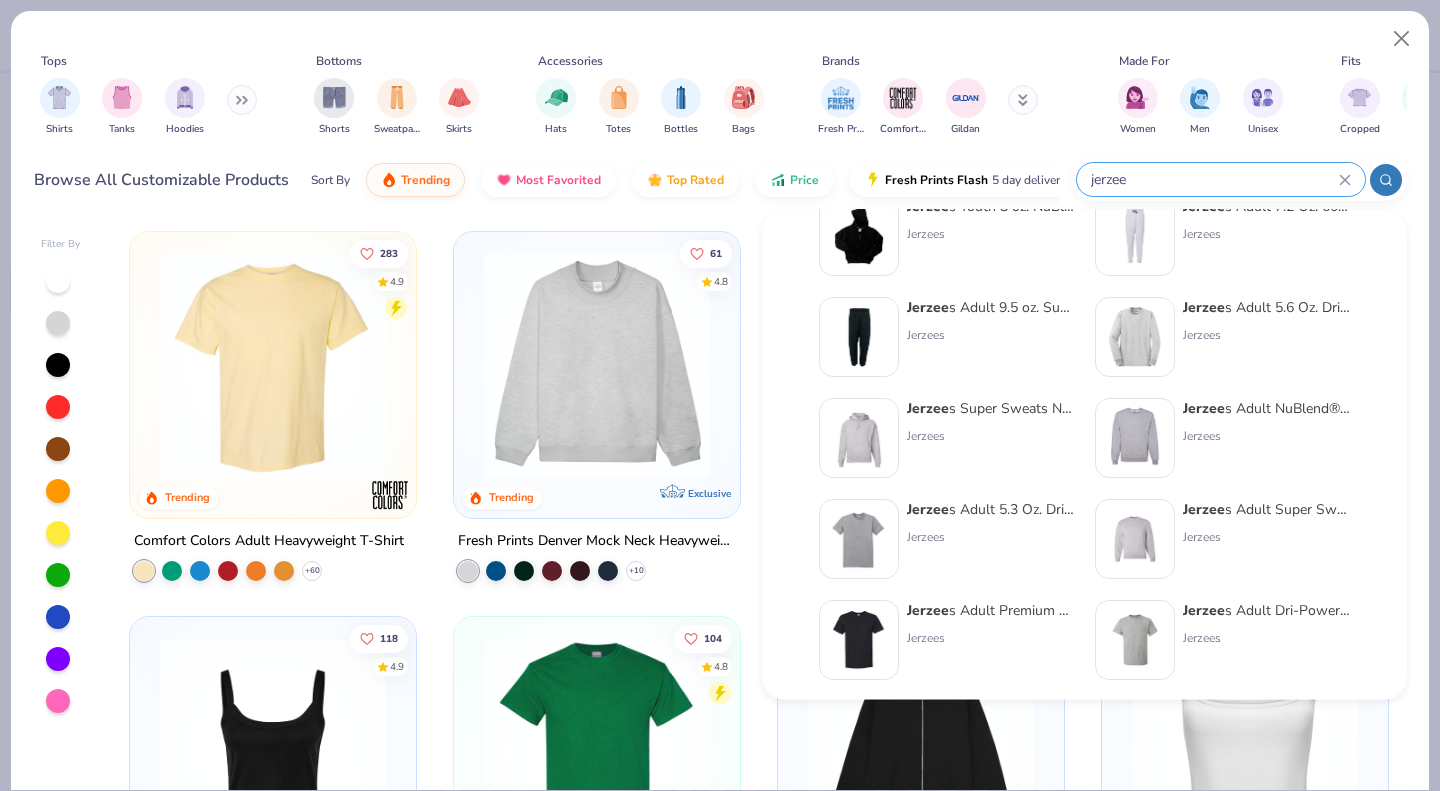 scroll, scrollTop: 252, scrollLeft: 0, axis: vertical 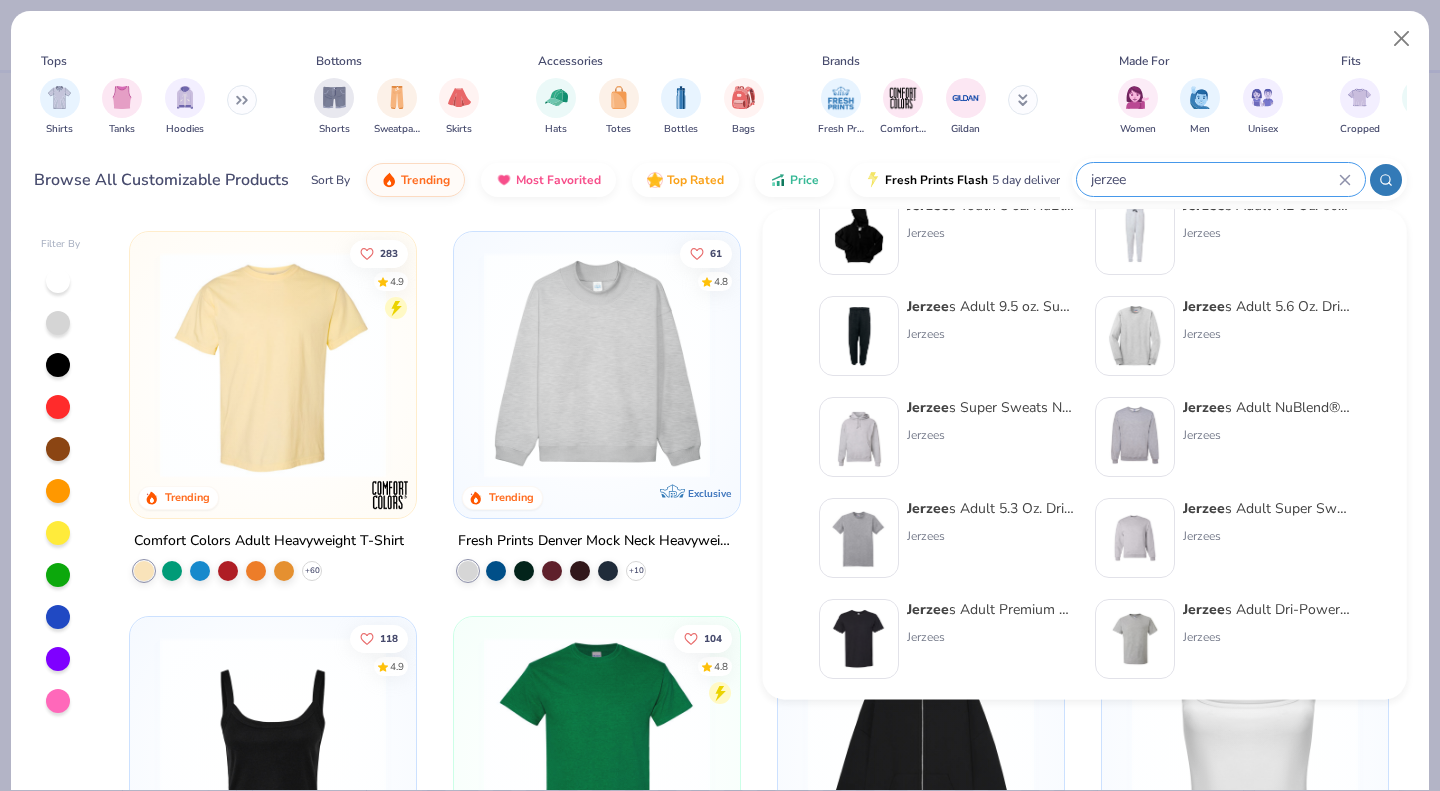type on "jerzee" 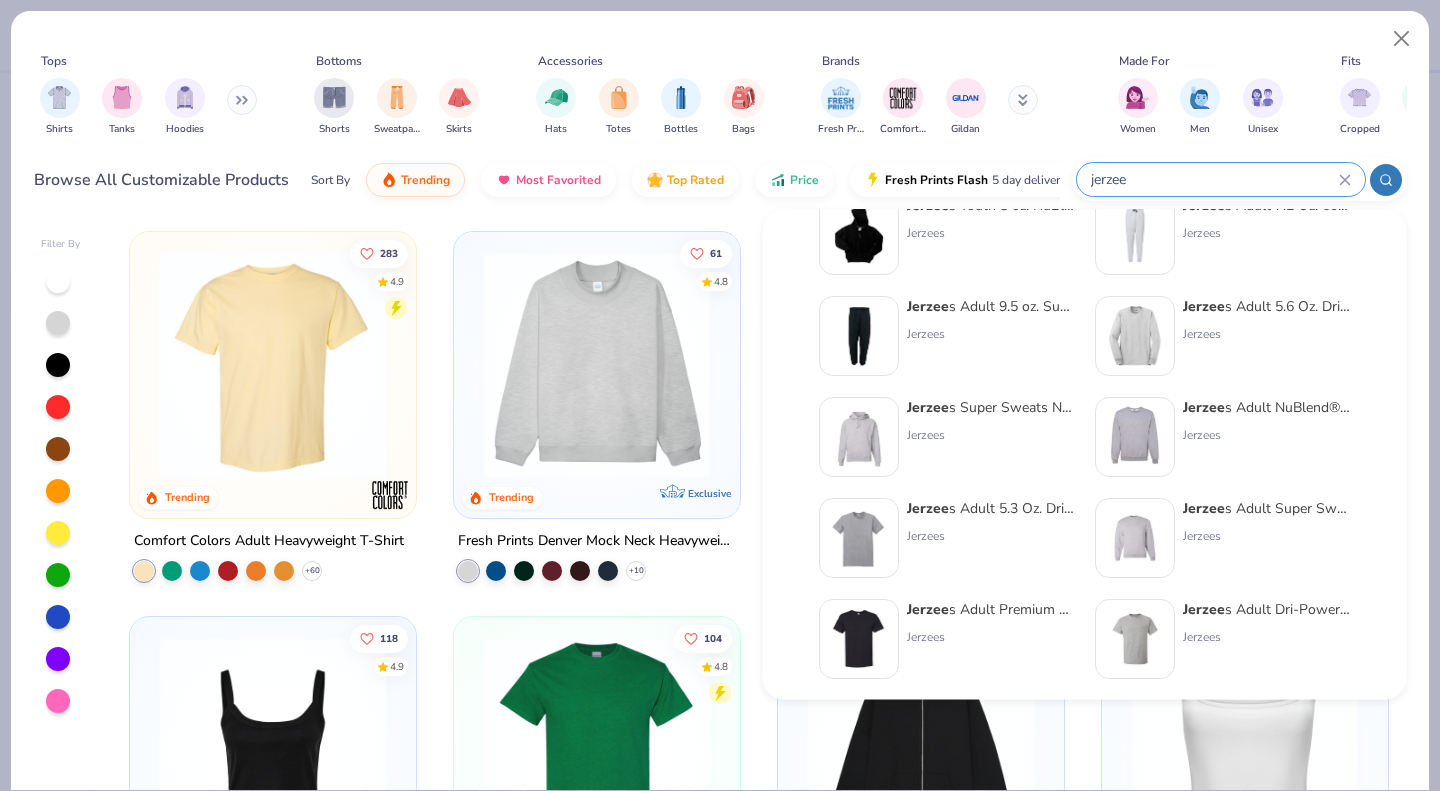 click at bounding box center (1135, 438) 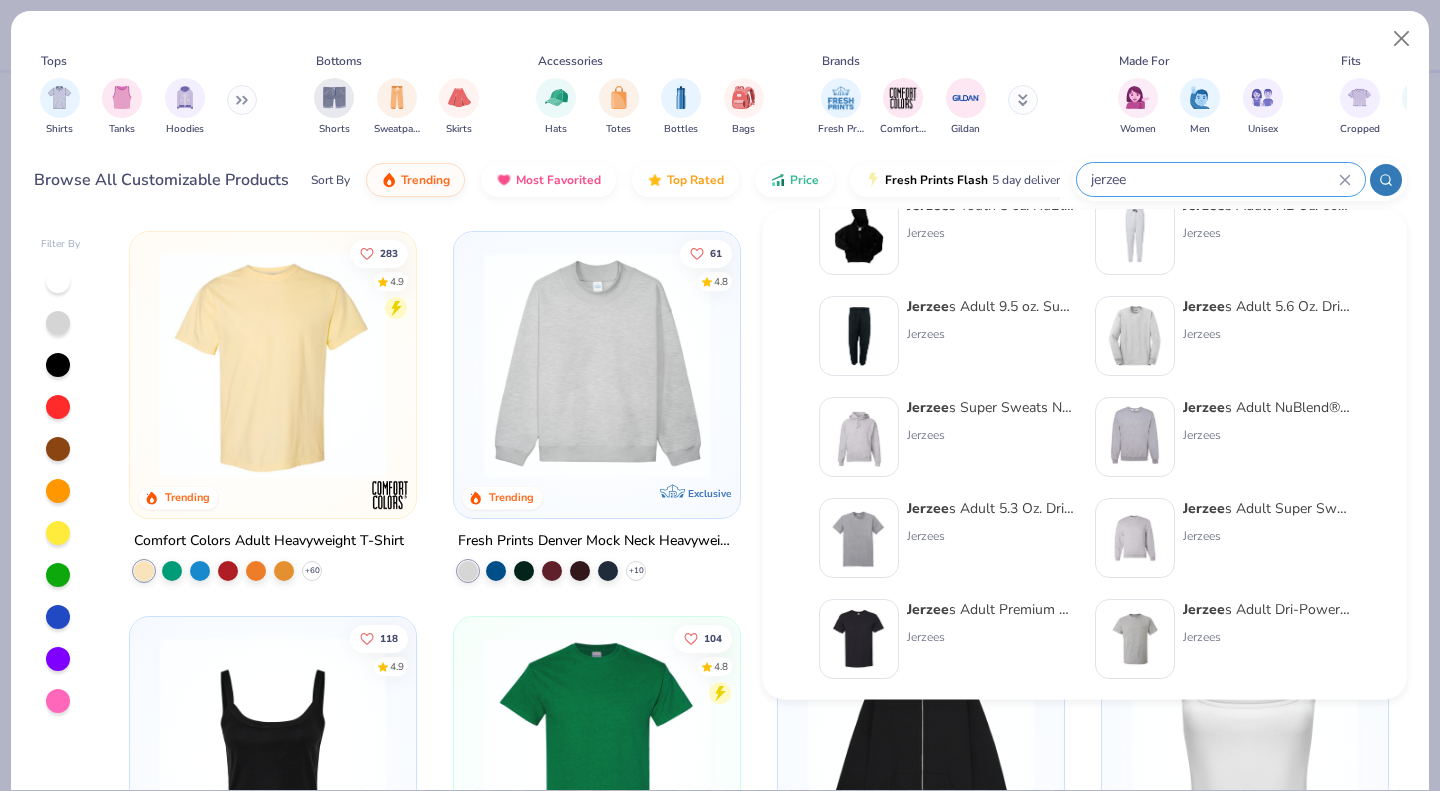 type 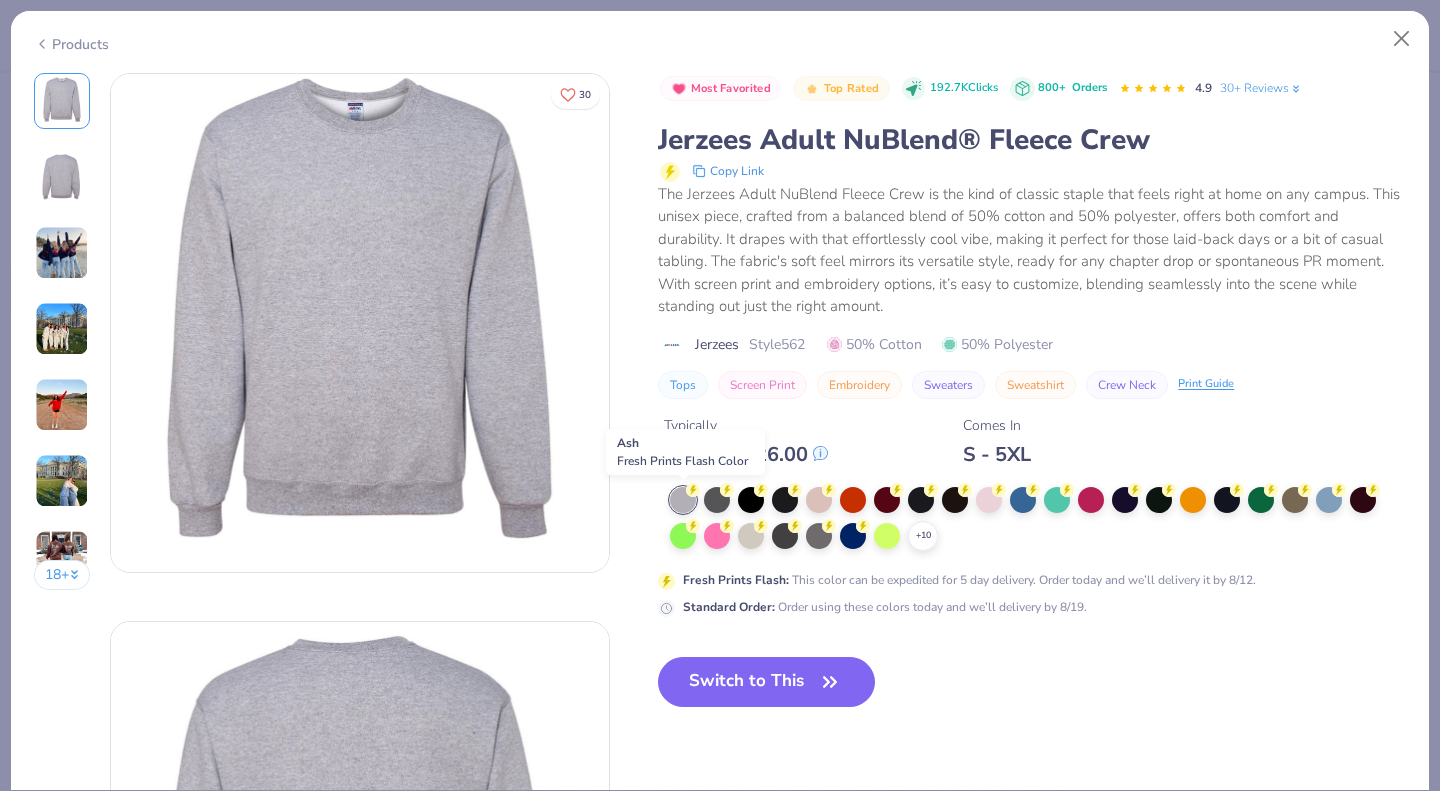 click at bounding box center (683, 500) 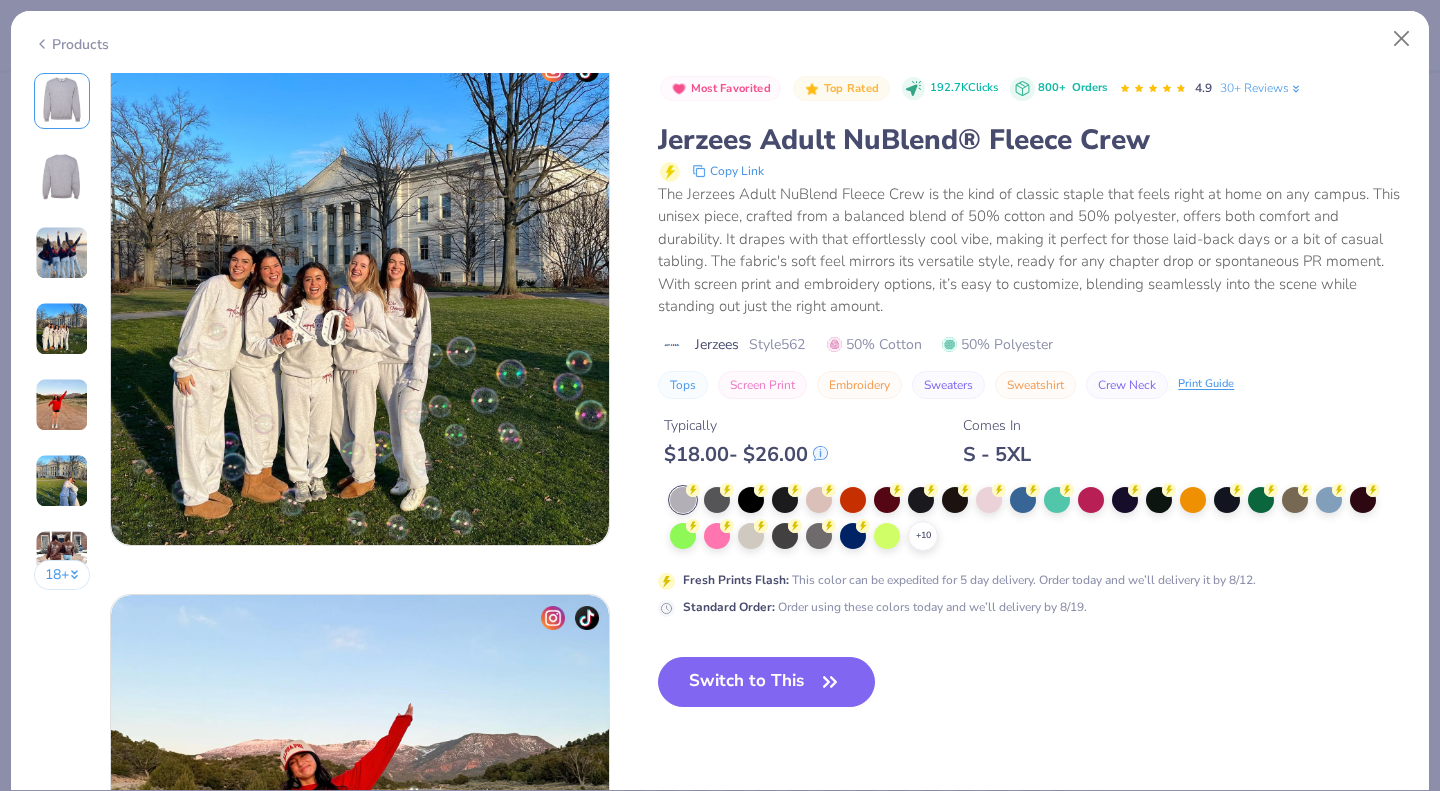 scroll, scrollTop: 1673, scrollLeft: 0, axis: vertical 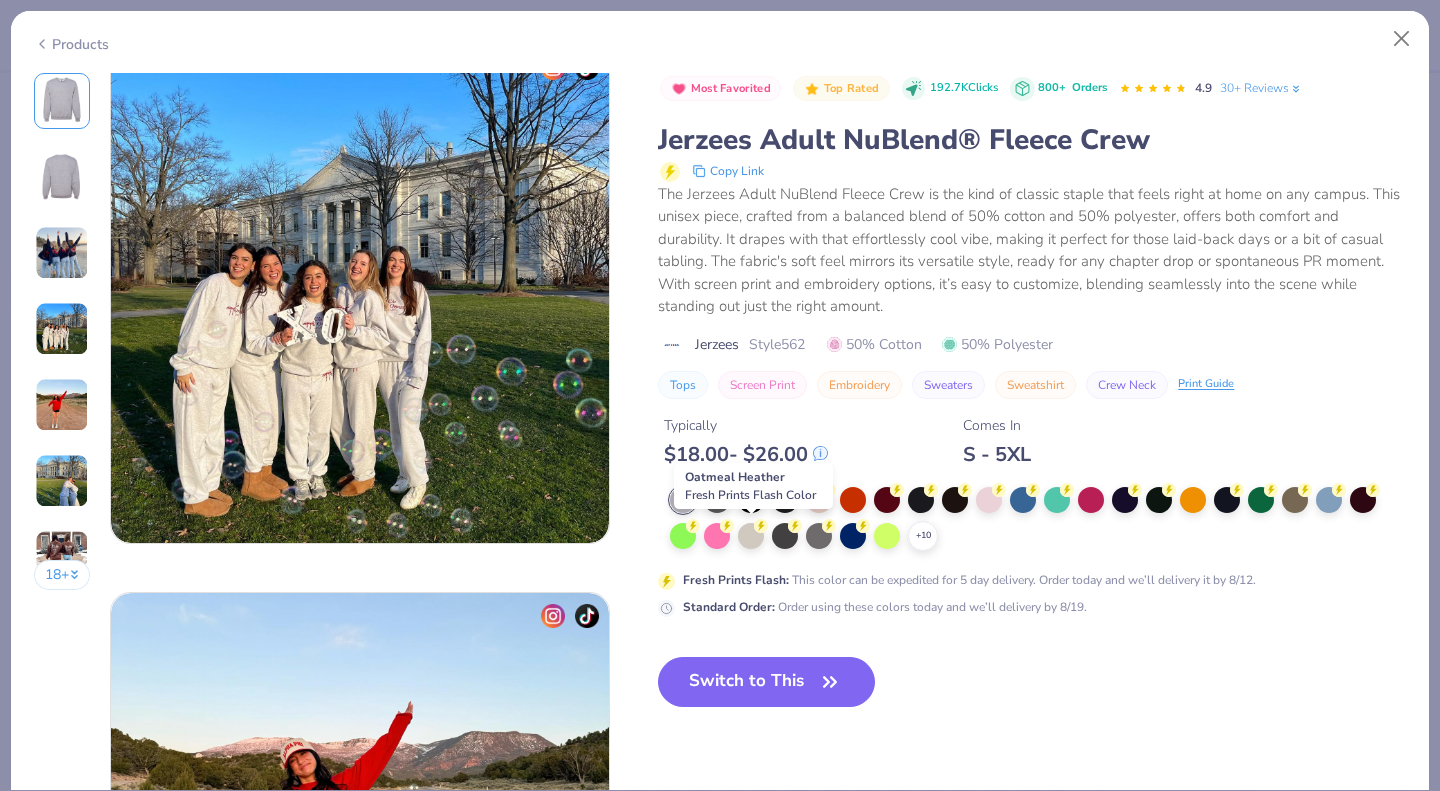 click at bounding box center [751, 536] 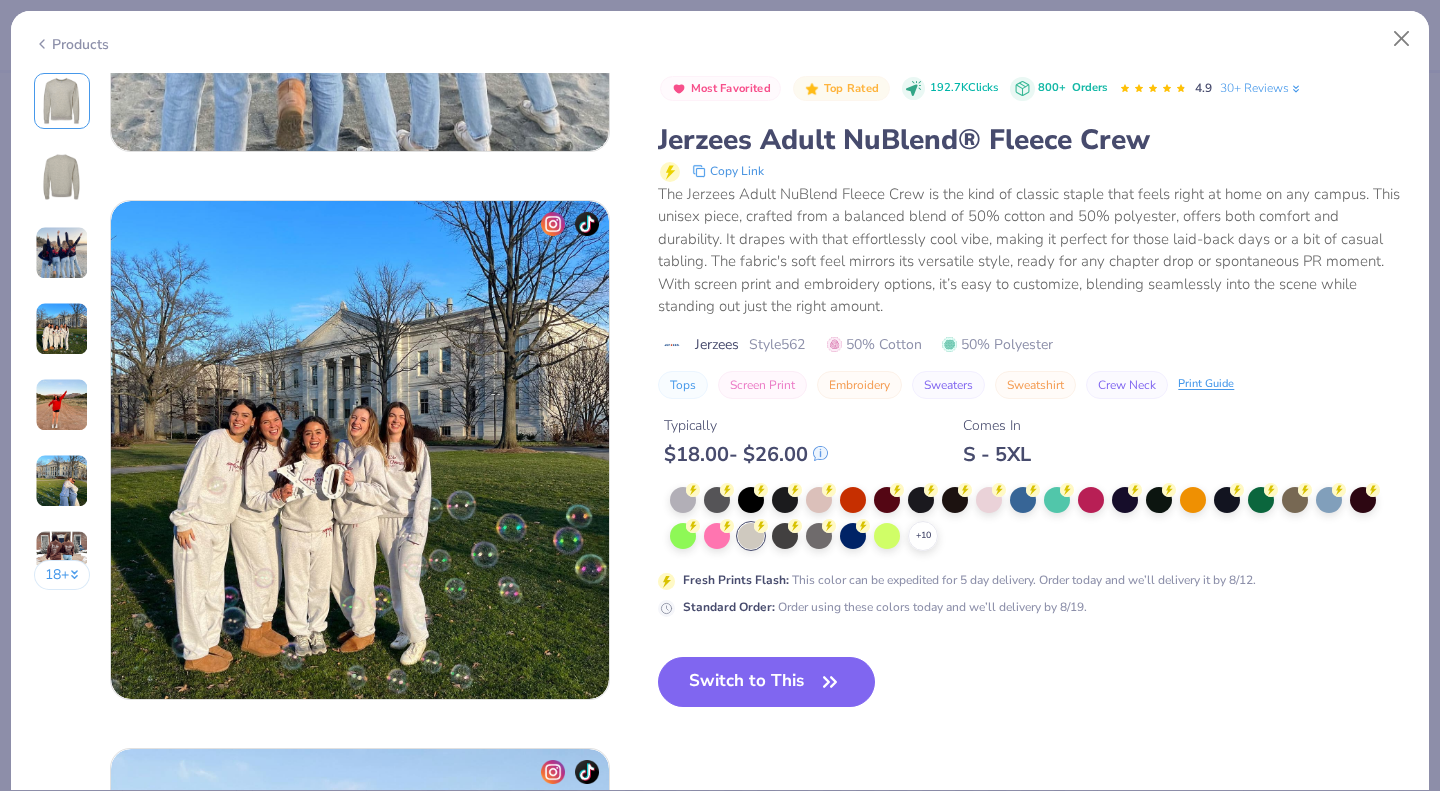 scroll, scrollTop: 1517, scrollLeft: 0, axis: vertical 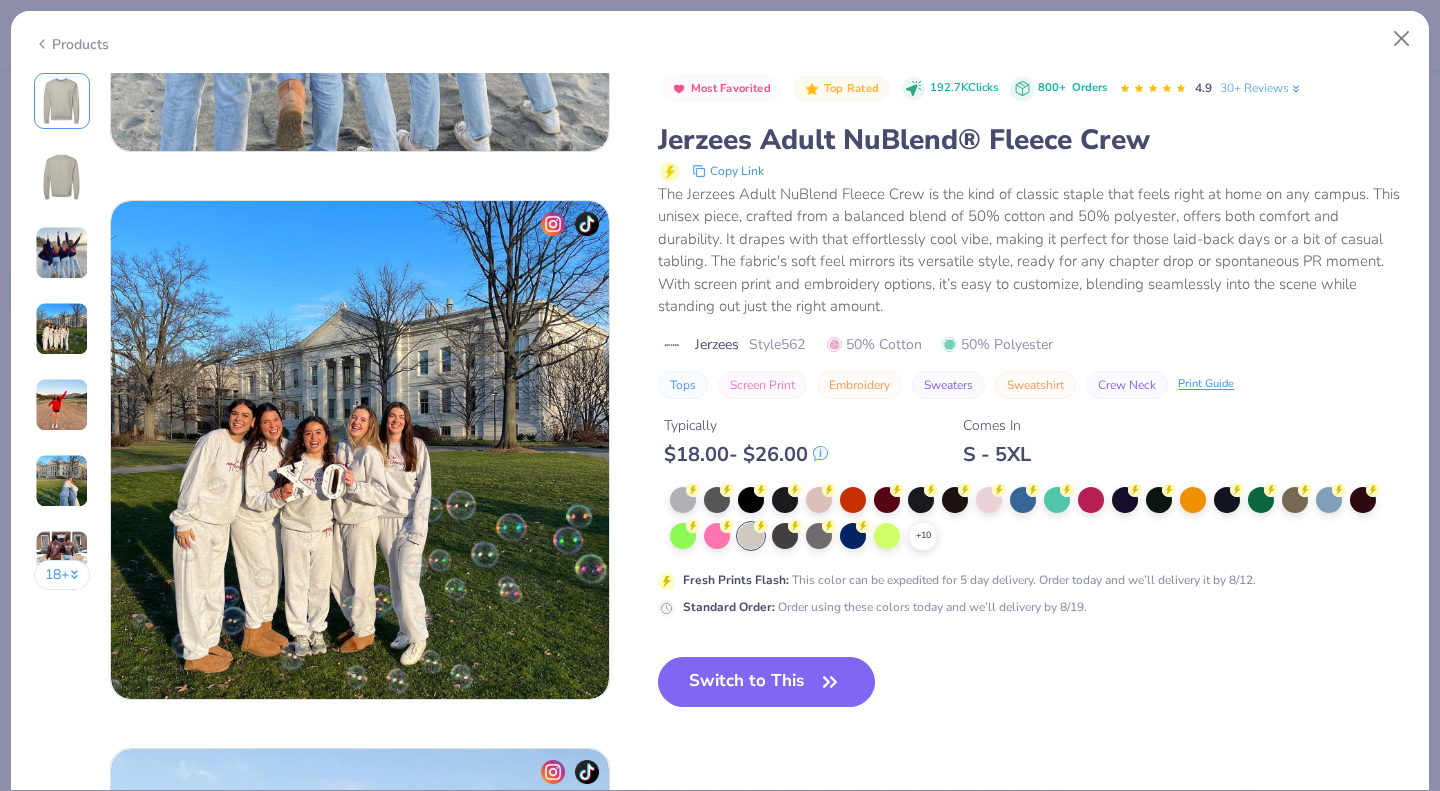 click at bounding box center [683, 500] 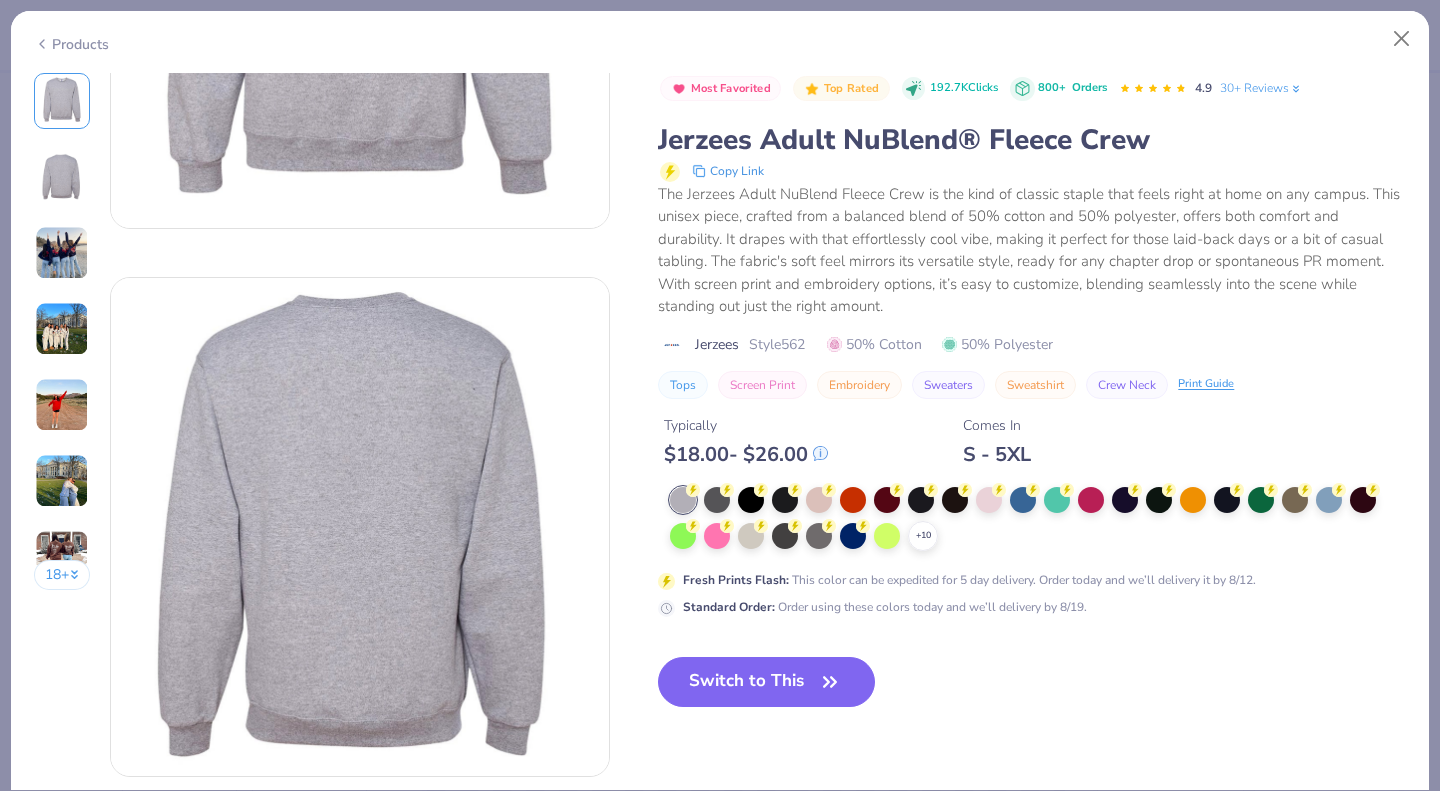 scroll, scrollTop: 0, scrollLeft: 0, axis: both 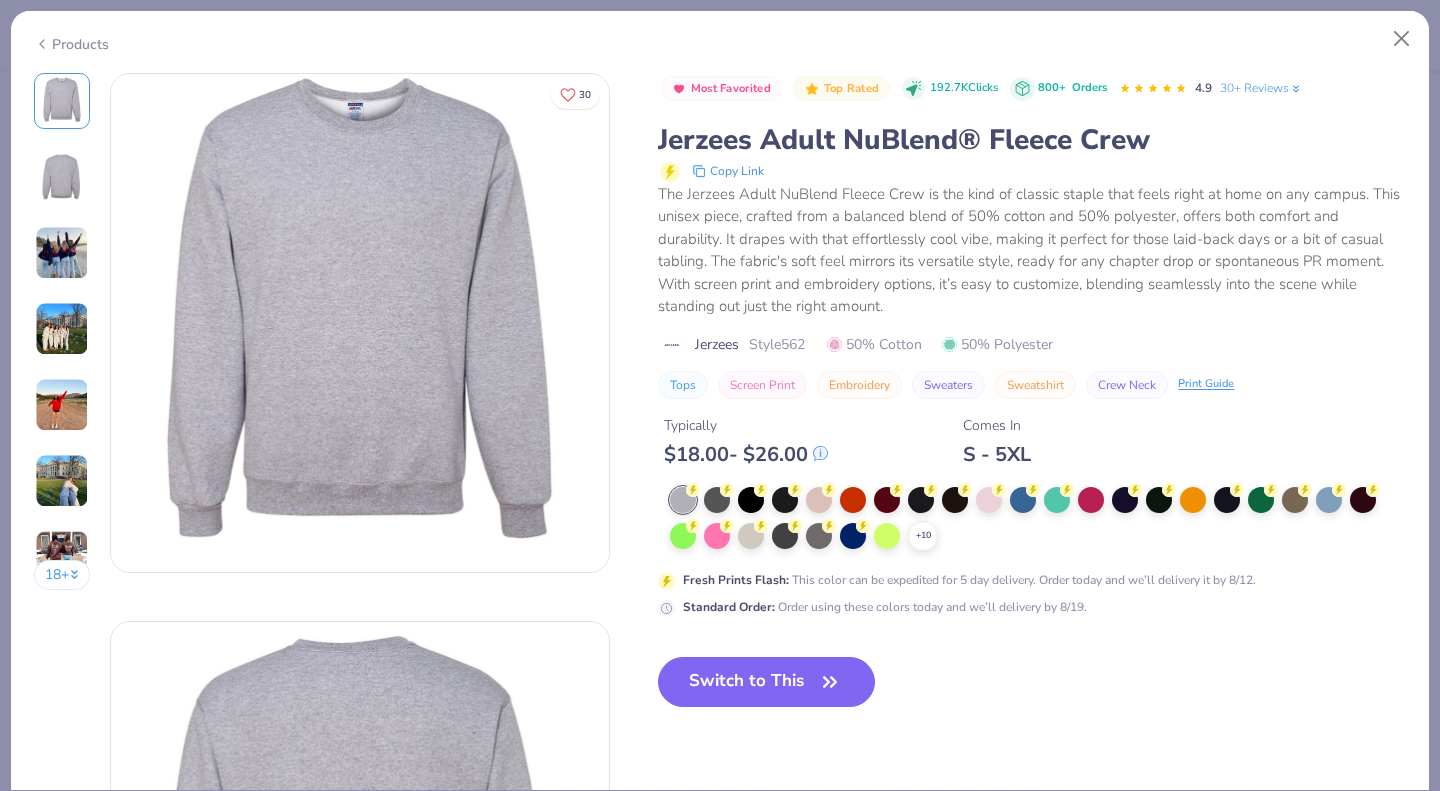 click on "Switch to This" at bounding box center (766, 682) 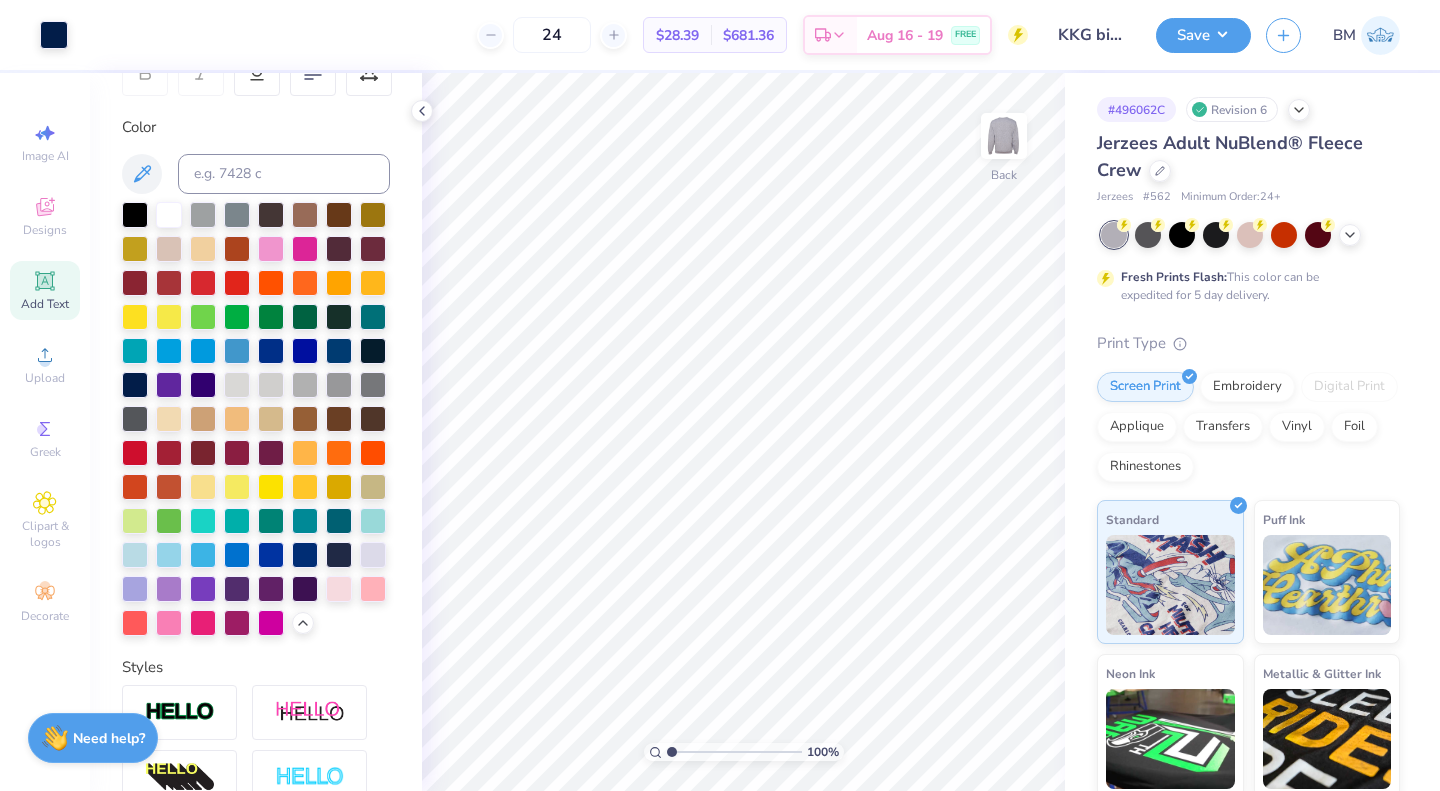 click 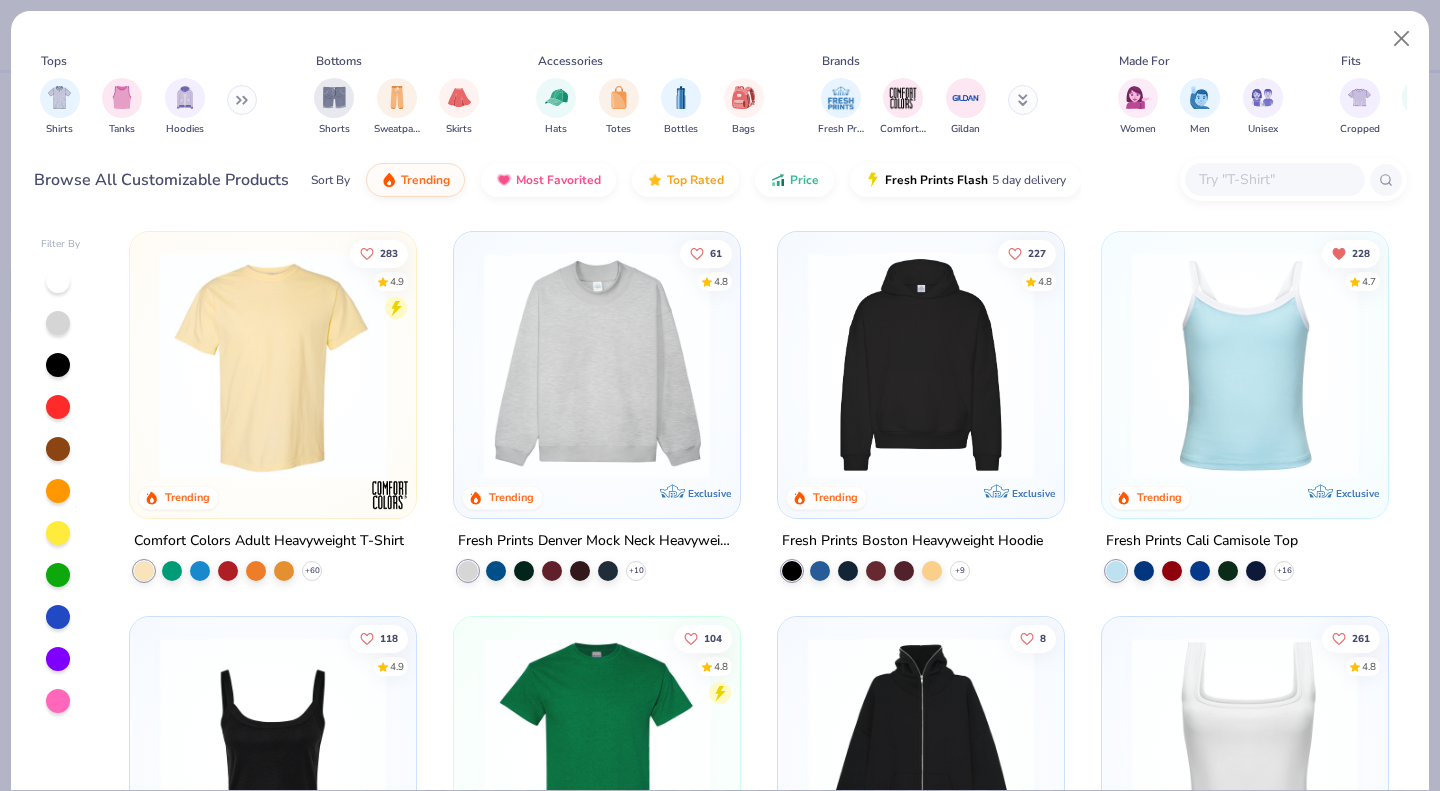 click at bounding box center (1274, 179) 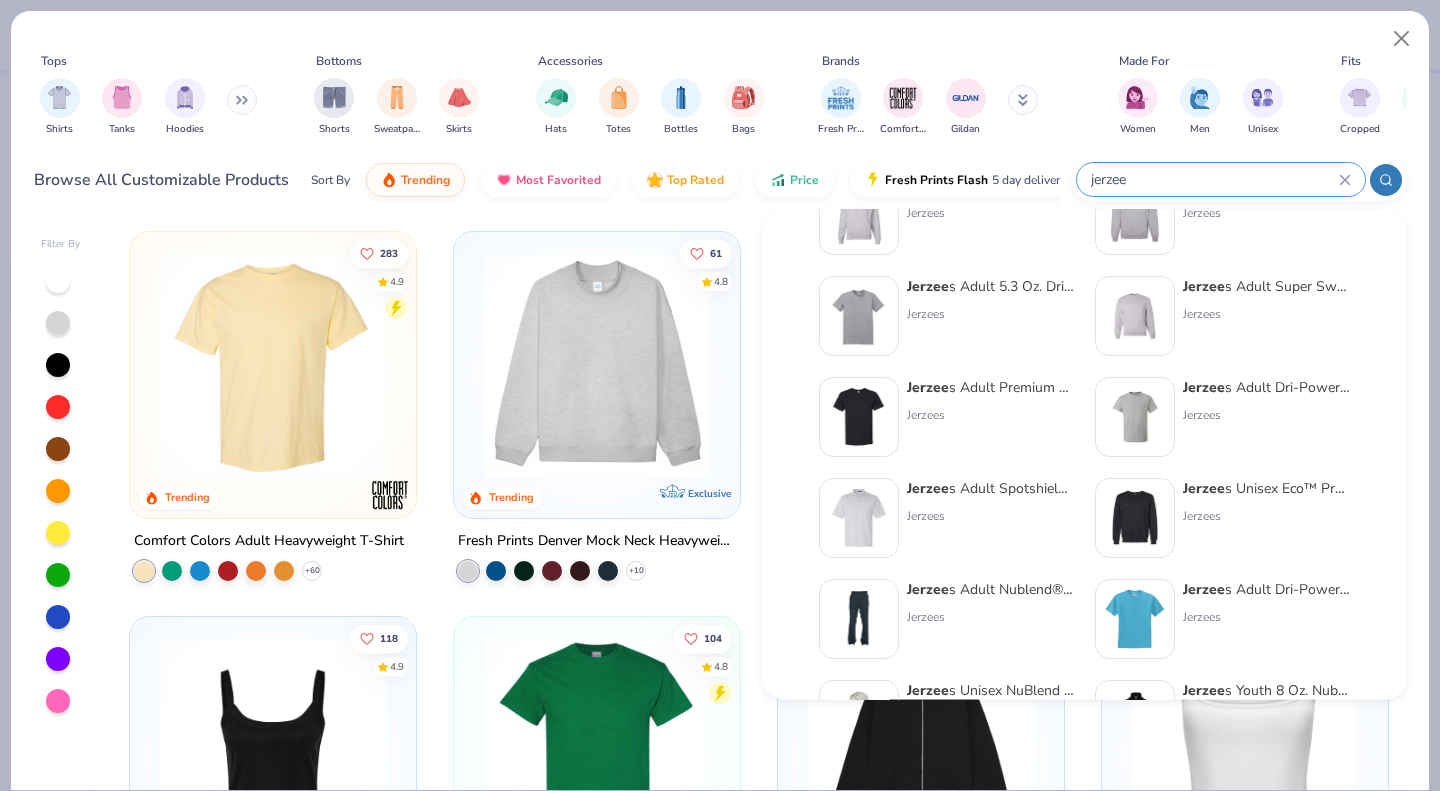 scroll, scrollTop: 475, scrollLeft: 0, axis: vertical 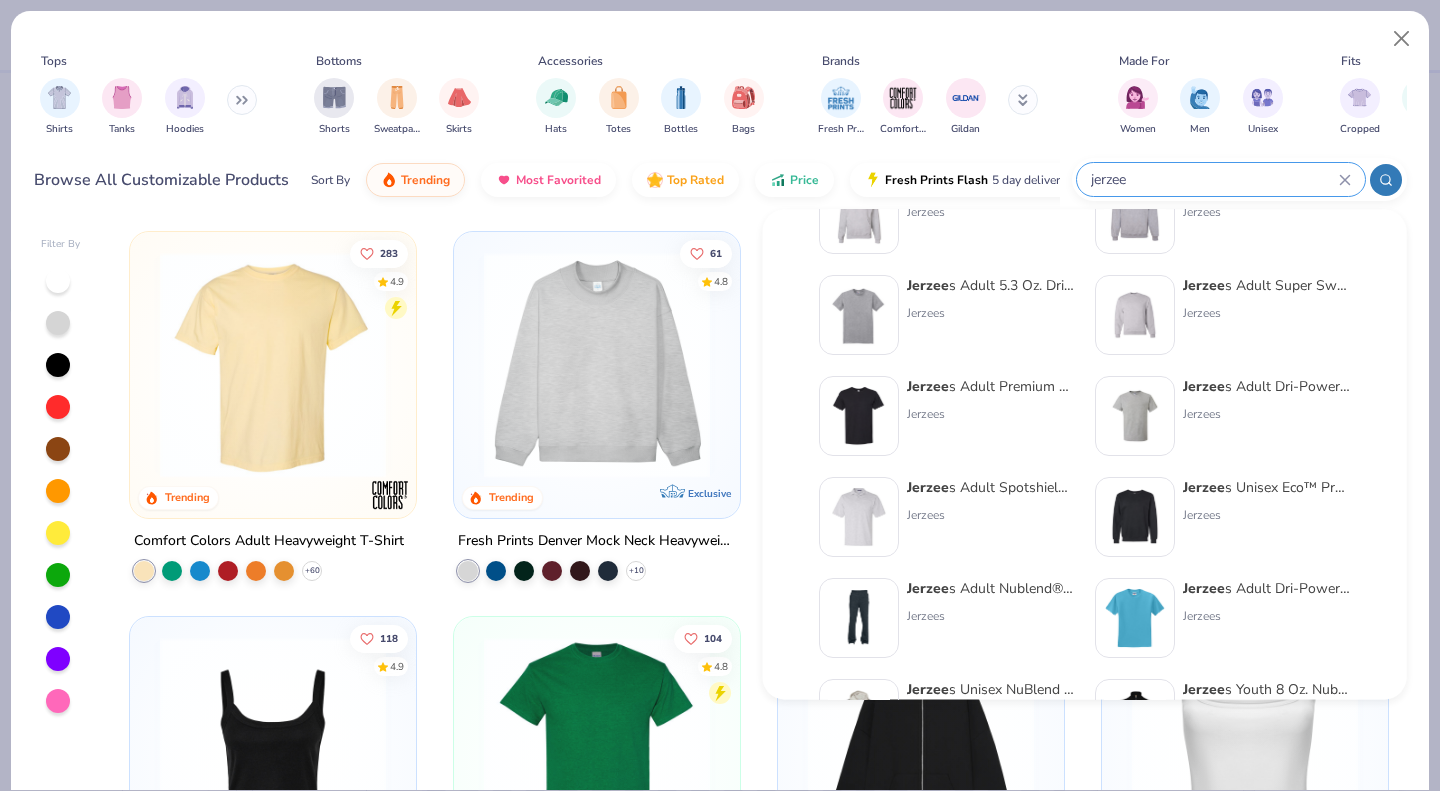 type on "jerzee" 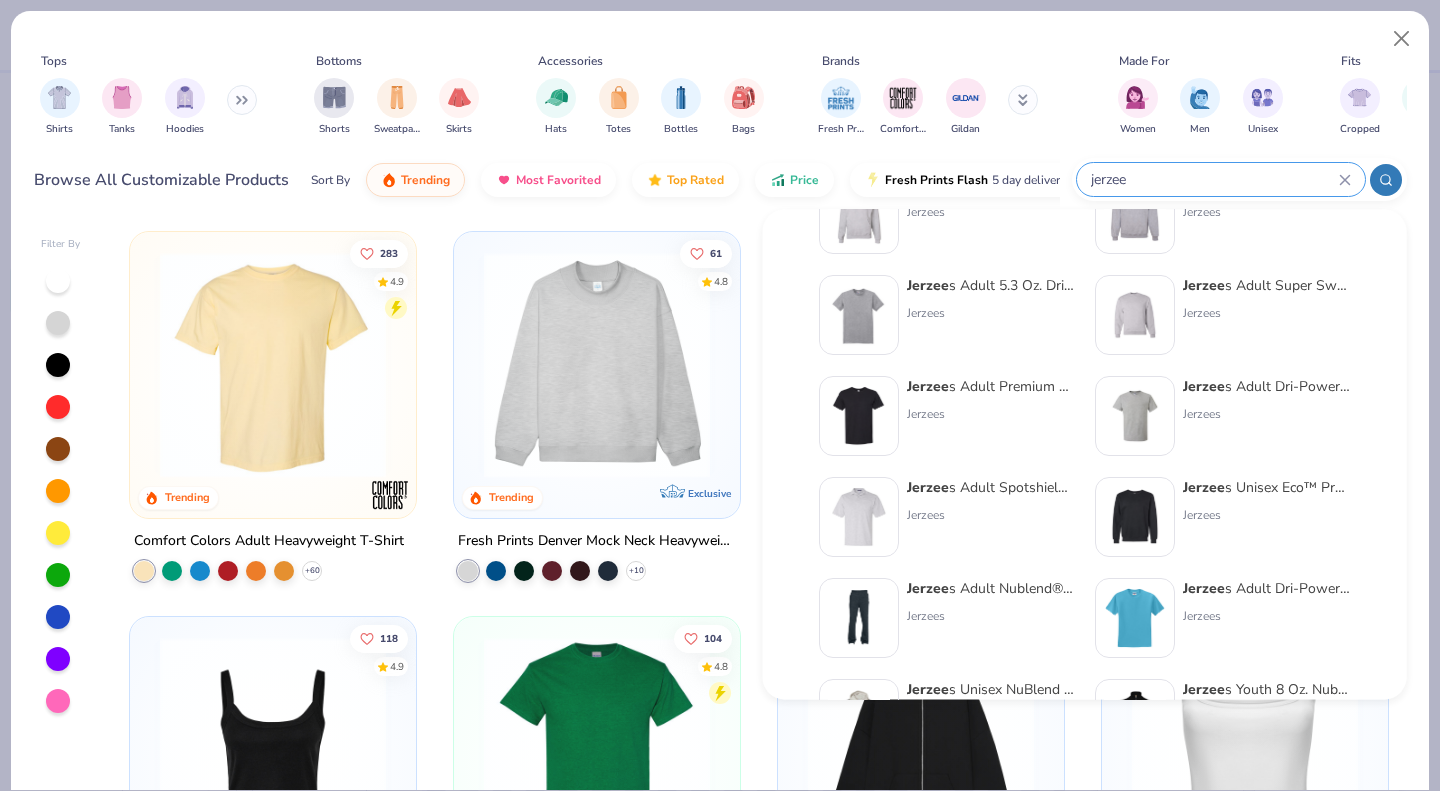 click at bounding box center [1135, 316] 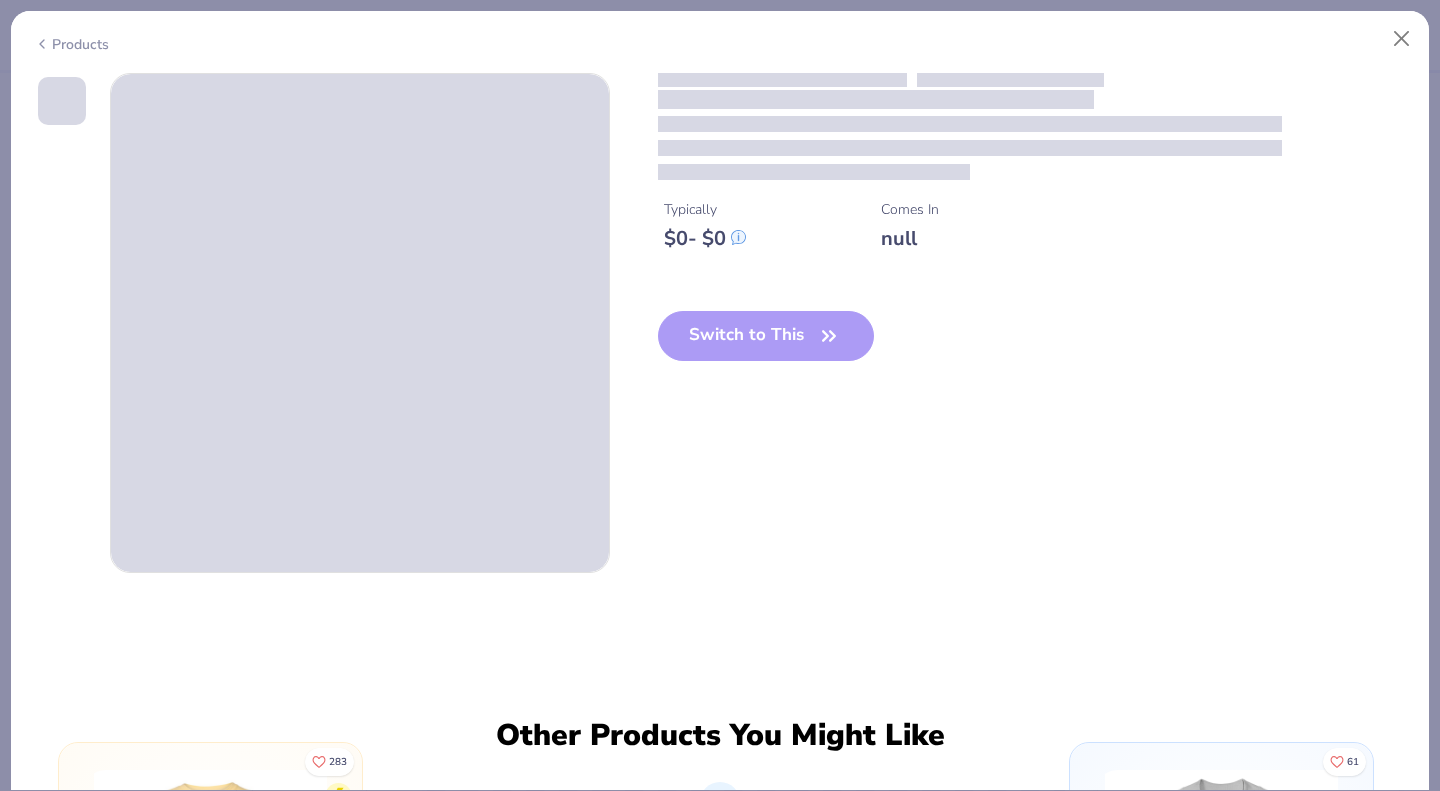 type 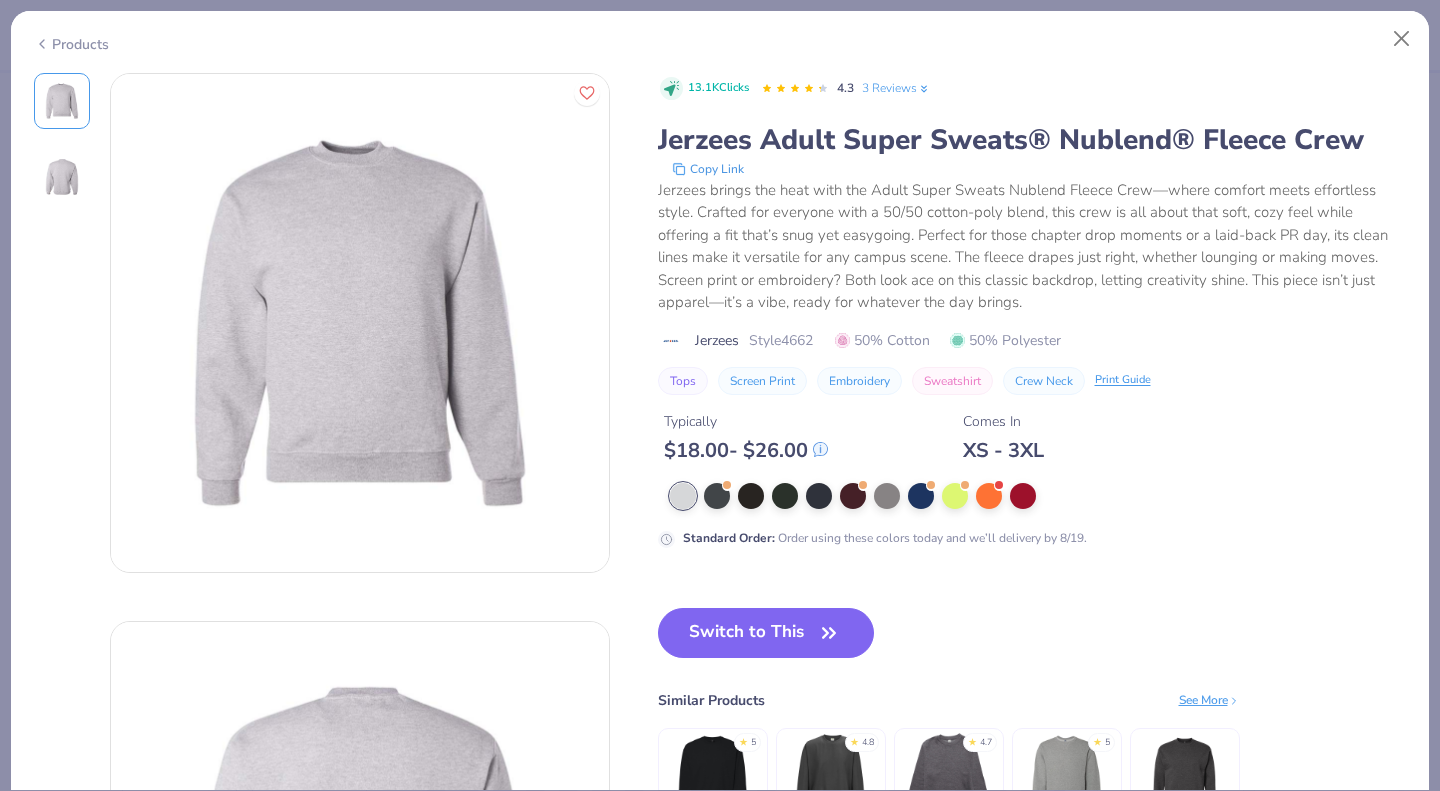 click on "Switch to This" at bounding box center [766, 633] 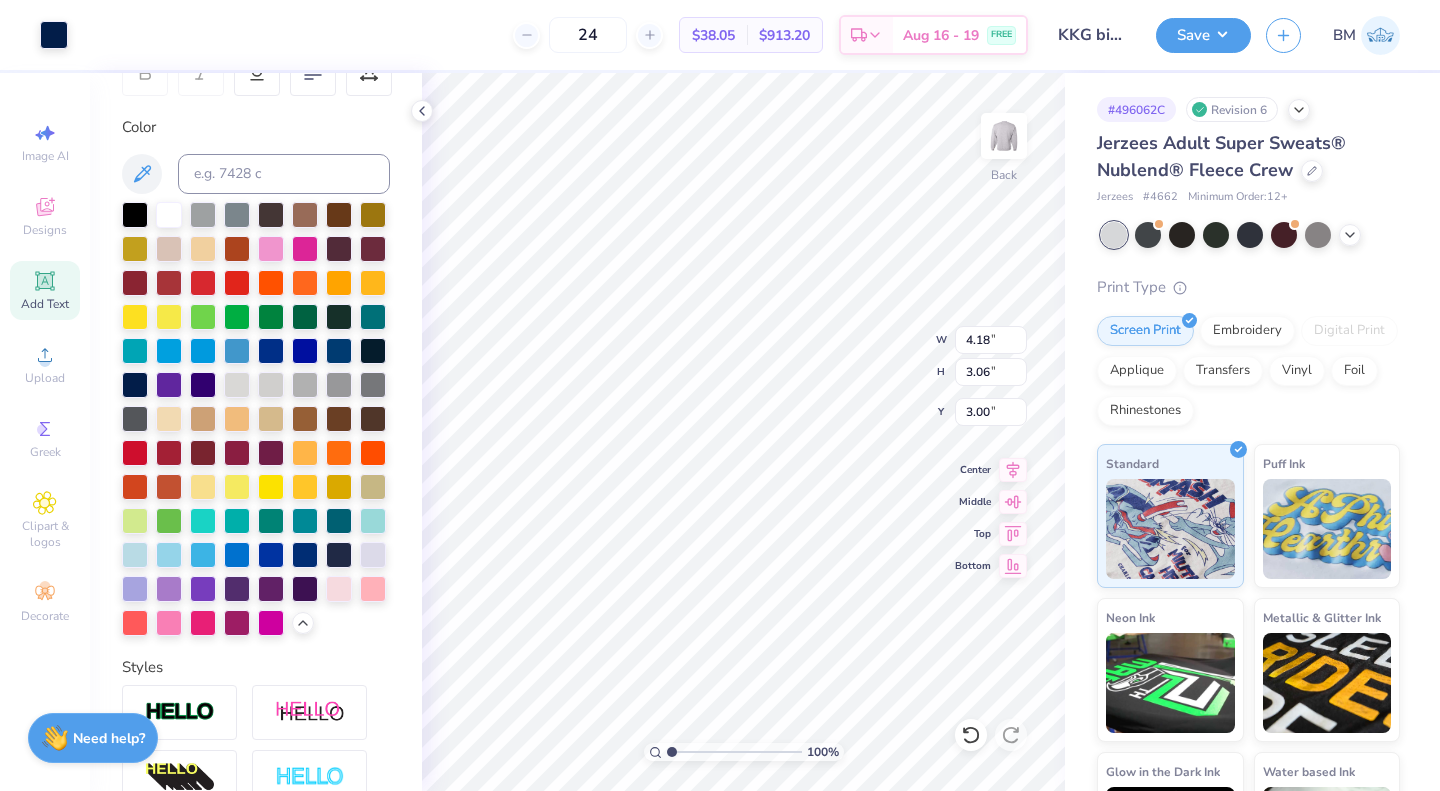 type on "3.00" 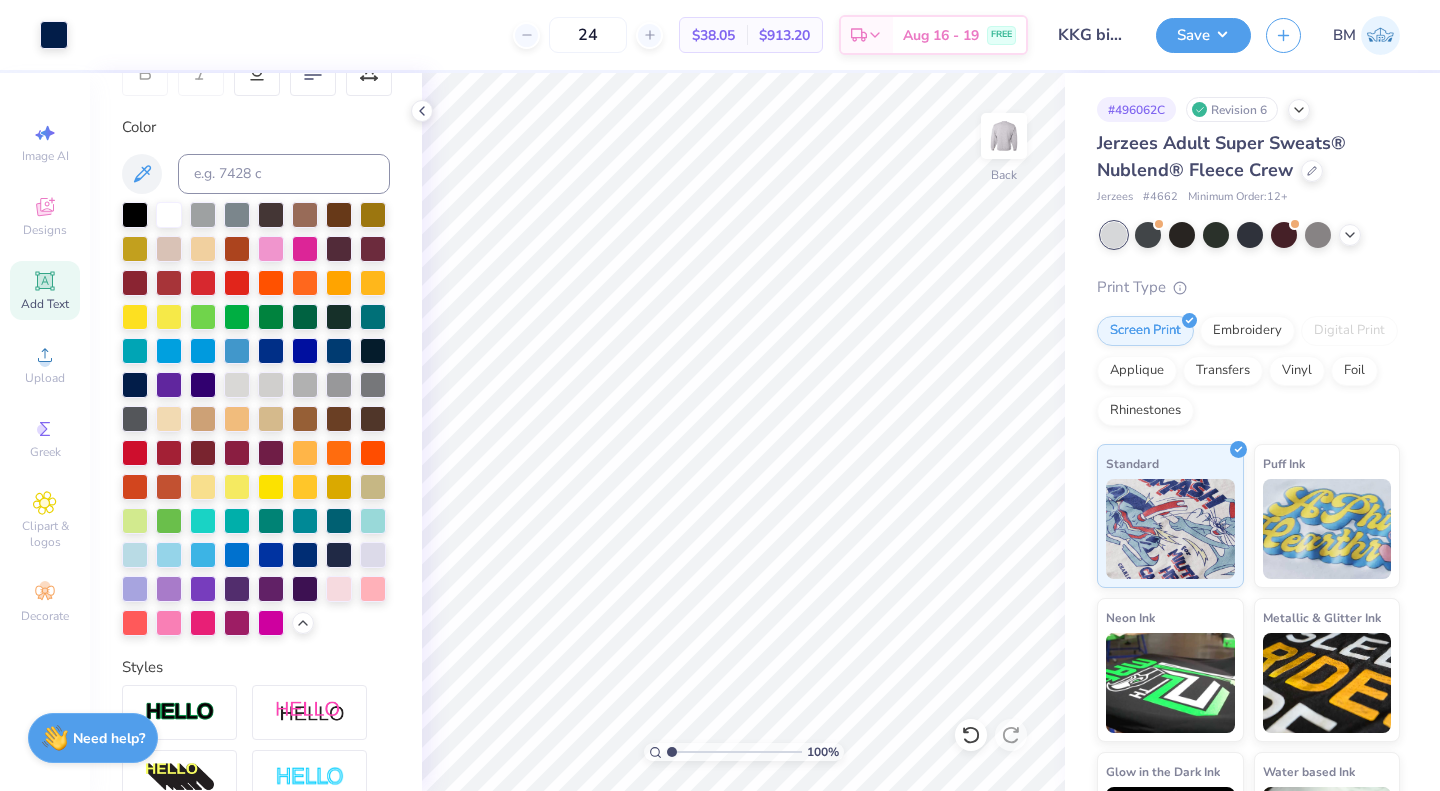 click on "Save" at bounding box center (1203, 35) 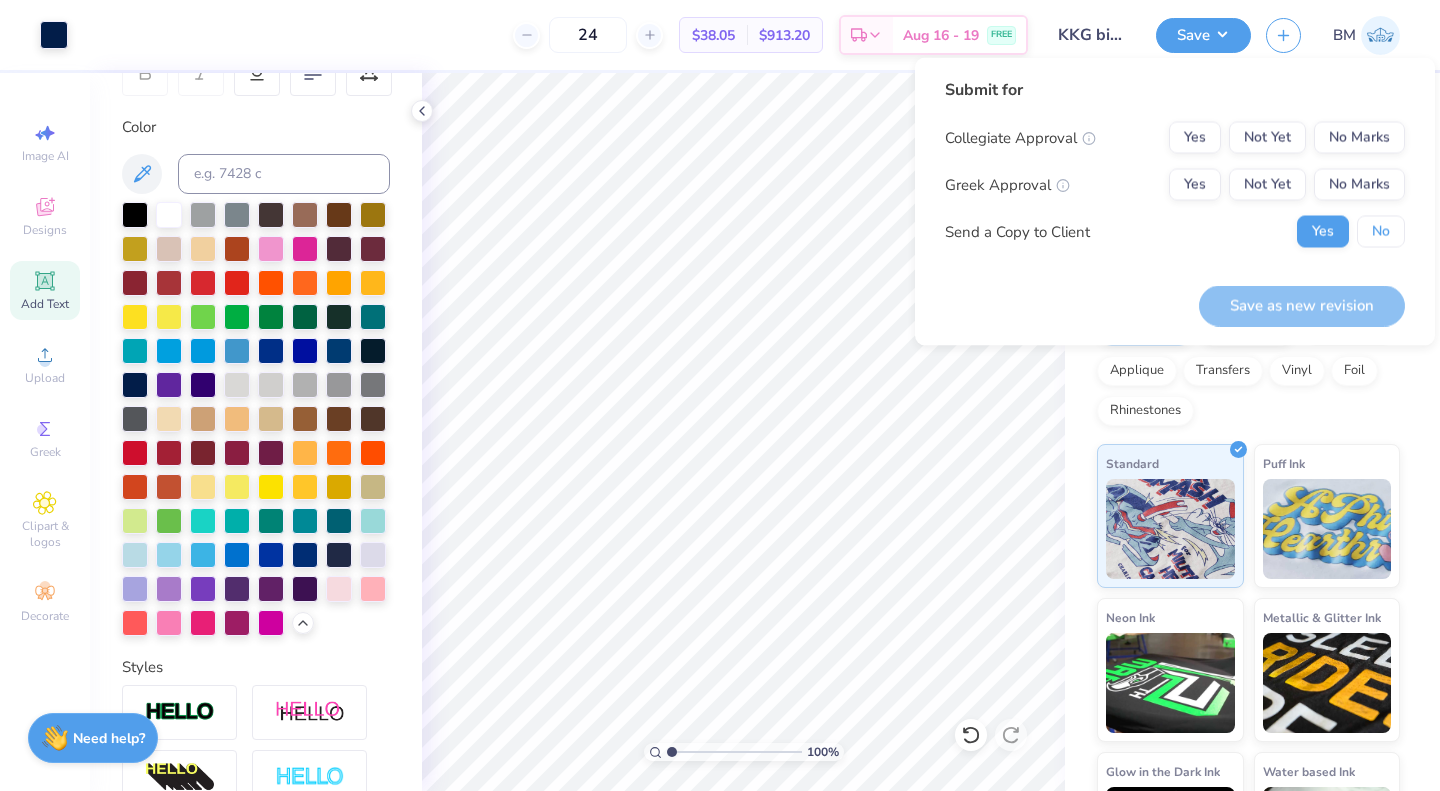click on "No" at bounding box center (1381, 232) 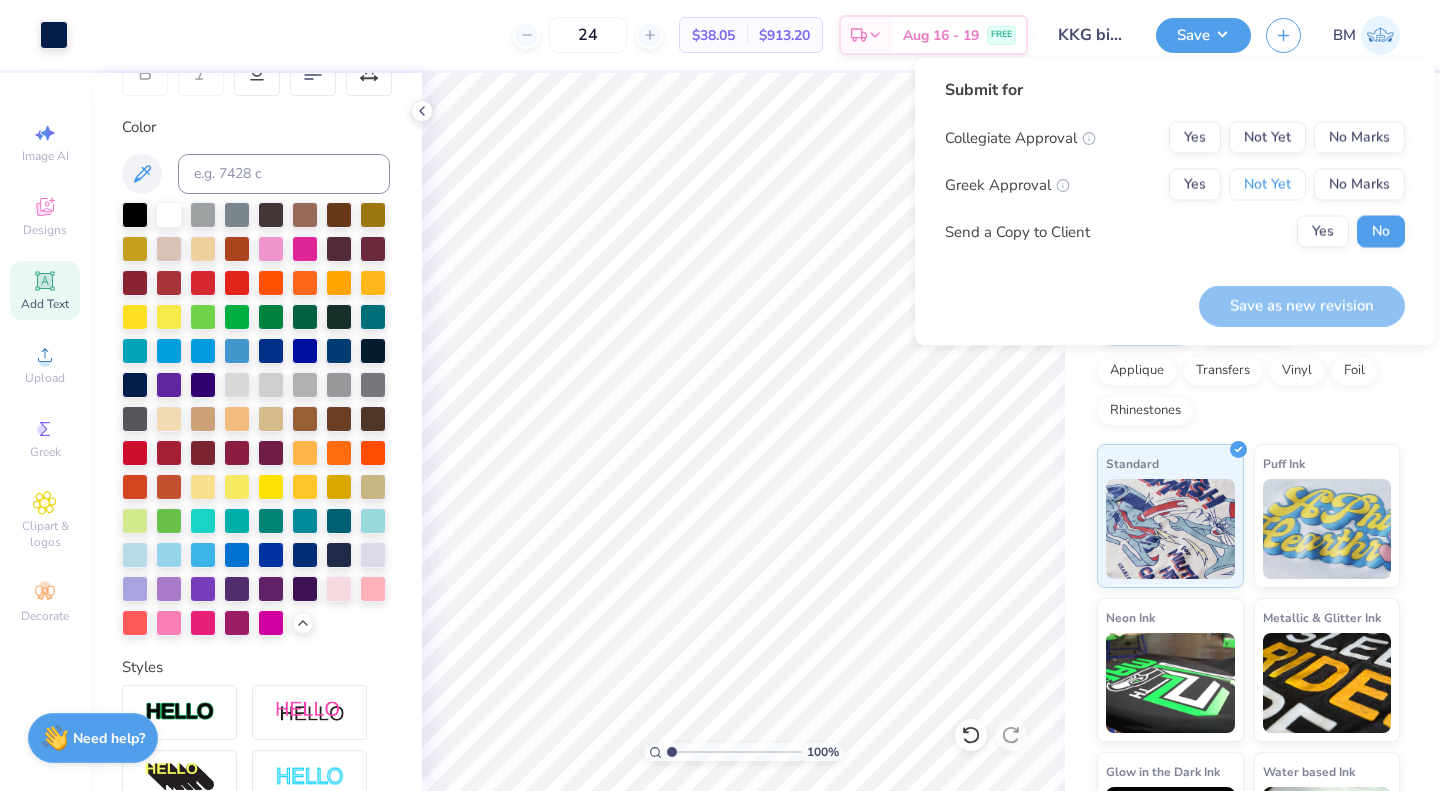 click on "Not Yet" at bounding box center (1267, 185) 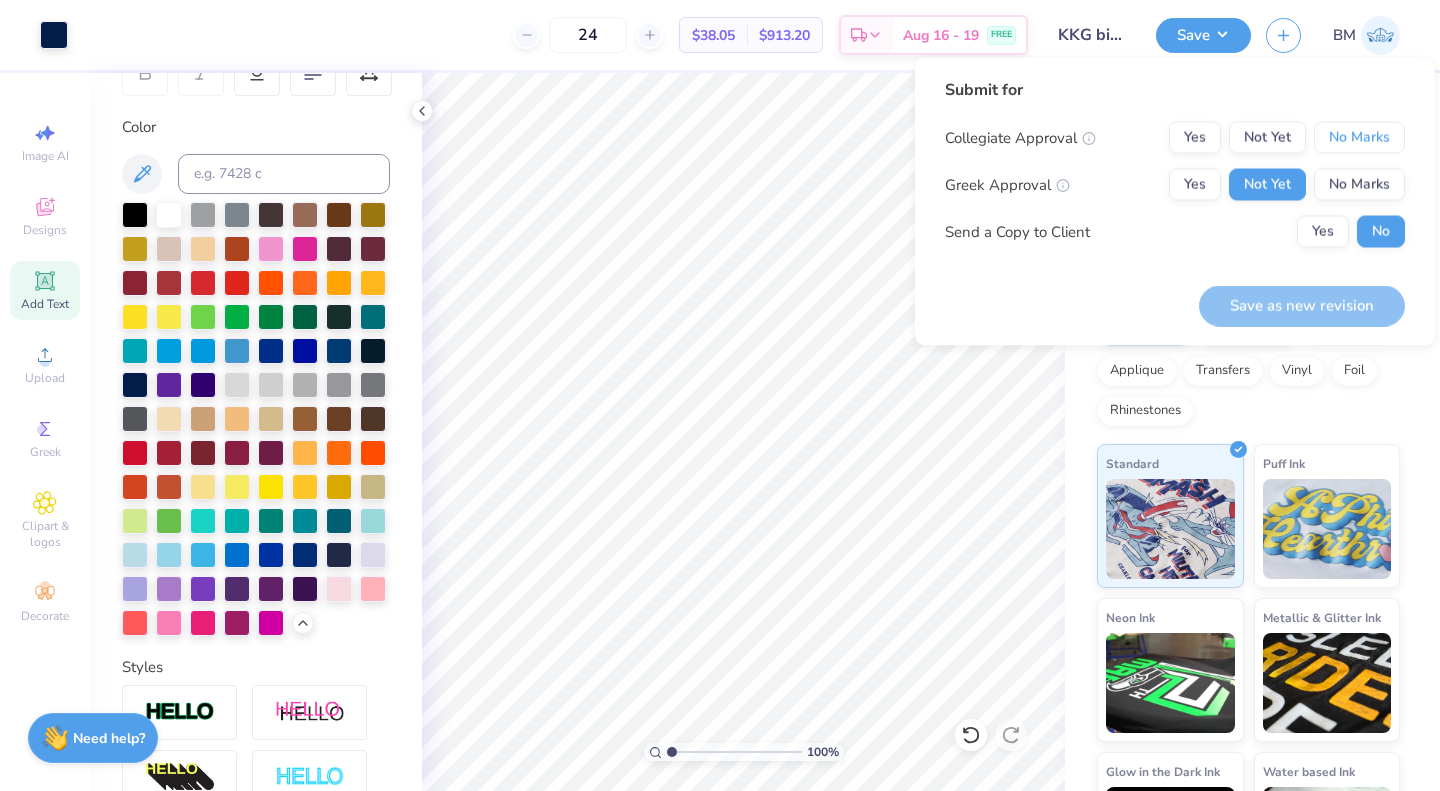 click on "No Marks" at bounding box center [1359, 138] 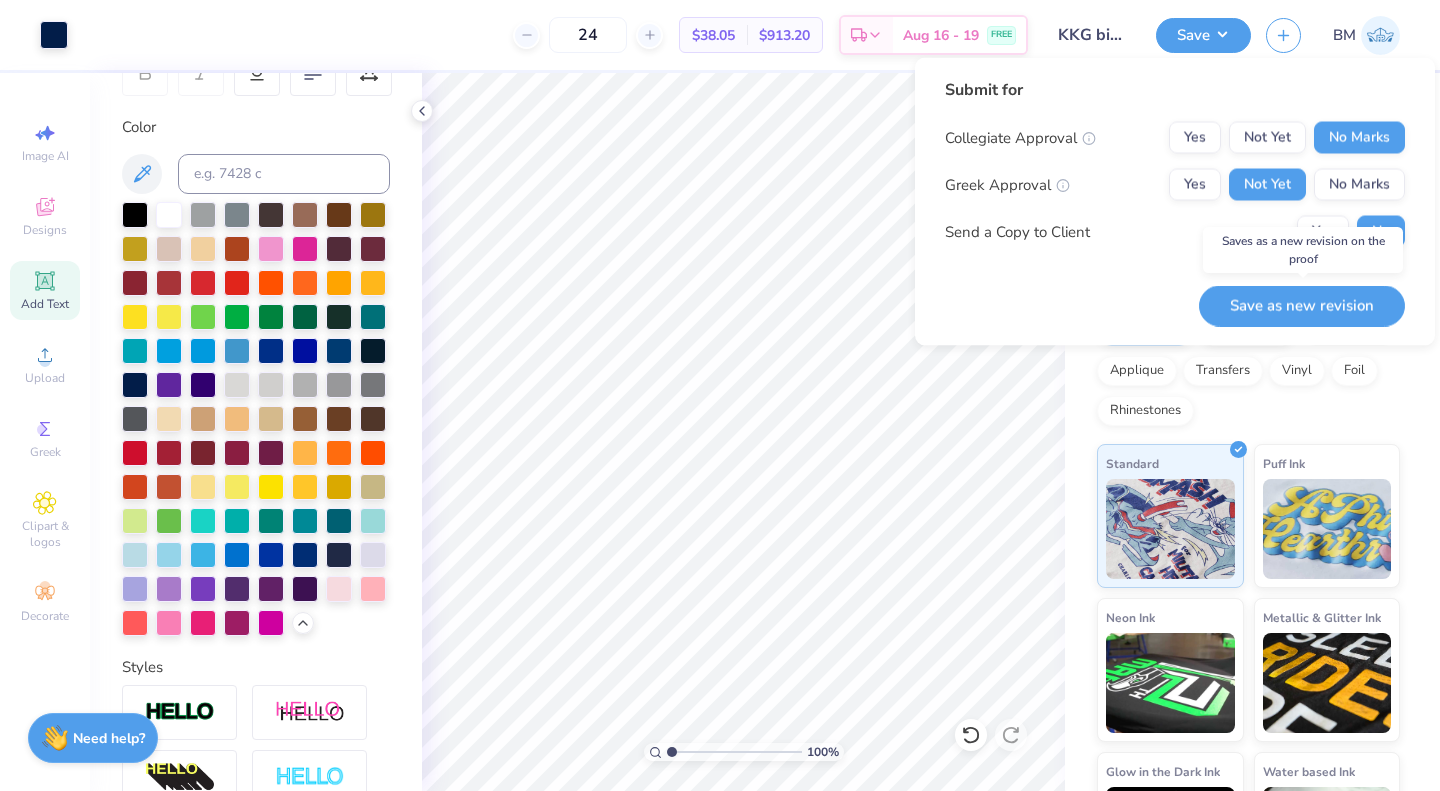click on "Save as new revision" at bounding box center (1302, 305) 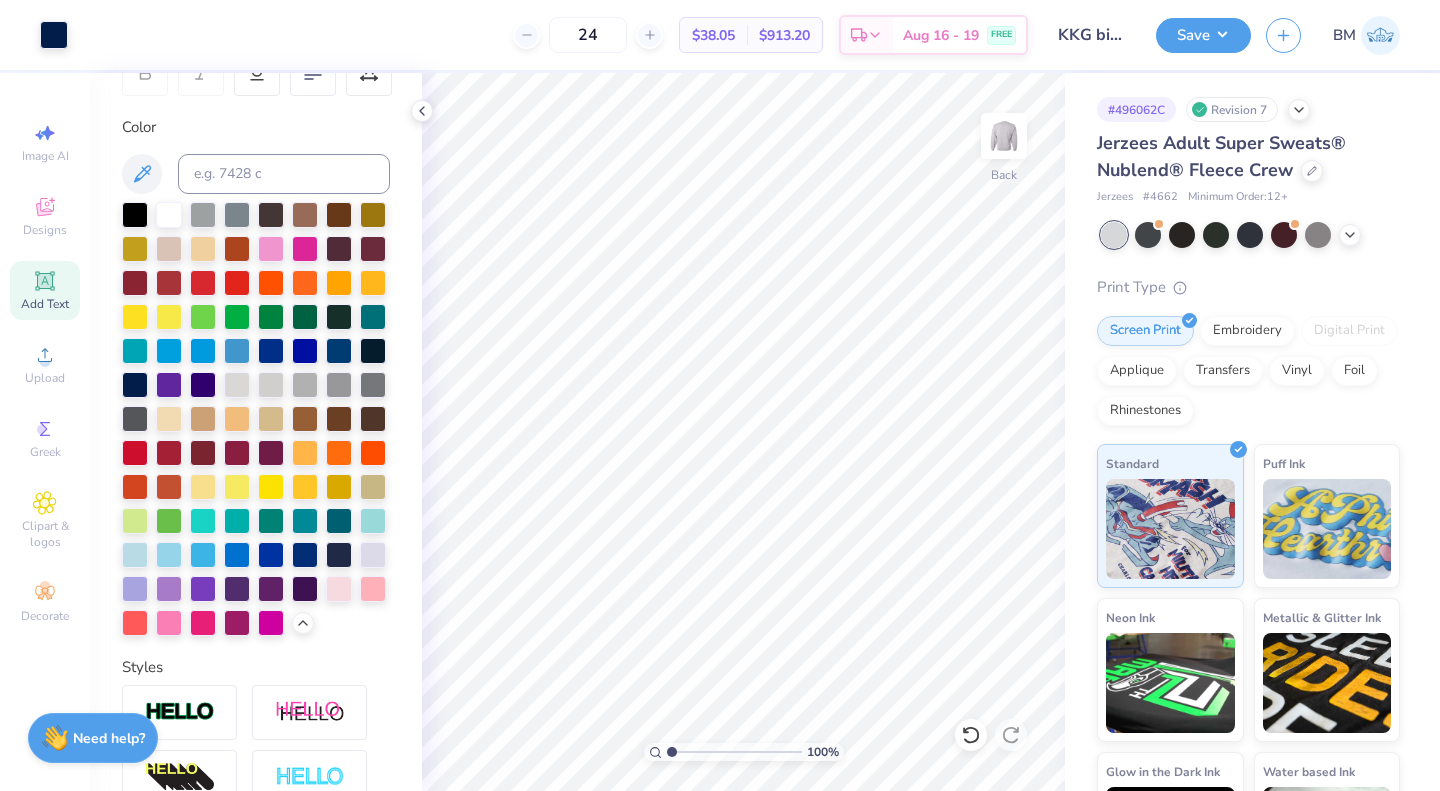 click 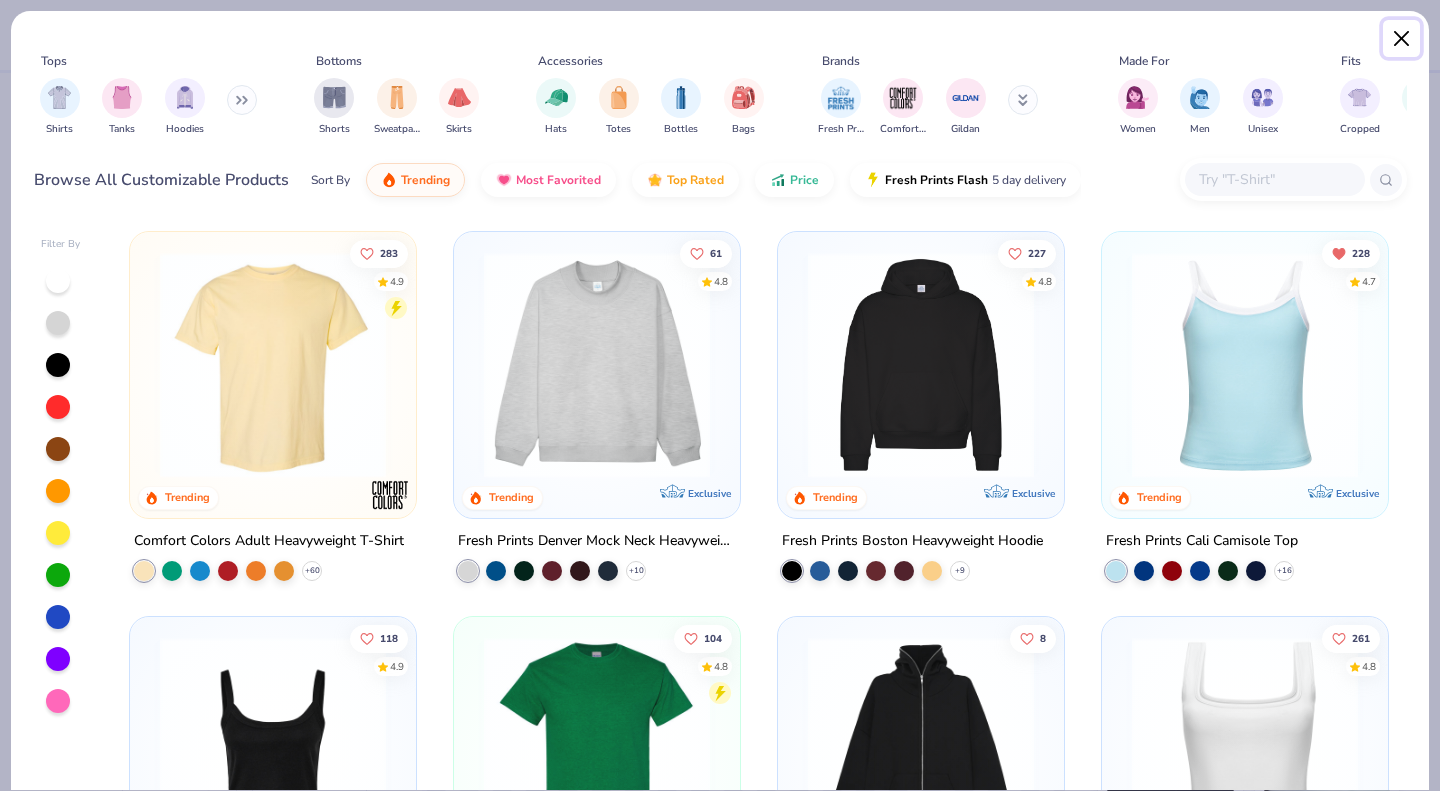 click at bounding box center (1402, 39) 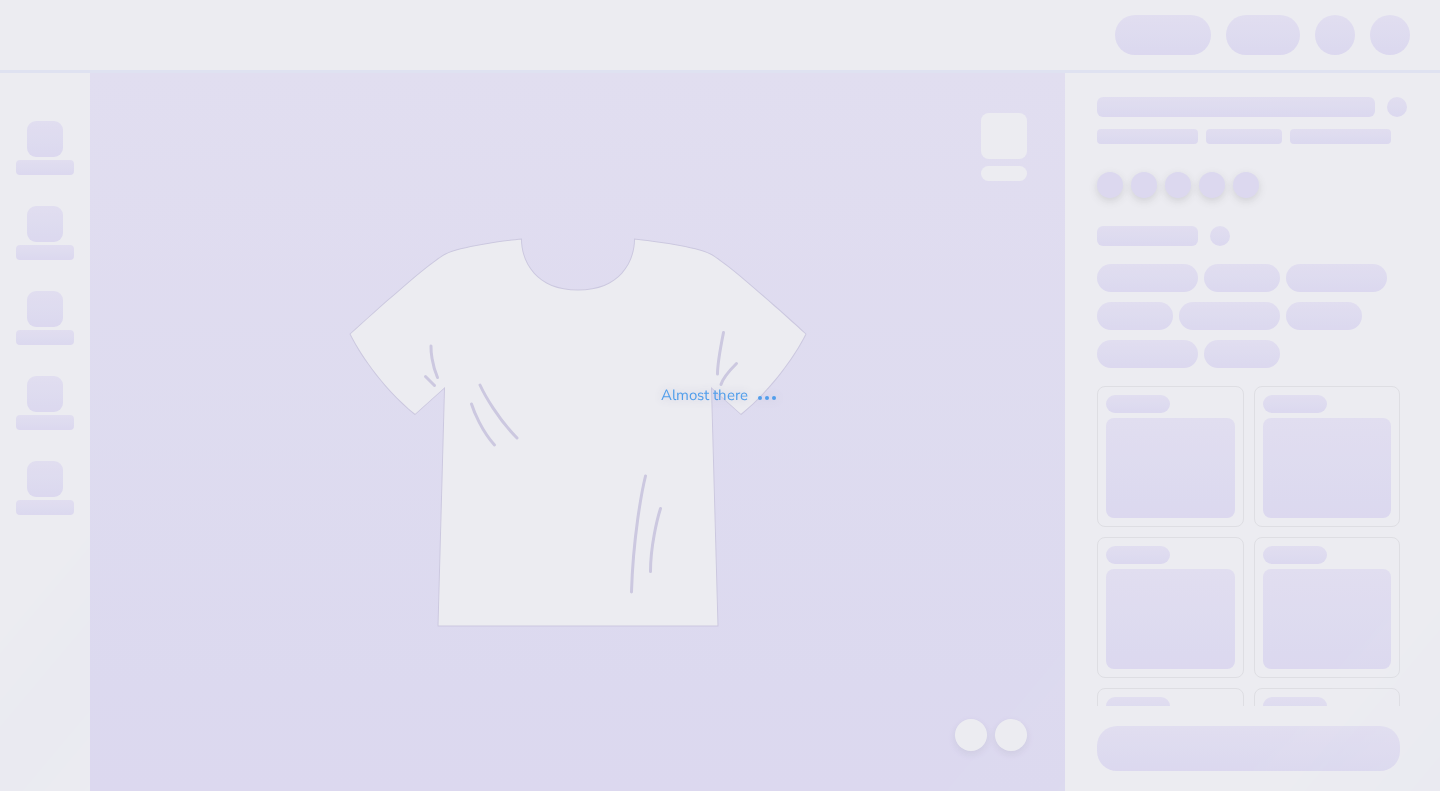 scroll, scrollTop: 0, scrollLeft: 0, axis: both 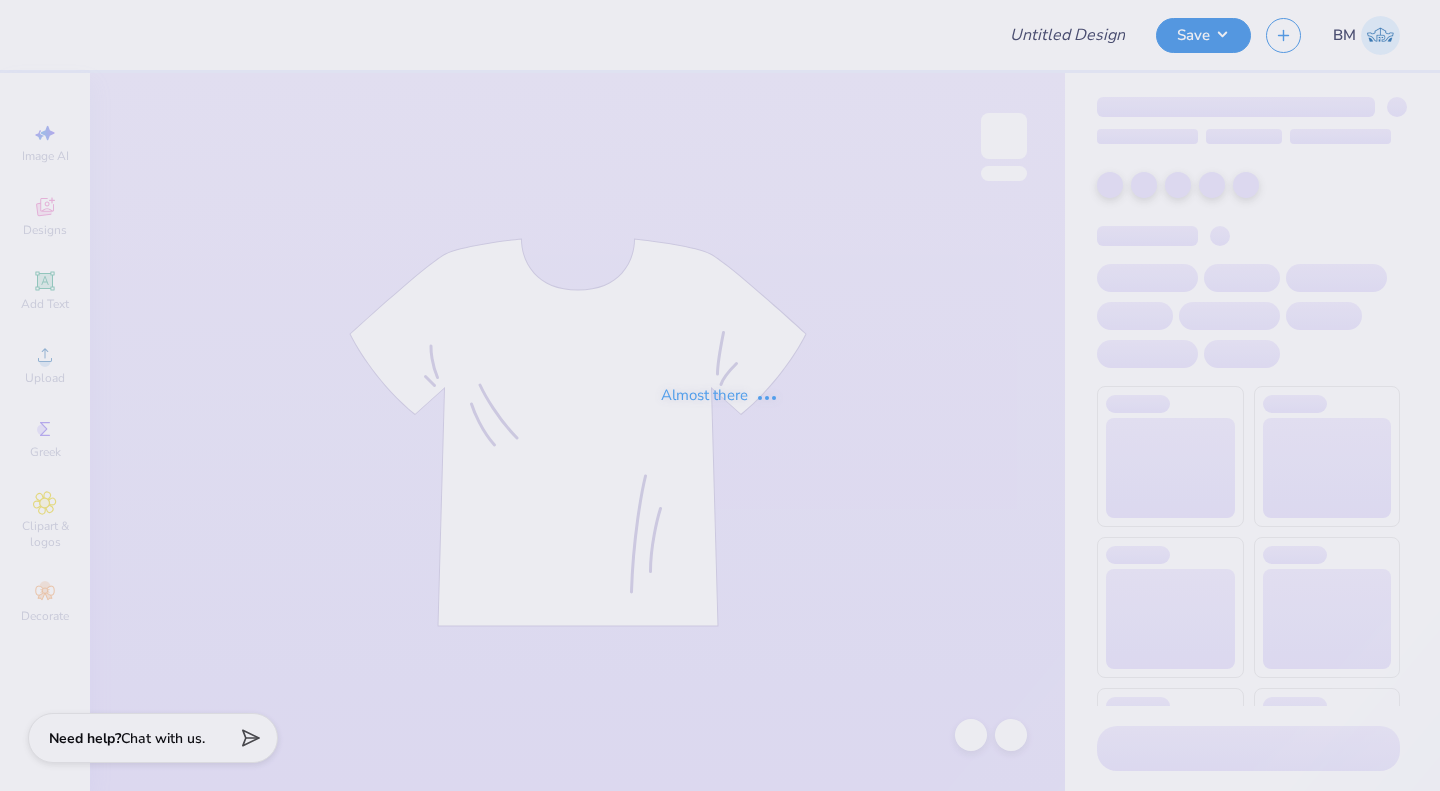 type on "KKG bid day link" 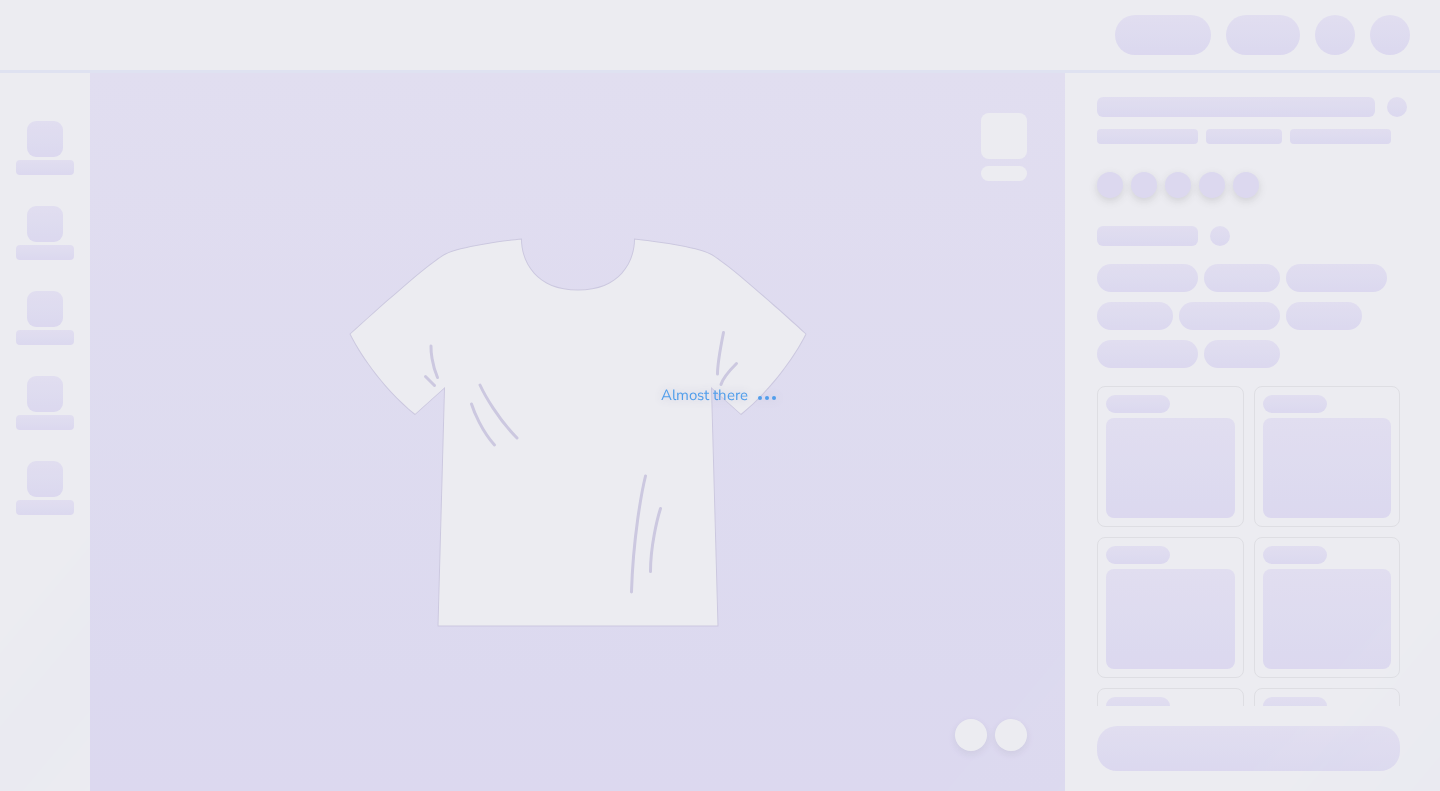 scroll, scrollTop: 0, scrollLeft: 0, axis: both 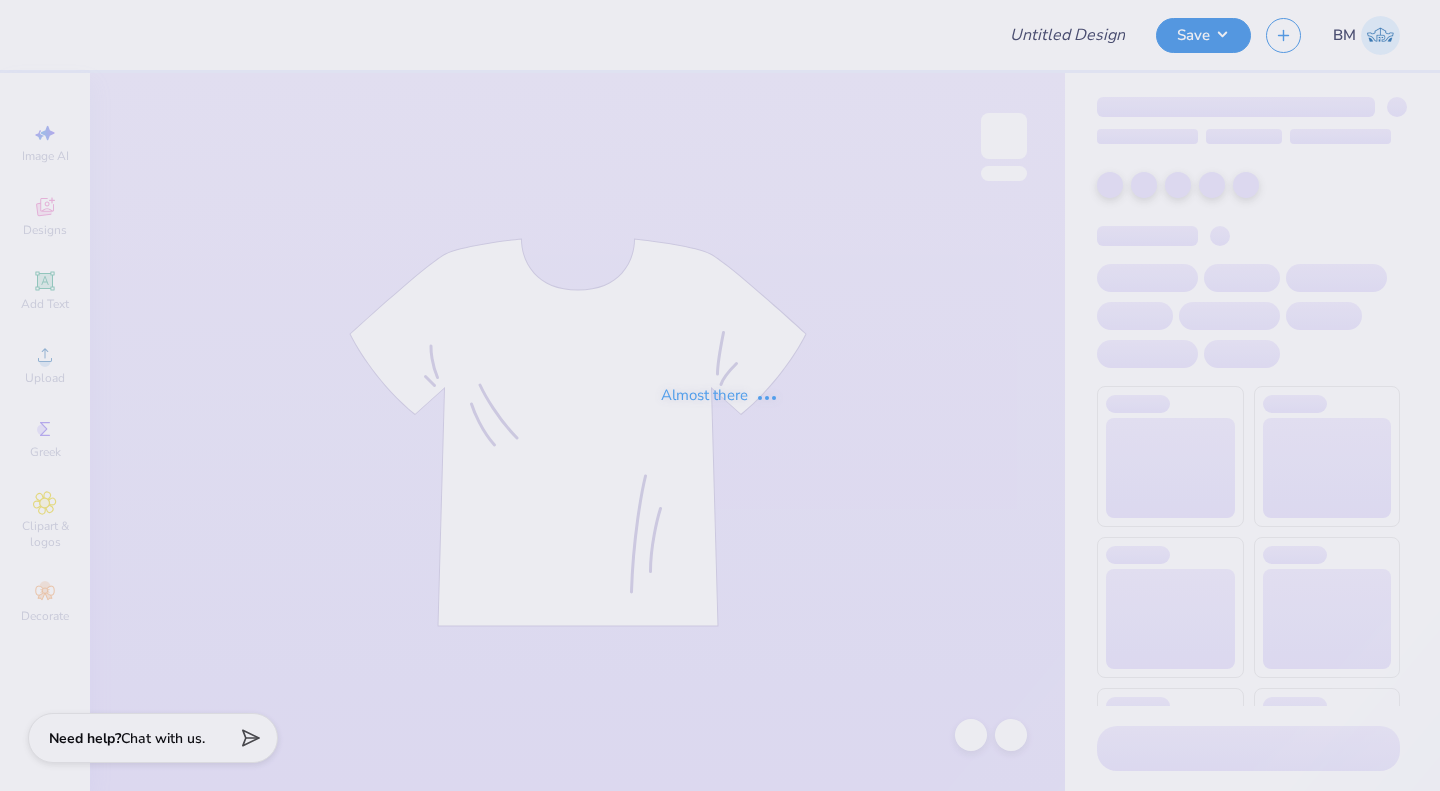 type on "KKG bid day link" 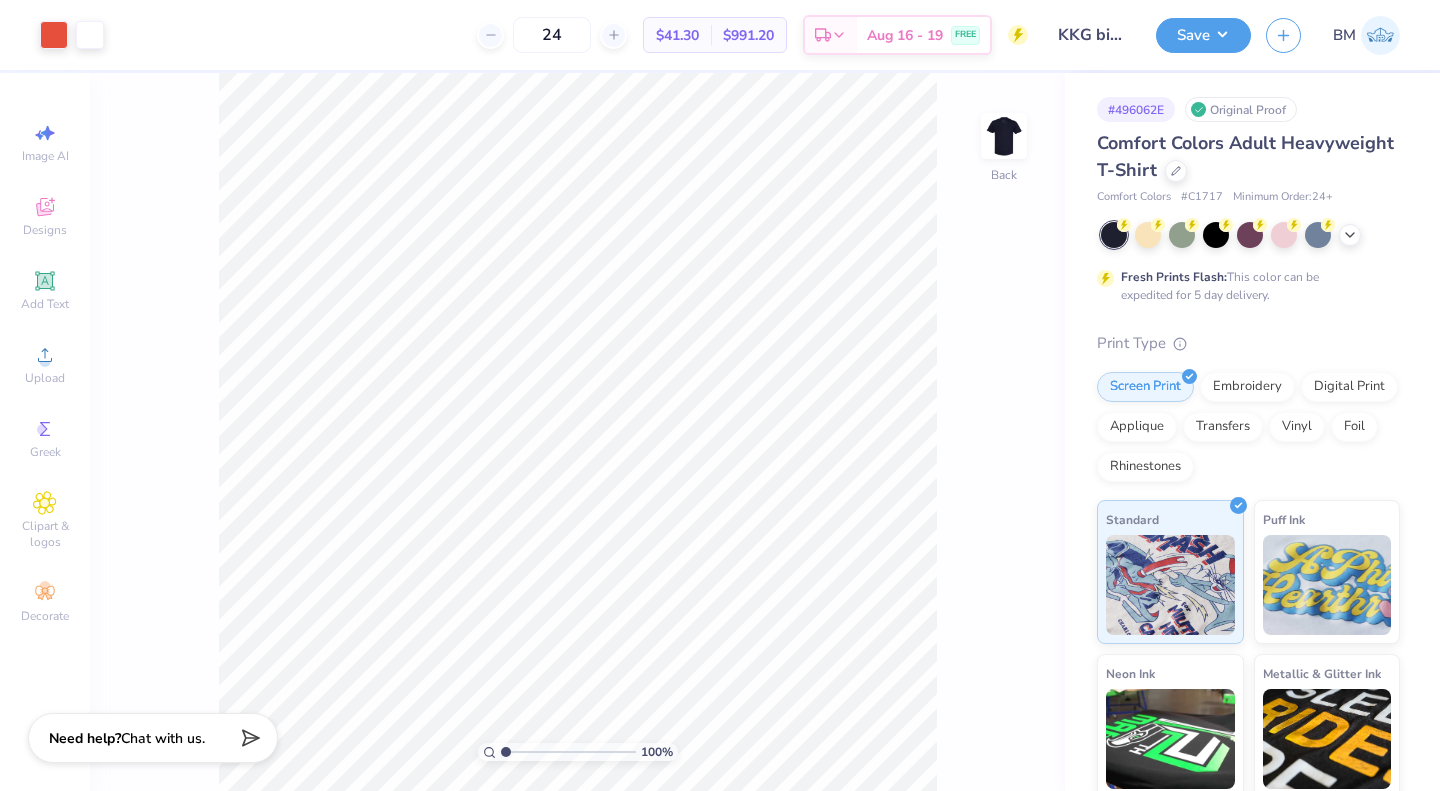 click 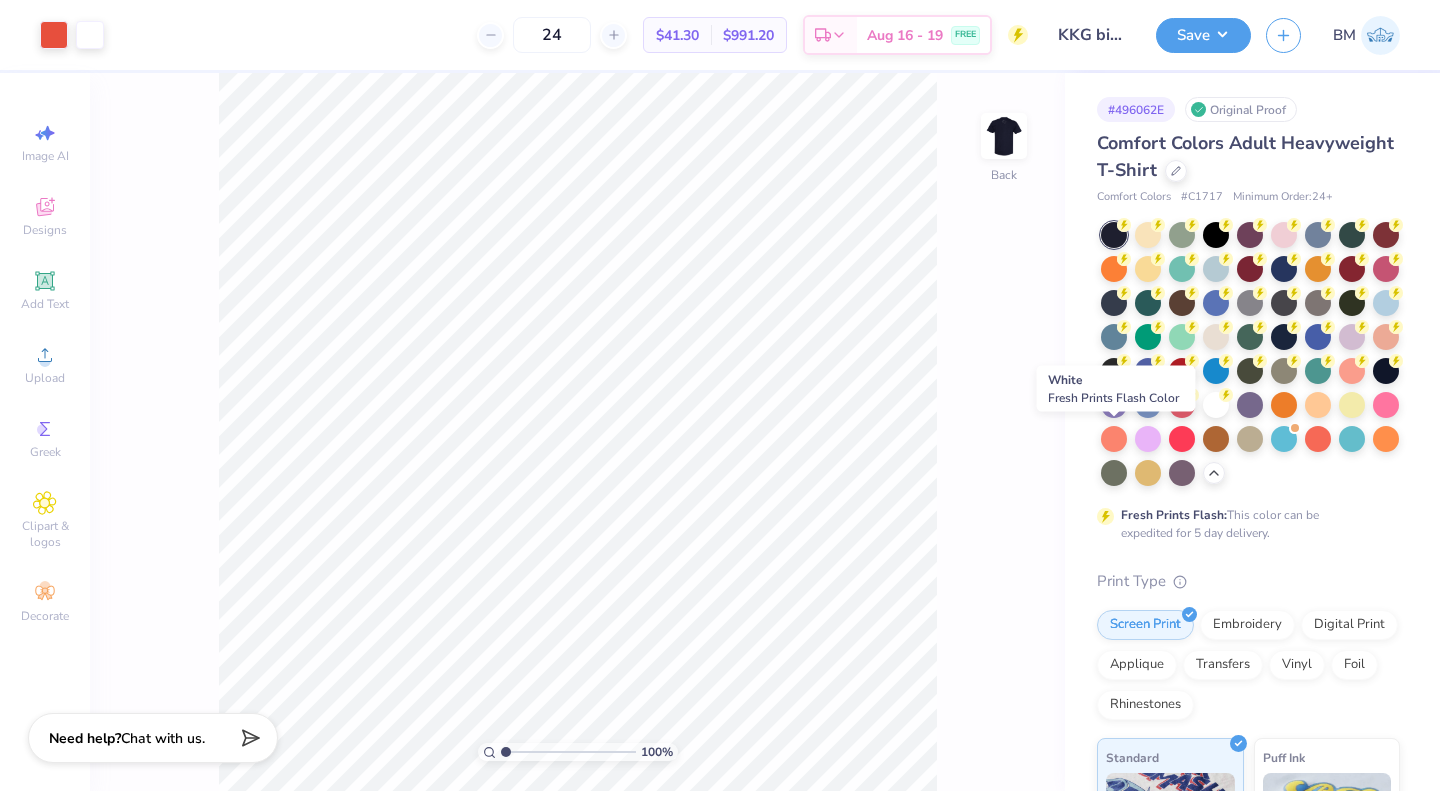 click at bounding box center [1216, 405] 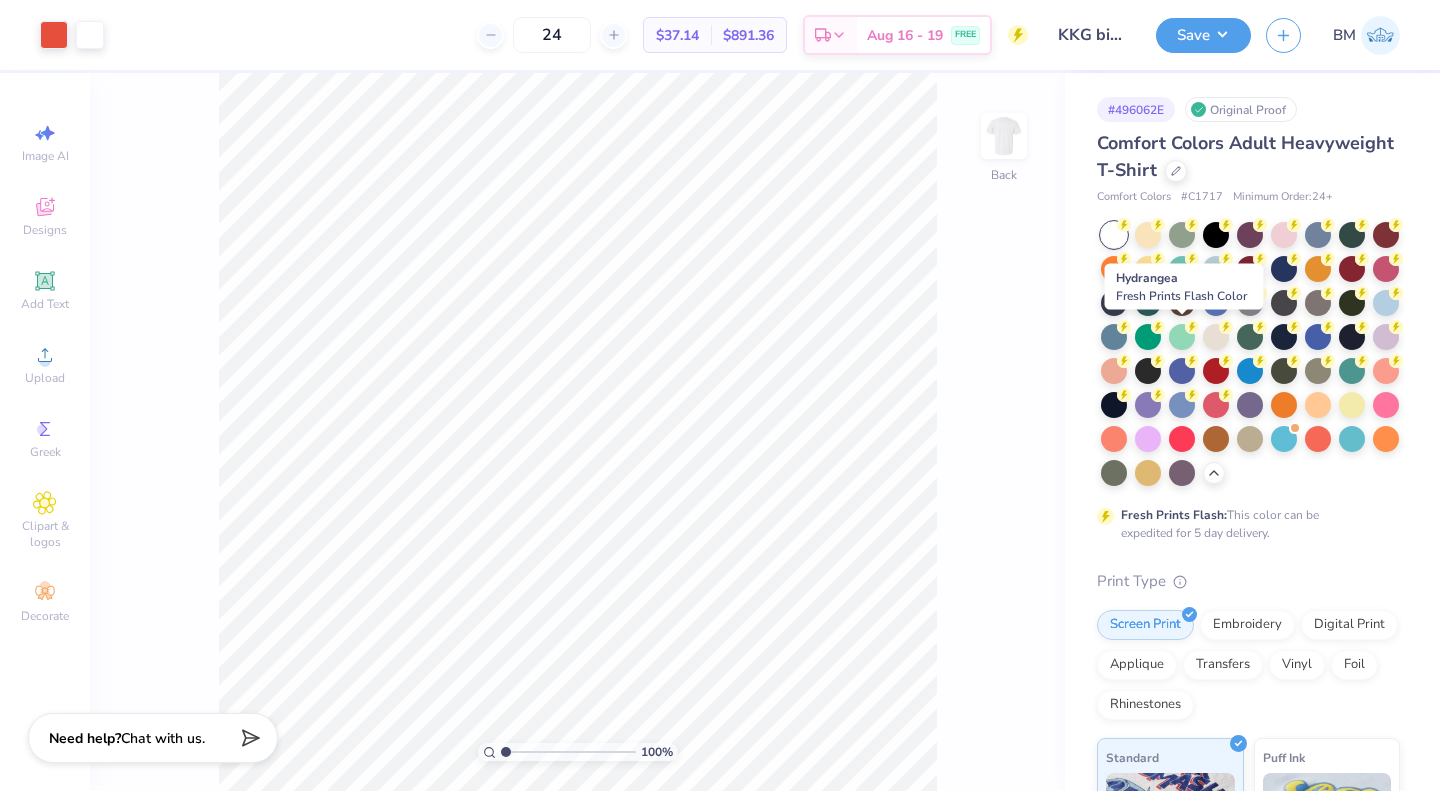 click at bounding box center (1386, 303) 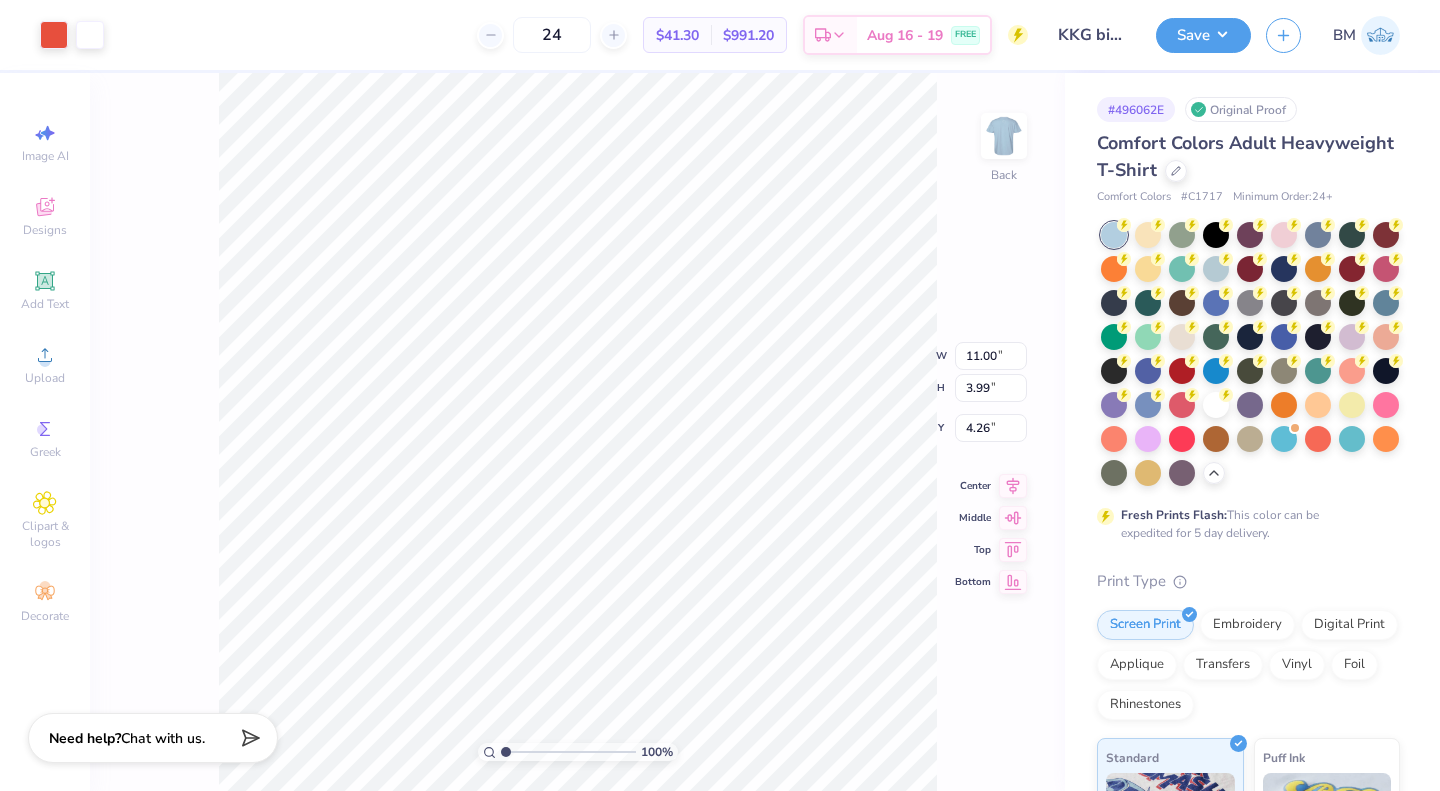 click at bounding box center (54, 35) 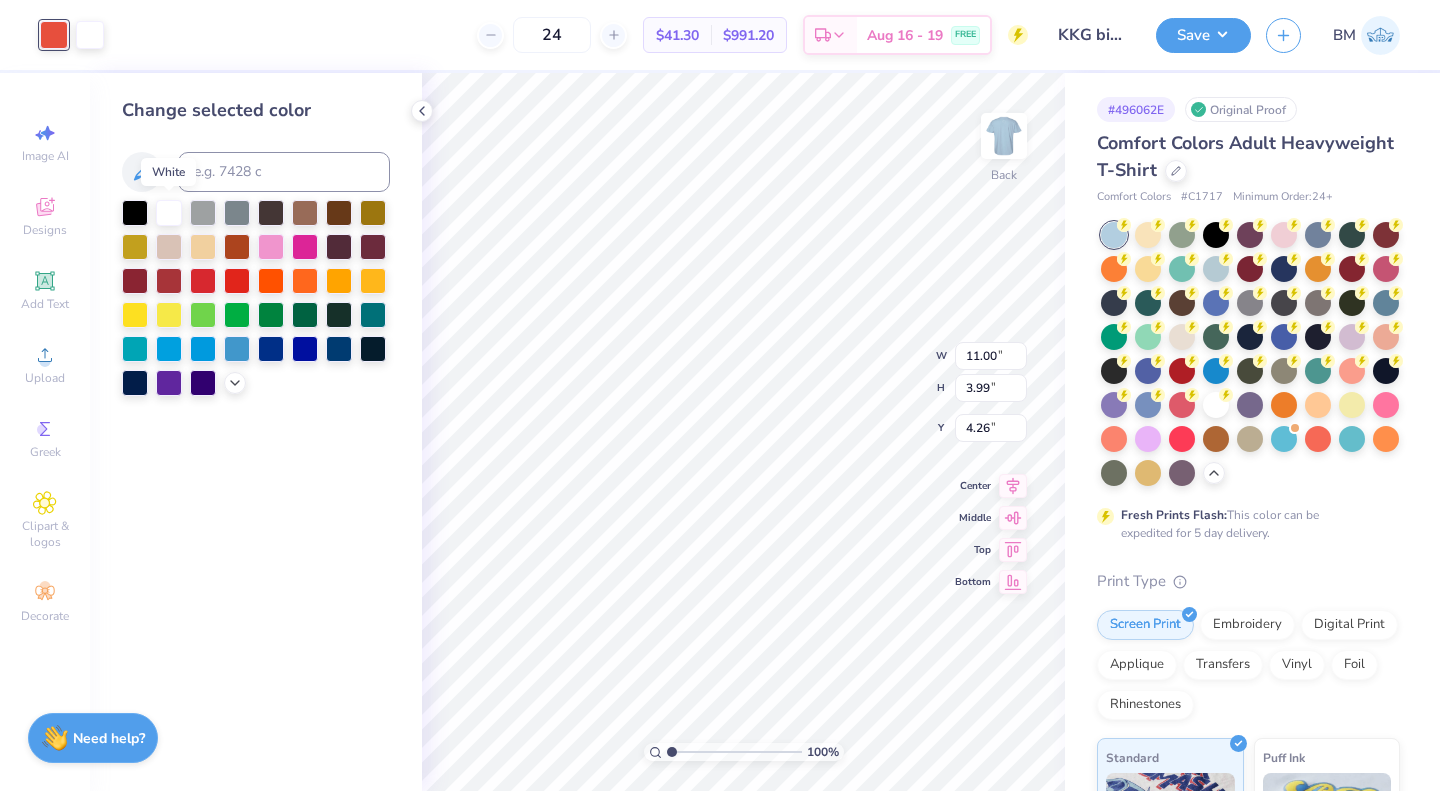 click at bounding box center (169, 213) 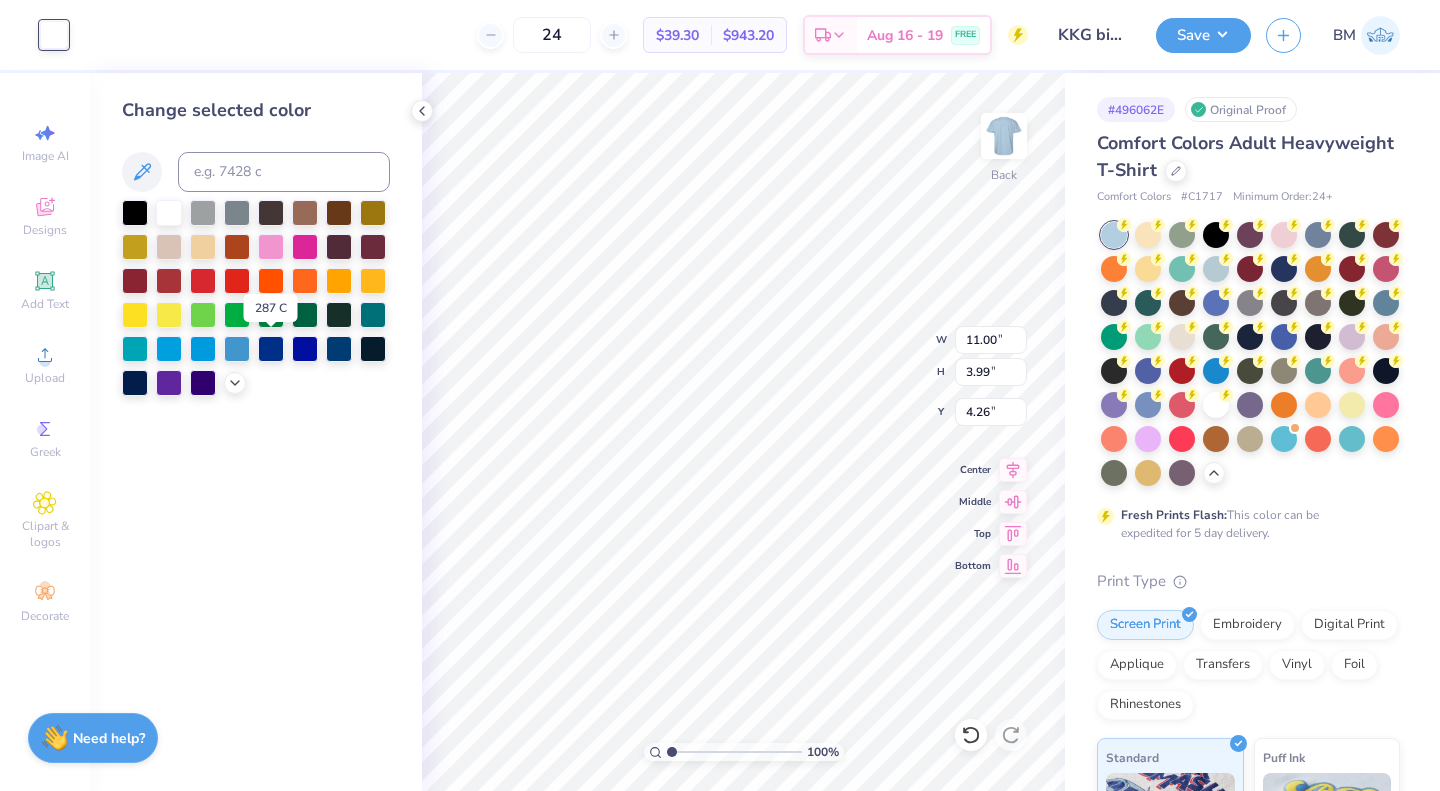 click at bounding box center [271, 349] 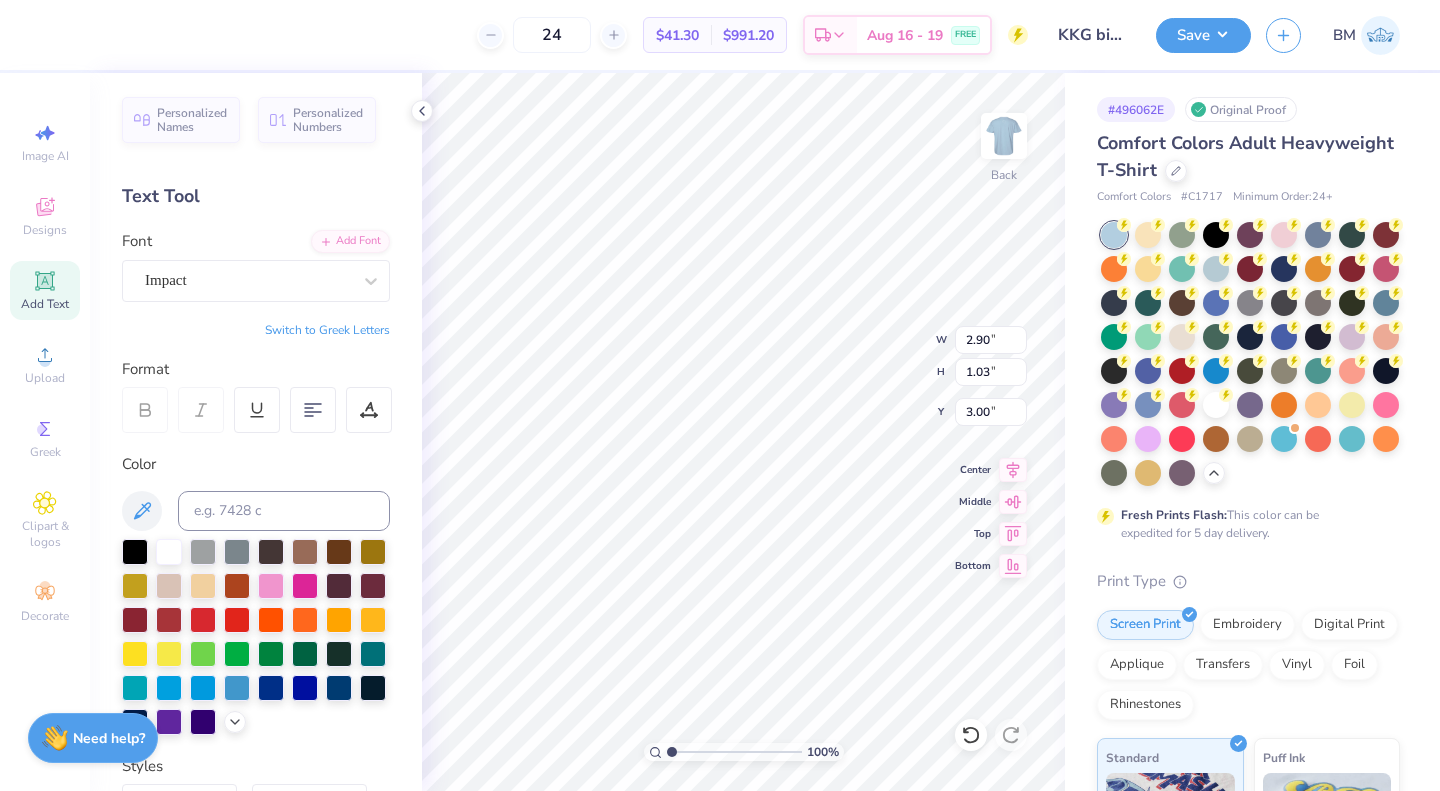 click at bounding box center [135, 722] 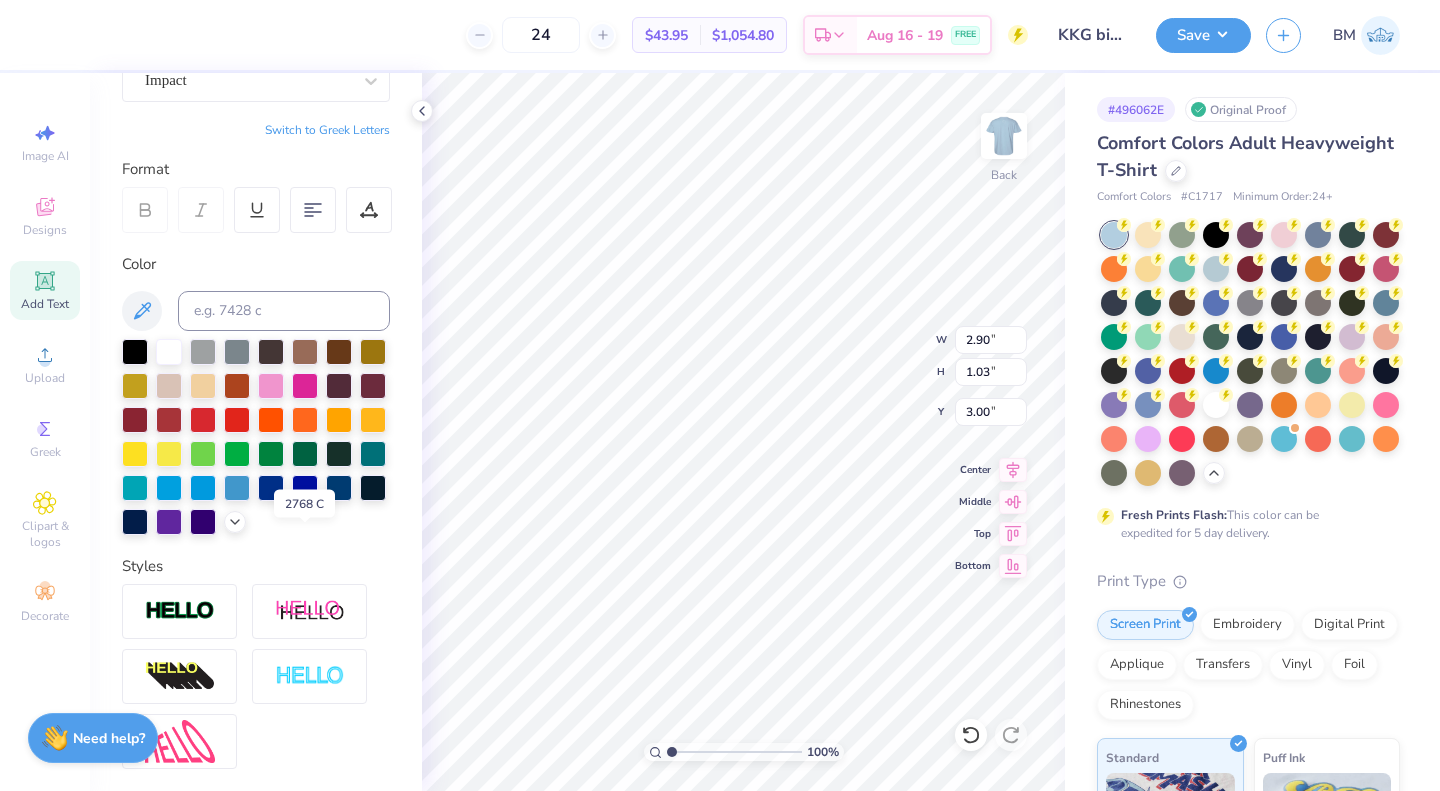 scroll, scrollTop: 206, scrollLeft: 0, axis: vertical 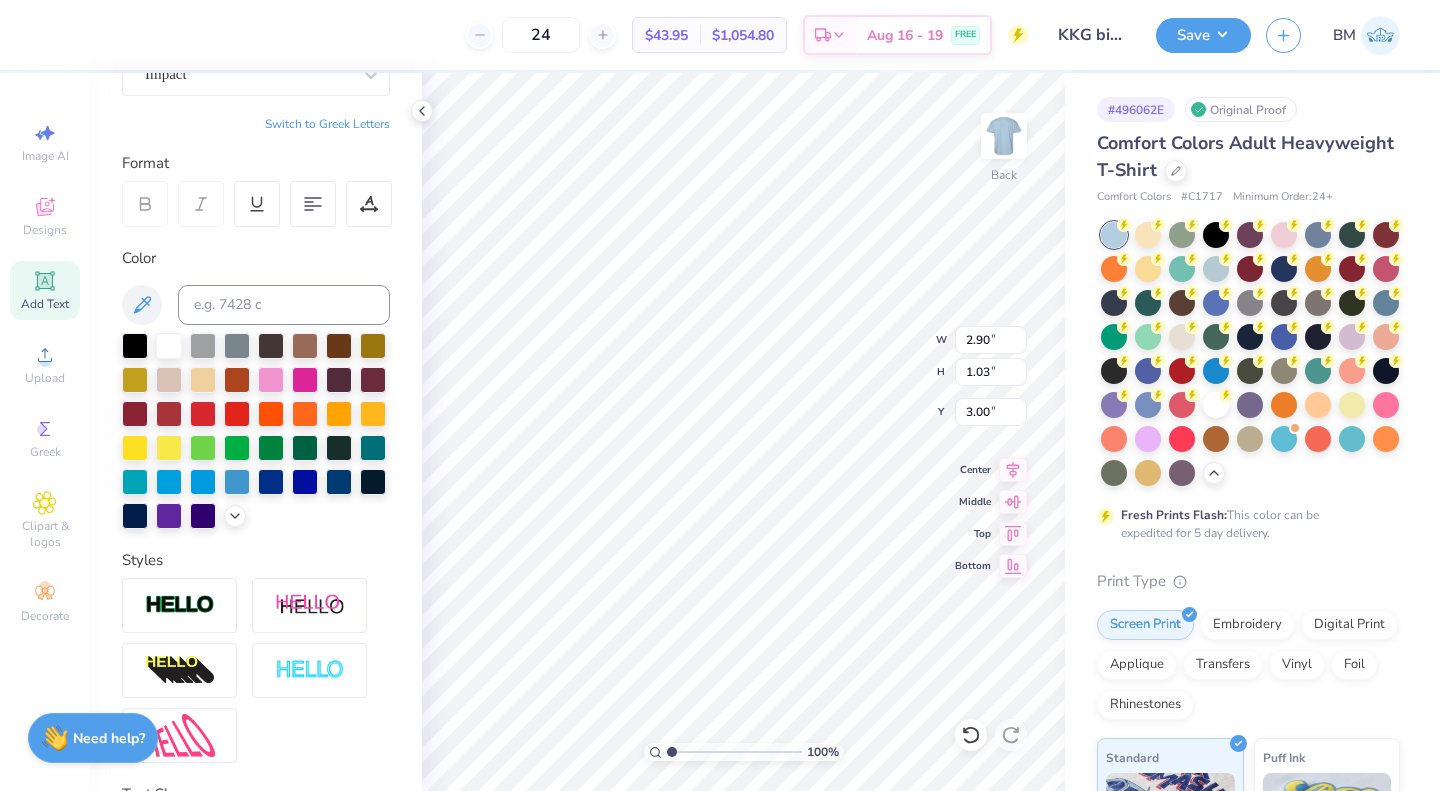 click at bounding box center [203, 516] 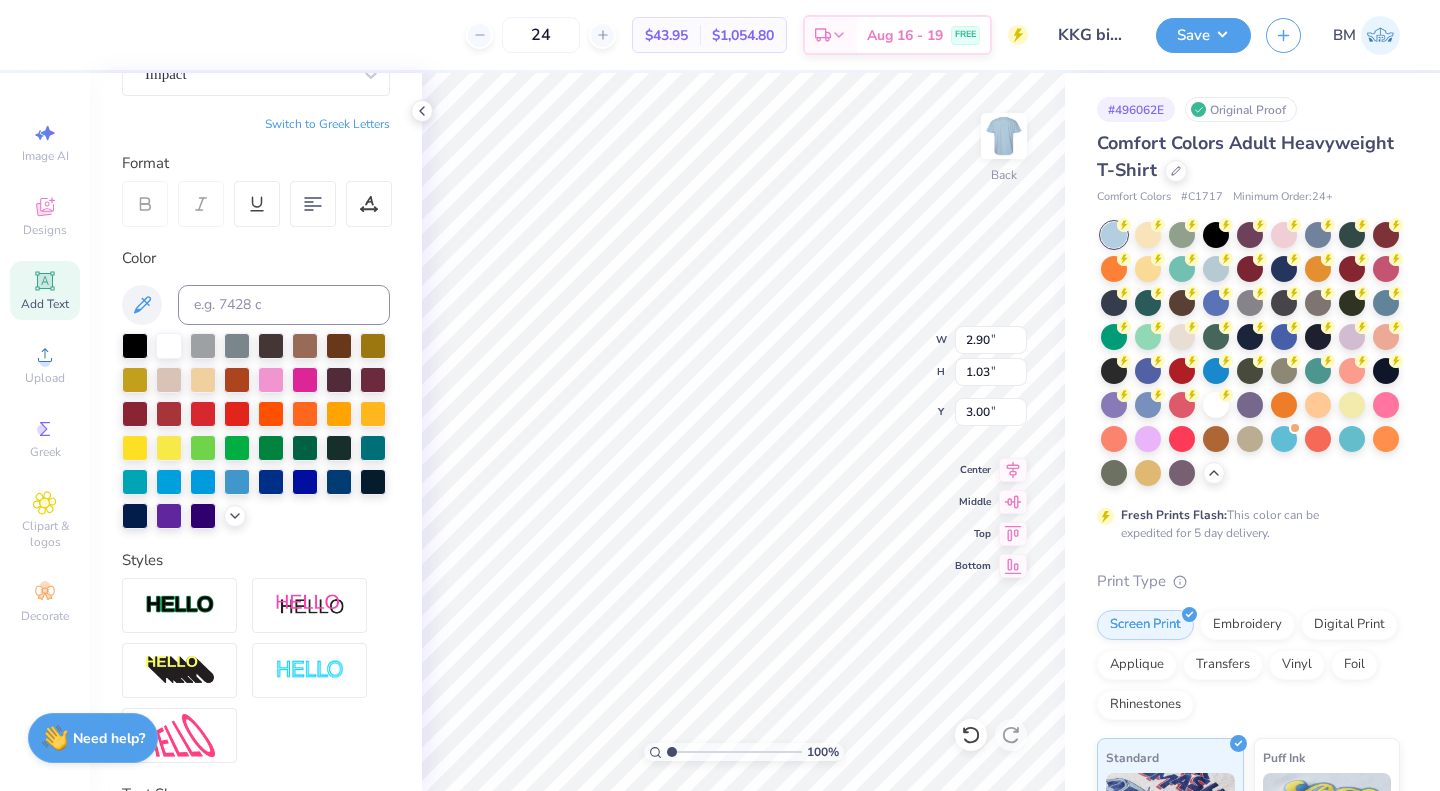 type on "11.00" 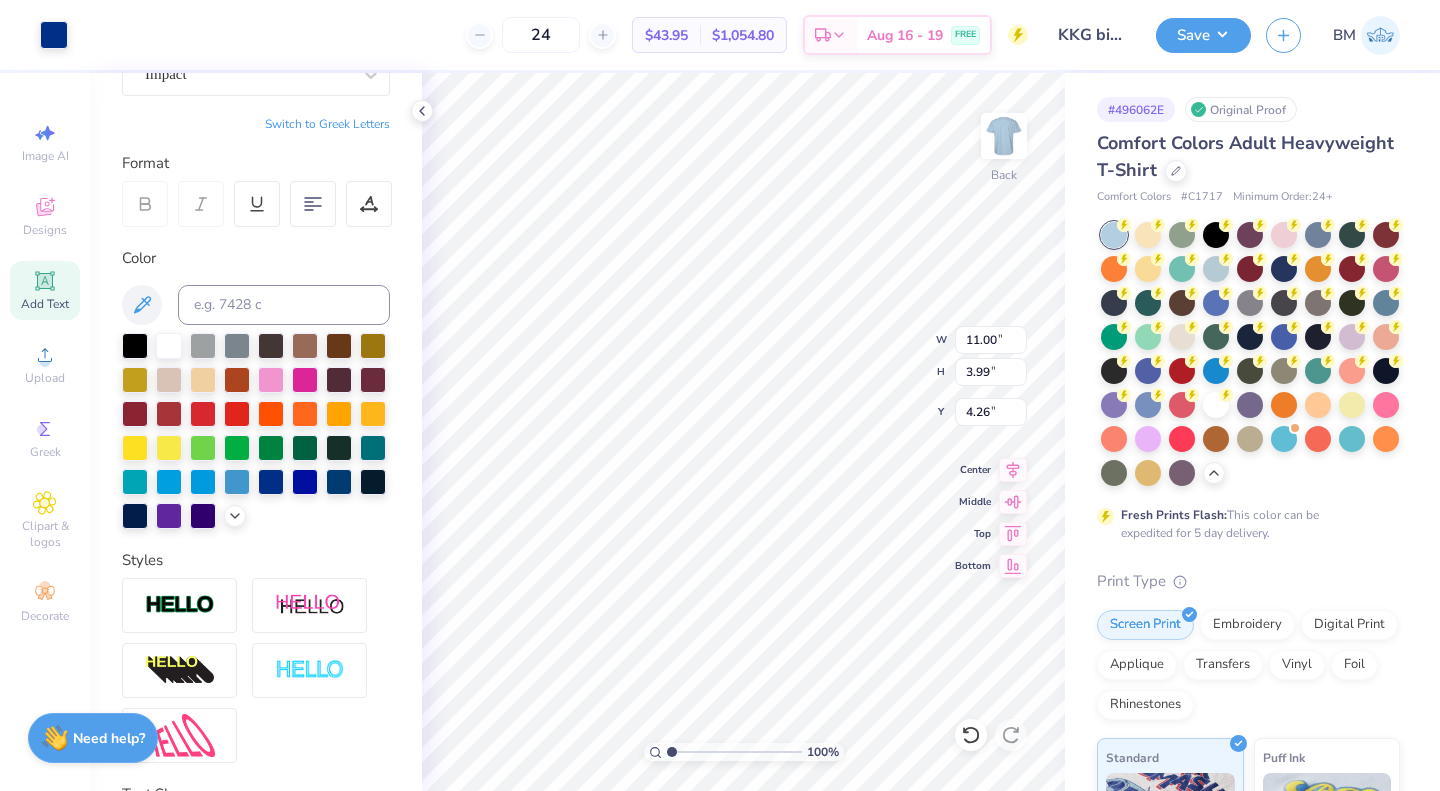 click at bounding box center [54, 35] 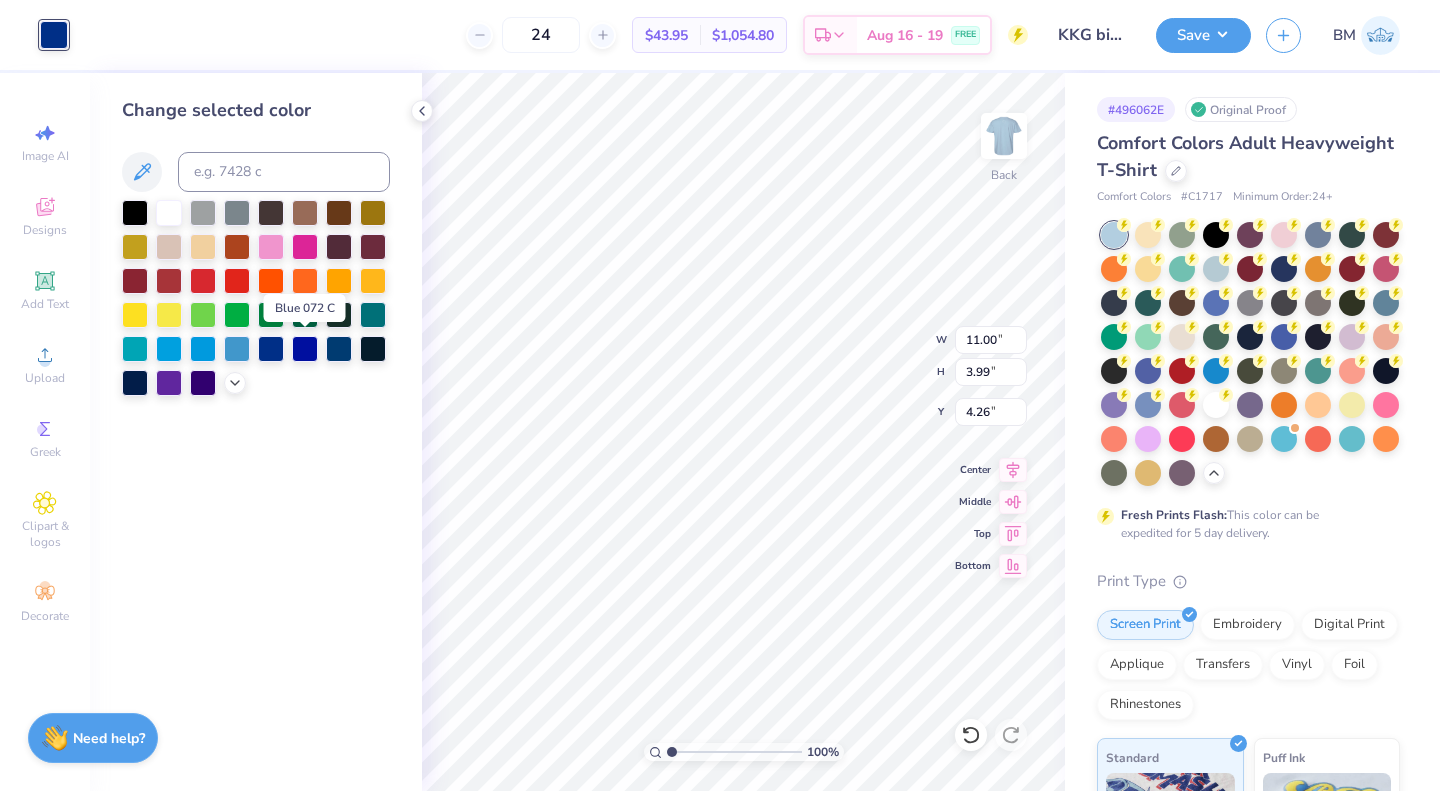 click at bounding box center [305, 349] 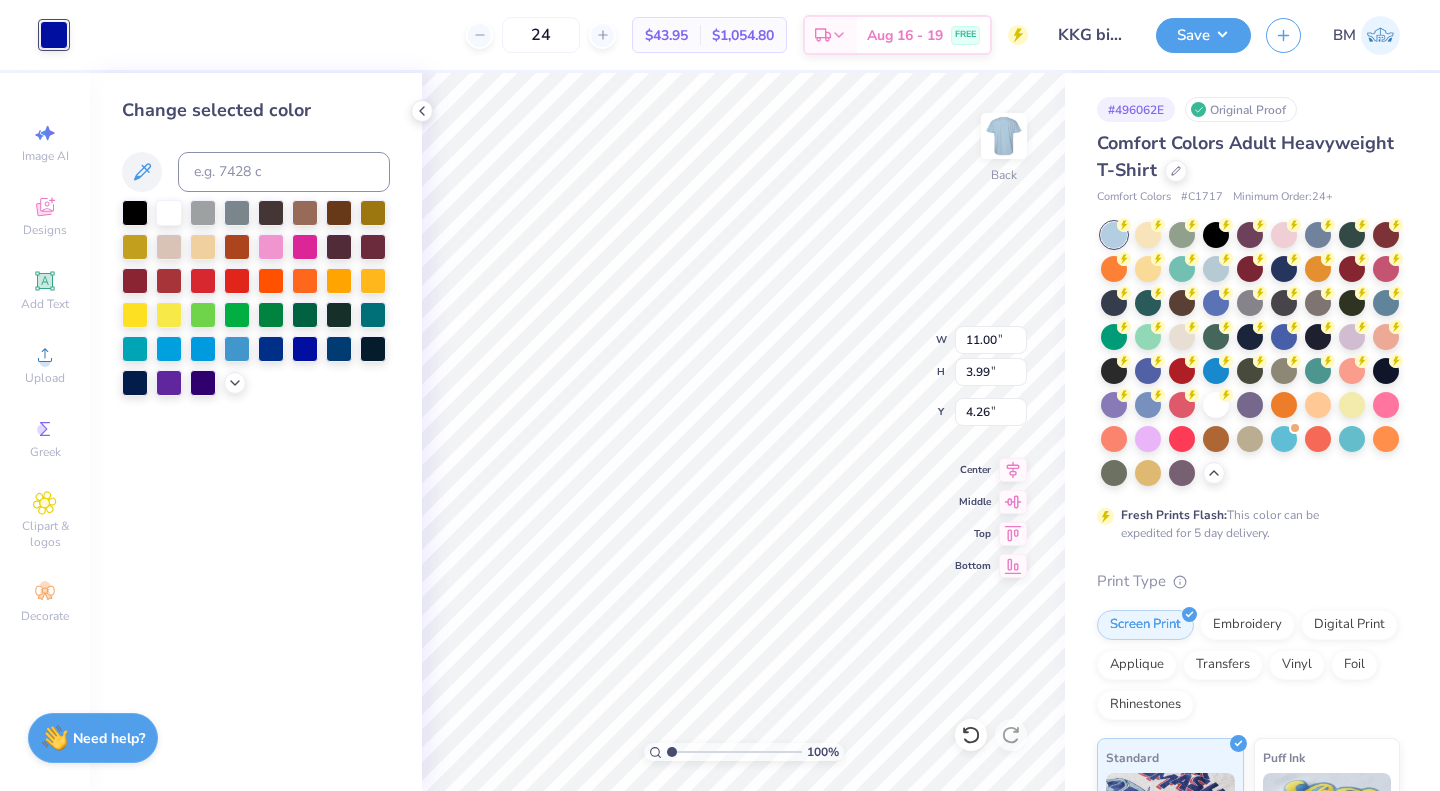 click at bounding box center (271, 349) 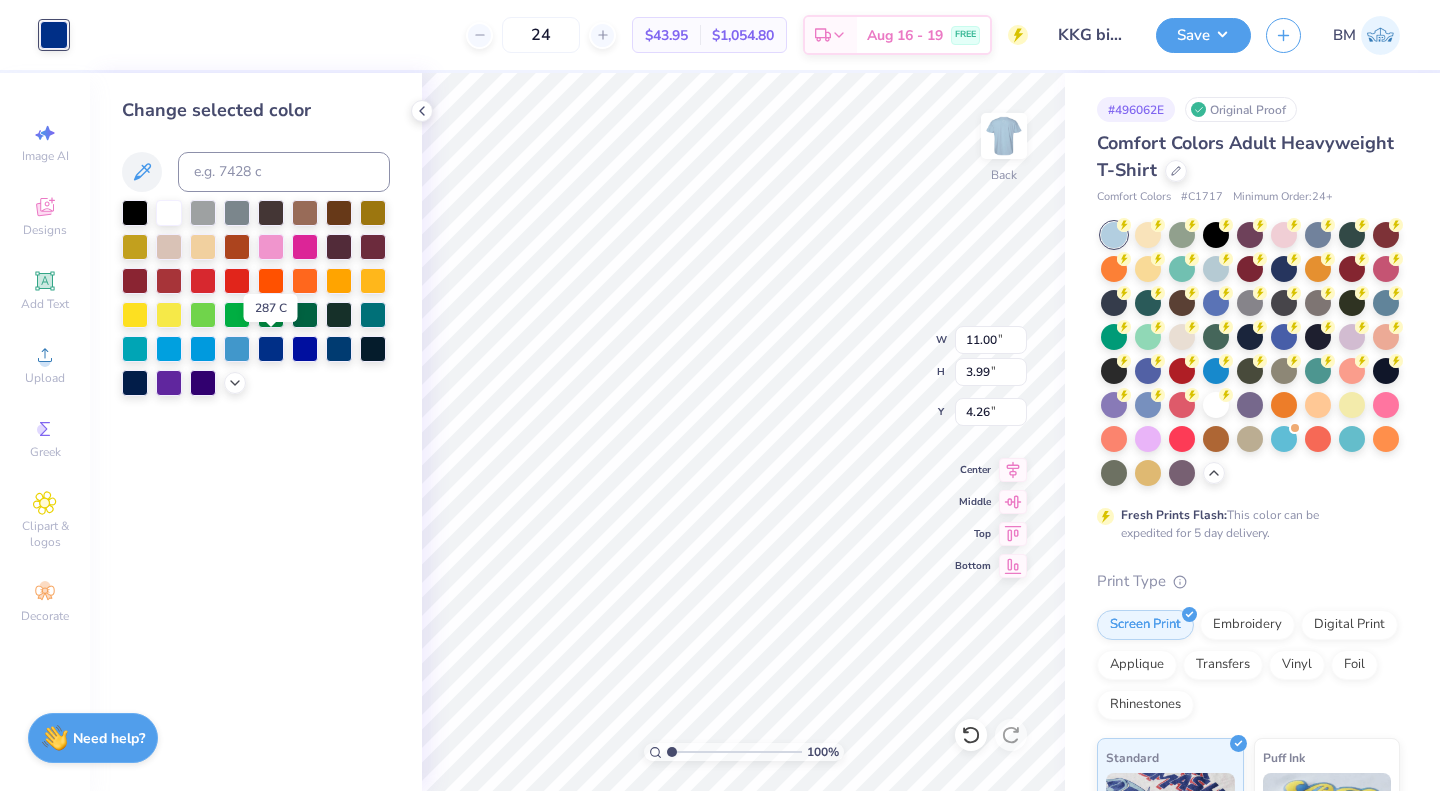 click at bounding box center (271, 349) 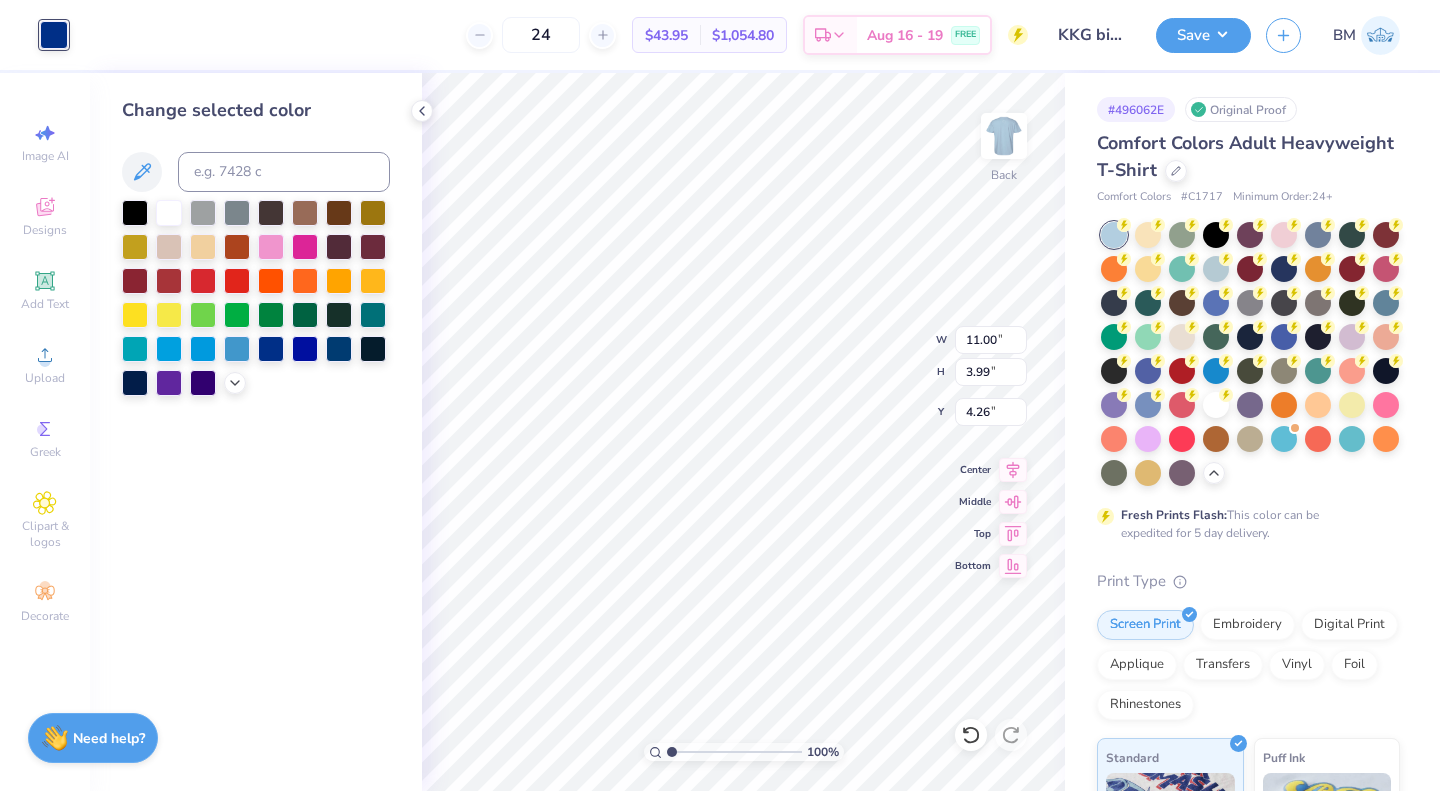 type on "2.90" 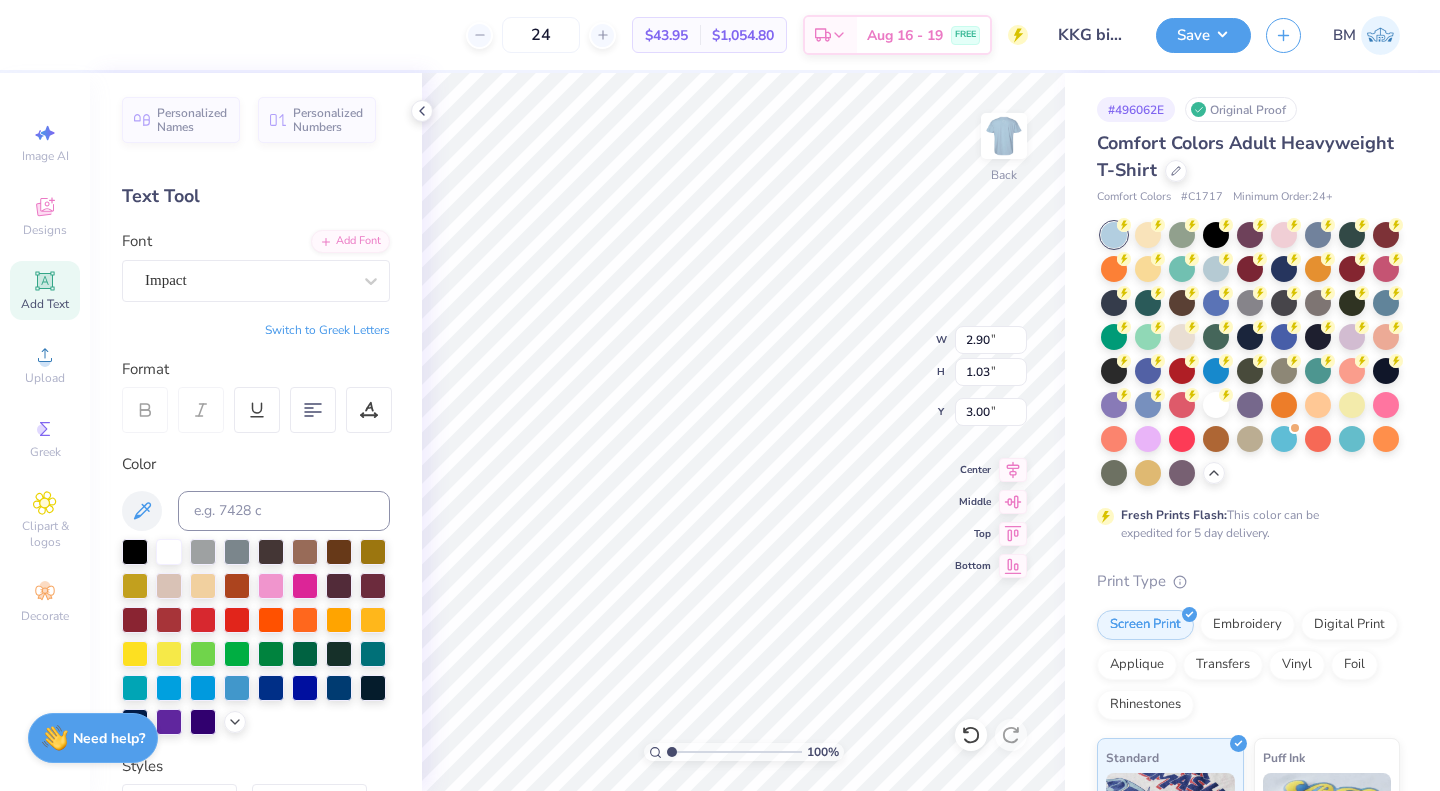 click 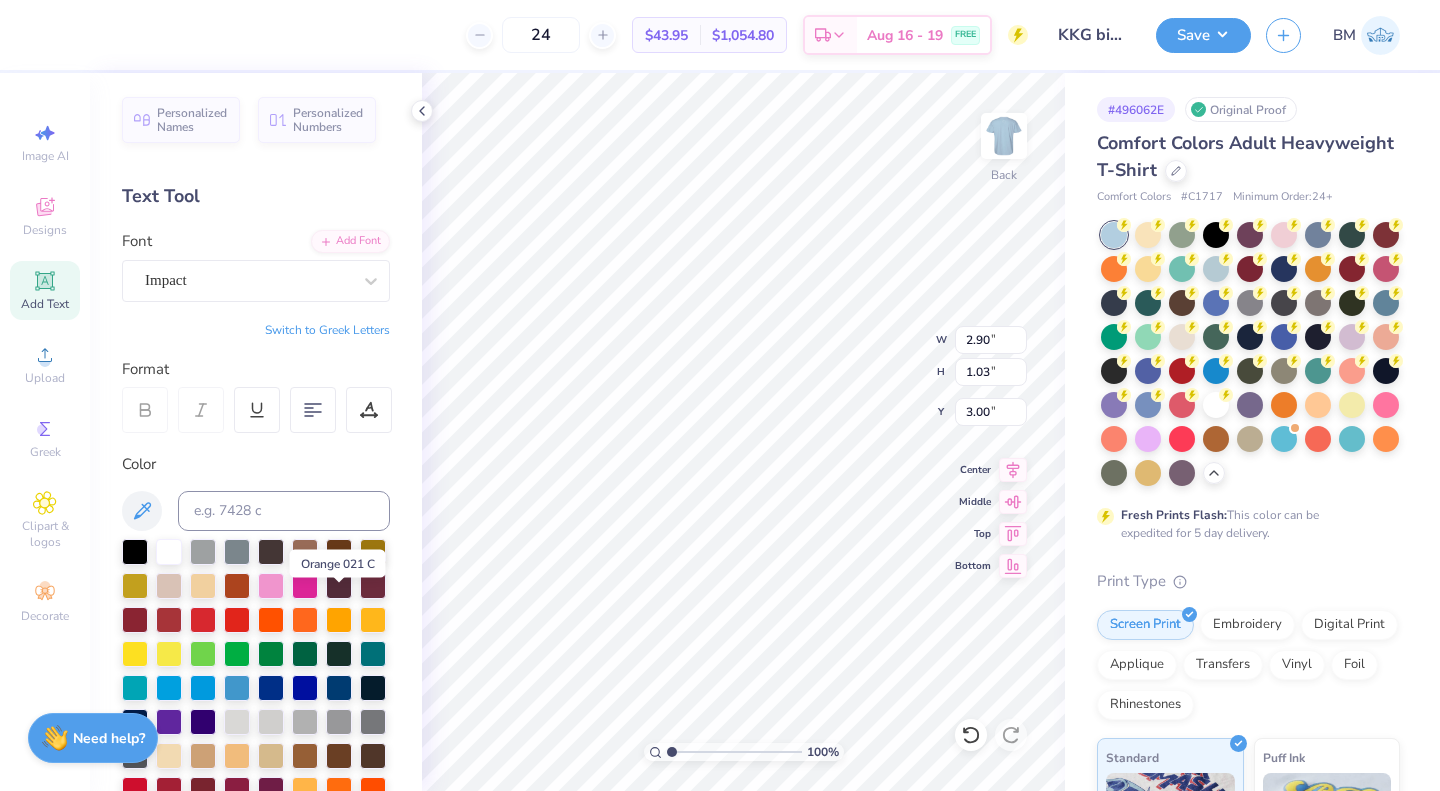 scroll, scrollTop: 339, scrollLeft: 0, axis: vertical 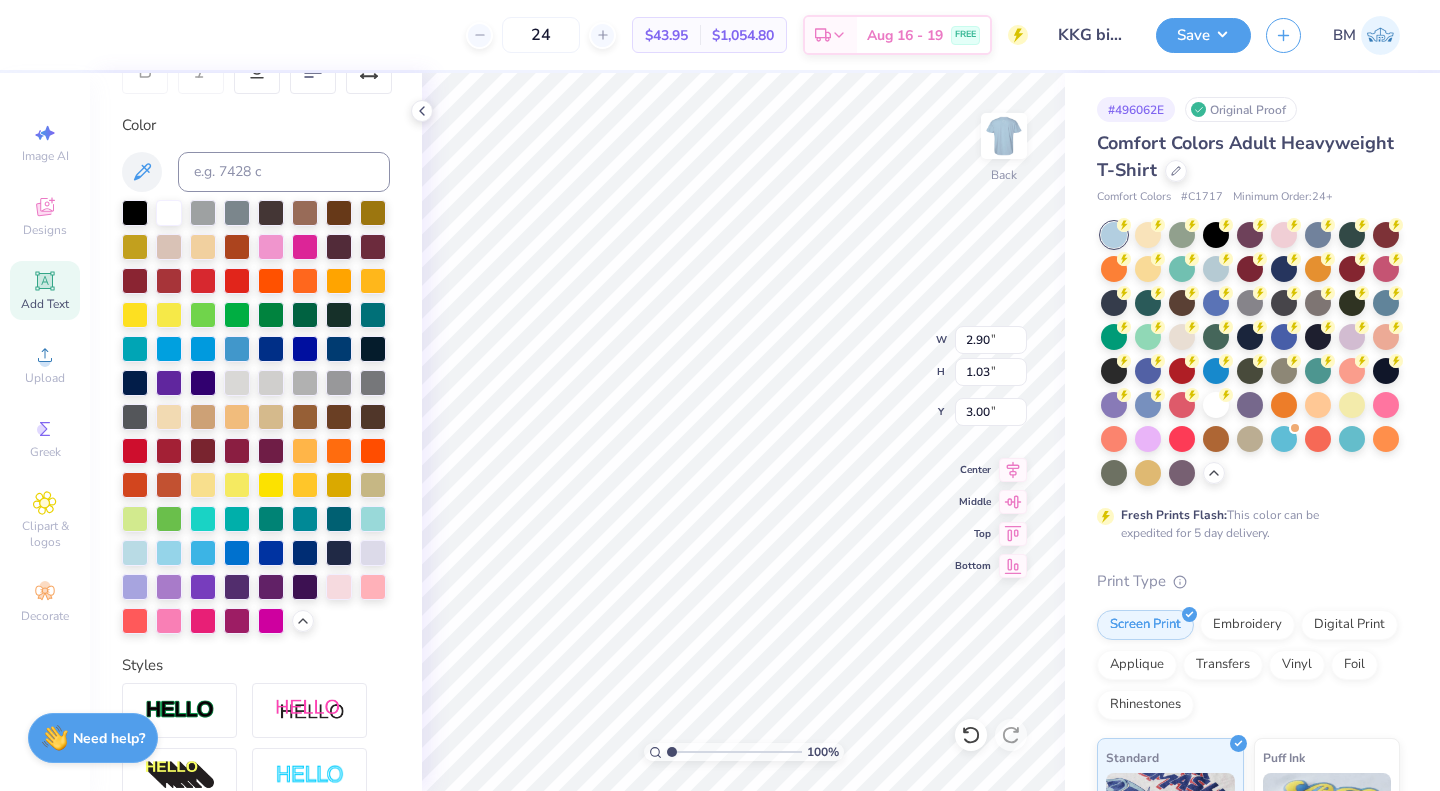click at bounding box center (271, 349) 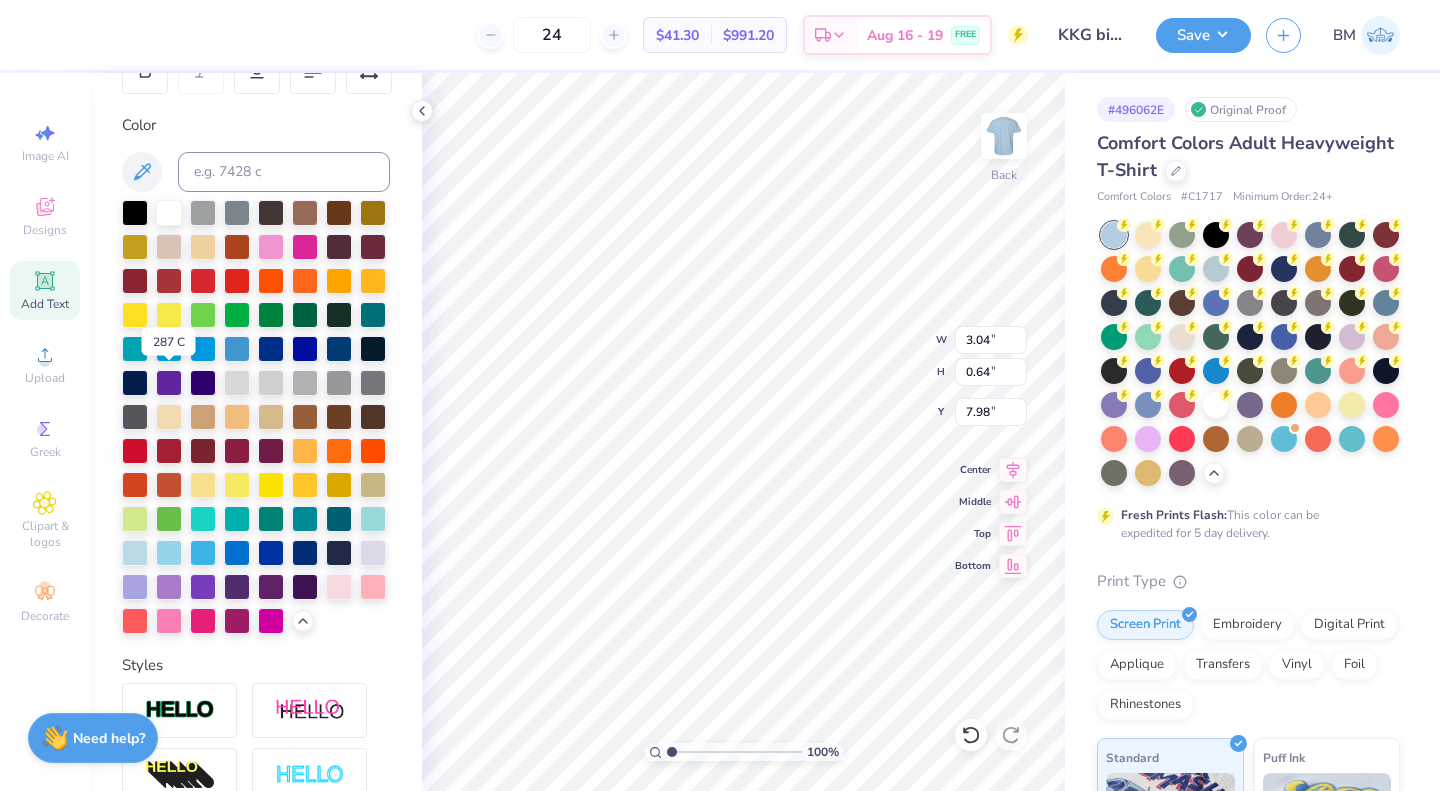 click at bounding box center (271, 349) 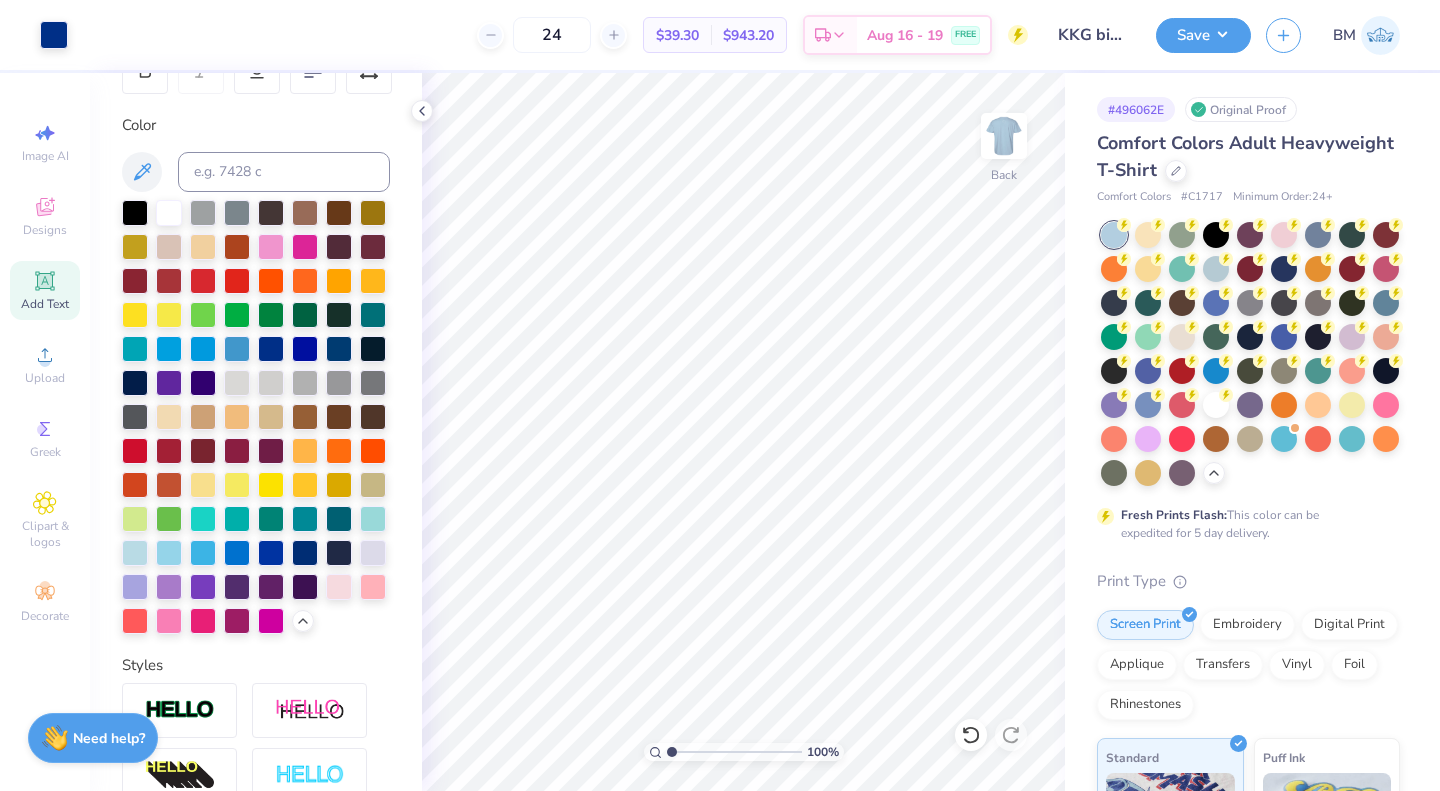click at bounding box center (1004, 136) 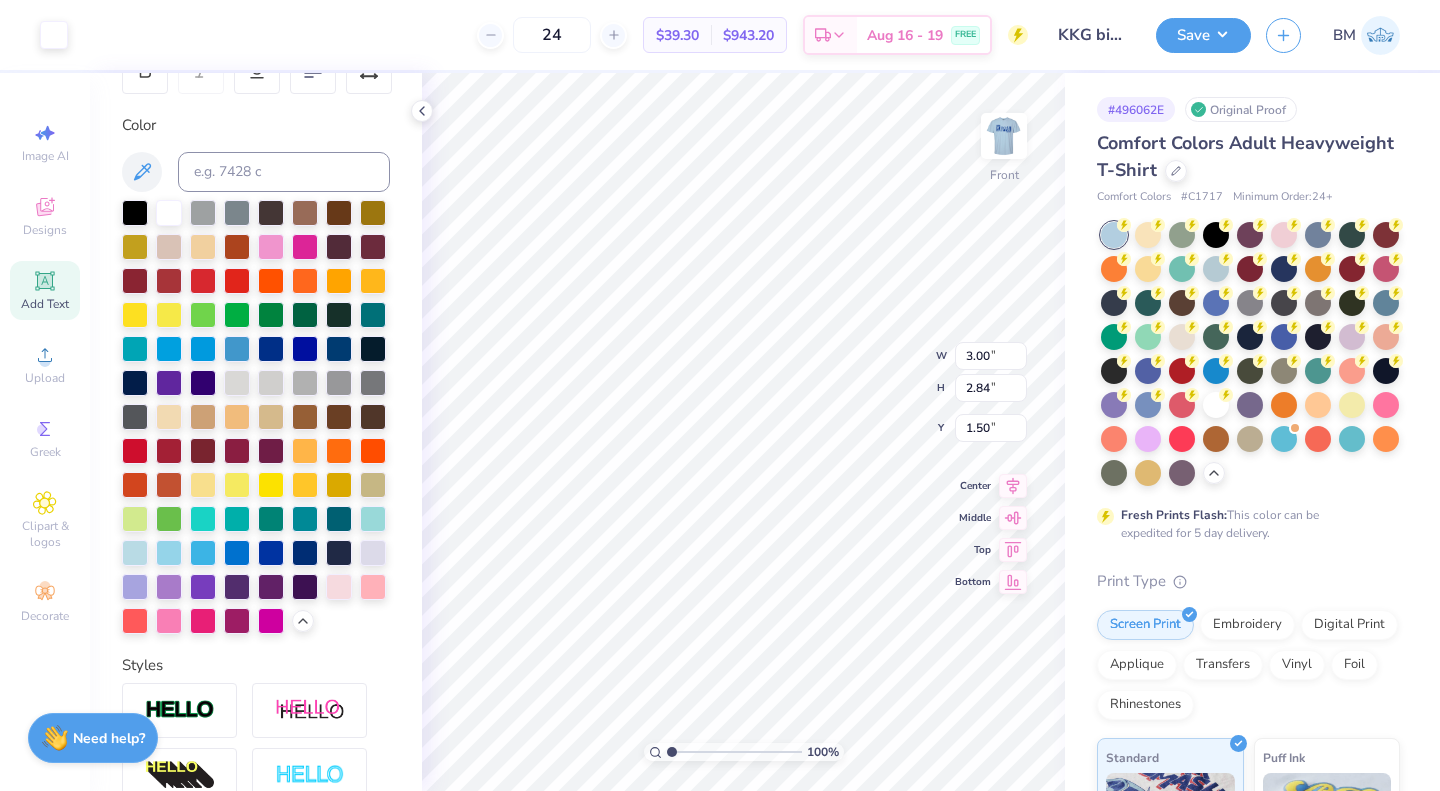 click at bounding box center (271, 349) 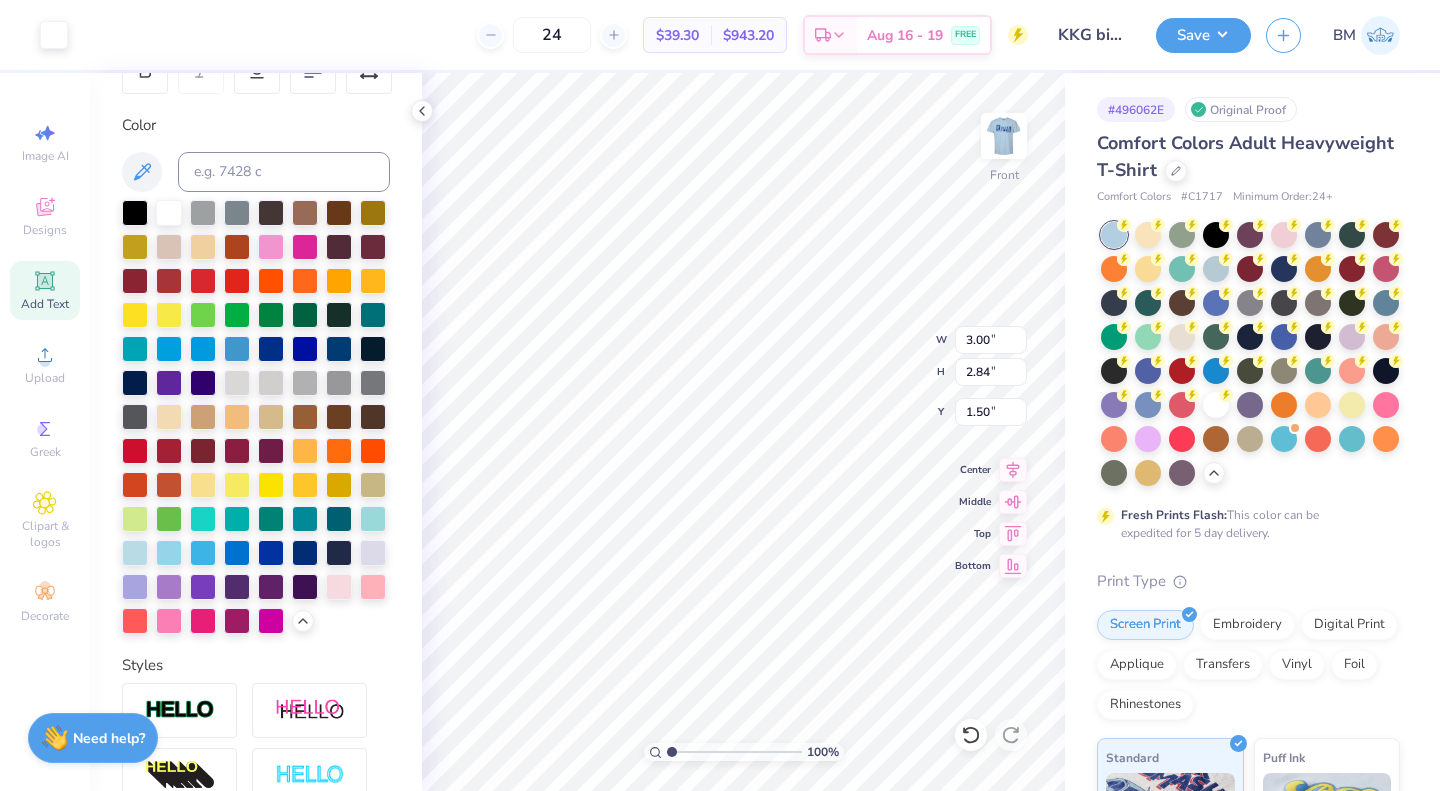 click at bounding box center (271, 349) 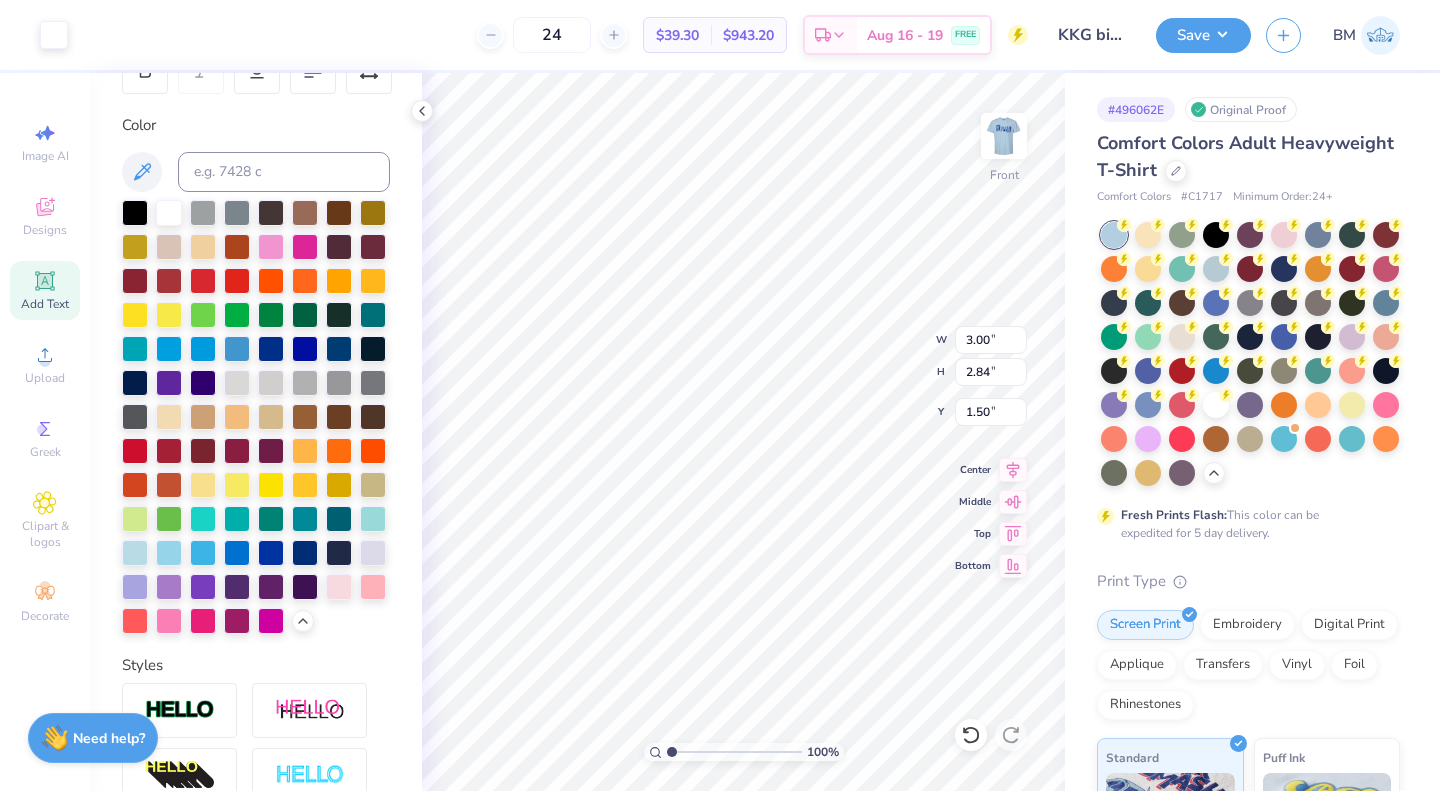 click at bounding box center (54, 35) 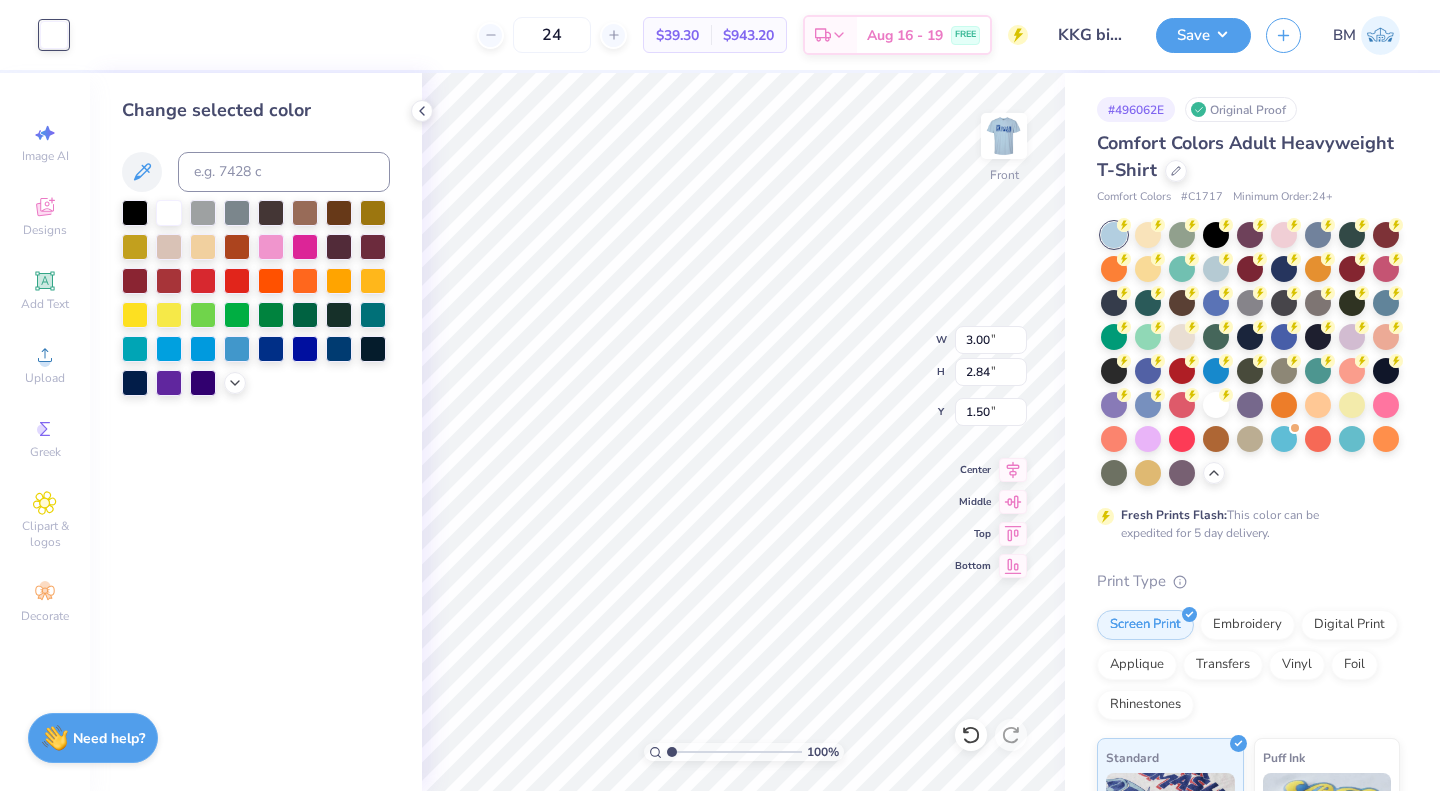 click at bounding box center (271, 349) 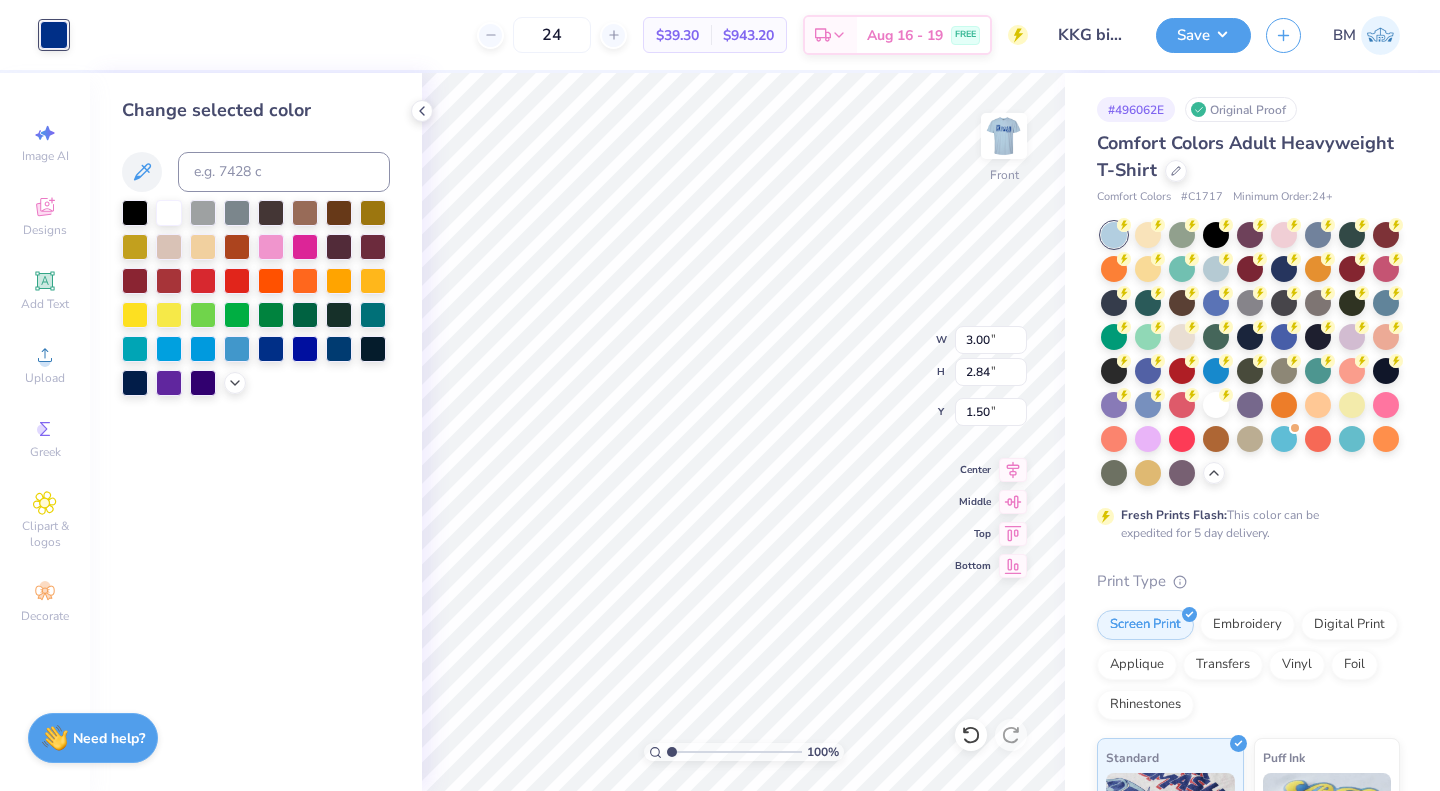 click at bounding box center [1004, 136] 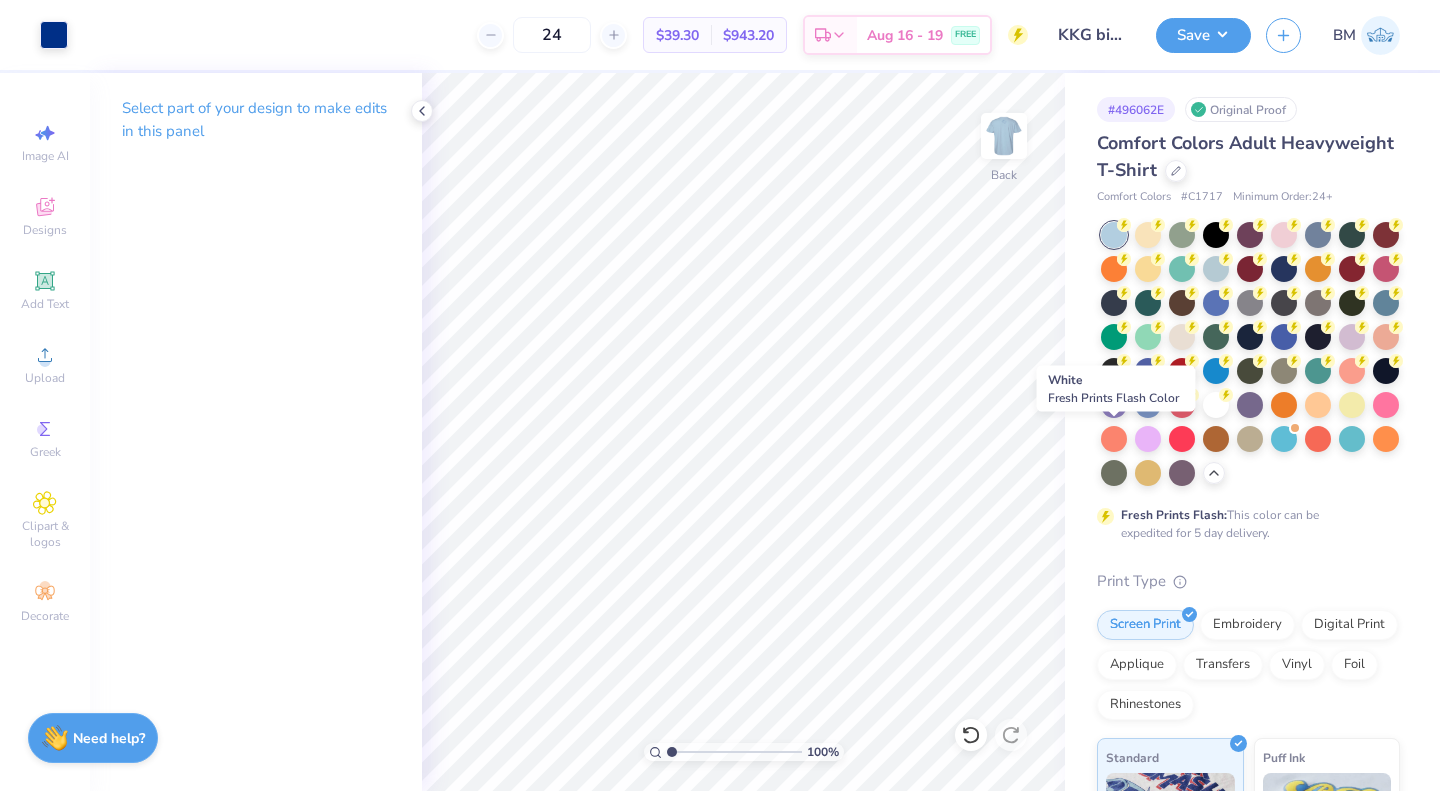 click at bounding box center [1216, 405] 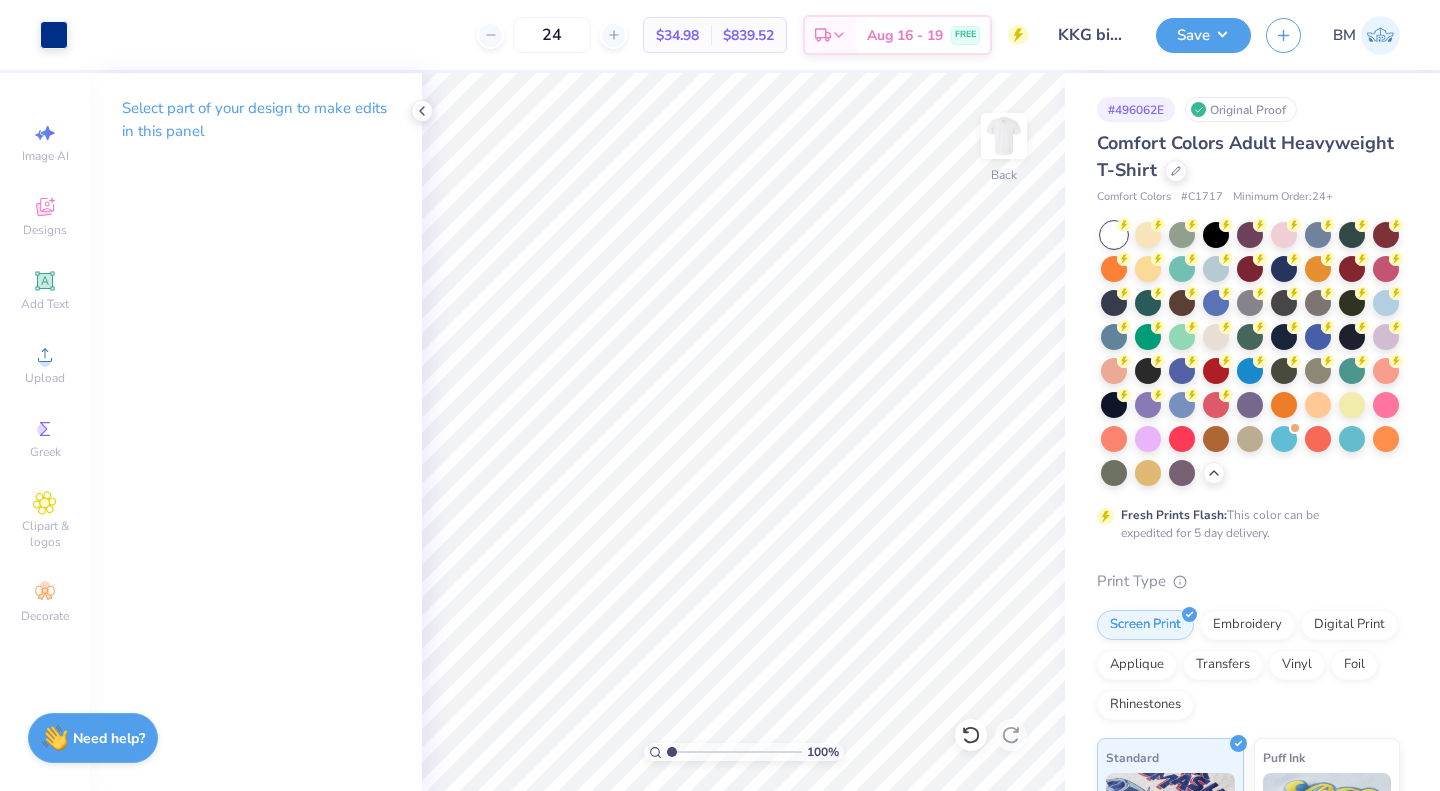 click on "Save" at bounding box center [1203, 35] 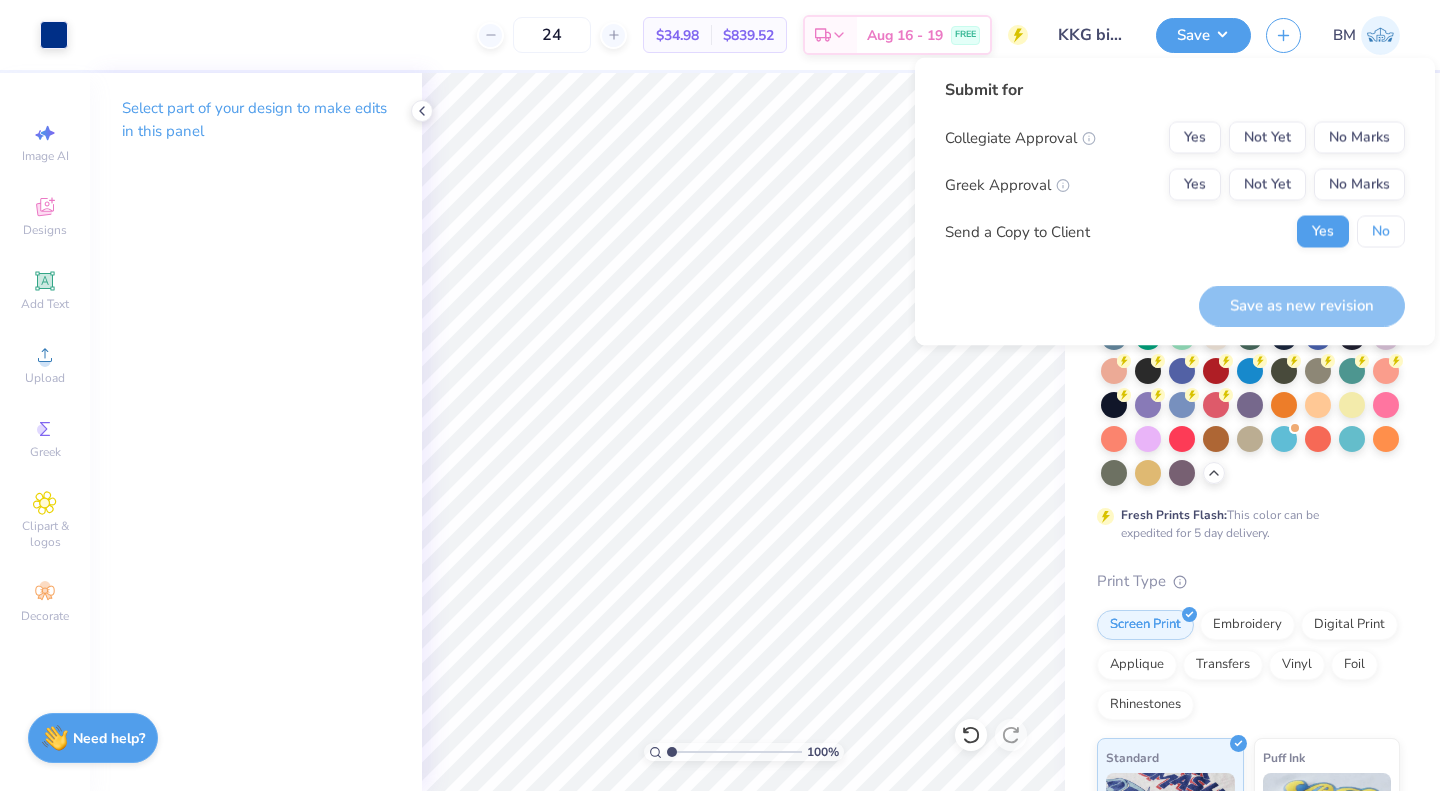 click on "No" at bounding box center [1381, 232] 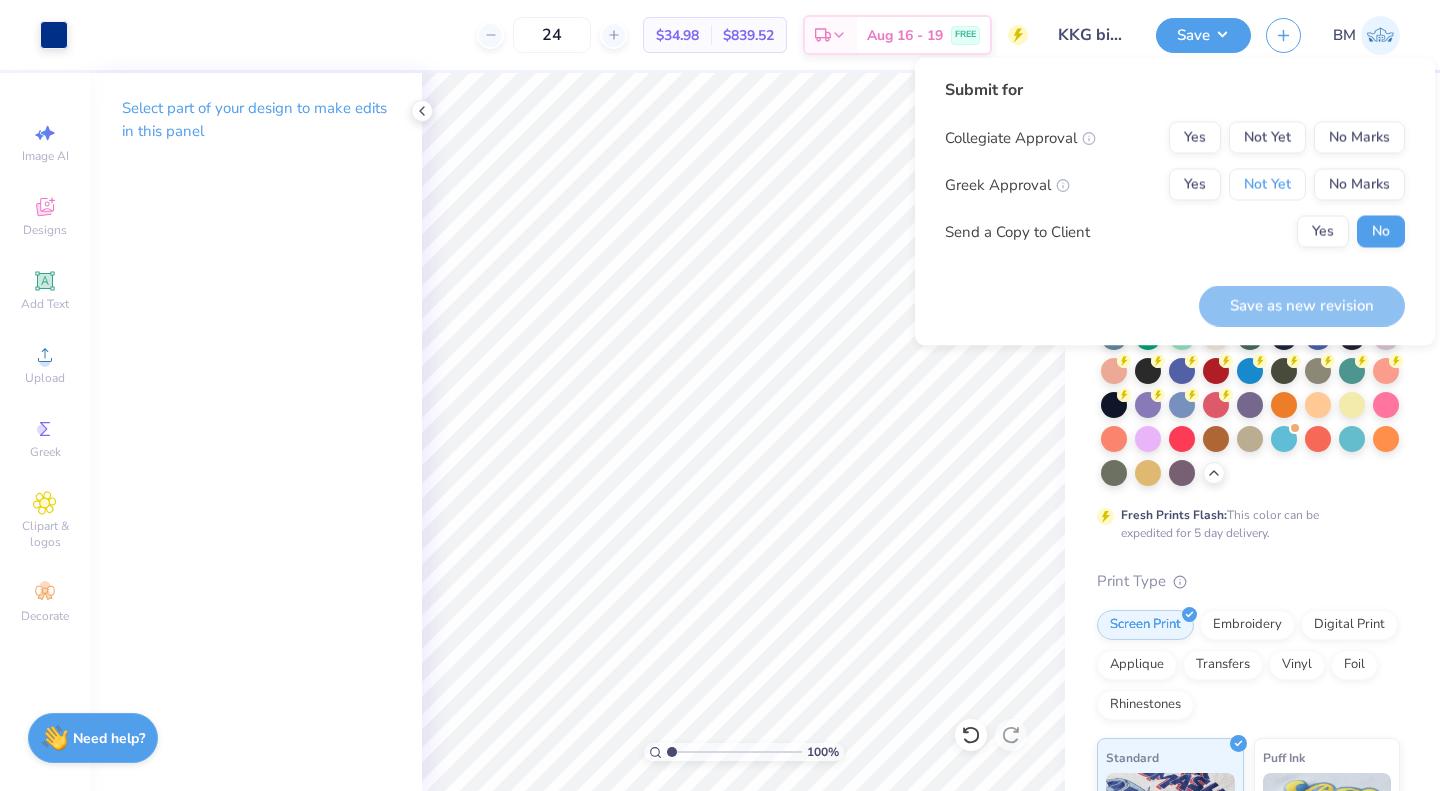click on "Not Yet" at bounding box center (1267, 185) 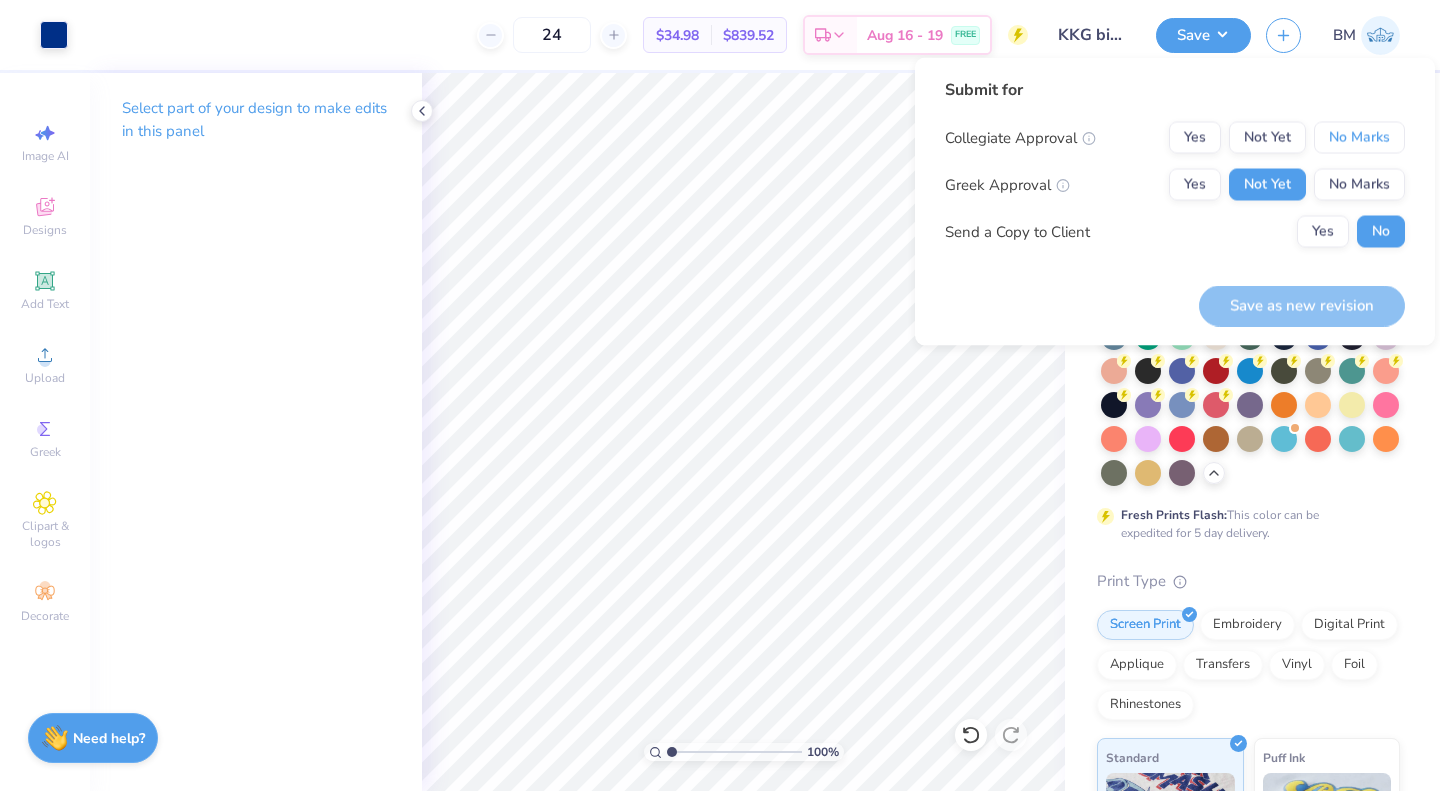 click on "No Marks" at bounding box center (1359, 138) 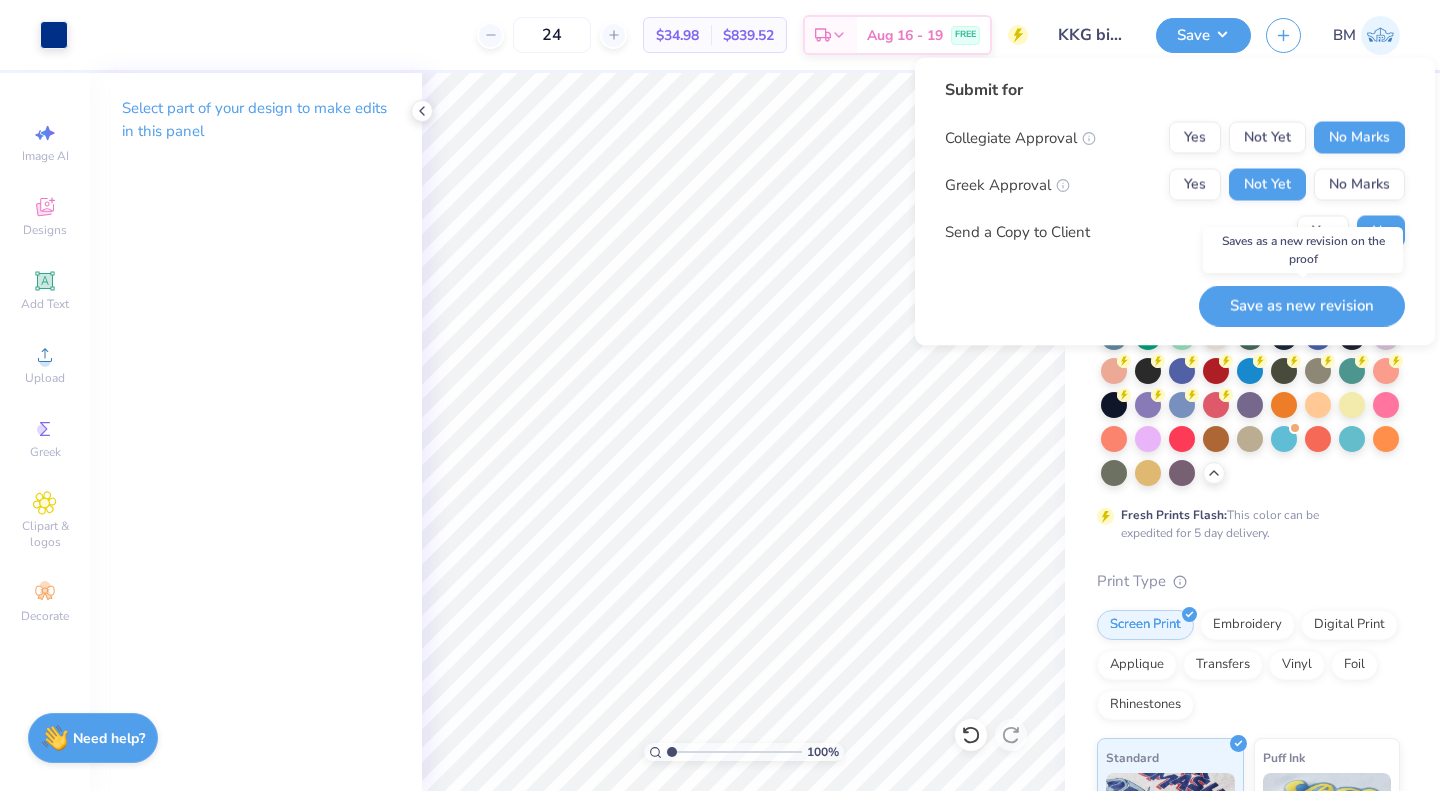 click on "Save as new revision" at bounding box center (1302, 305) 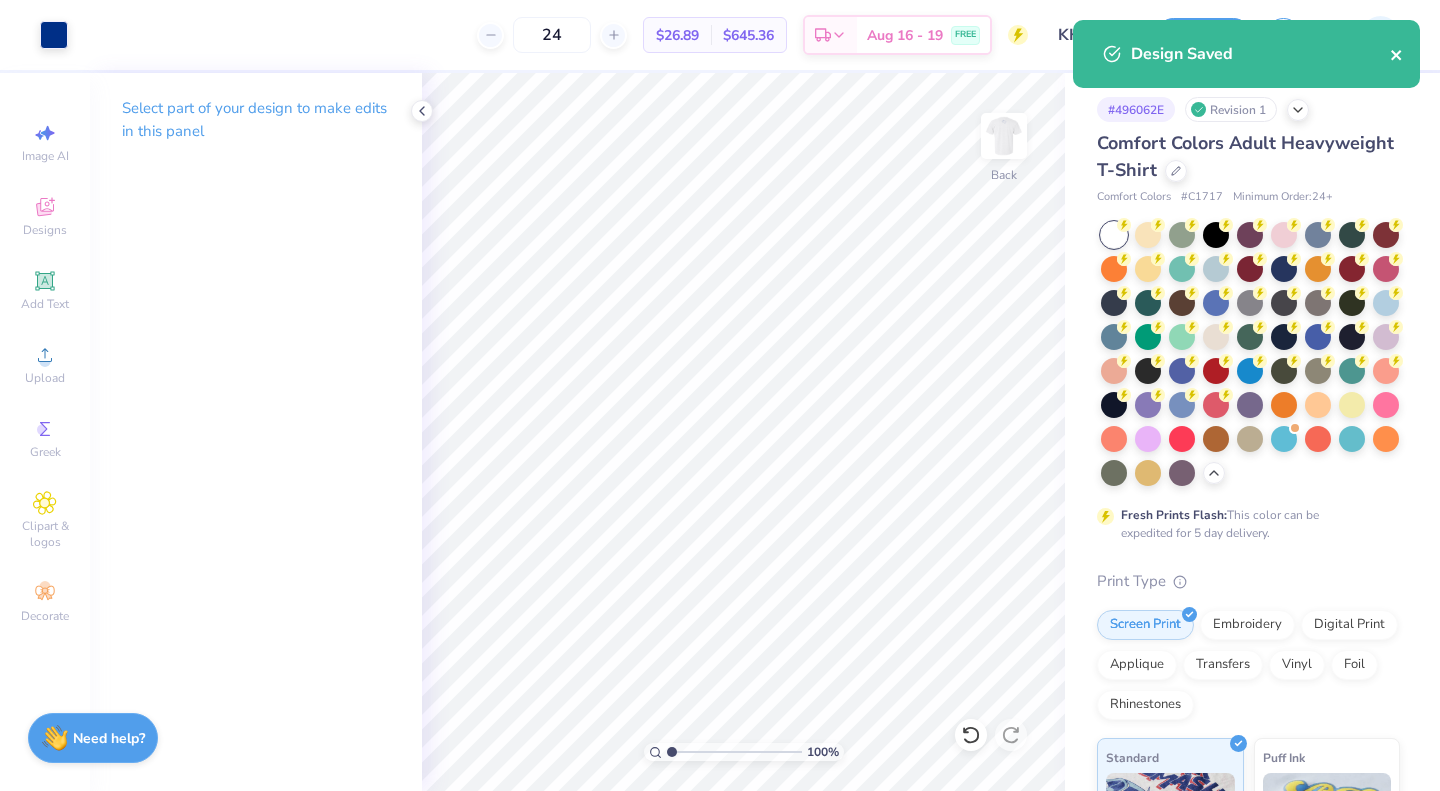 click on "Design Saved" at bounding box center [1246, 61] 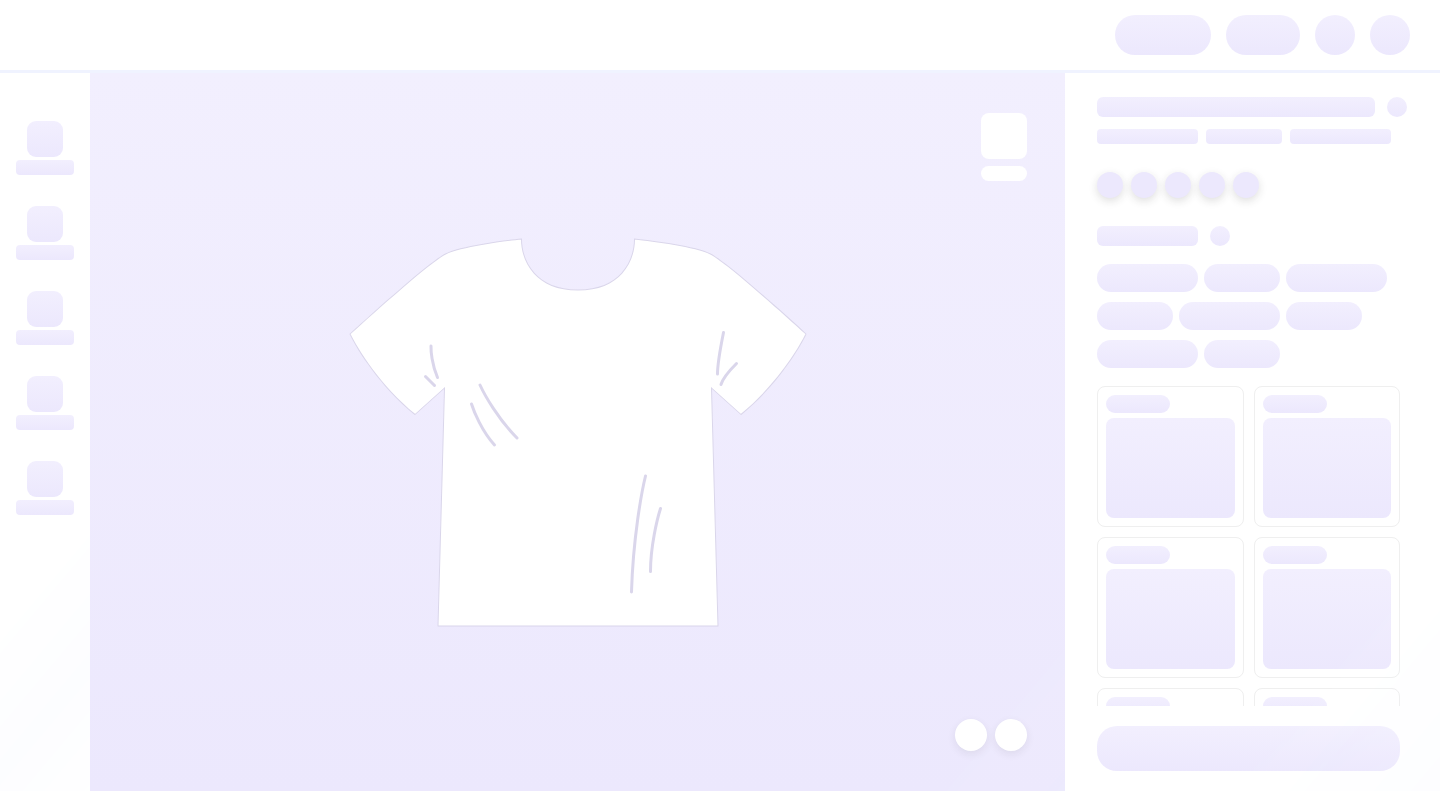 scroll, scrollTop: 0, scrollLeft: 0, axis: both 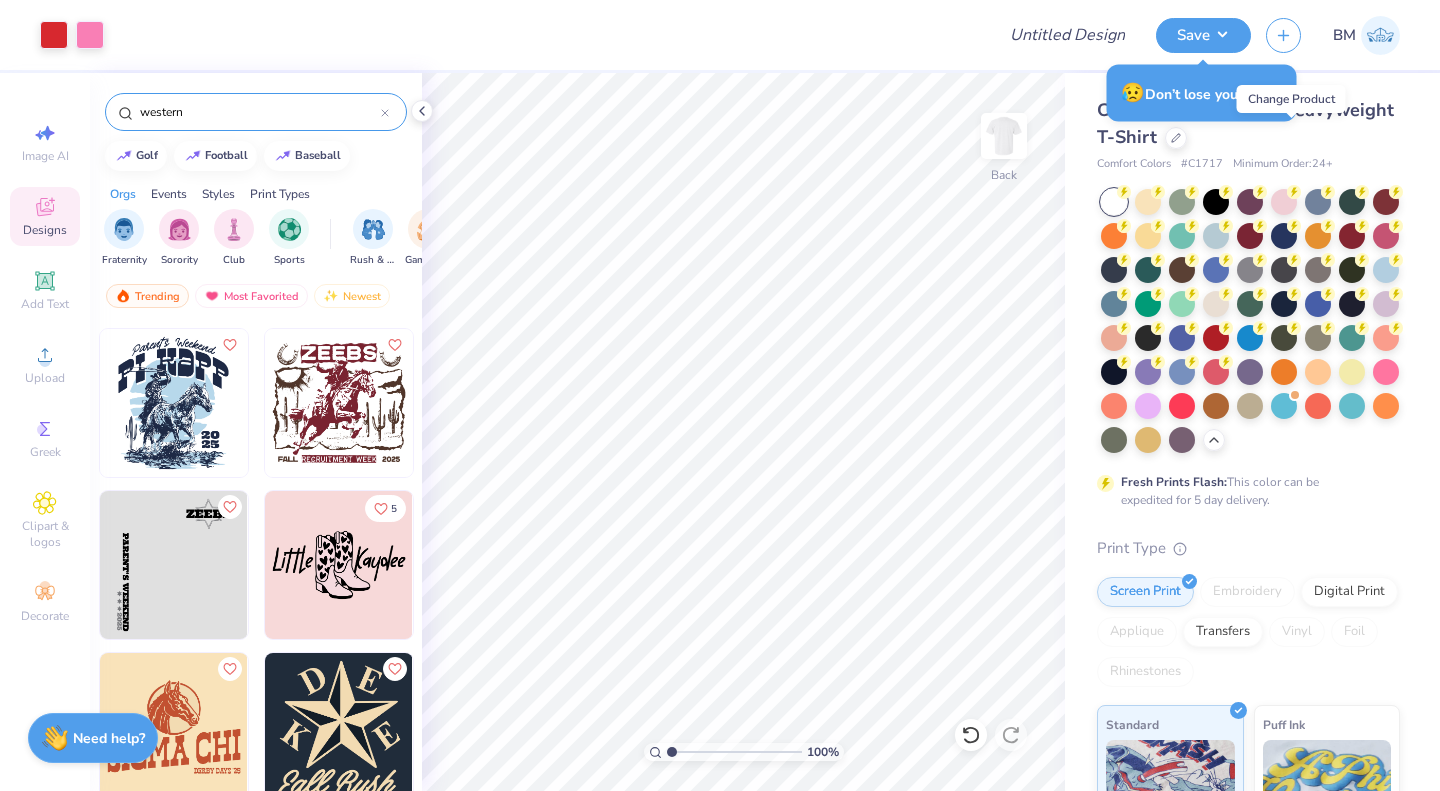 click 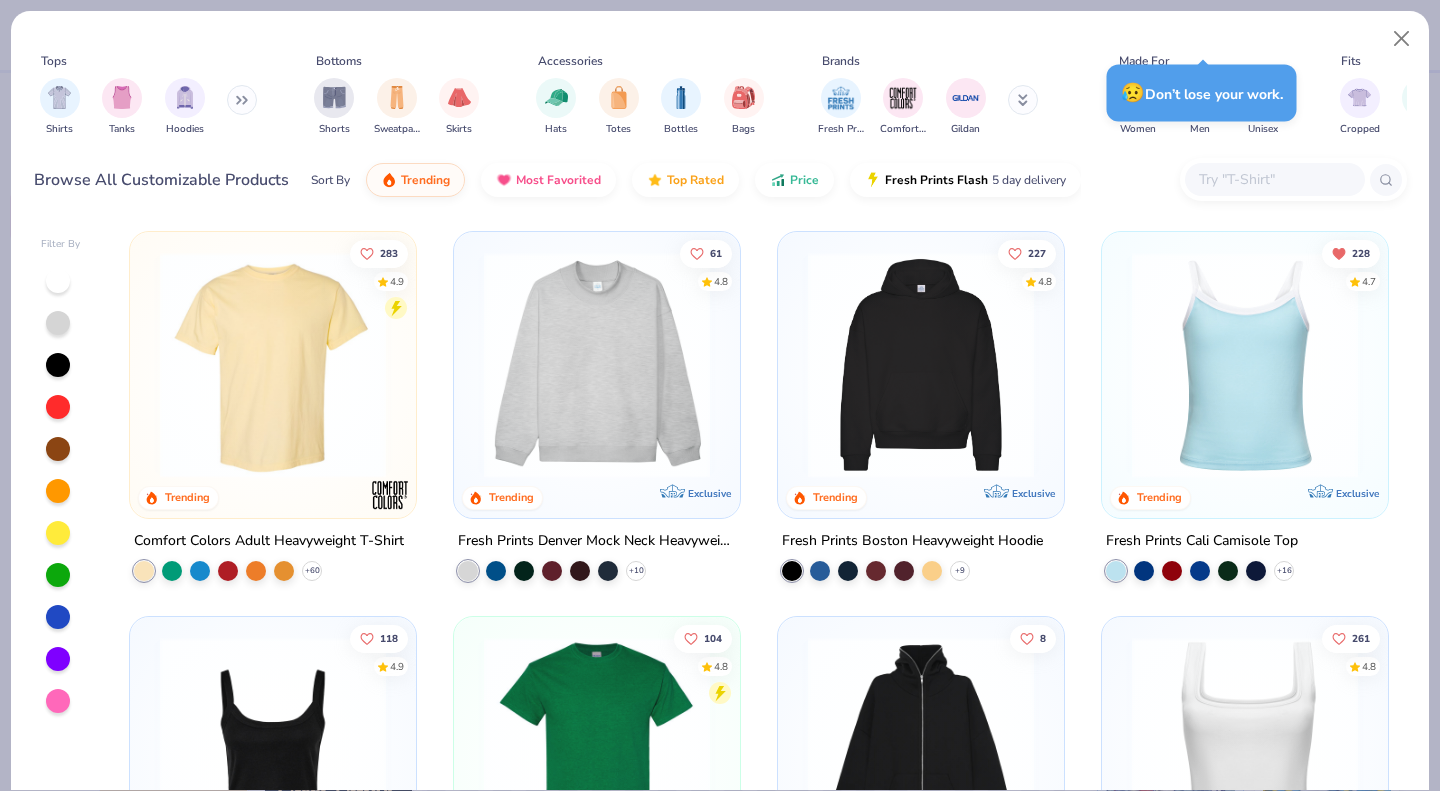 click at bounding box center [1275, 179] 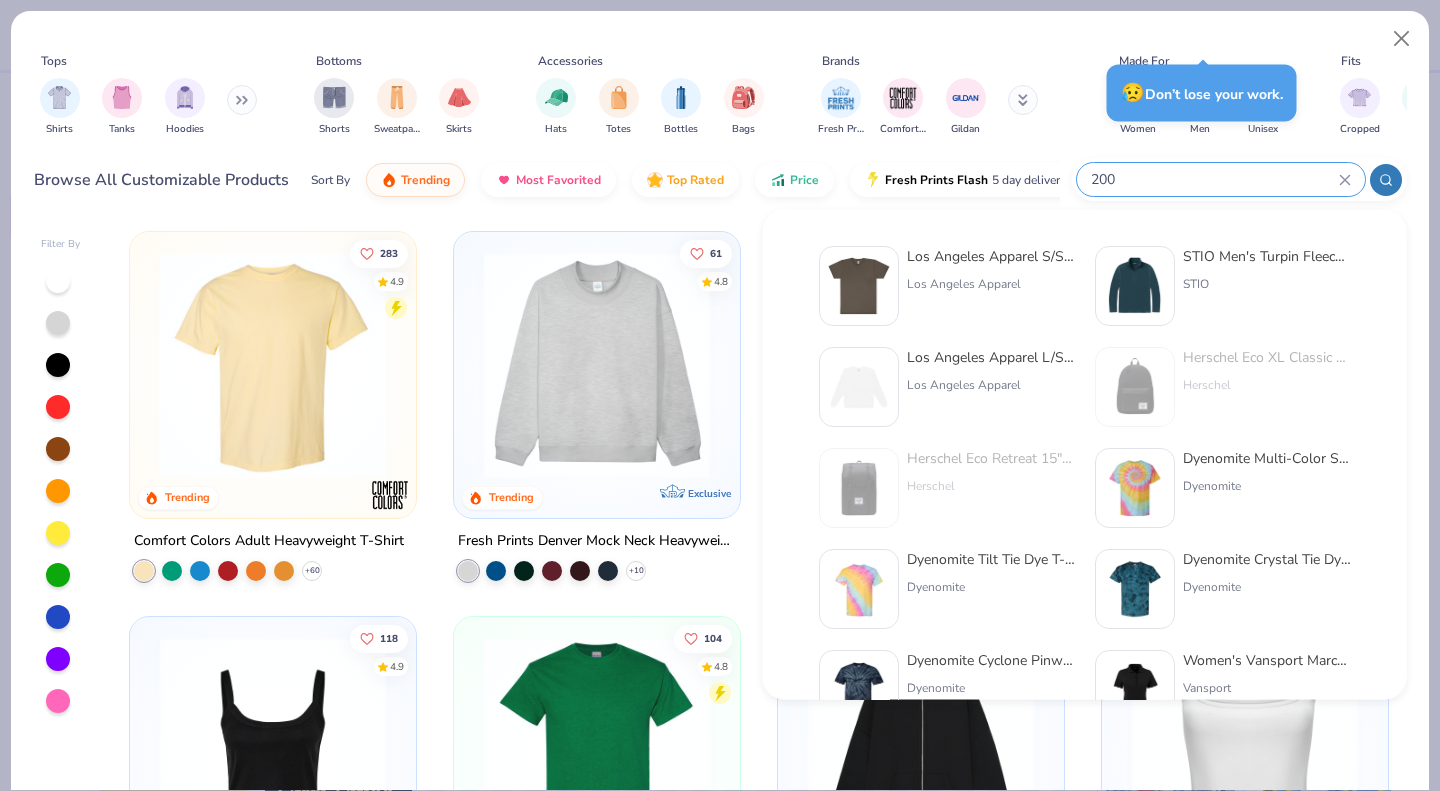 click on "200" at bounding box center [1214, 179] 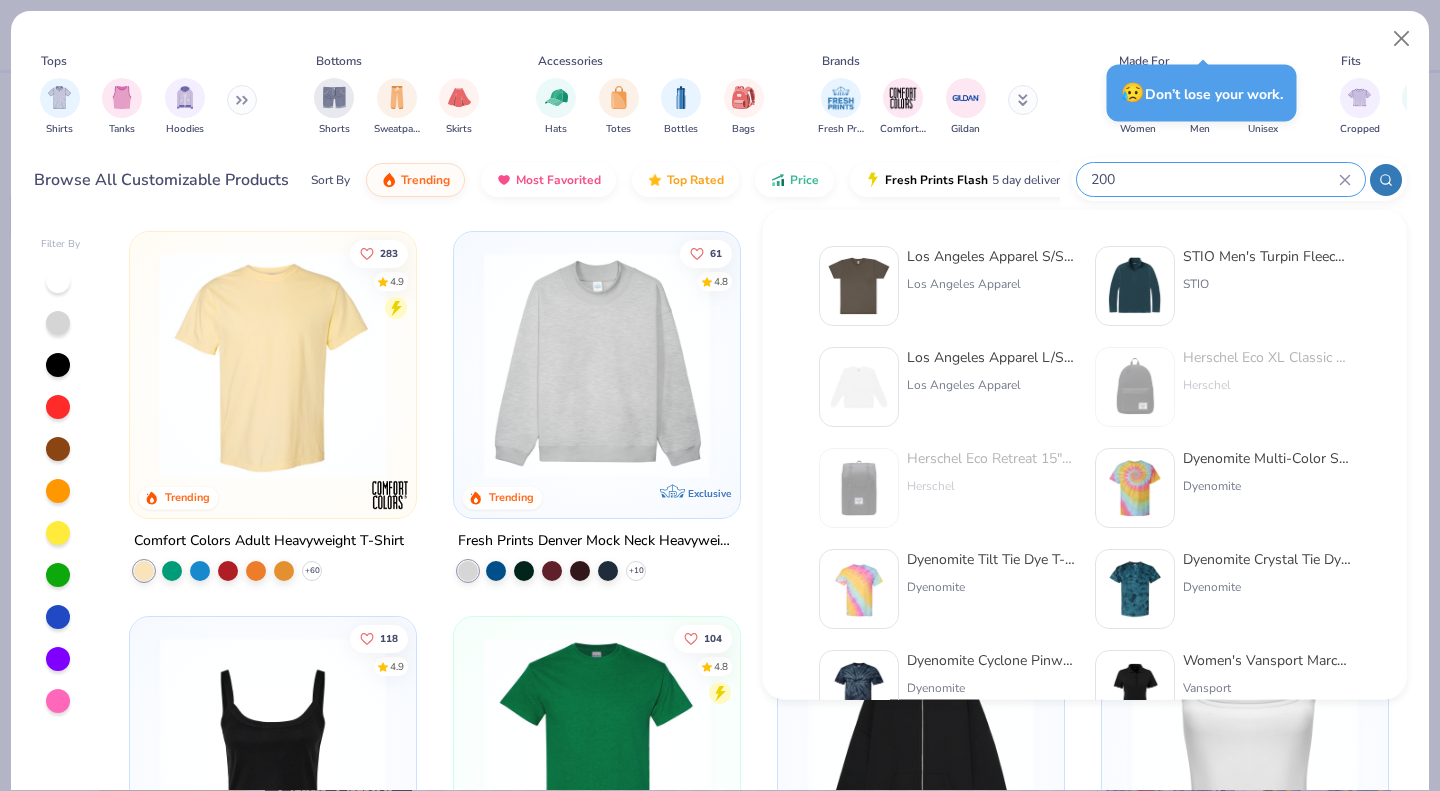 click on "200" at bounding box center (1214, 179) 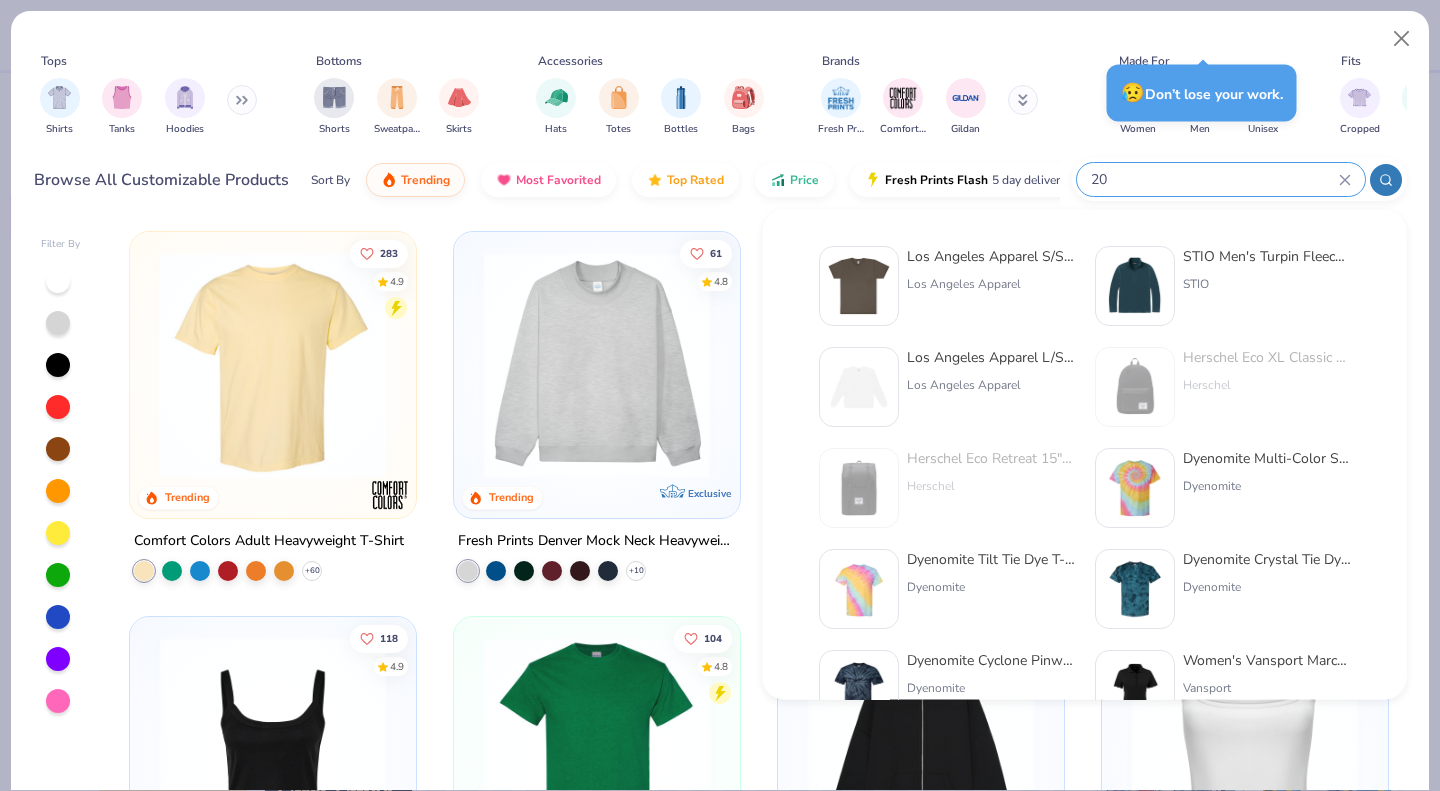 type on "2" 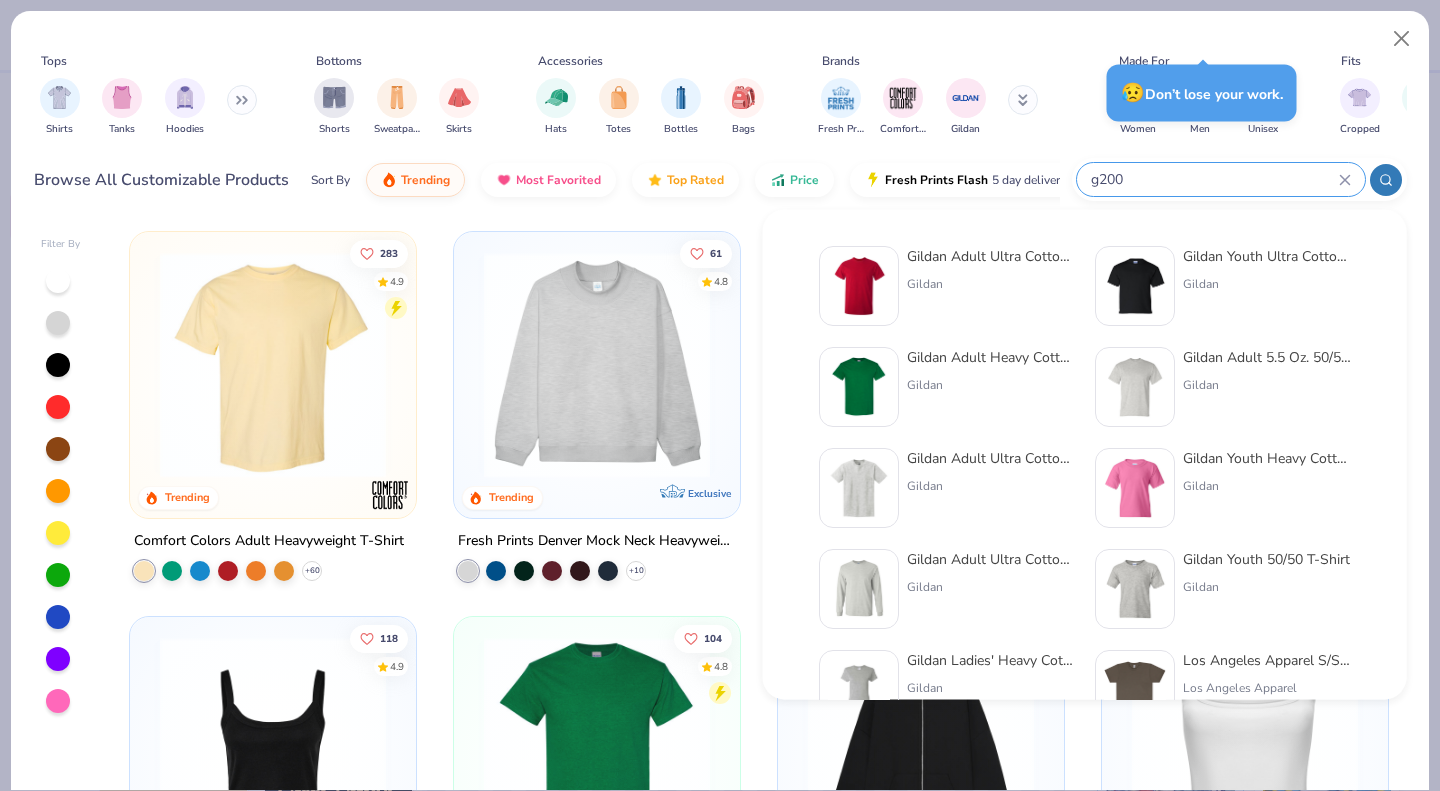 type on "g200" 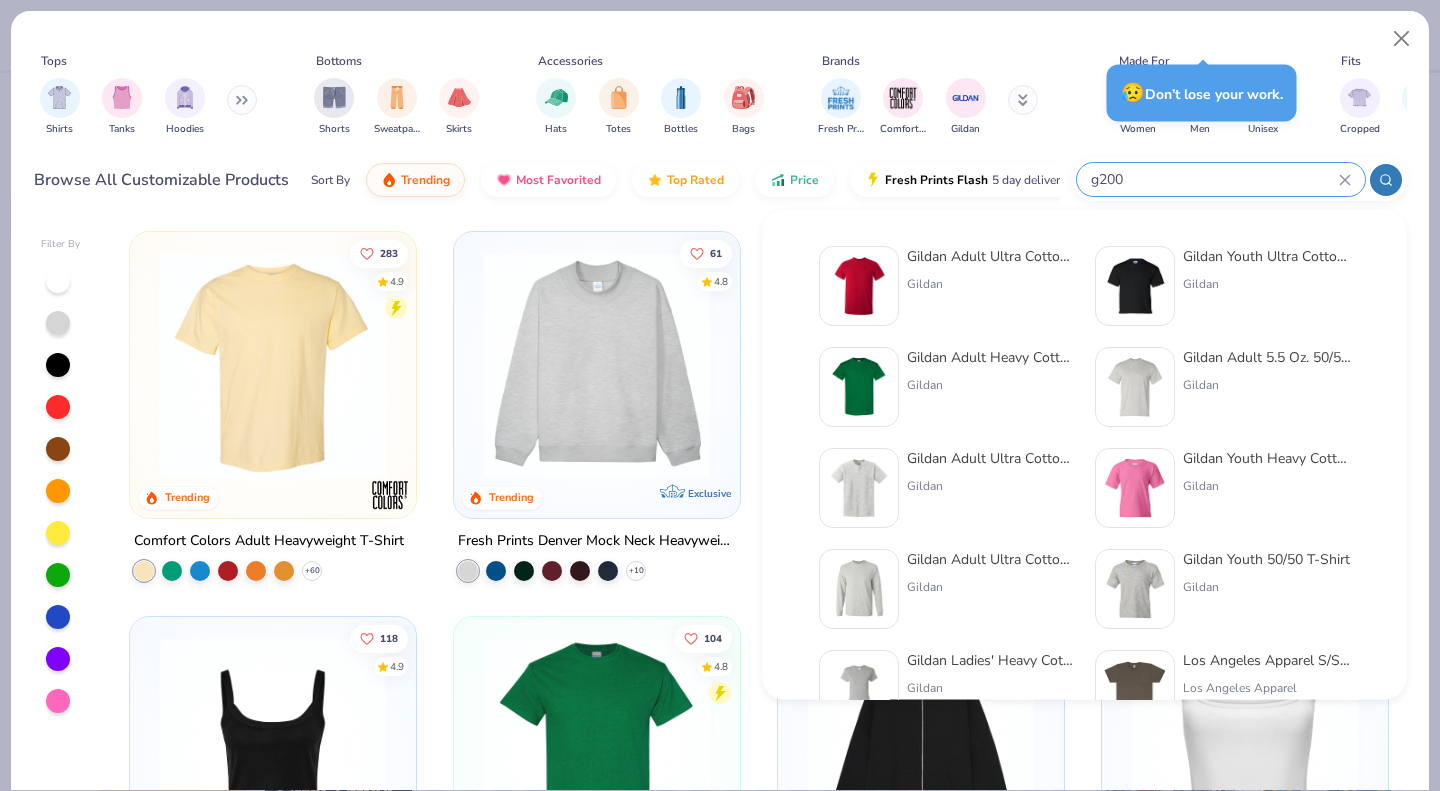 click on "Gildan" at bounding box center [991, 284] 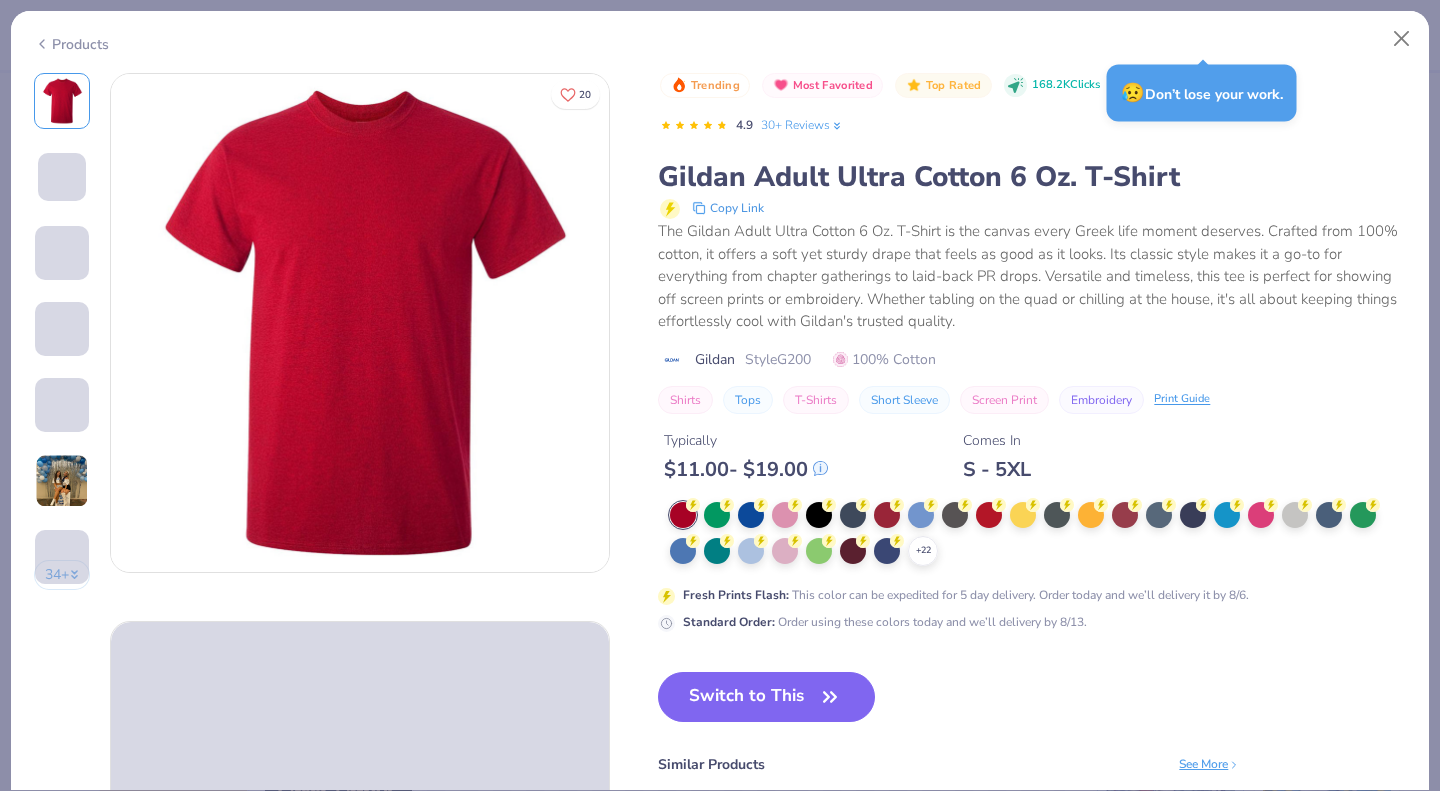 click 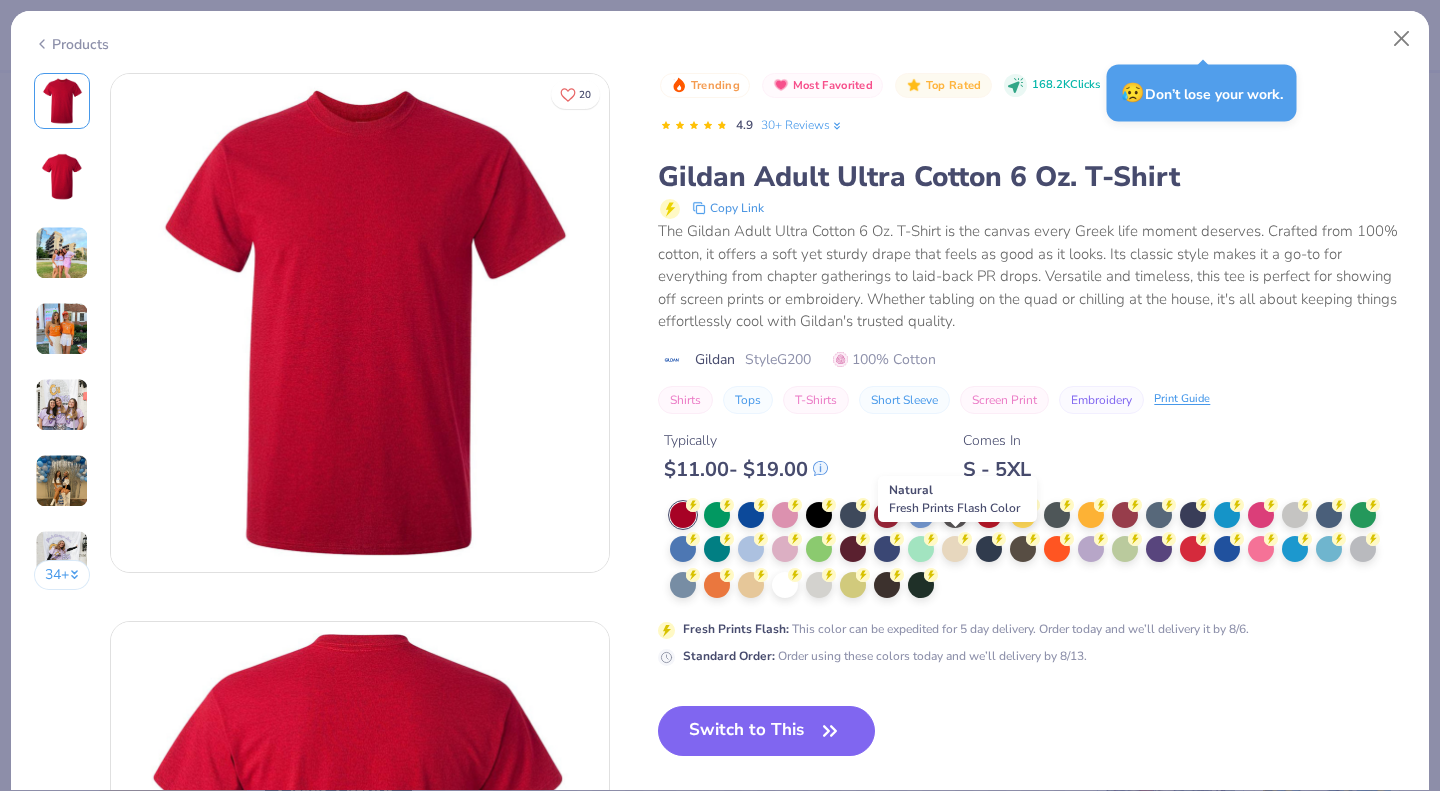 click at bounding box center [955, 549] 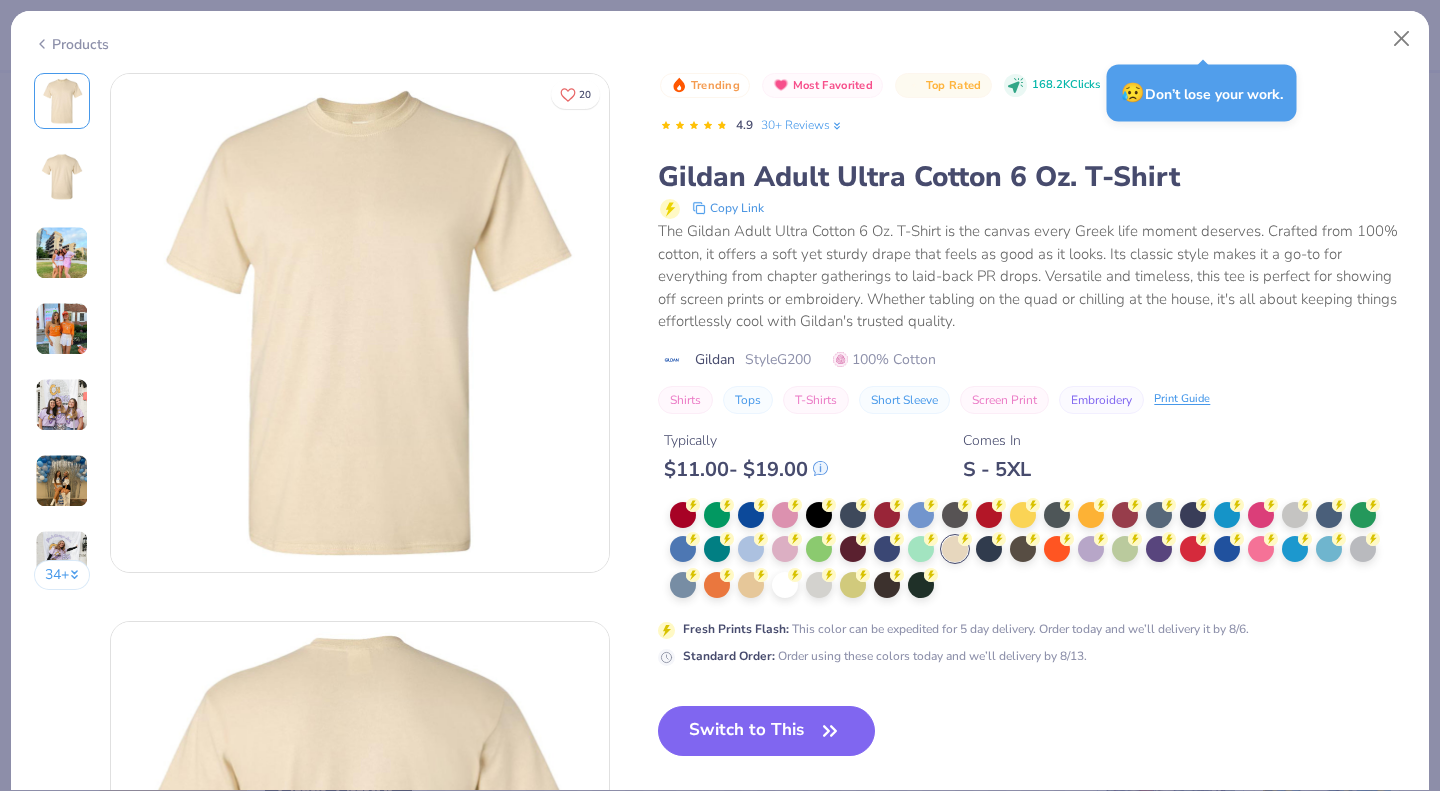 click at bounding box center [1329, 515] 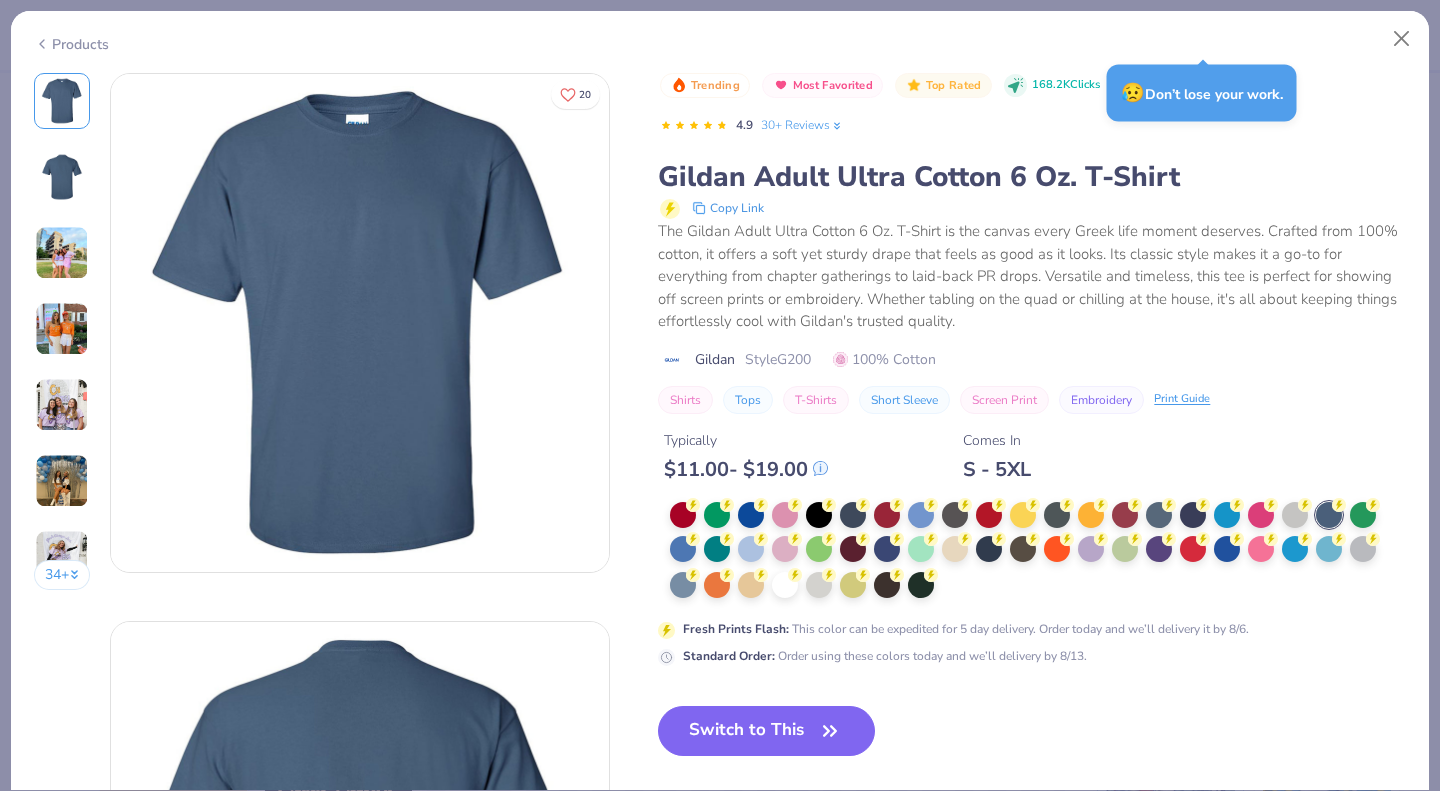 click at bounding box center [819, 585] 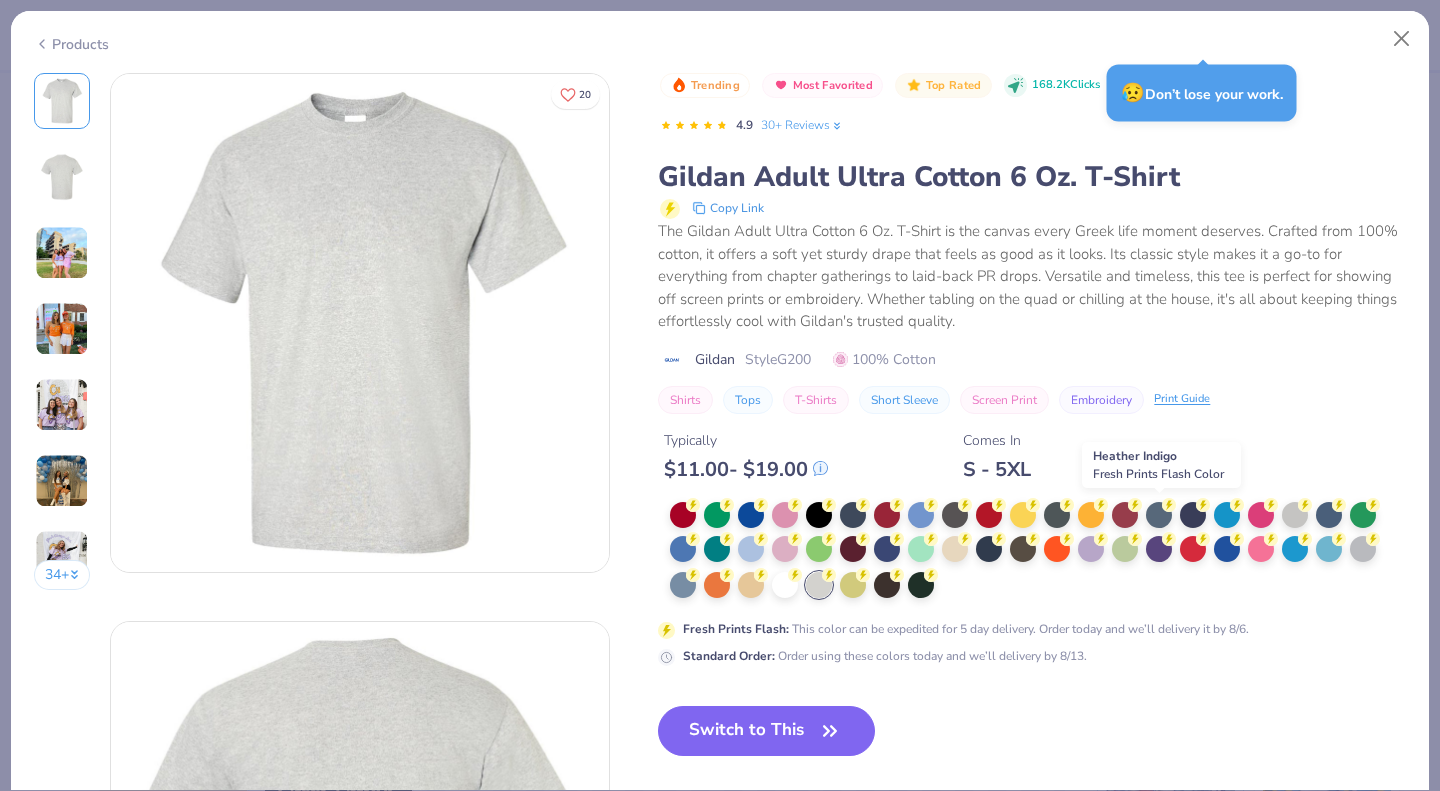 click at bounding box center (1159, 515) 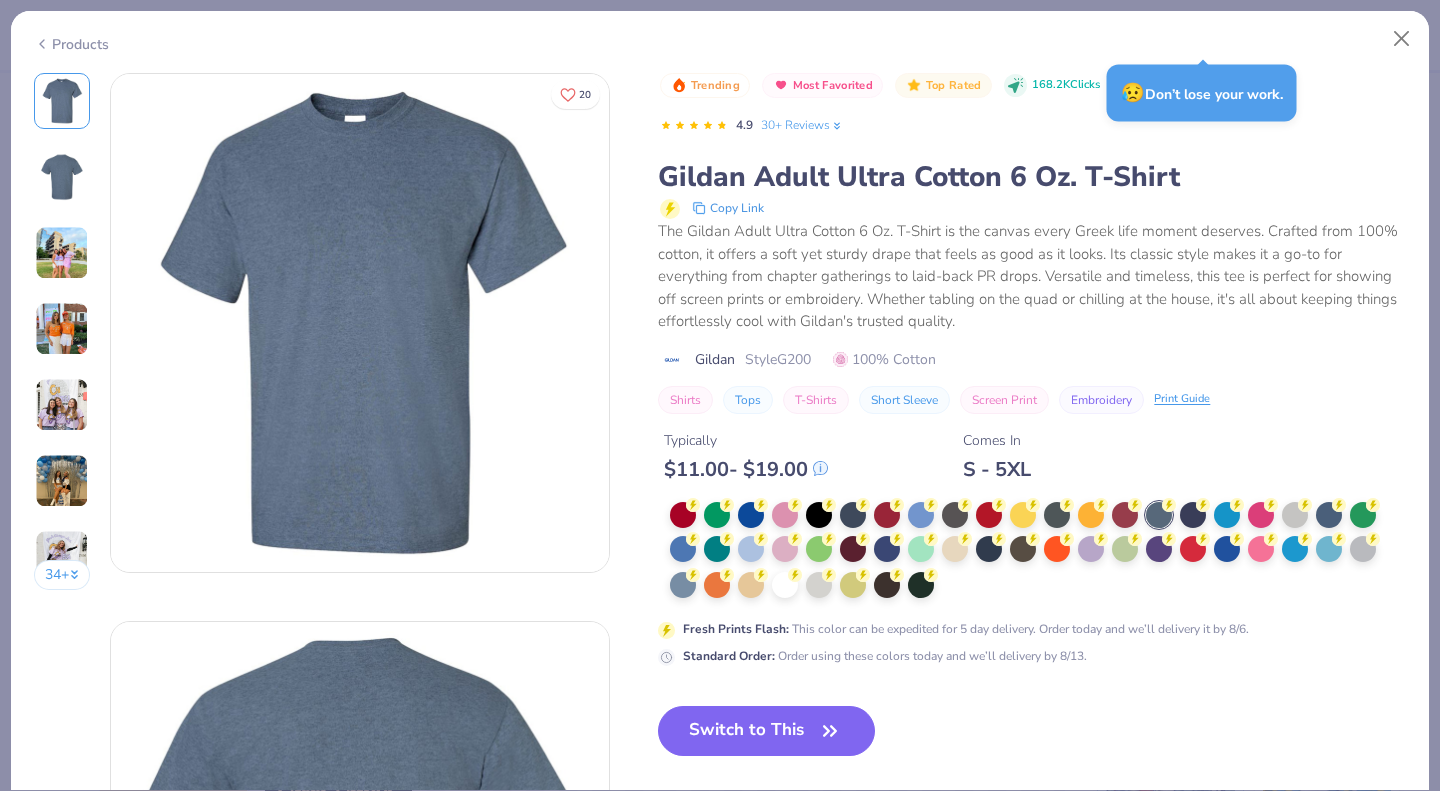 click at bounding box center (1023, 549) 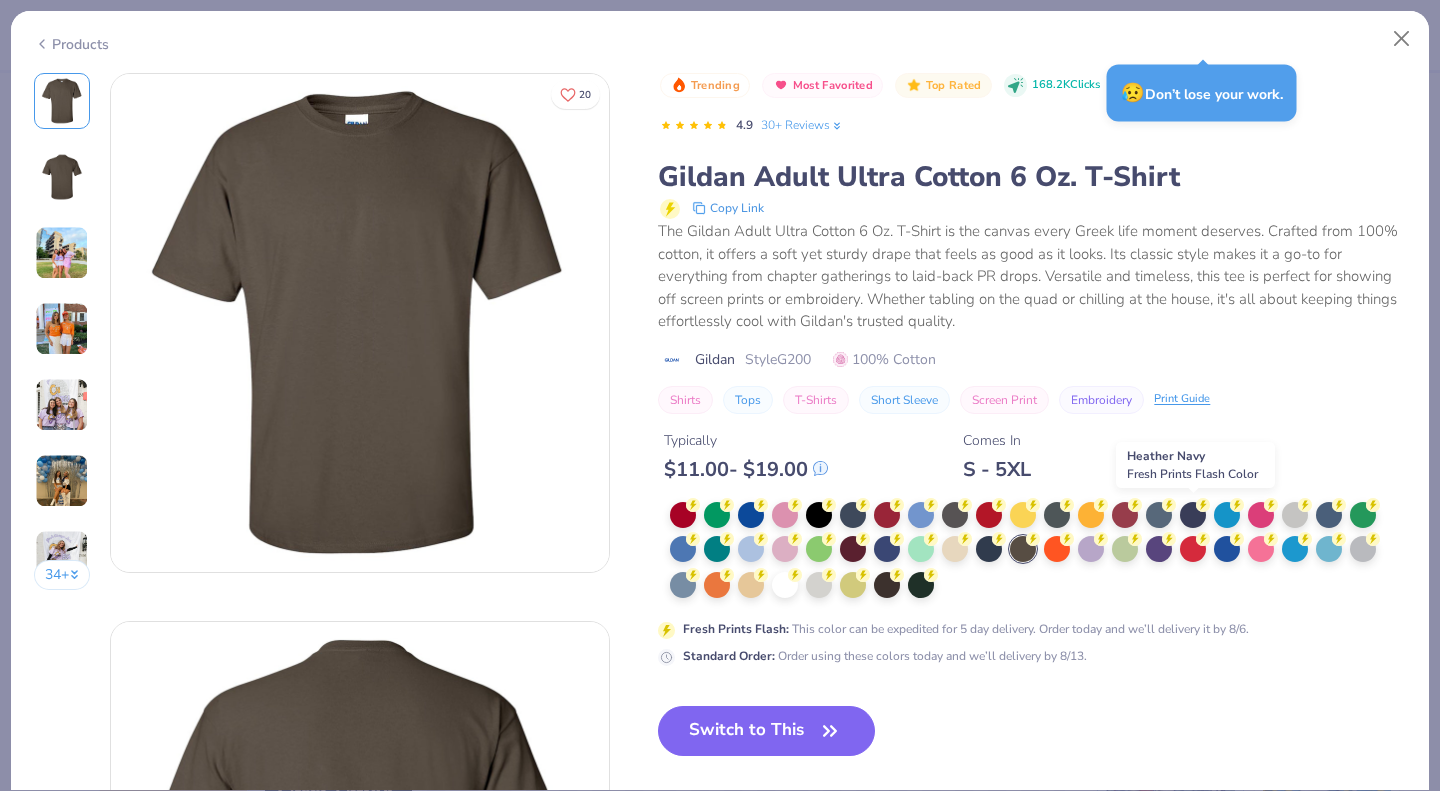 click at bounding box center [1193, 515] 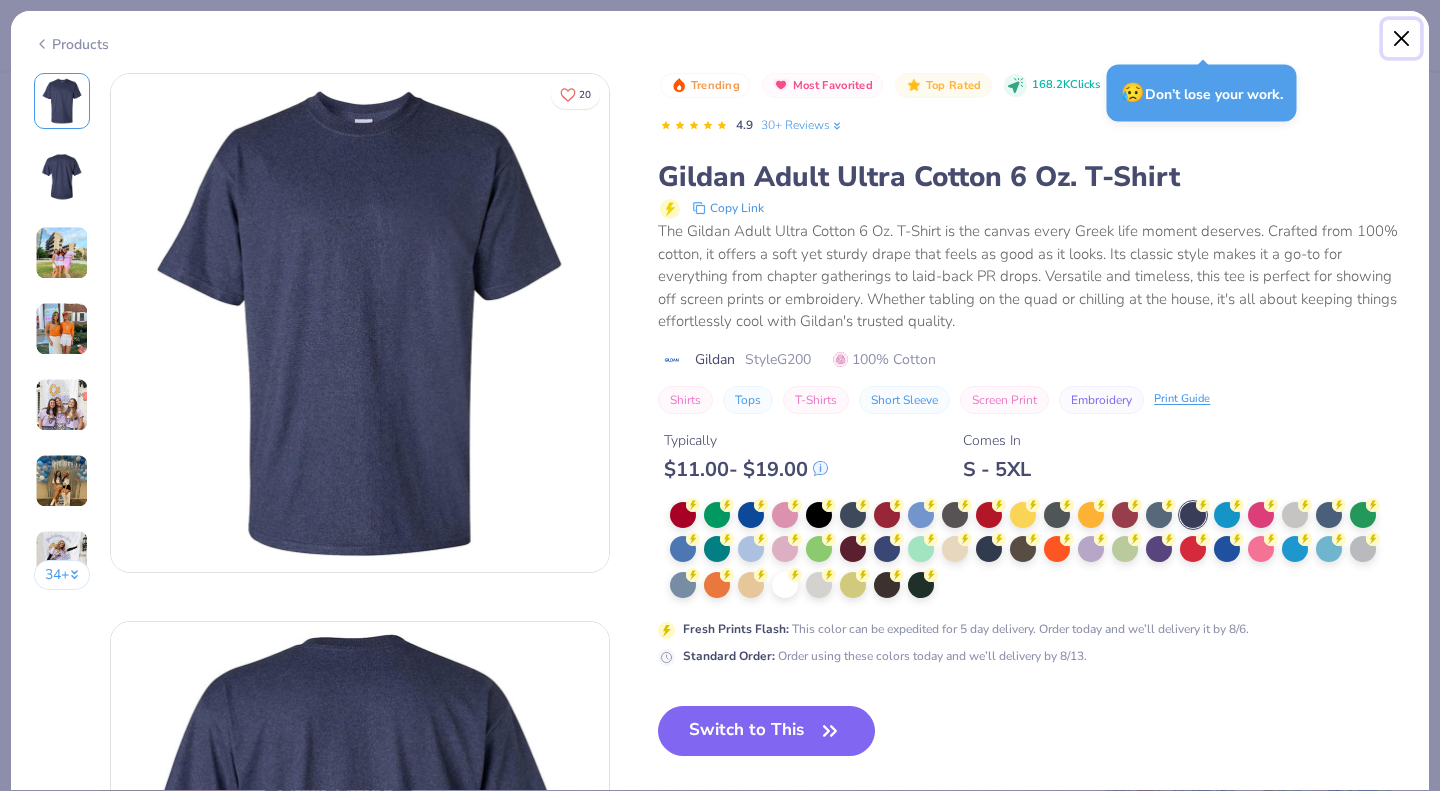 click at bounding box center [1402, 39] 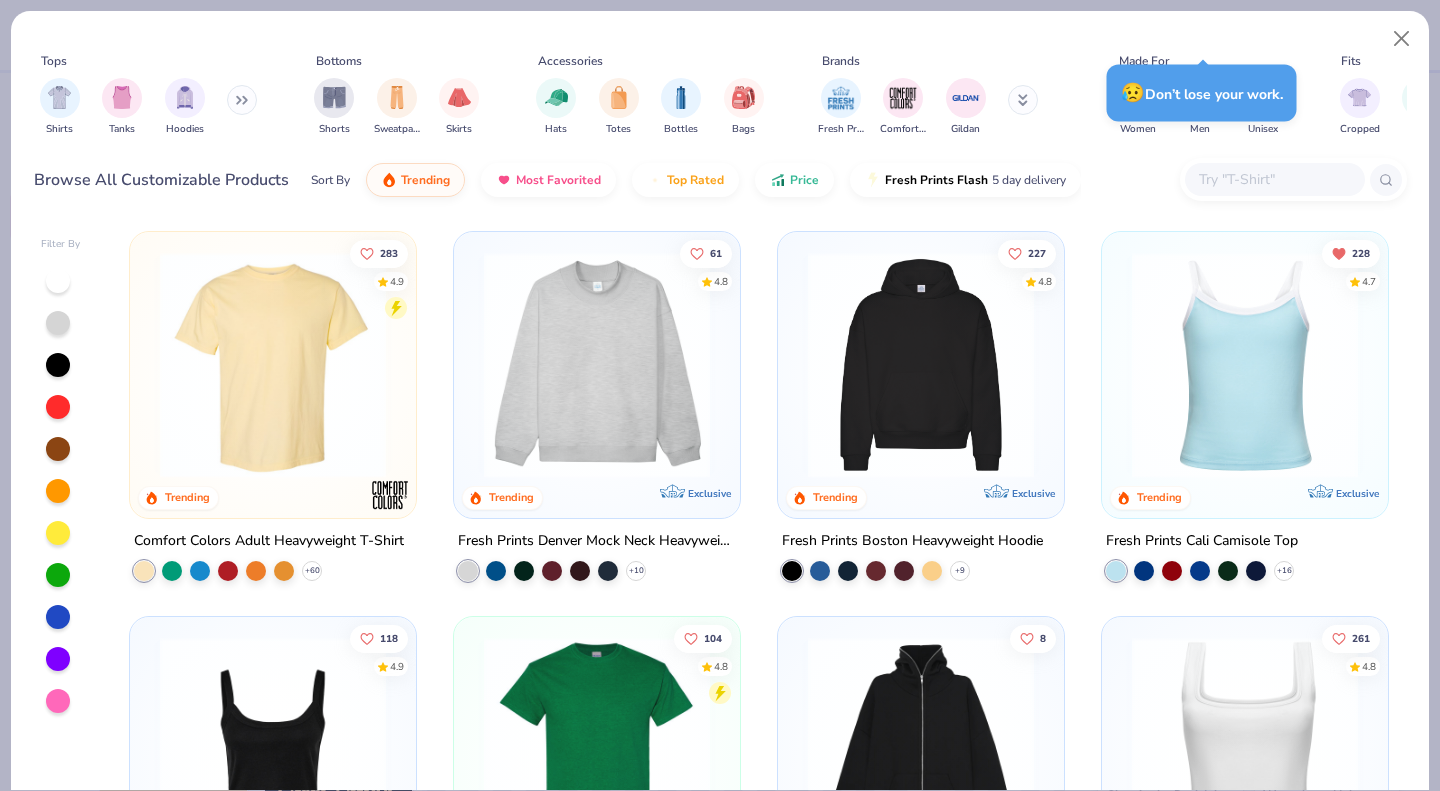 click at bounding box center [1274, 179] 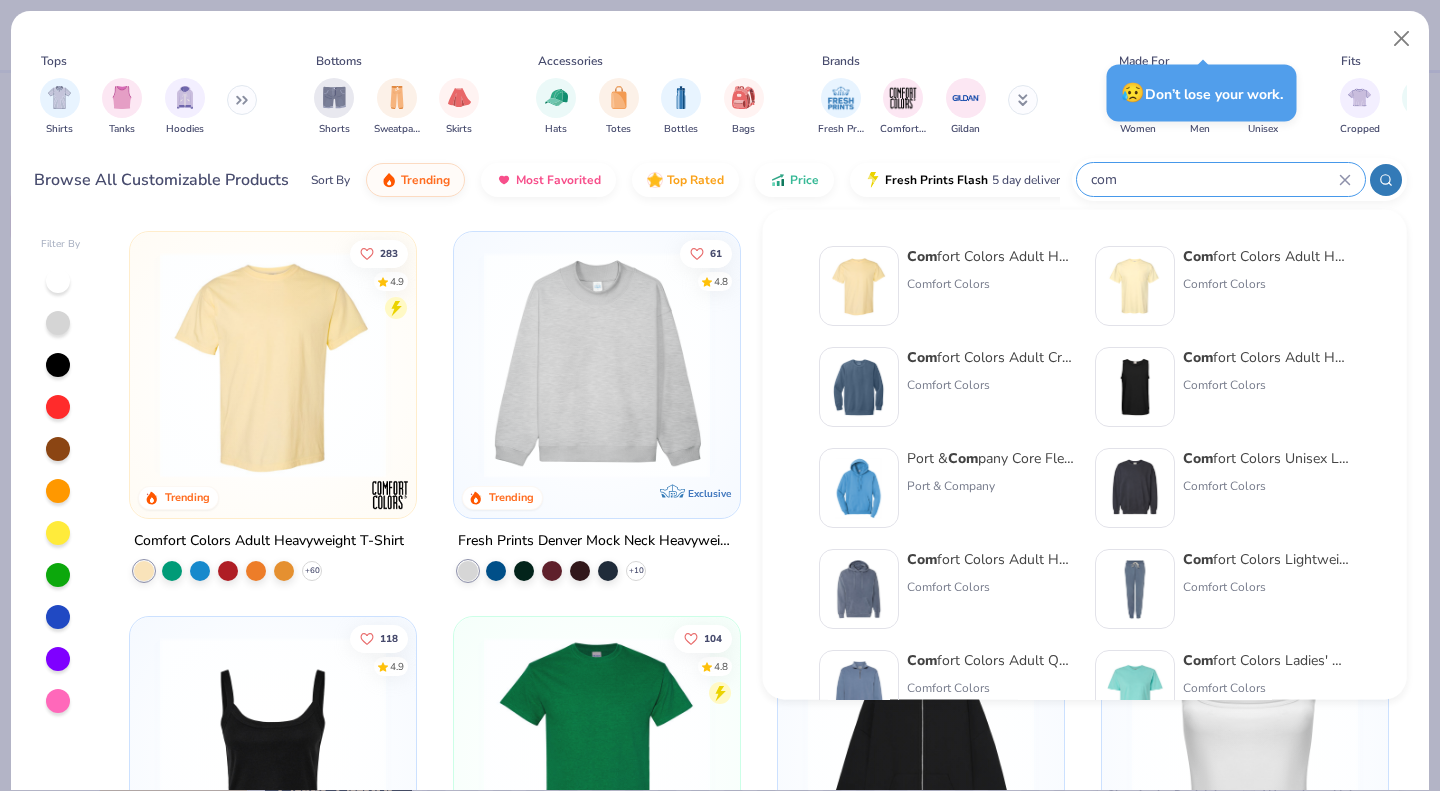 type on "com" 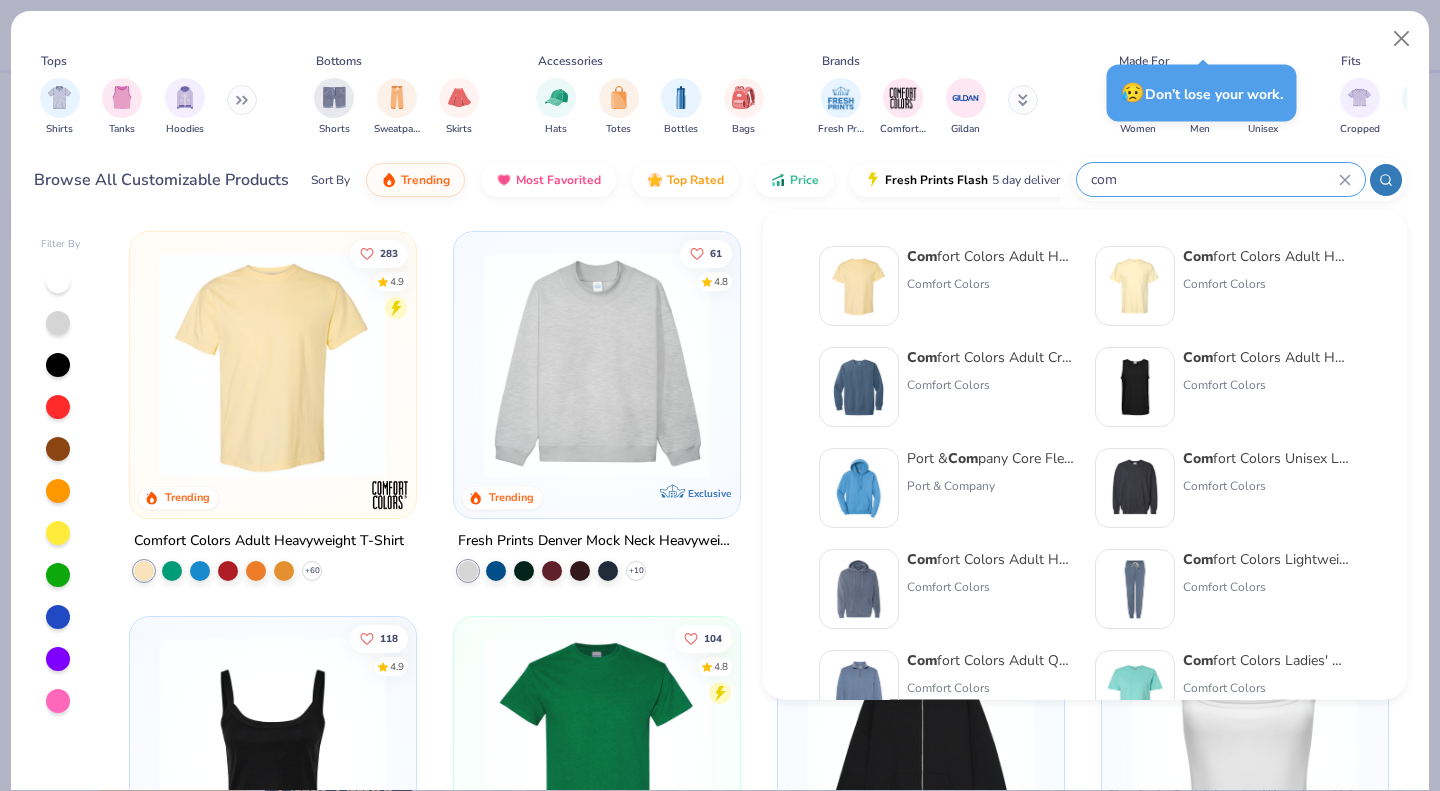 click on "Comfort Colors" at bounding box center [991, 284] 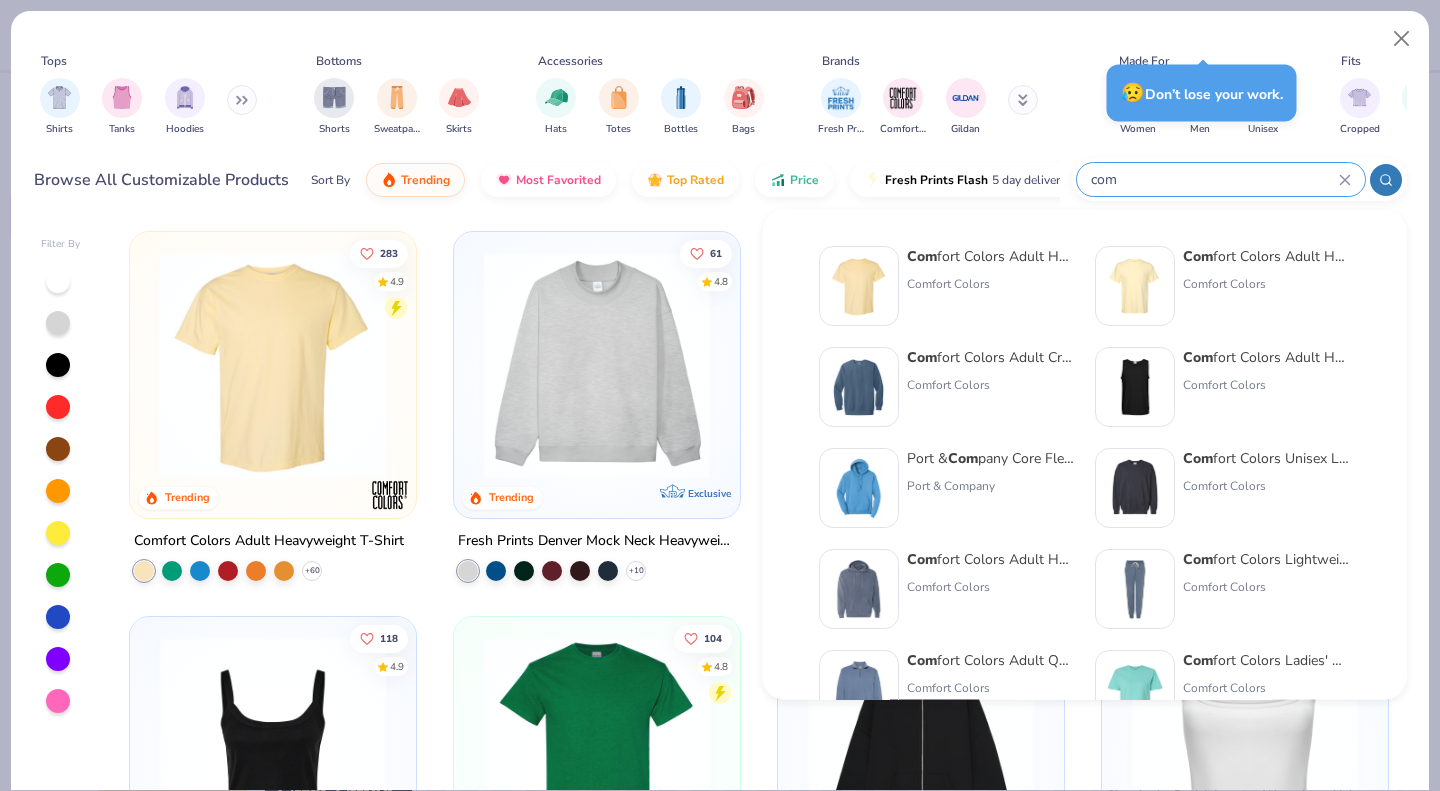 type 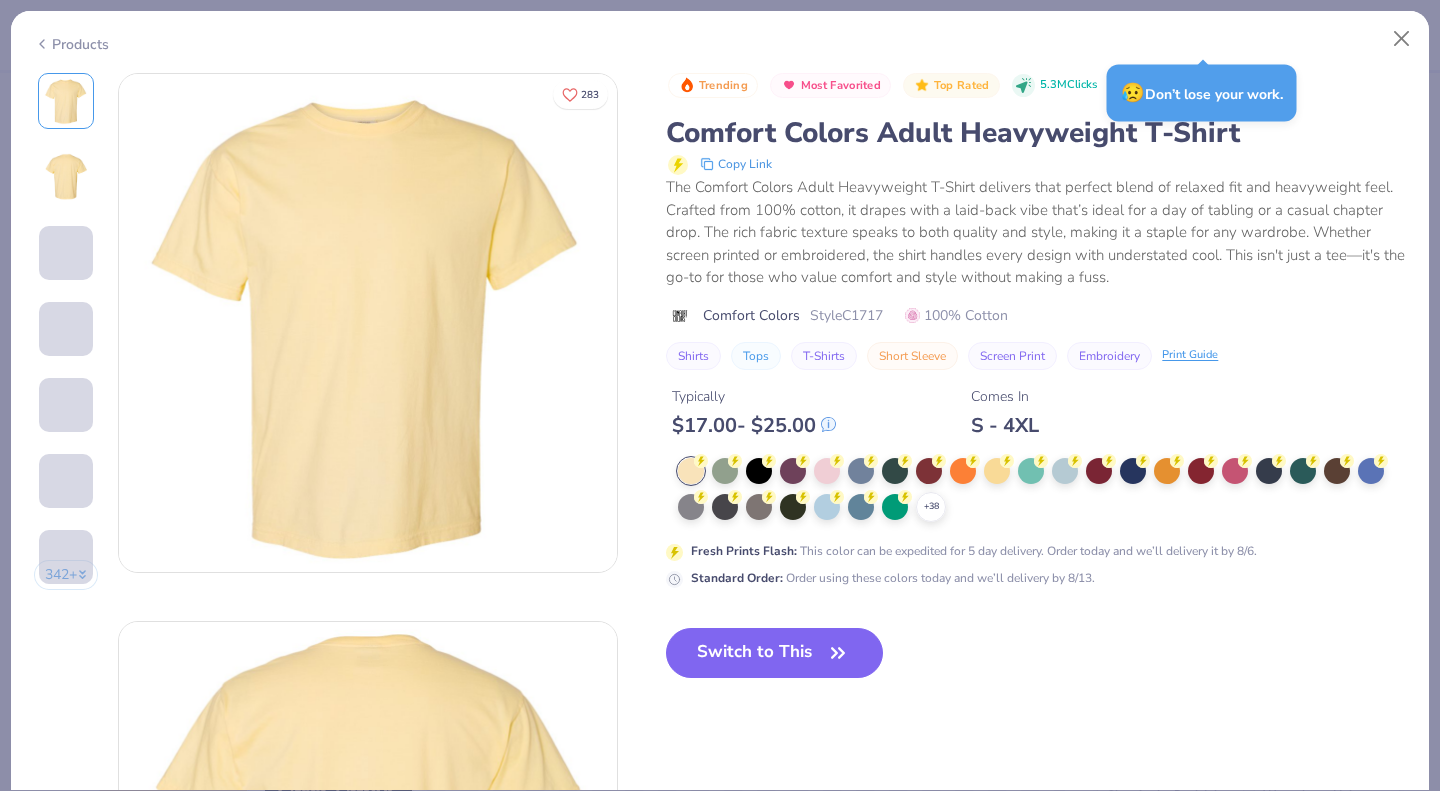 click 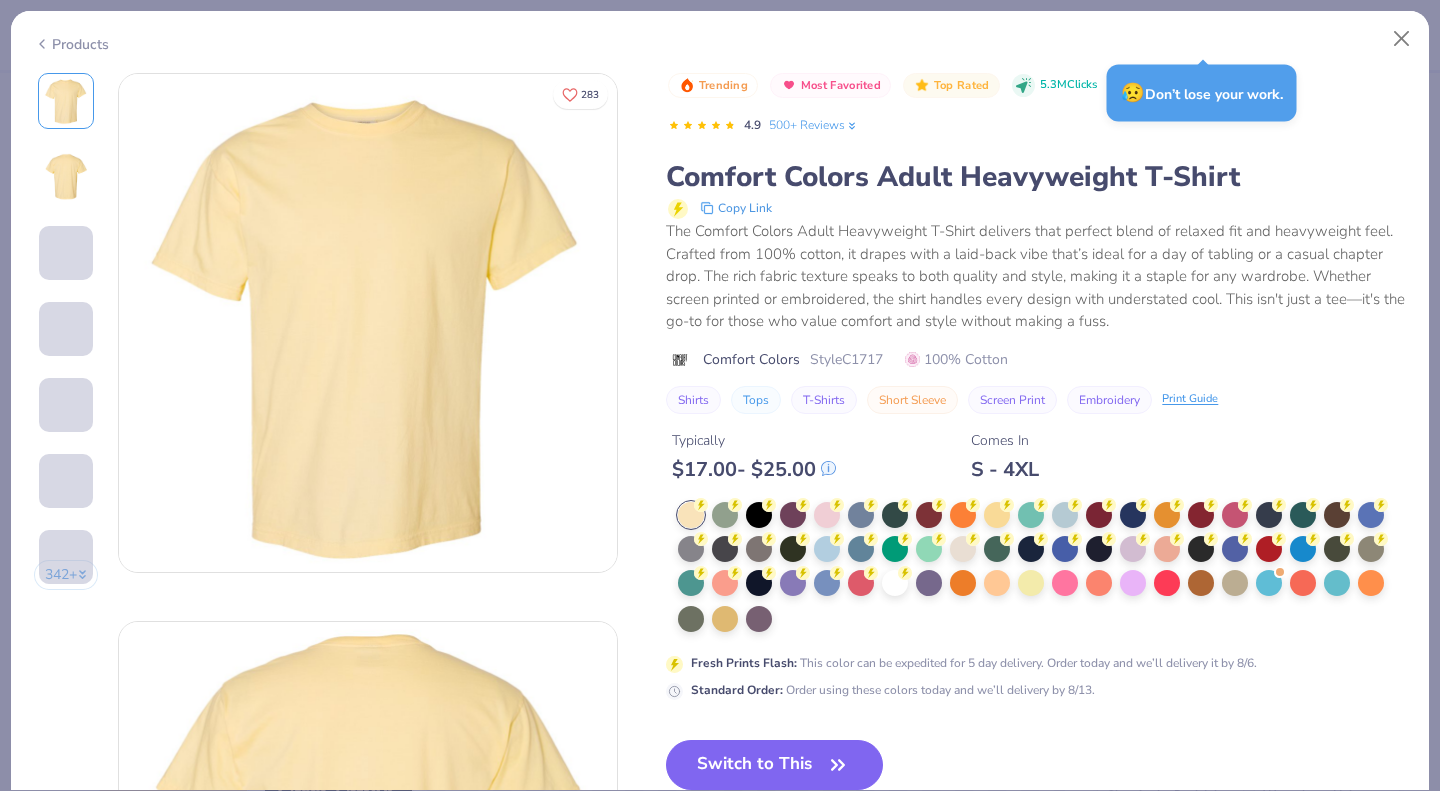 click at bounding box center (759, 515) 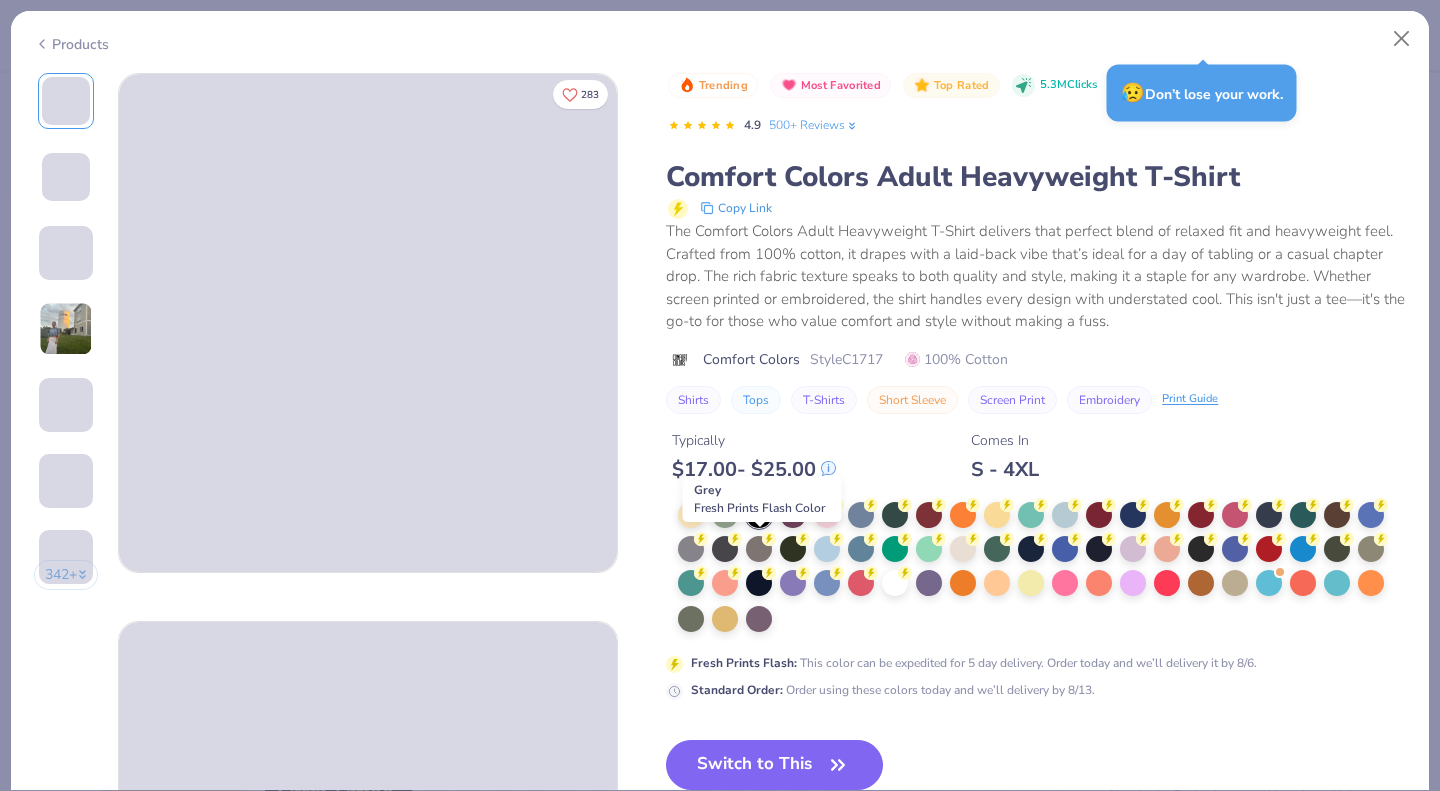 click at bounding box center [759, 549] 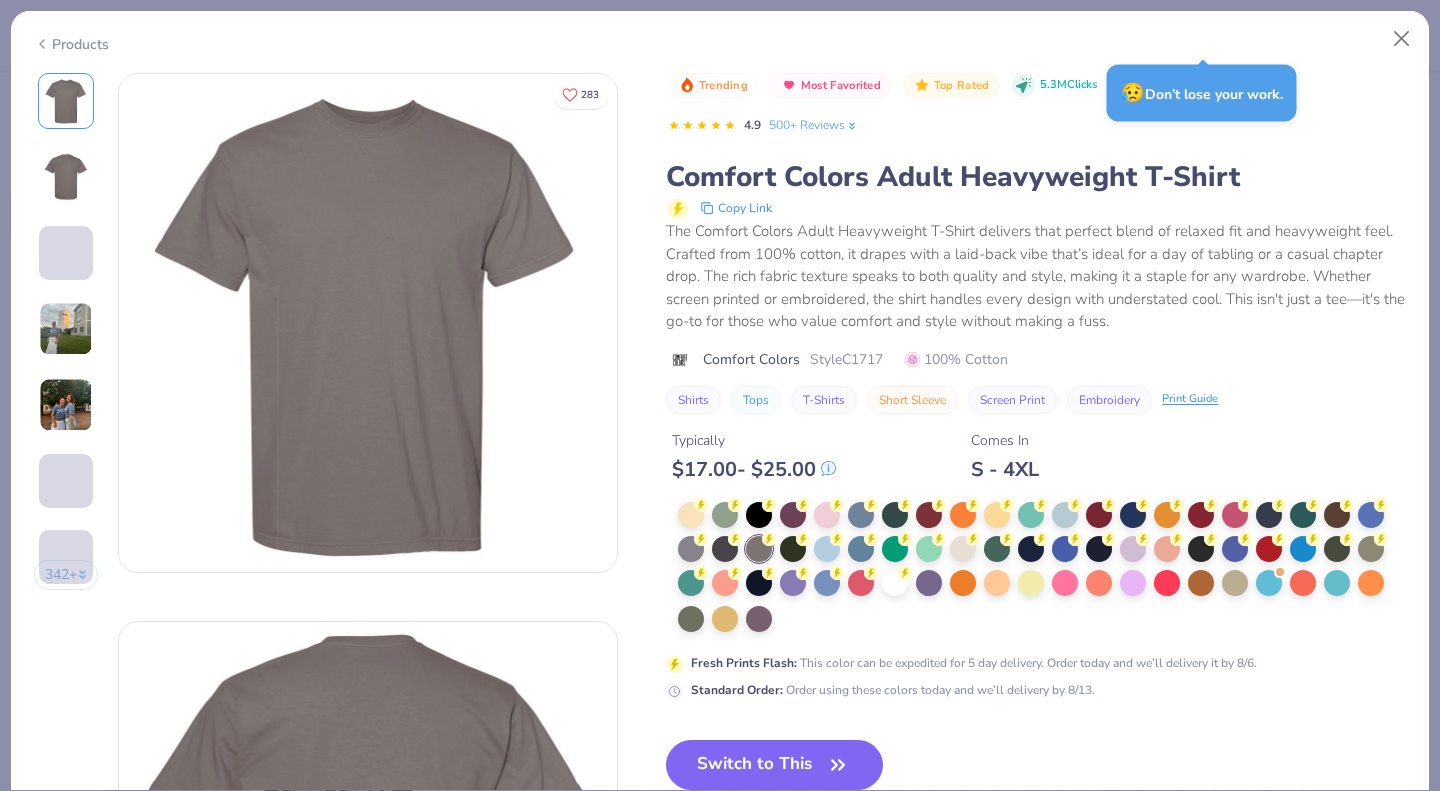 click at bounding box center [1371, 549] 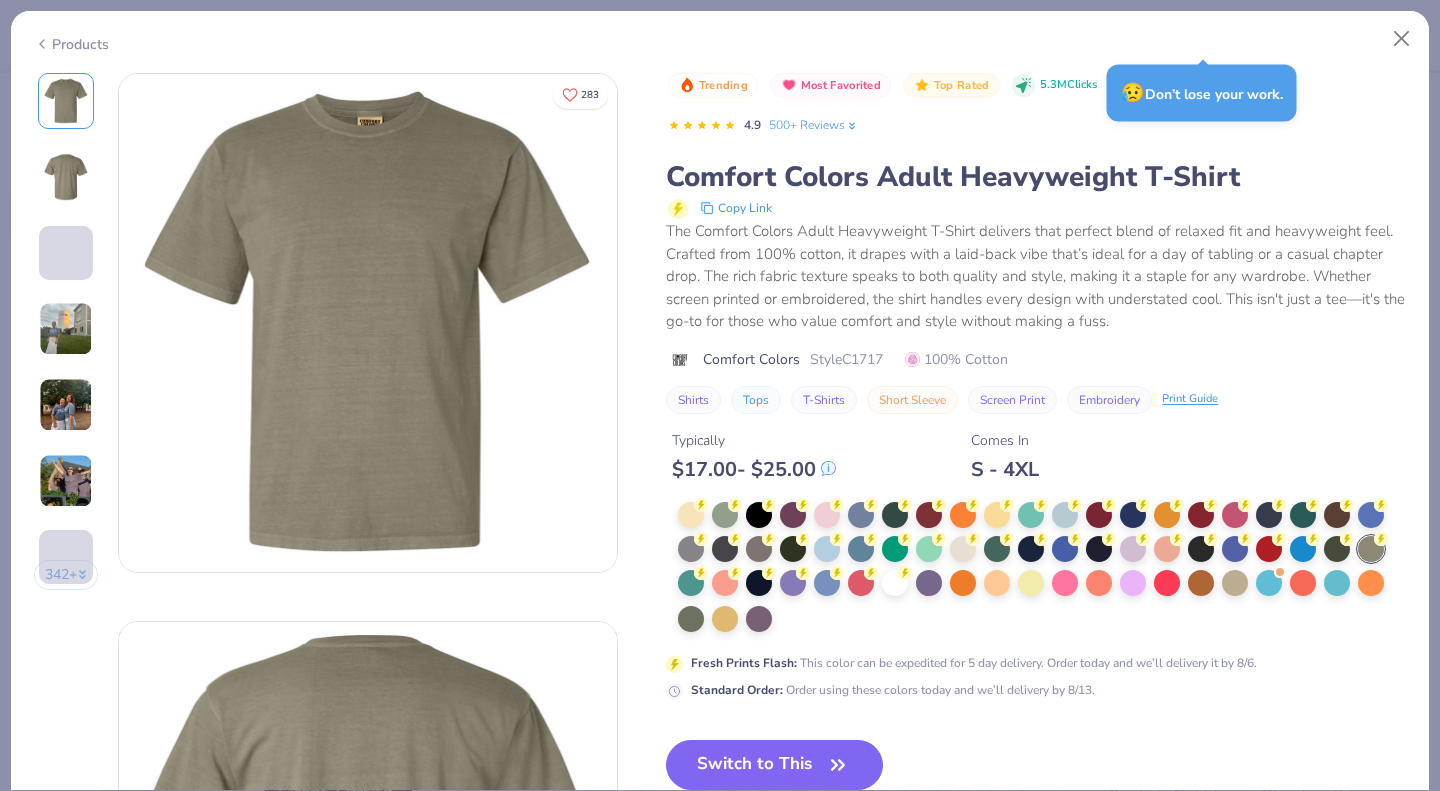 click at bounding box center [1235, 583] 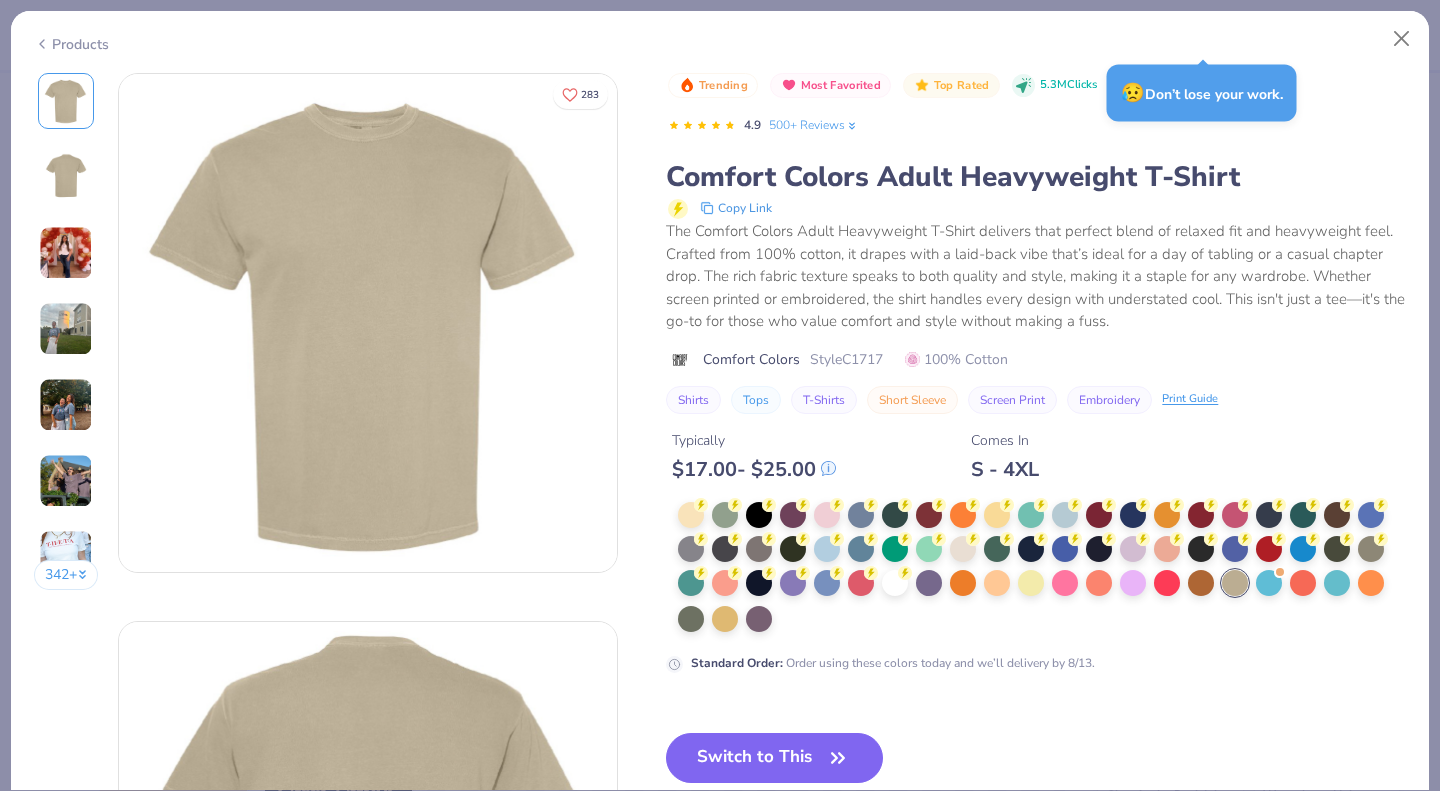 click at bounding box center [963, 549] 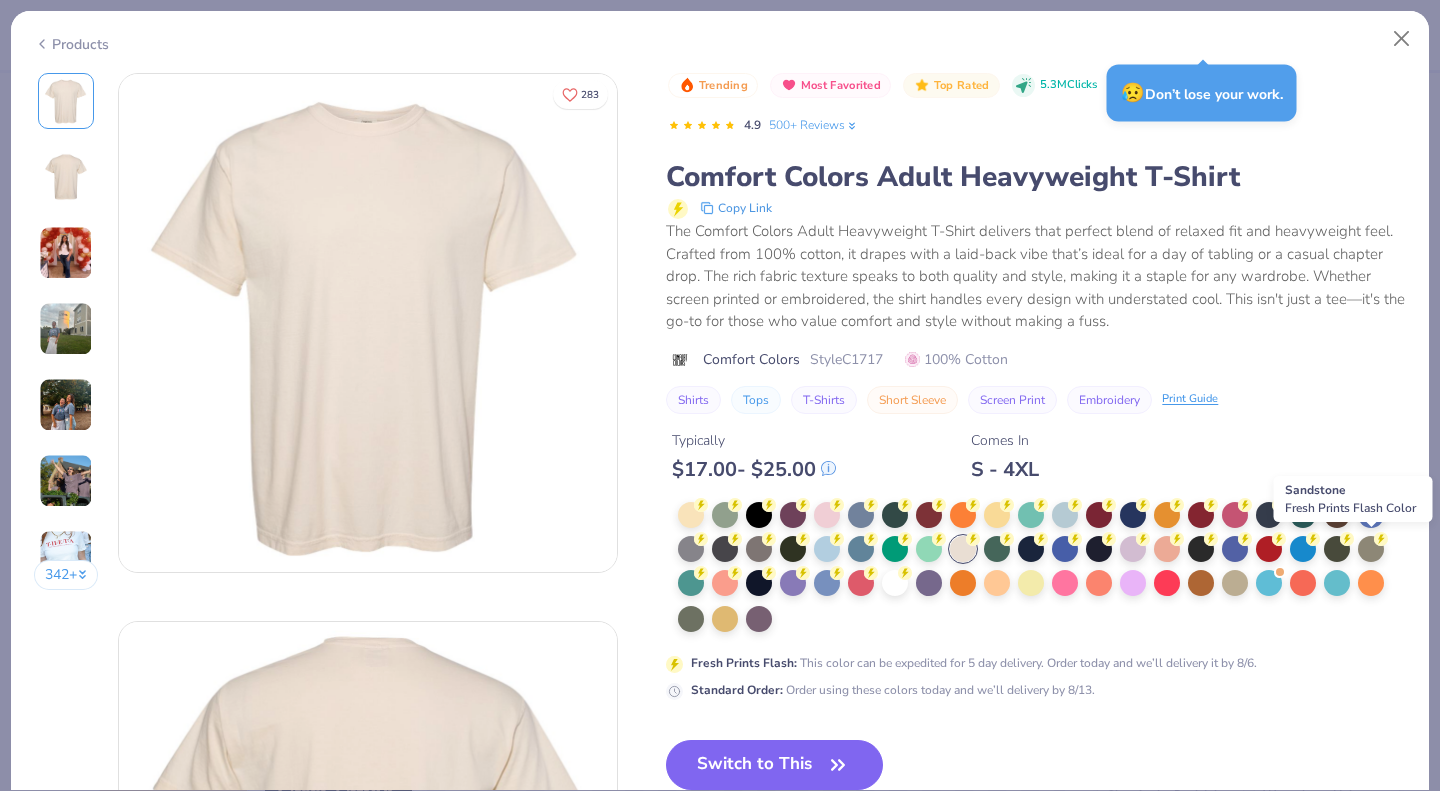 click at bounding box center (1371, 549) 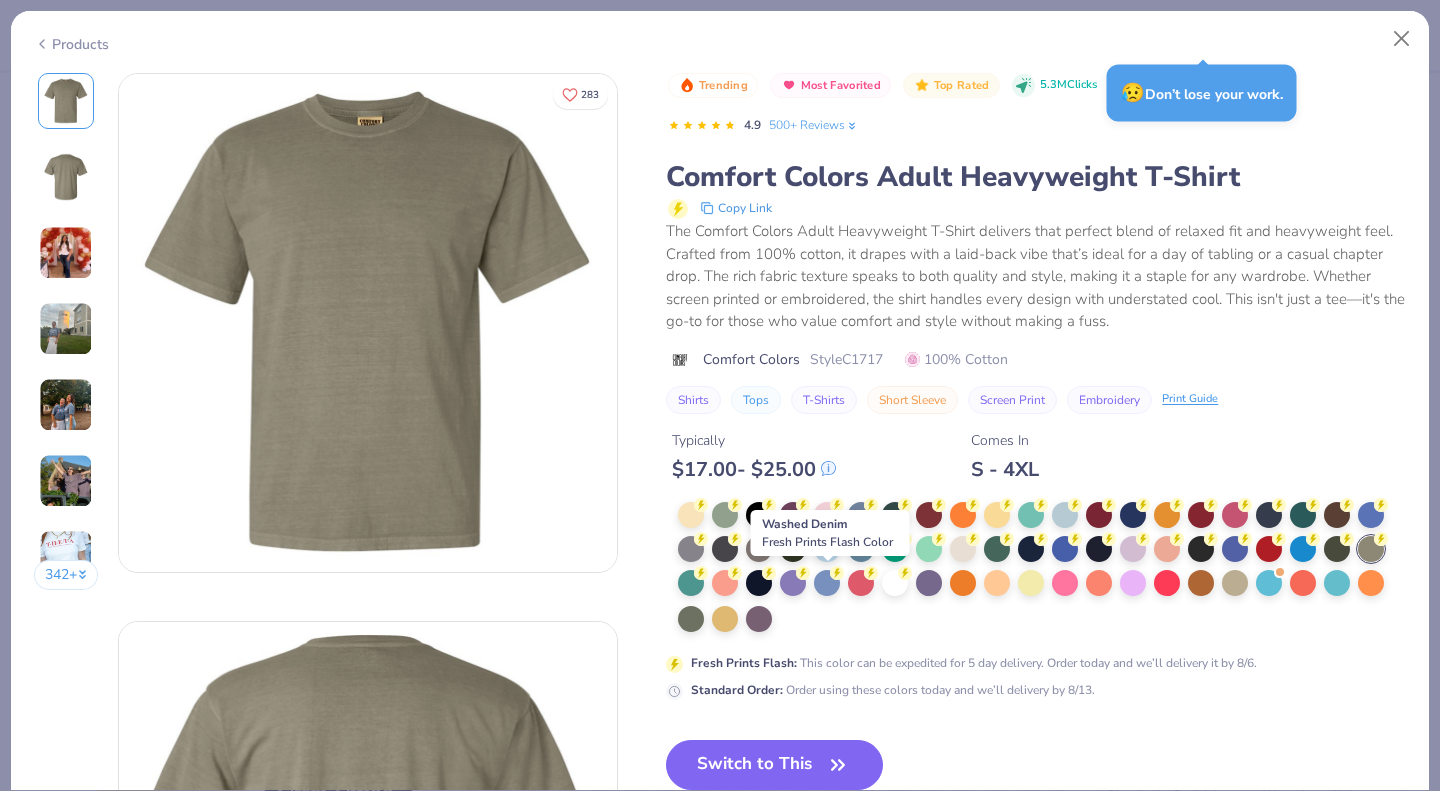click at bounding box center [827, 583] 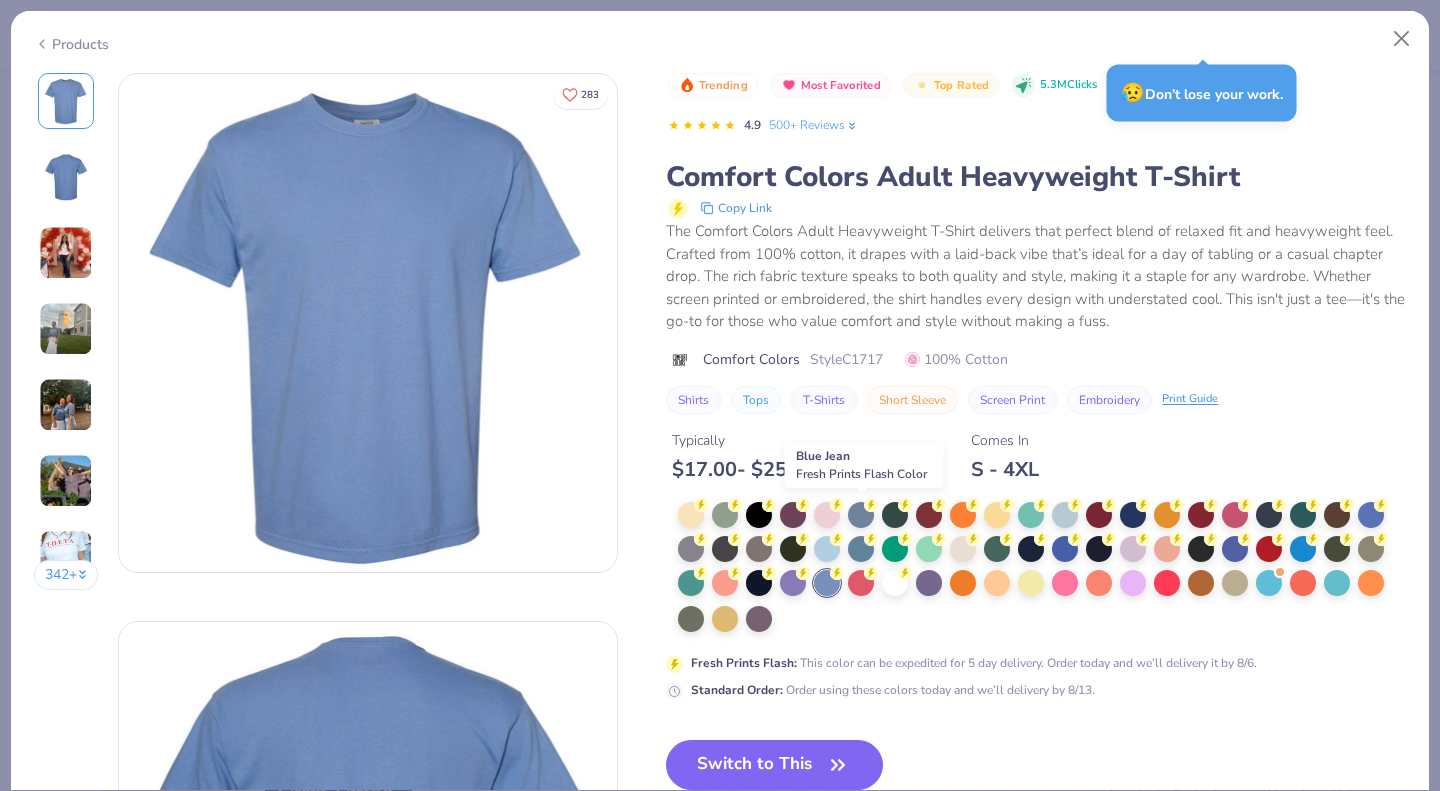 click at bounding box center (861, 515) 